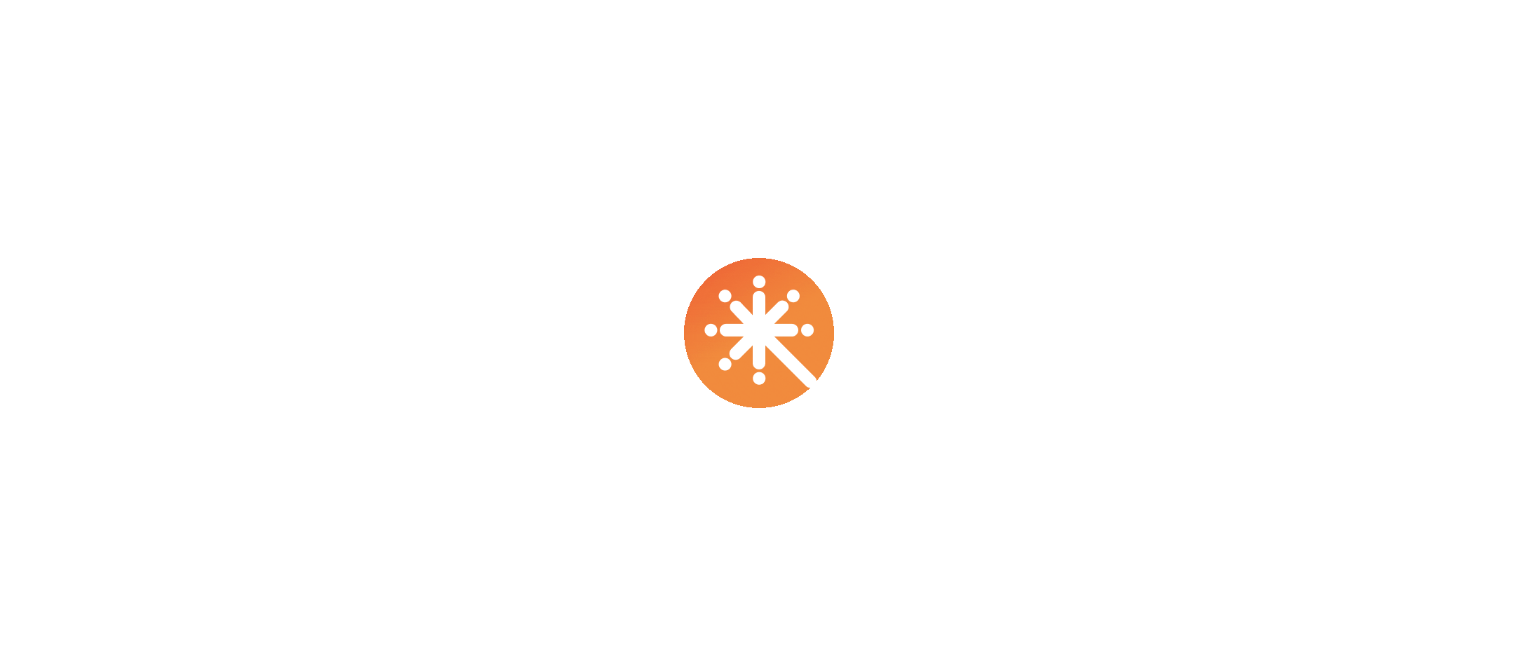 scroll, scrollTop: 0, scrollLeft: 0, axis: both 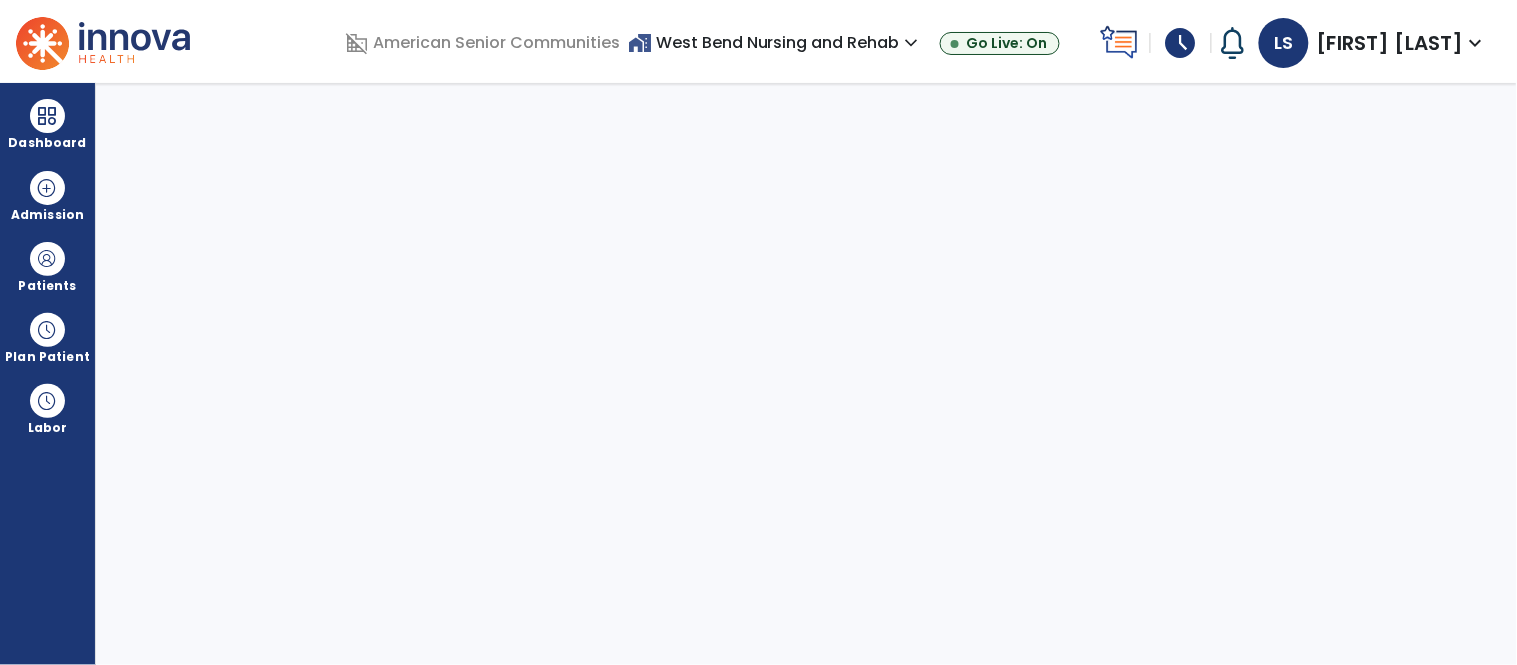 select on "****" 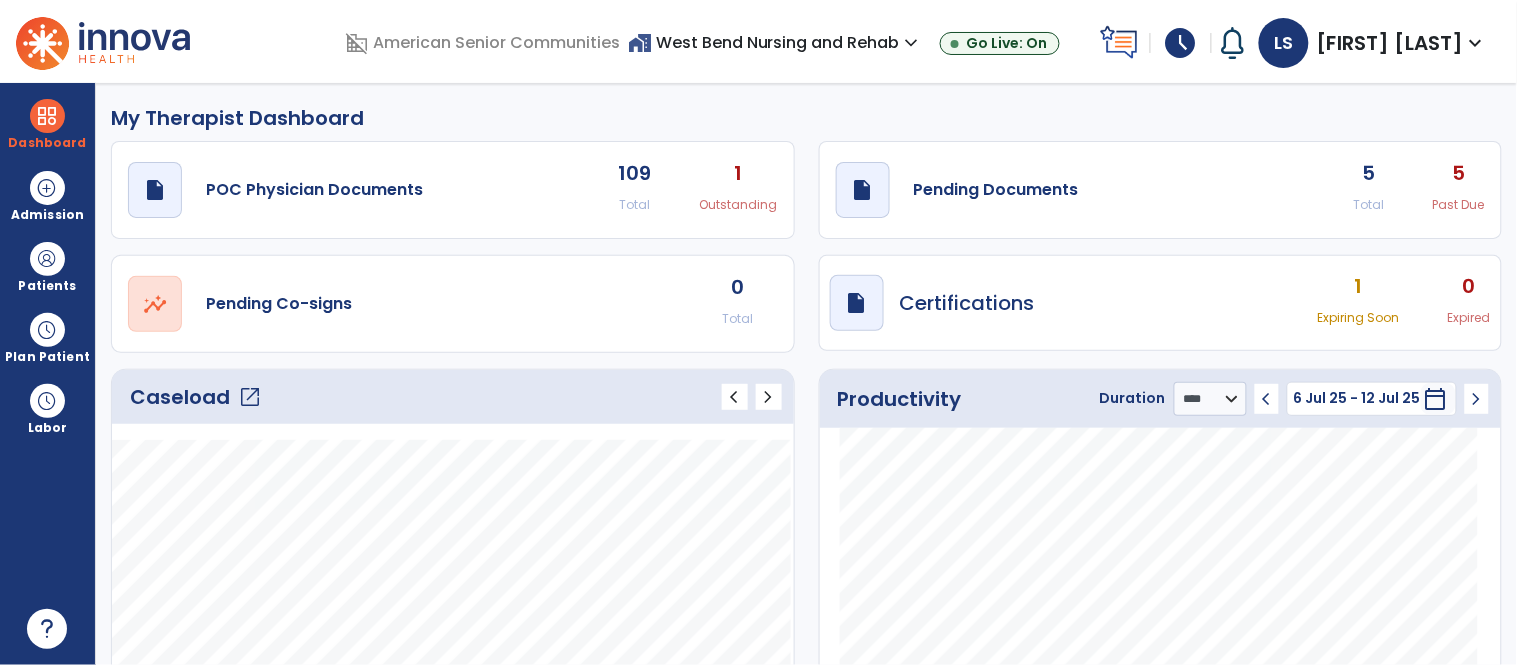 click on "open_in_new" 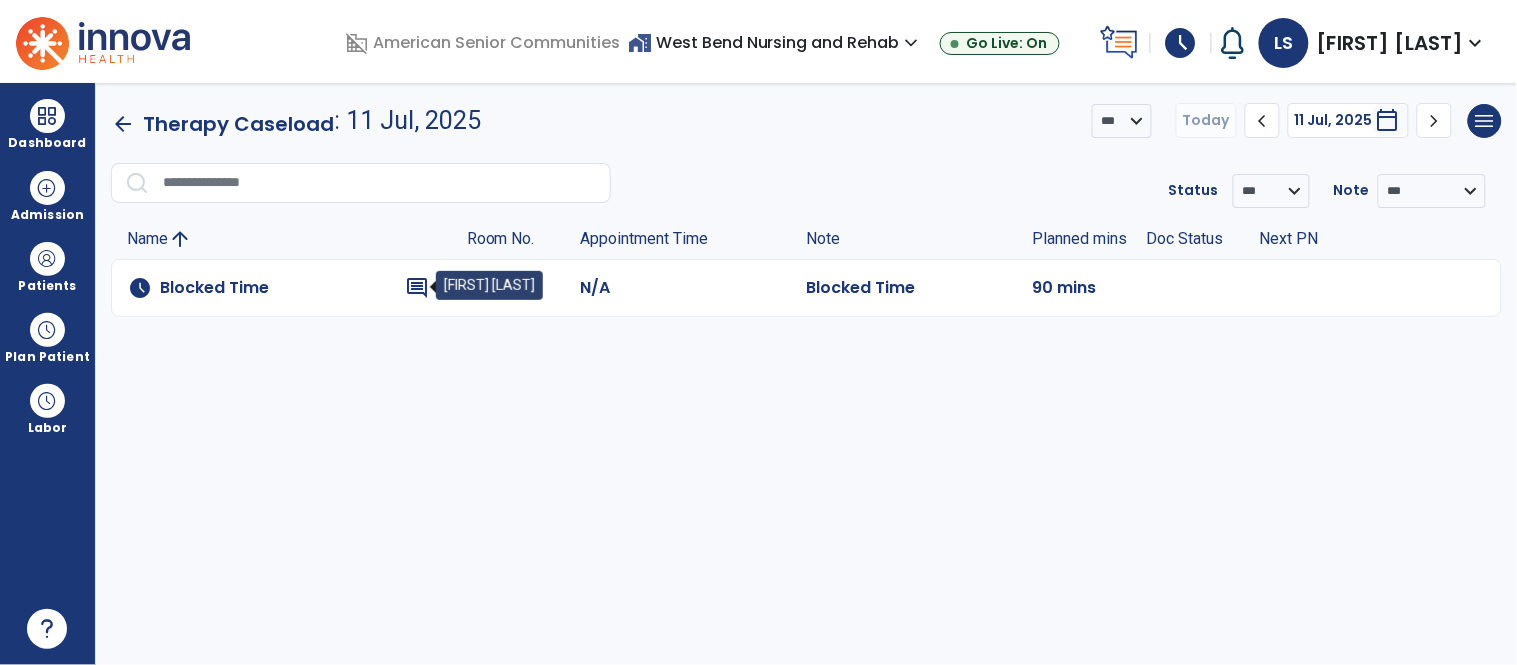 click on "comment" 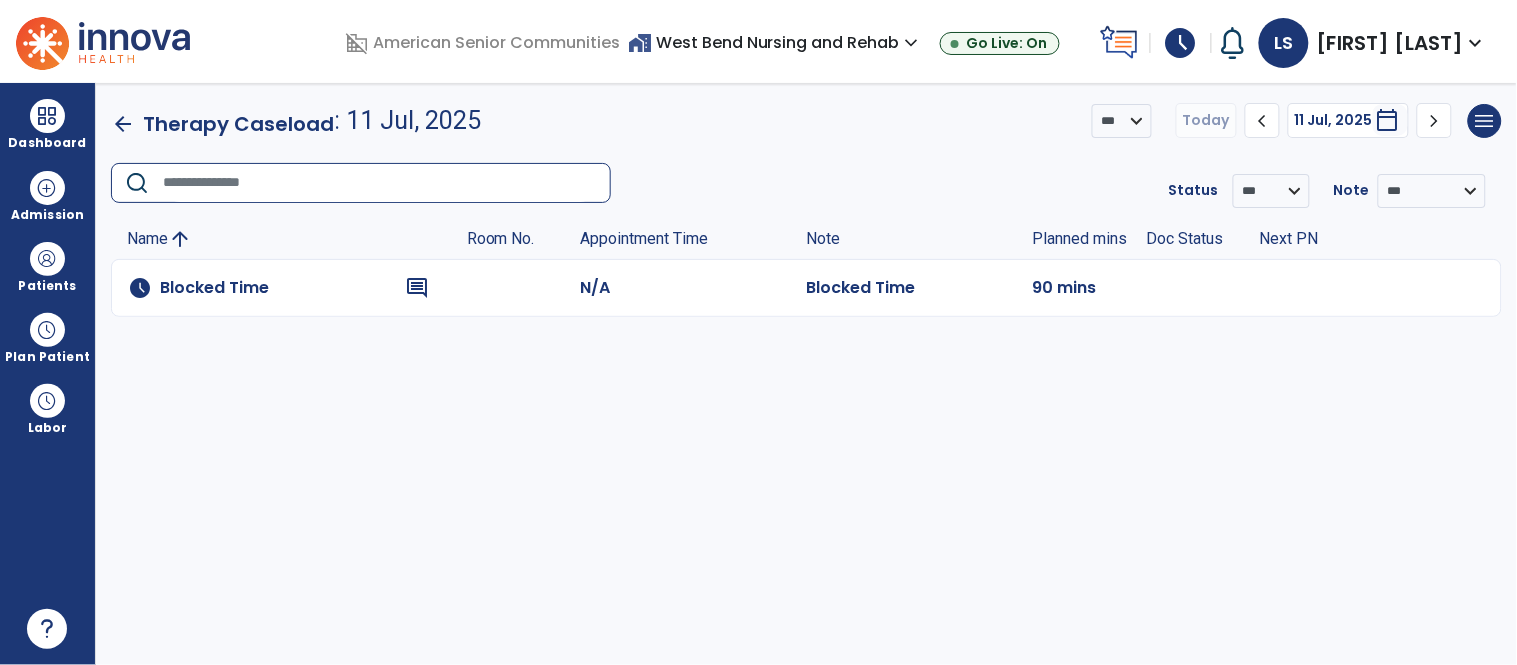 click 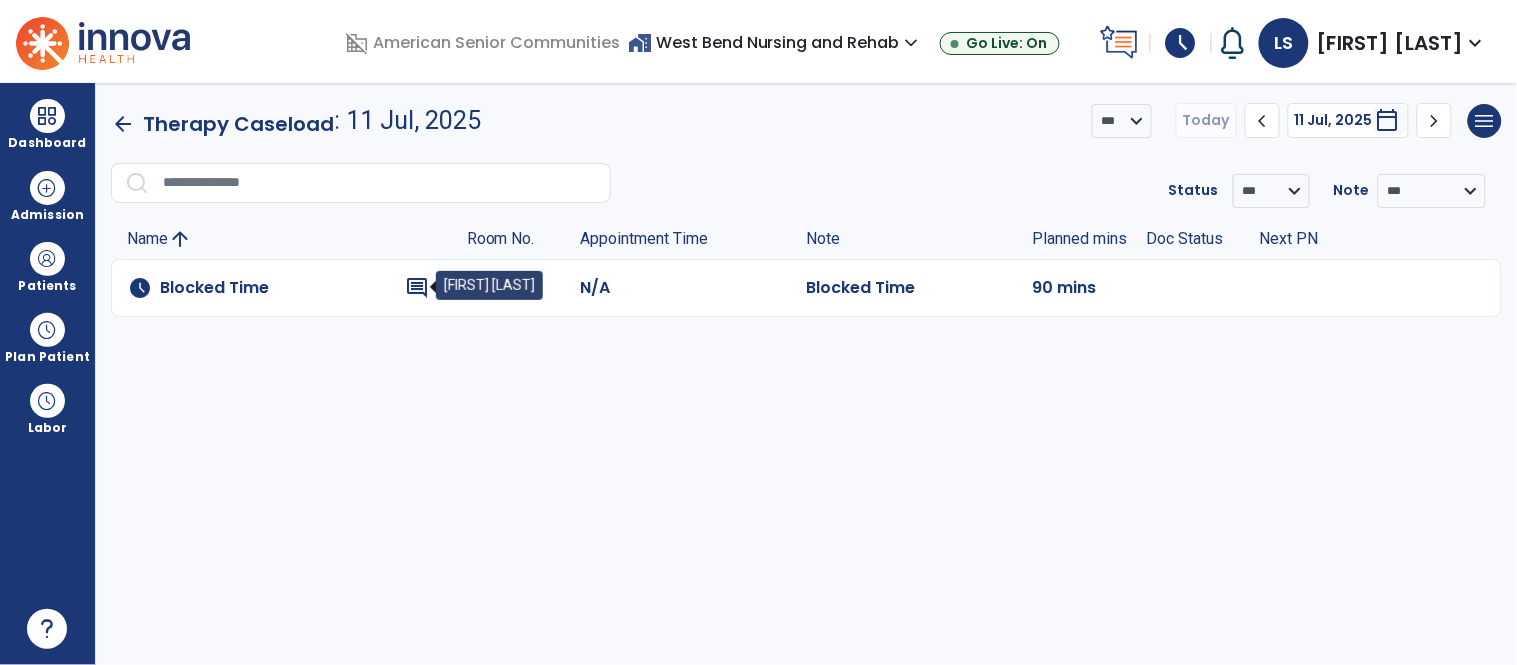 click on "comment" 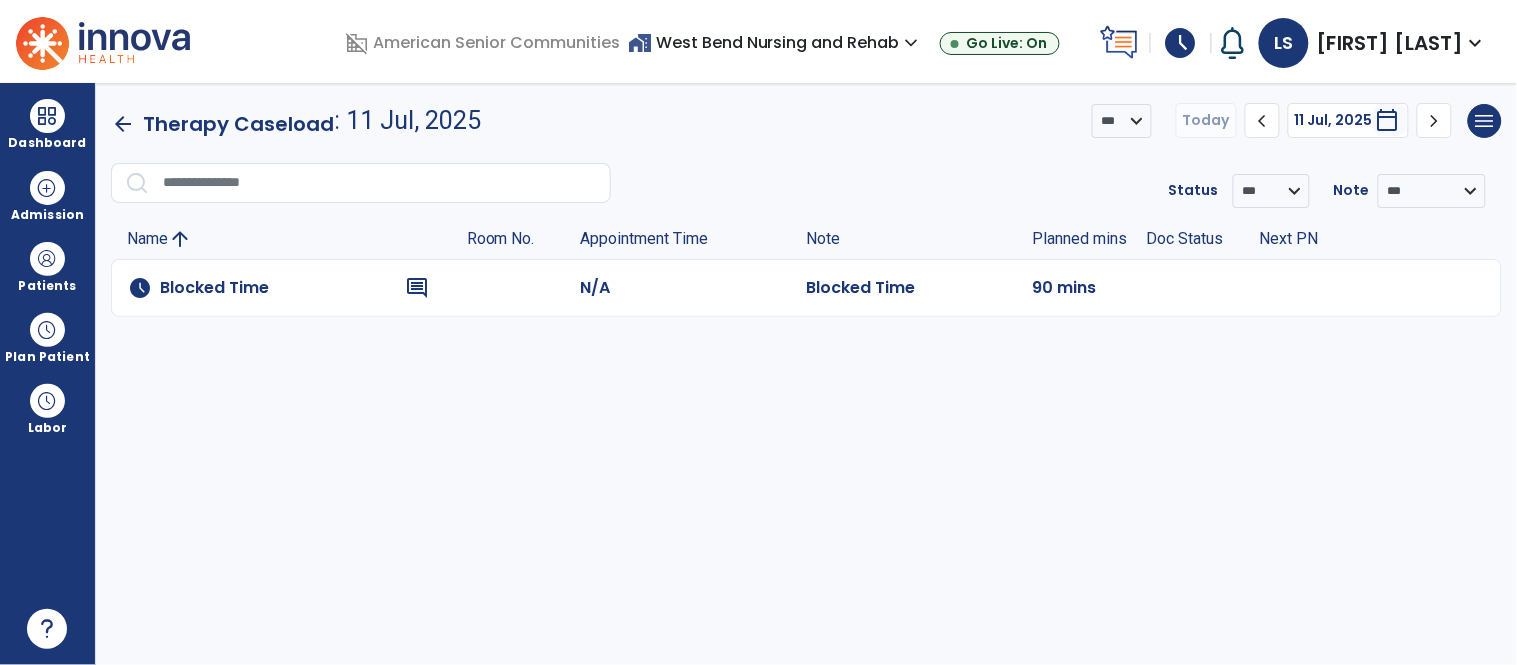 click 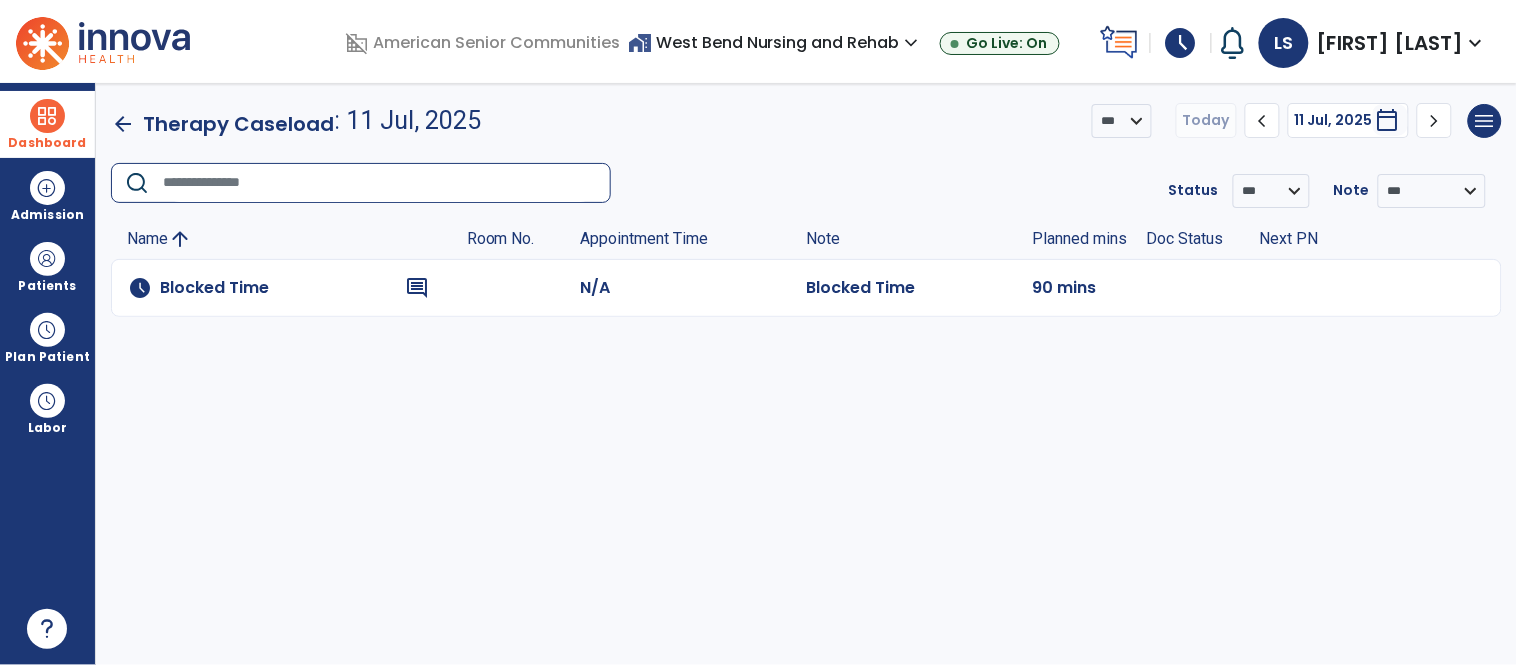 click on "Dashboard" at bounding box center (47, 124) 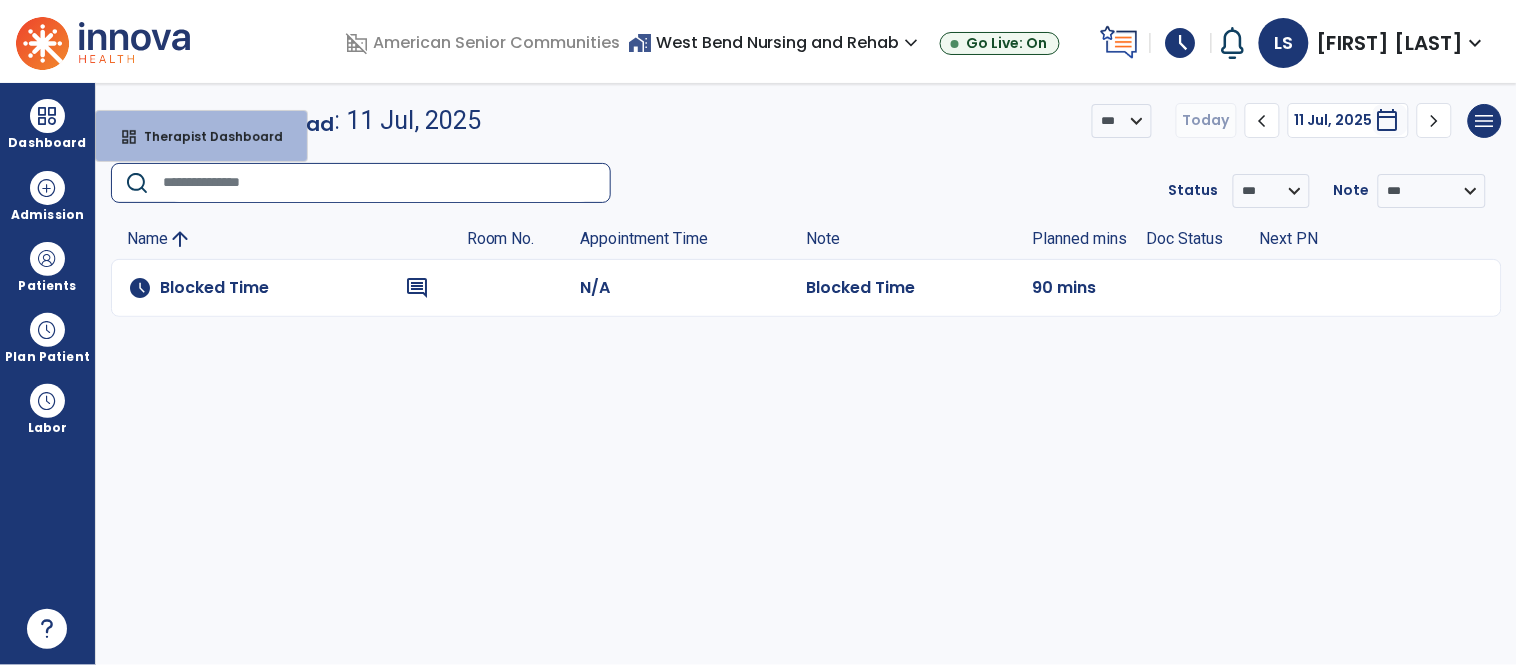 click 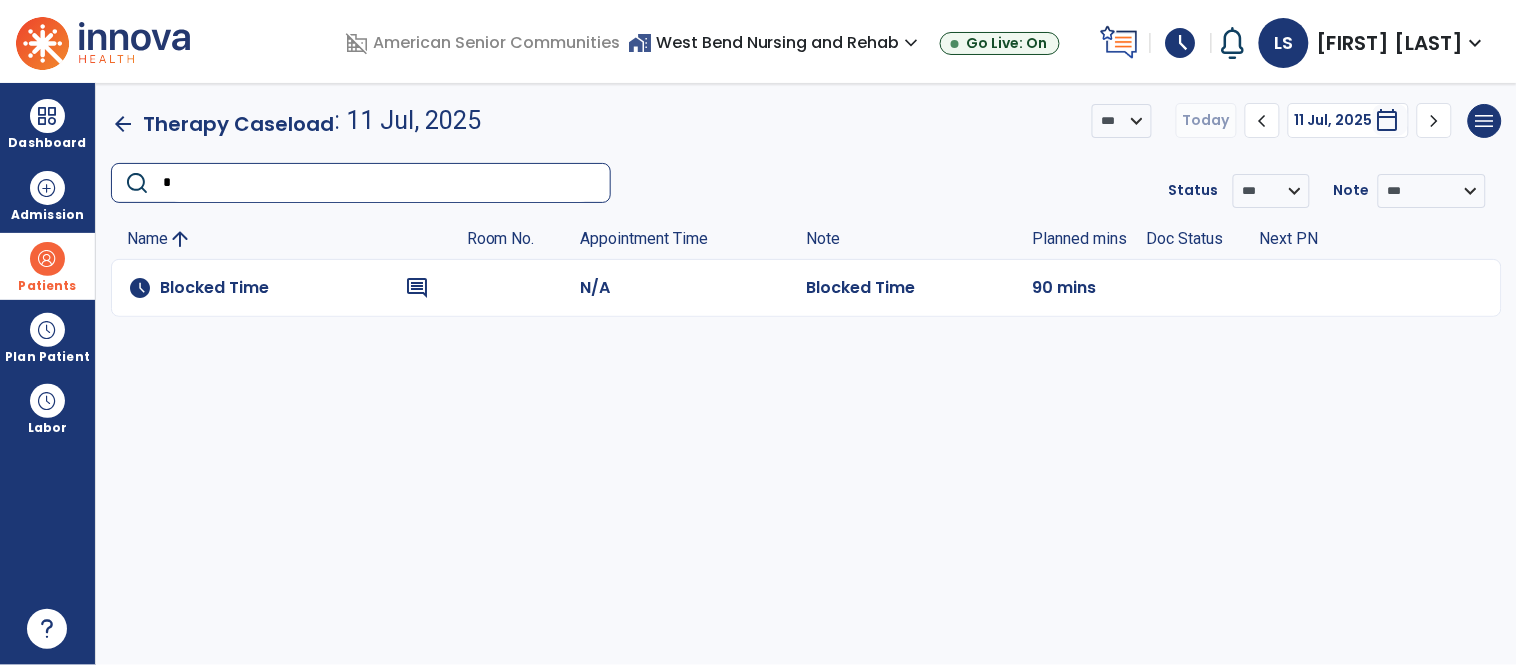 type on "*" 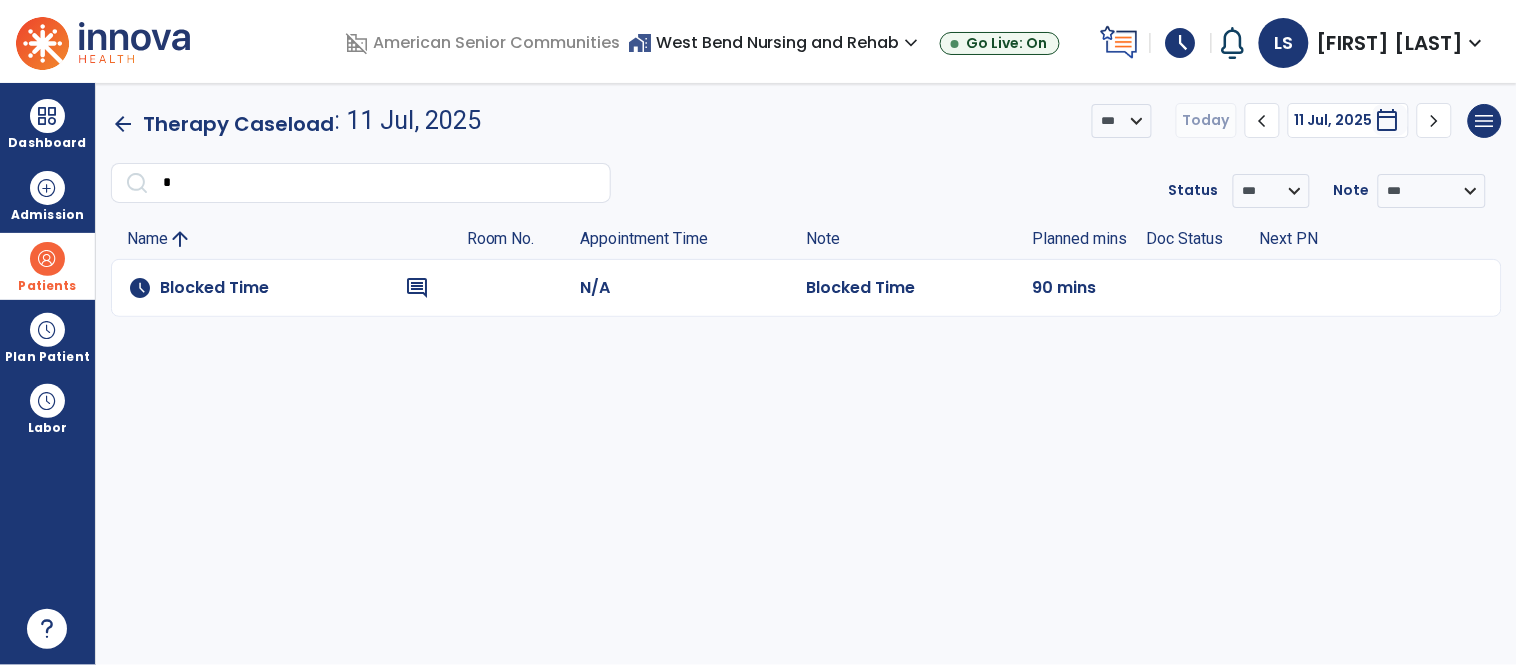 click at bounding box center [47, 259] 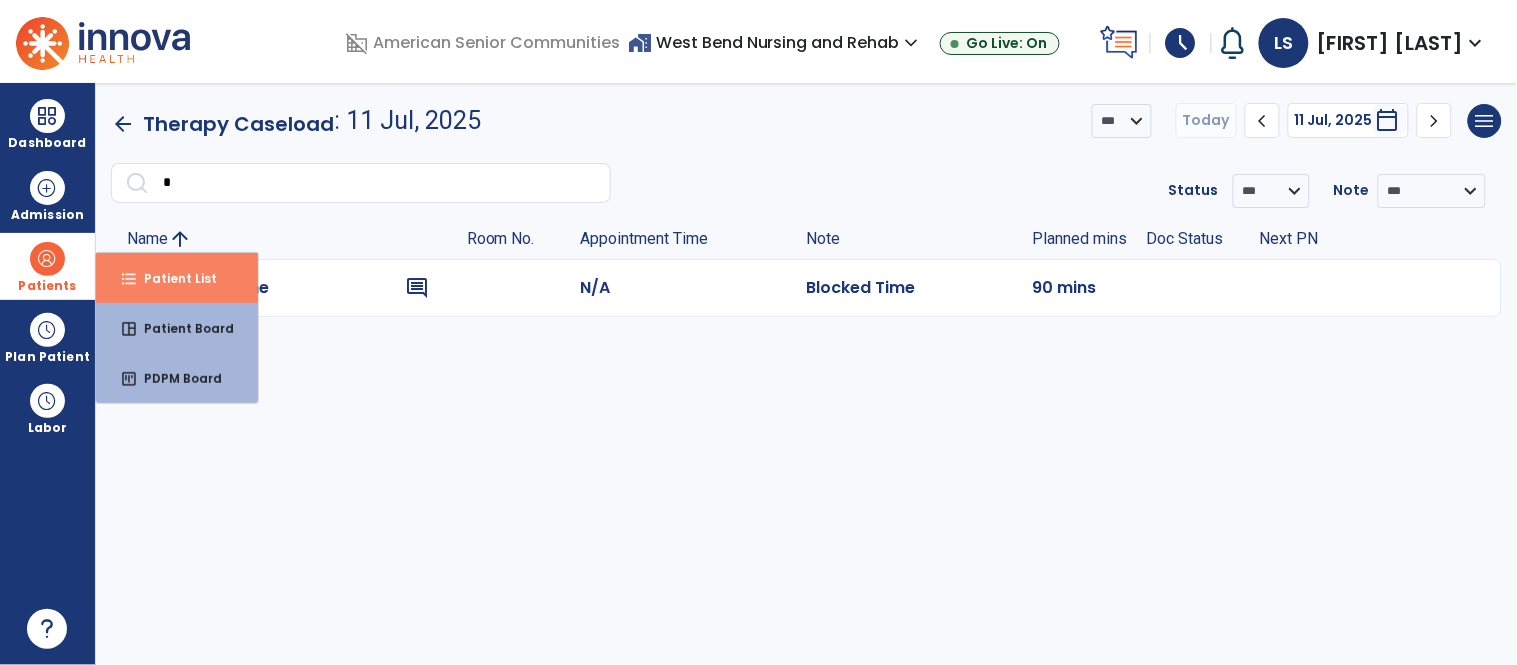 click on "format_list_bulleted" at bounding box center [129, 279] 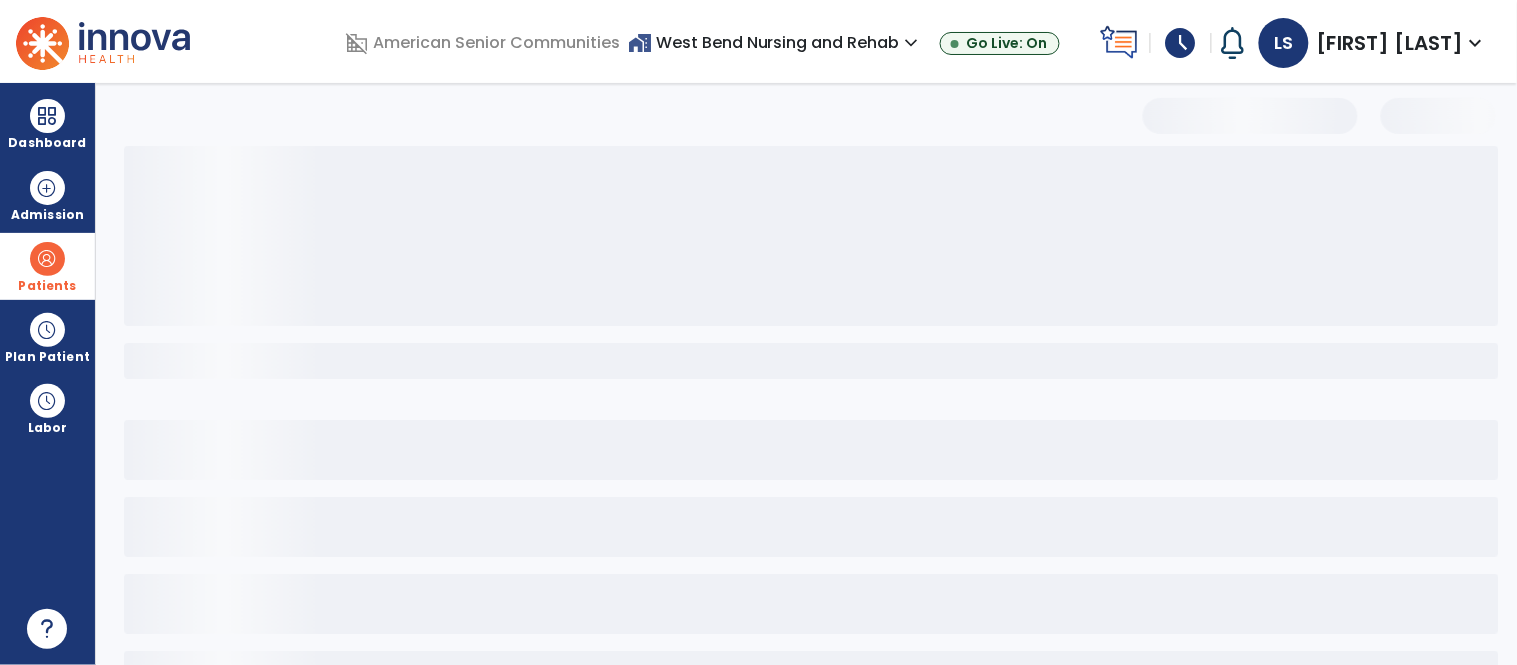select on "***" 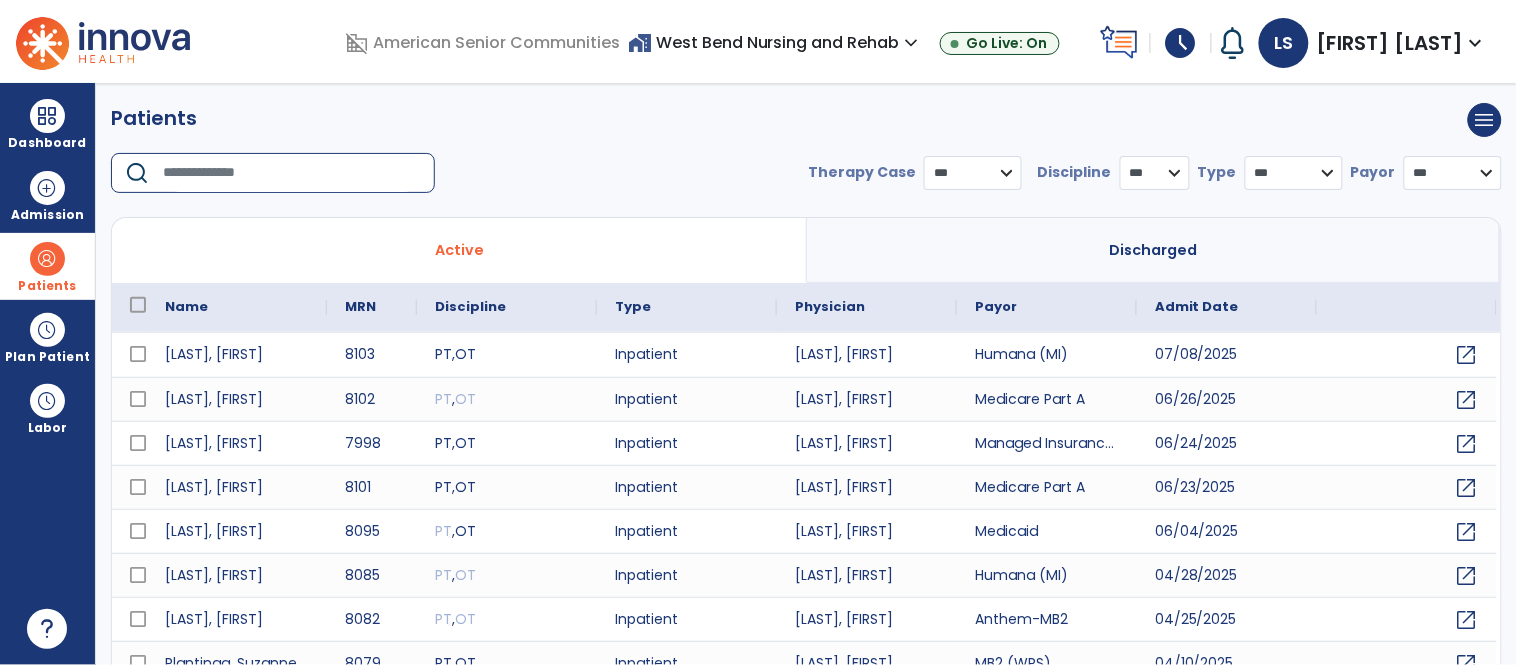 click at bounding box center (292, 173) 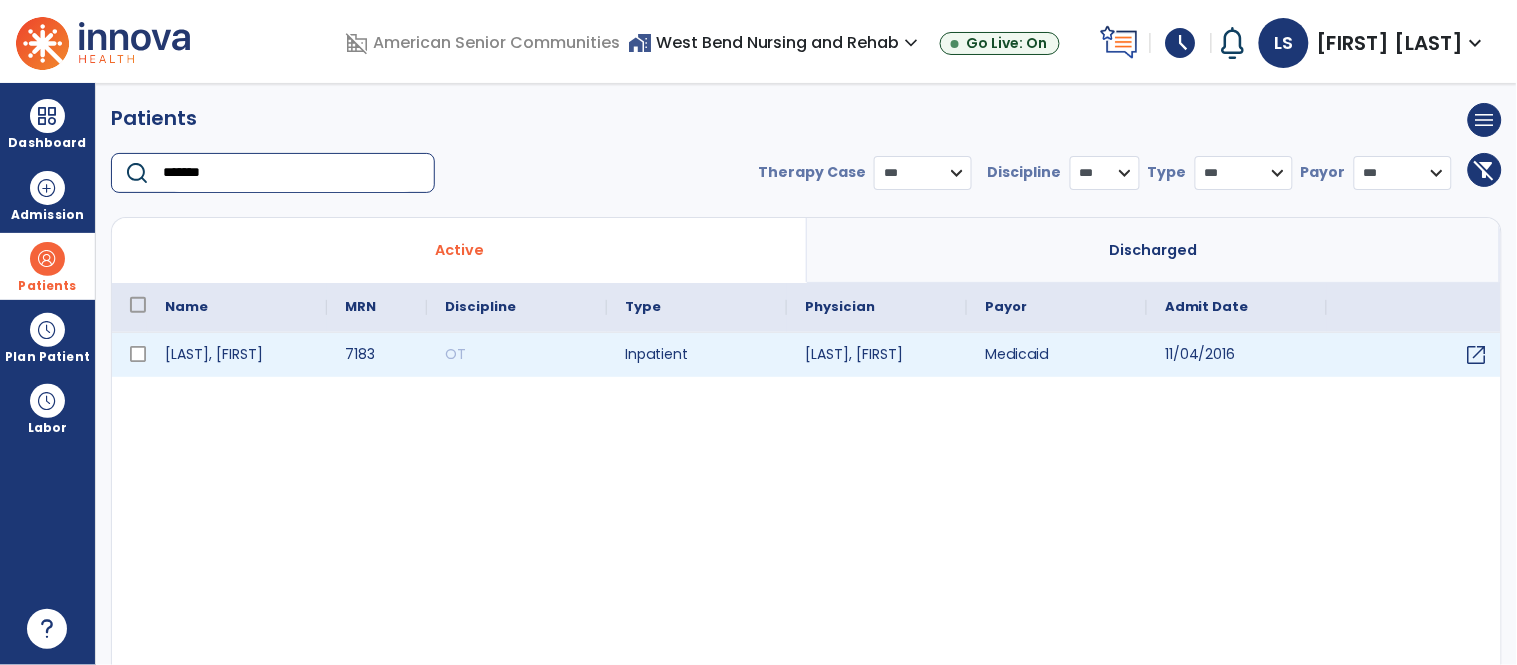 type on "*******" 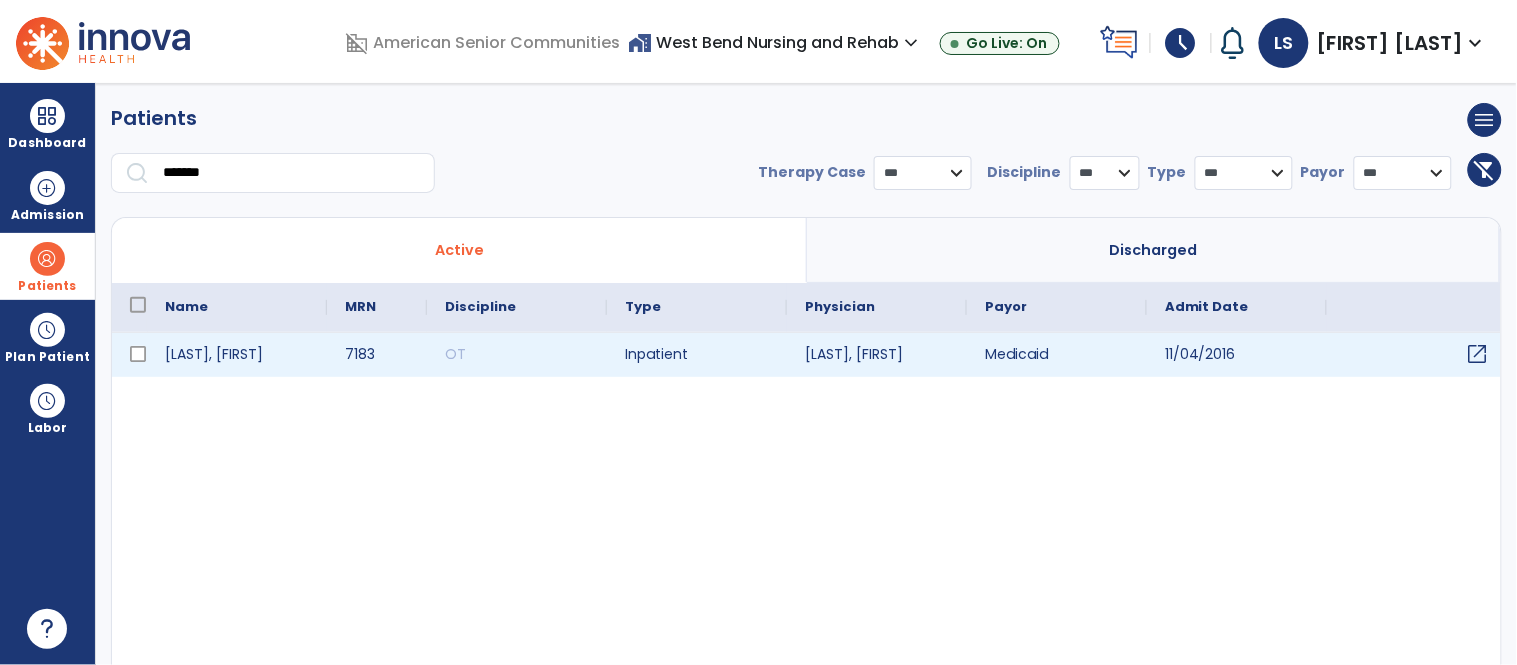 click on "open_in_new" at bounding box center (1417, 355) 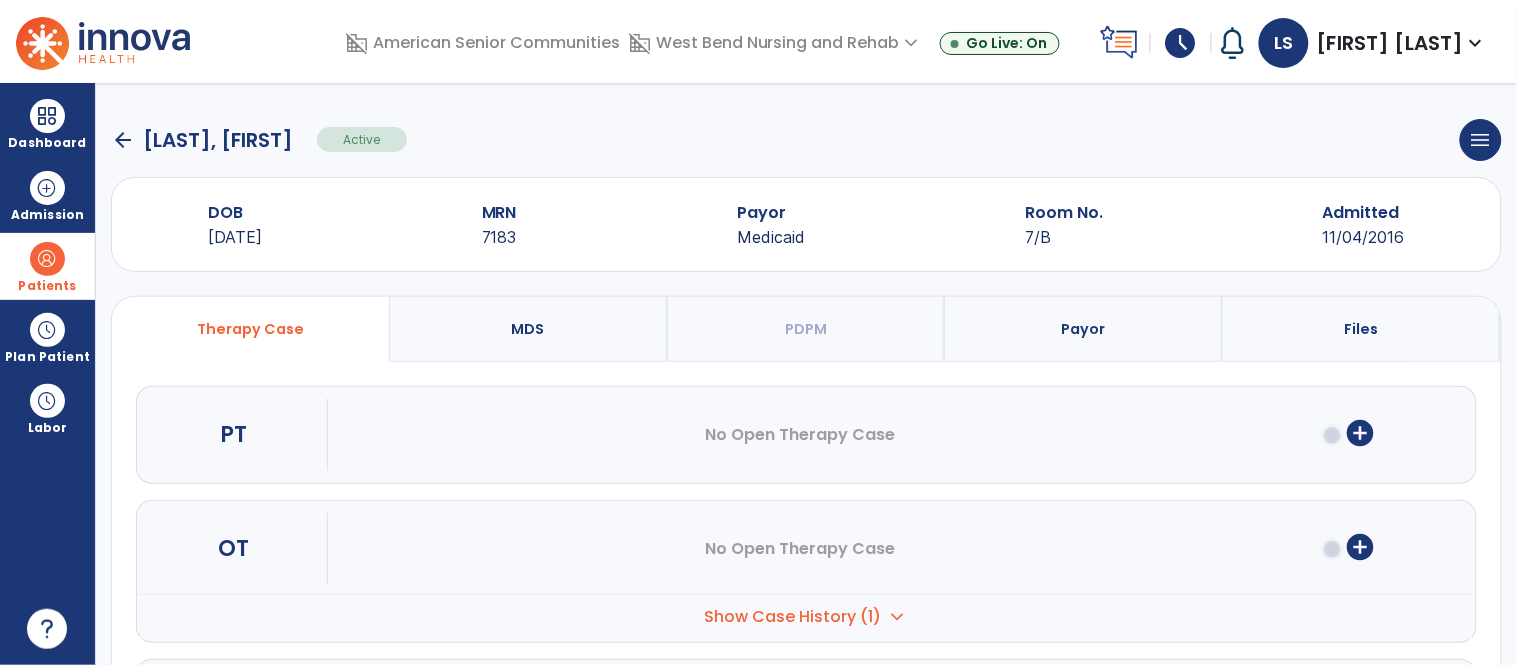 click on "add_circle" at bounding box center (1361, 433) 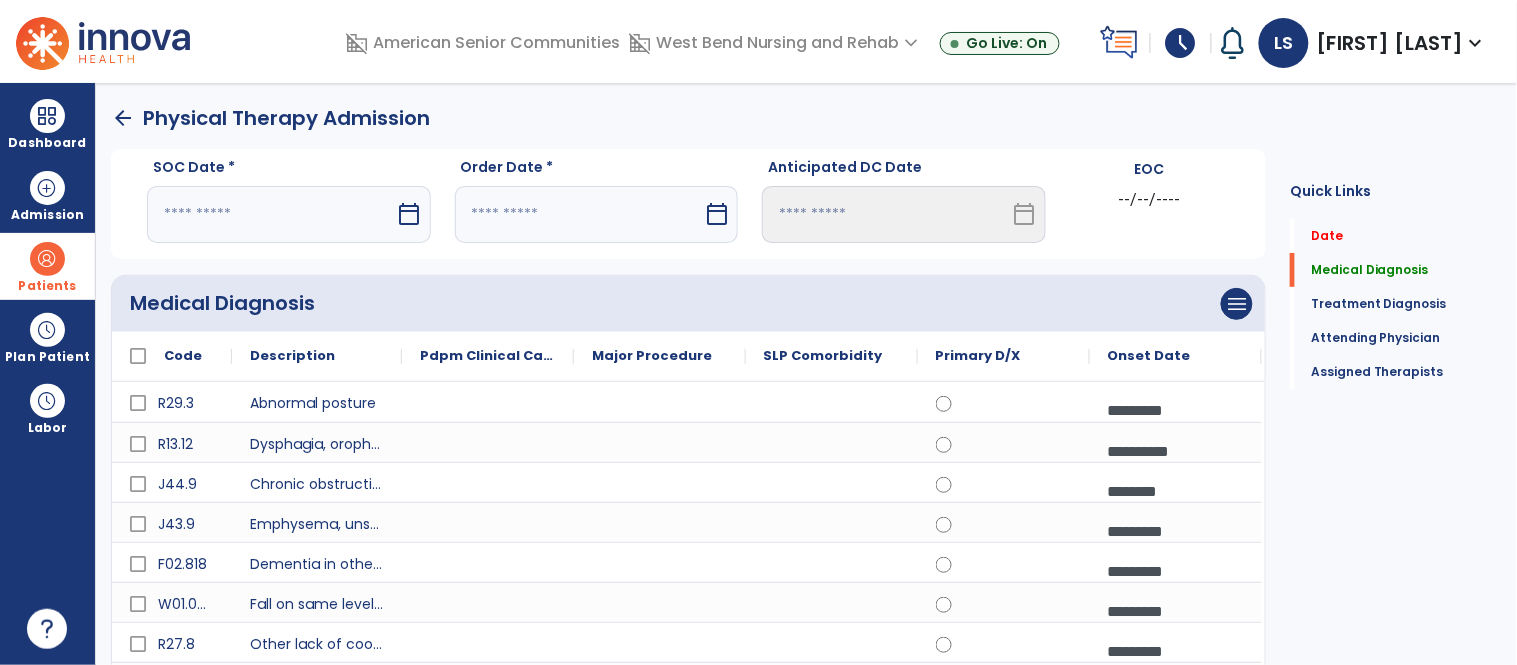 click on "calendar_today" at bounding box center (410, 214) 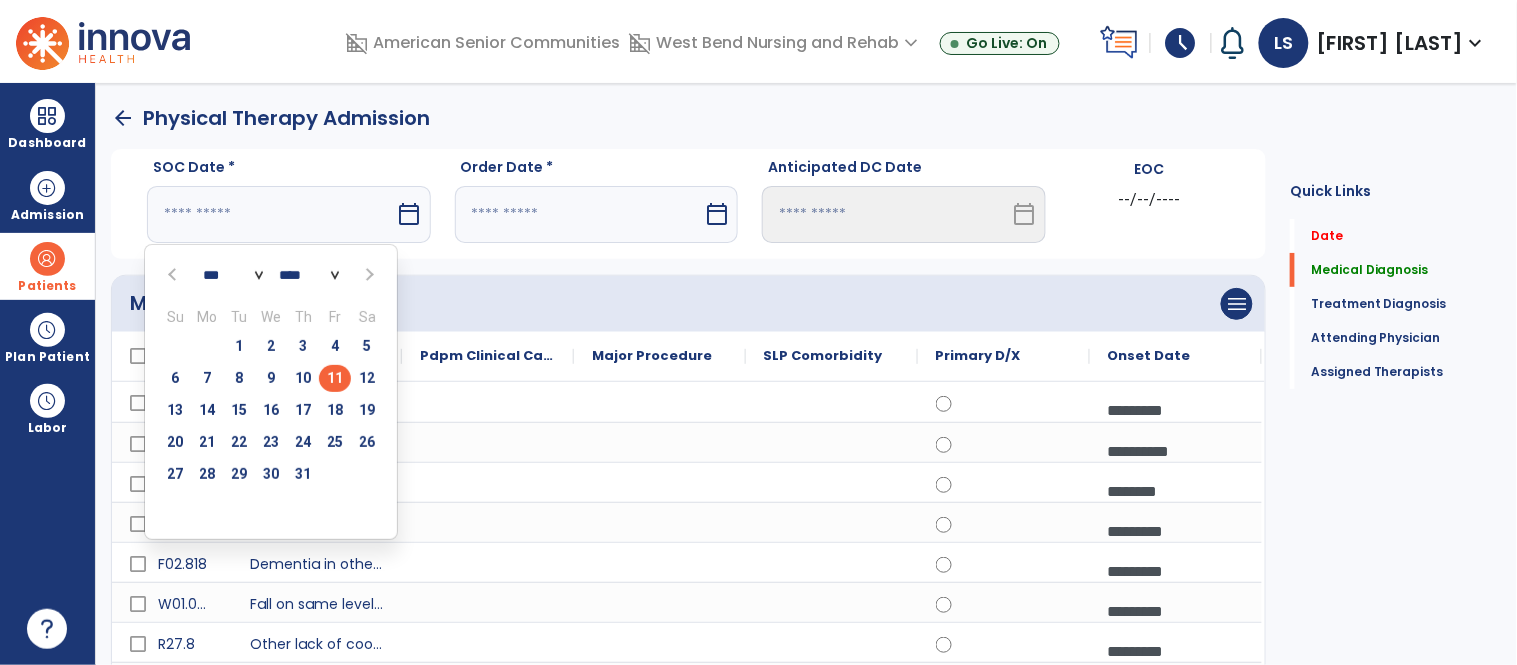 click on "11" at bounding box center [335, 378] 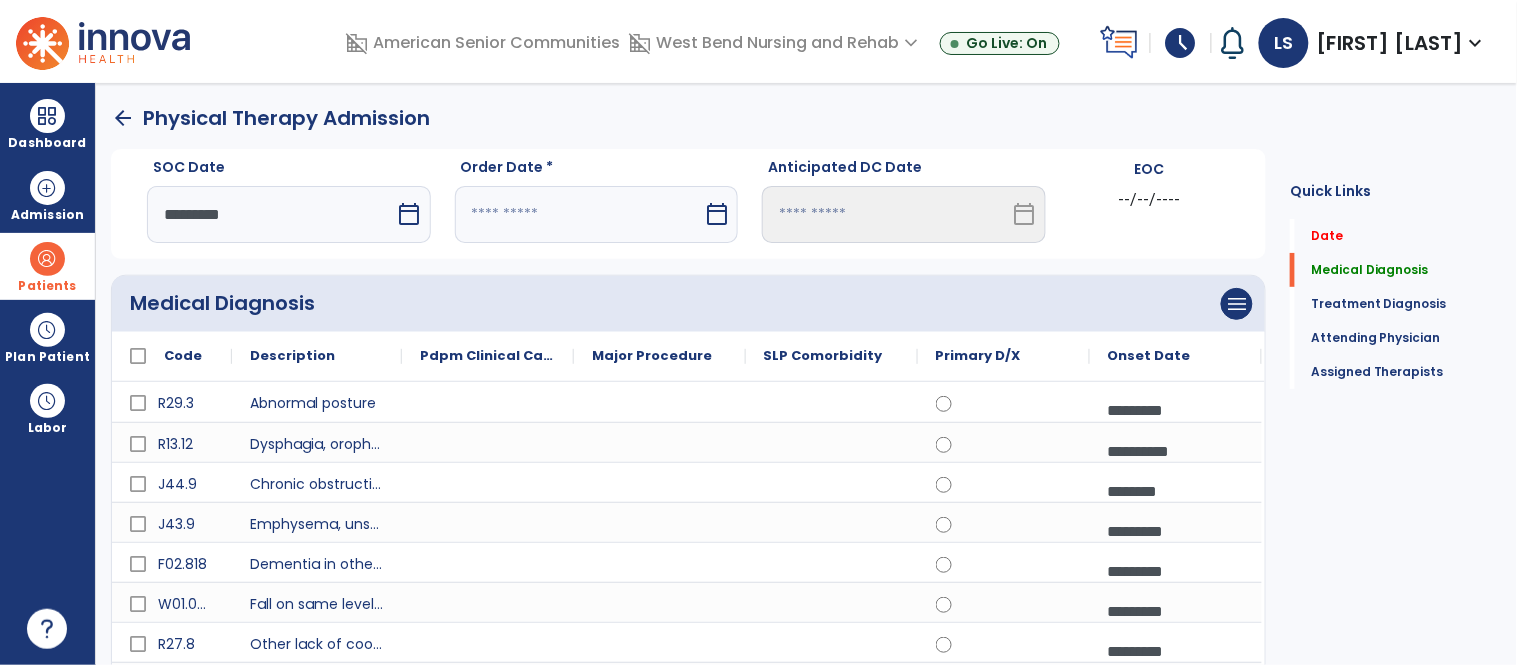 click on "calendar_today" at bounding box center [717, 214] 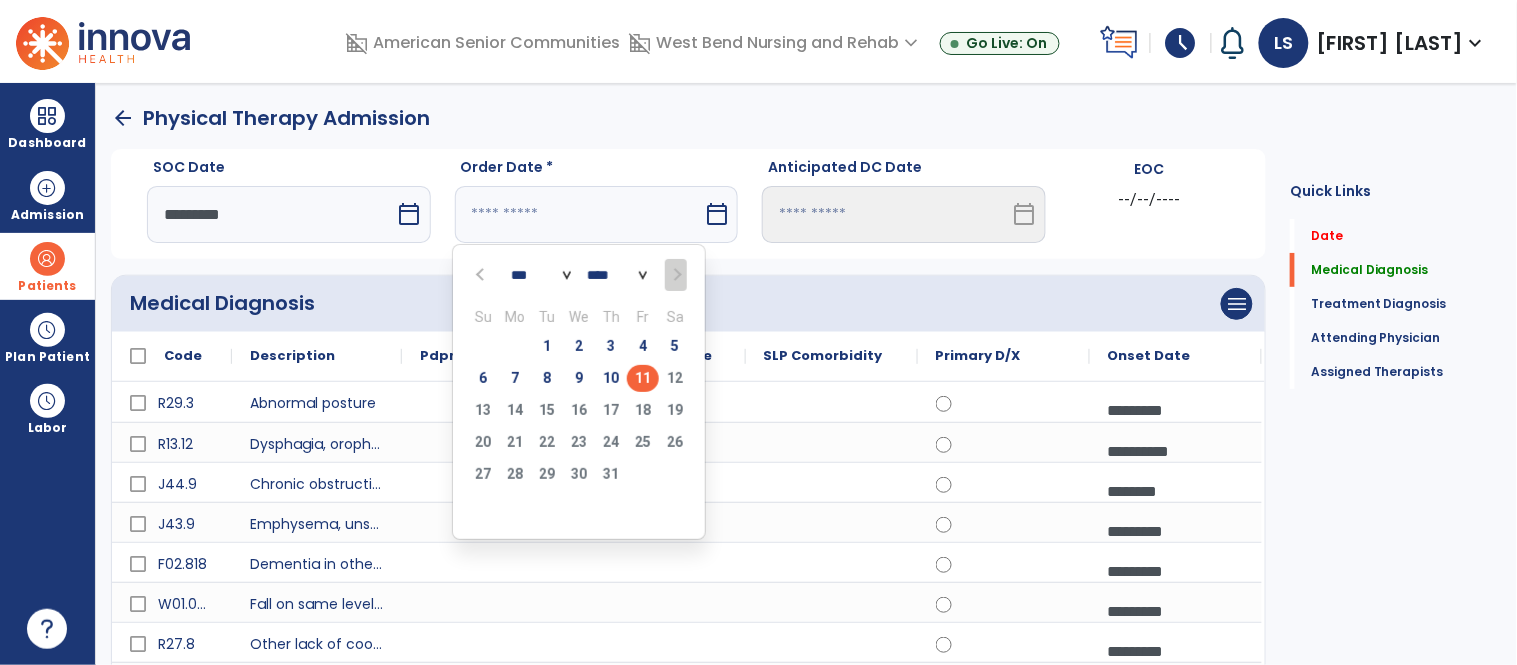 click on "11" at bounding box center [643, 378] 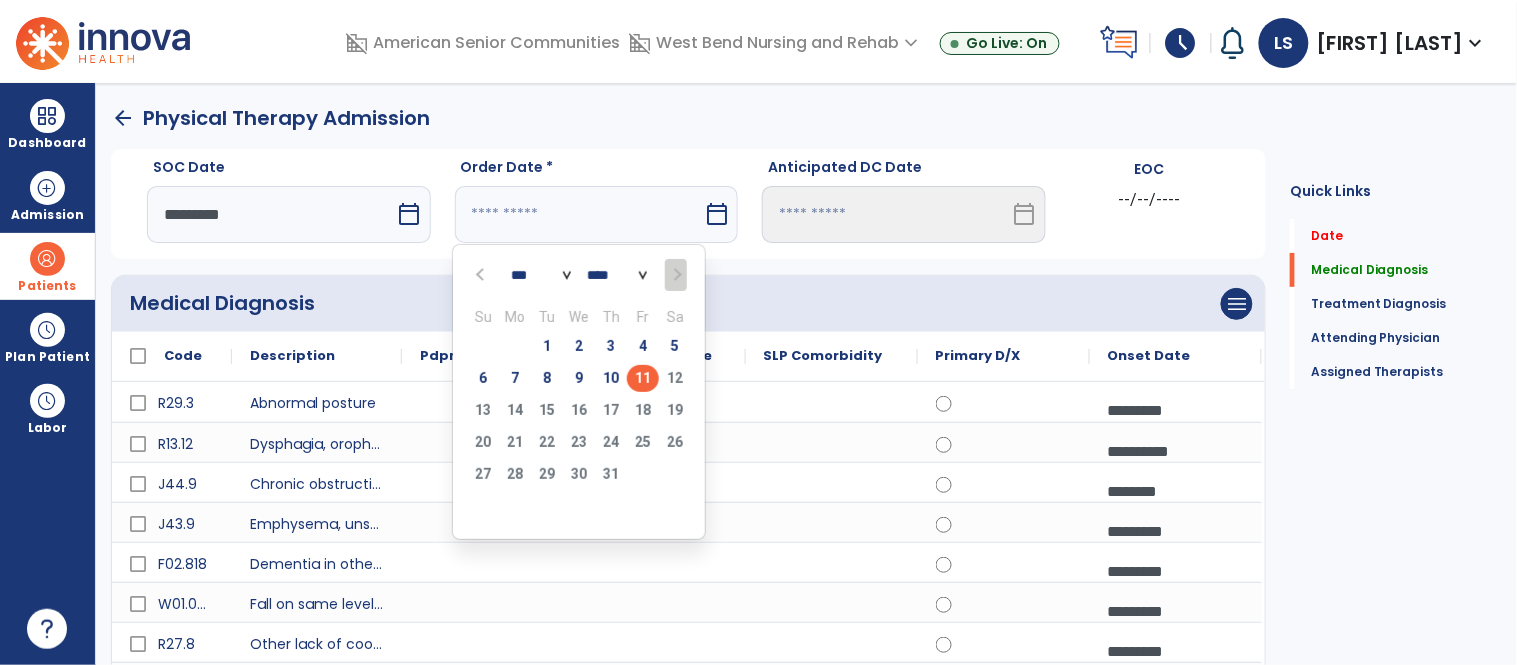 type on "*********" 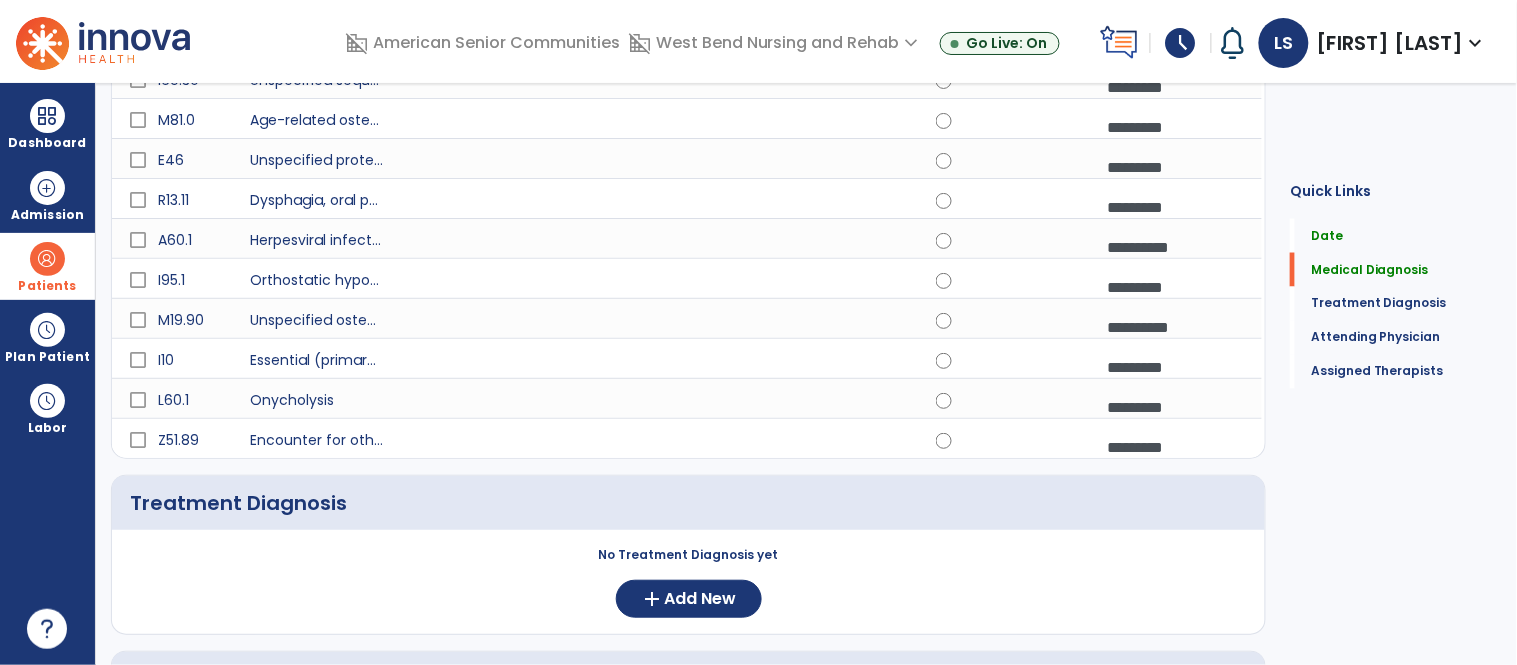 scroll, scrollTop: 1275, scrollLeft: 0, axis: vertical 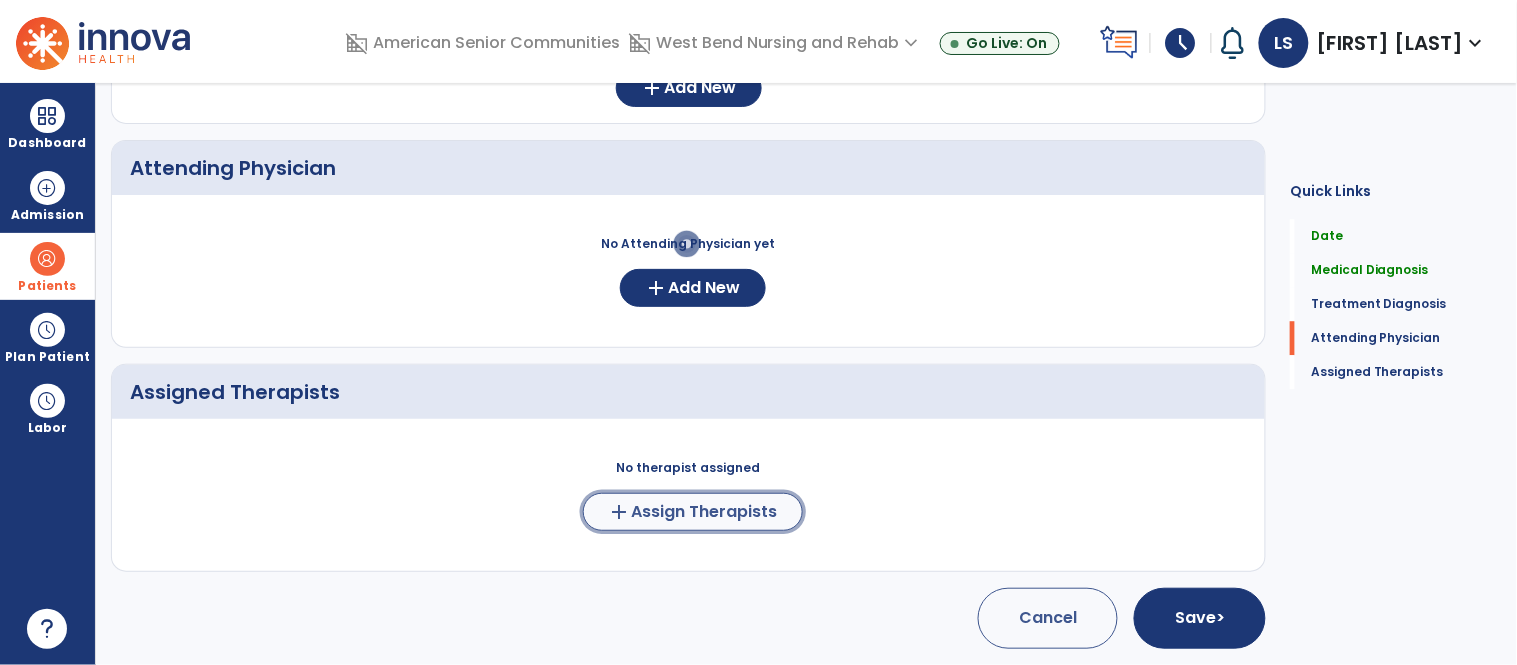 click on "add  Assign Therapists" 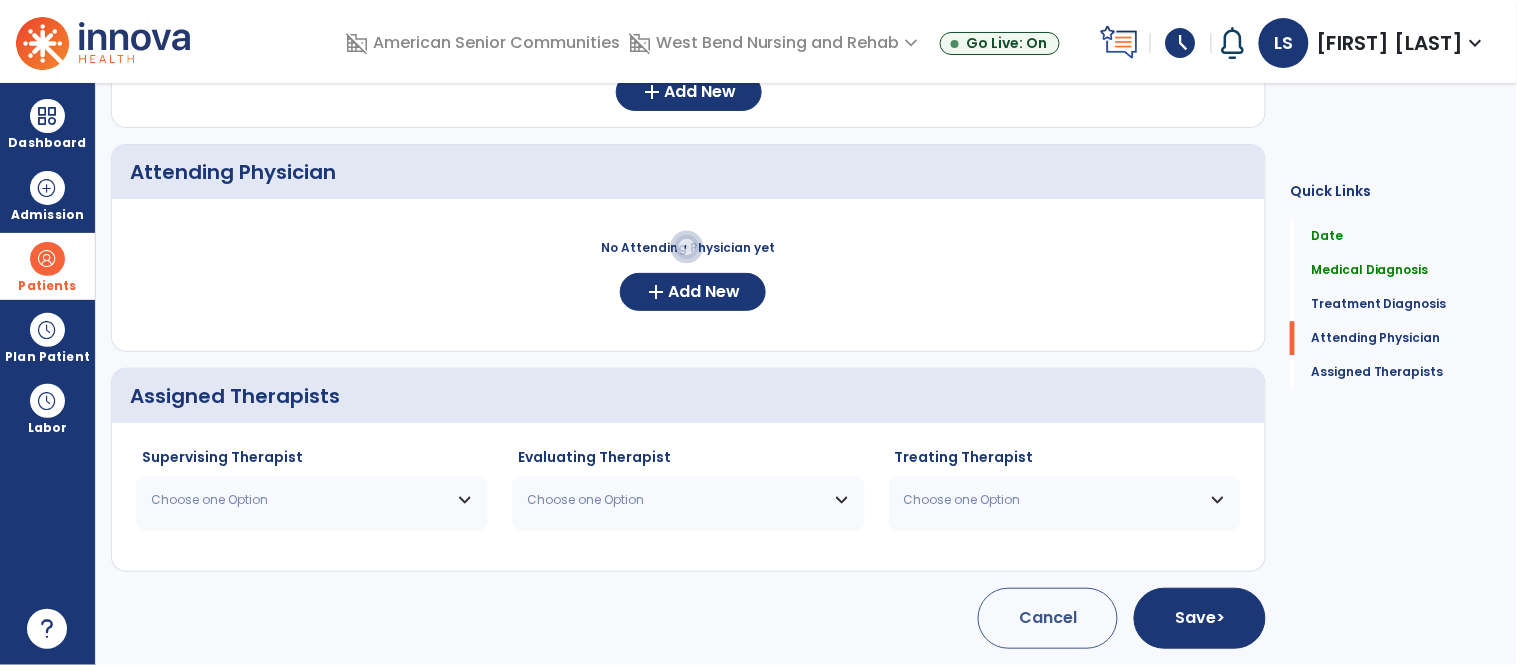 scroll, scrollTop: 1272, scrollLeft: 0, axis: vertical 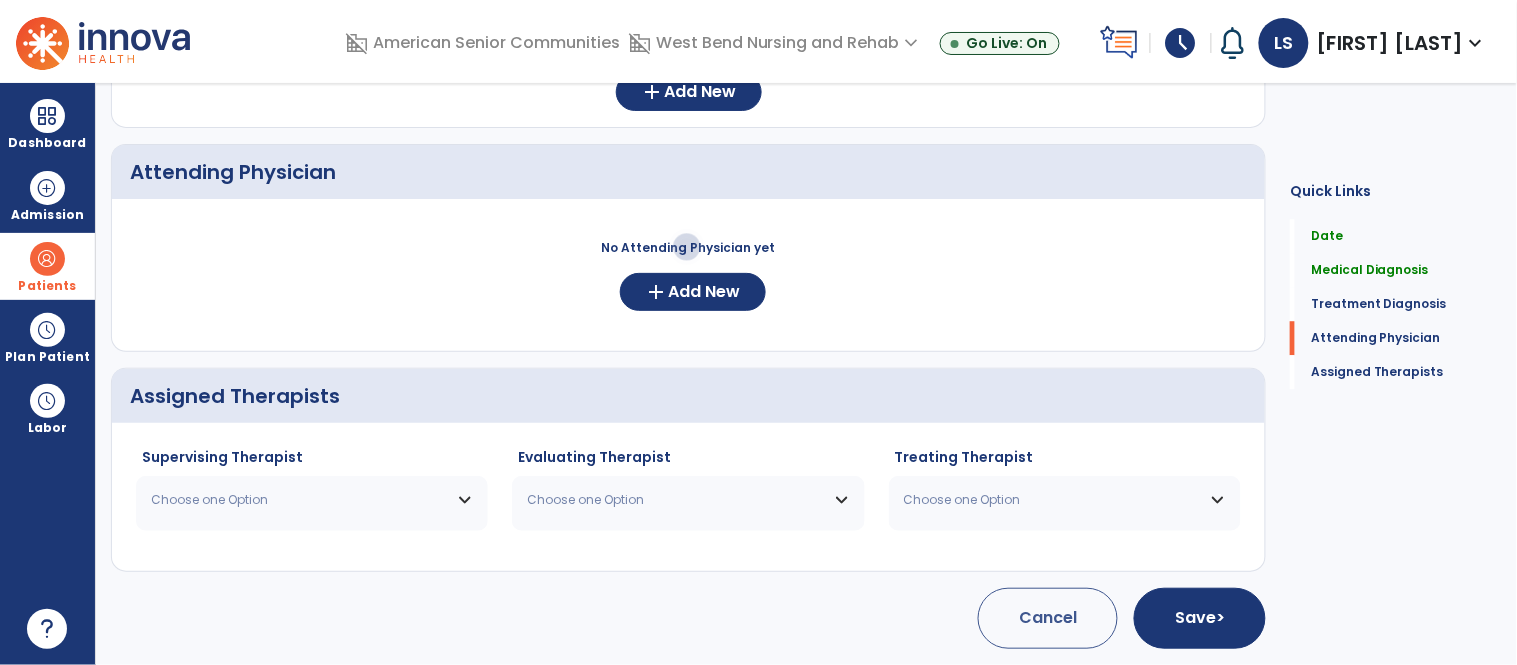 click on "Choose one Option" at bounding box center [299, 500] 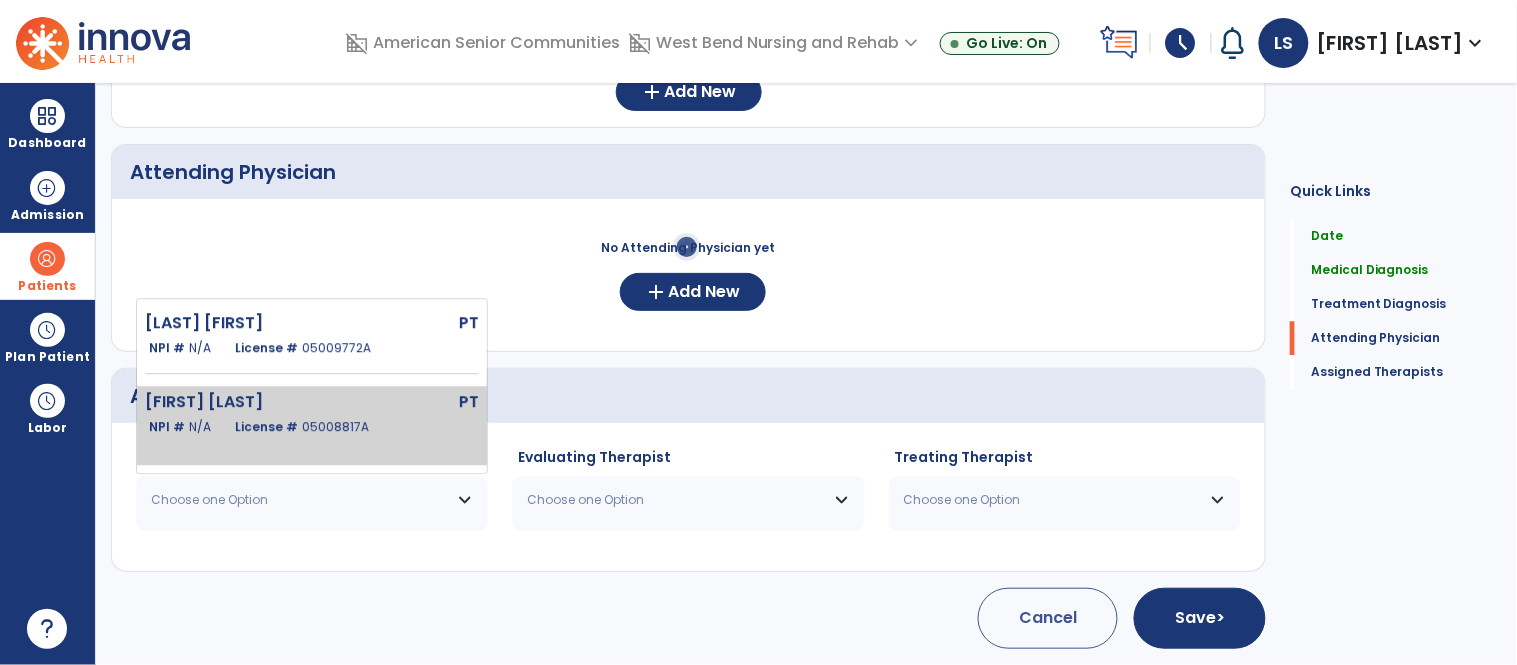 click on "Stewart Lyndy" 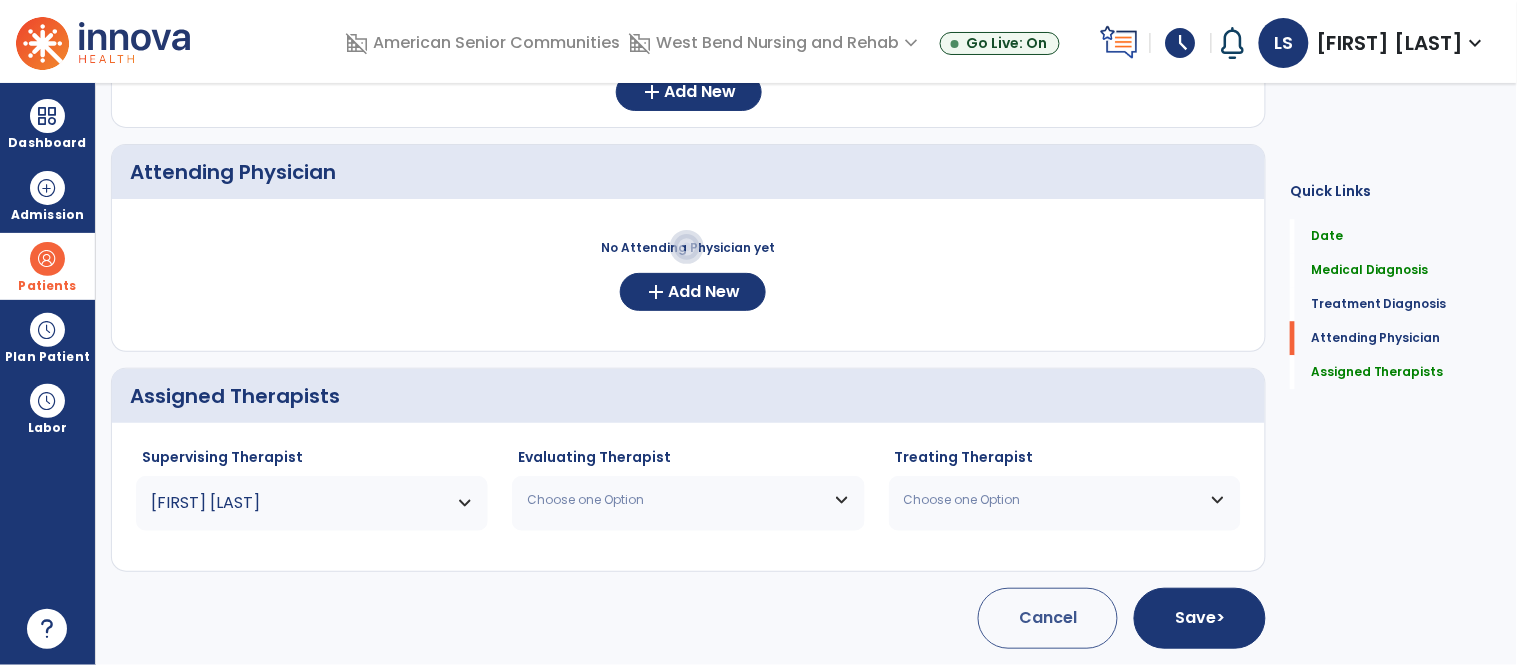click on "Choose one Option" at bounding box center (688, 500) 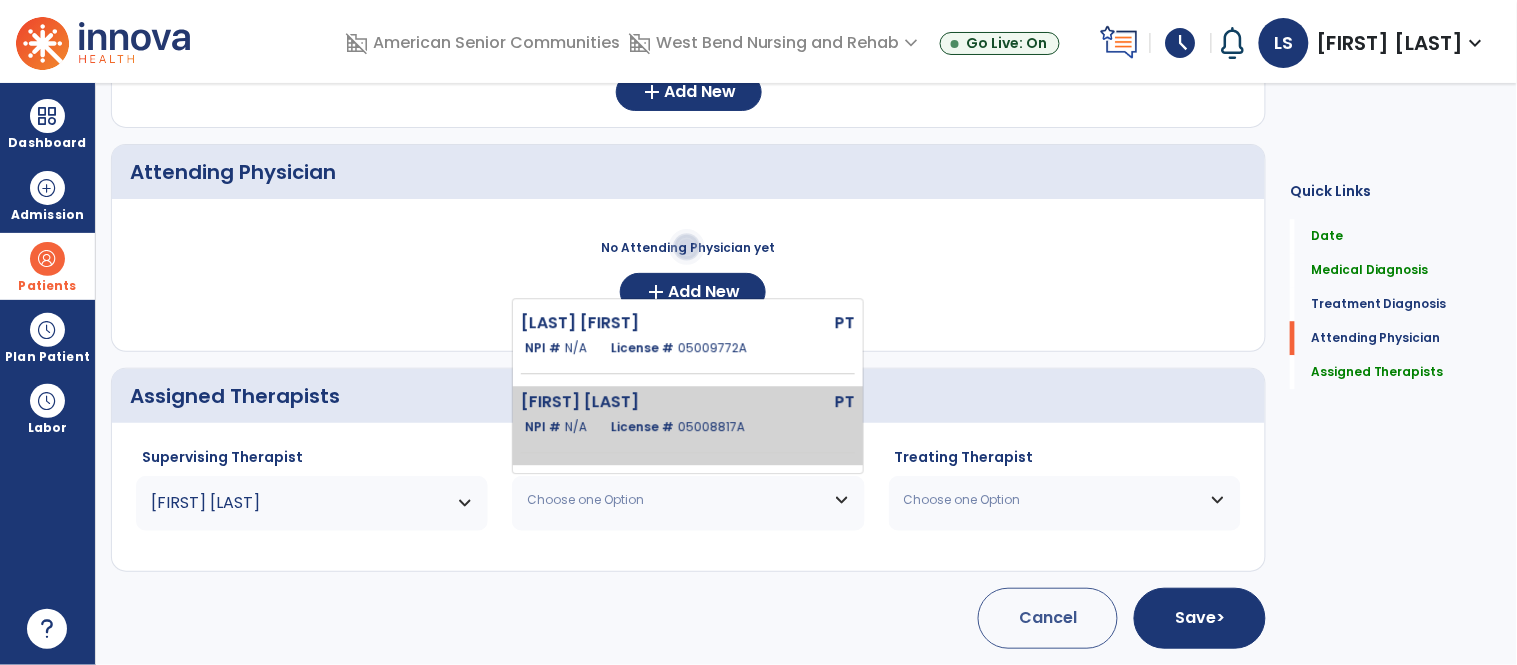 click on "Stewart Lyndy" 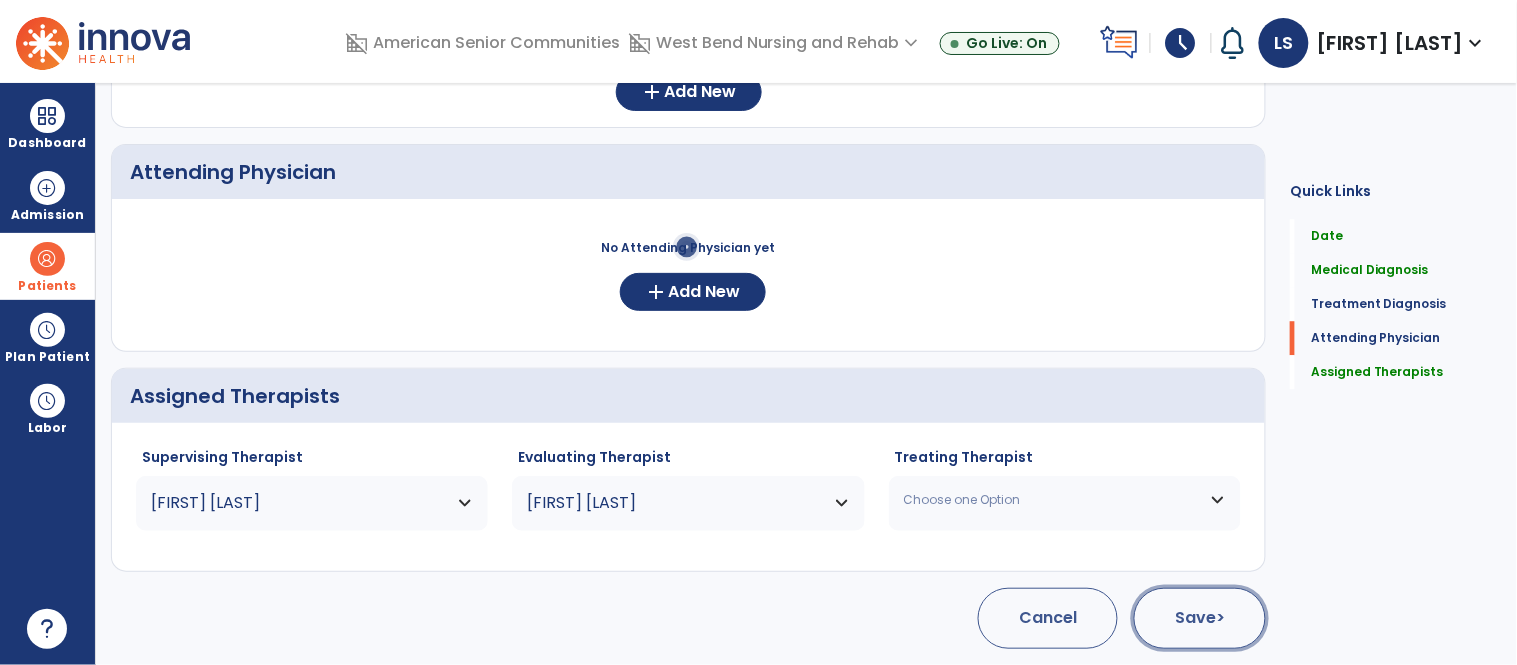 click on "Save  >" 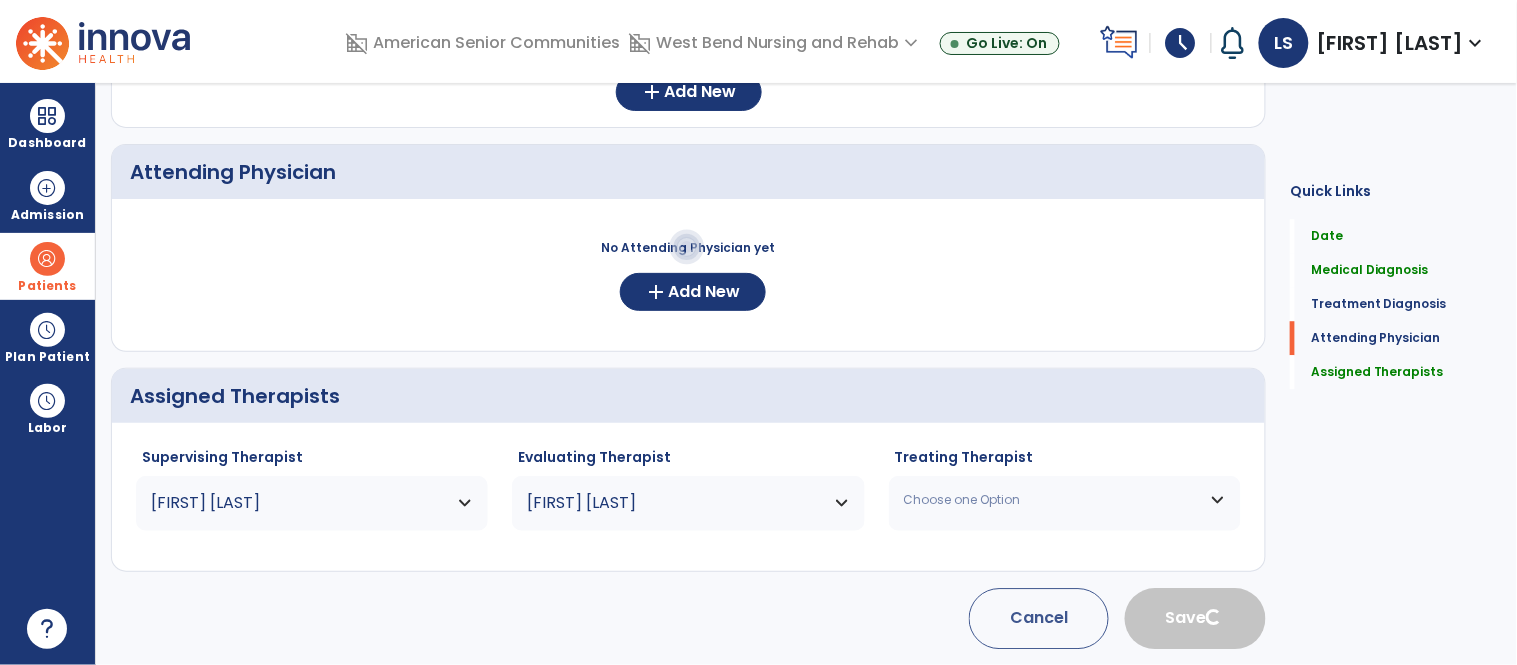 type 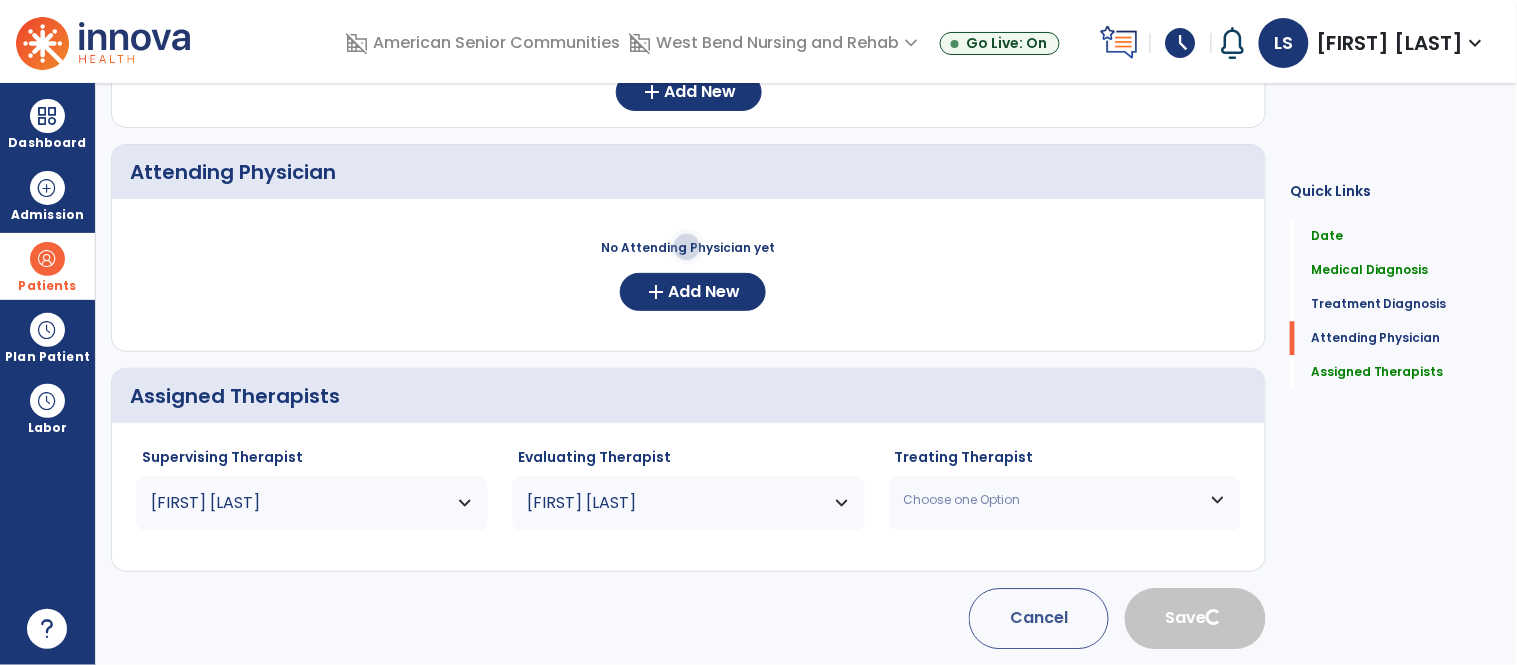 type 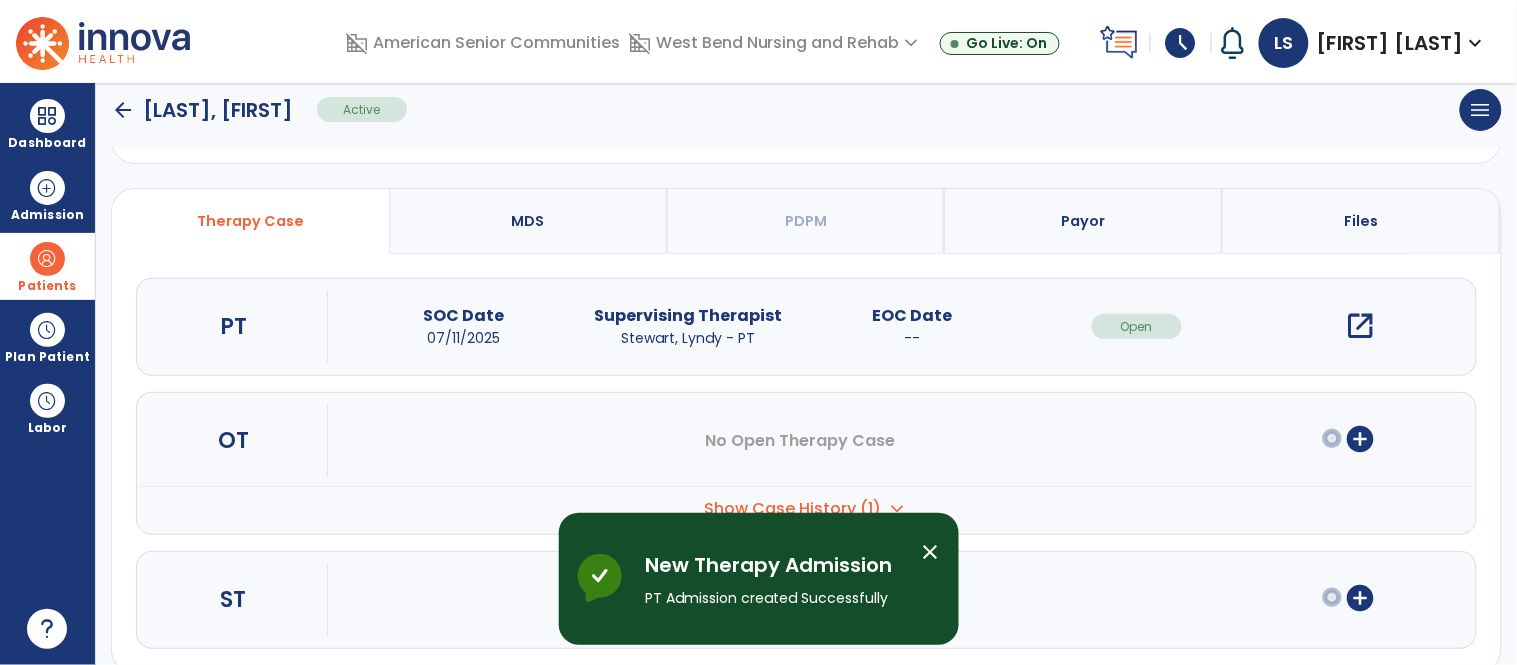 scroll, scrollTop: 111, scrollLeft: 0, axis: vertical 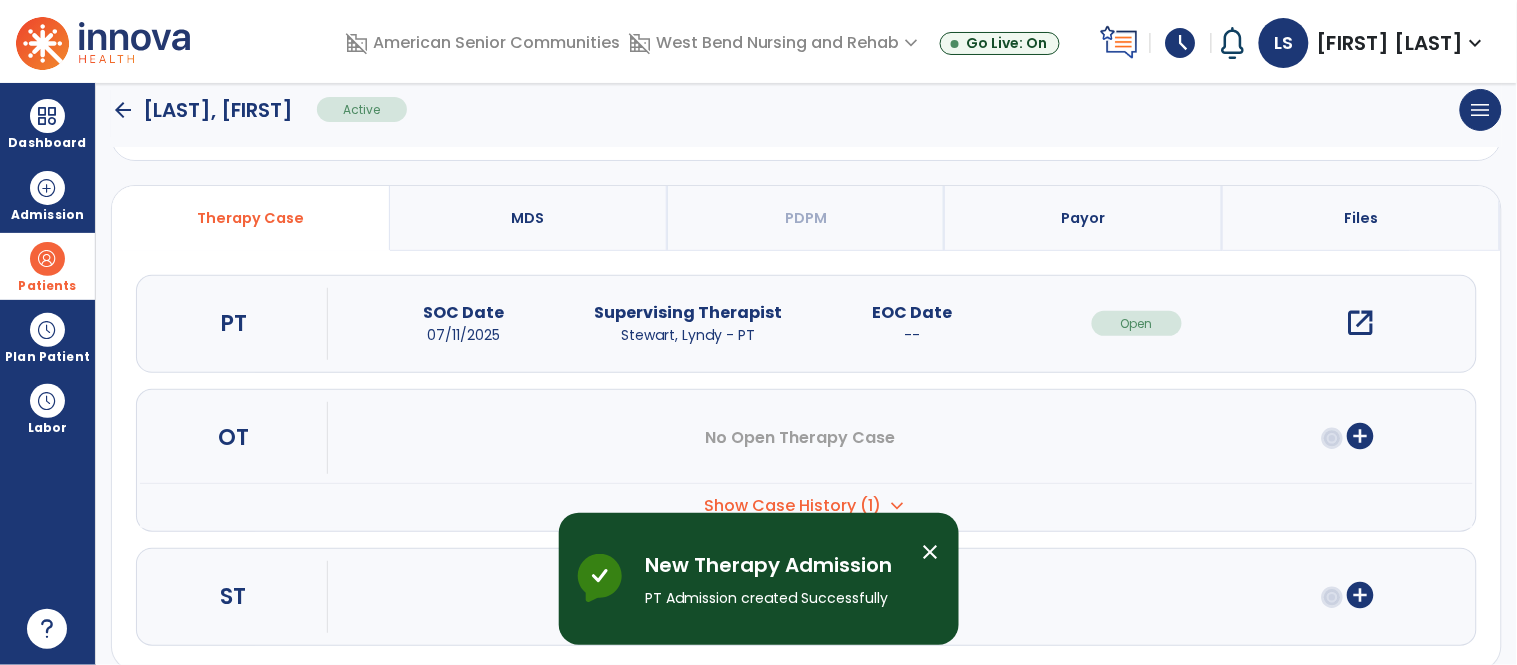 click on "open_in_new" at bounding box center [1361, 323] 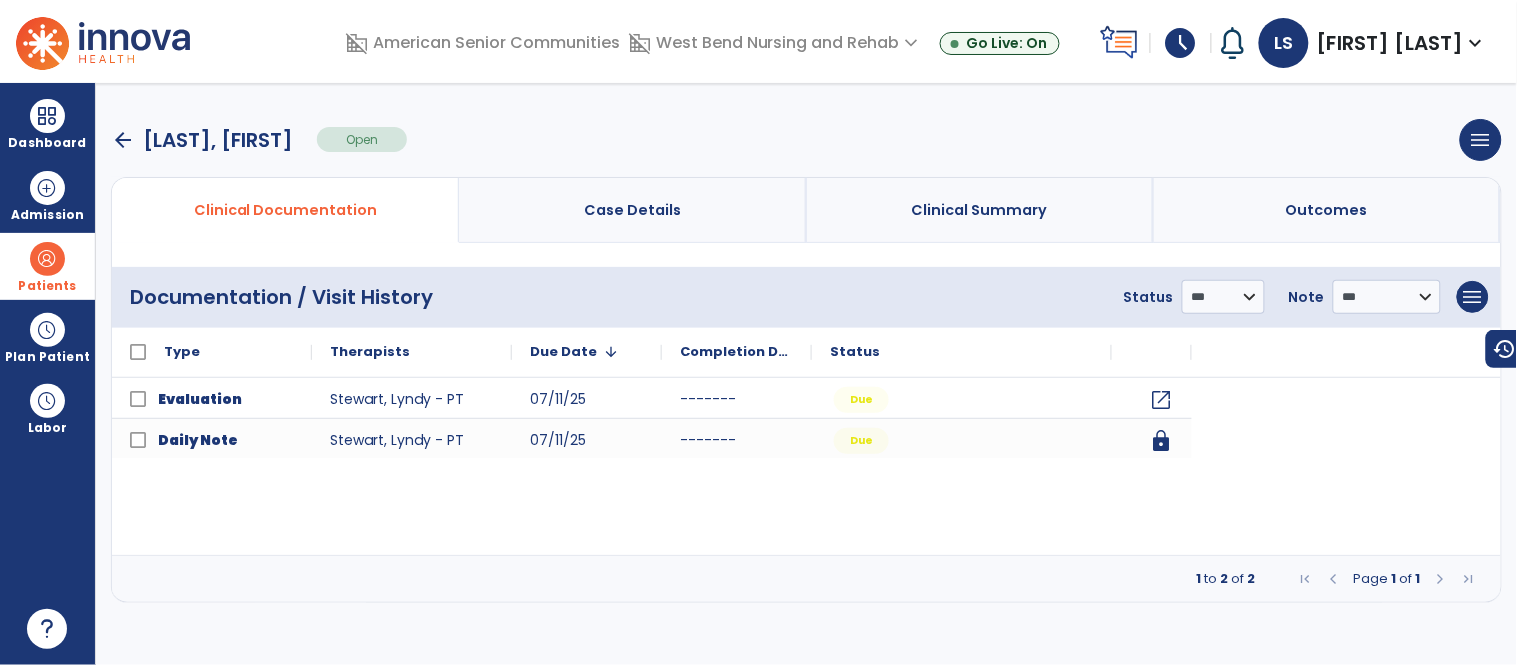 scroll, scrollTop: 0, scrollLeft: 0, axis: both 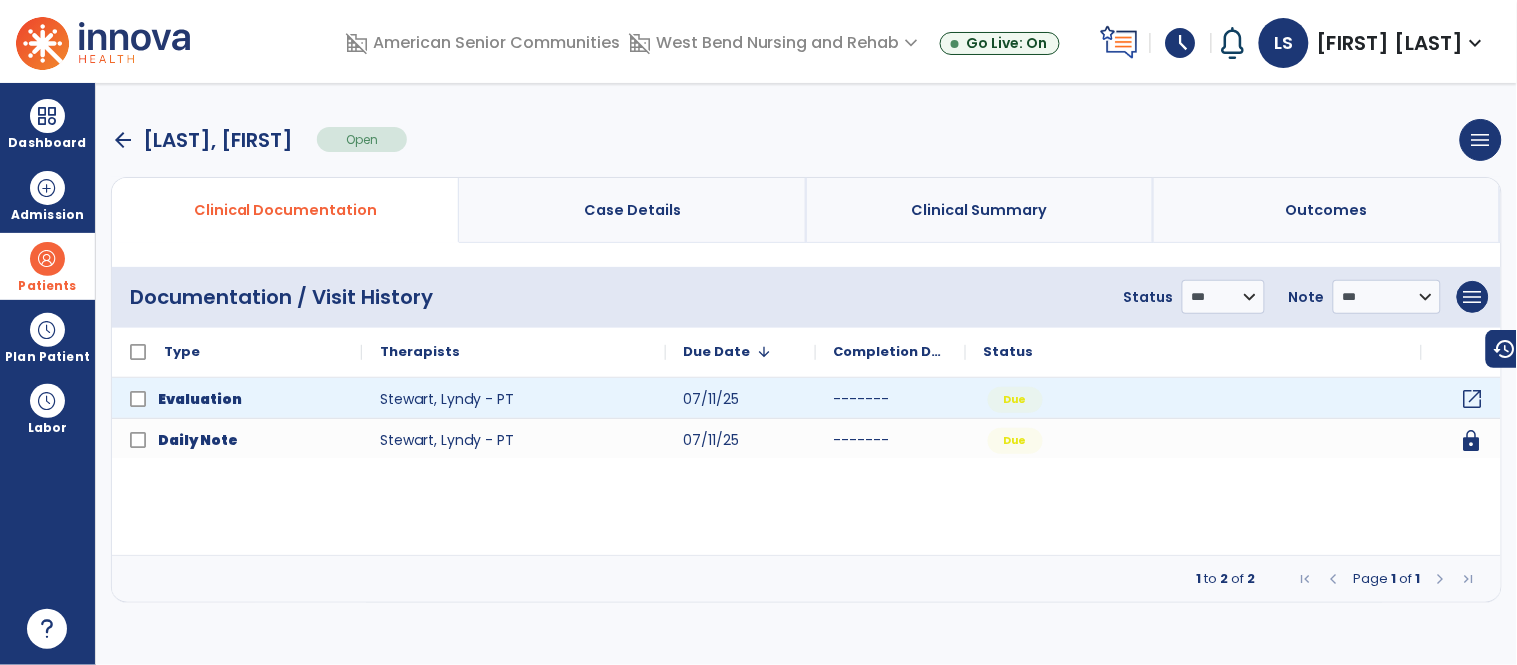click on "open_in_new" 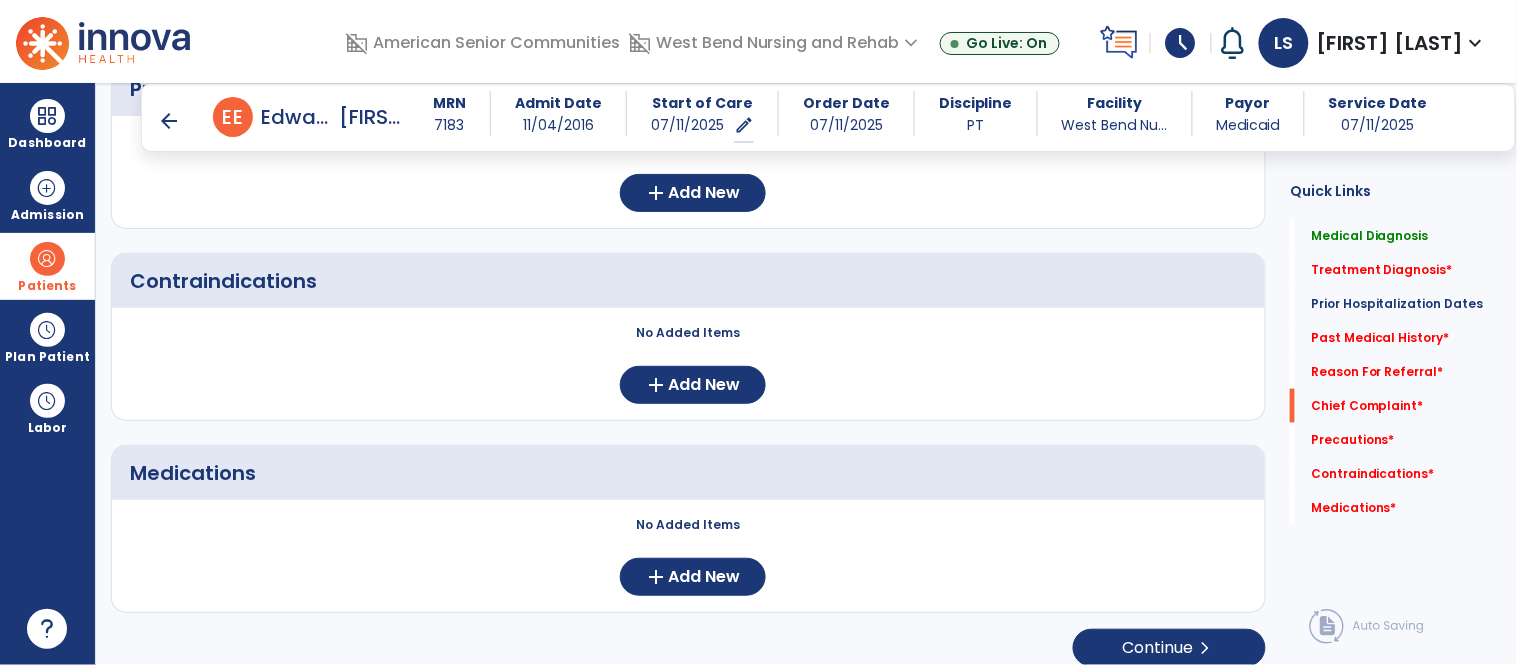 scroll, scrollTop: 1861, scrollLeft: 0, axis: vertical 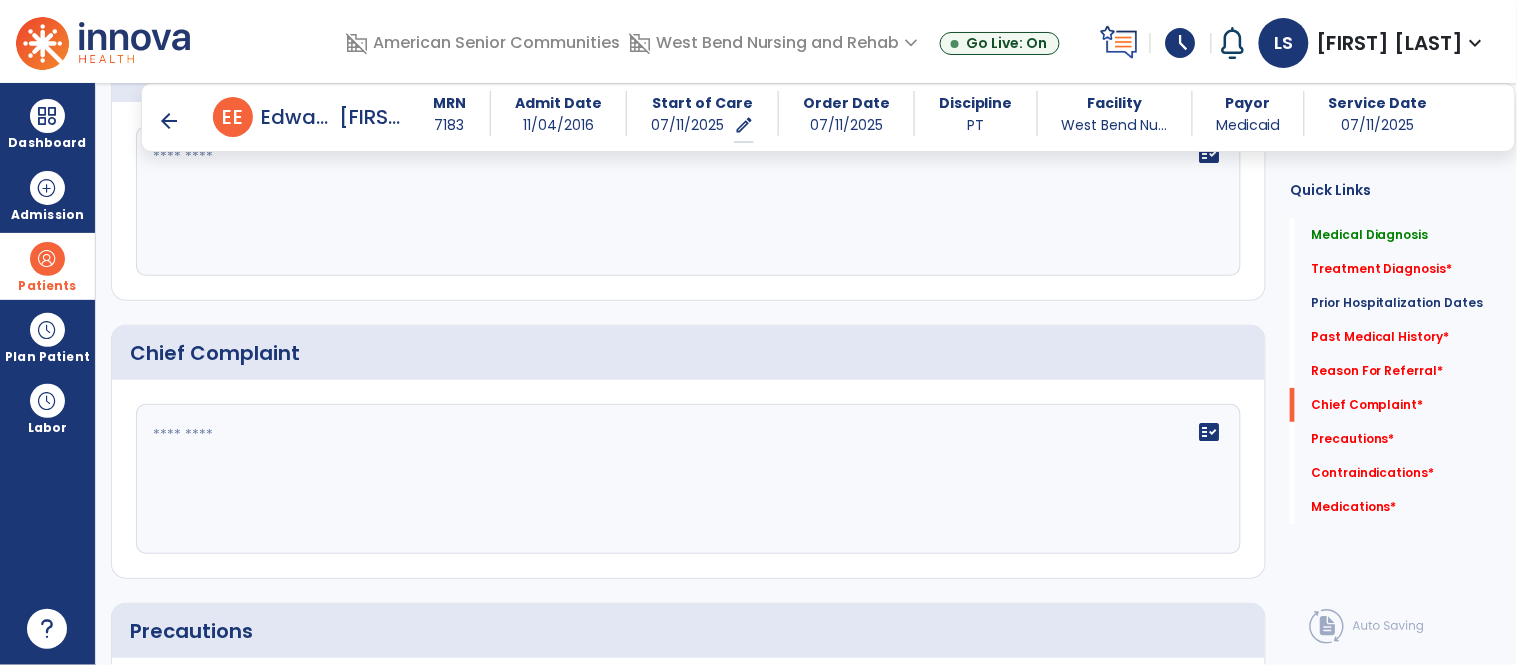 click on "fact_check" 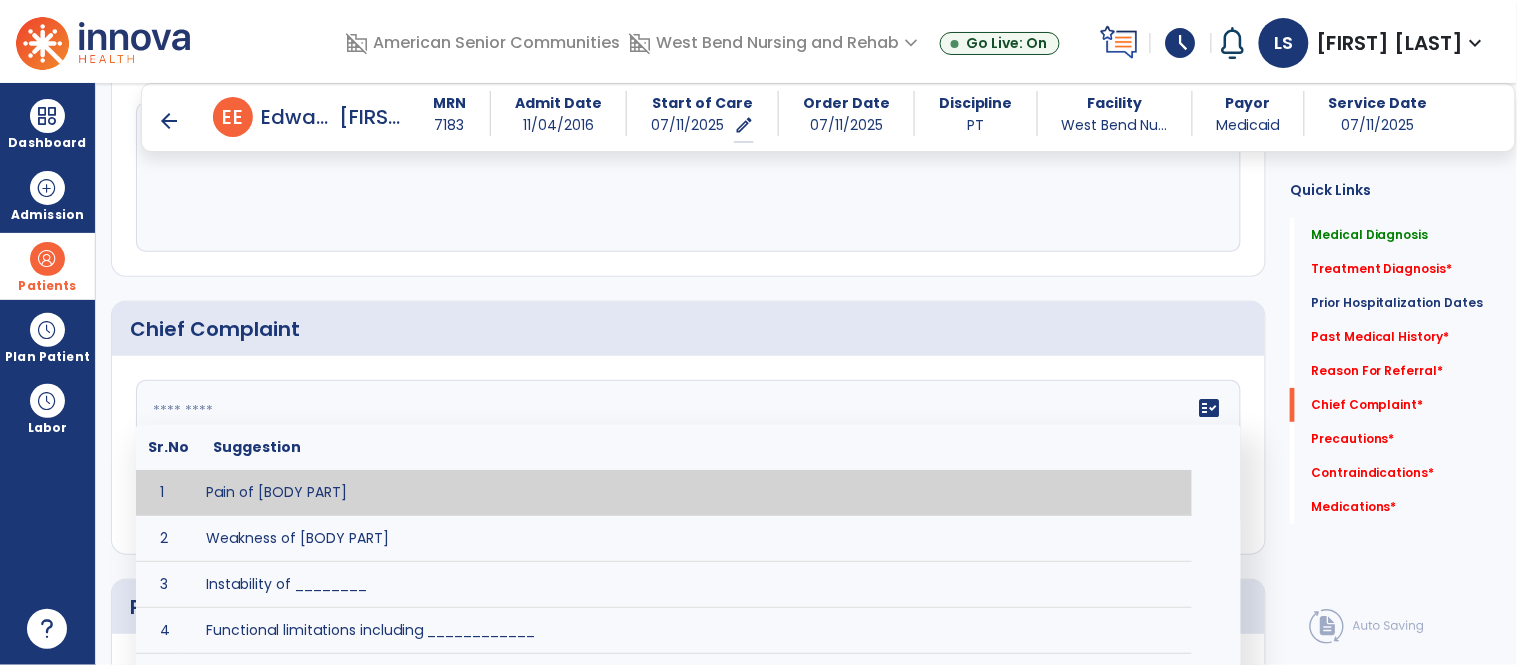 scroll, scrollTop: 1895, scrollLeft: 0, axis: vertical 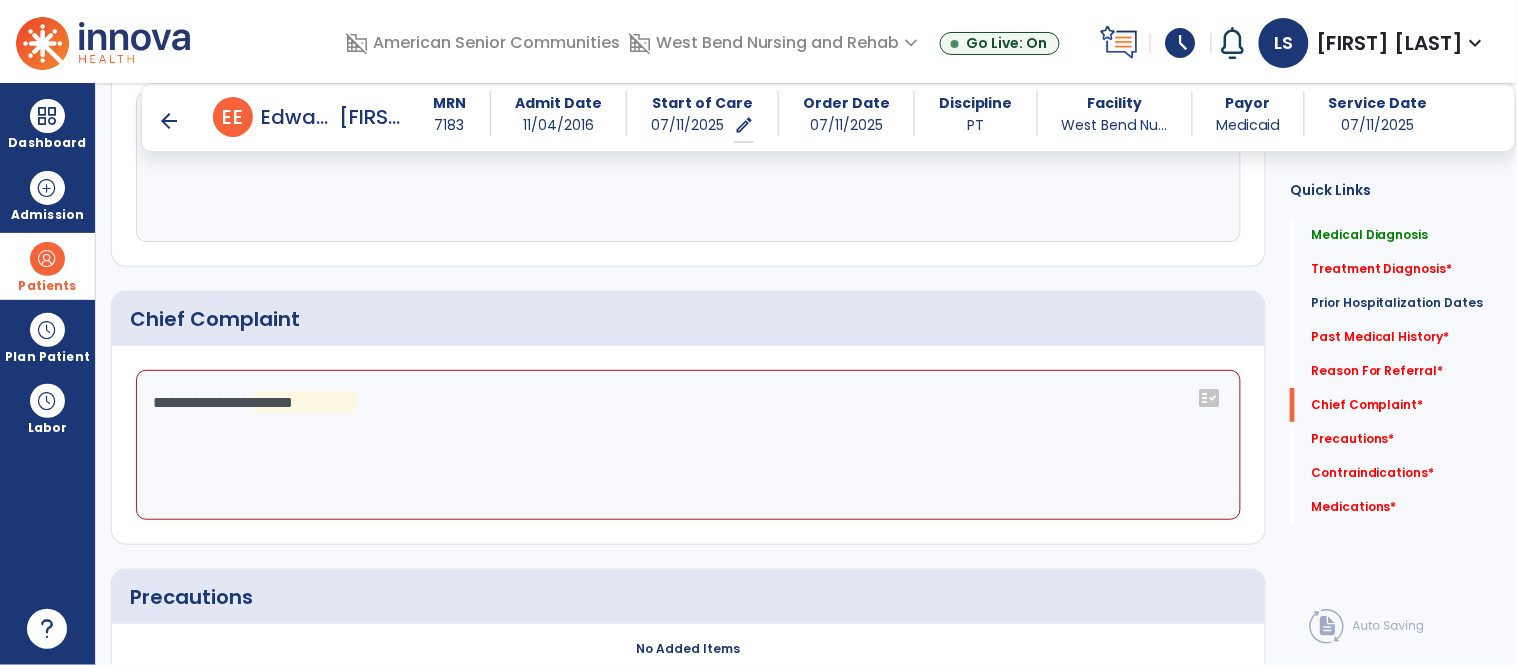 click on "**********" 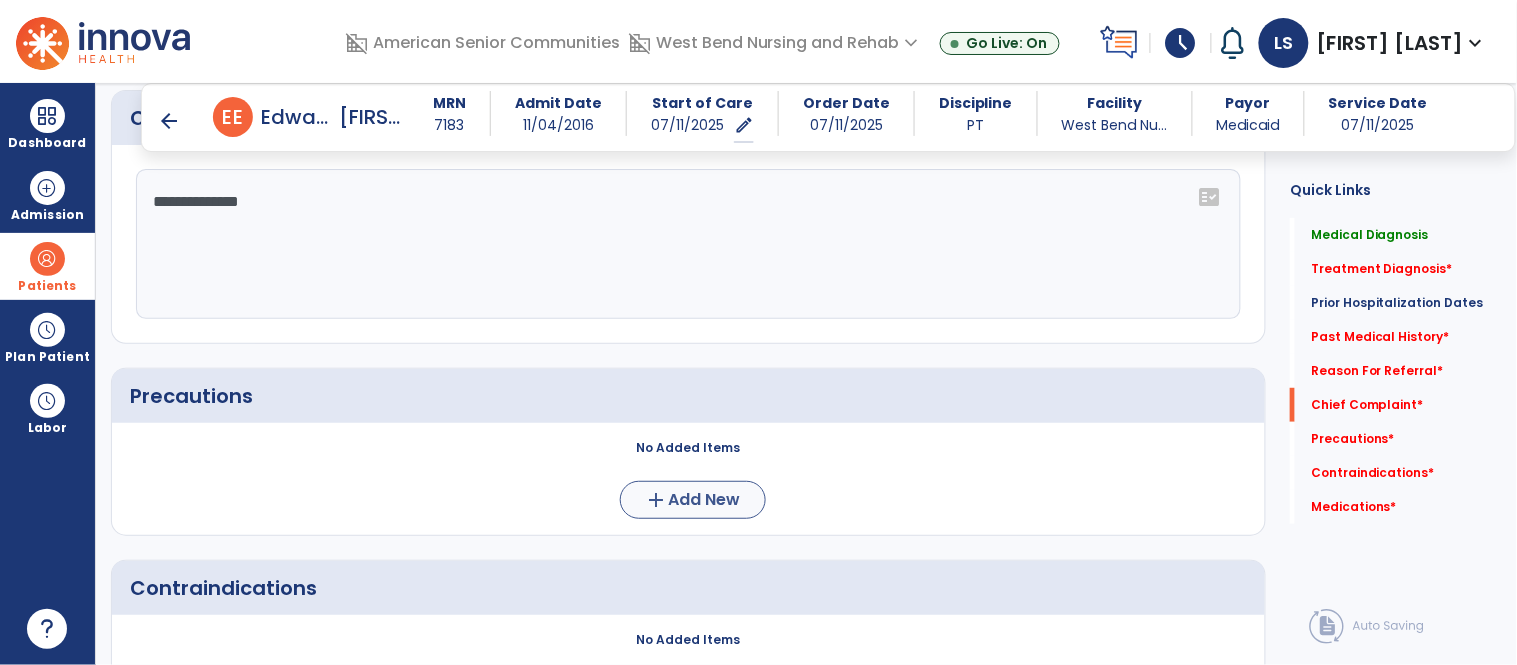 scroll, scrollTop: 2113, scrollLeft: 0, axis: vertical 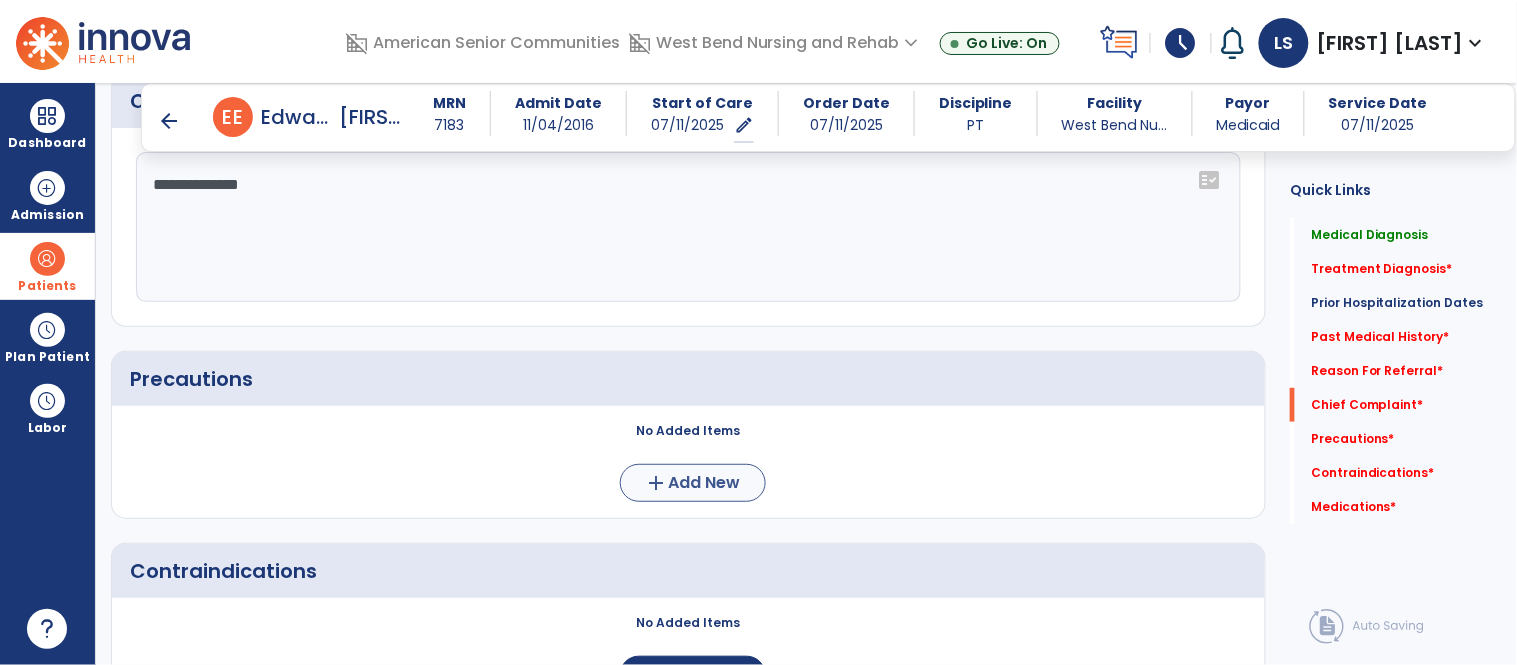 type on "**********" 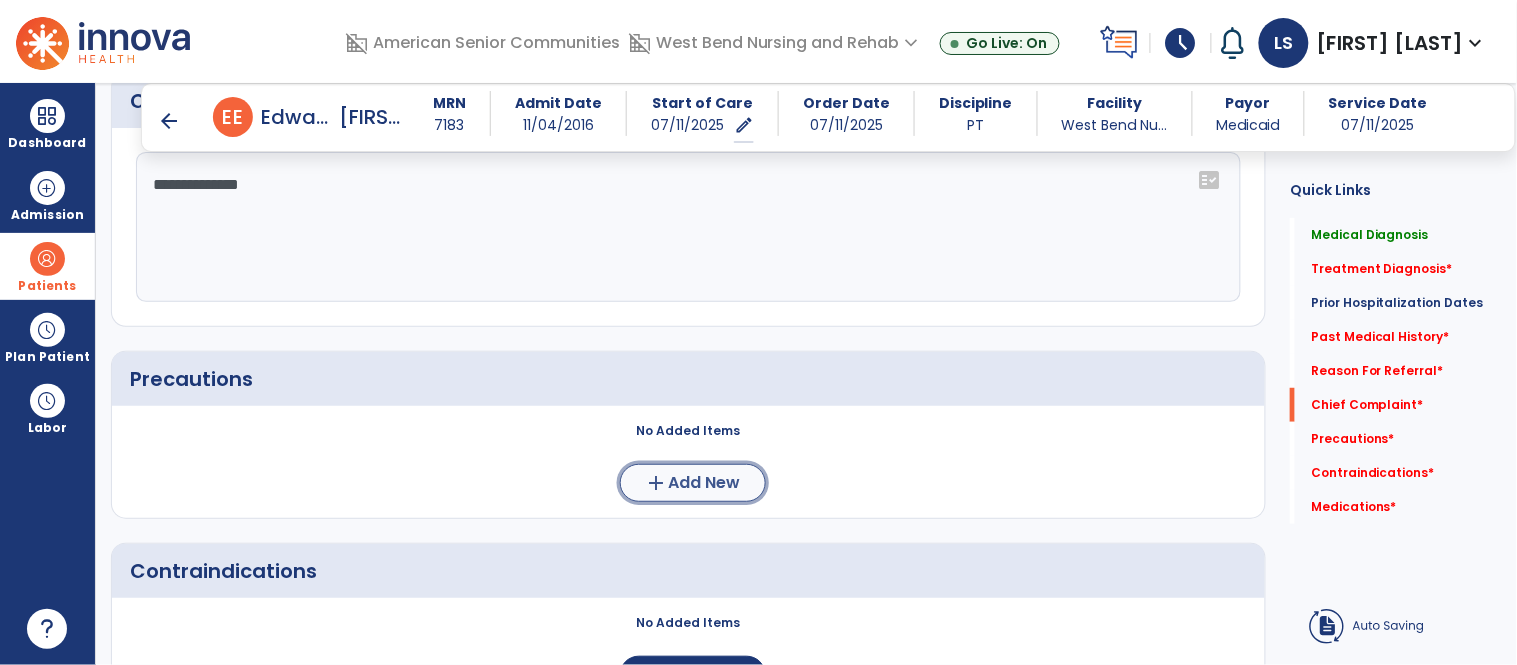 click on "add  Add New" 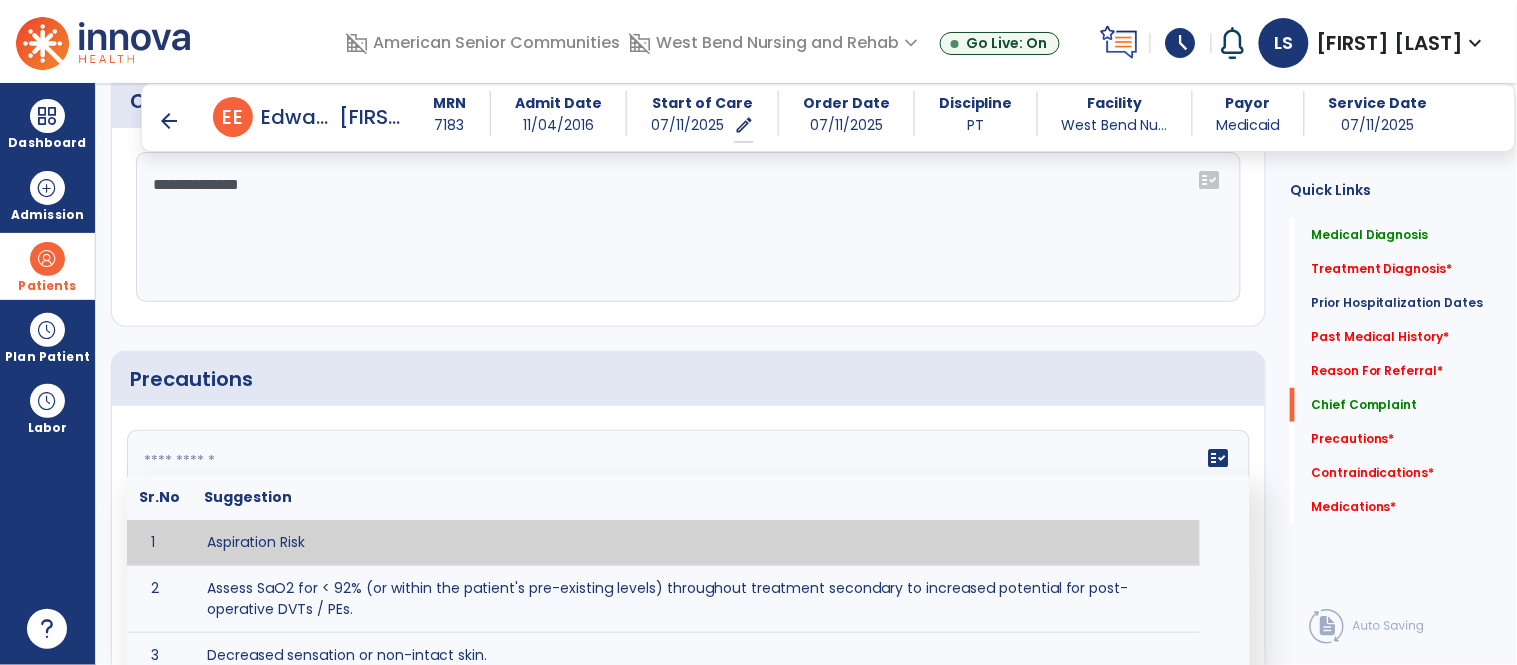 click on "fact_check  Sr.No Suggestion 1 Aspiration Risk 2 Assess SaO2 for < 92% (or within the patient's pre-existing levels) throughout treatment secondary to increased potential for post-operative DVTs / PEs. 3 Decreased sensation or non-intact skin. 4 Cardiac 5 Cease exercise/activity SpO2 < 88 - 90%, RPE > 16, RR > 45 6 Check for modified diet / oral intake restrictions related to swallowing impairments. Consult ST as appropriate. 7 Check INR lab results prior to activity if patient on blood thinners. 8 Closely monitor anxiety or stress due to increased SOB/dyspnea and cease activity/exercise until patient is able to control this response 9 Code Status:  10 Confirm surgical approach and discoloration or other precautions. 11 Confirm surgical procedure and specific precautions based on procedure (e.g., no twisting/bending/lifting, need for post-op brace, limiting time in sitting, etc.). 12 Confirm weight bearing status as defined by the surgeon. 13 14 Precautions for exercise include:  15 Depression 16 17 18 19 20" 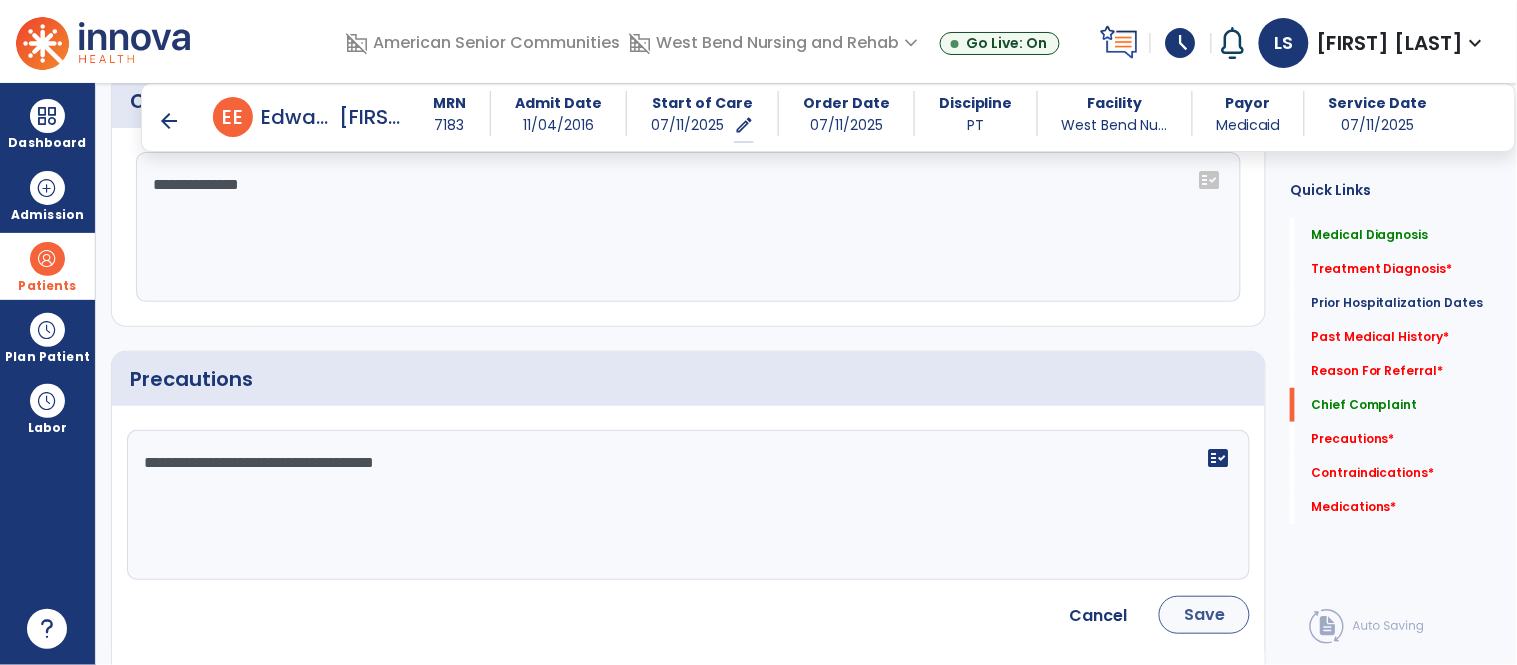 type on "**********" 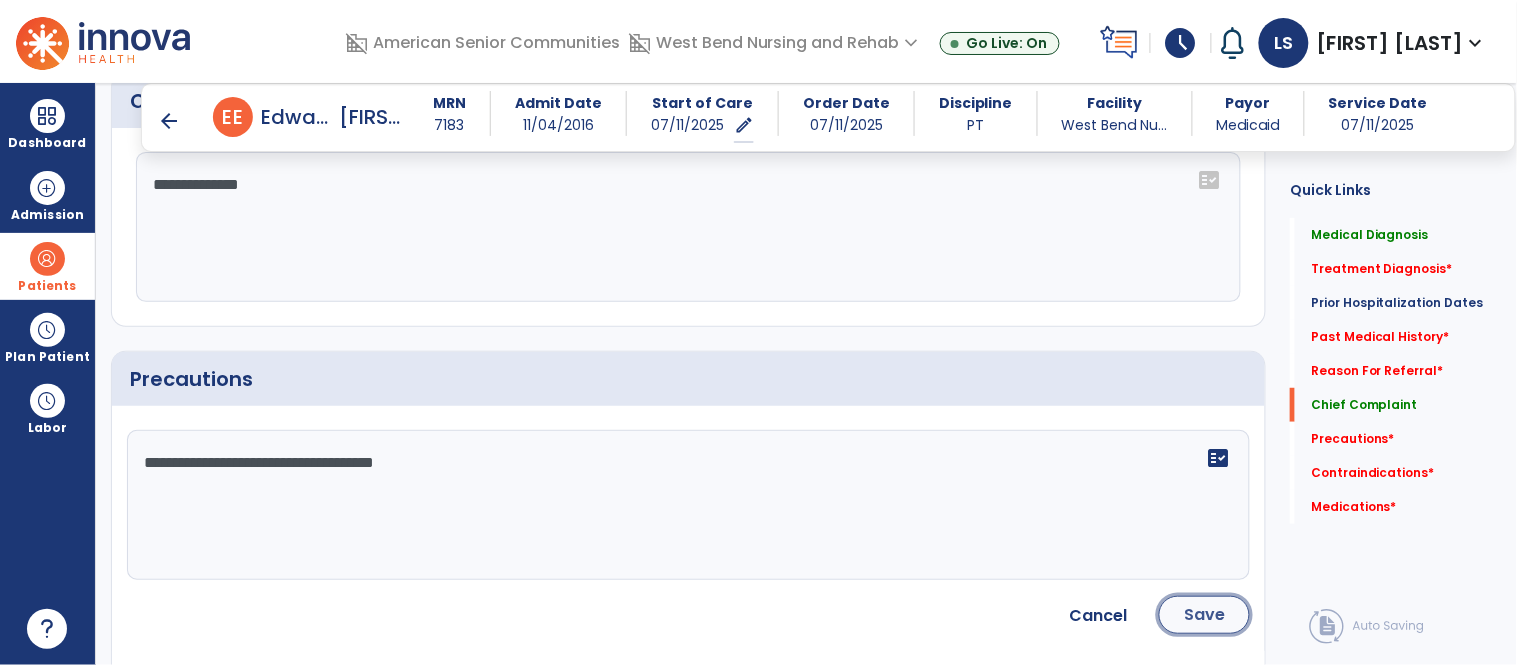 click on "Save" 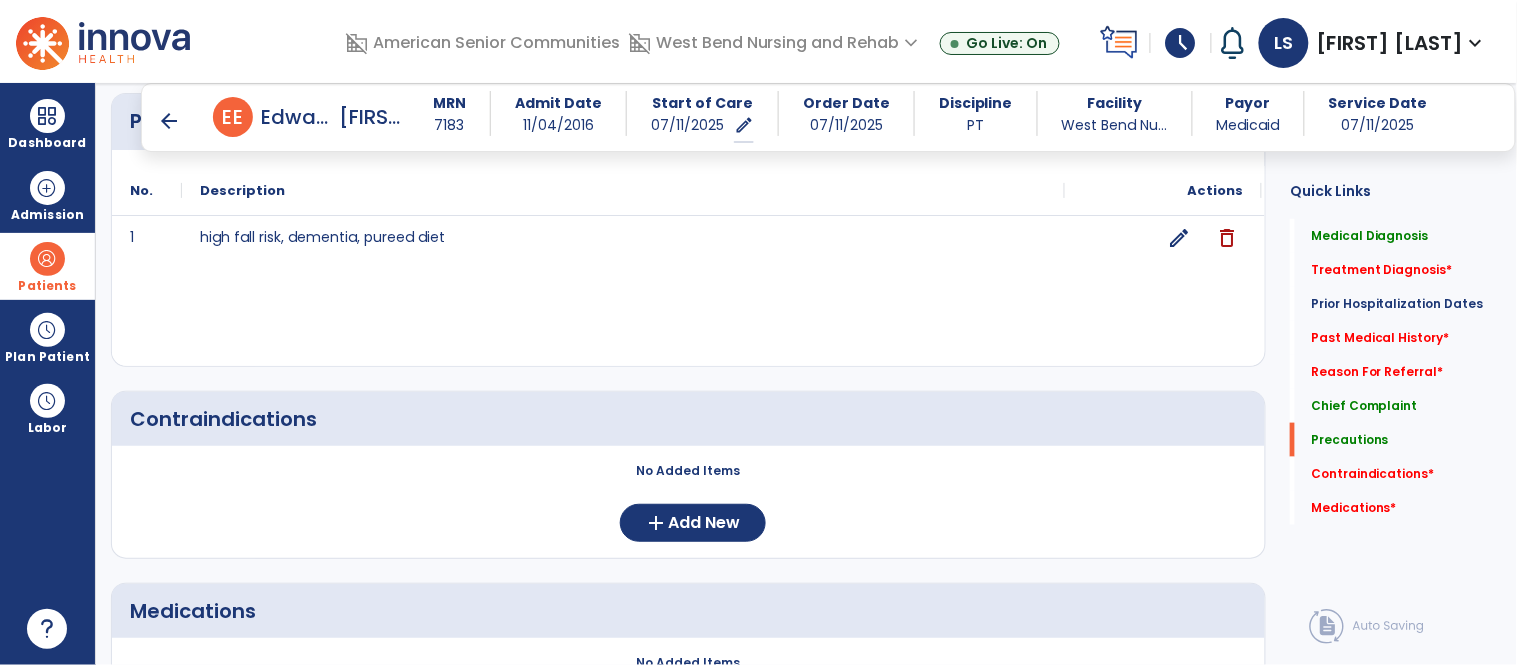 scroll, scrollTop: 2384, scrollLeft: 0, axis: vertical 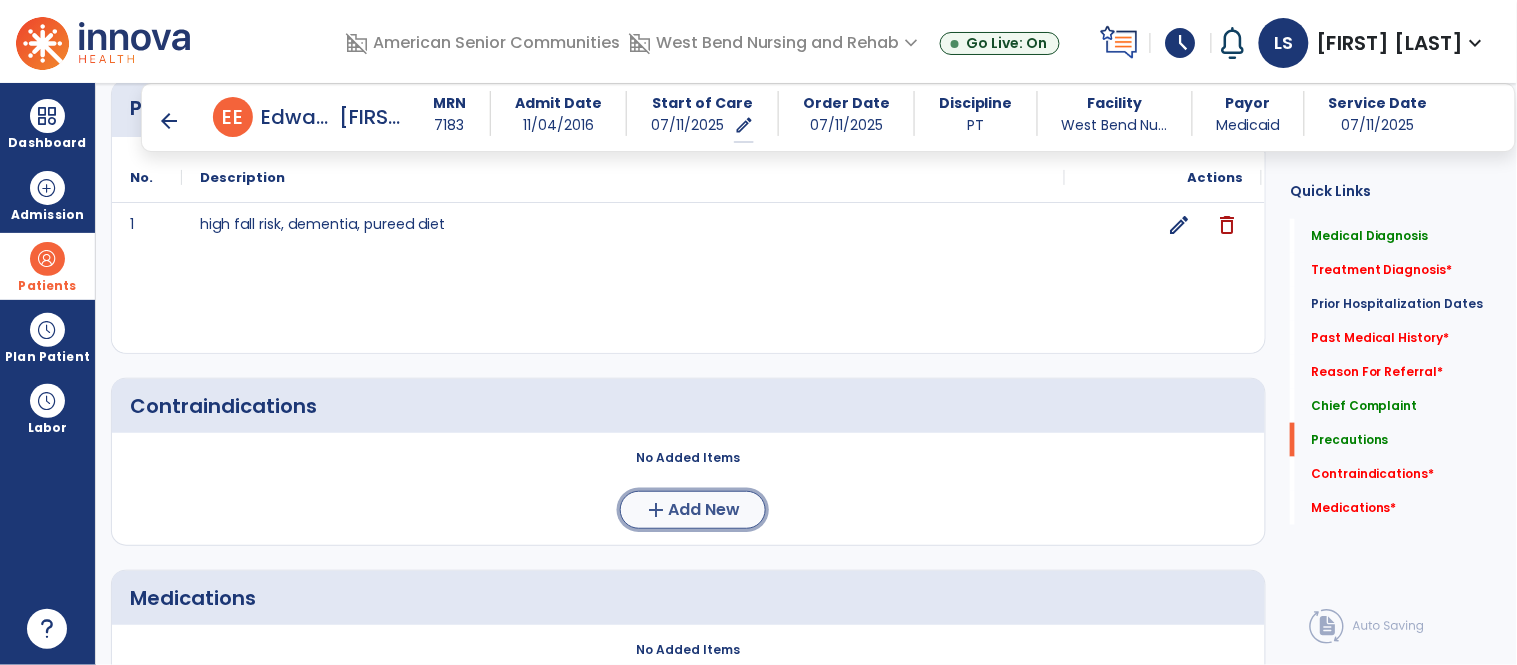 click on "add  Add New" 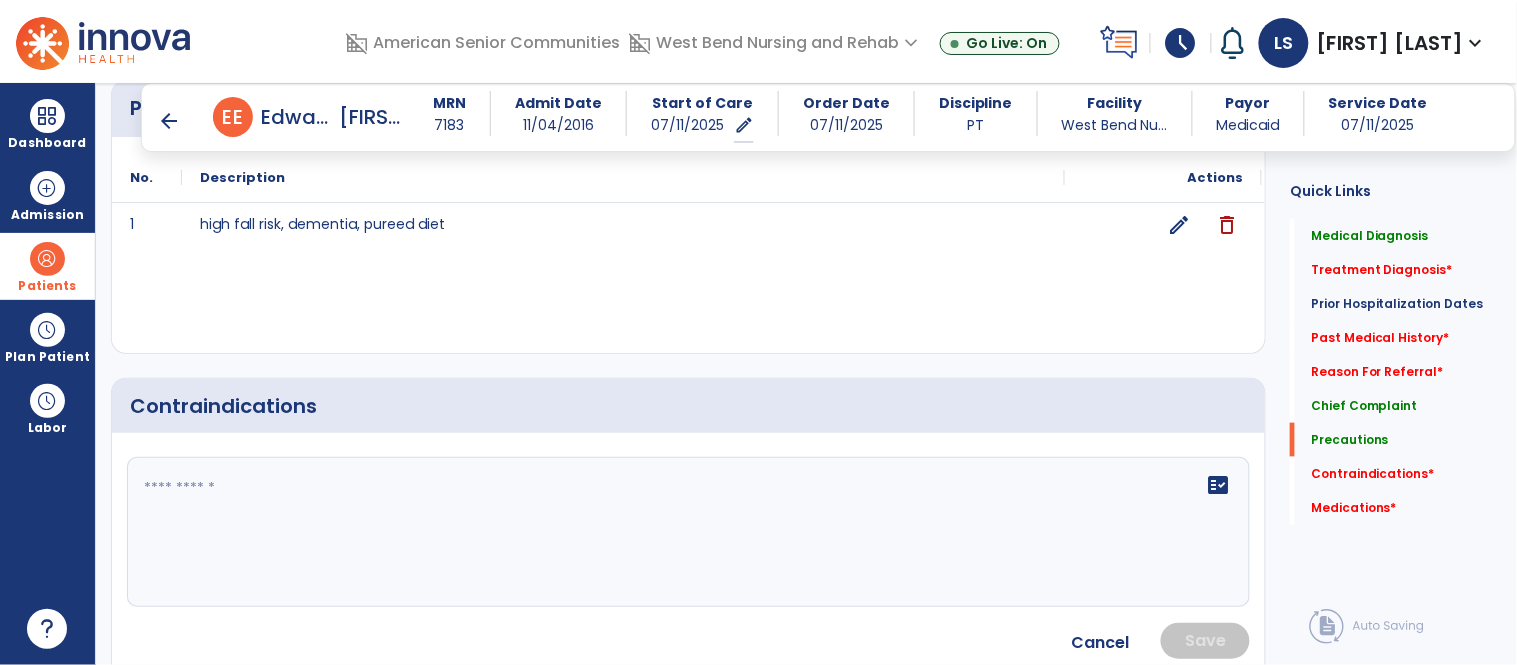 click on "fact_check" 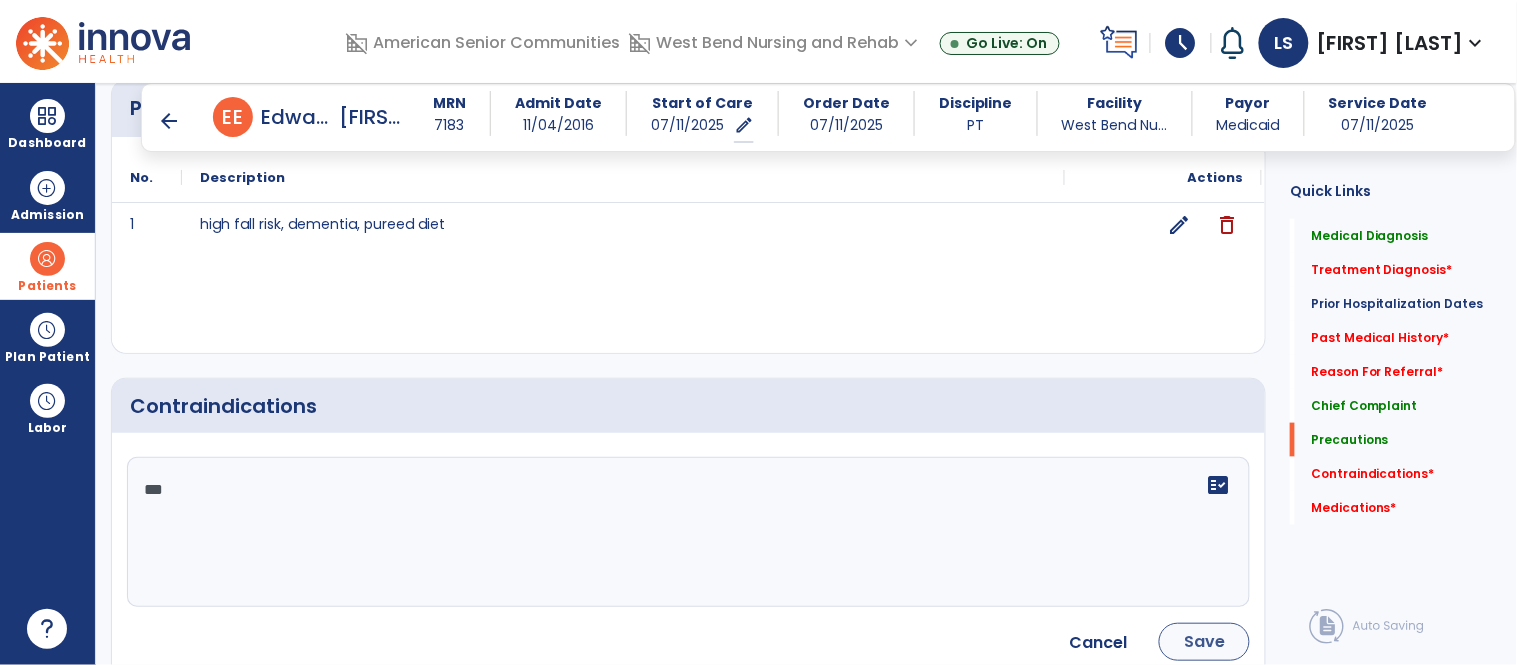 type on "***" 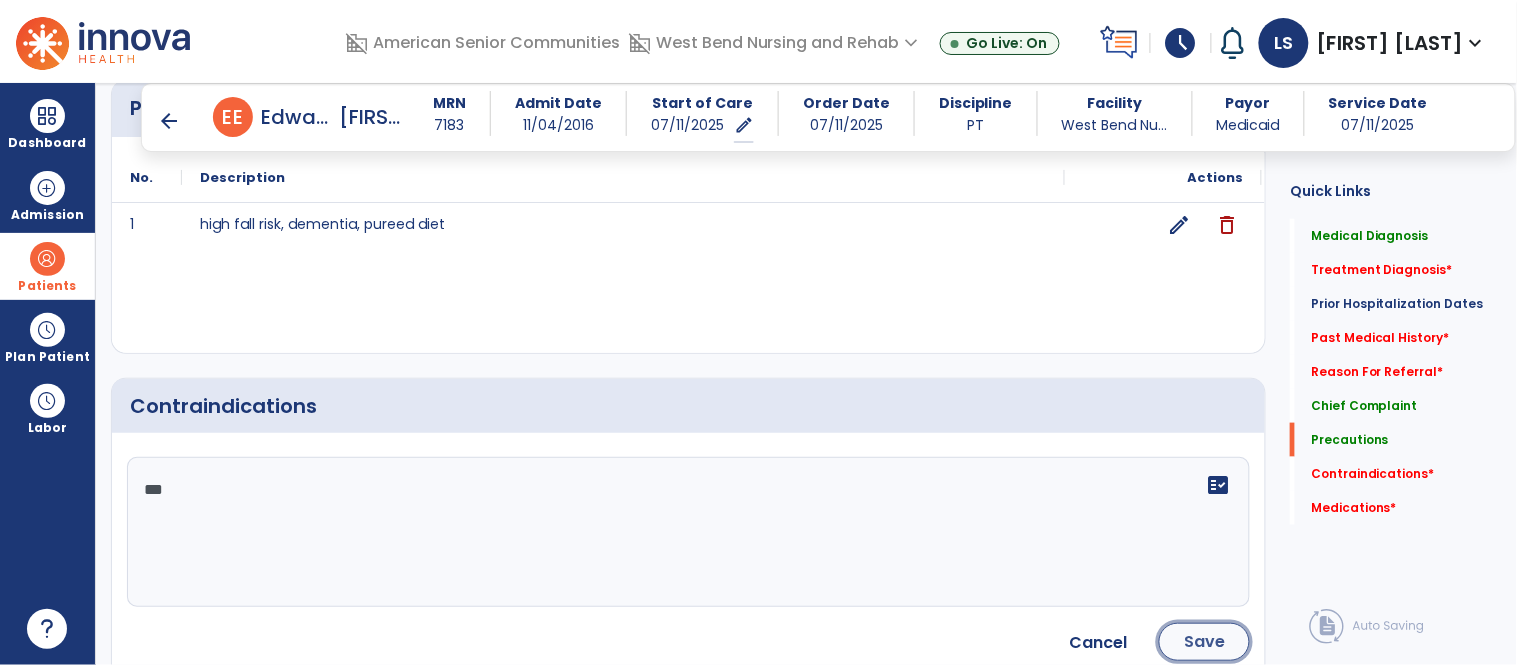 click on "Save" 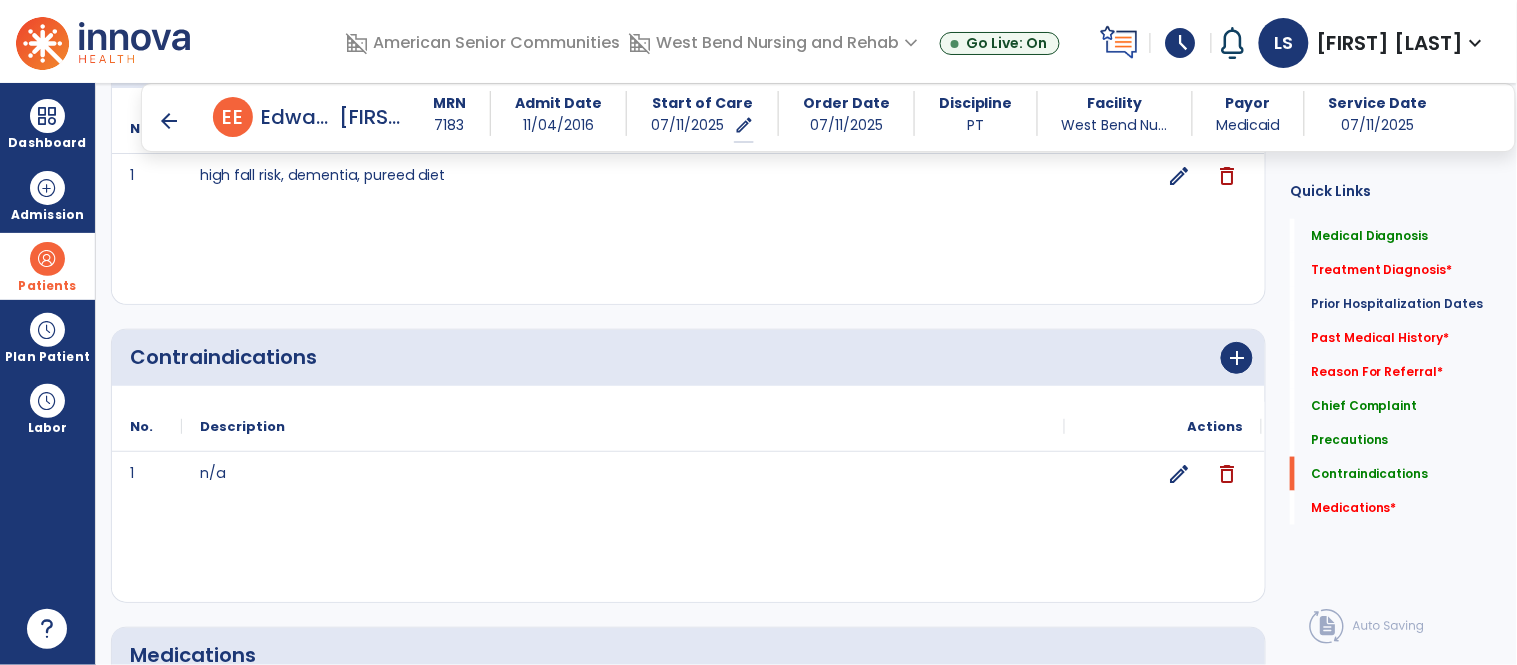scroll, scrollTop: 2635, scrollLeft: 0, axis: vertical 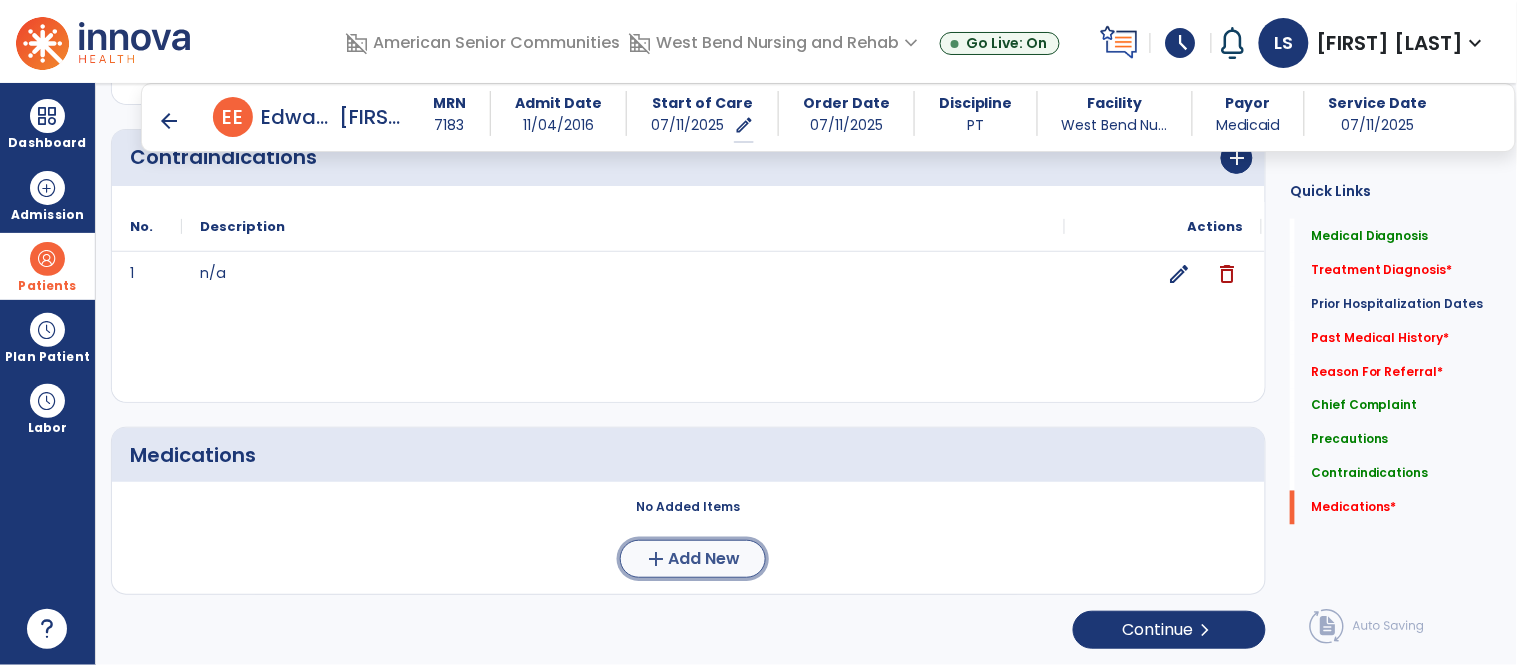 click on "Add New" 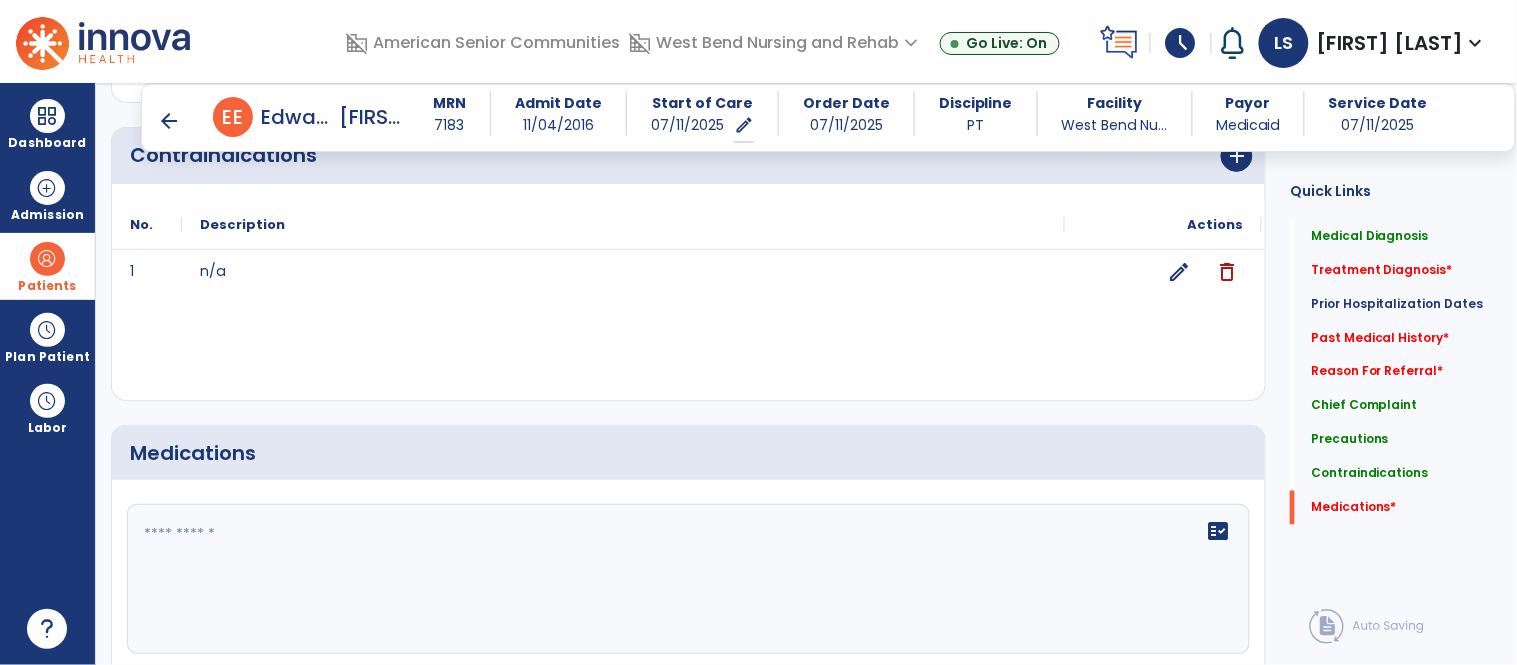 click 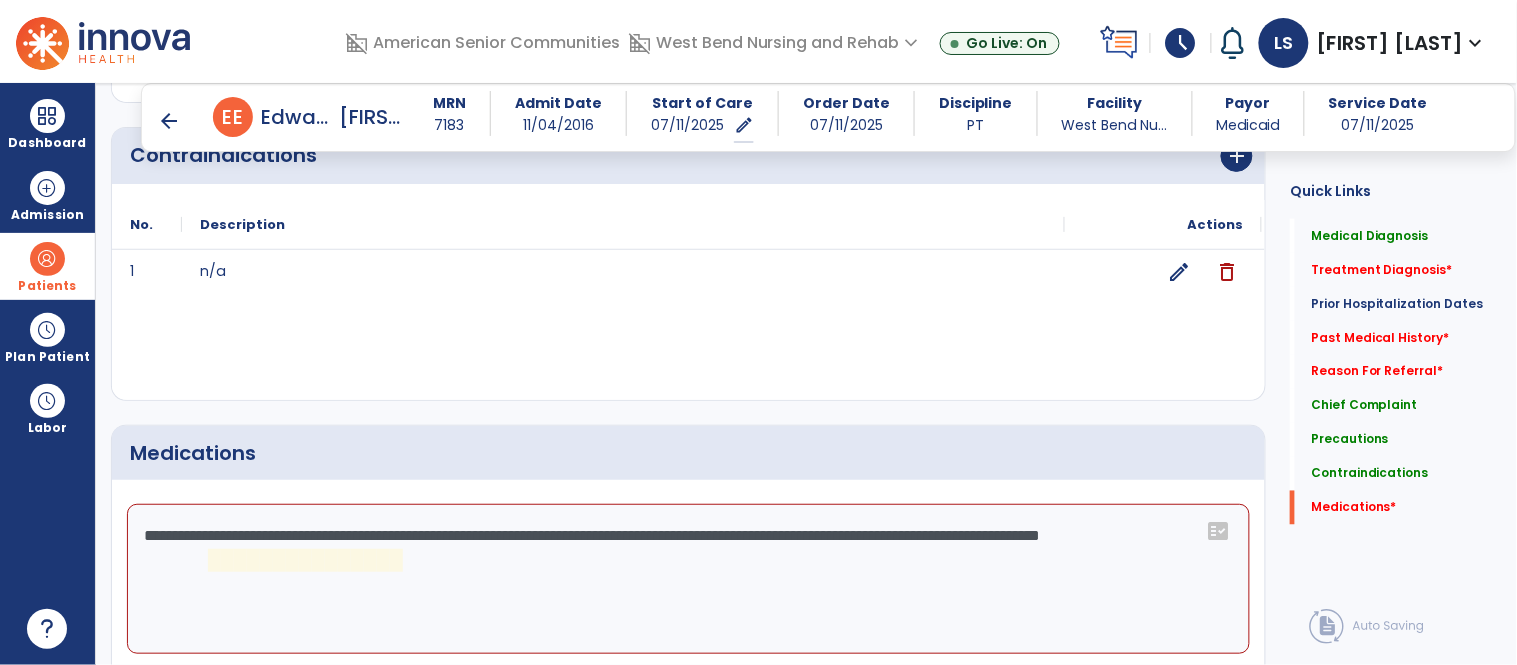 click on "**********" 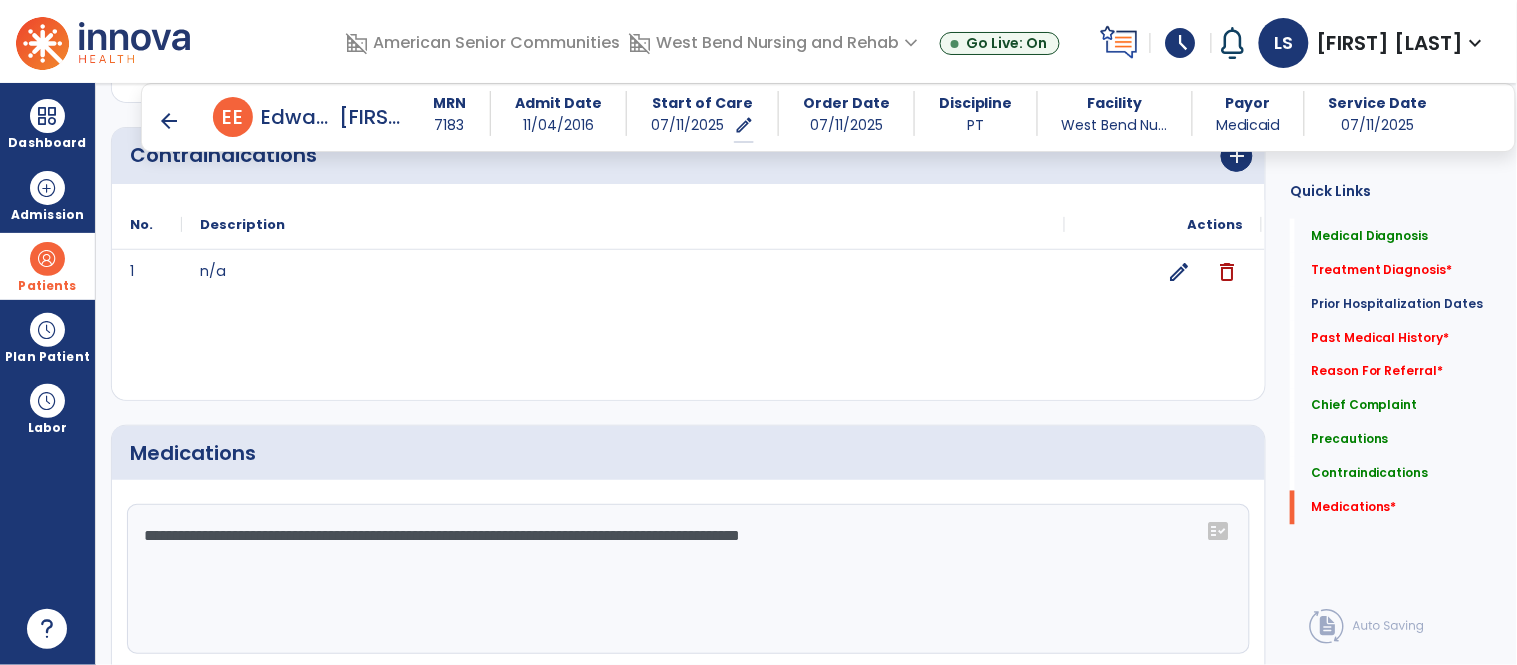 type on "**********" 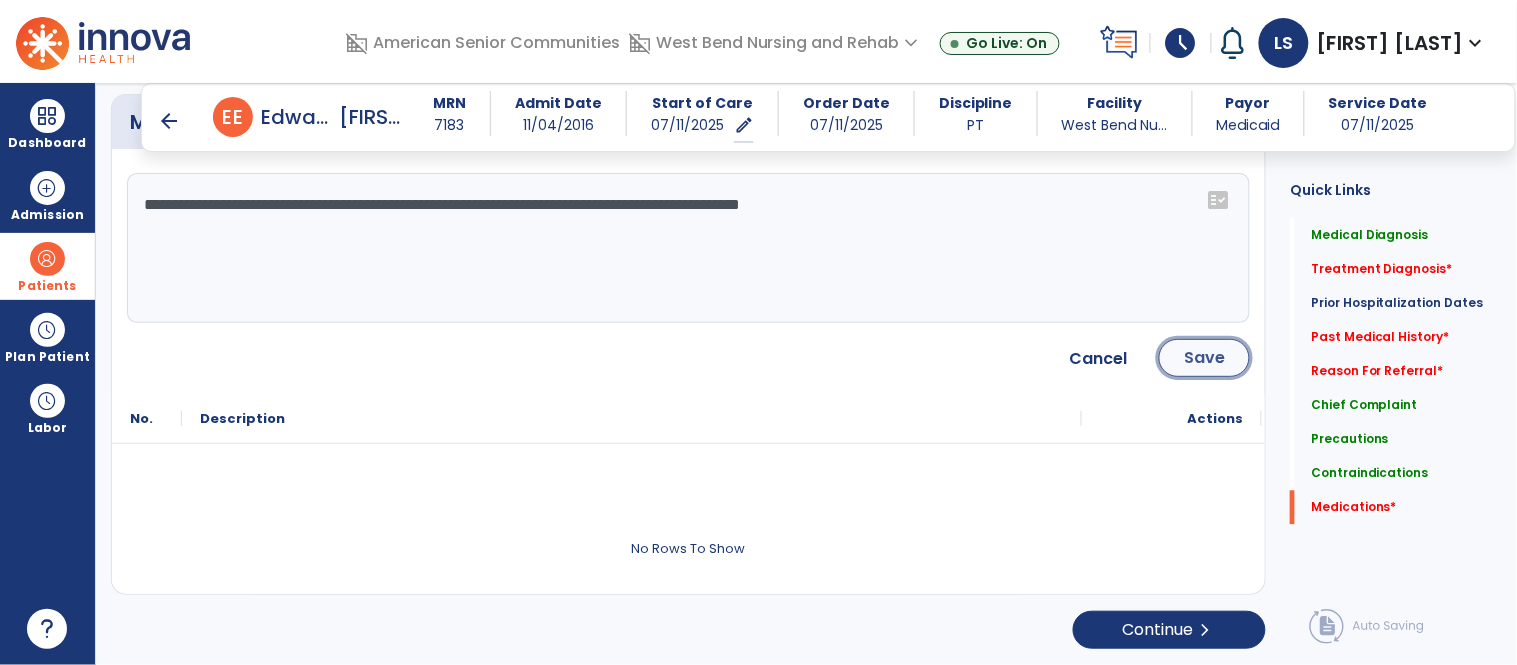 click on "Save" 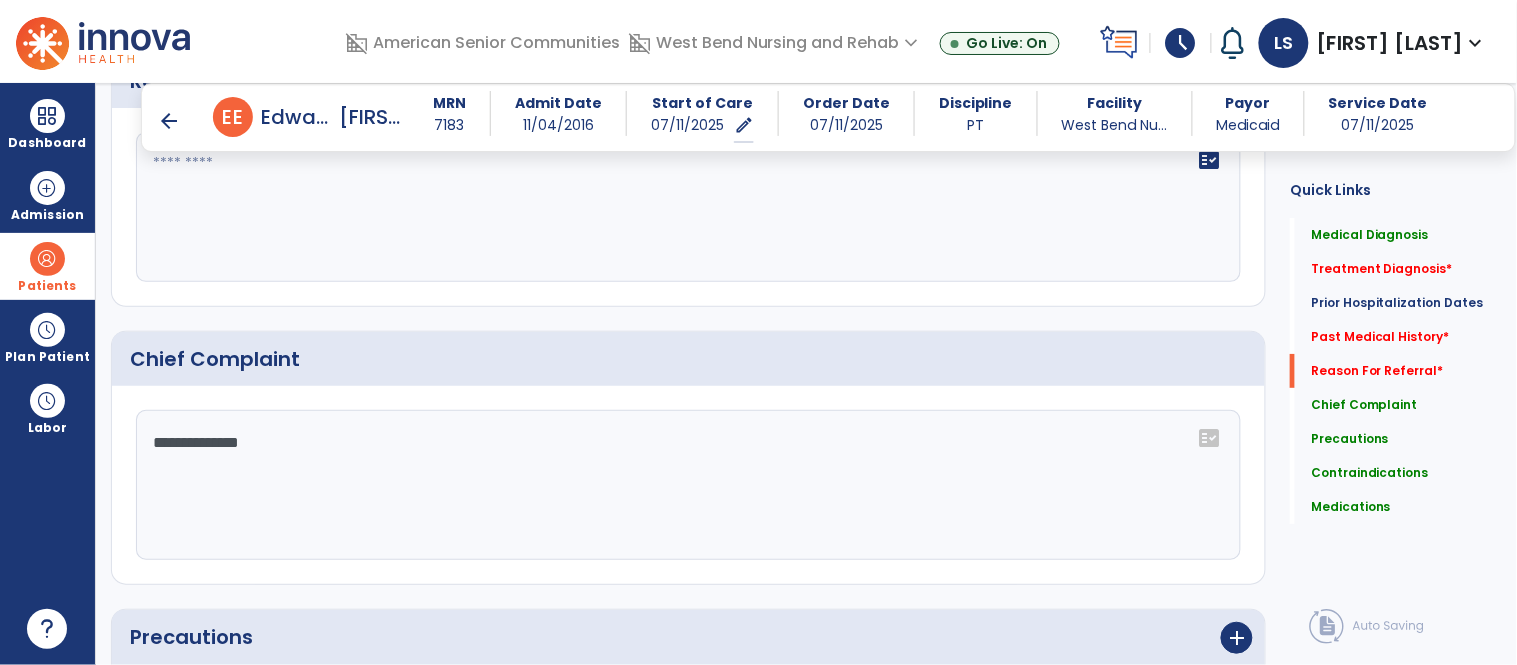 scroll, scrollTop: 1675, scrollLeft: 0, axis: vertical 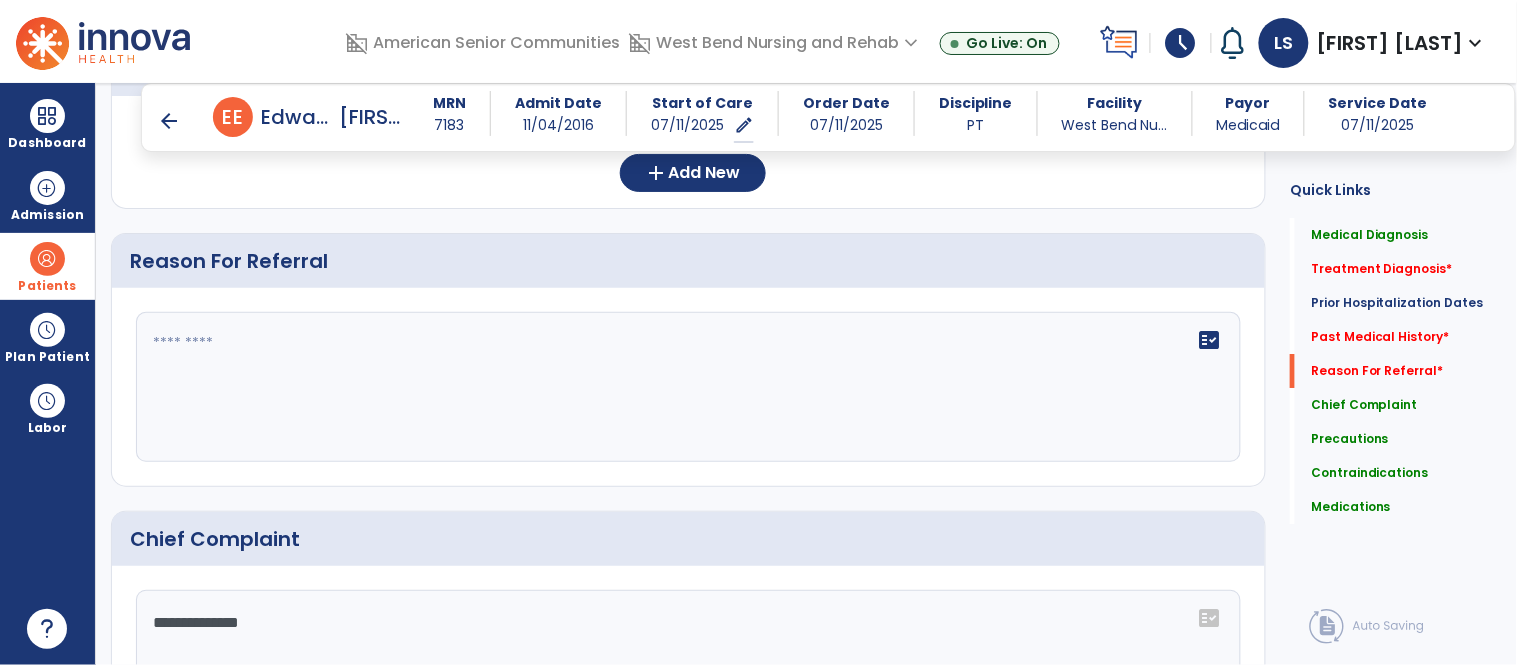 click 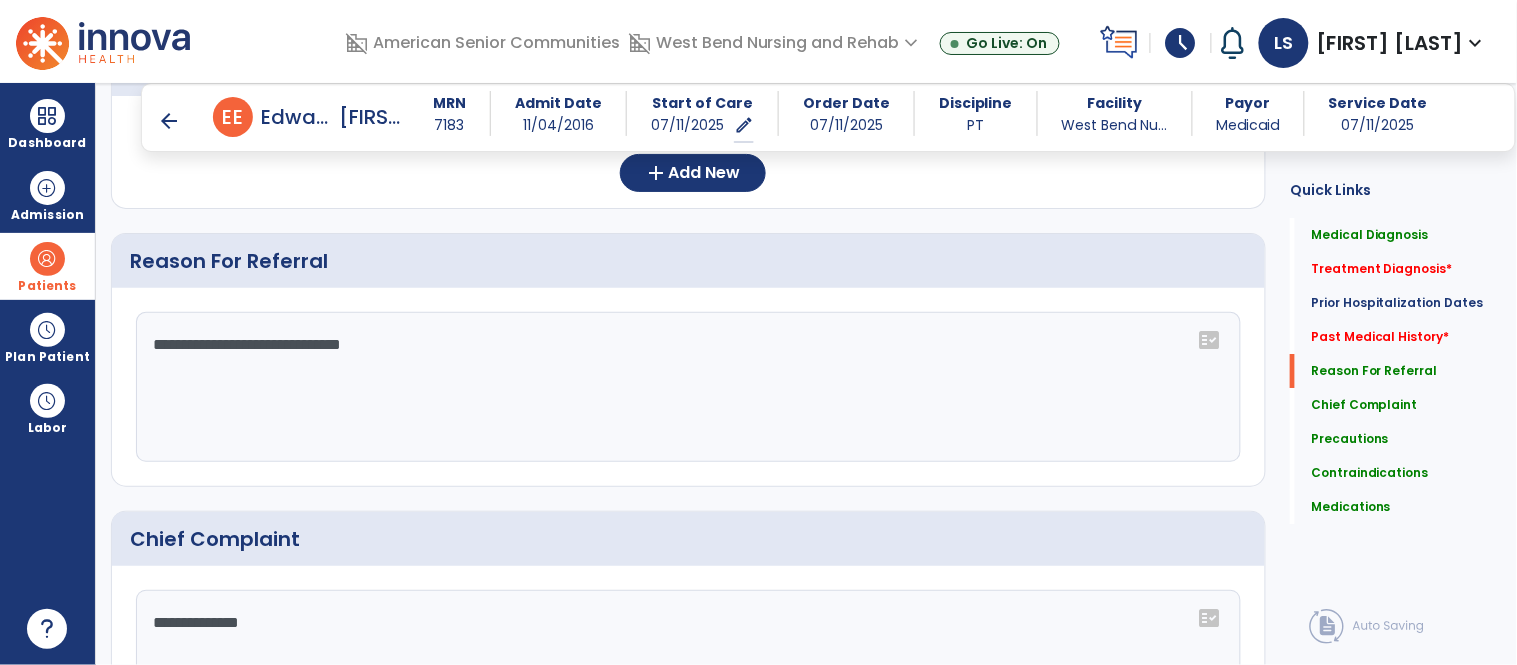 click on "**********" 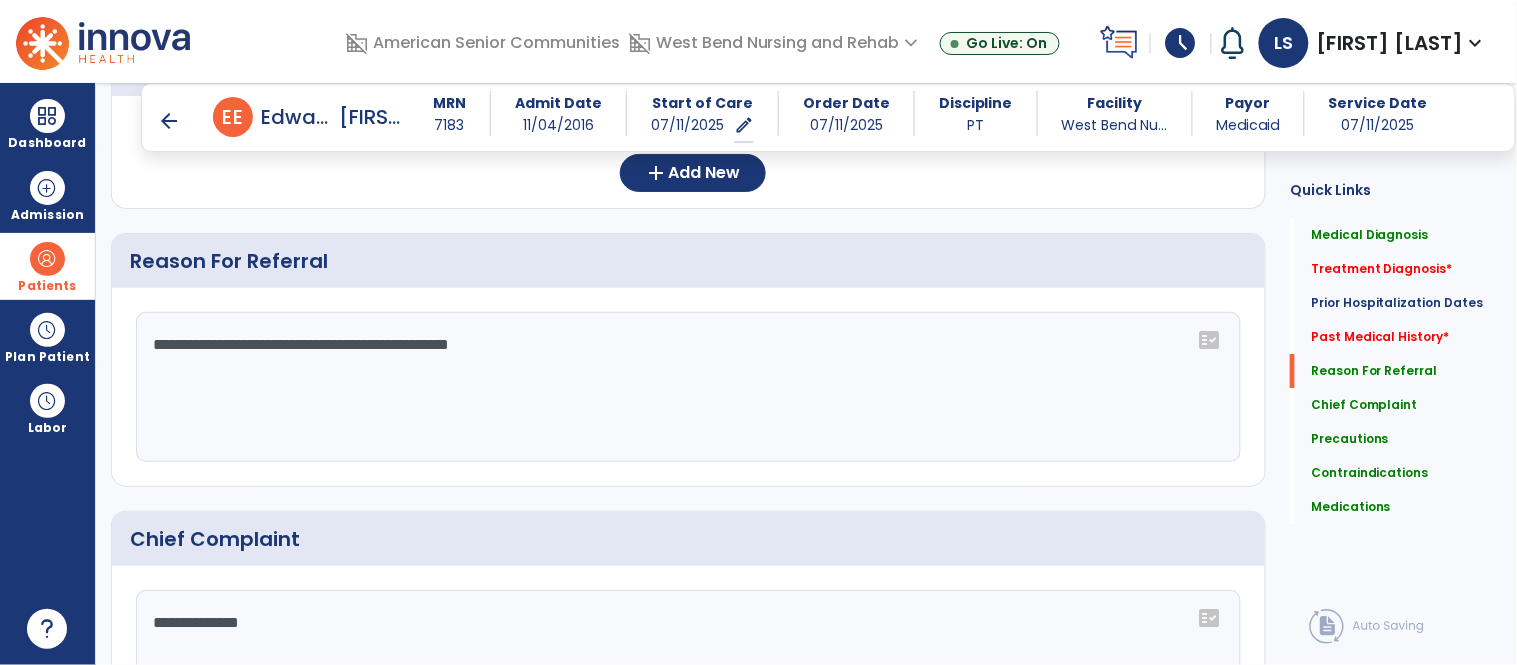 click on "**********" 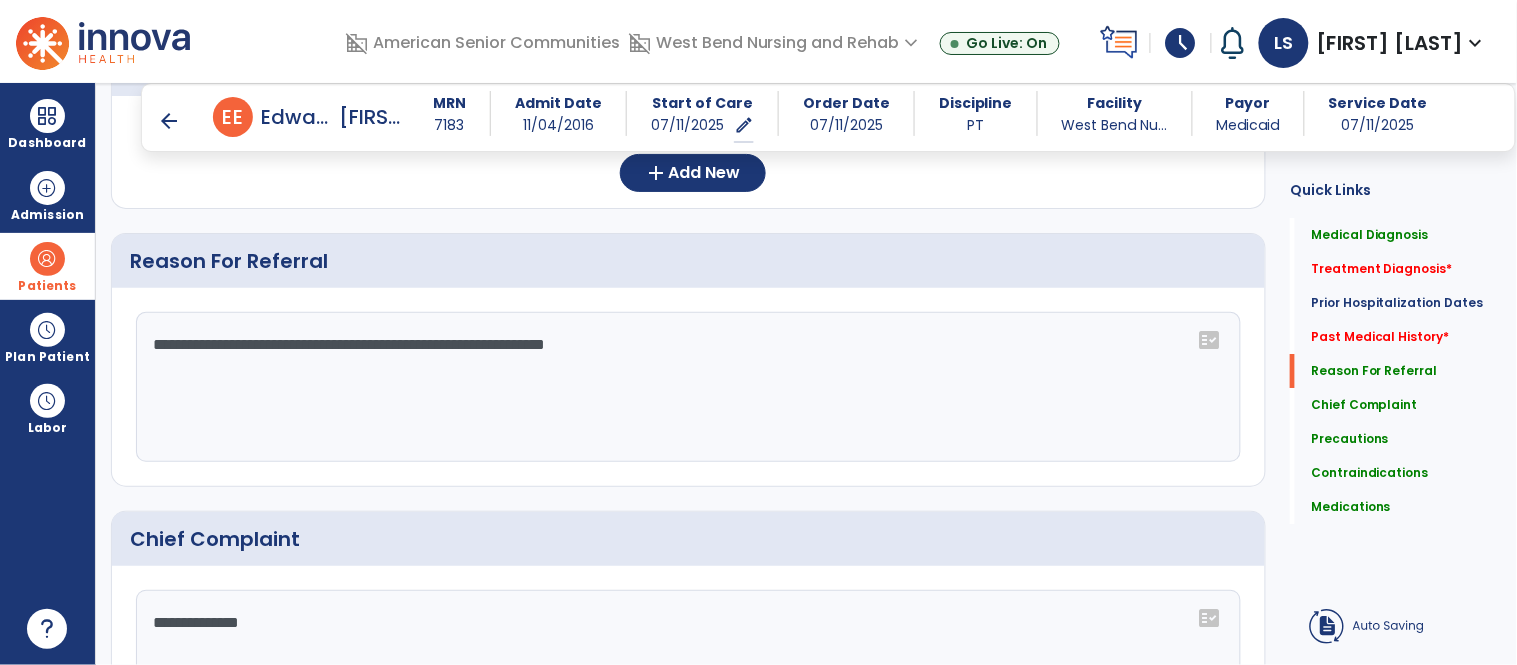 type on "**********" 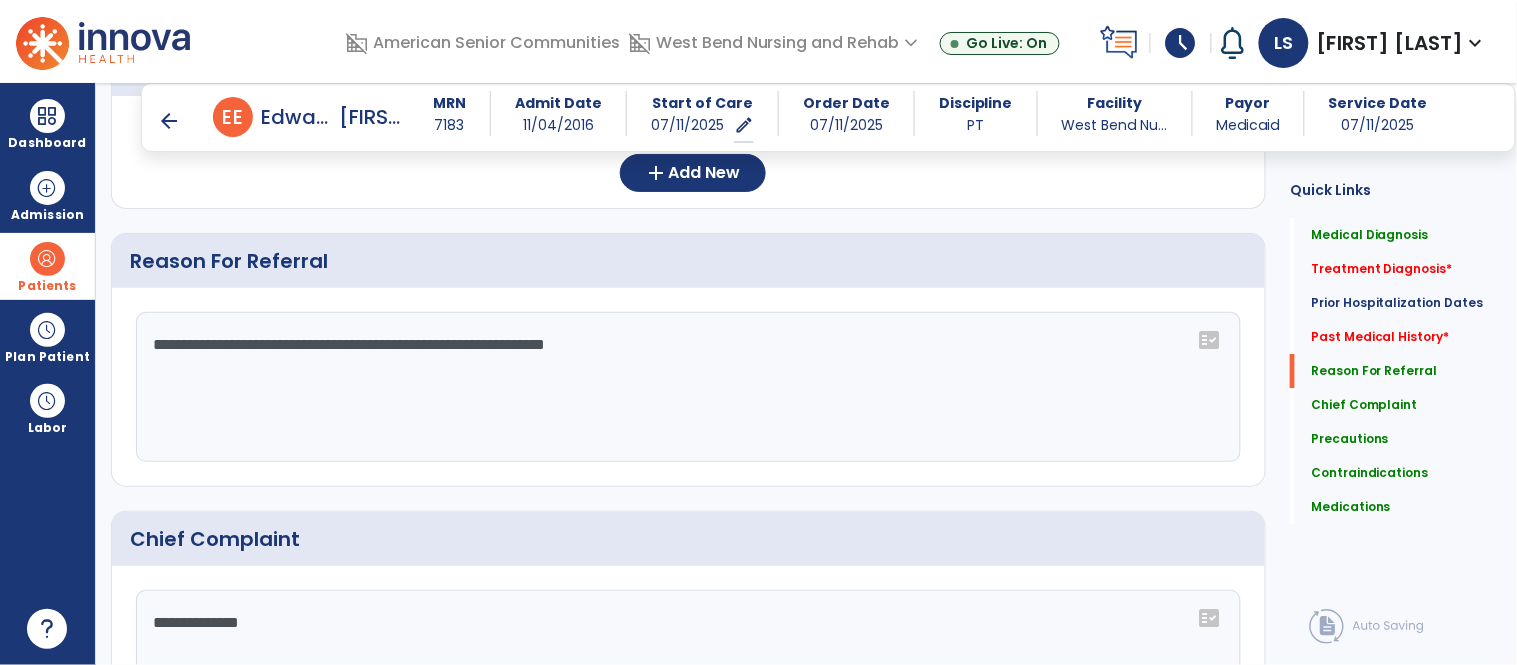 click on "**********" 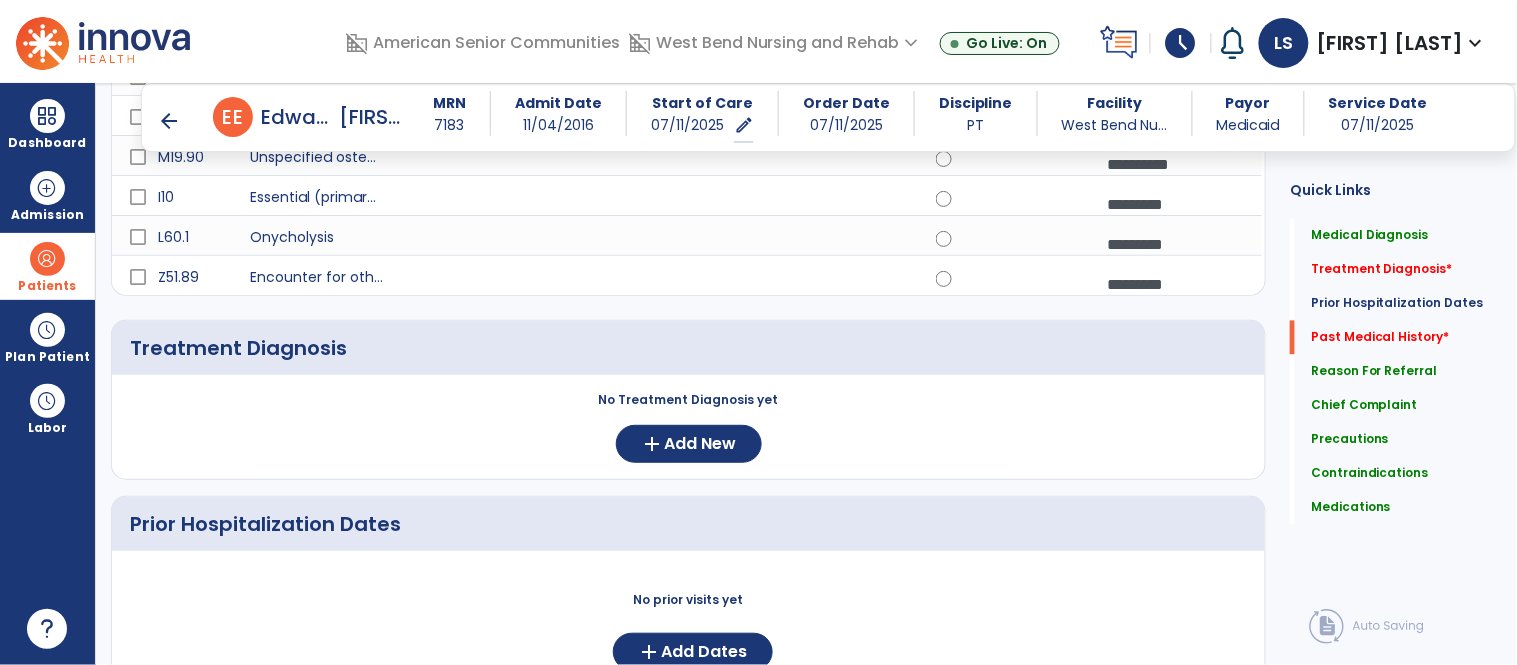 scroll, scrollTop: 1492, scrollLeft: 0, axis: vertical 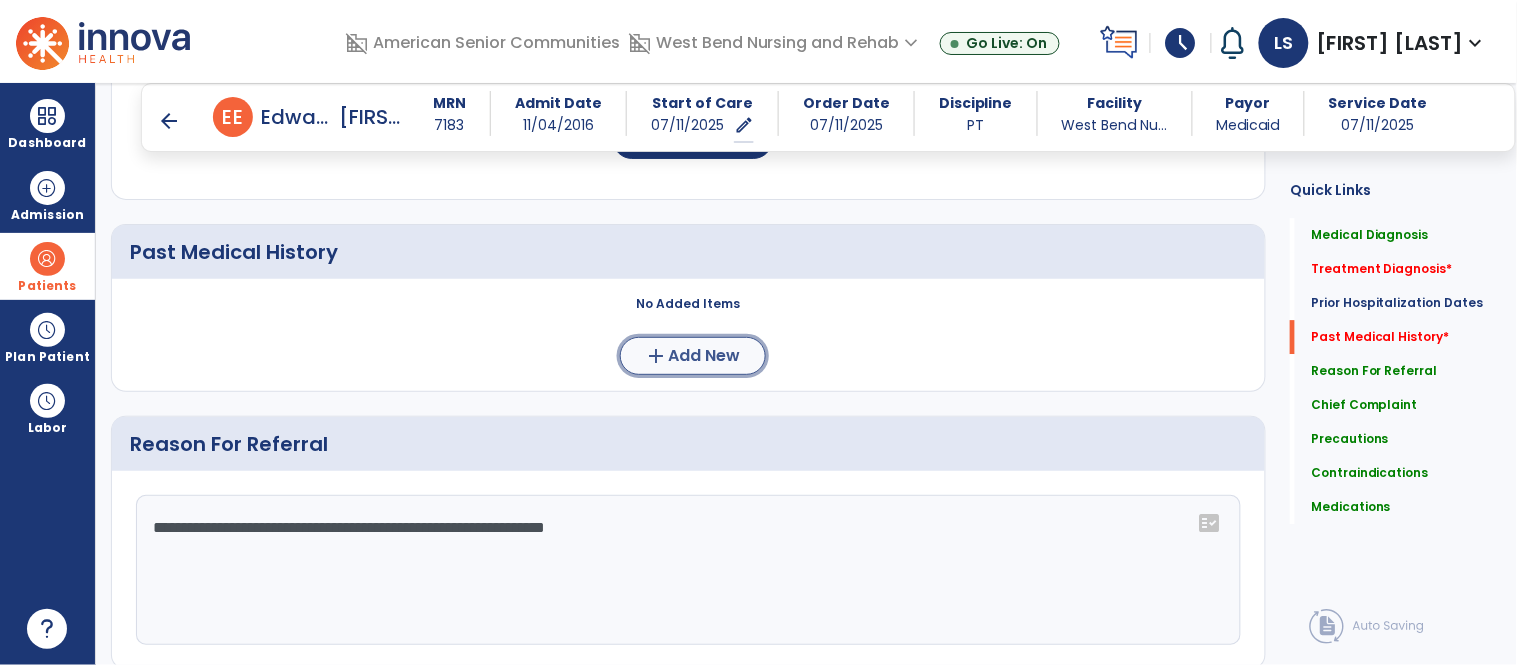 click on "add  Add New" 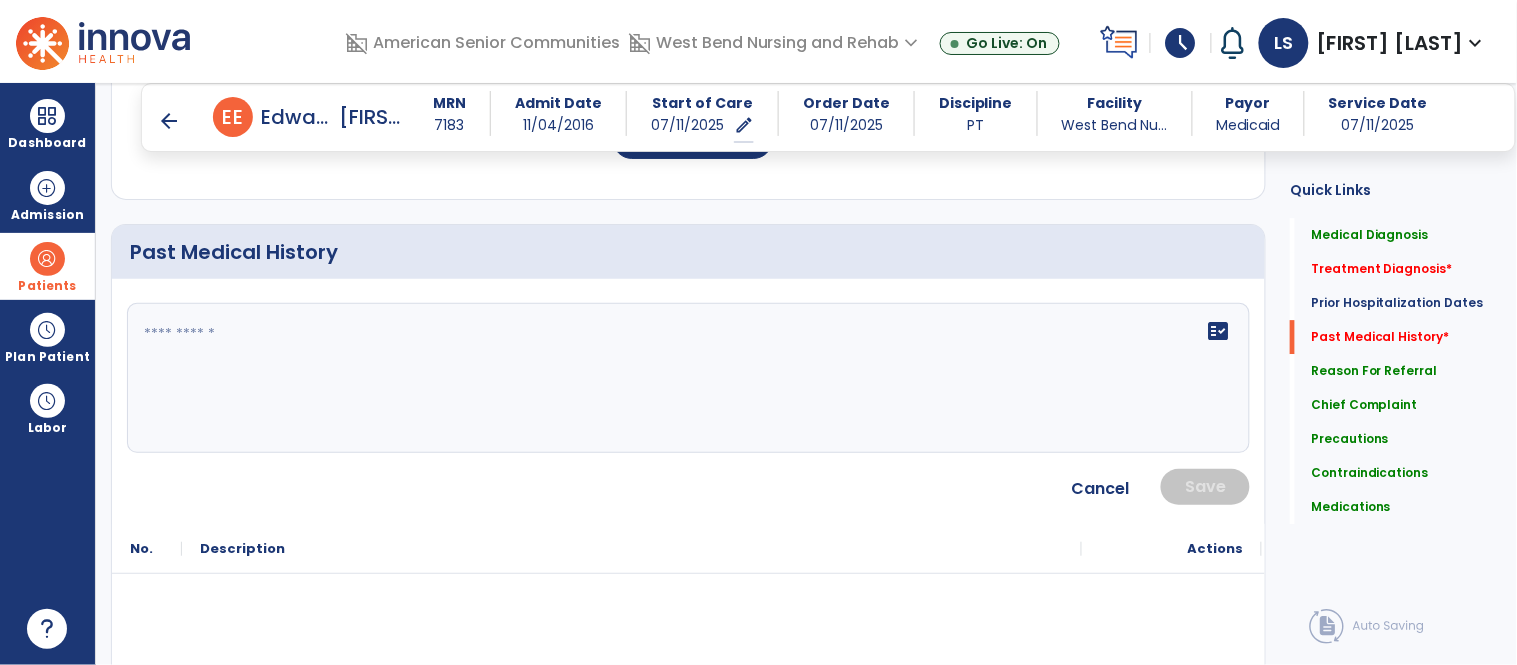 click on "fact_check" 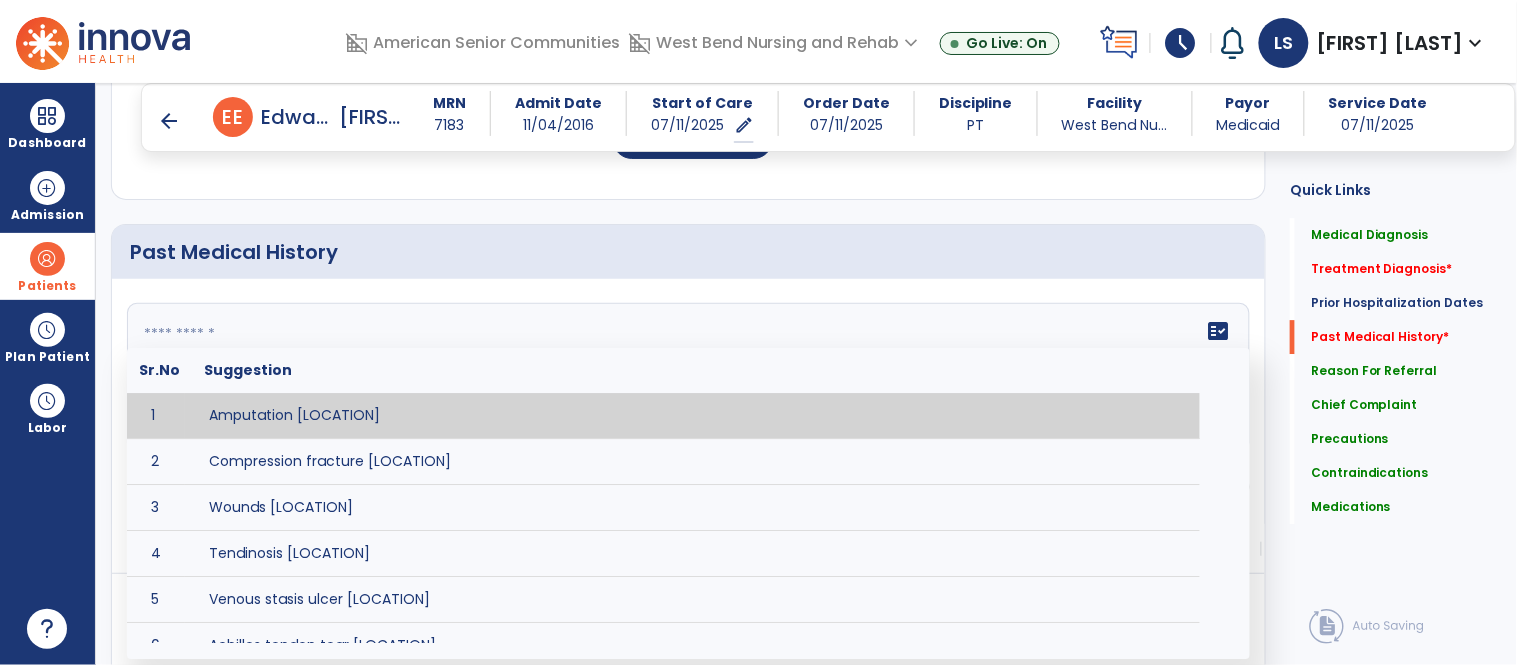 paste on "**********" 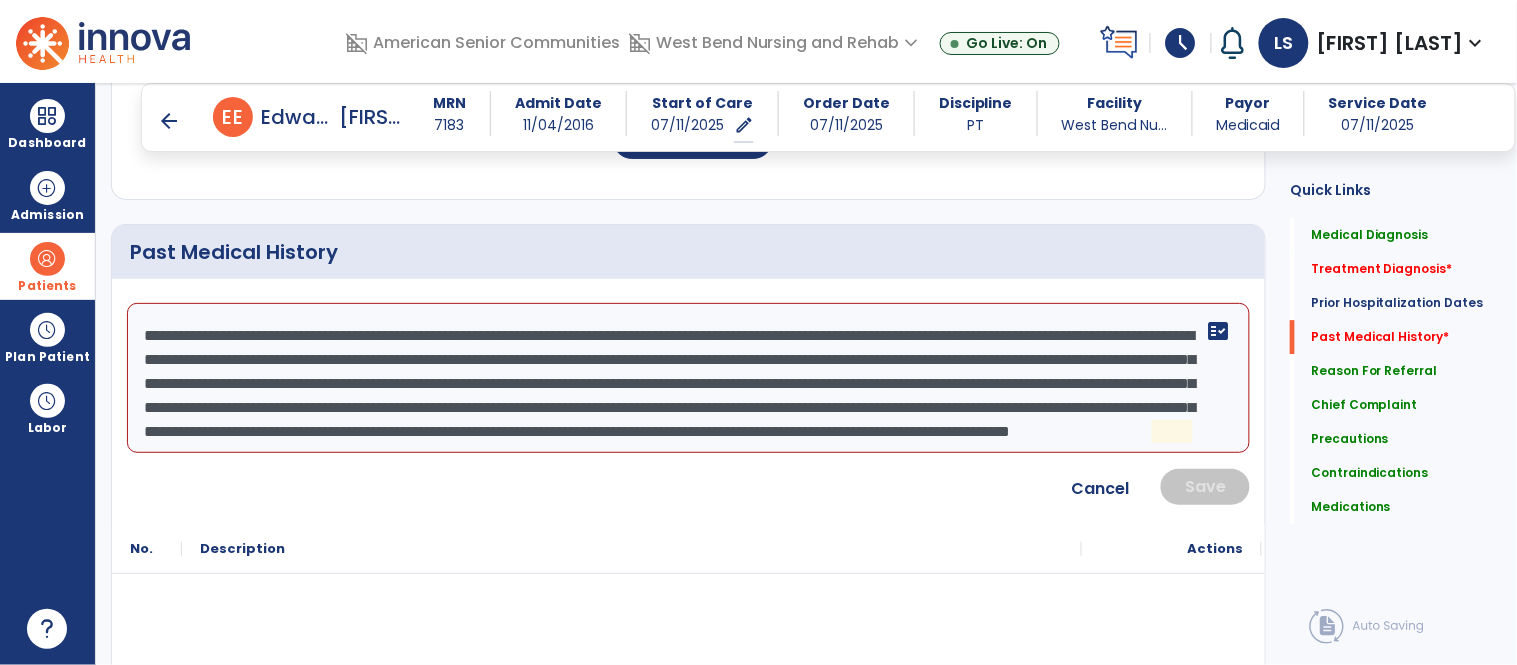 scroll, scrollTop: 62, scrollLeft: 0, axis: vertical 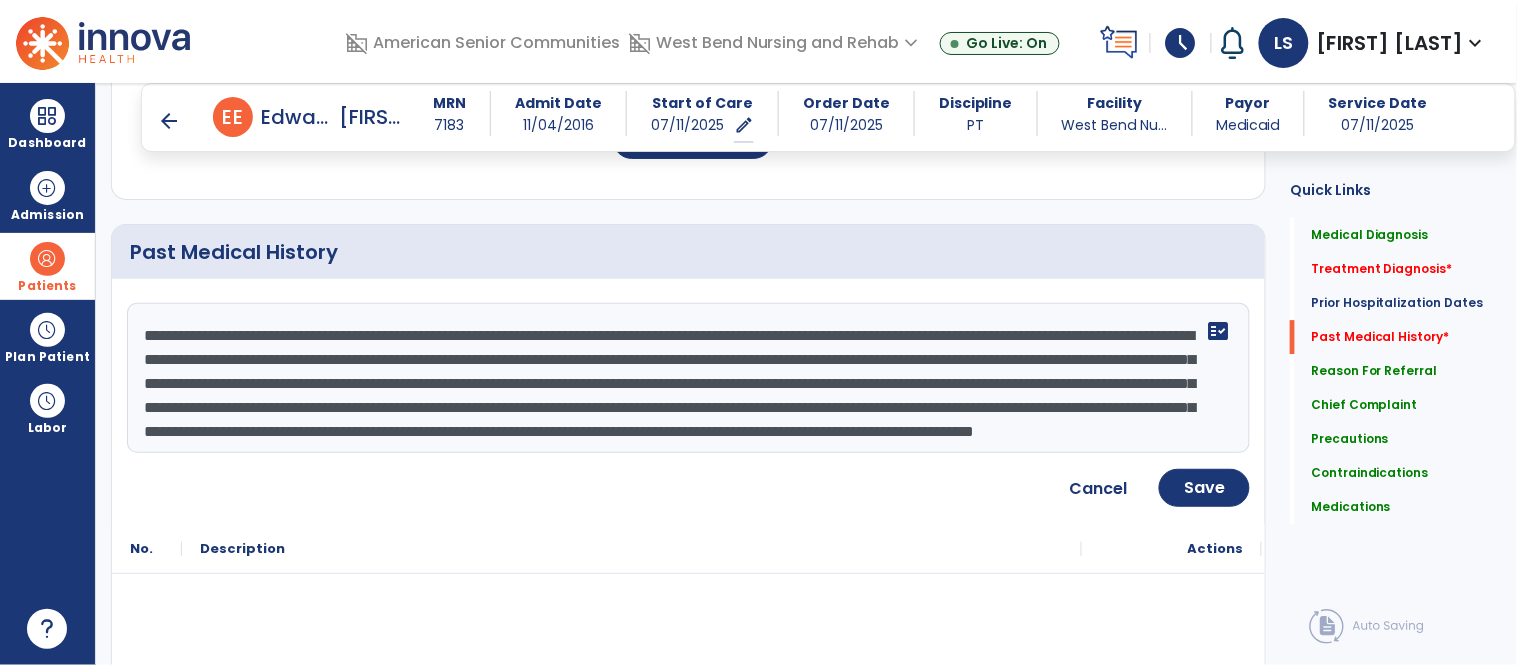 type on "**********" 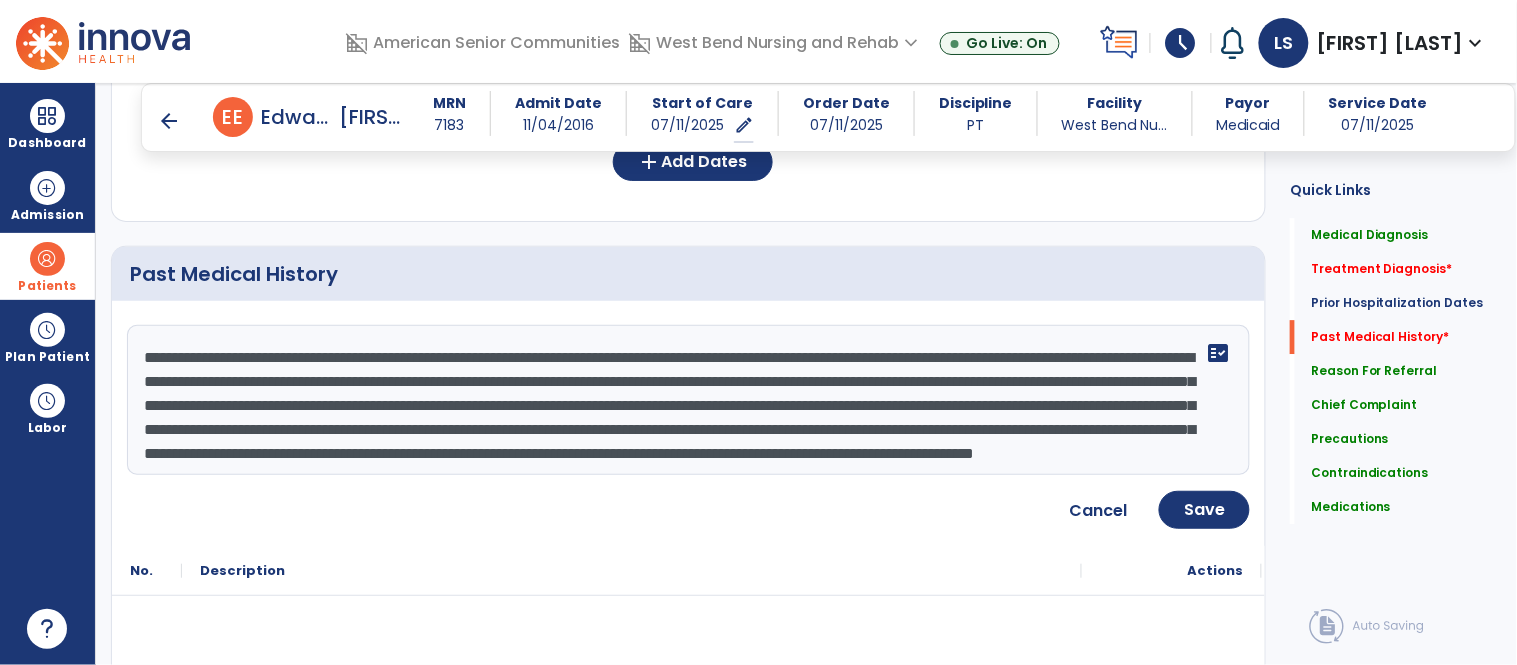 scroll, scrollTop: 72, scrollLeft: 0, axis: vertical 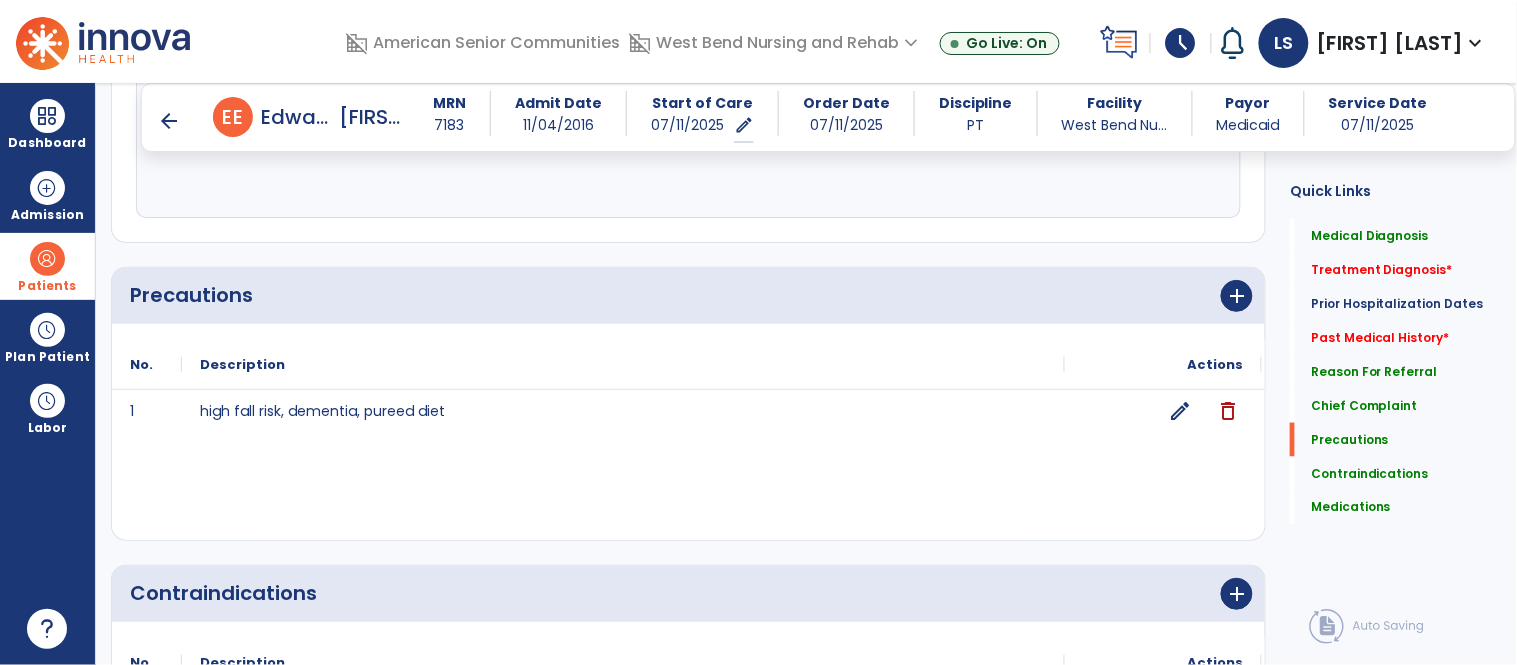 click on "edit" 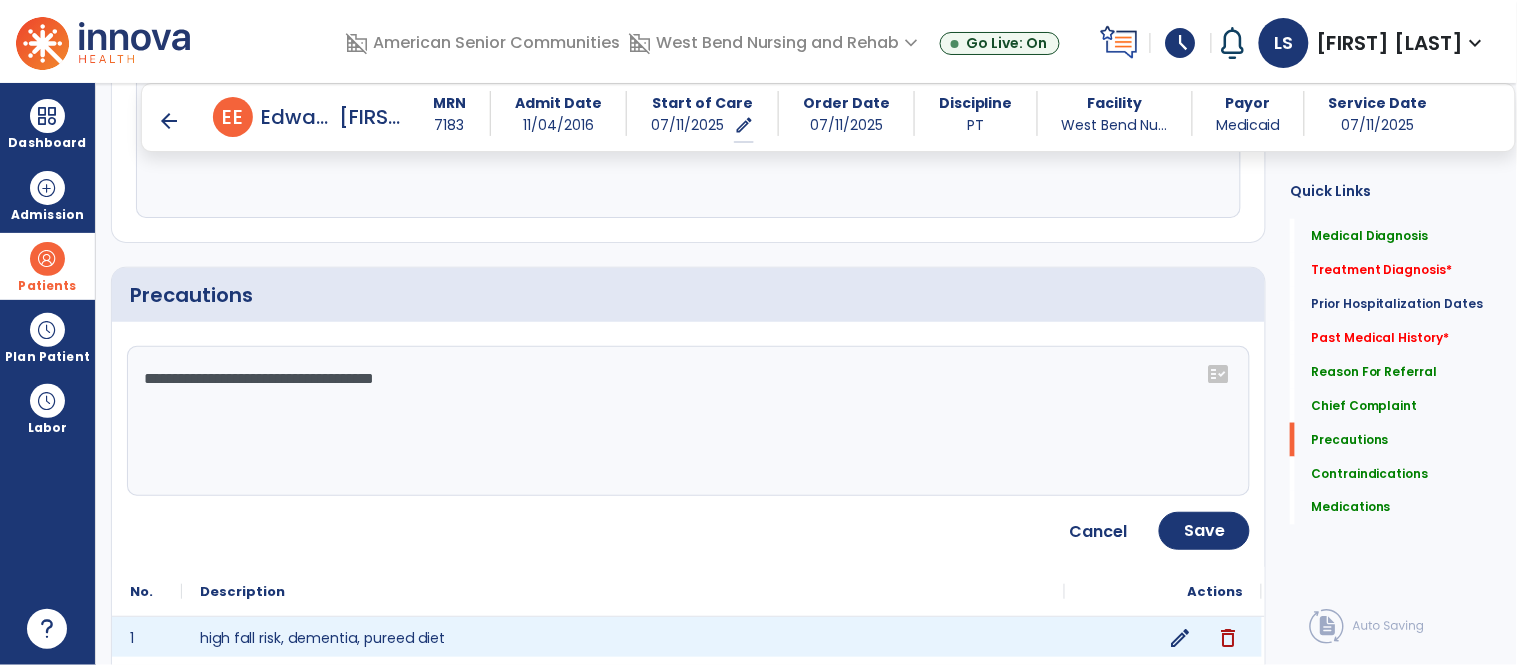 click on "**********" 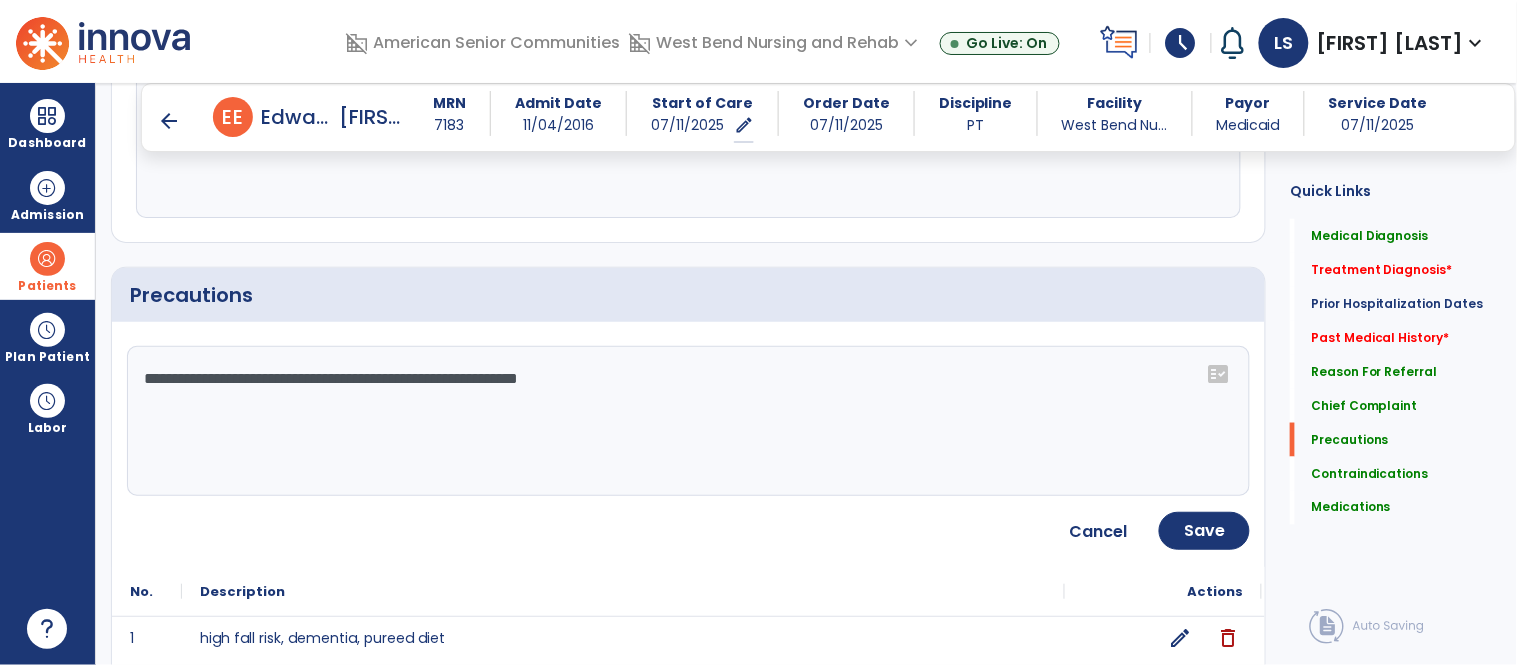 type on "**********" 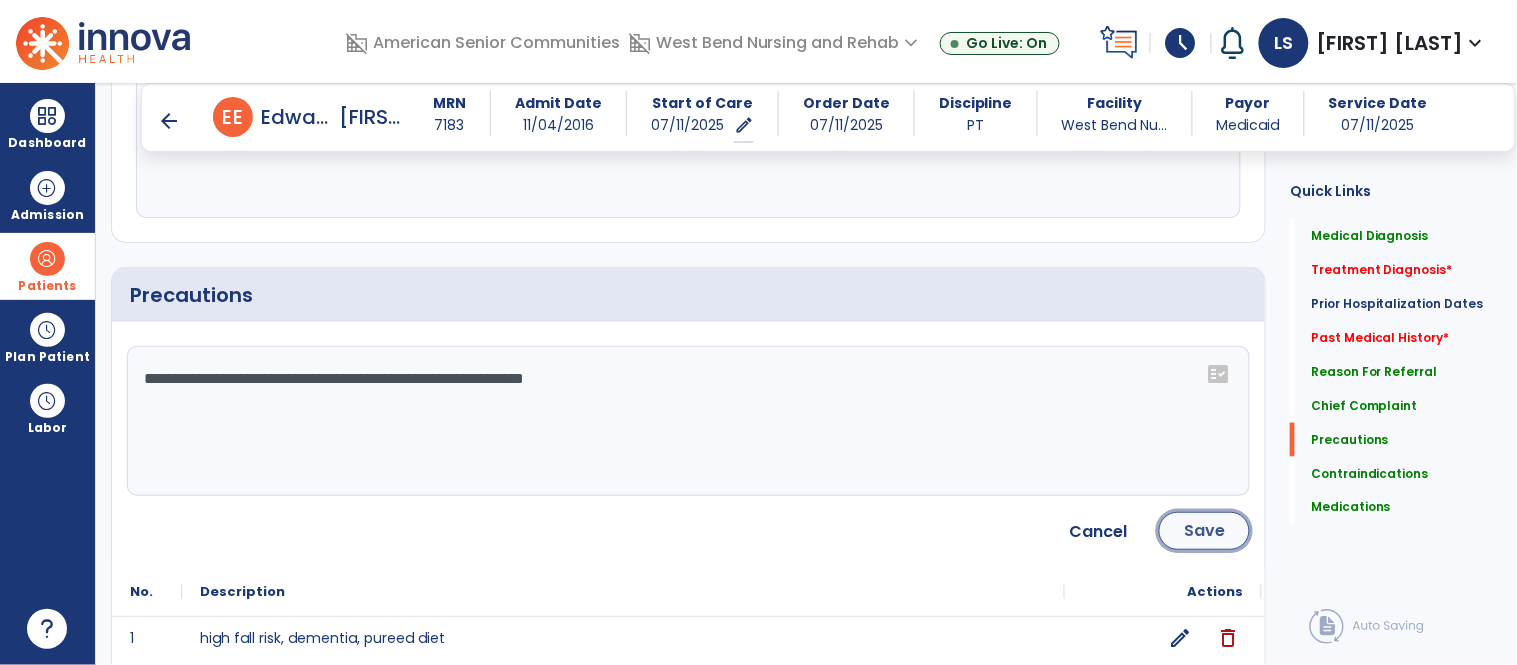 click on "Save" 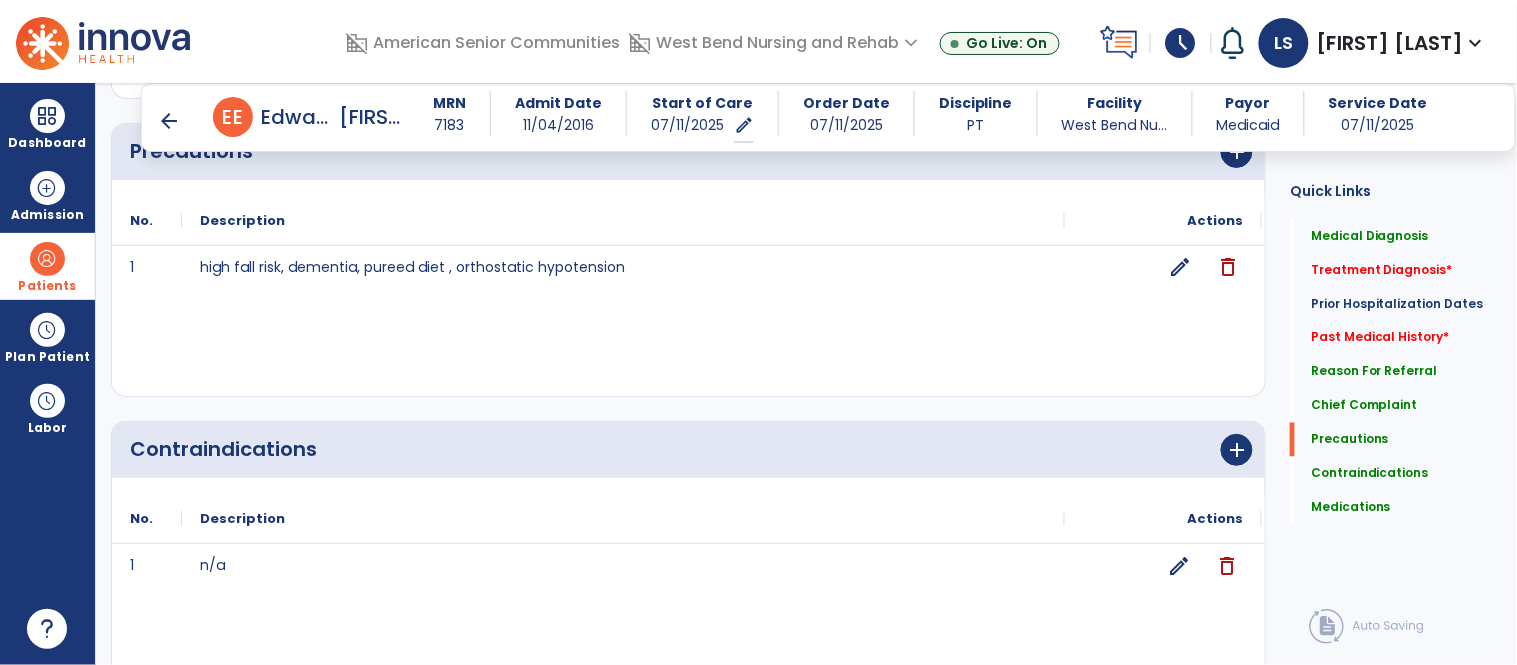 scroll, scrollTop: 2708, scrollLeft: 0, axis: vertical 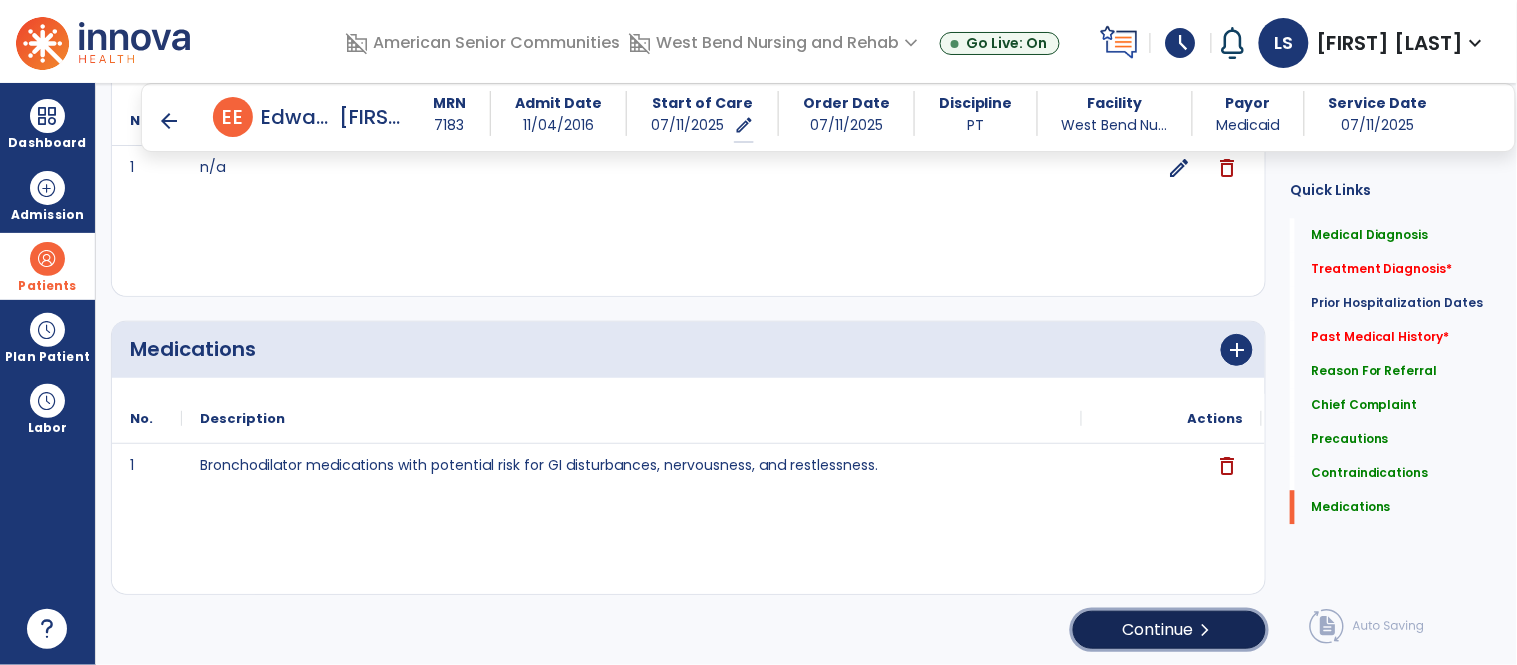 click on "chevron_right" 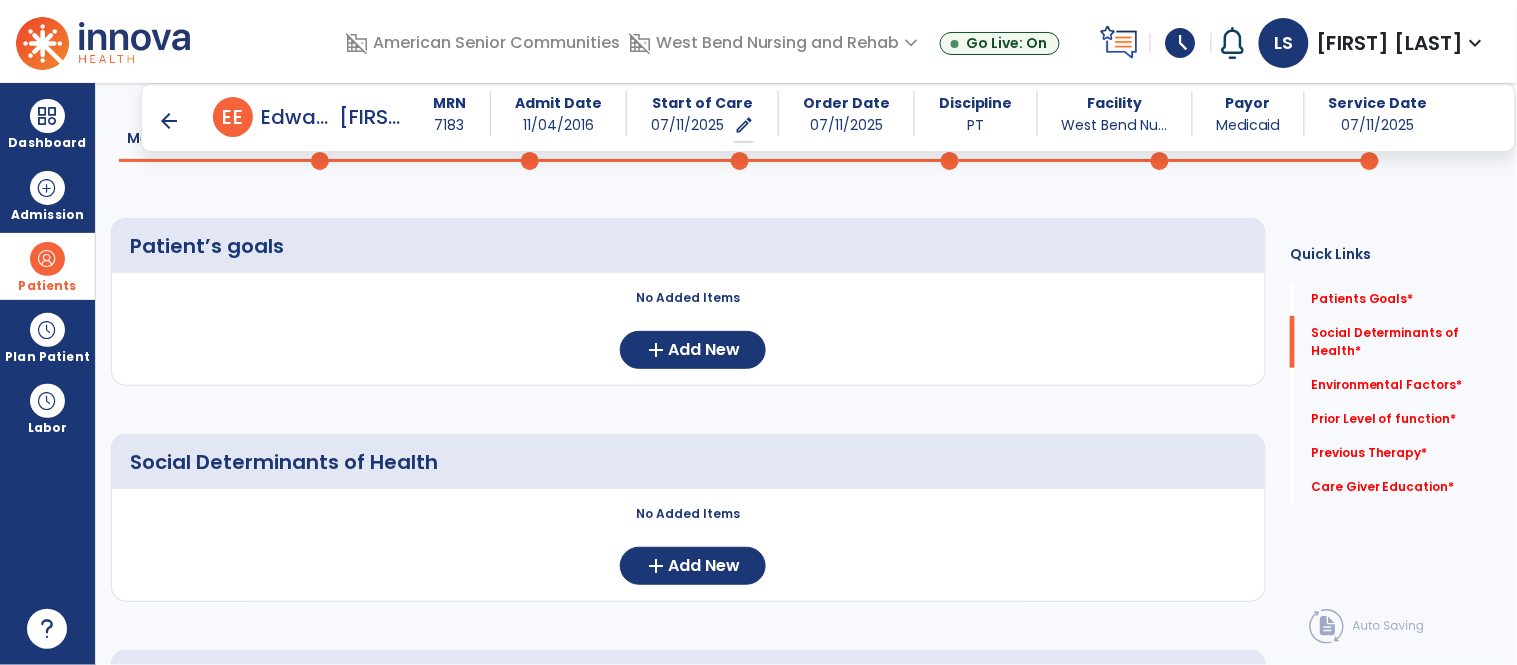 scroll, scrollTop: 254, scrollLeft: 0, axis: vertical 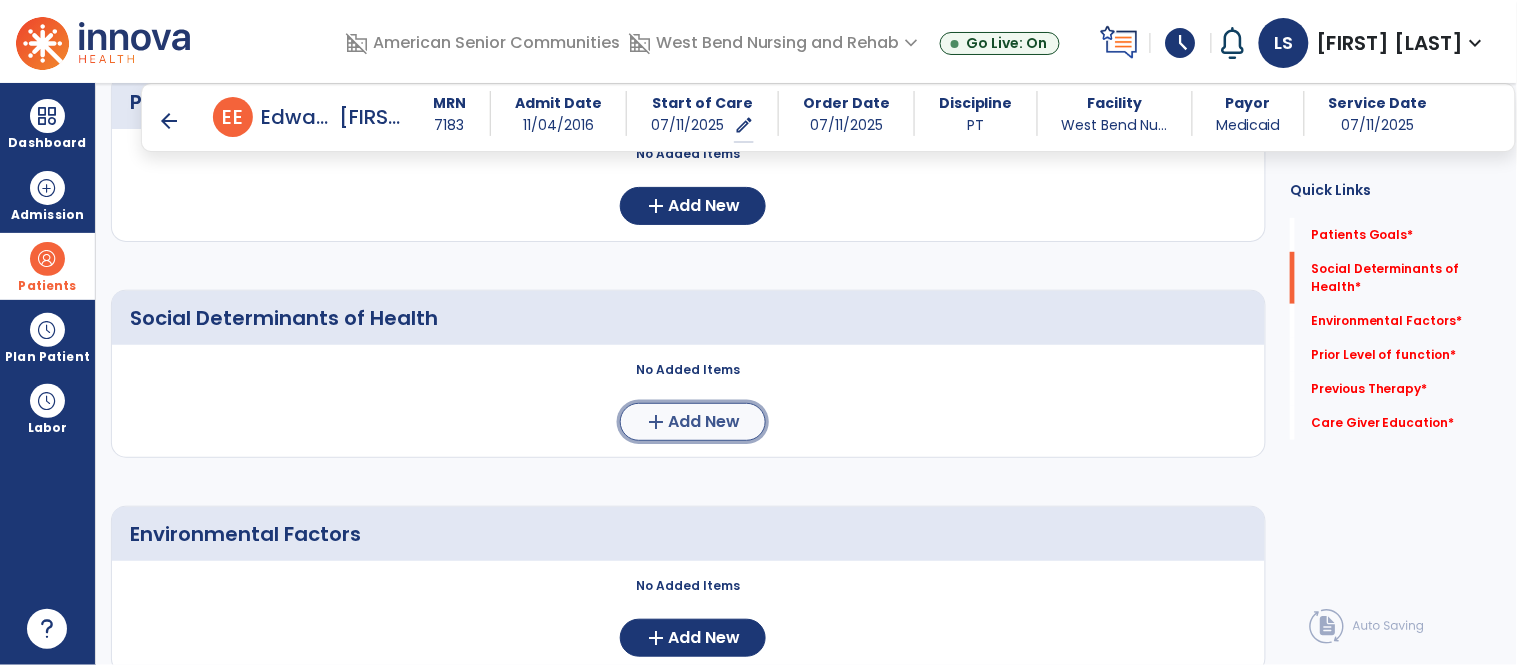 click on "add  Add New" 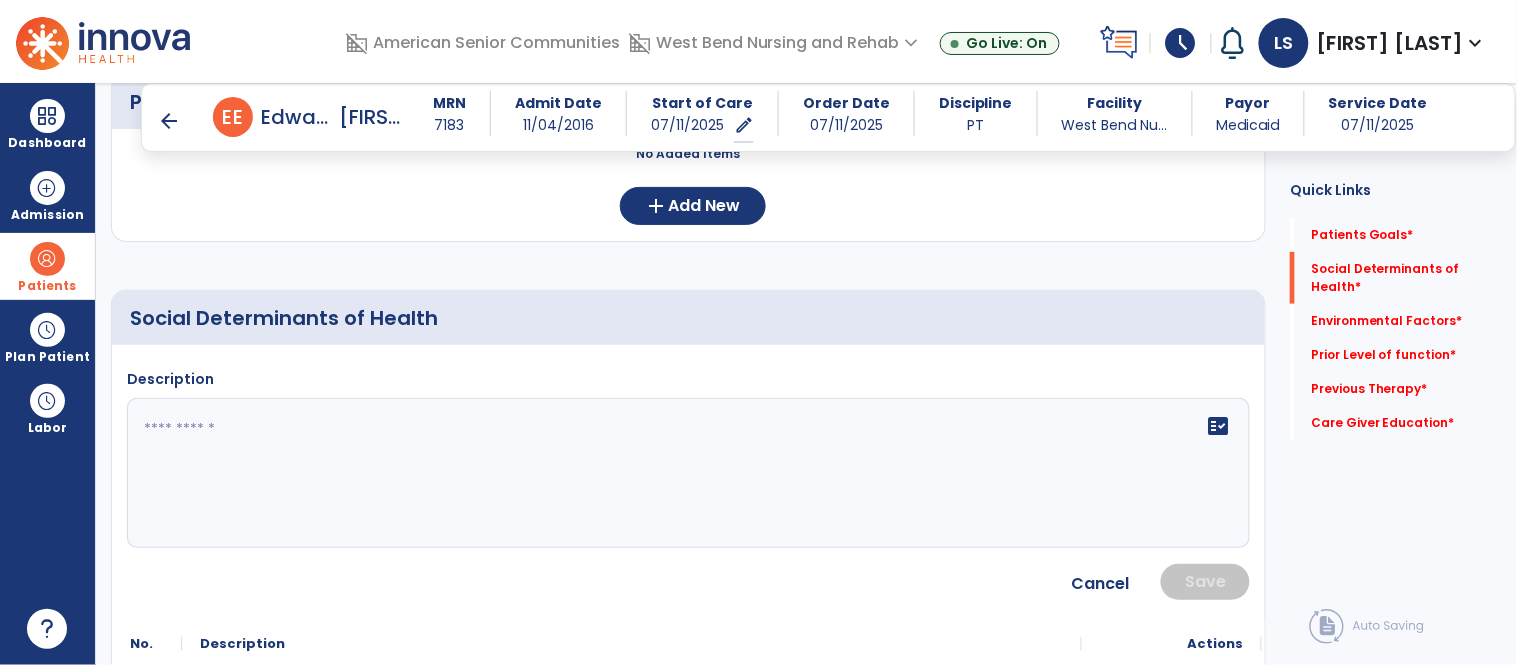 click on "fact_check" 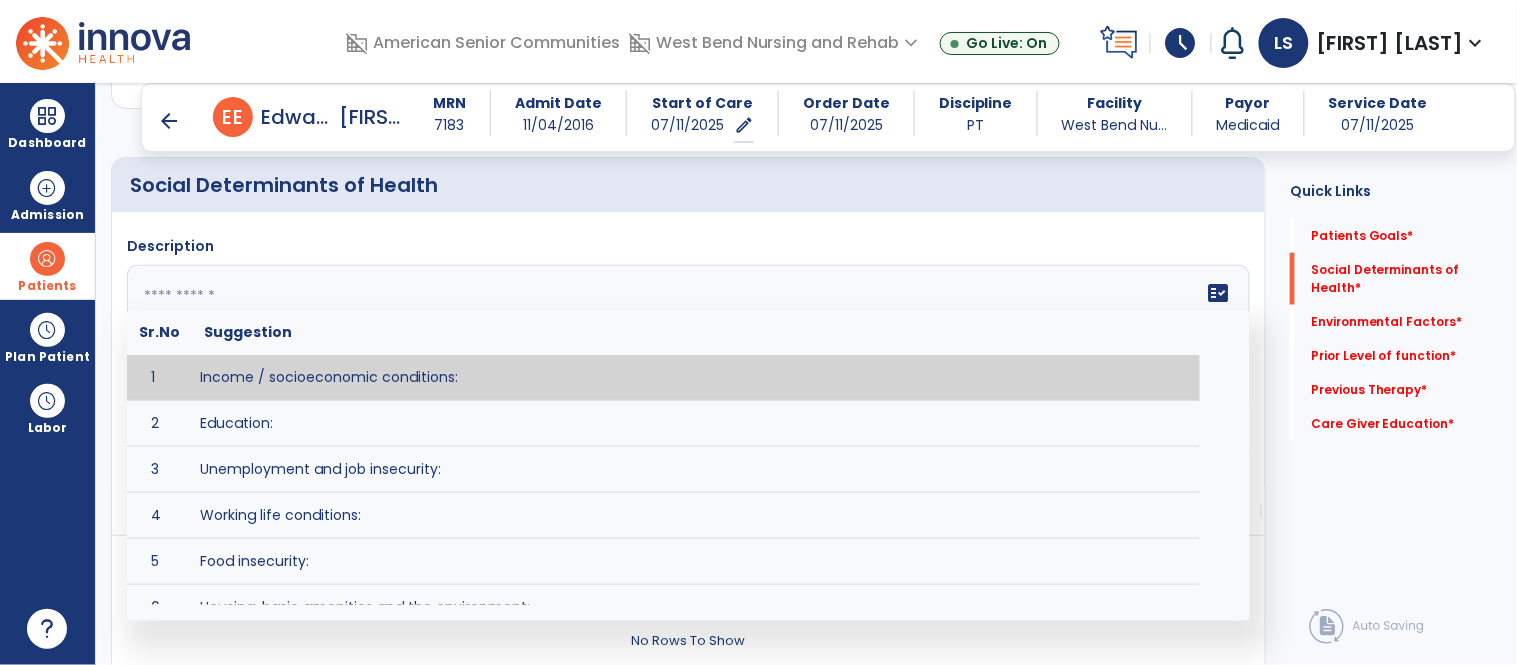 scroll, scrollTop: 393, scrollLeft: 0, axis: vertical 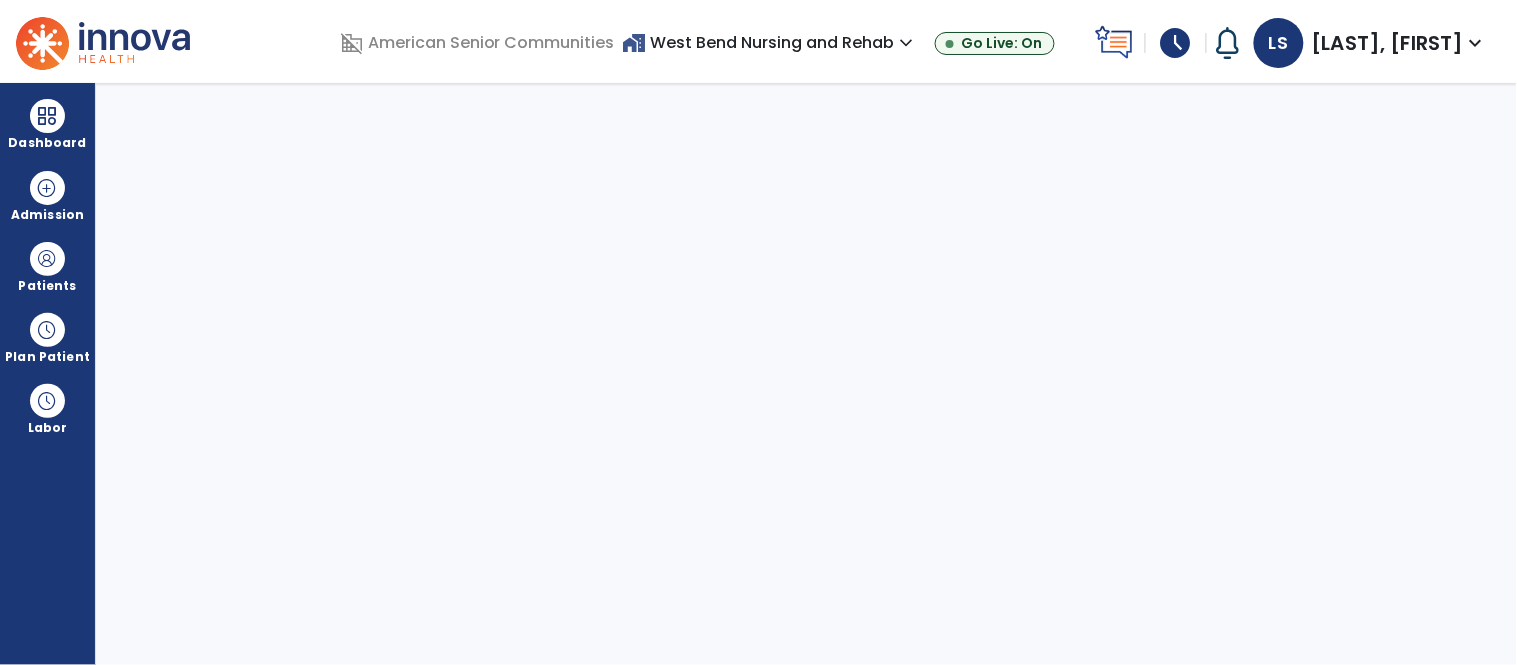 select on "****" 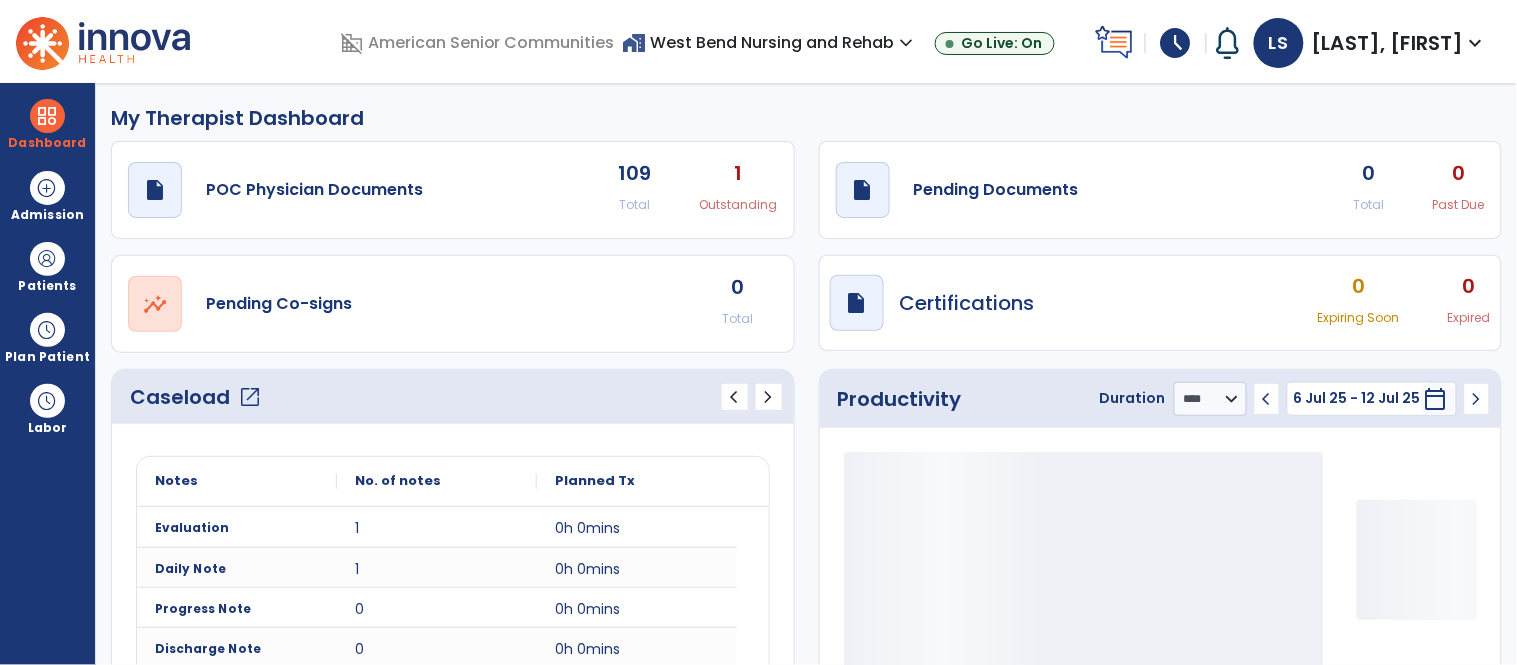 click on "open_in_new" 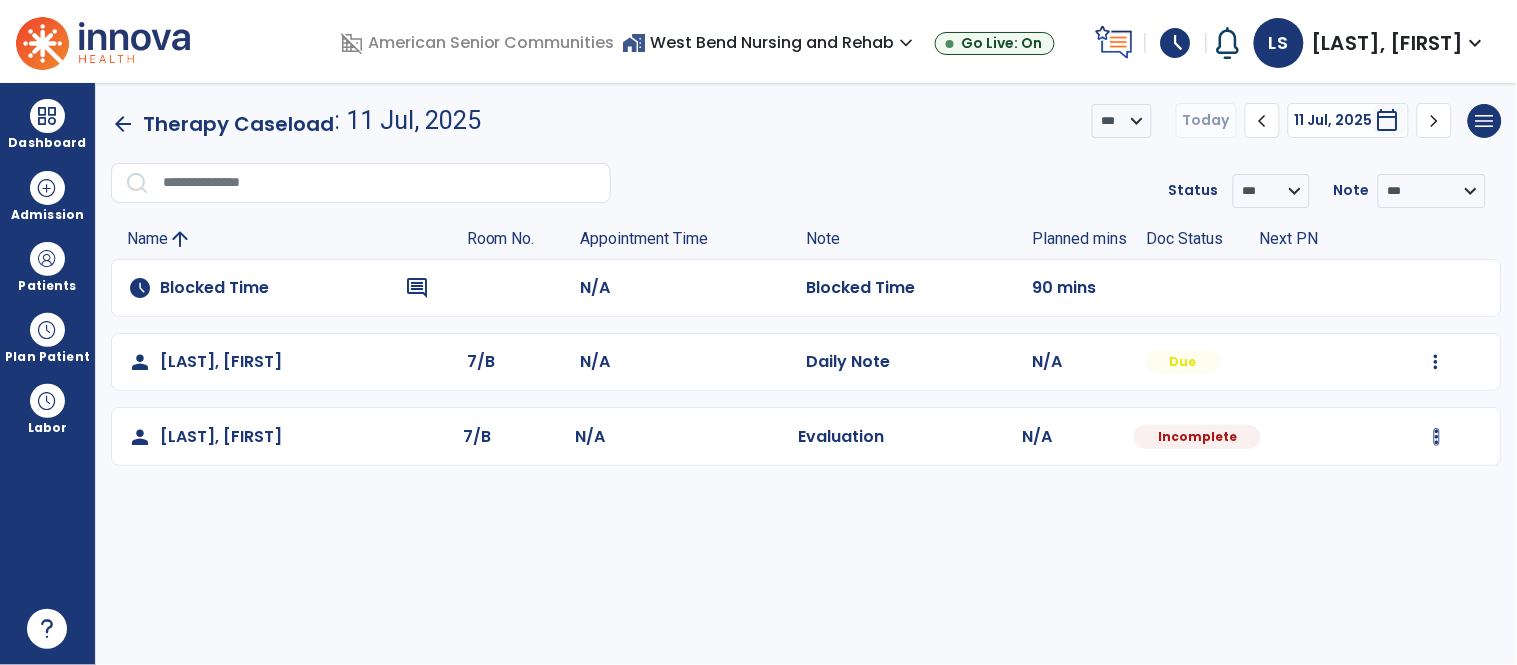click at bounding box center [1436, 362] 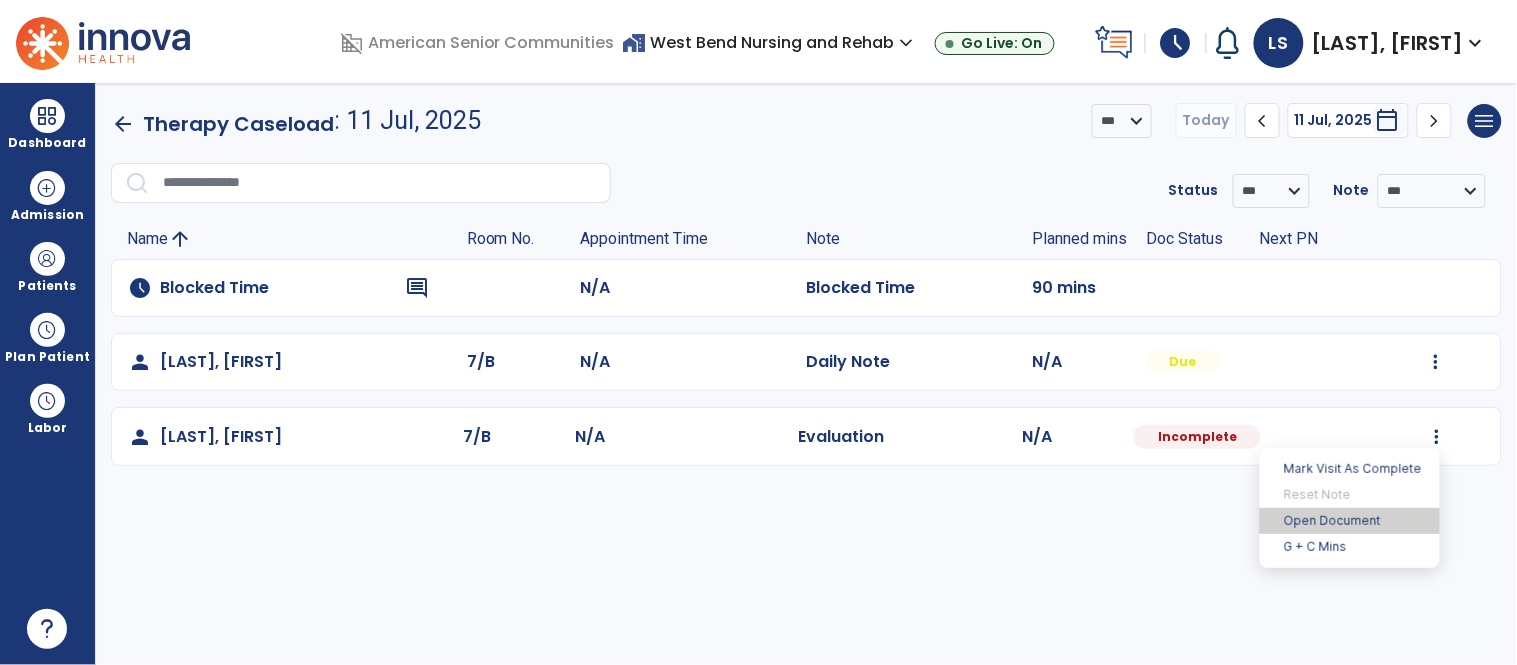 click on "Open Document" at bounding box center (1350, 521) 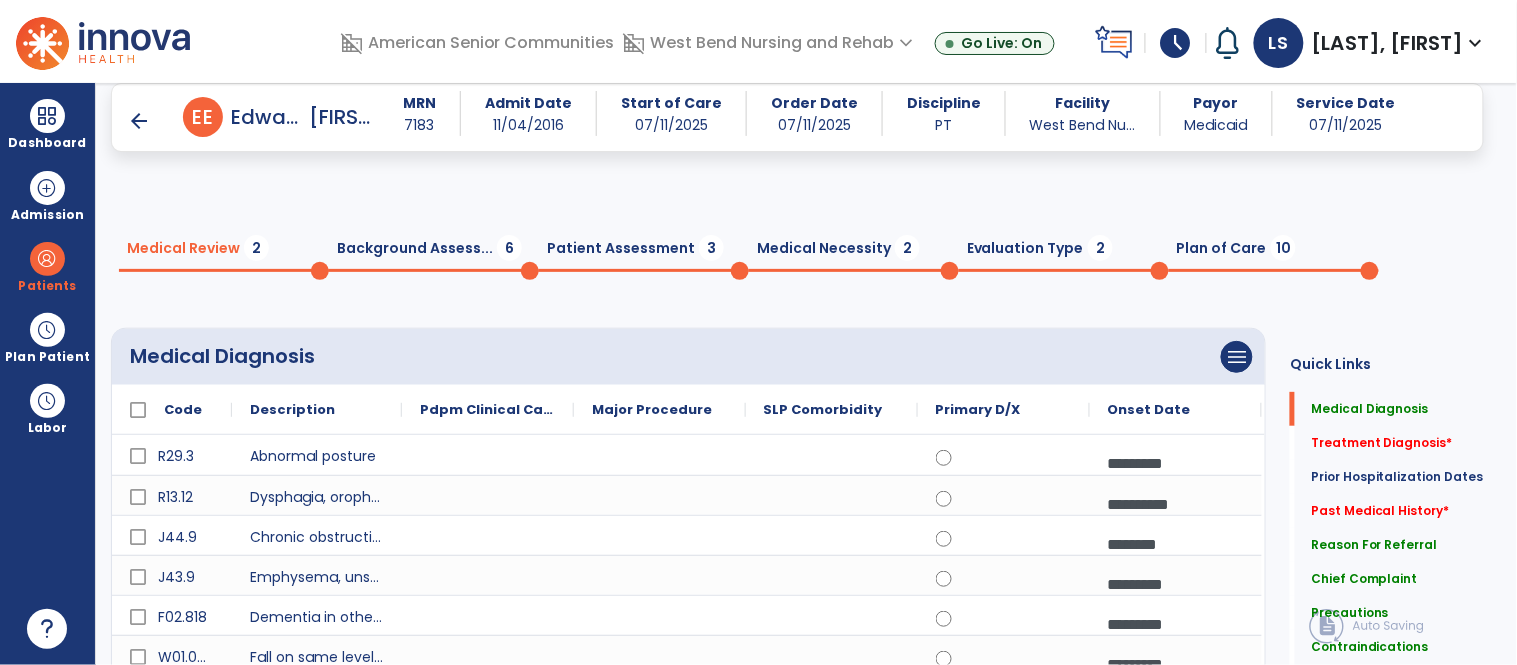 scroll, scrollTop: 110, scrollLeft: 0, axis: vertical 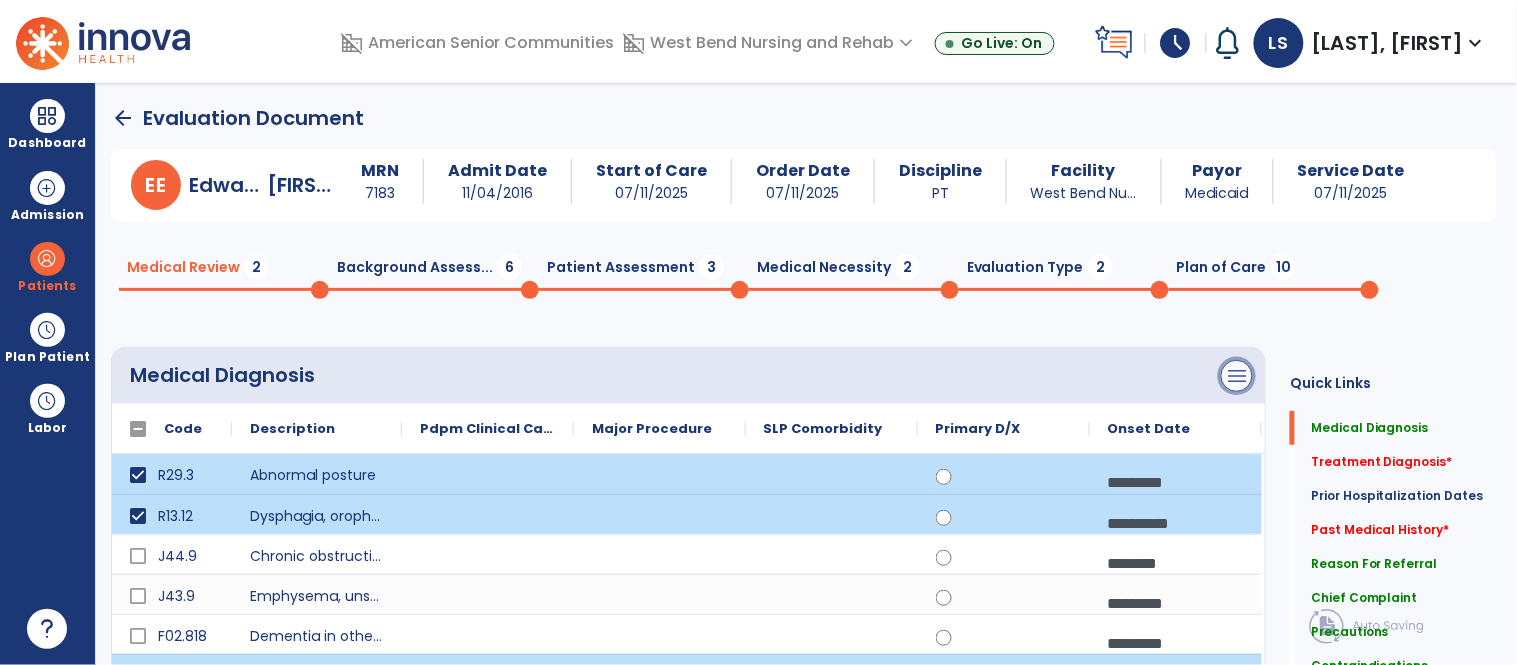click on "menu" at bounding box center (1237, 376) 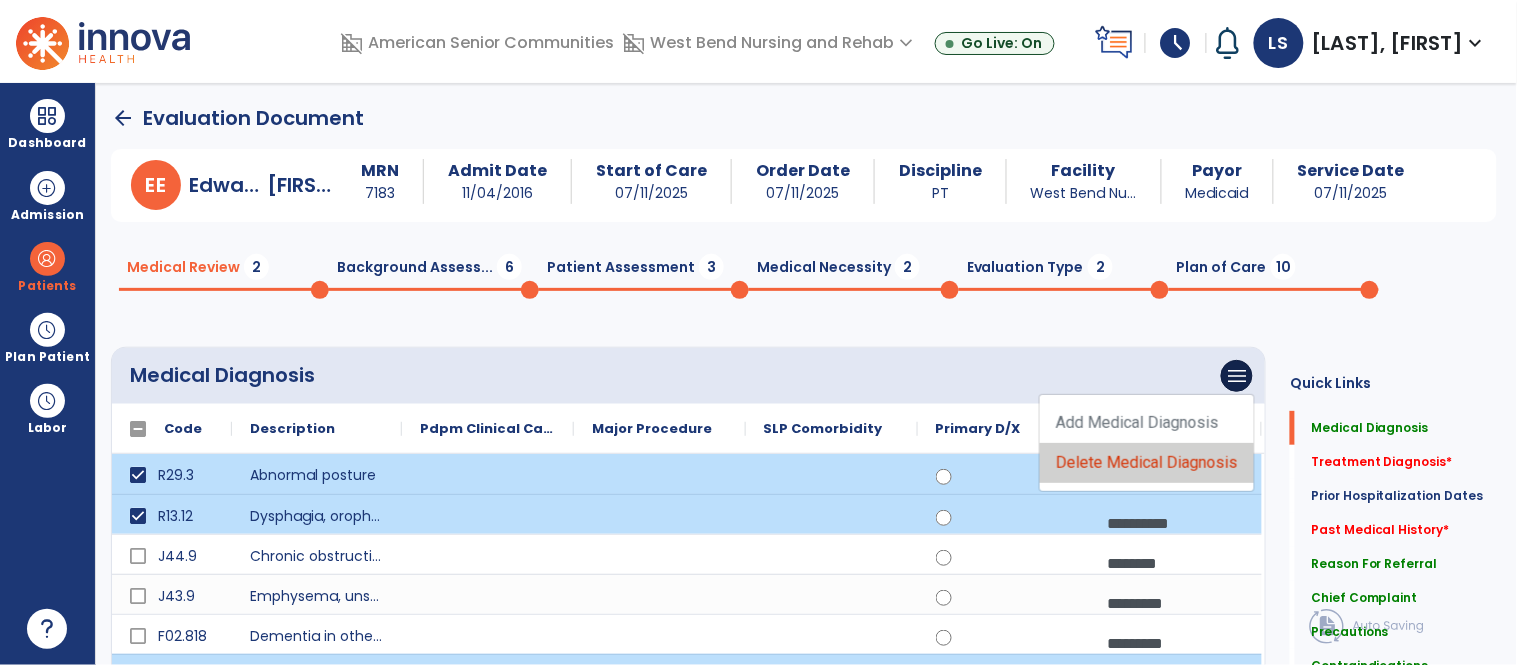 click on "Delete Medical Diagnosis" 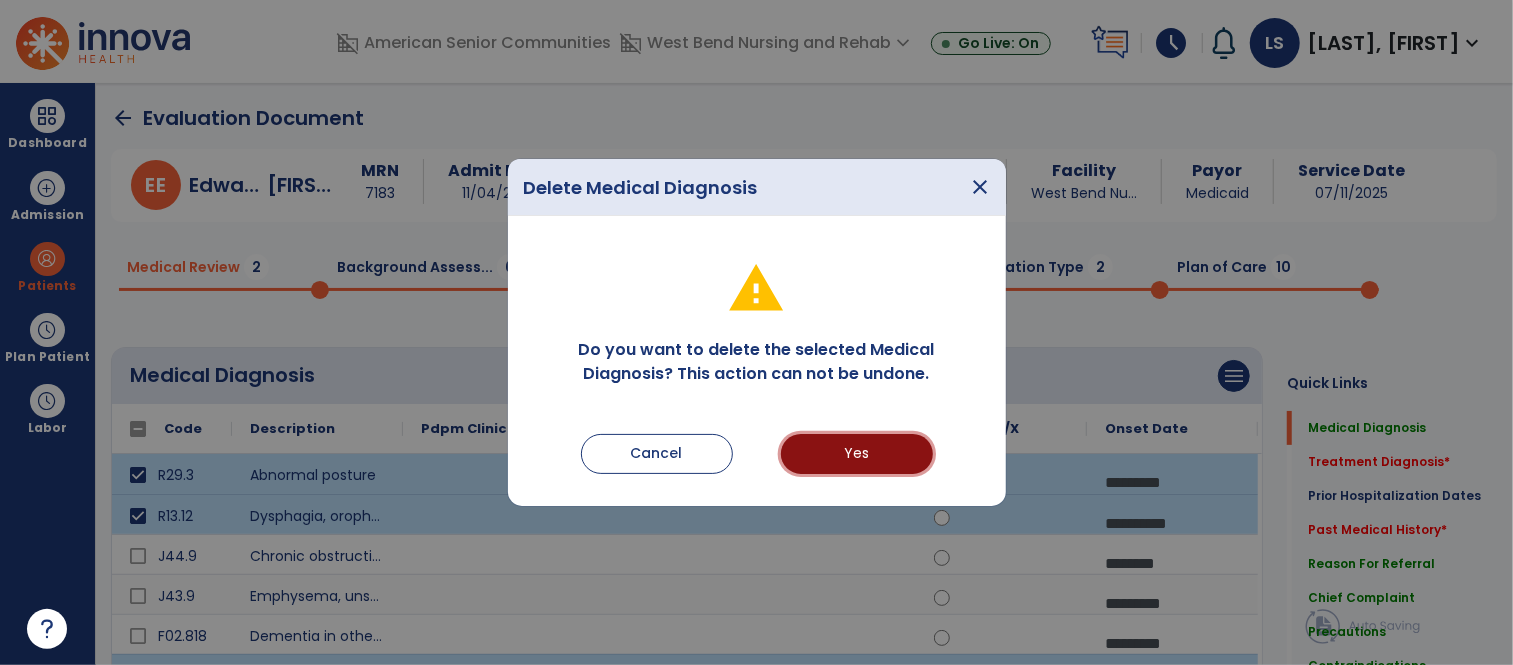 click on "Yes" at bounding box center (857, 454) 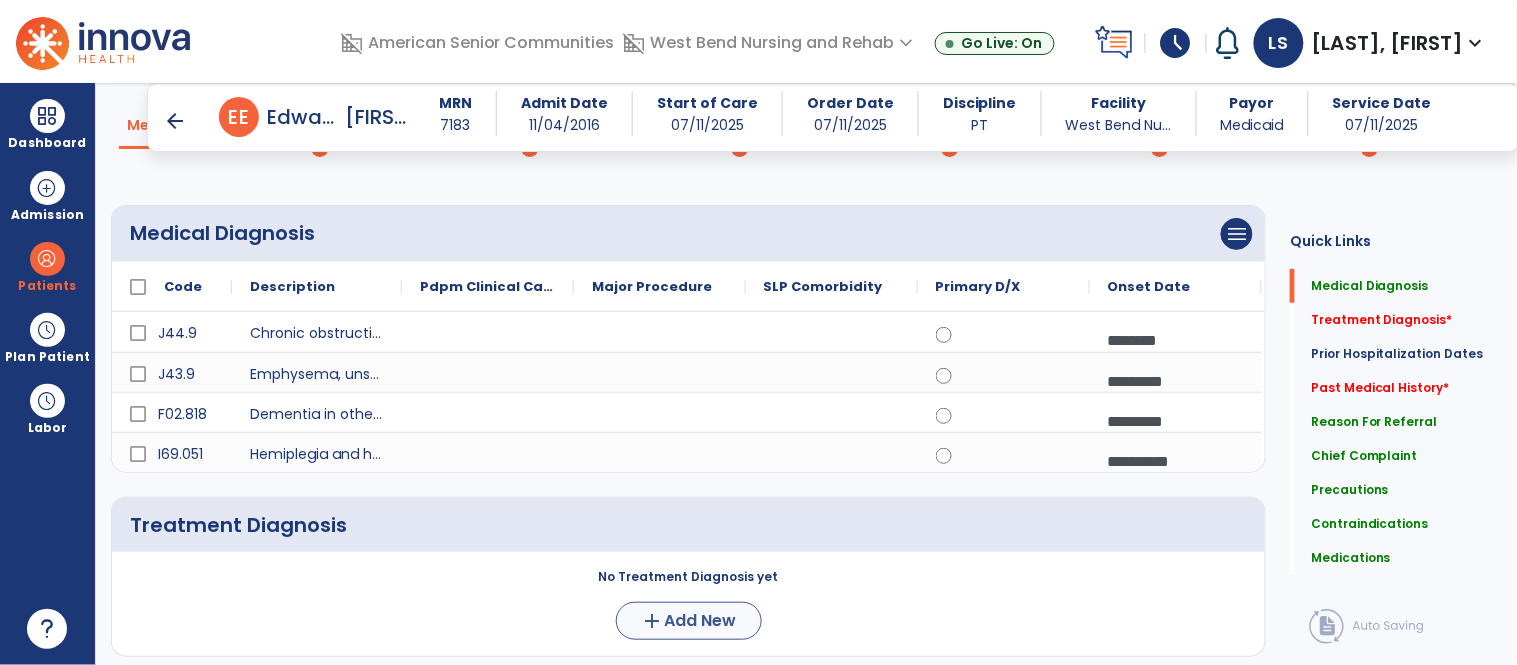 scroll, scrollTop: 135, scrollLeft: 0, axis: vertical 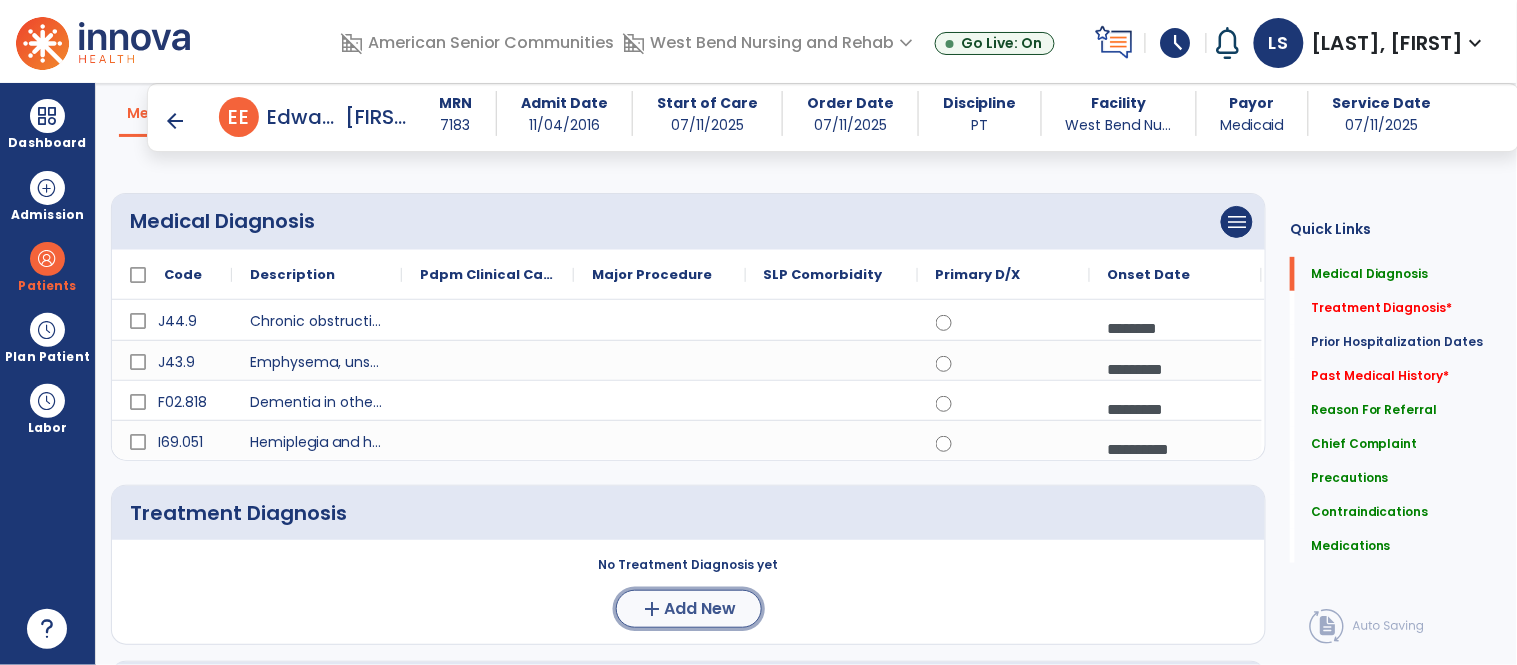 click on "add  Add New" 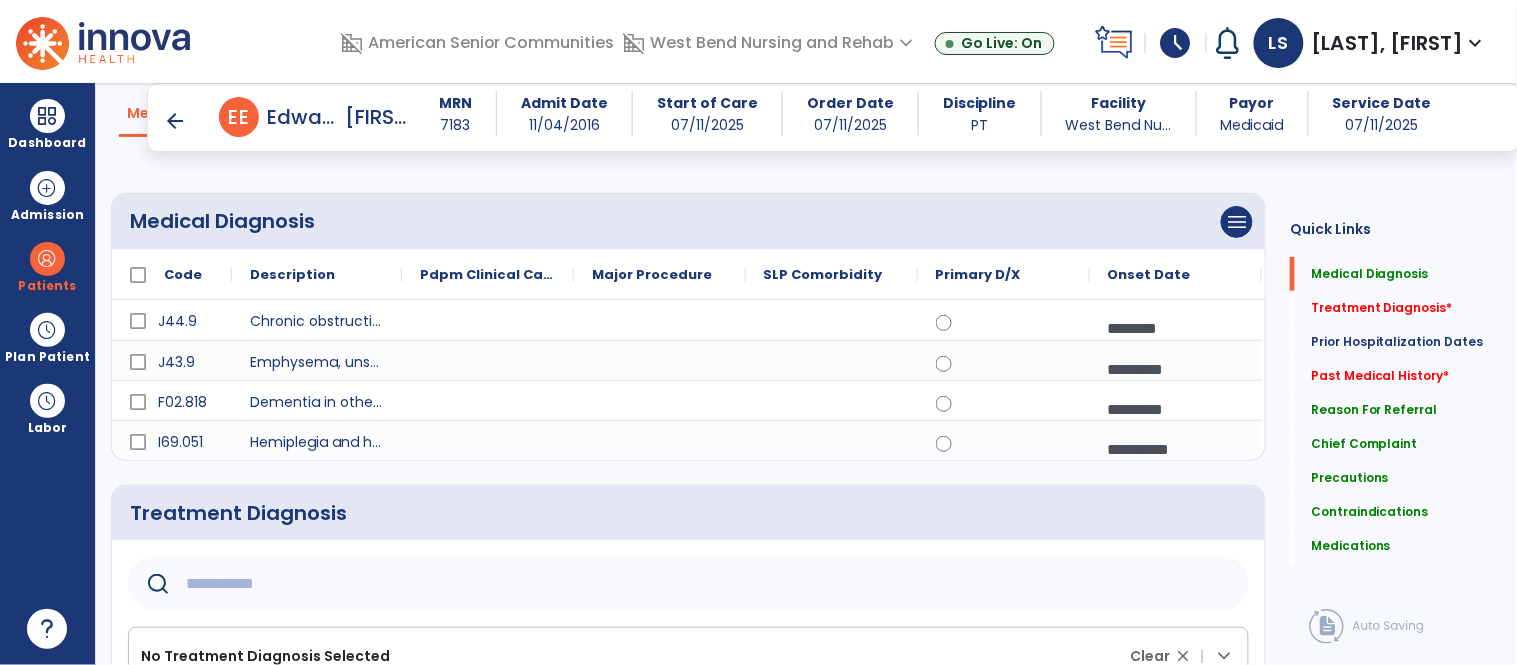 click 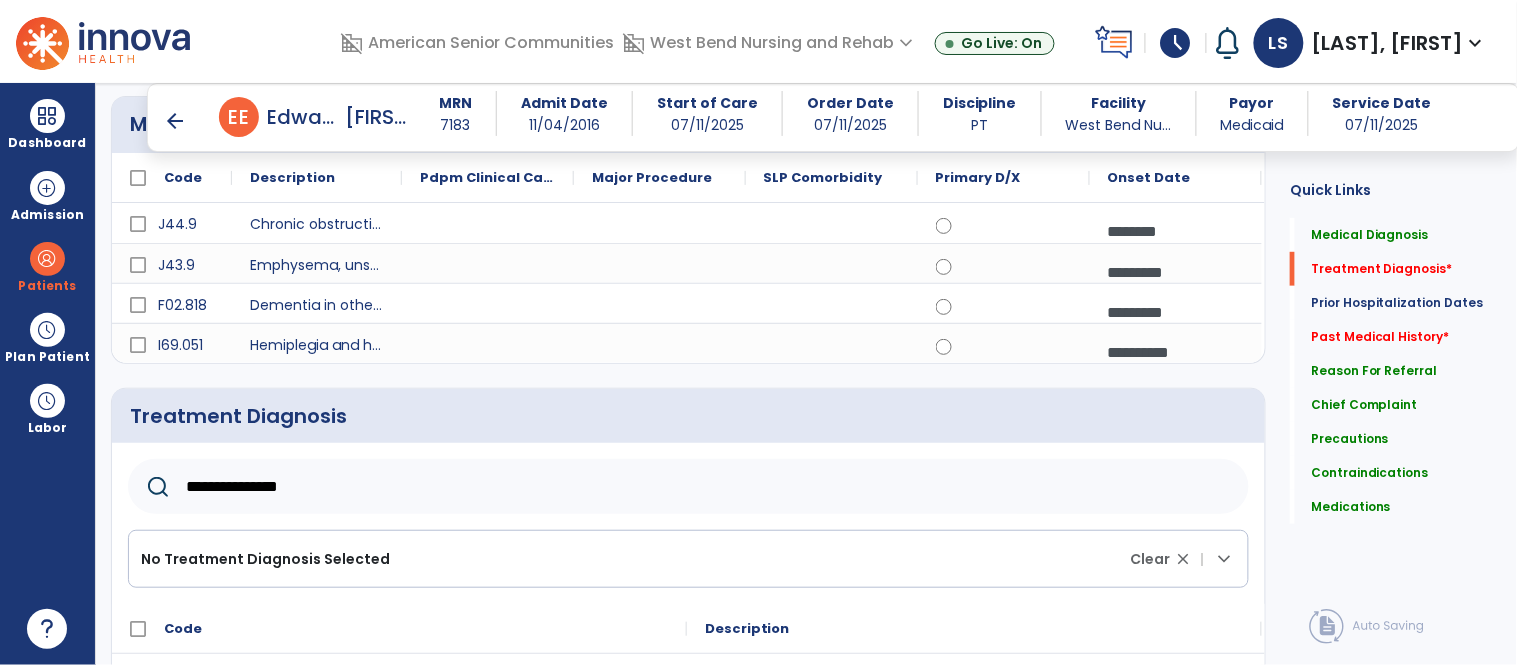 scroll, scrollTop: 390, scrollLeft: 0, axis: vertical 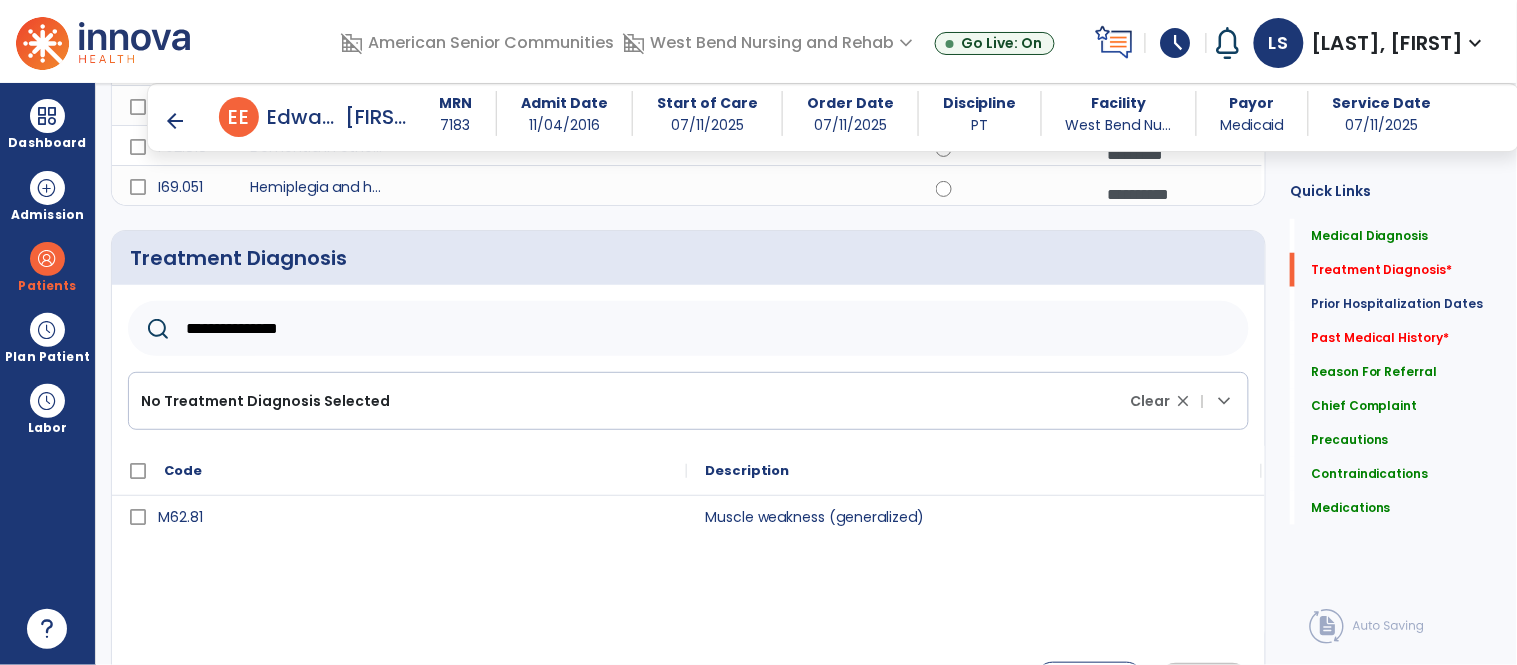 type on "**********" 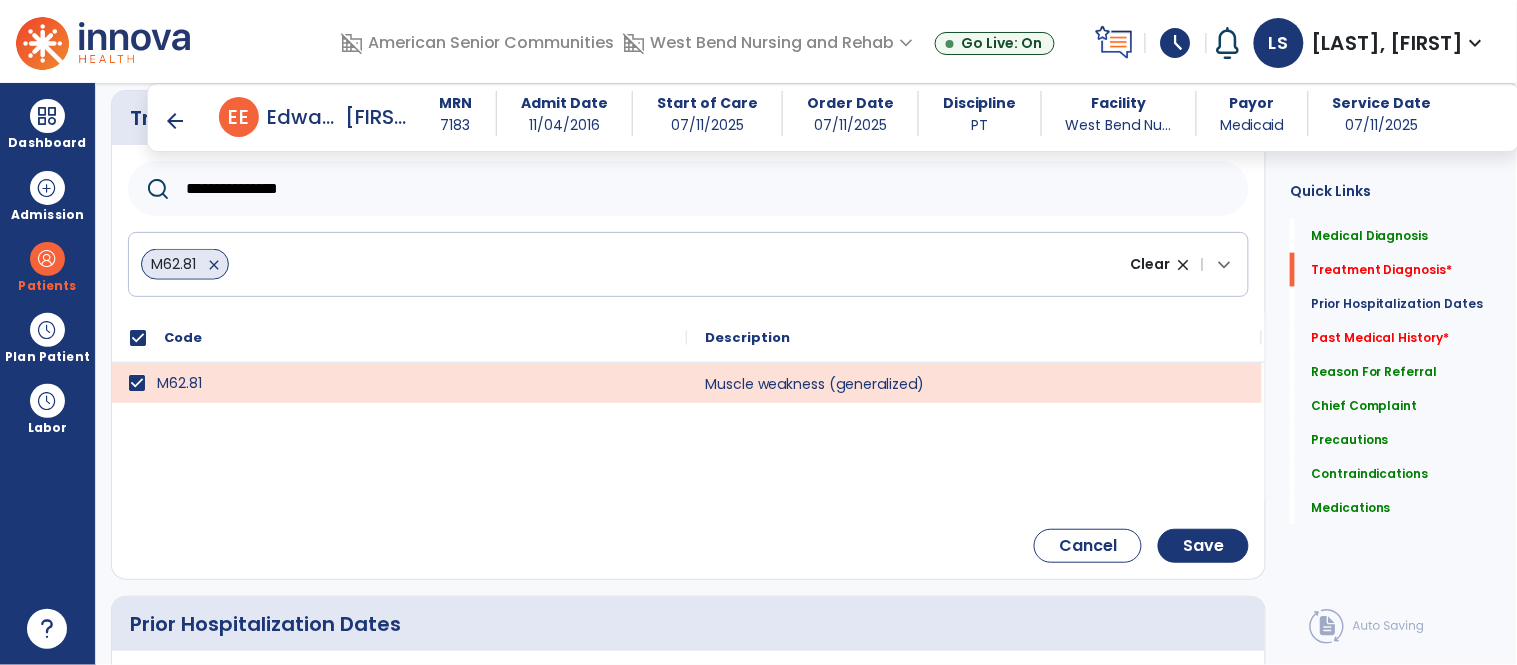scroll, scrollTop: 546, scrollLeft: 0, axis: vertical 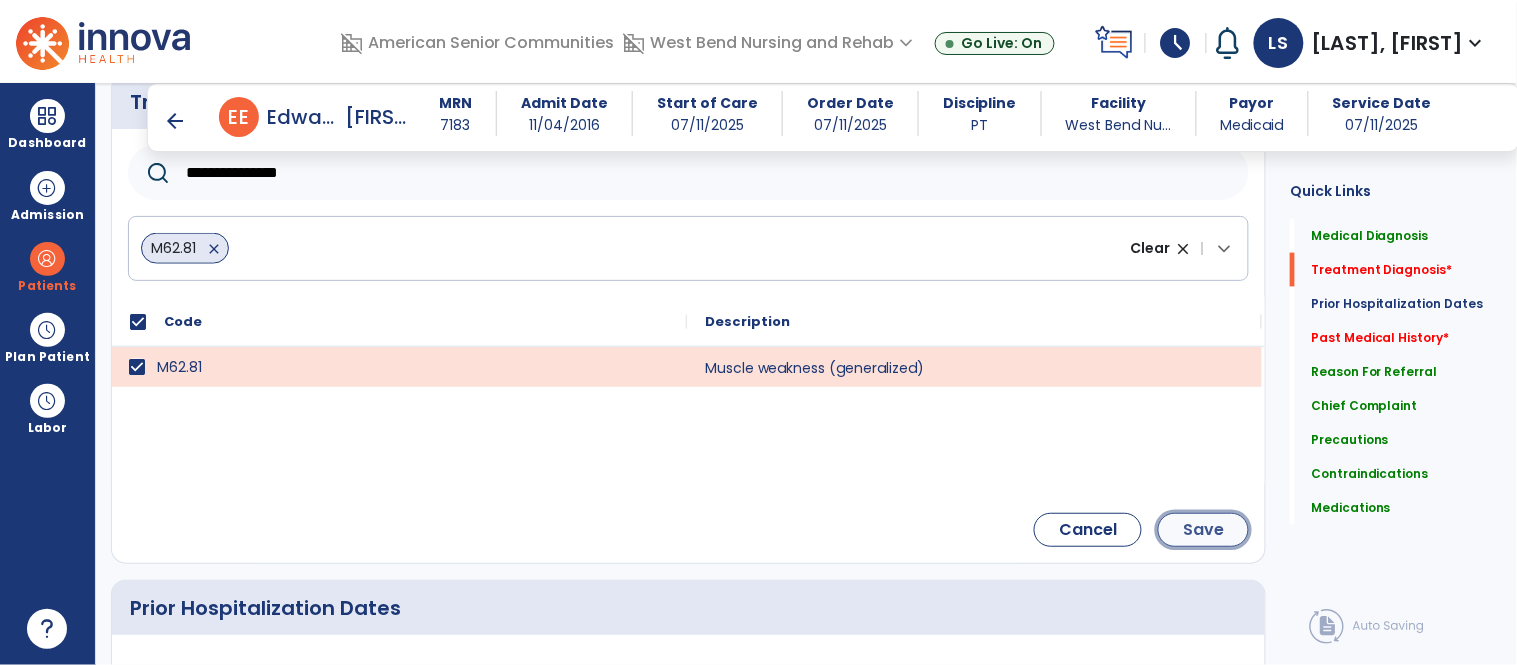 click on "Save" 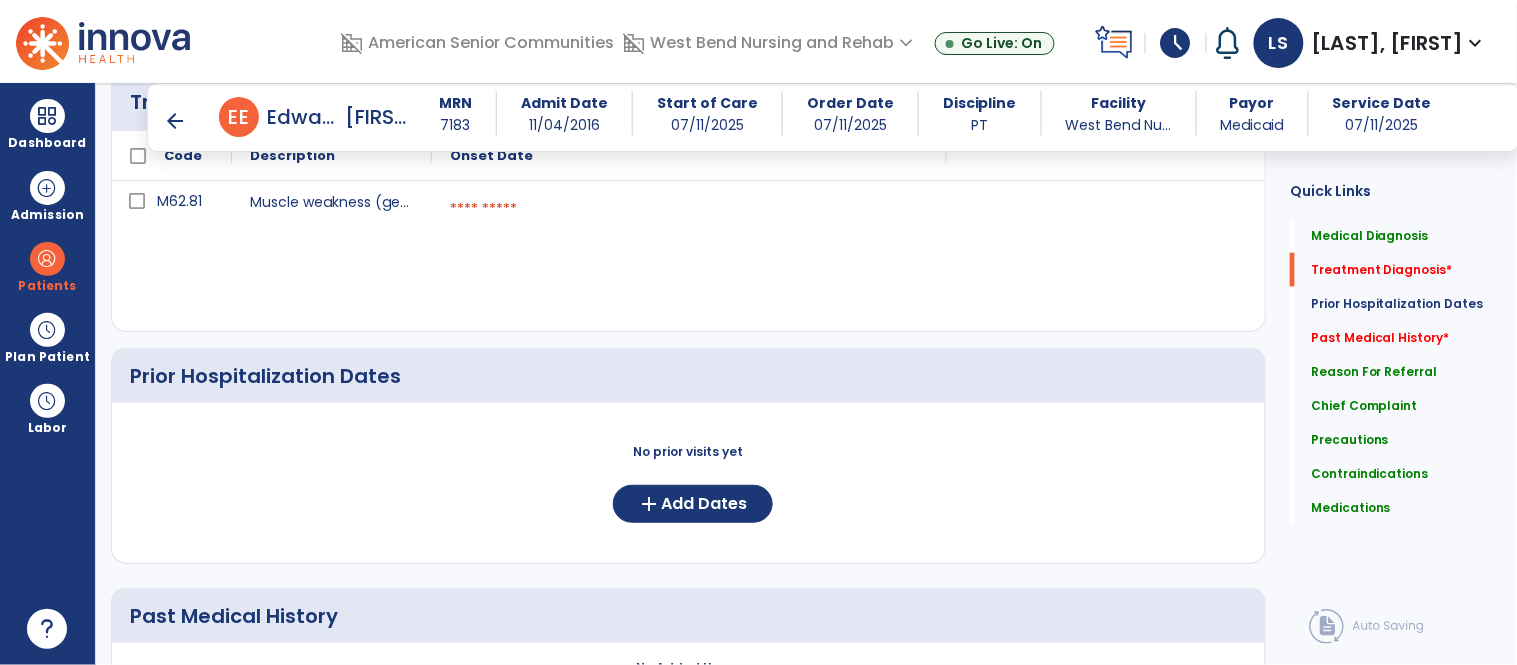 click on "M62.81 Muscle weakness (generalized)  calendar_today" 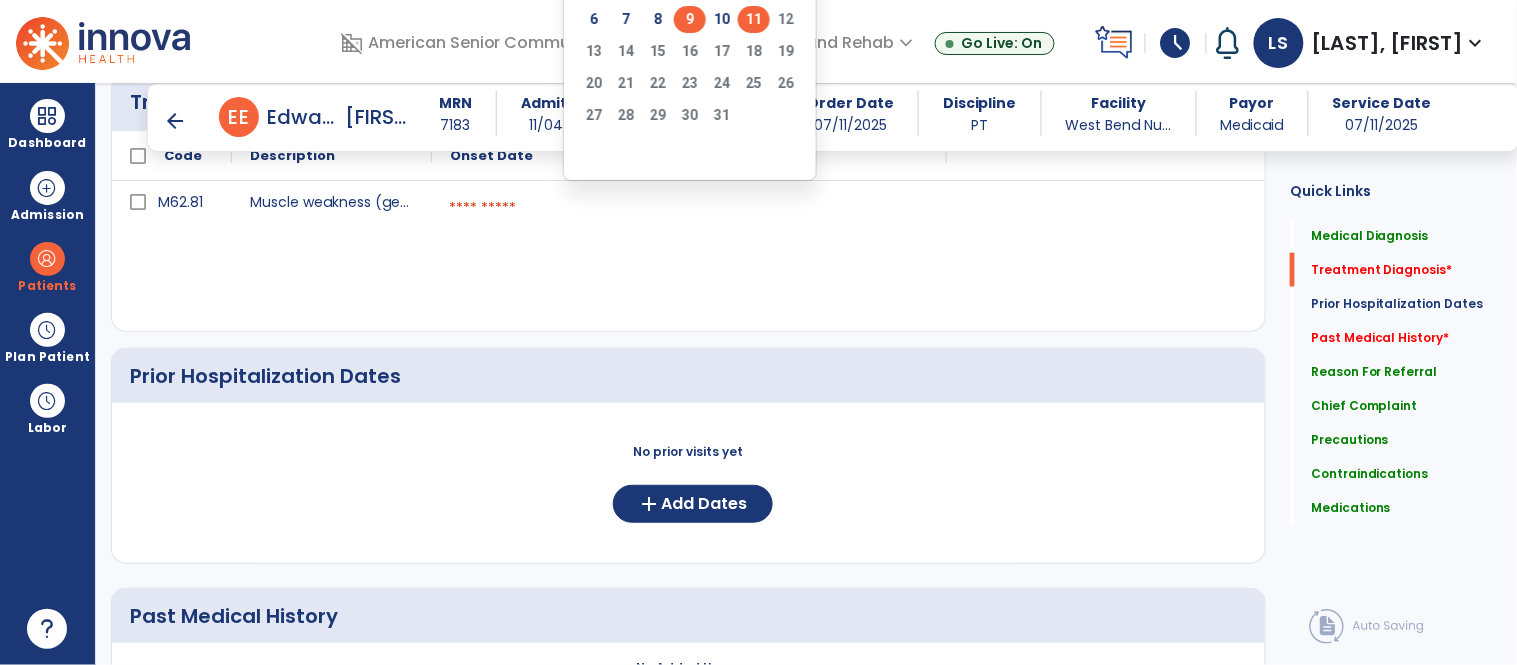 click on "9" 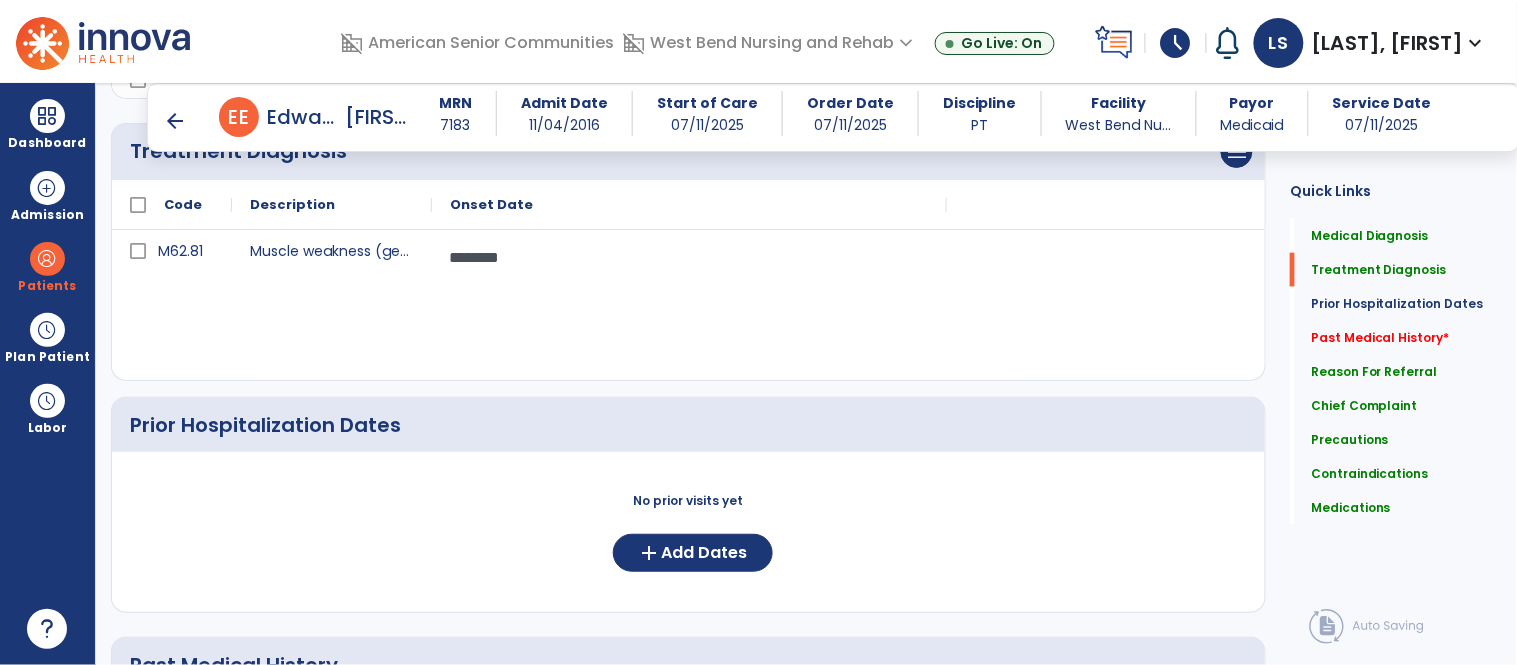 scroll, scrollTop: 395, scrollLeft: 0, axis: vertical 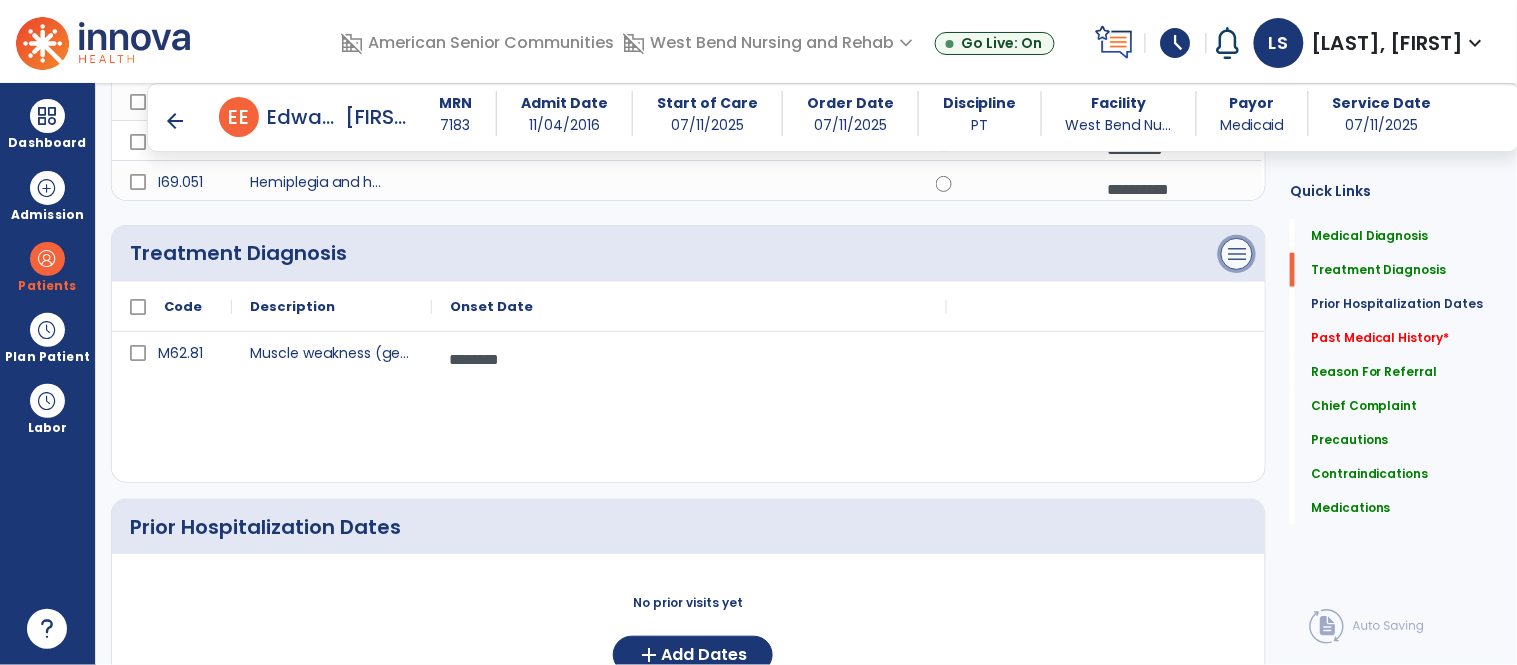 click on "menu" at bounding box center [1237, -38] 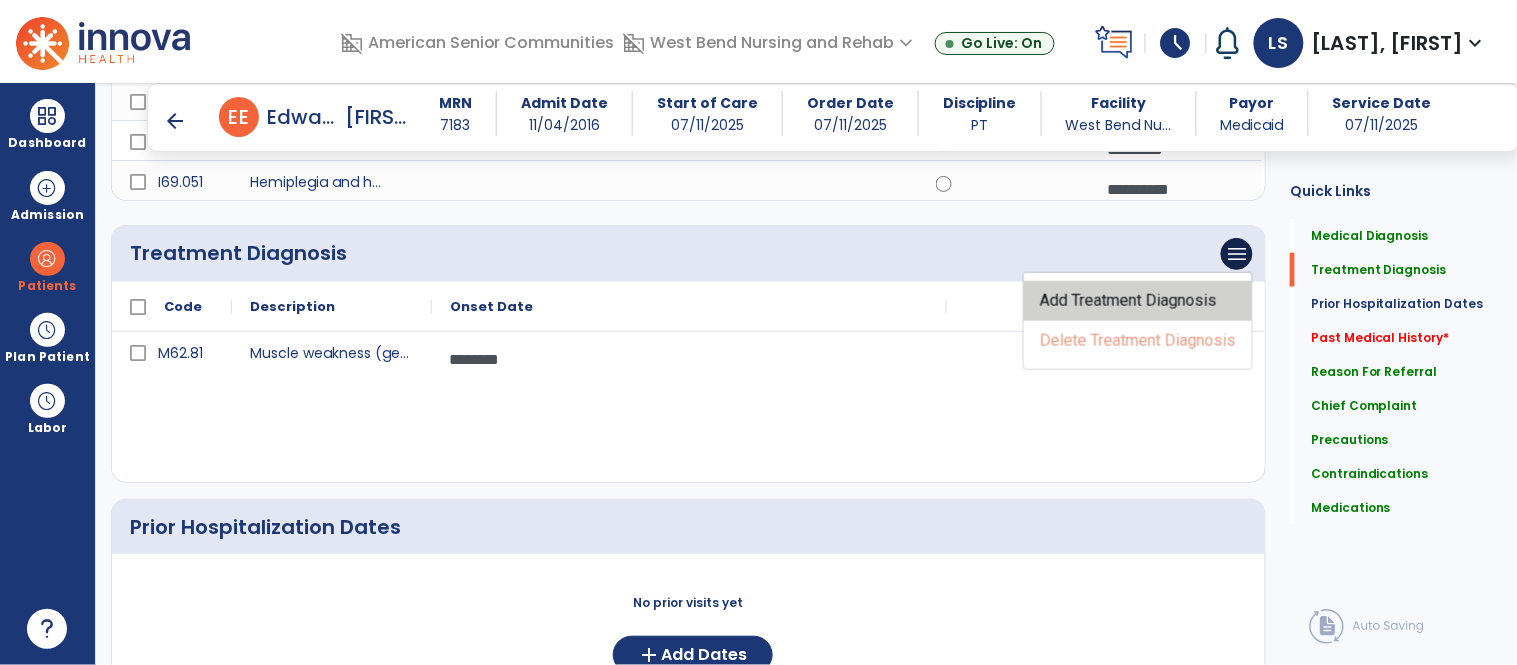 click on "Add Treatment Diagnosis" 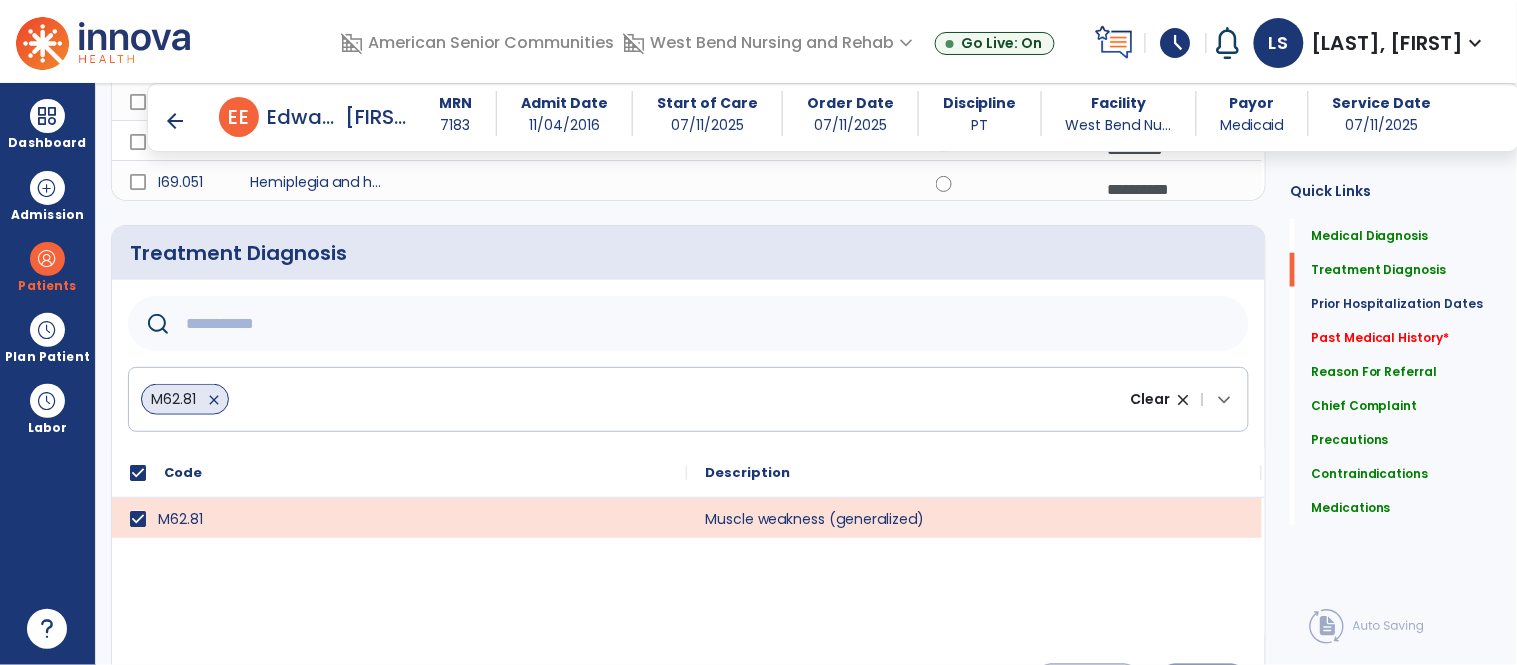 click on "M62.81   close  Clear close |  keyboard_arrow_down" 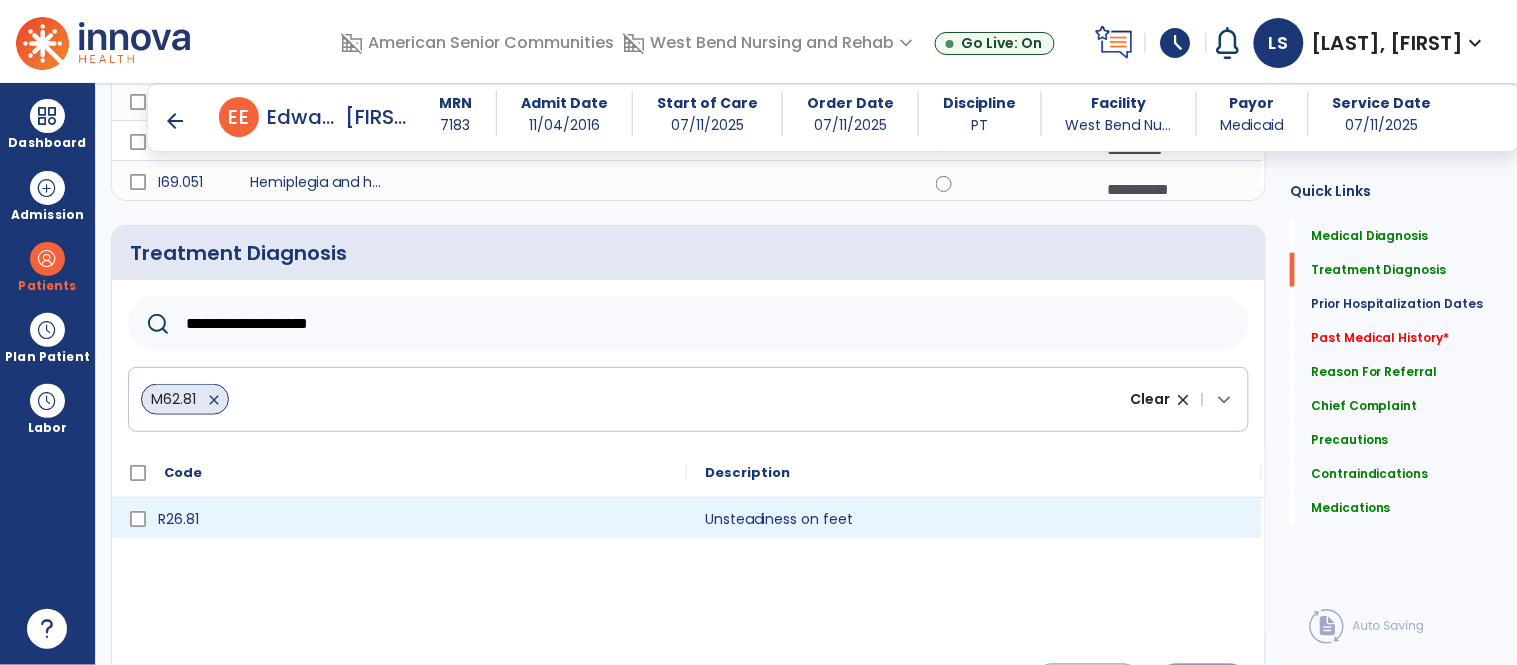 type on "**********" 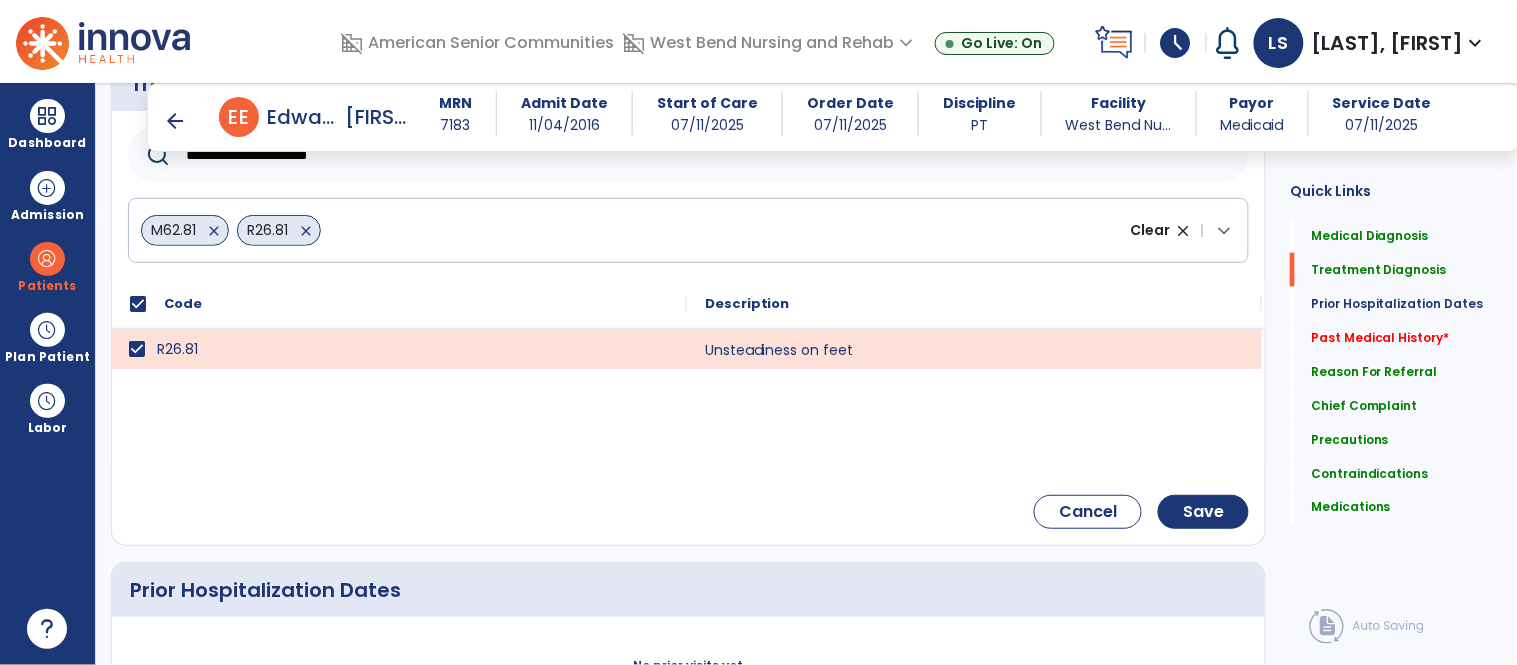 scroll, scrollTop: 568, scrollLeft: 0, axis: vertical 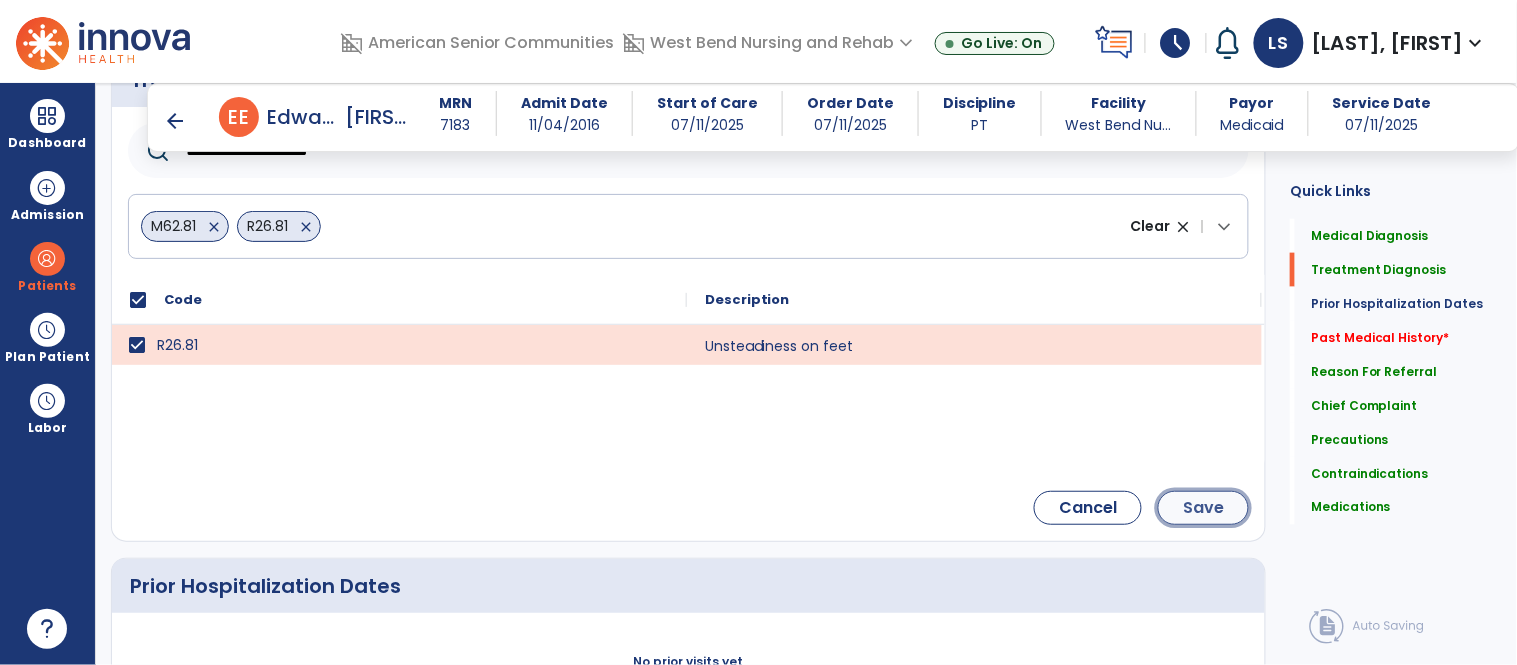click on "Save" 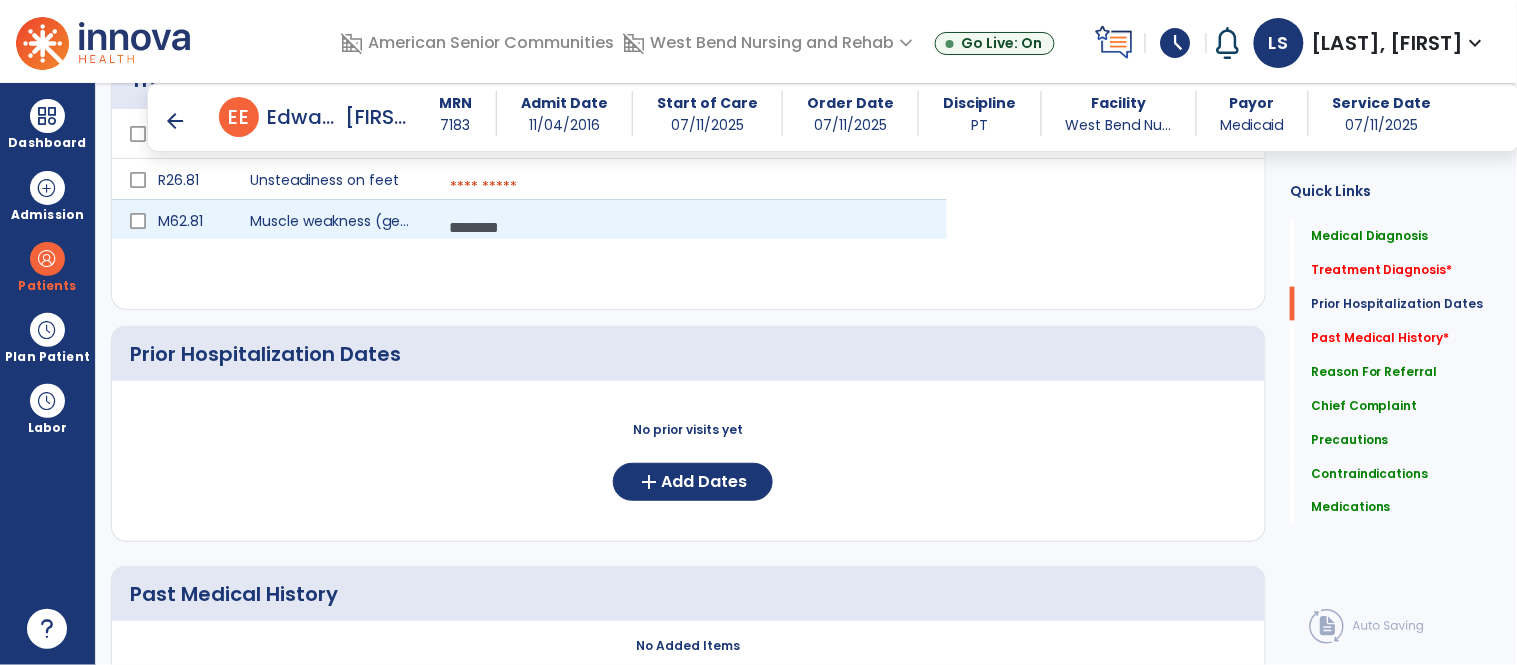 click on "********  calendar_today" 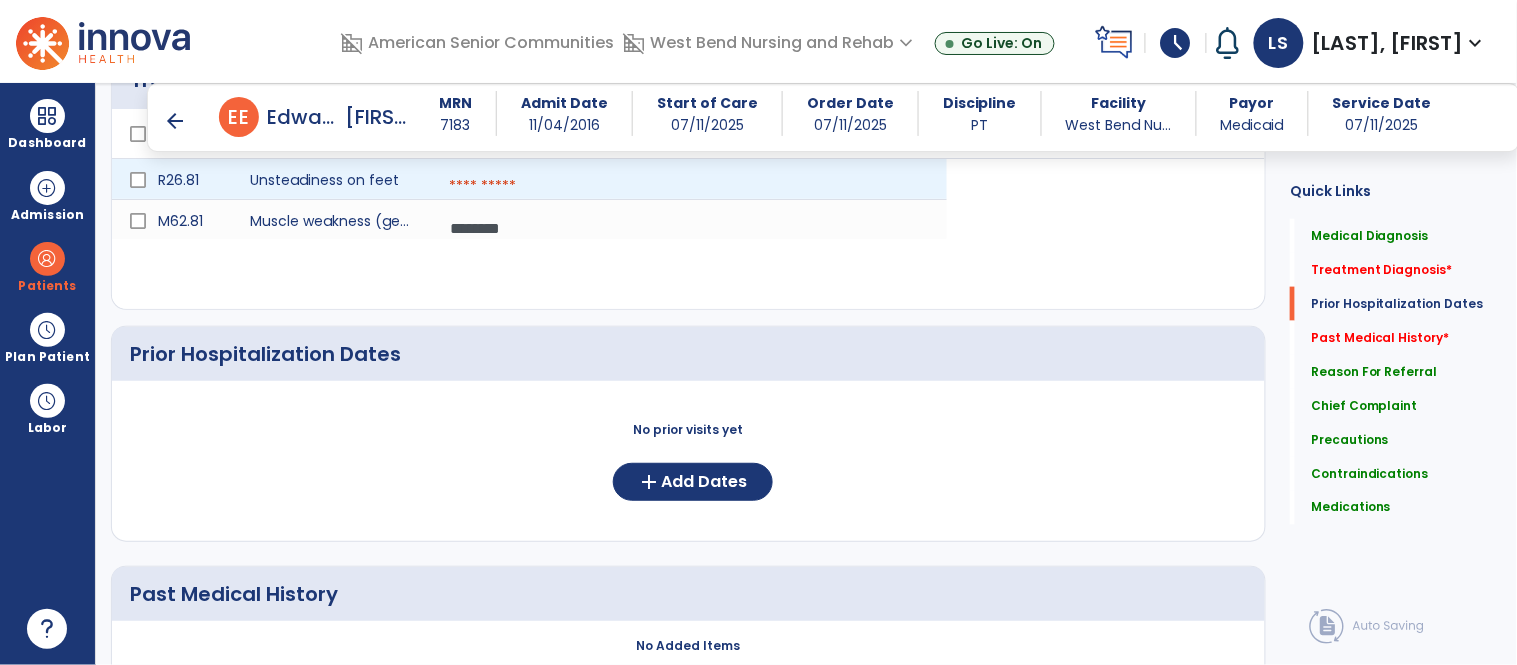 click at bounding box center [689, 186] 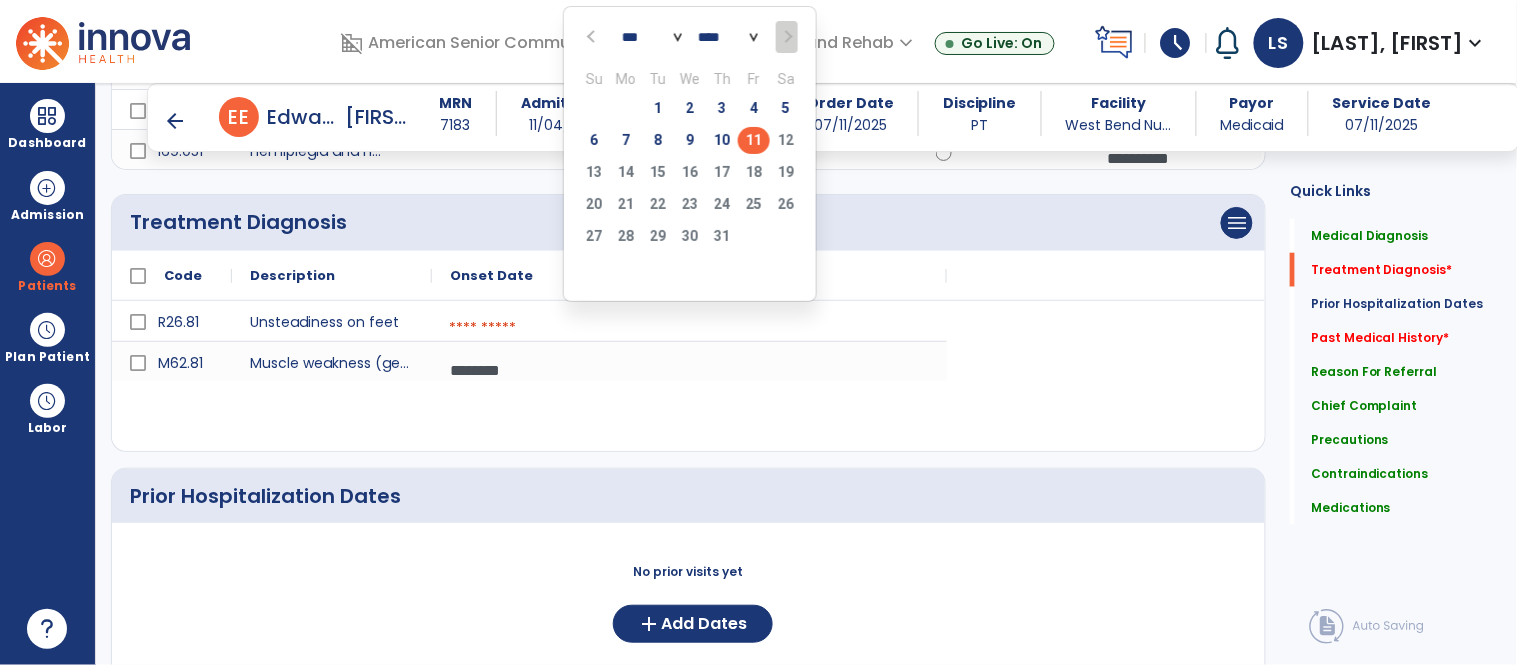 scroll, scrollTop: 425, scrollLeft: 0, axis: vertical 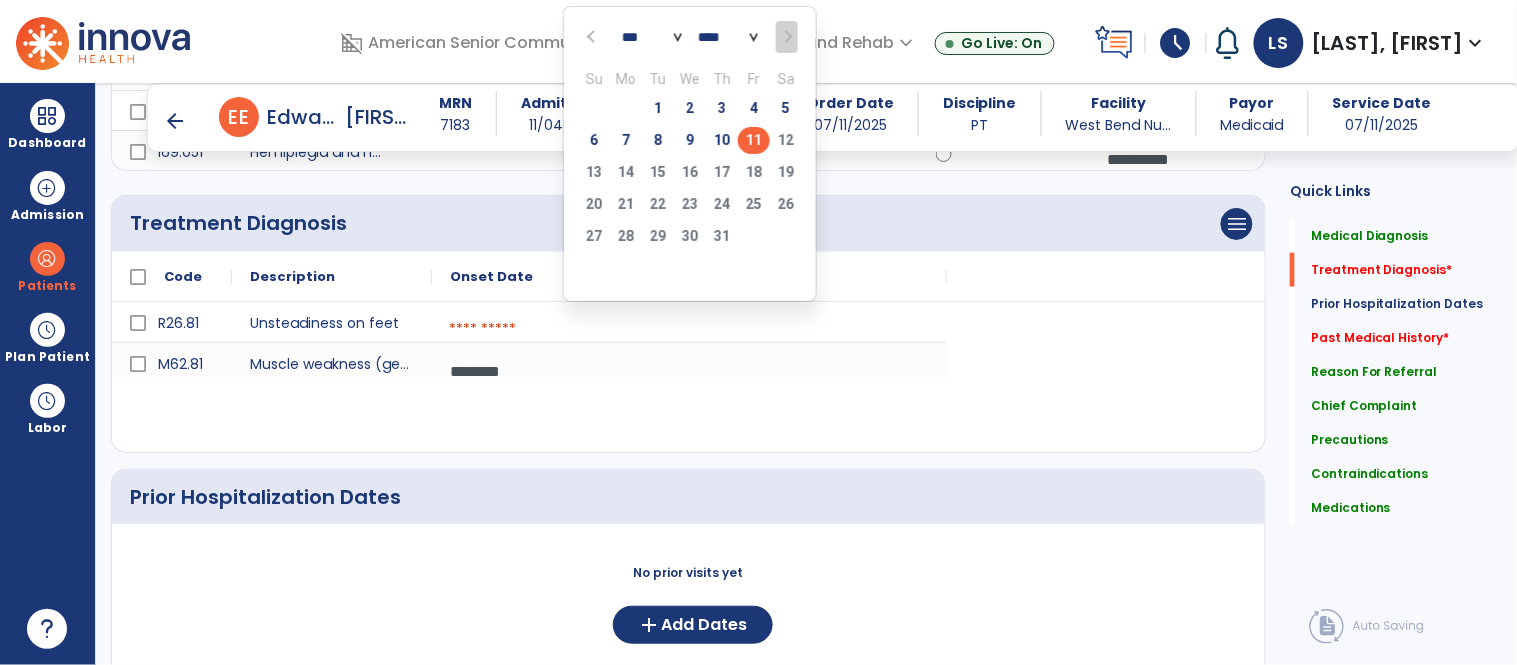 click on "9" 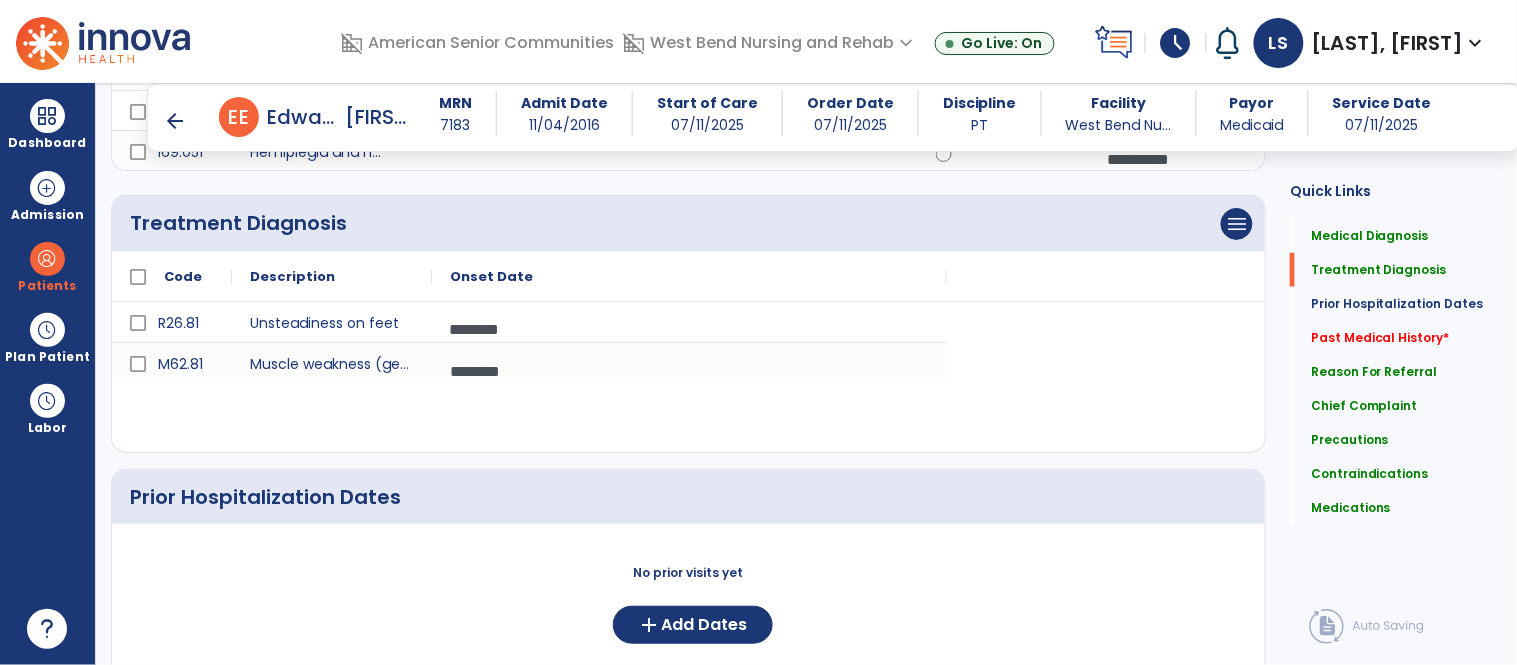 scroll, scrollTop: 965, scrollLeft: 0, axis: vertical 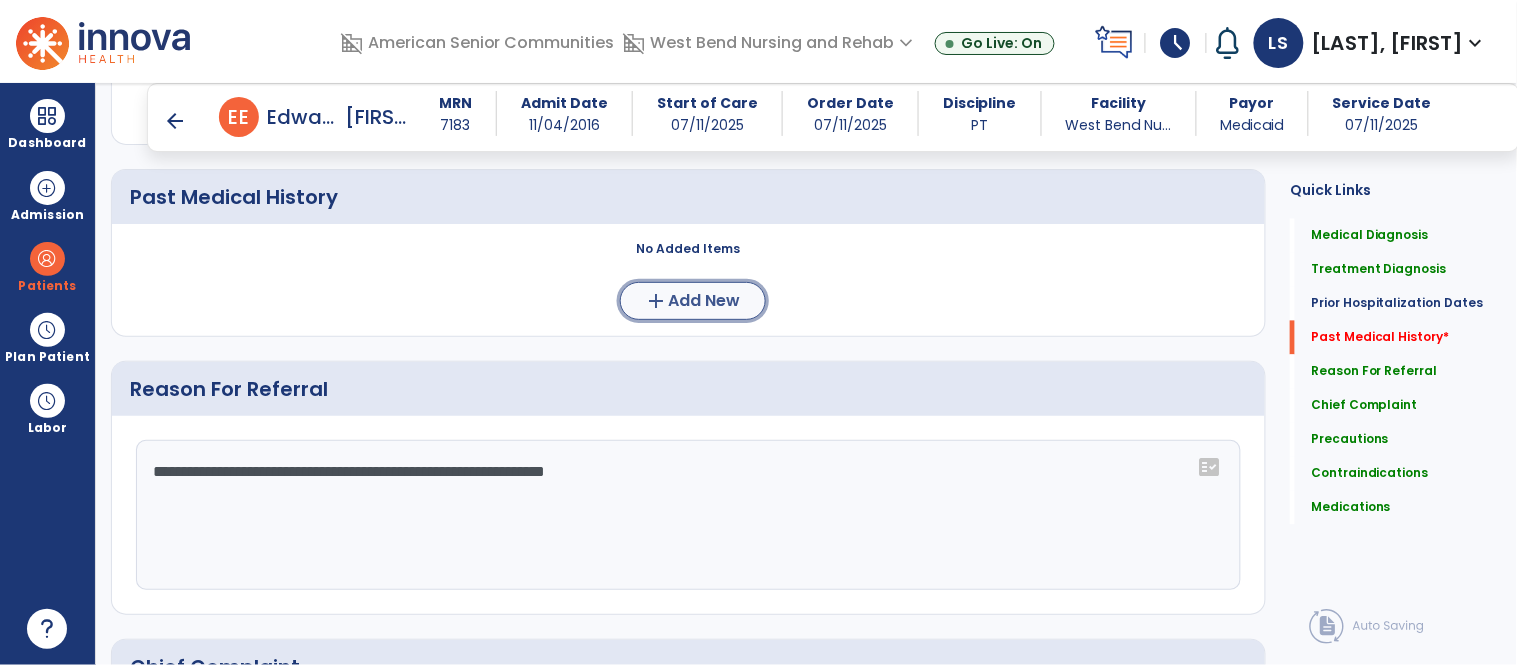click on "add  Add New" 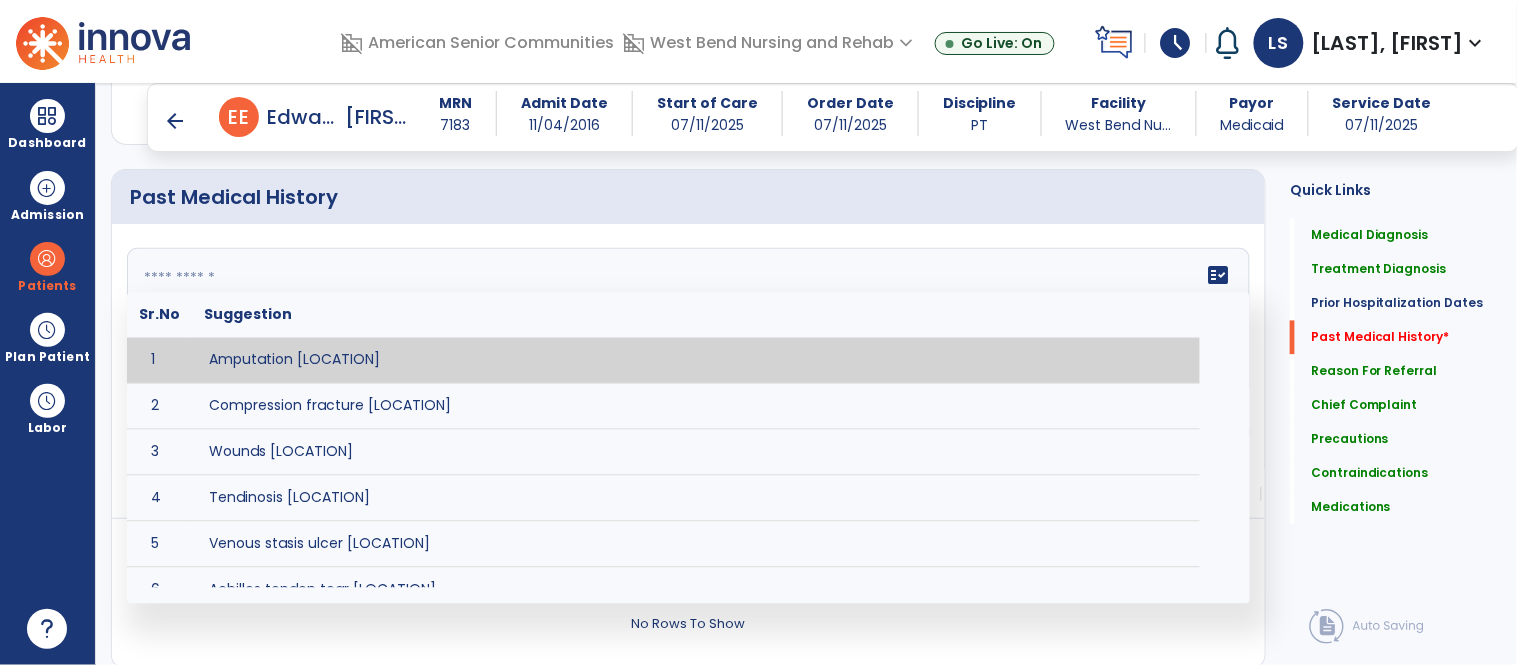 click on "fact_check  Sr.No Suggestion 1 Amputation [LOCATION] 2 Compression fracture [LOCATION] 3 Wounds [LOCATION] 4 Tendinosis [LOCATION] 5 Venous stasis ulcer [LOCATION] 6 Achilles tendon tear [LOCATION] 7 ACL tear surgically repaired [LOCATION] 8 Above knee amputation (AKA) [LOCATION] 9 Below knee amputation (BKE) [LOCATION] 10 Cancer (SITE/TYPE) 11 Surgery (TYPE) 12 AAA (Abdominal Aortic Aneurysm) 13 Achilles tendon tear [LOCATION] 14 Acute Renal Failure 15 AIDS (Acquired Immune Deficiency Syndrome) 16 Alzheimer's Disease 17 Anemia 18 Angina 19 Anxiety 20 ASHD (Arteriosclerotic Heart Disease) 21 Atrial Fibrillation 22 Bipolar Disorder 23 Bowel Obstruction 24 C-Diff 25 Coronary Artery Bypass Graft (CABG) 26 CAD (Coronary Artery Disease) 27 Carpal tunnel syndrome 28 Chronic bronchitis 29 Chronic renal failure 30 Colostomy 31 COPD (Chronic Obstructive Pulmonary Disease) 32 CRPS (Complex Regional Pain Syndrome) 33 CVA (Cerebrovascular Accident) 34 CVI (Chronic Venous Insufficiency) 35 DDD (Degenerative Disc Disease)" 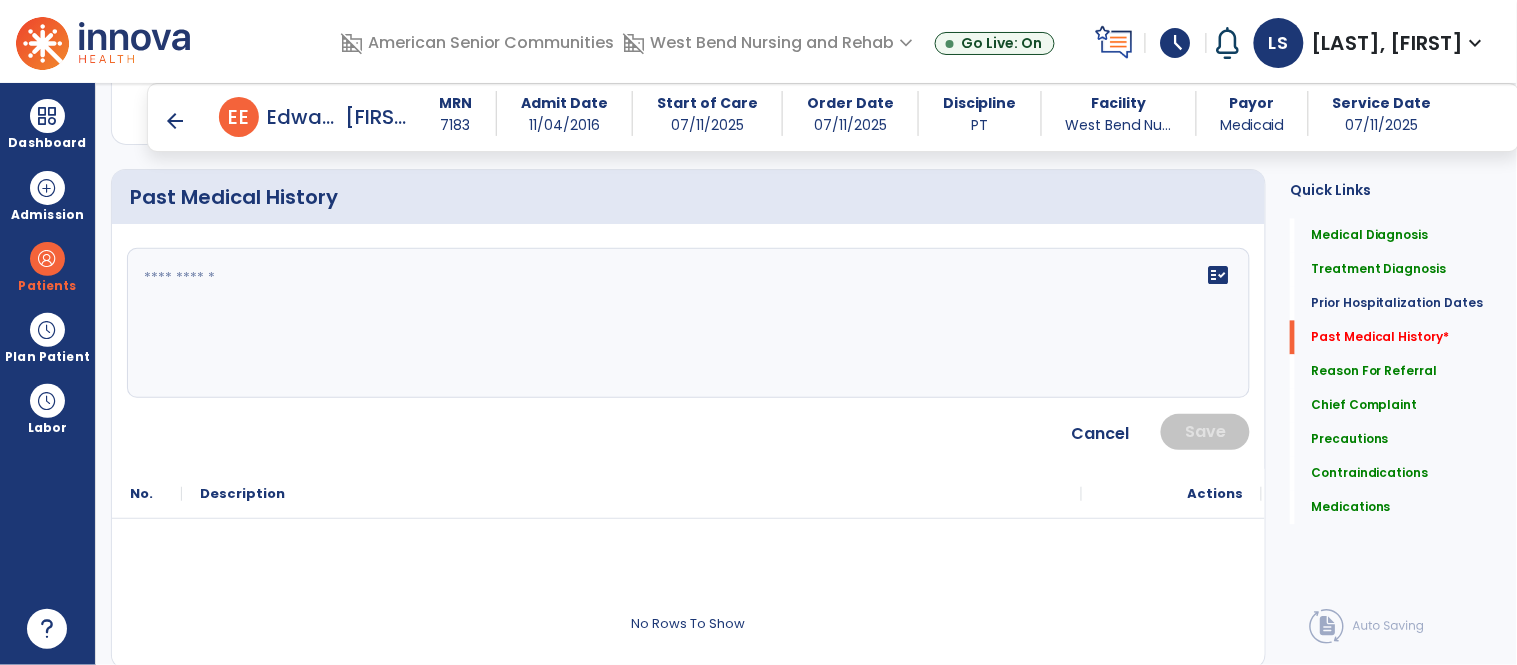 click on "fact_check" 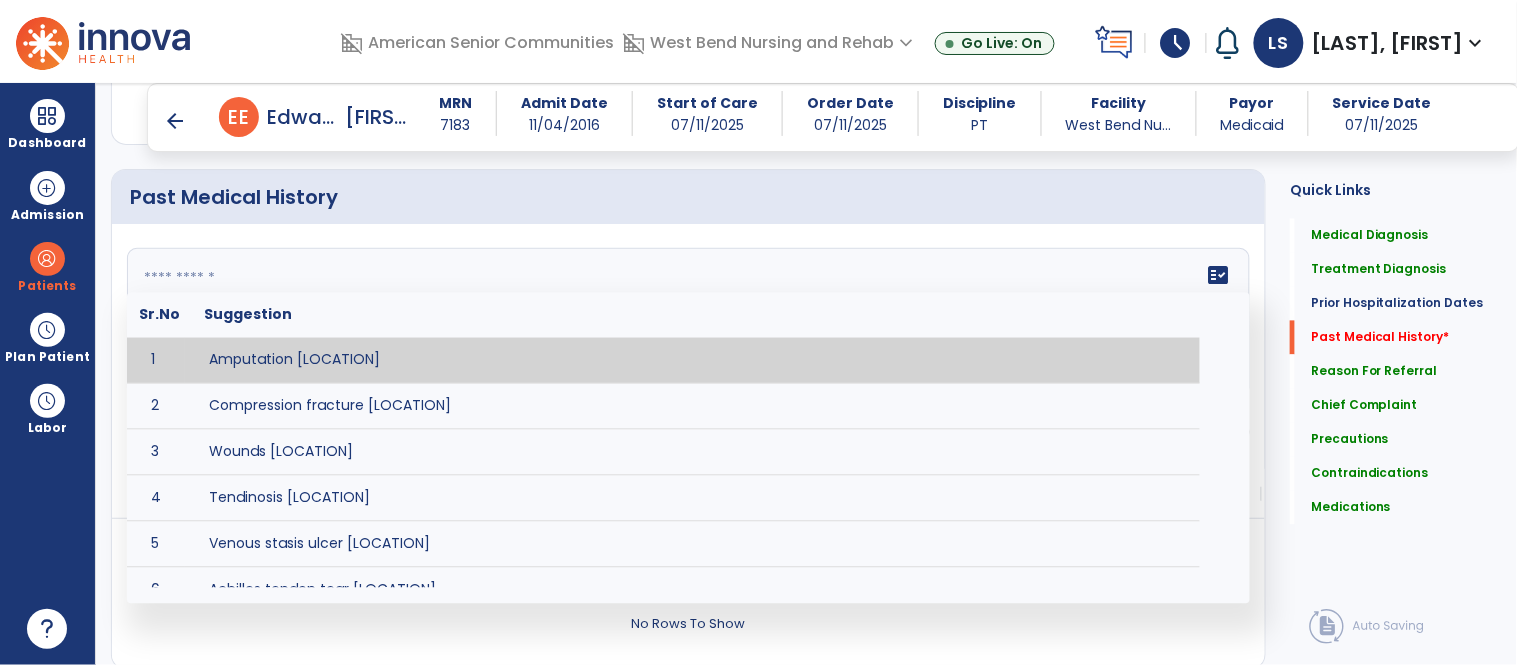 paste on "**********" 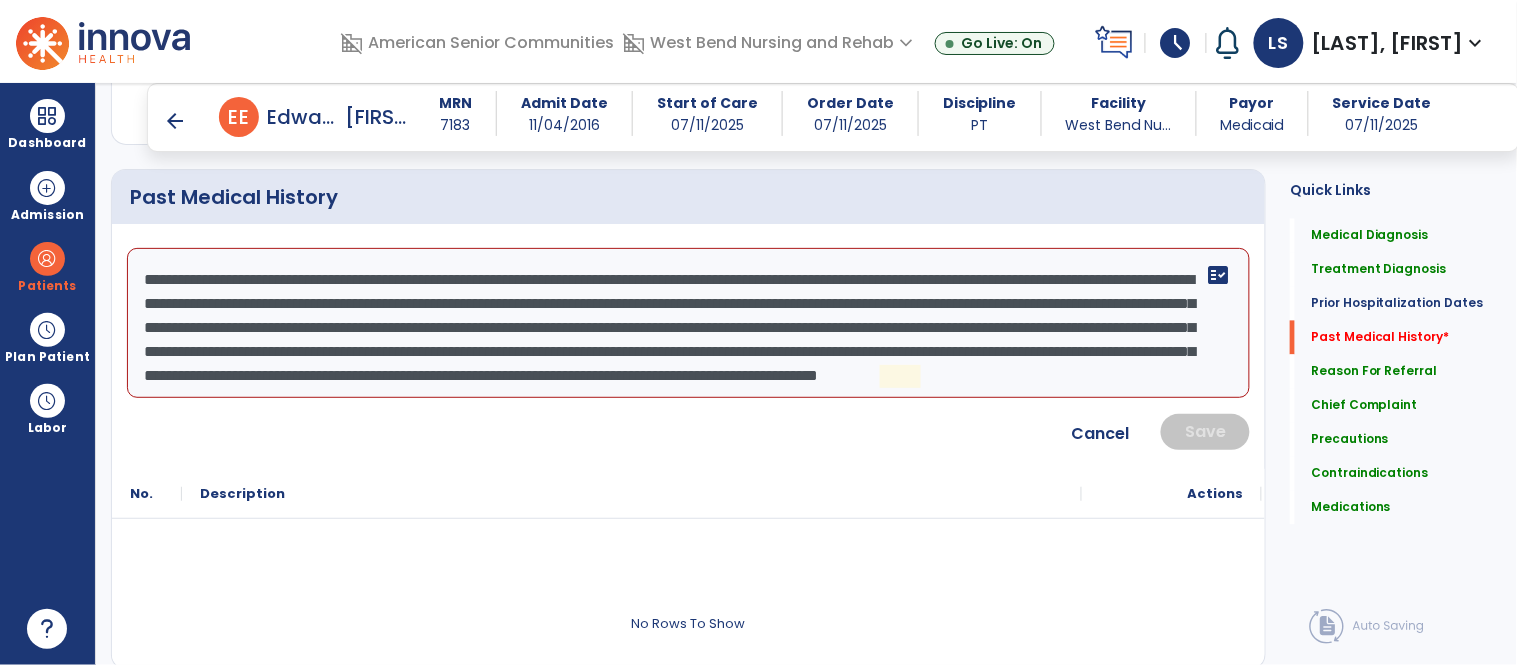 scroll, scrollTop: 38, scrollLeft: 0, axis: vertical 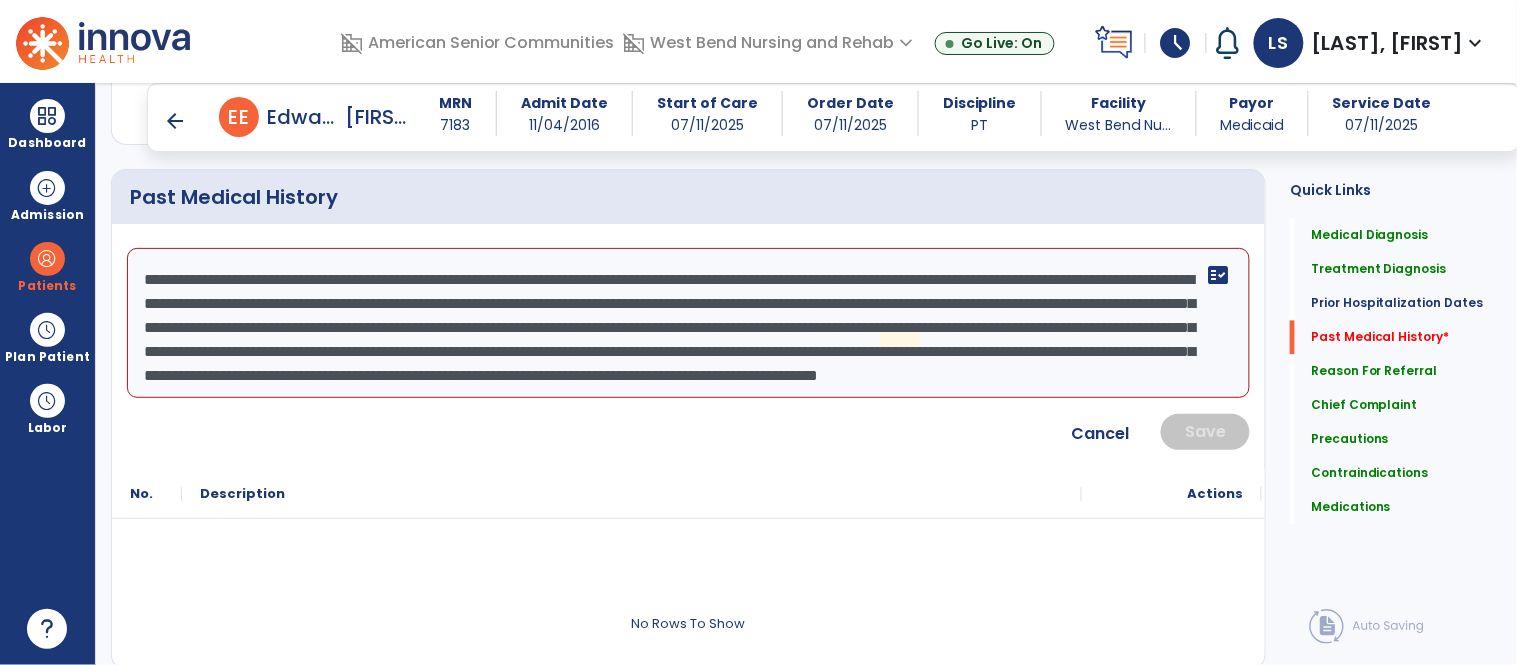 click on "**********" 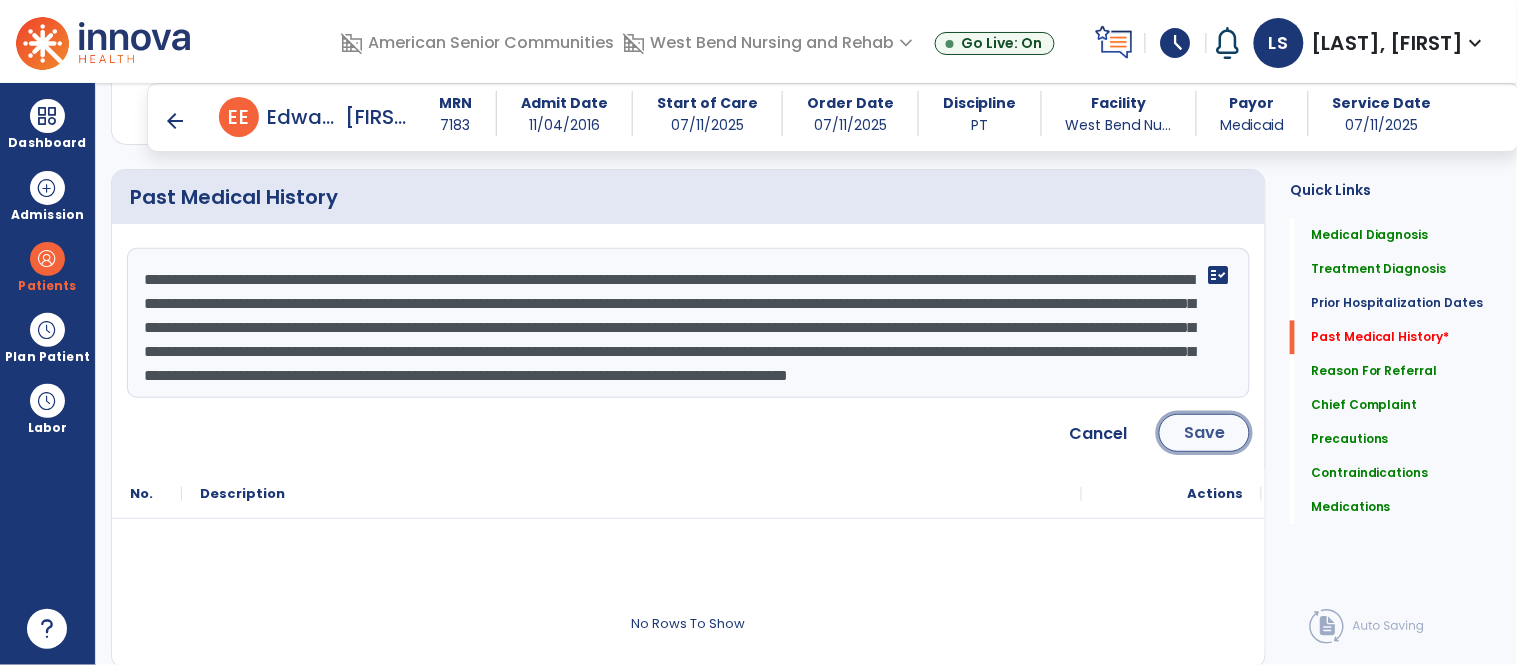 click on "Save" 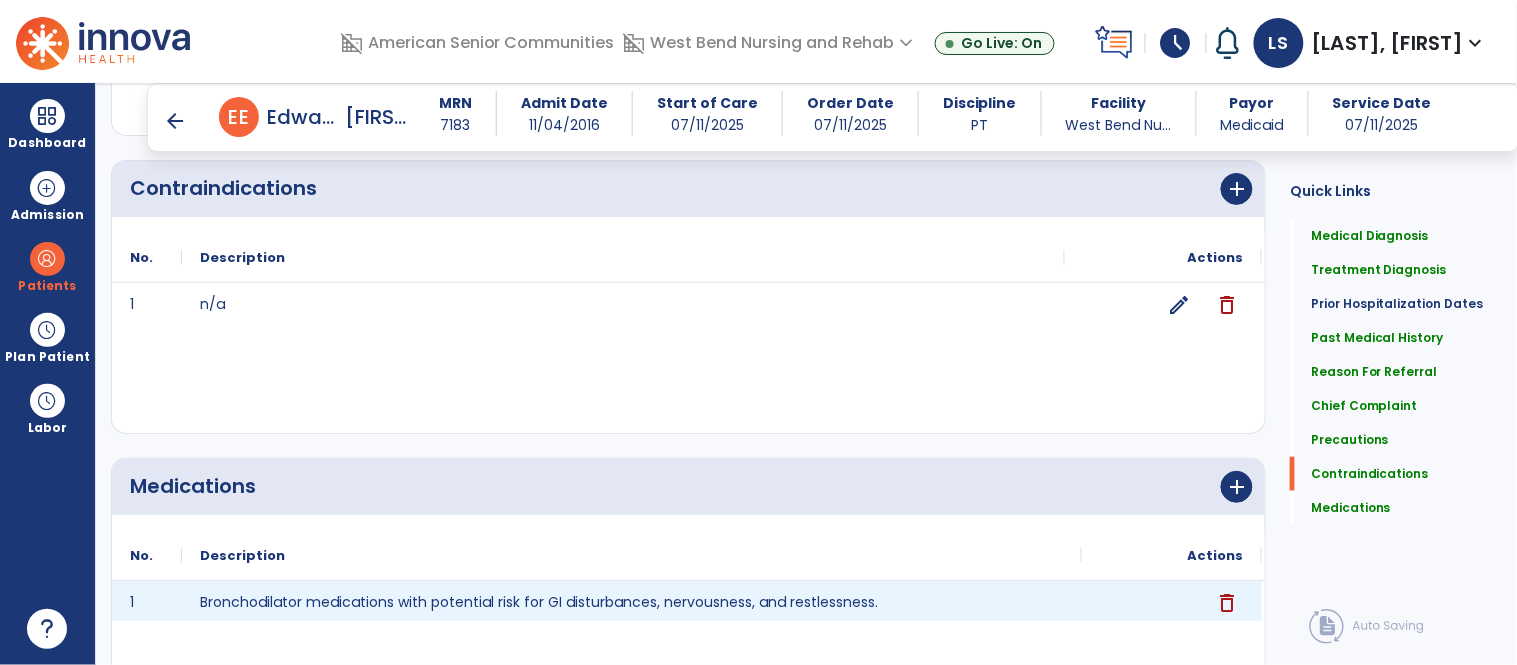 scroll, scrollTop: 2395, scrollLeft: 0, axis: vertical 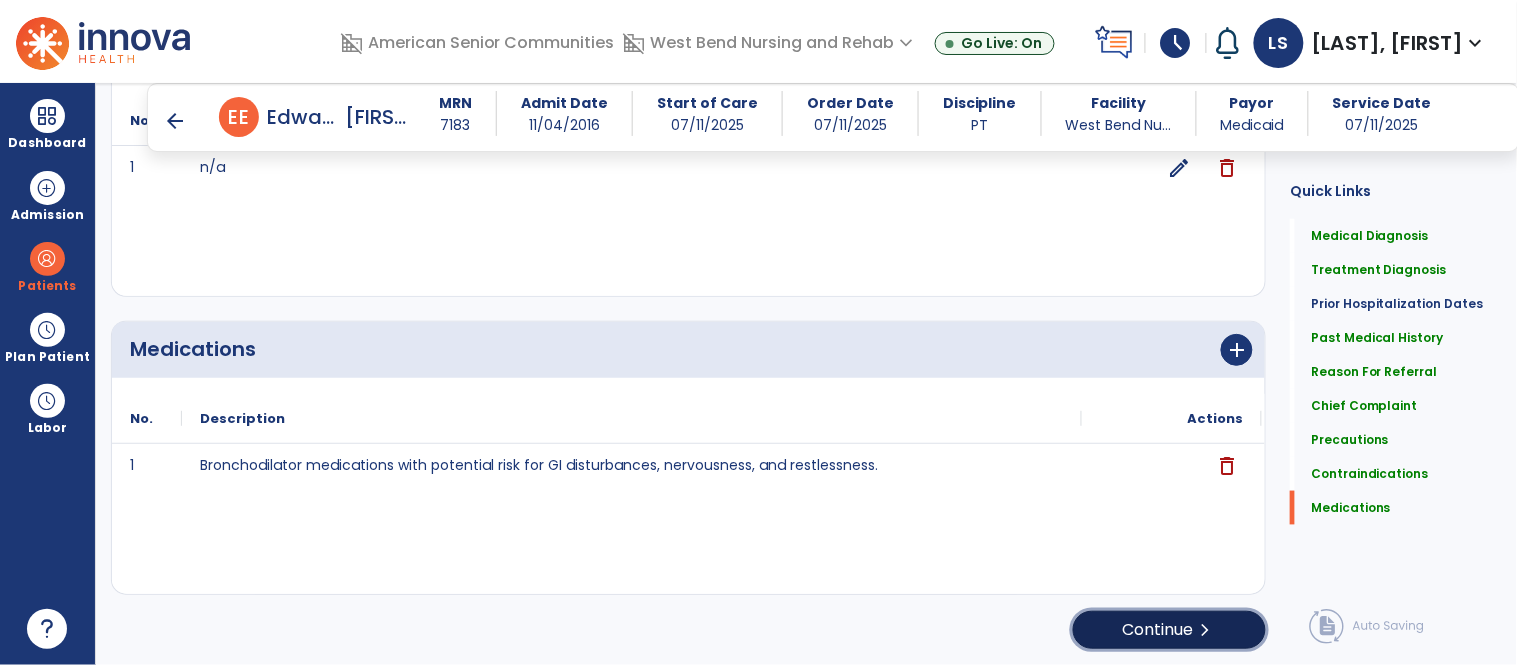 click on "chevron_right" 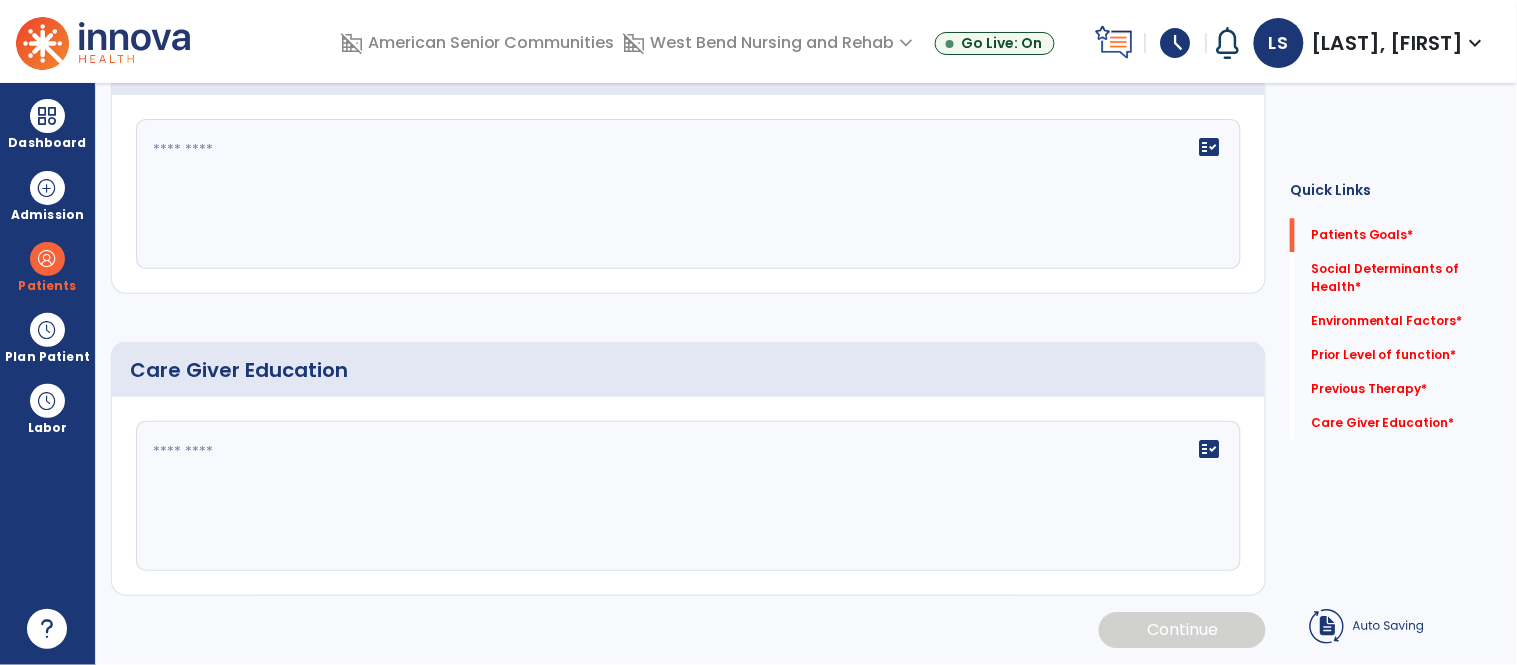 scroll, scrollTop: 38, scrollLeft: 0, axis: vertical 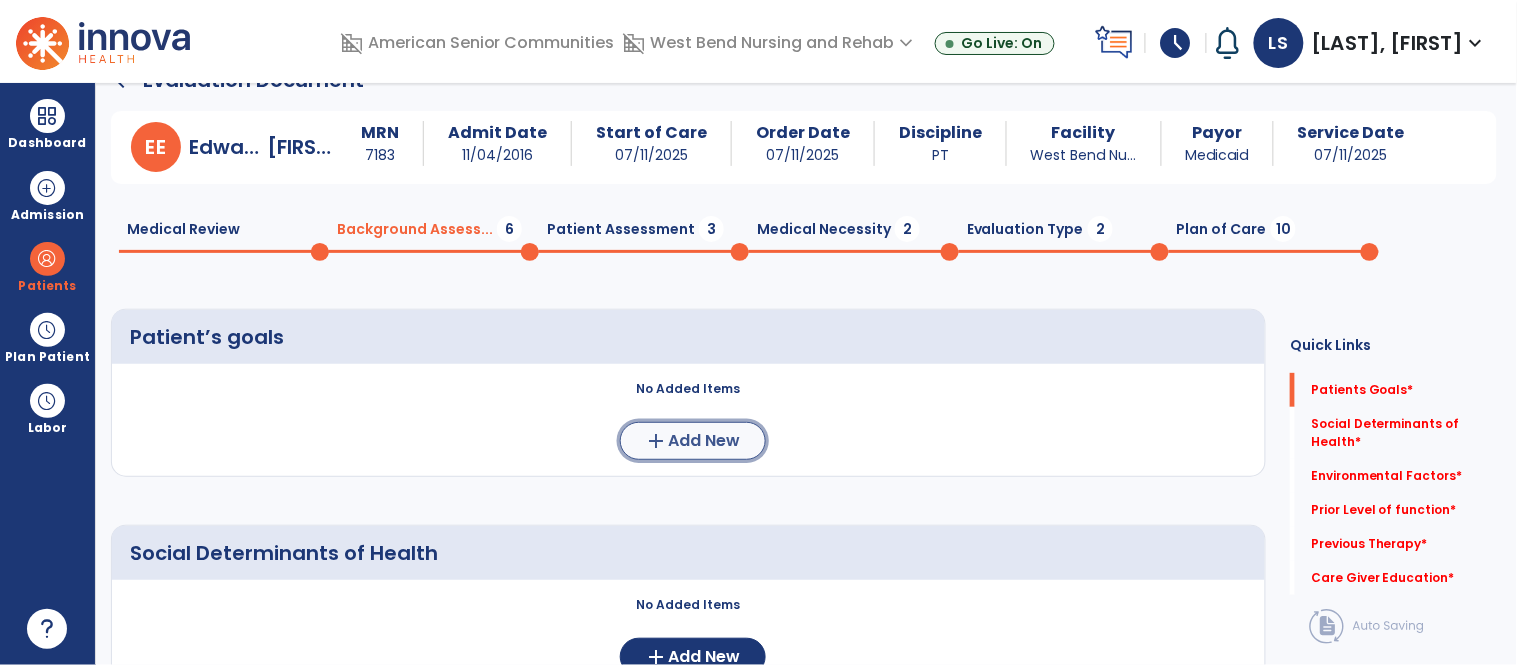 click on "Add New" 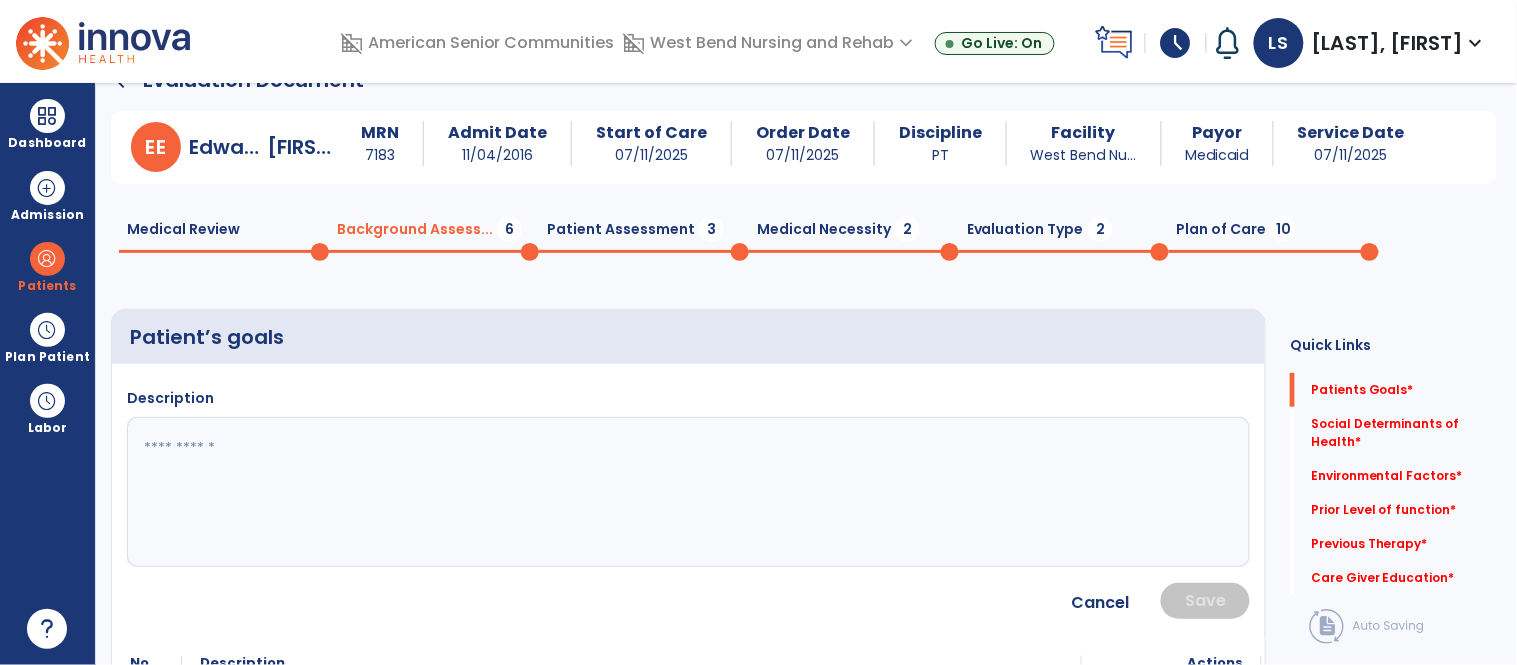 click 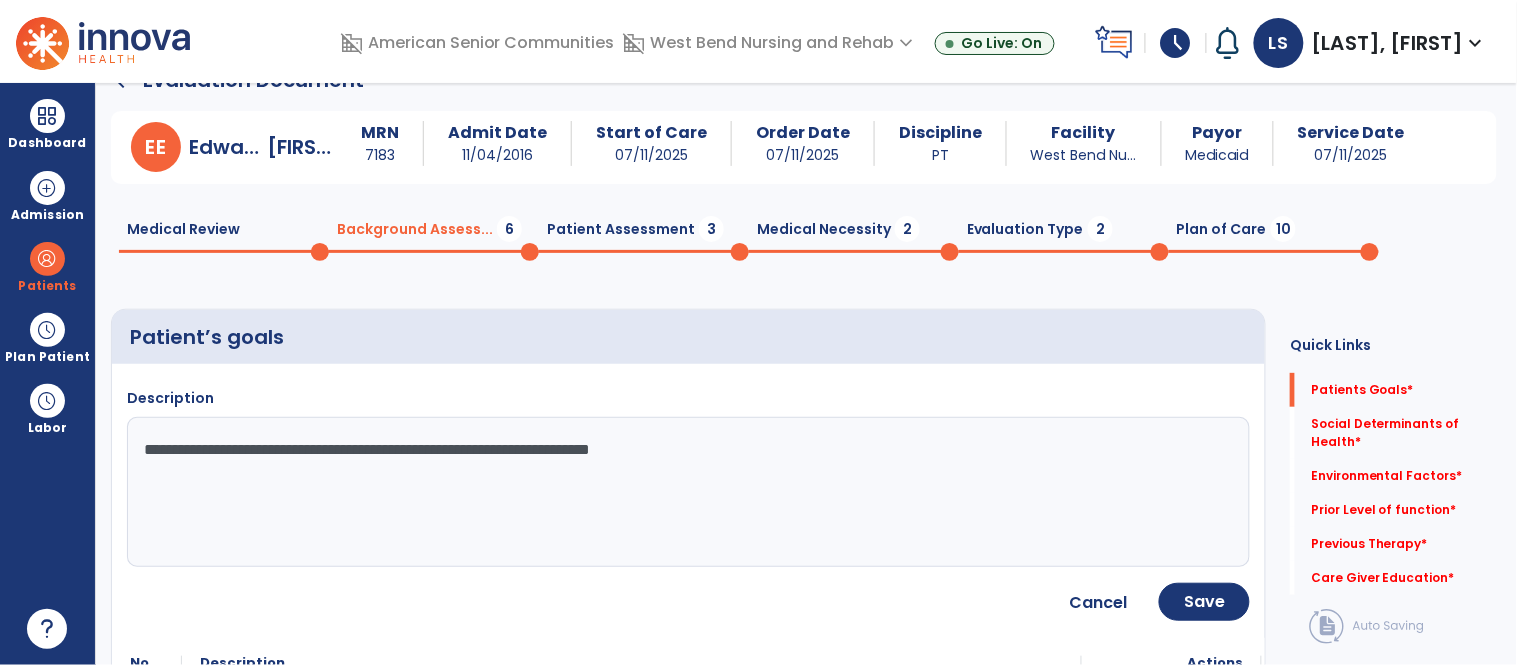 type on "**********" 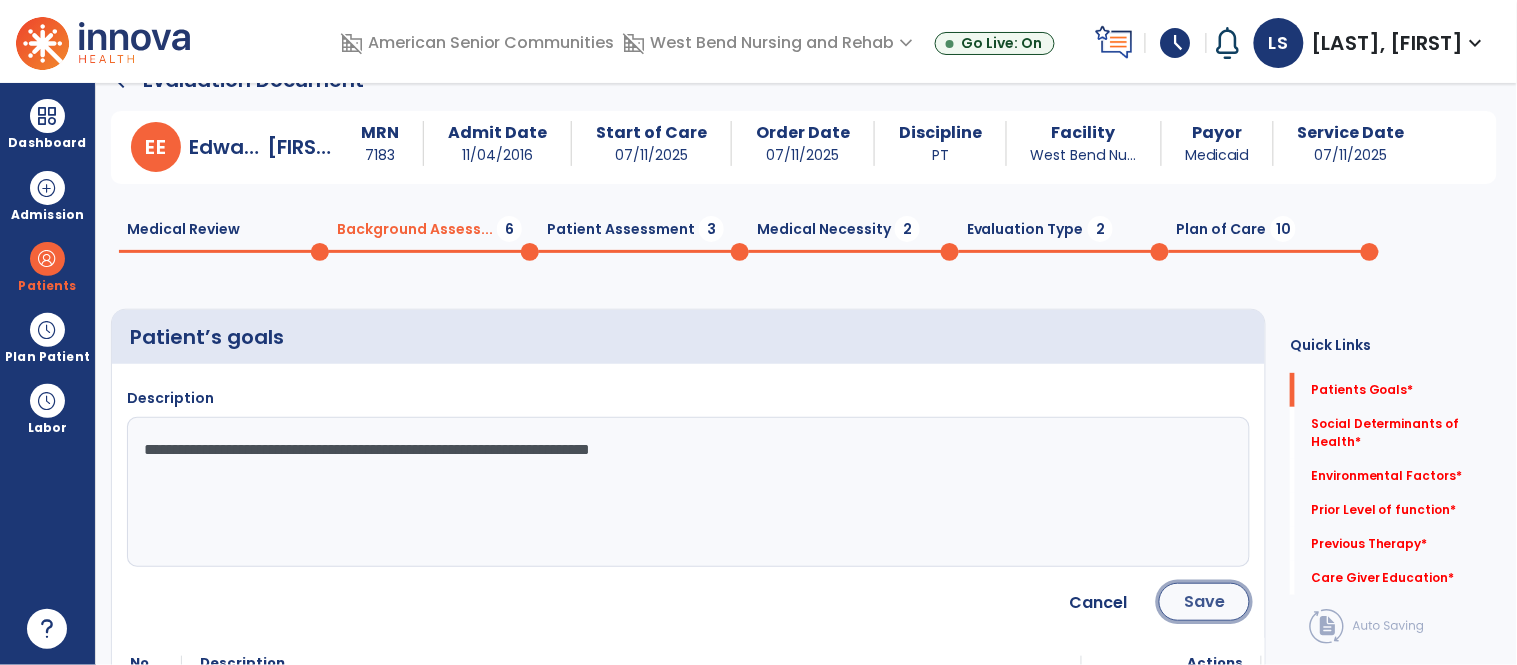 click on "Save" 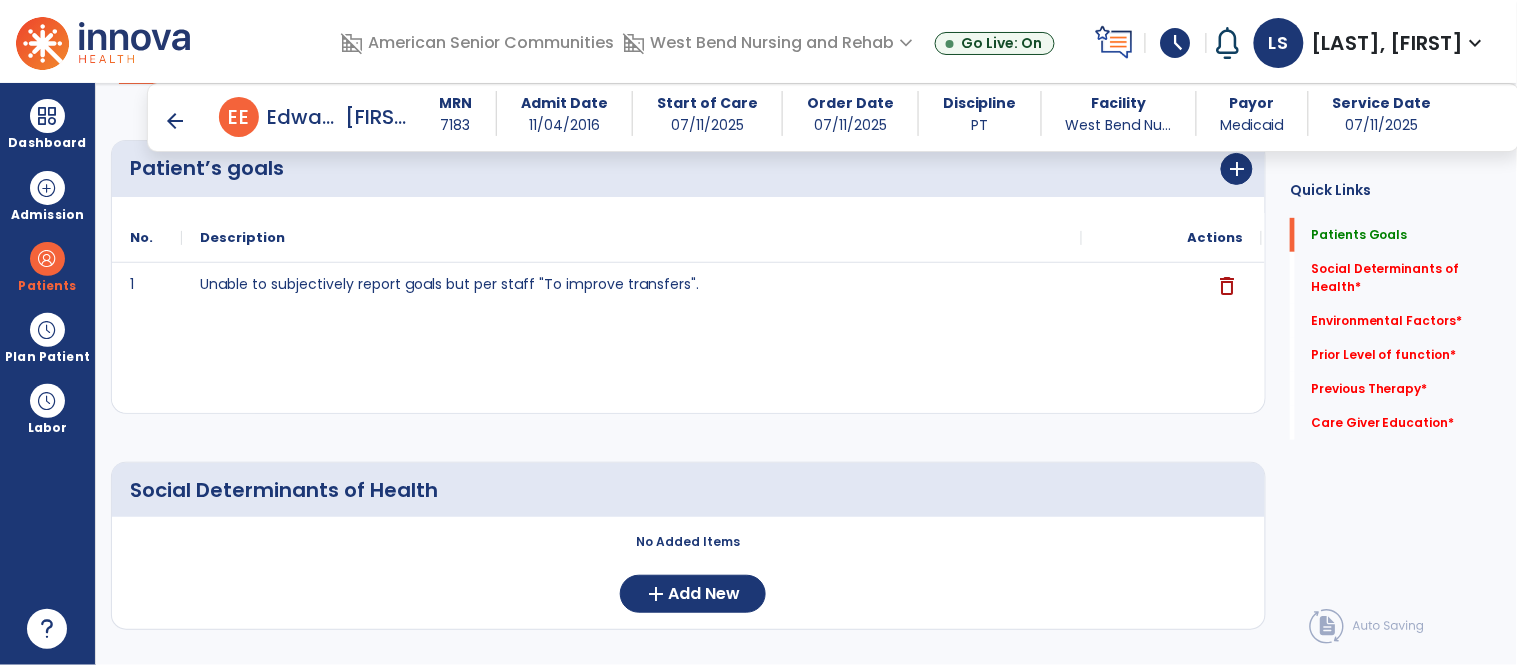 scroll, scrollTop: 218, scrollLeft: 0, axis: vertical 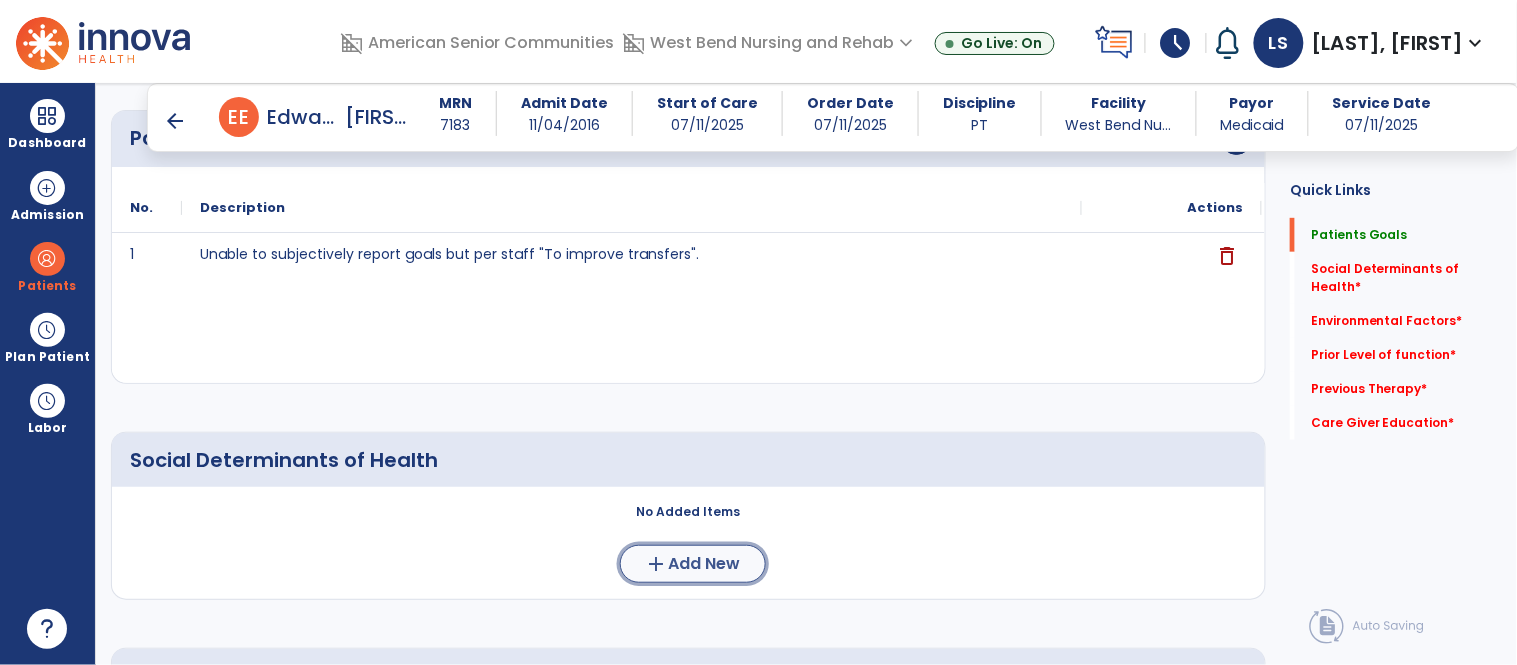 click on "add  Add New" 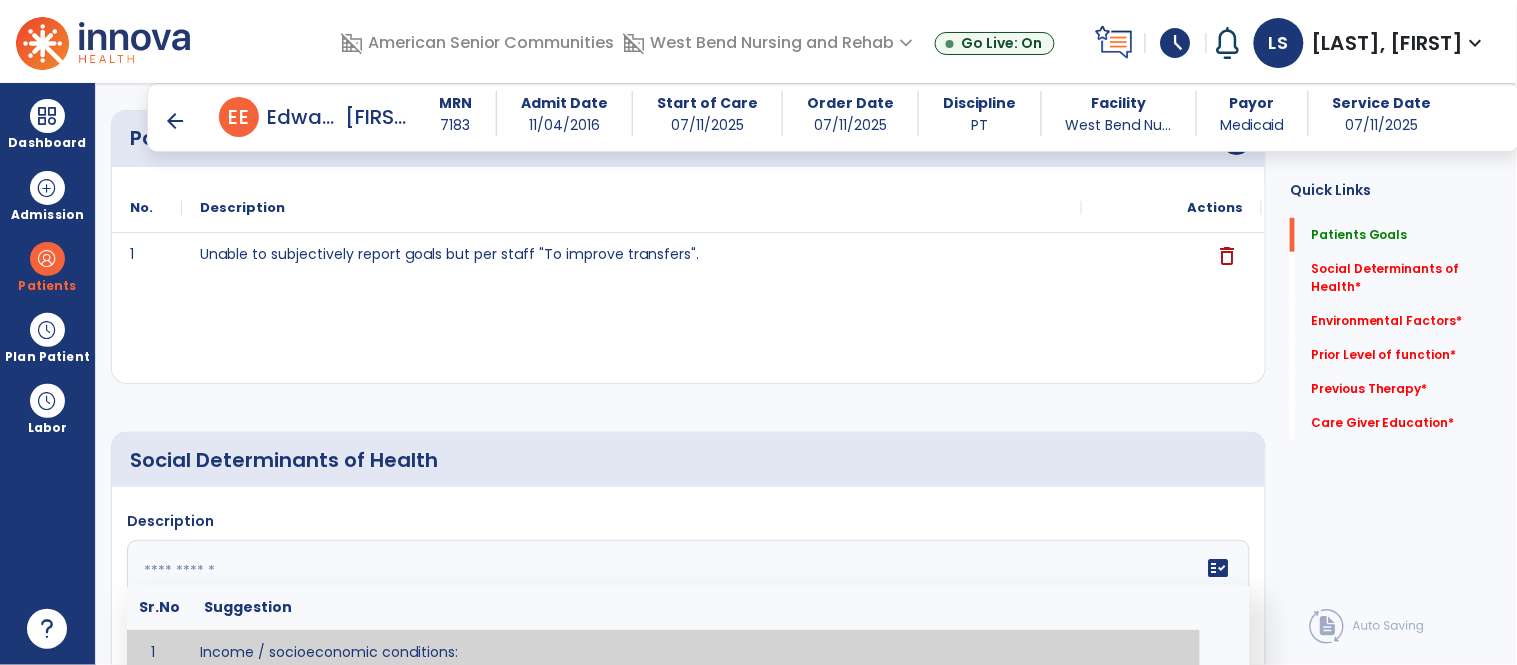 click on "fact_check  Sr.No Suggestion 1 Income / socioeconomic conditions:  2 Education:  3 Unemployment and job insecurity:  4 Working life conditions:  5 Food insecurity:  6 Housing, basic amenities and the environment:  7 Early childhood development:  8 Social inclusion and non-discrimination: 9 Structural conflict: 10 Access to affordable health services of decent quality:" 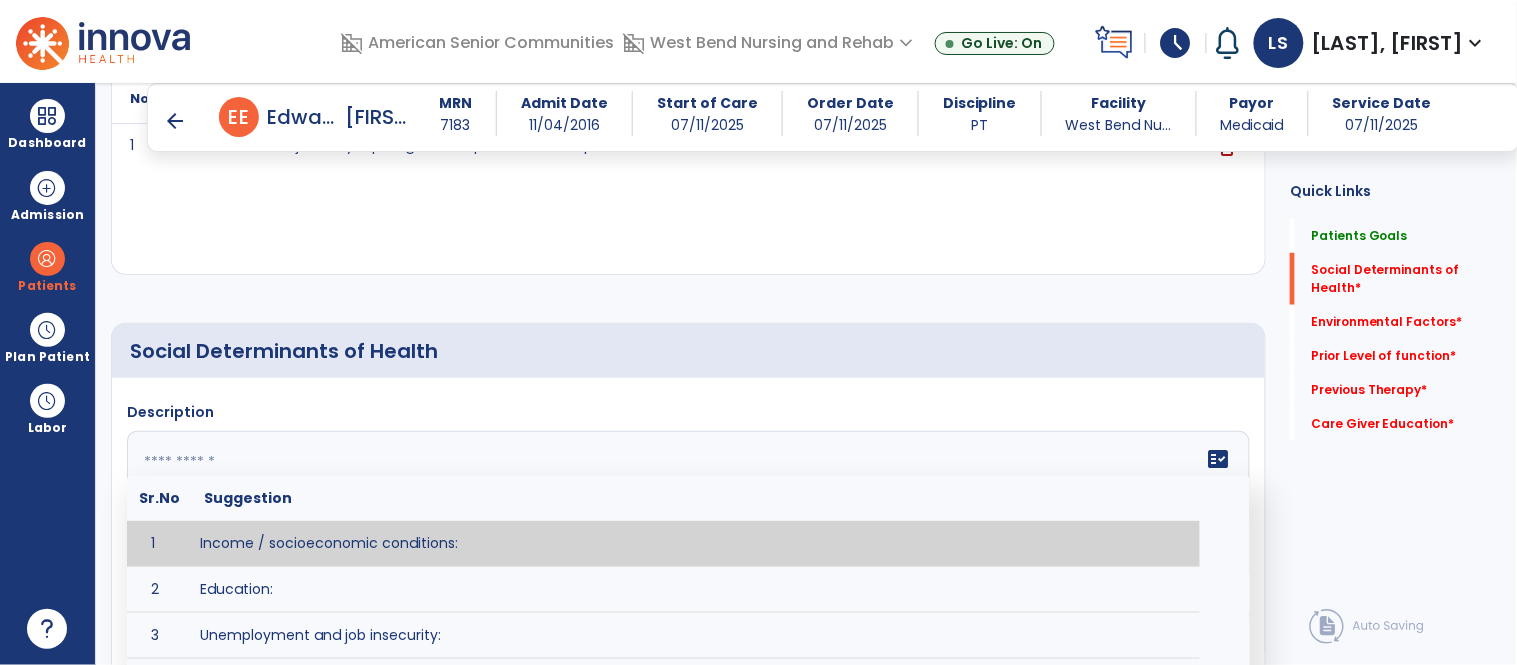 scroll, scrollTop: 346, scrollLeft: 0, axis: vertical 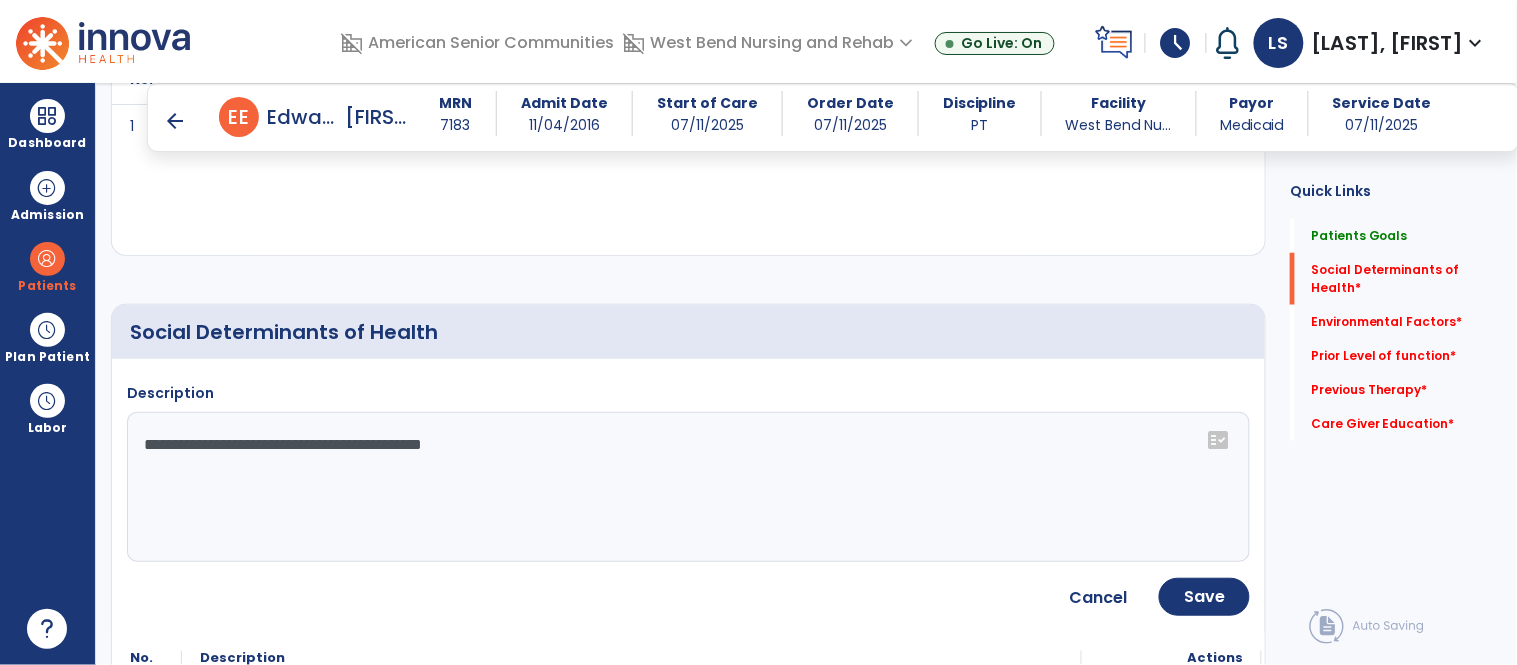 click on "**********" 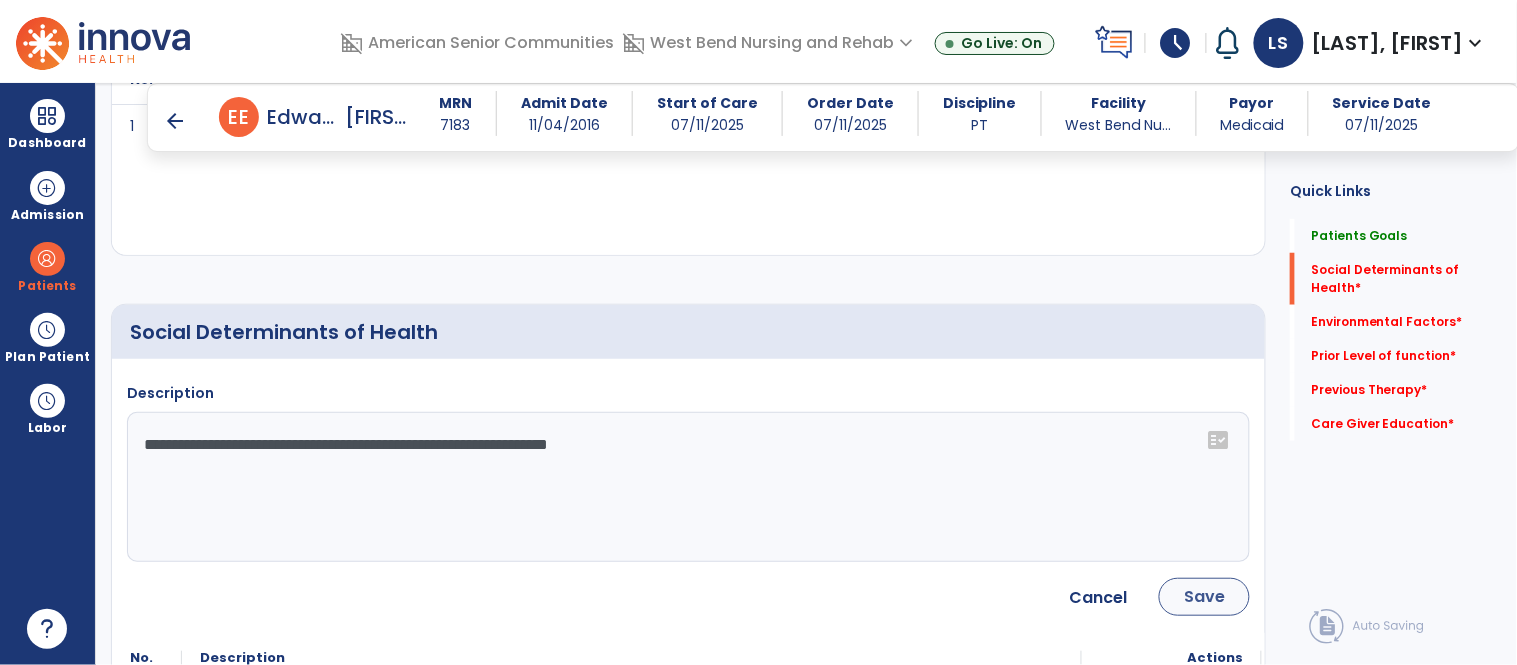 type on "**********" 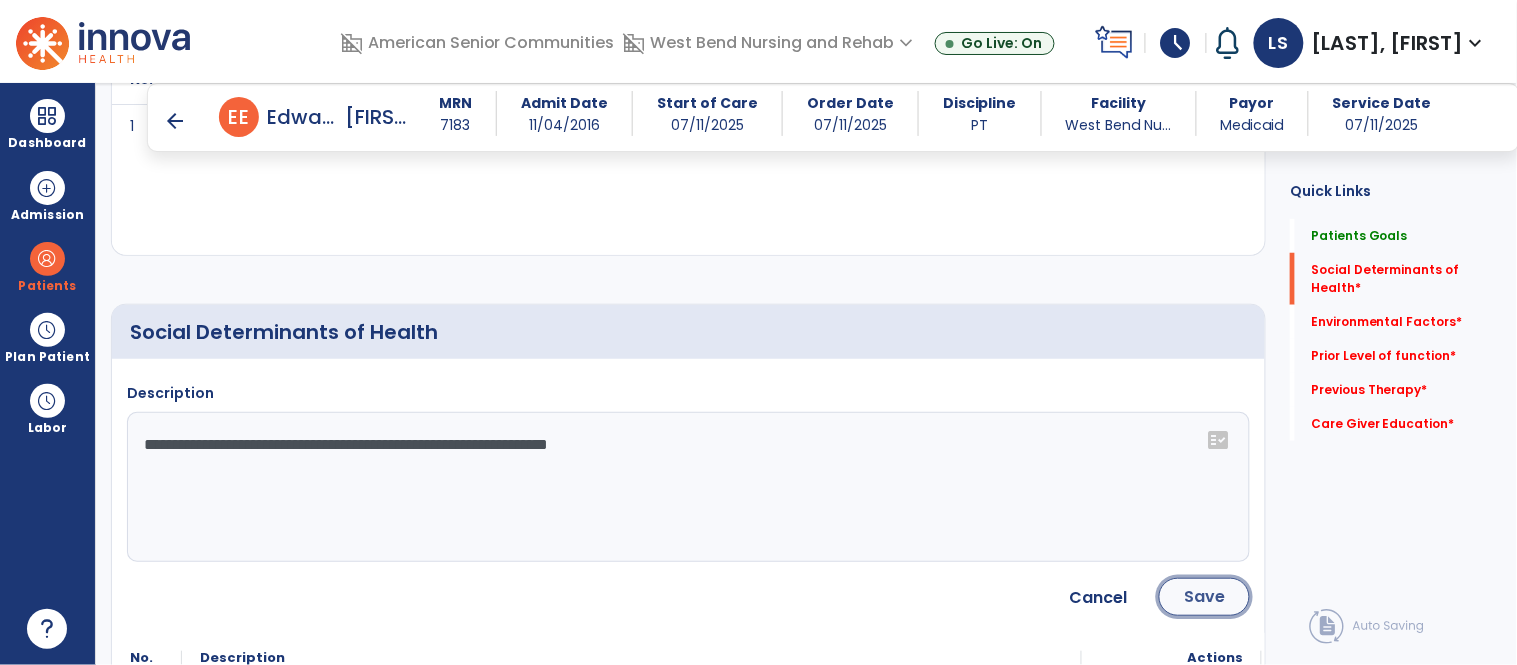 click on "Save" 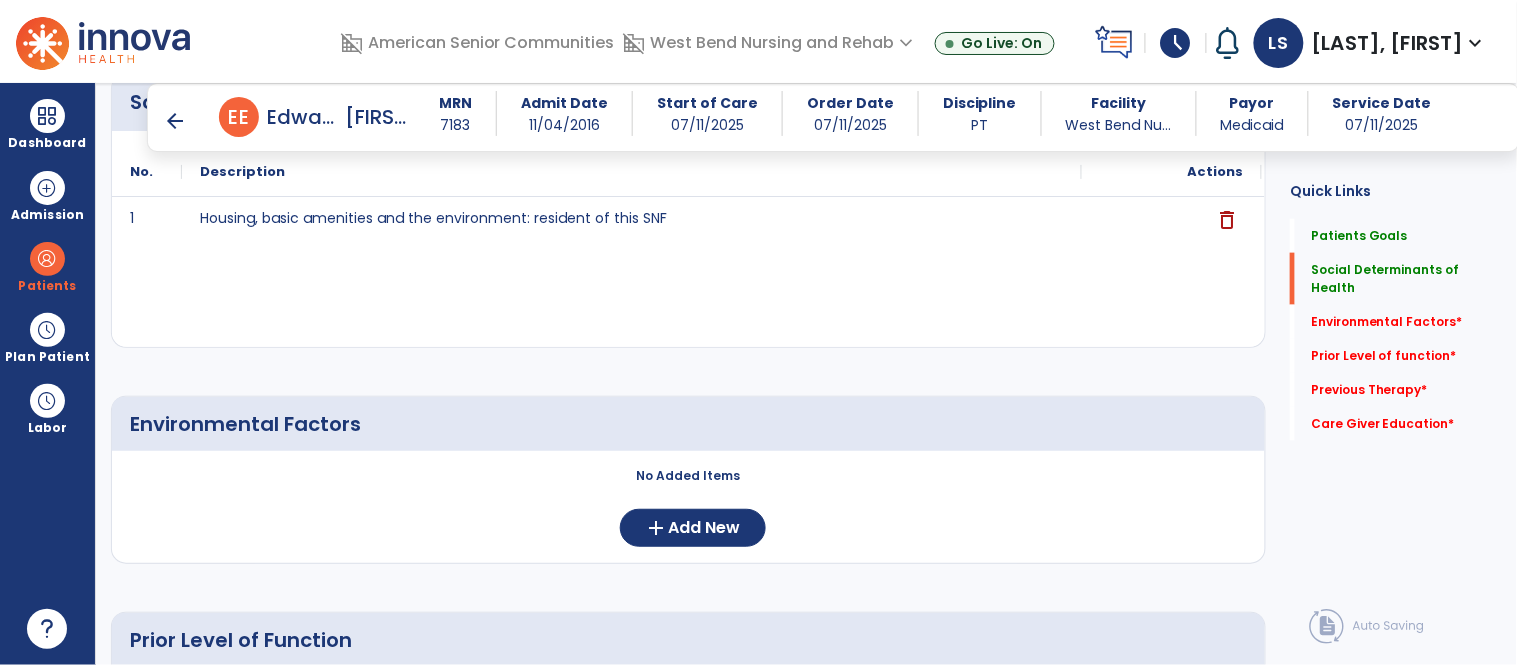 scroll, scrollTop: 590, scrollLeft: 0, axis: vertical 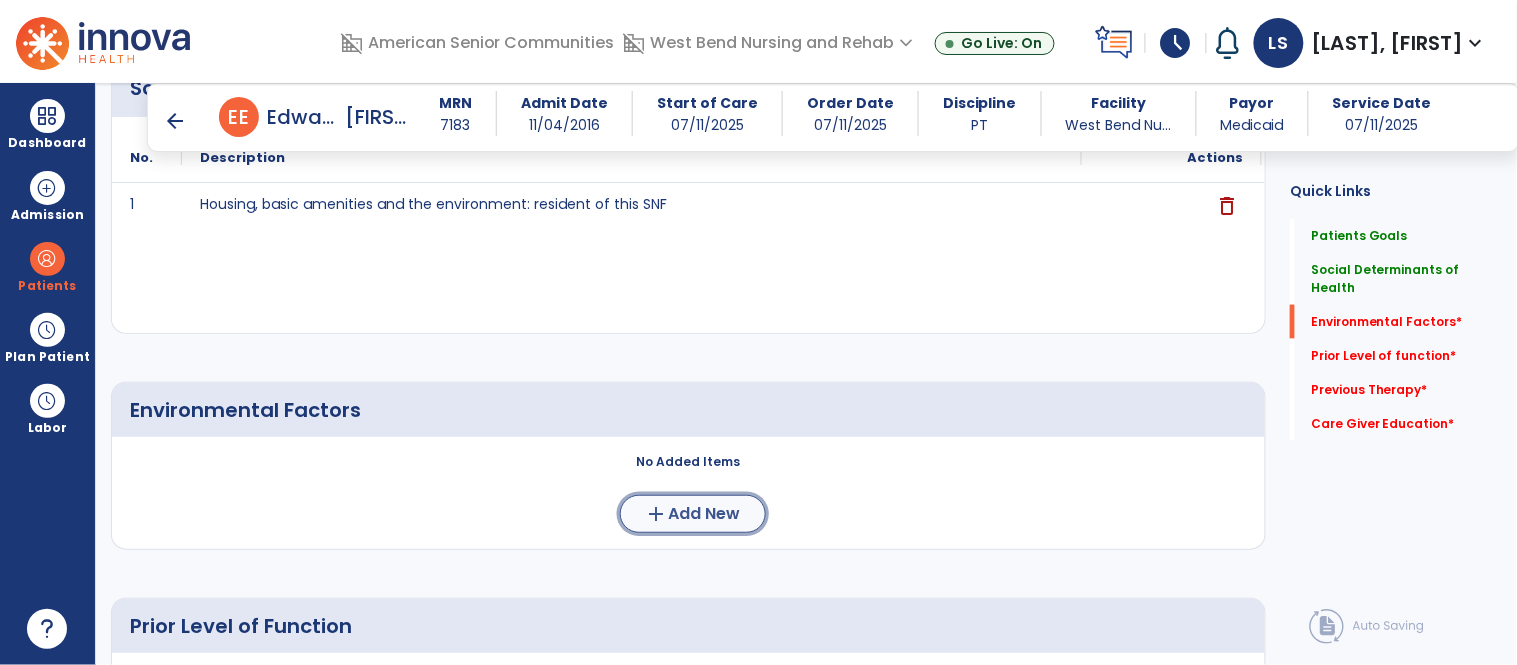 click on "Add New" 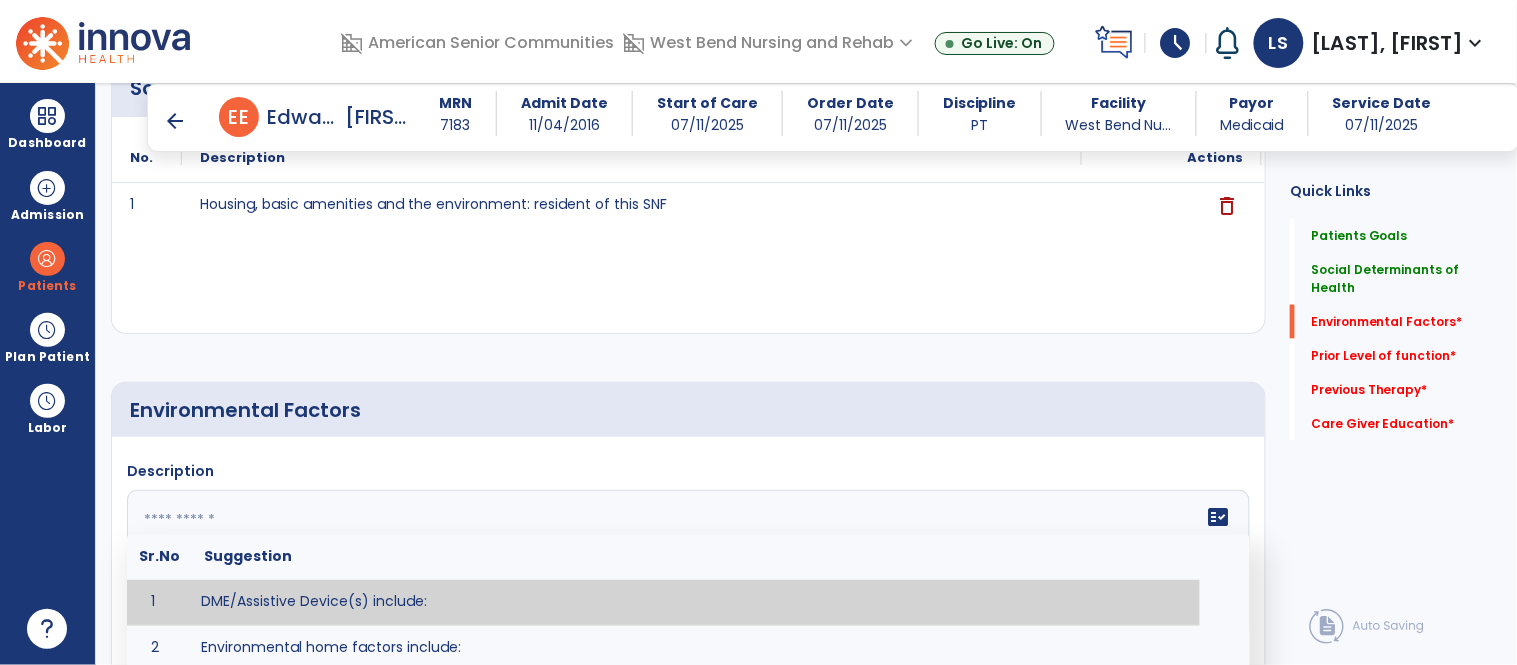 click 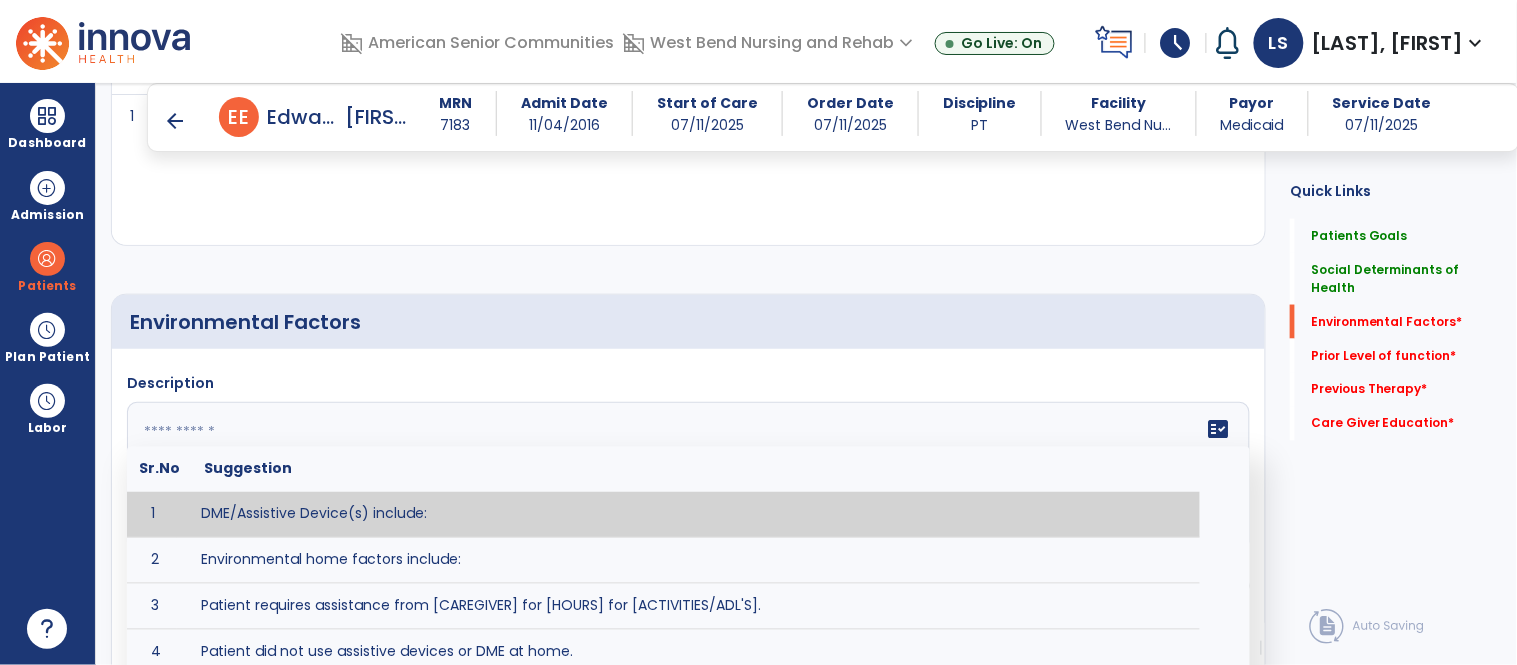 scroll, scrollTop: 683, scrollLeft: 0, axis: vertical 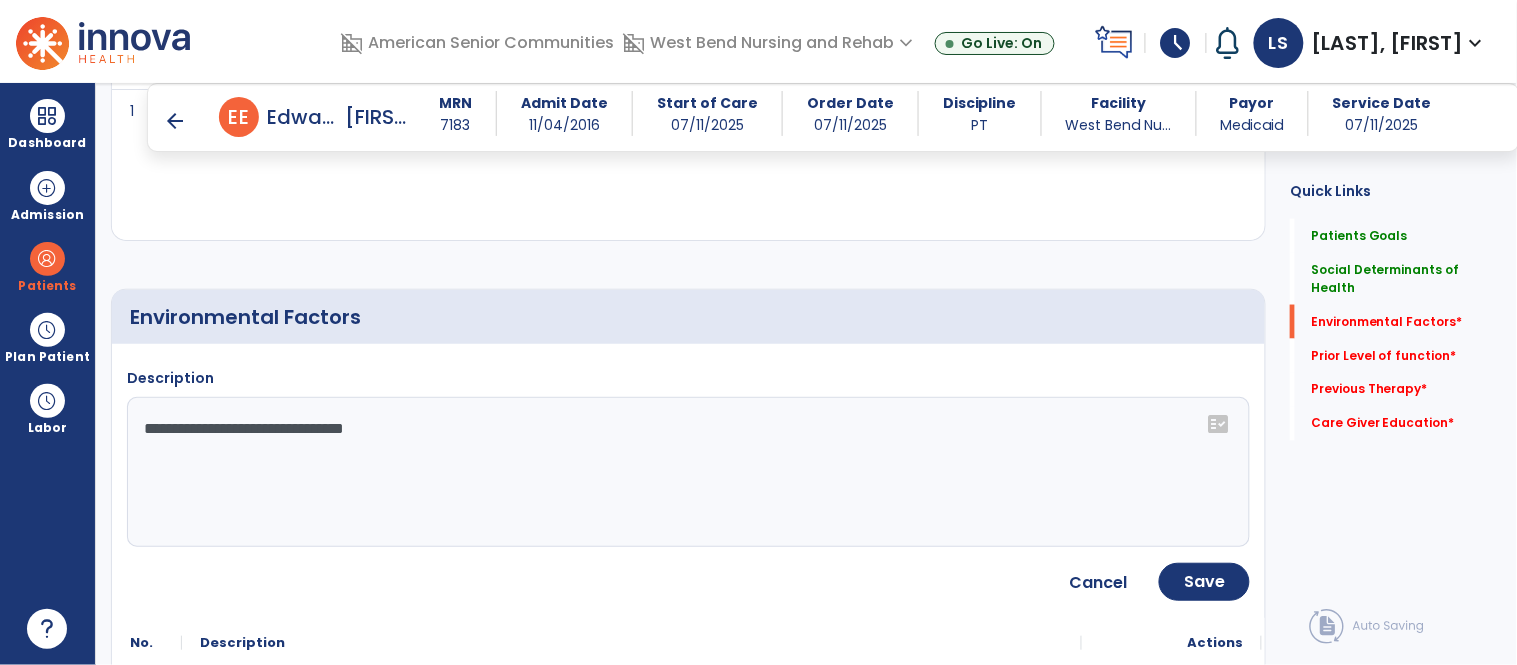 click on "**********" 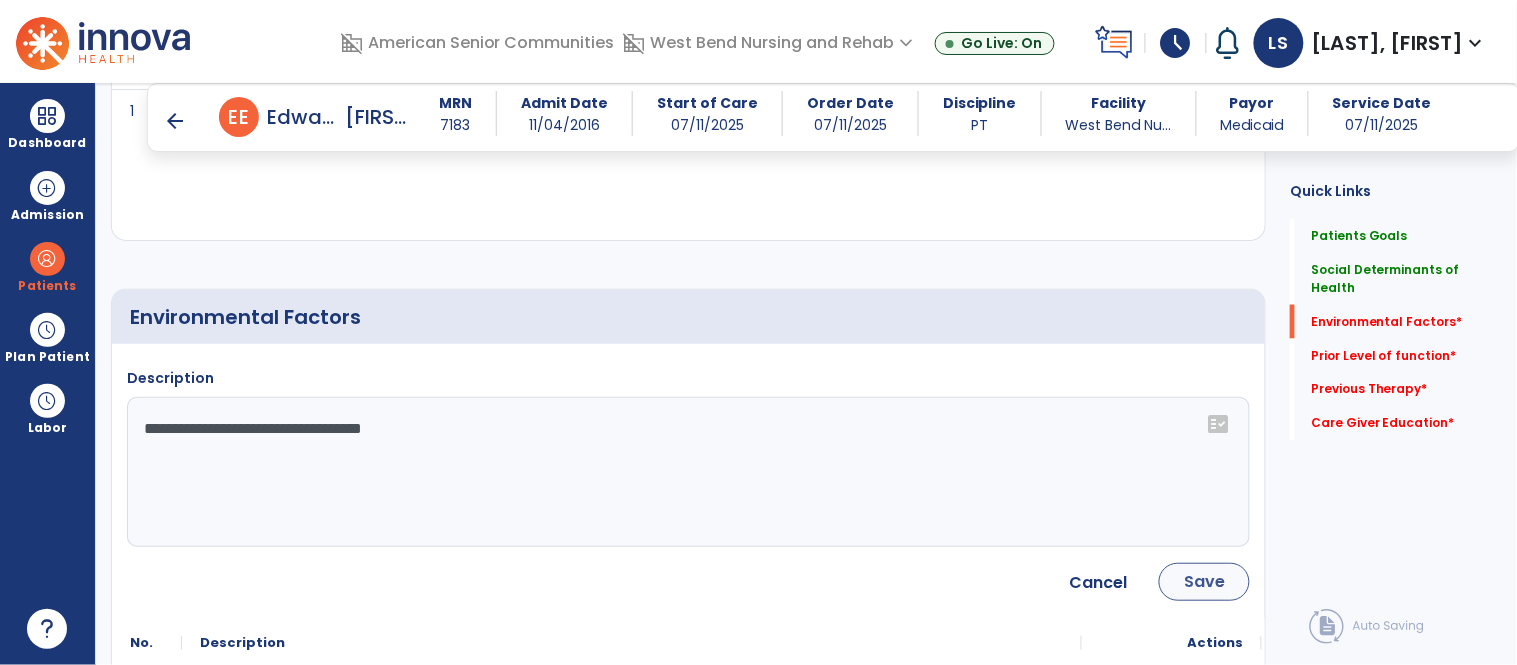 type on "**********" 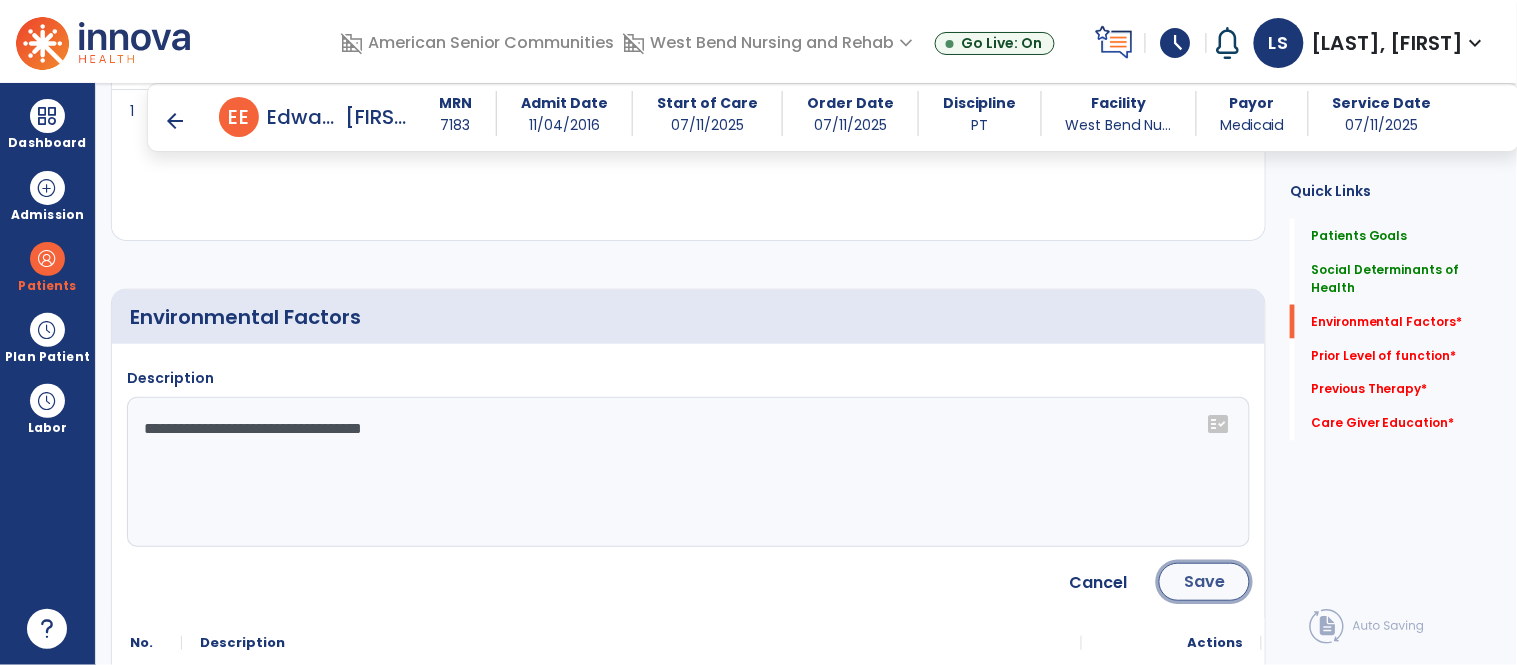 click on "Save" 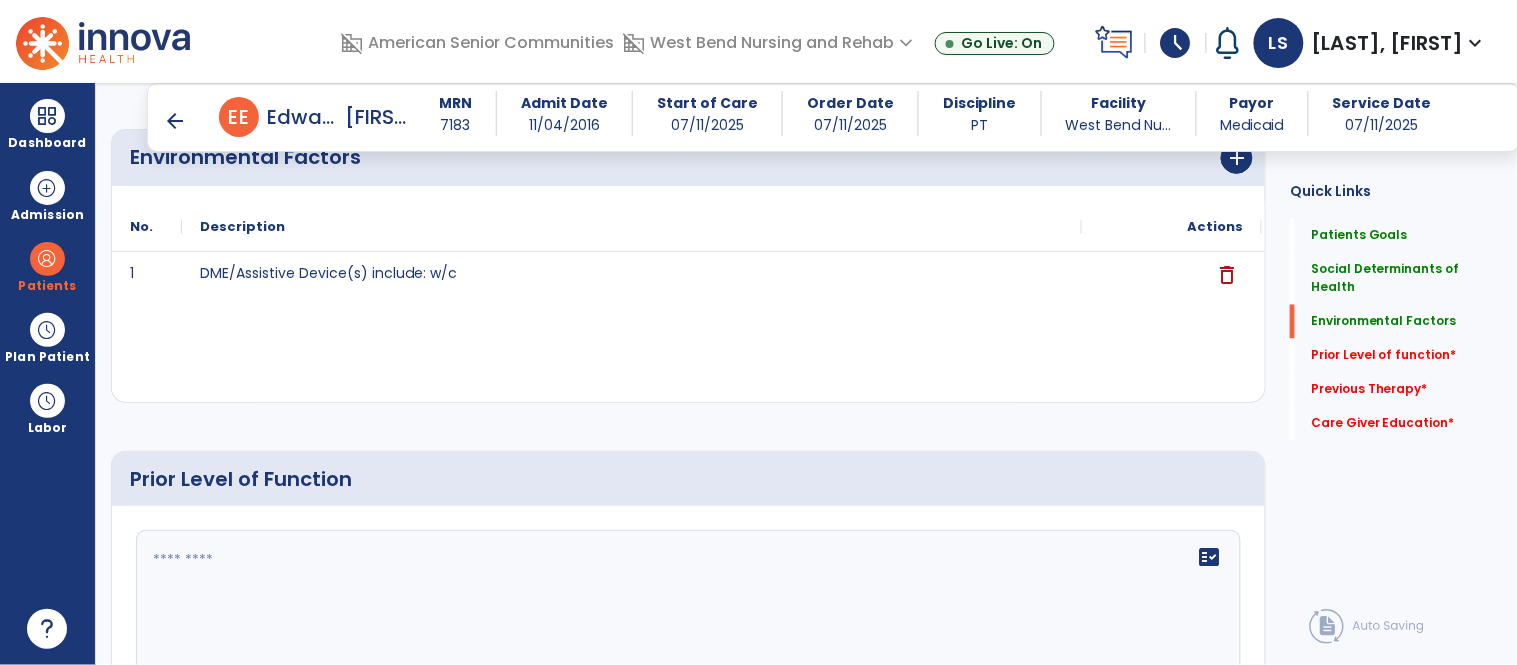 scroll, scrollTop: 887, scrollLeft: 0, axis: vertical 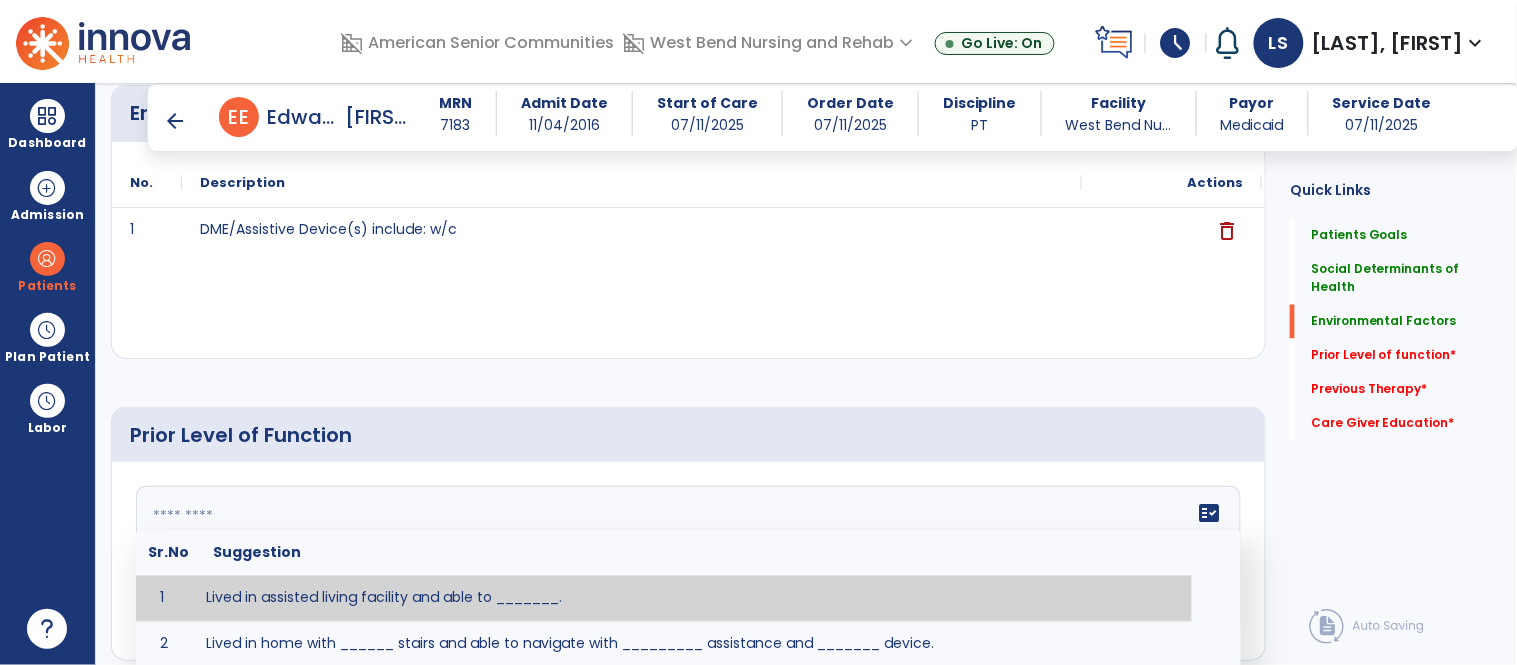 click 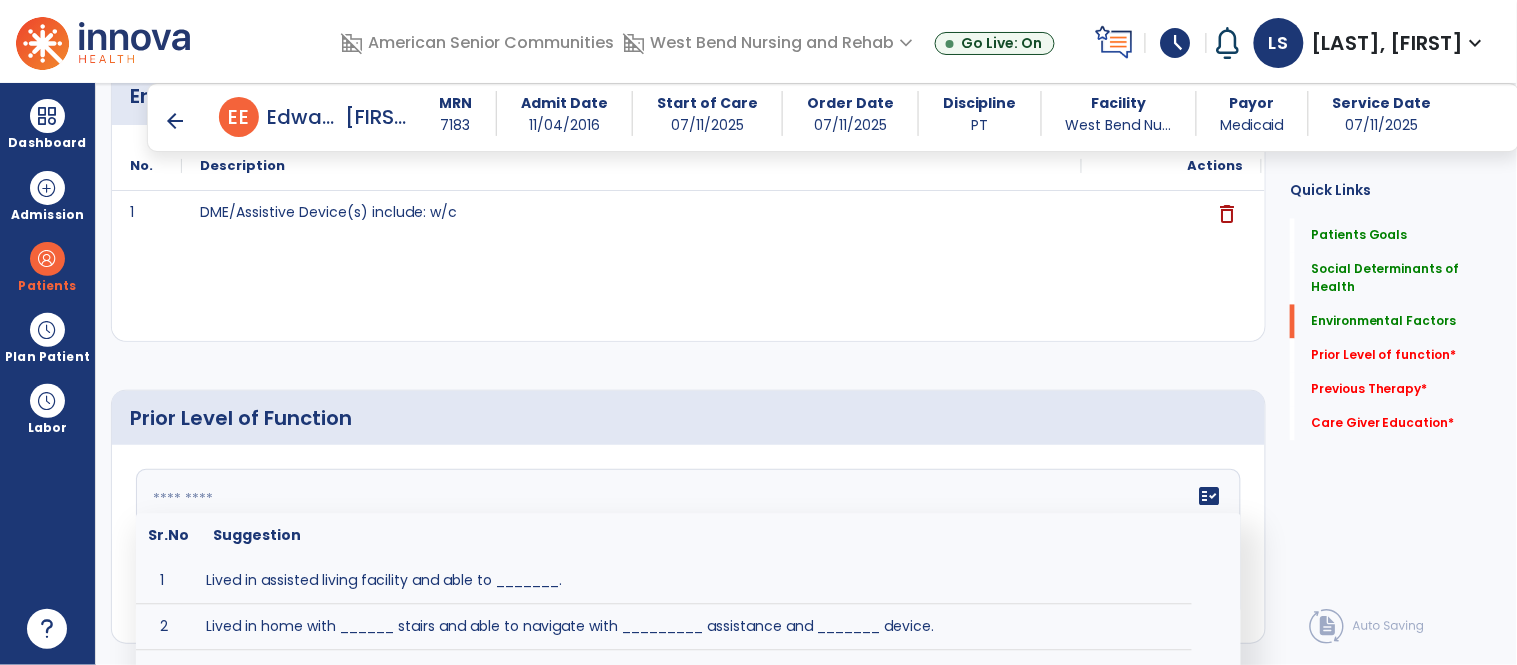 scroll, scrollTop: 913, scrollLeft: 0, axis: vertical 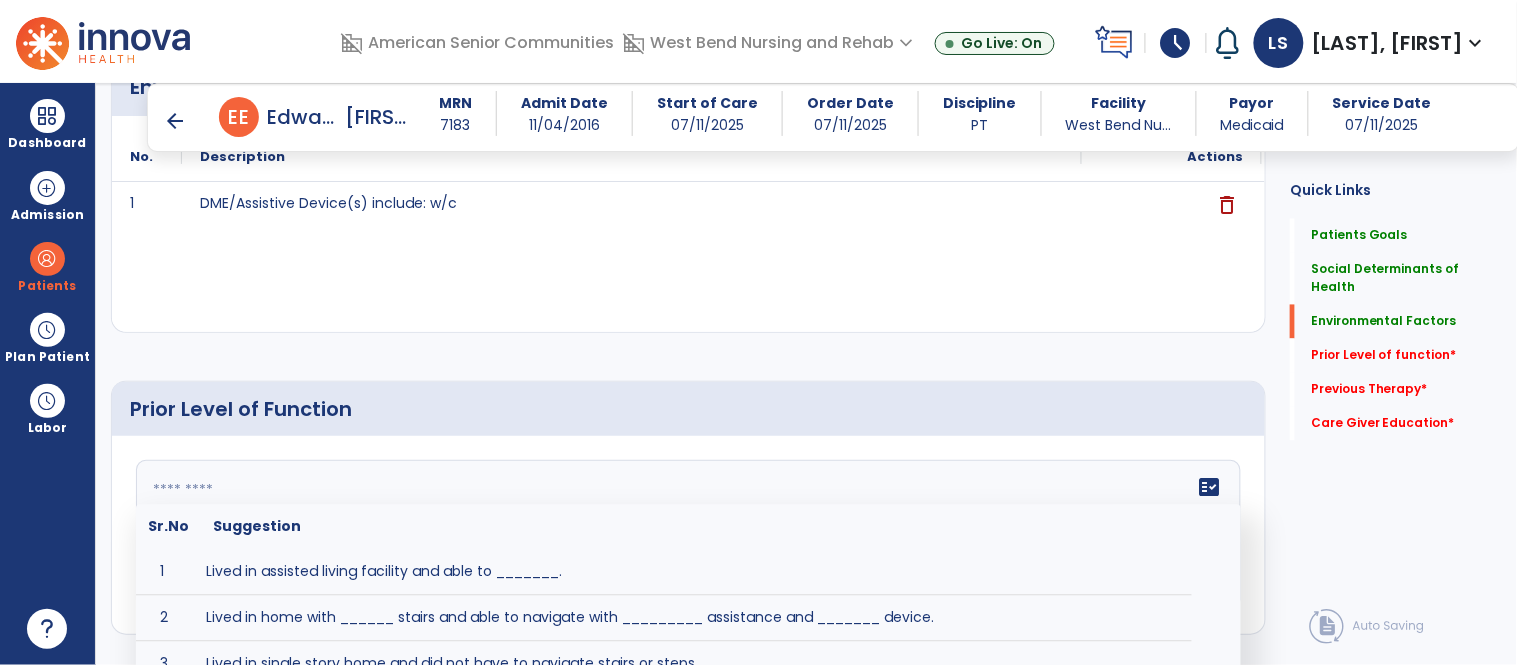 click 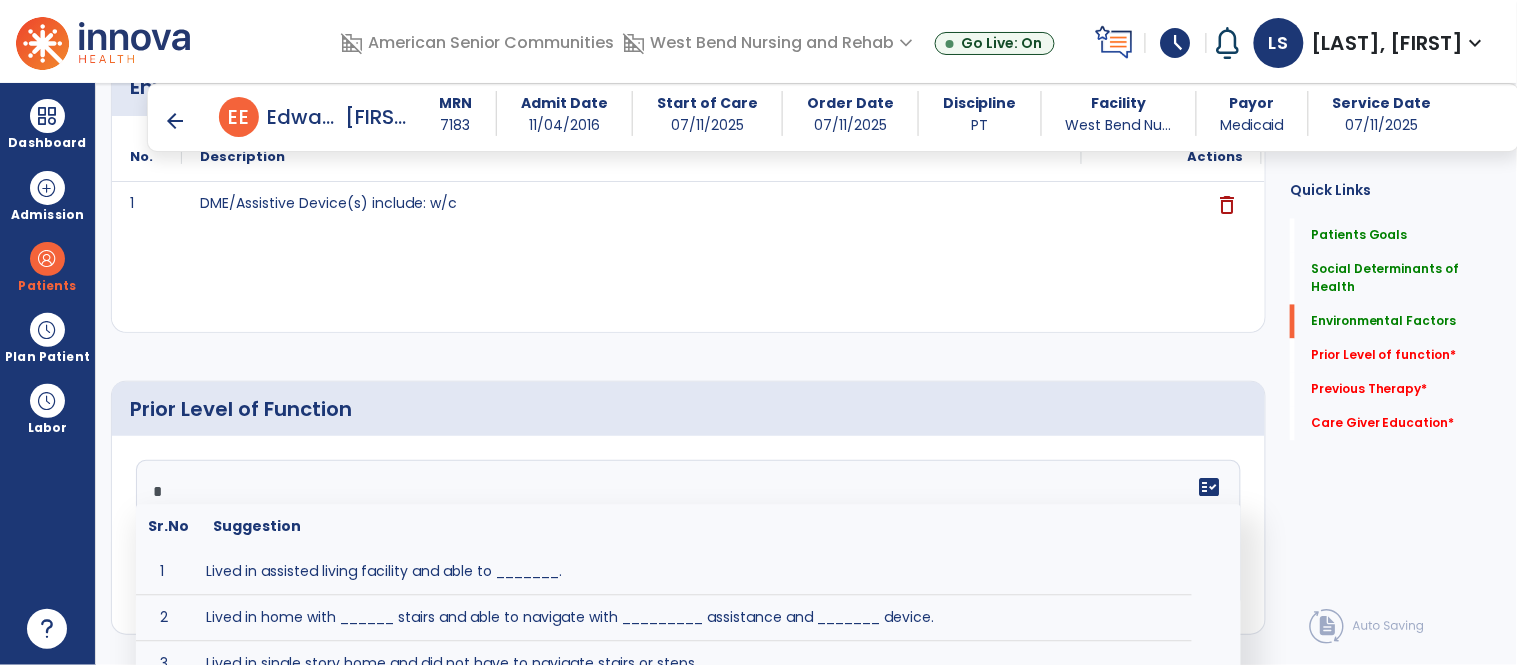 scroll, scrollTop: 1017, scrollLeft: 0, axis: vertical 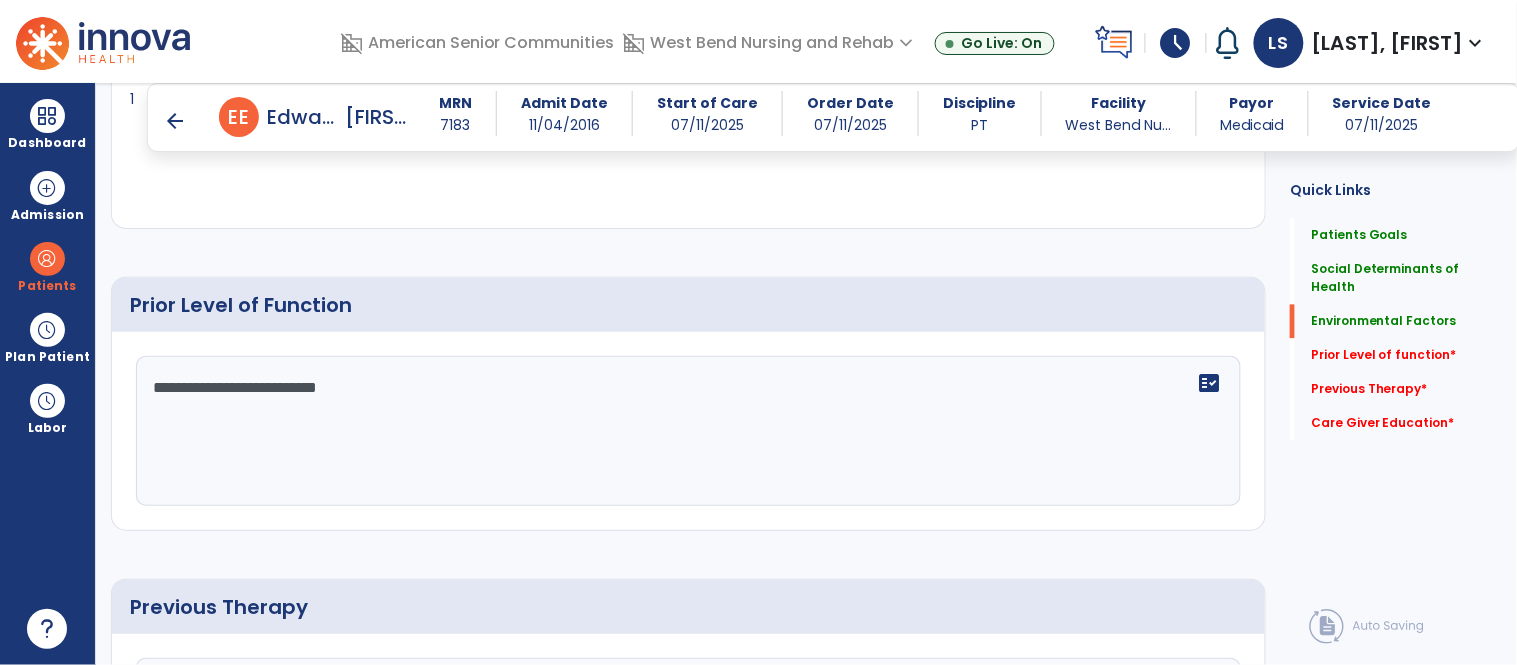 paste on "**********" 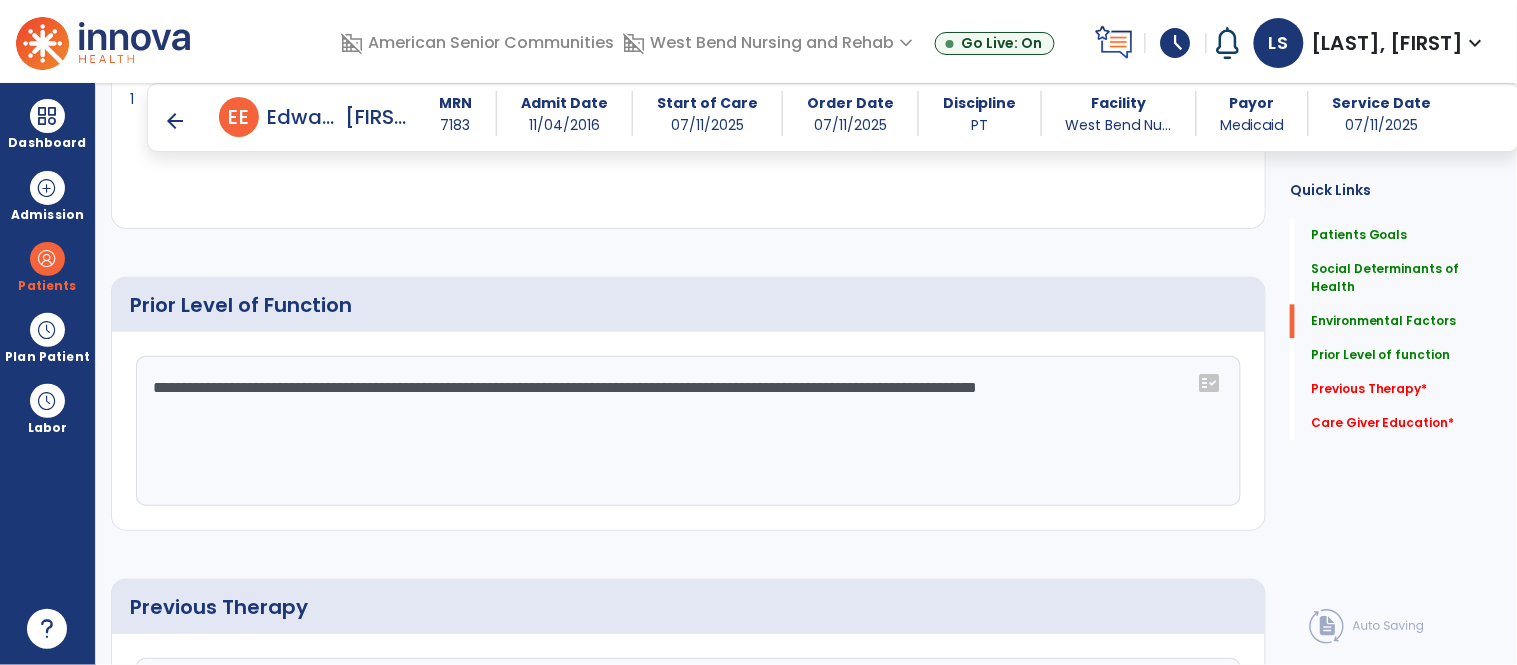 click on "**********" 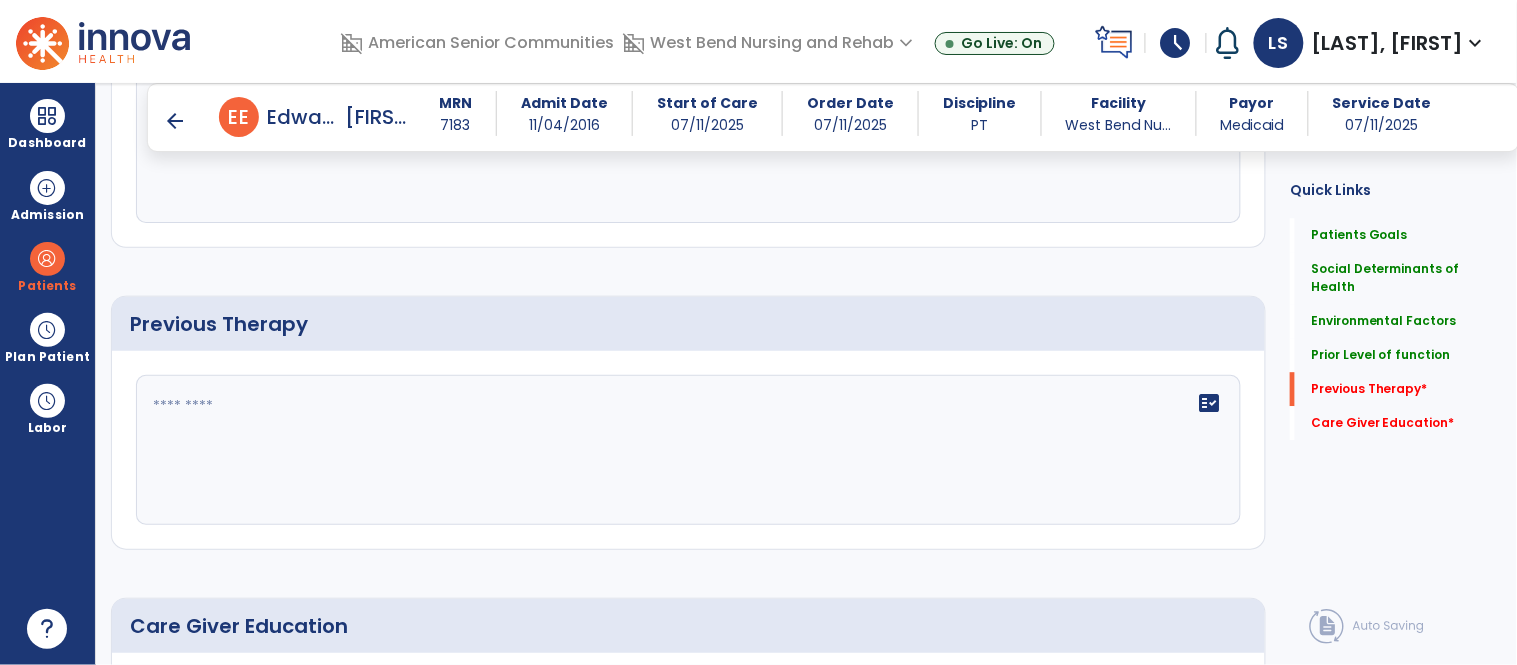 scroll, scrollTop: 1265, scrollLeft: 0, axis: vertical 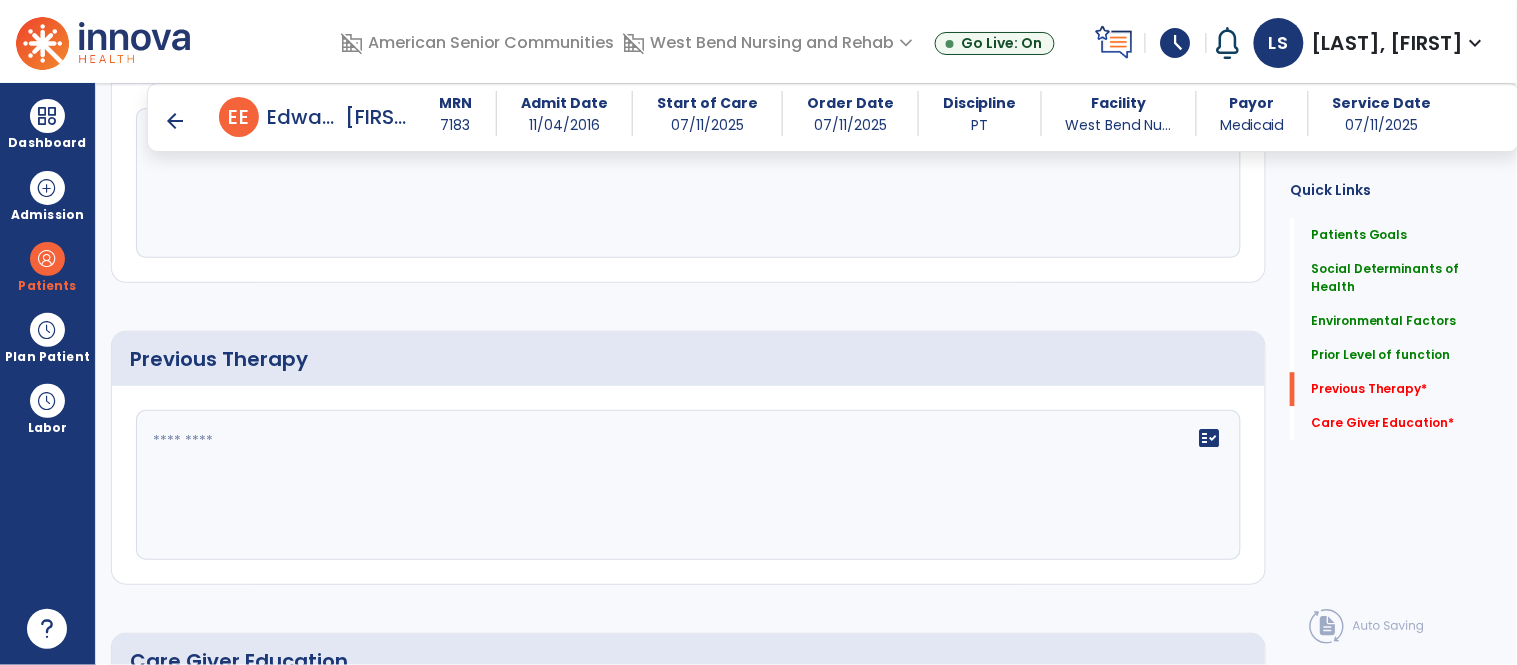 type on "**********" 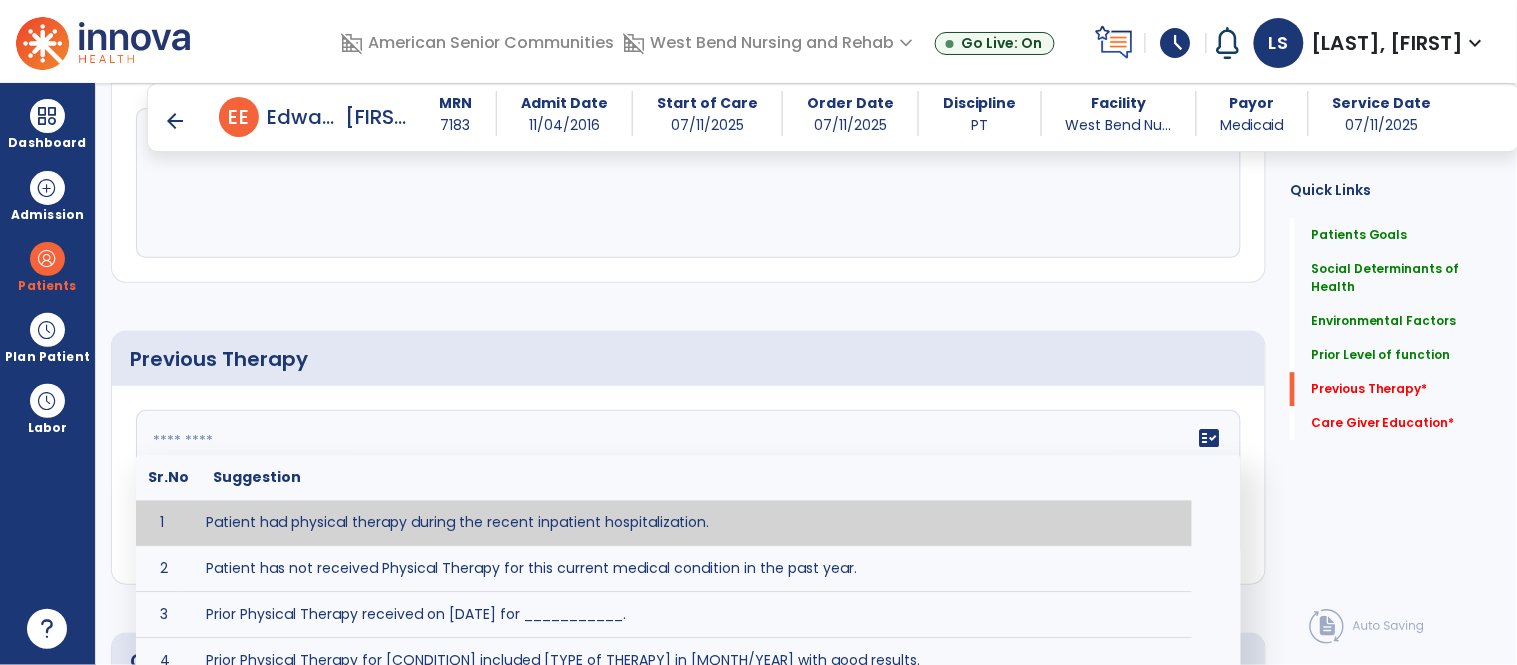 click 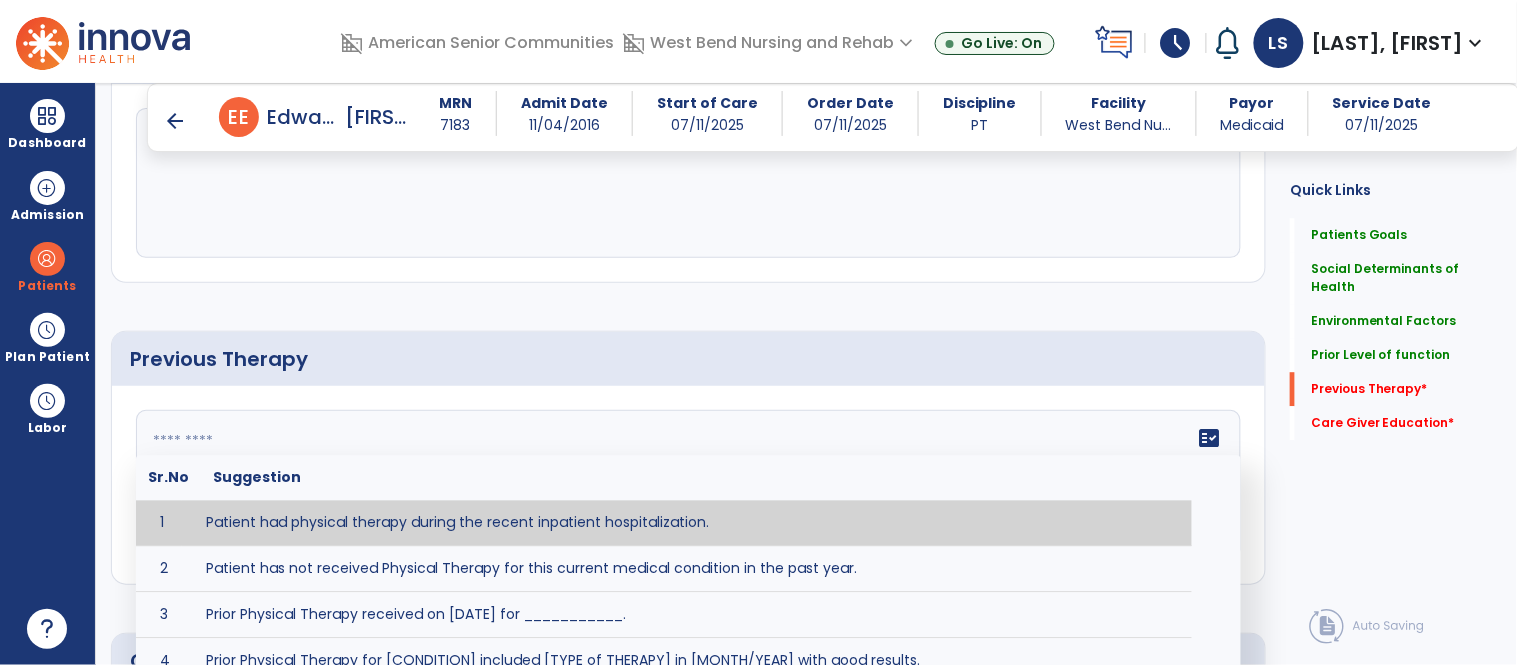type on "**********" 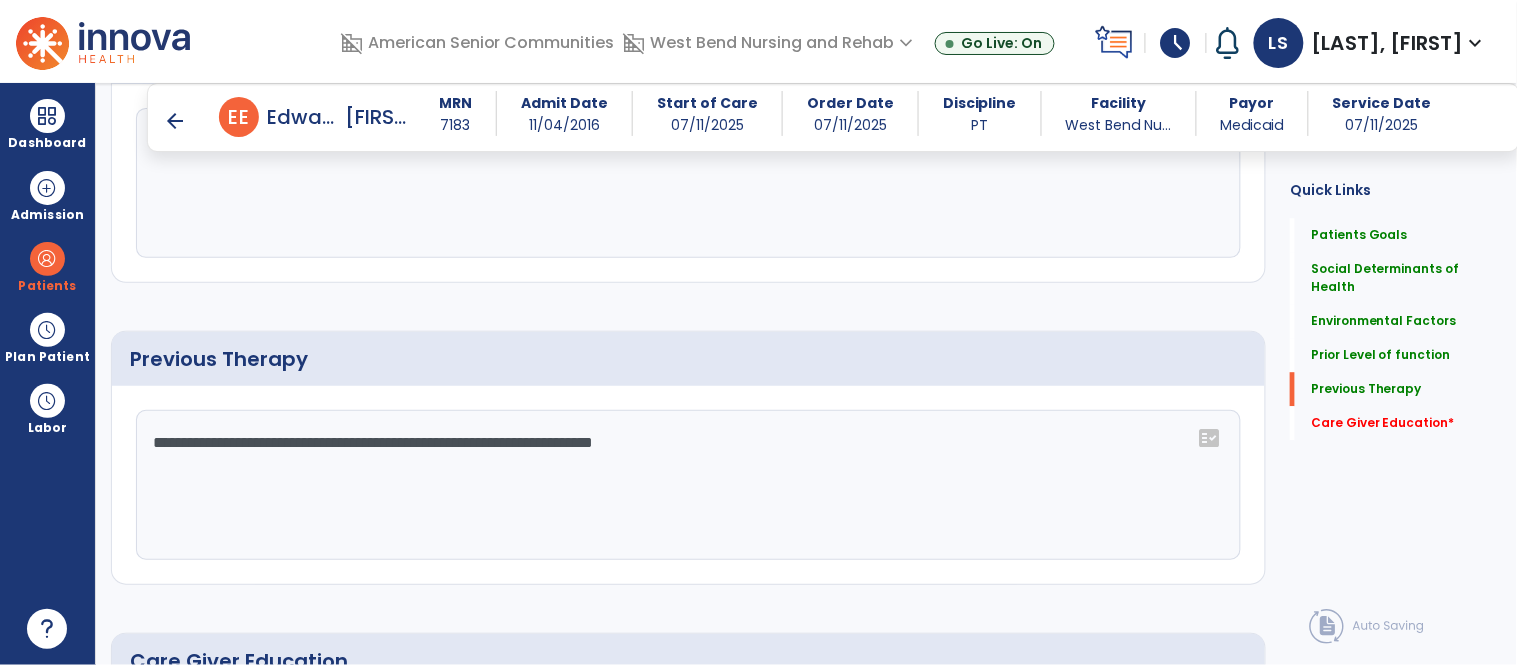 drag, startPoint x: 813, startPoint y: 480, endPoint x: 33, endPoint y: 478, distance: 780.00256 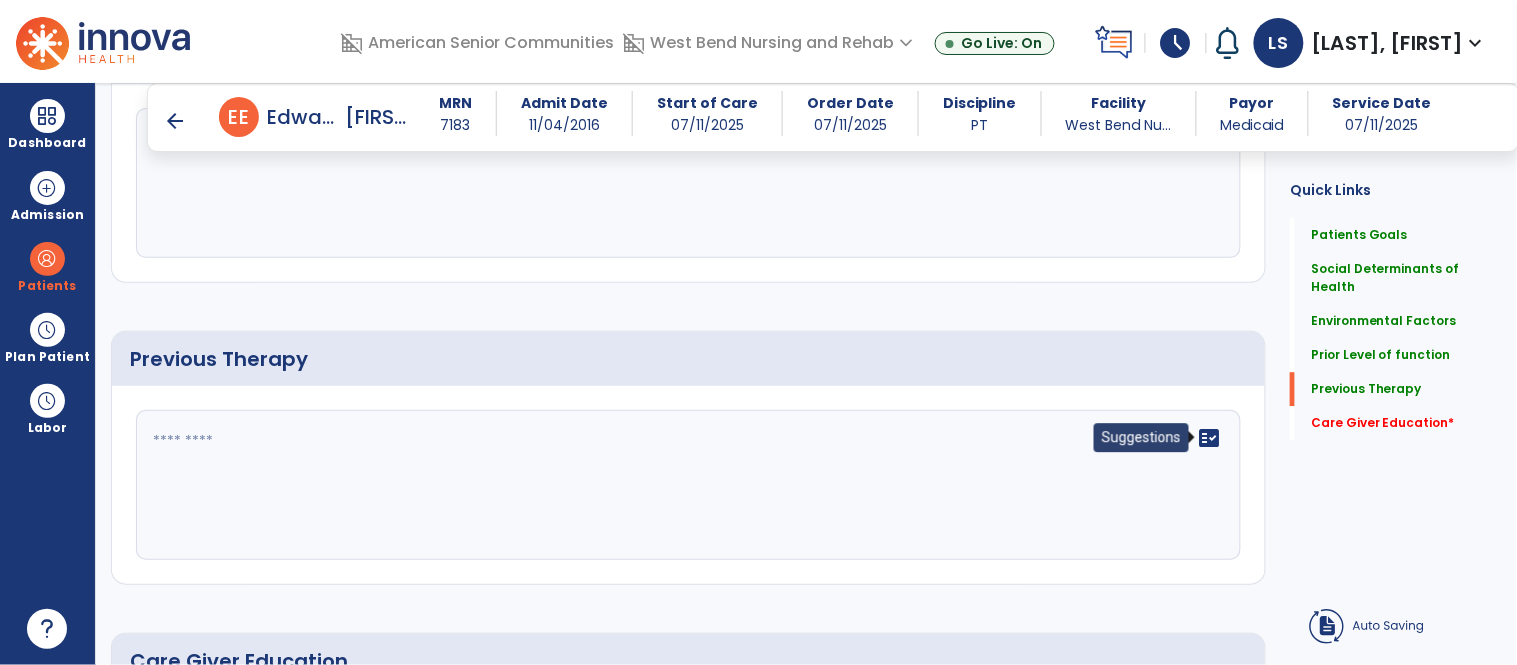 click on "fact_check" 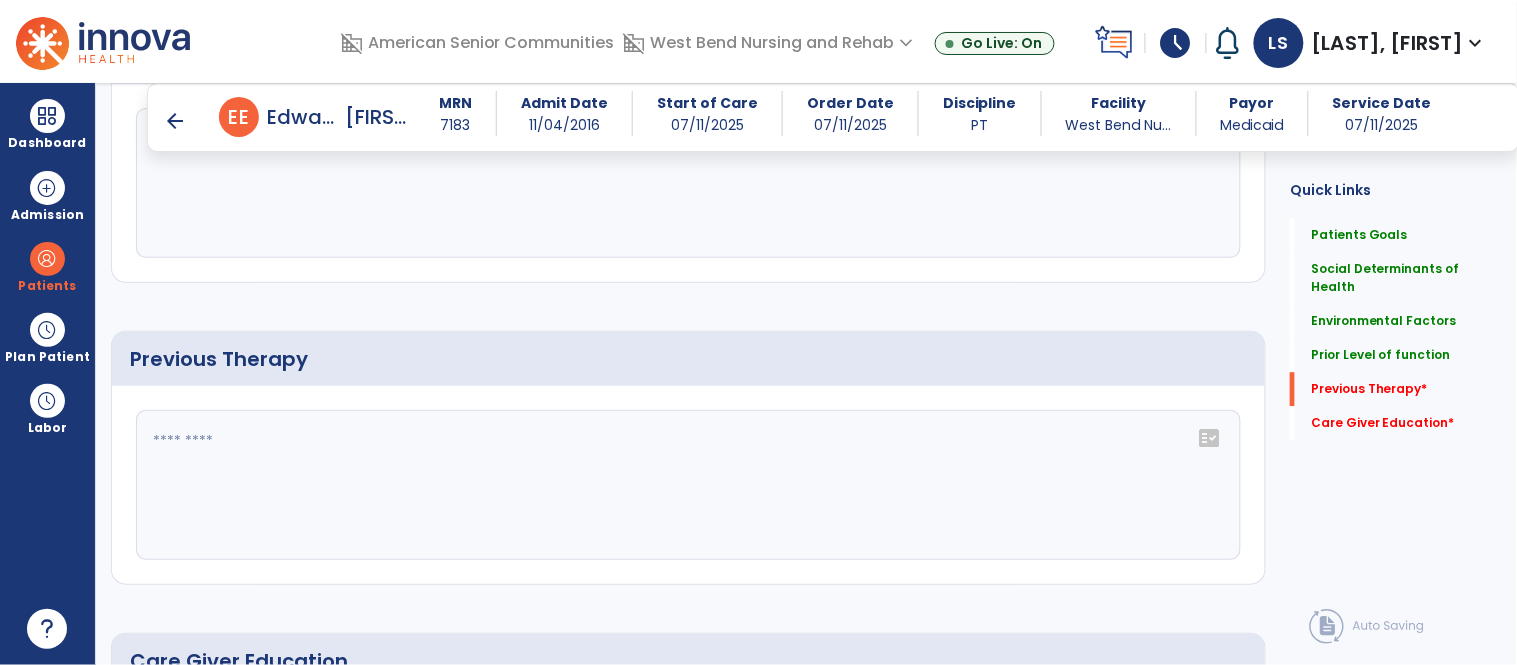 click on "fact_check" 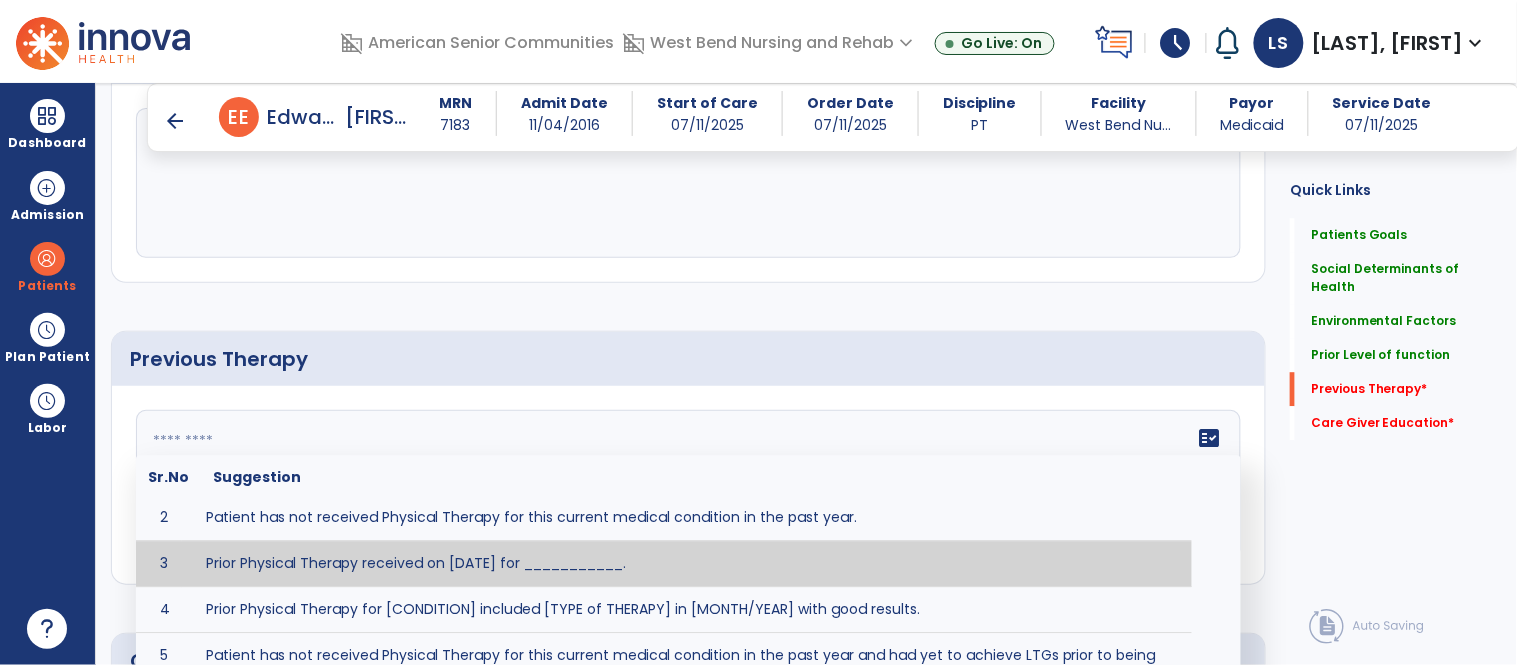 scroll, scrollTop: 67, scrollLeft: 0, axis: vertical 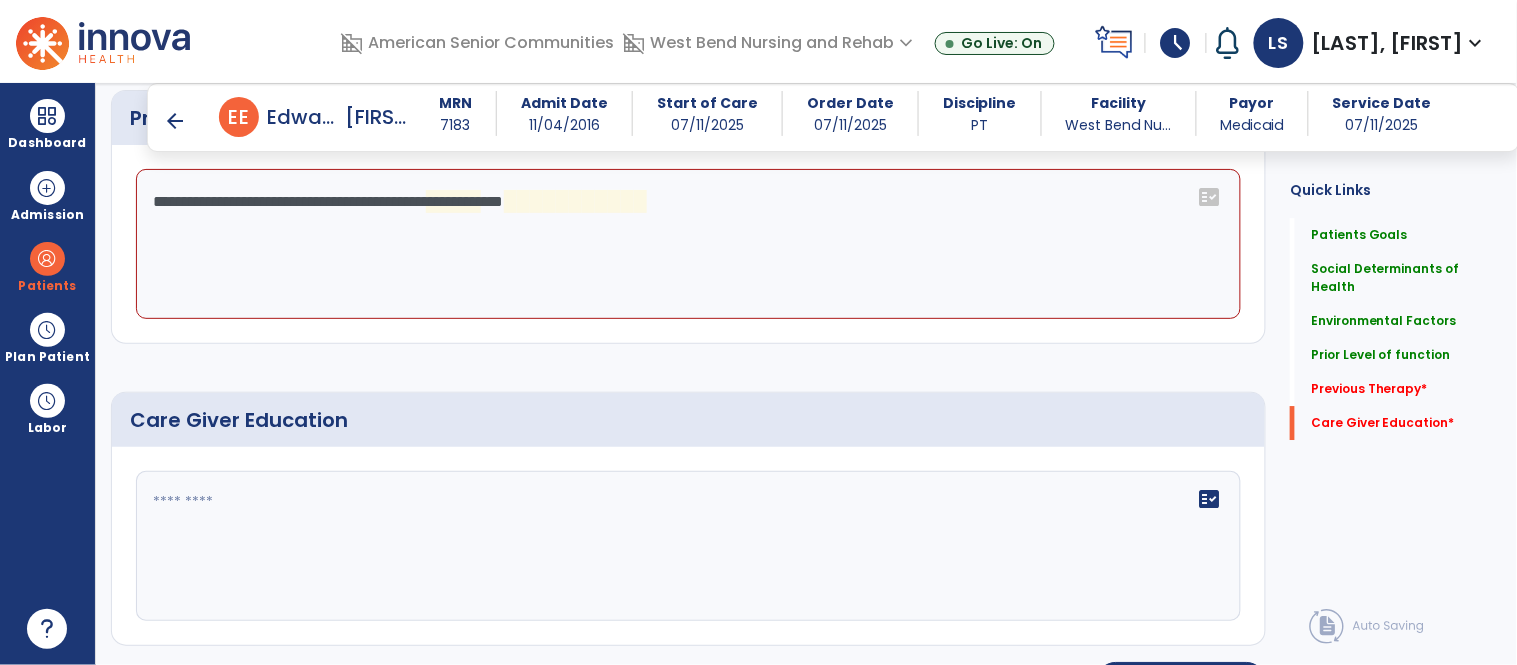 click on "**********" 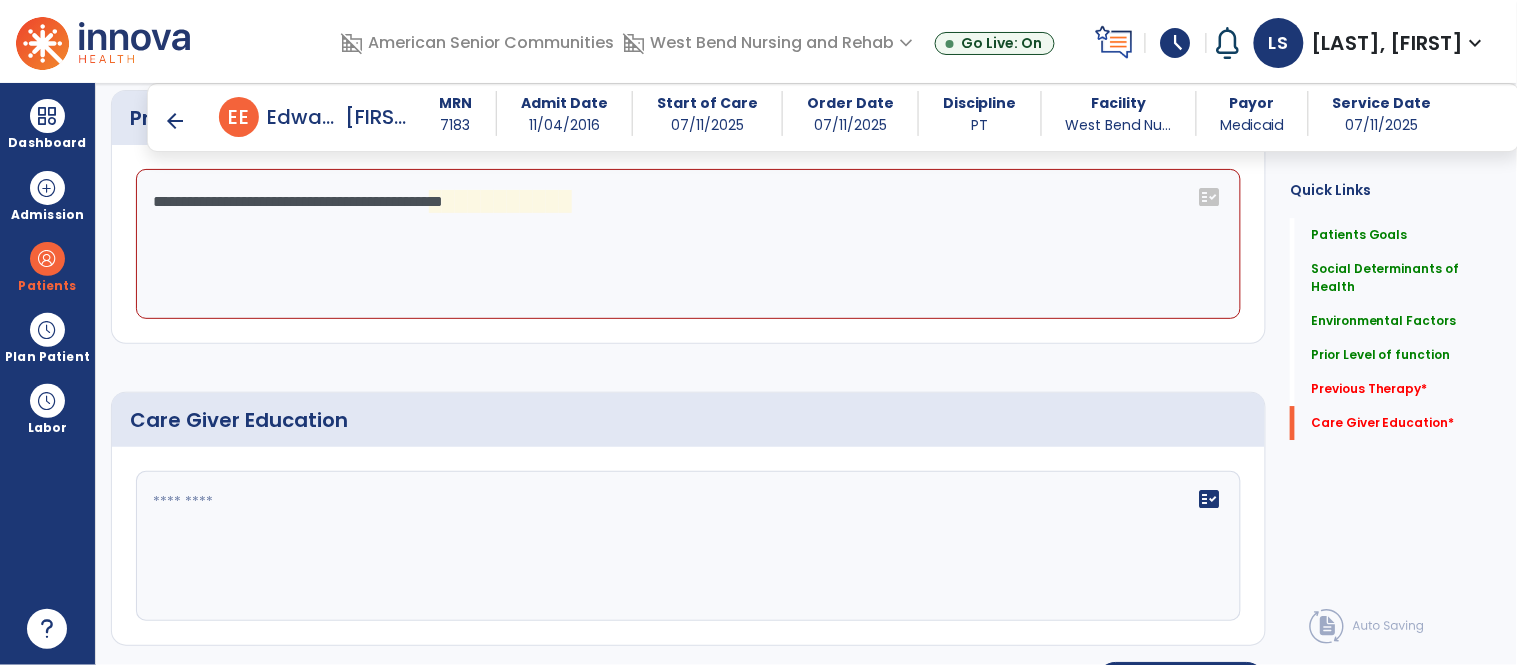 drag, startPoint x: 584, startPoint y: 196, endPoint x: 410, endPoint y: 199, distance: 174.02586 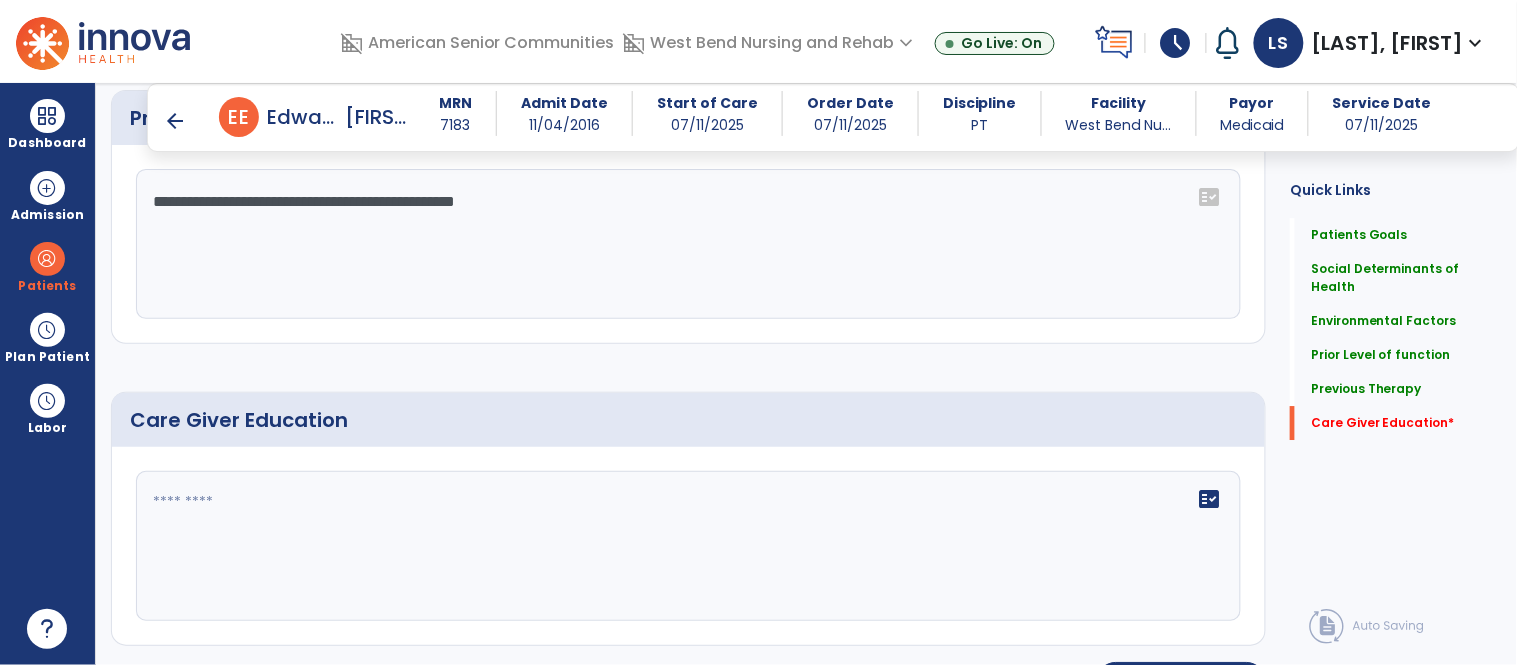 type on "**********" 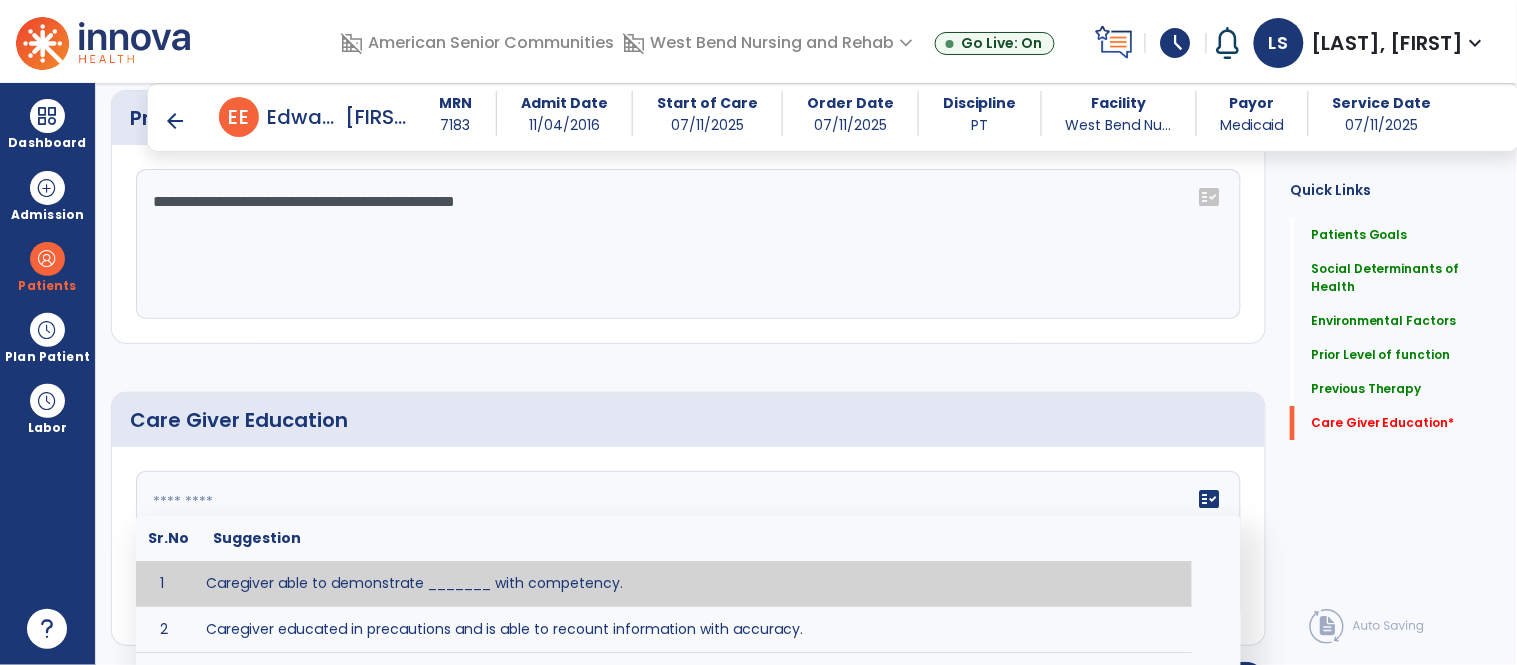 click on "fact_check  Sr.No Suggestion 1 Caregiver able to demonstrate _______ with competency. 2 Caregiver educated in precautions and is able to recount information with accuracy. 3 Caregiver education initiated with _______ focusing on the following tasks/activities __________. 4 Home exercise program initiated with caregiver focusing on __________. 5 Patient educated in precautions and is able to recount information with [VALUE]% accuracy." 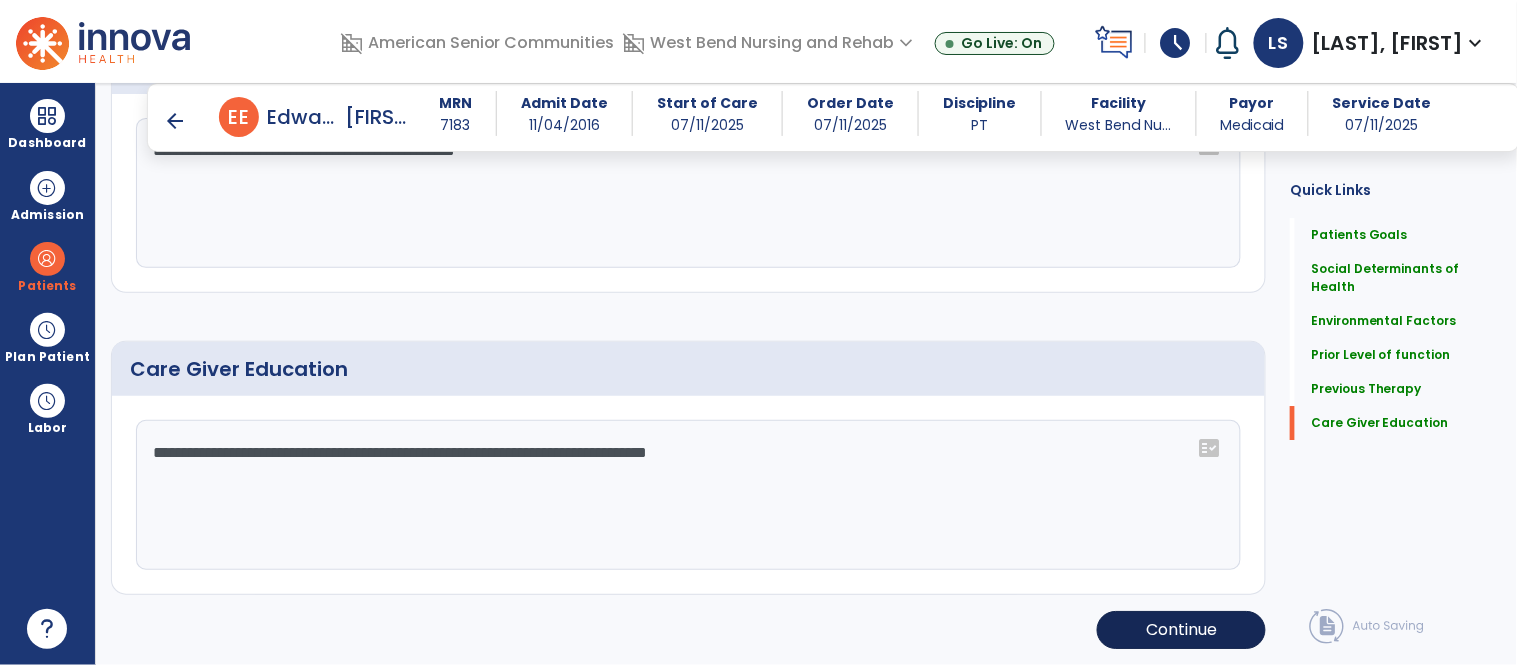 type on "**********" 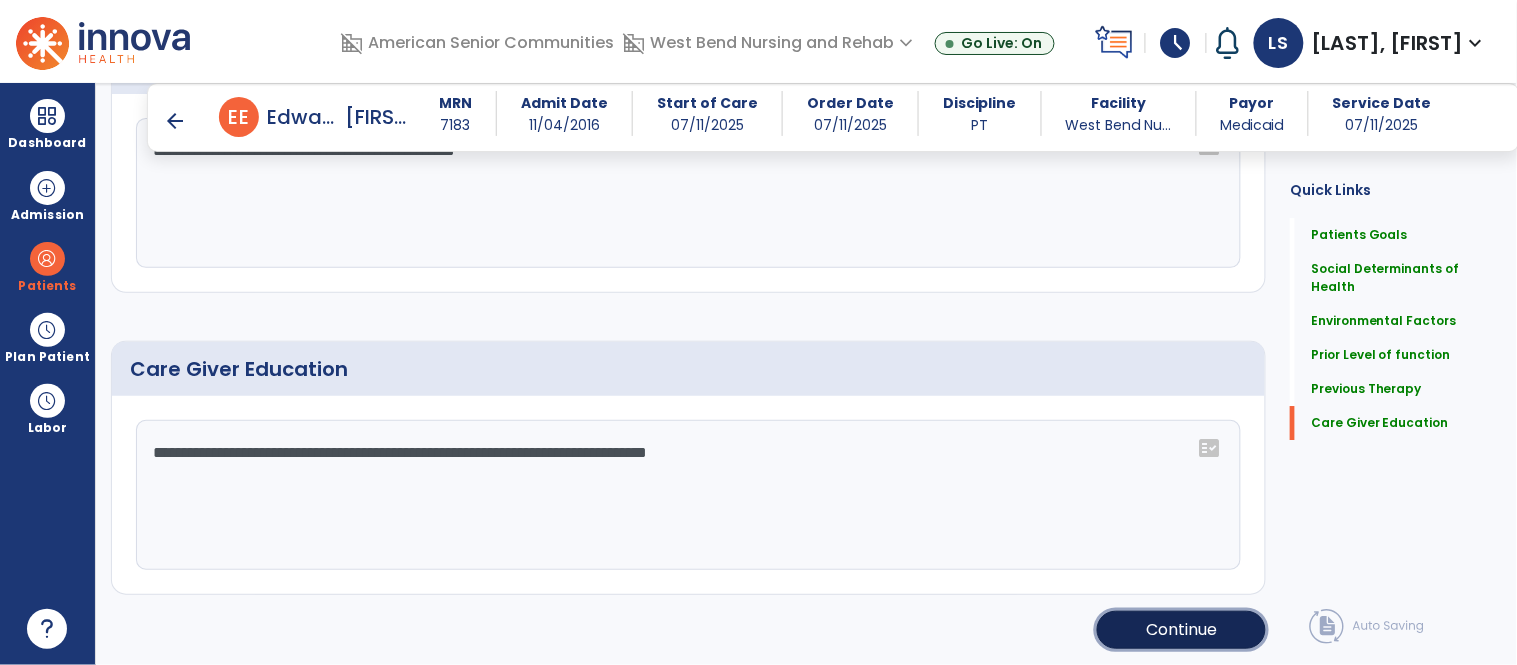 click on "Continue" 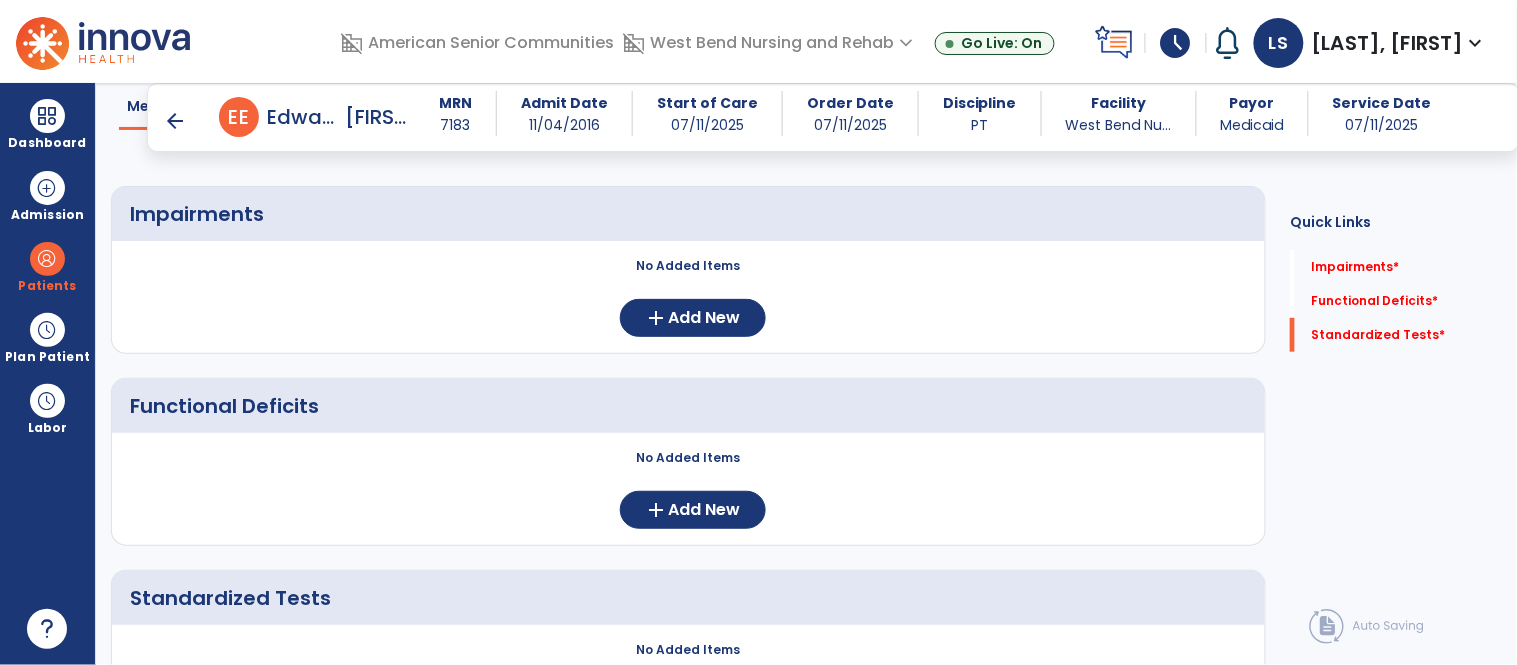 scroll, scrollTop: 0, scrollLeft: 0, axis: both 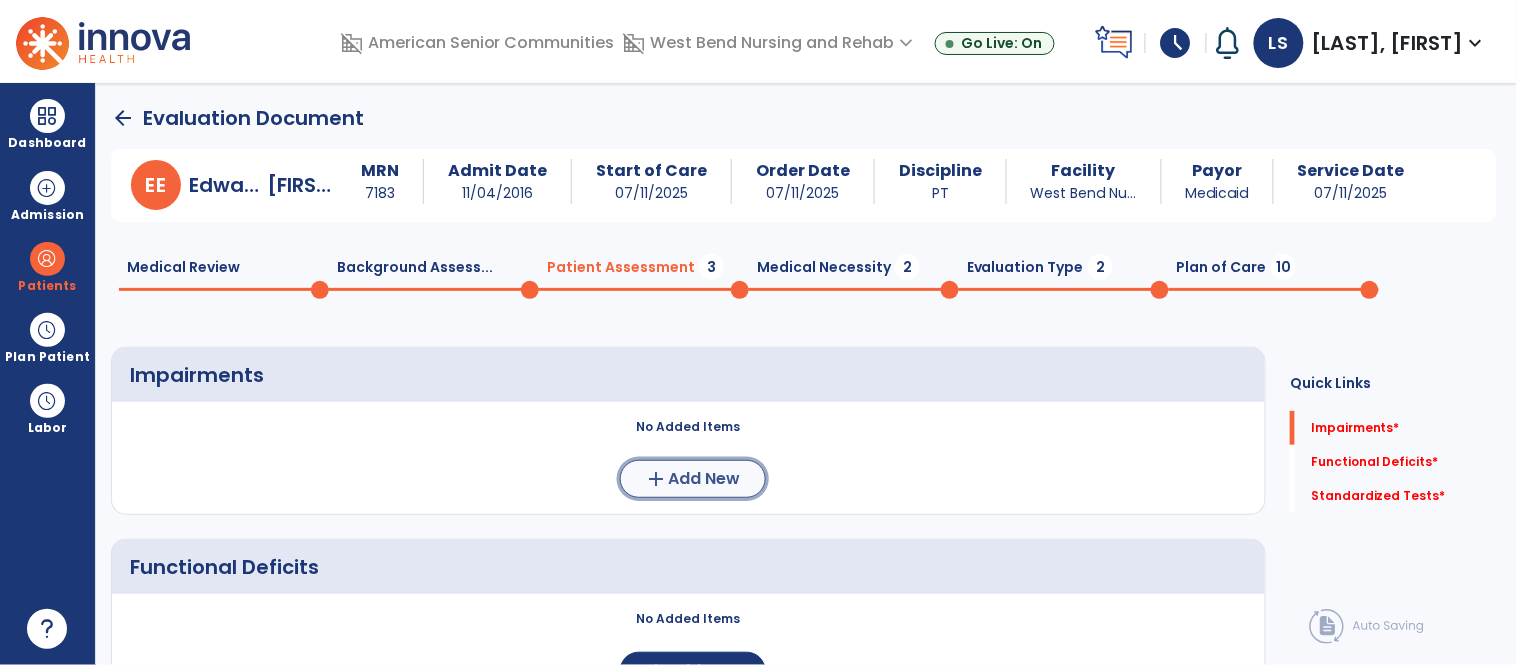 click on "Add New" 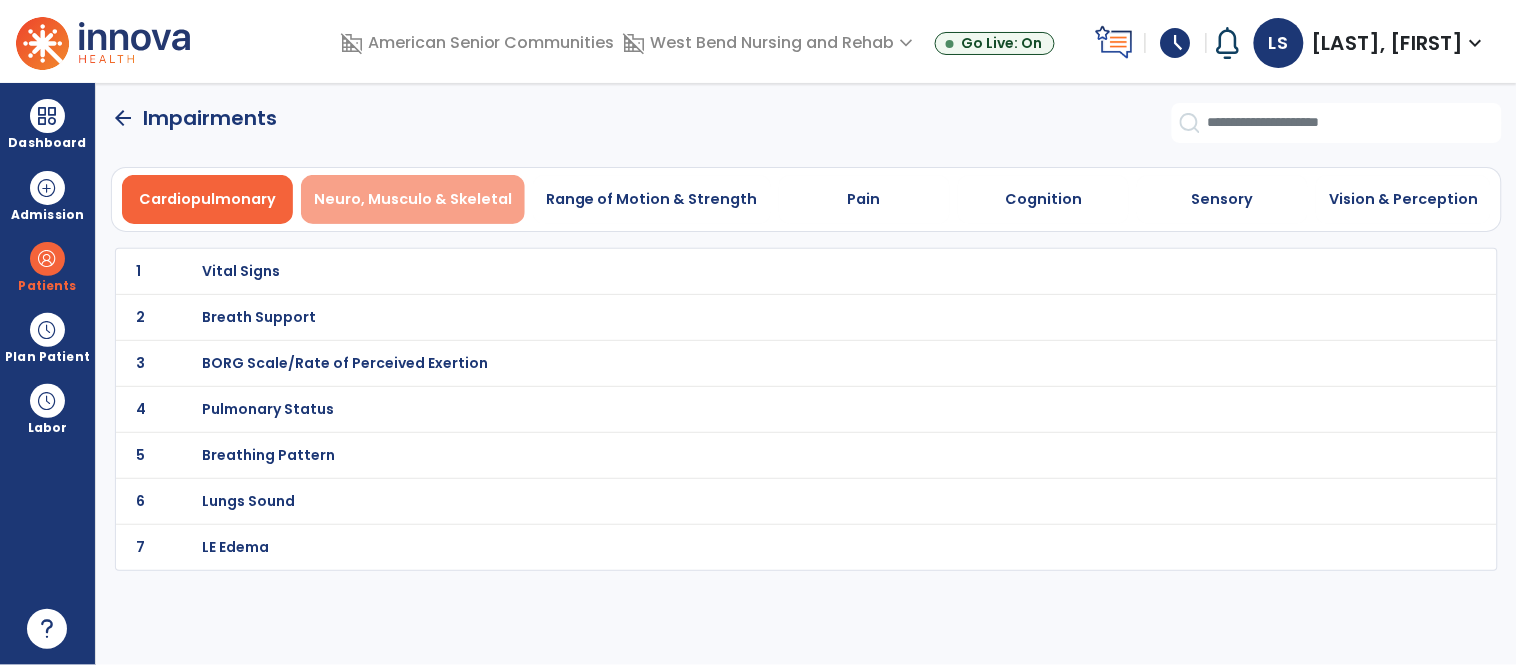 click on "Neuro, Musculo & Skeletal" at bounding box center [413, 199] 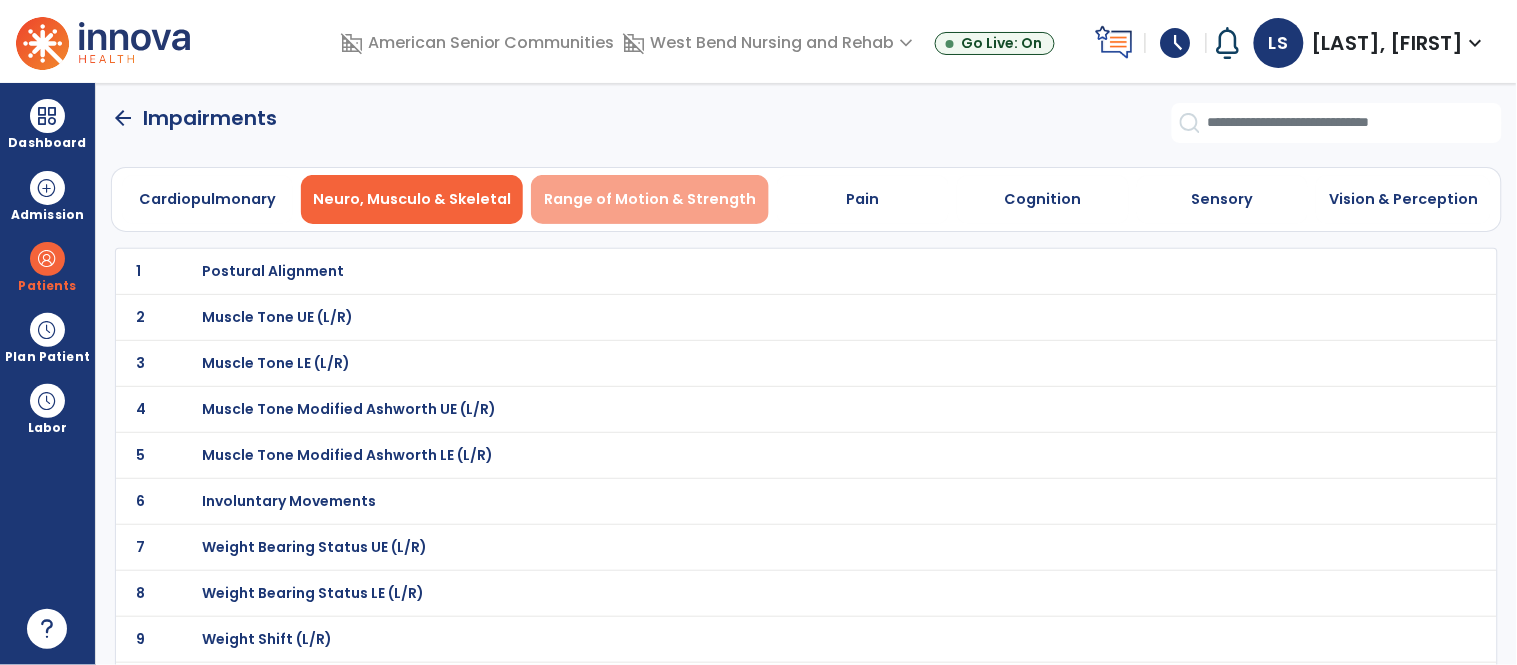 click on "Range of Motion & Strength" at bounding box center [650, 199] 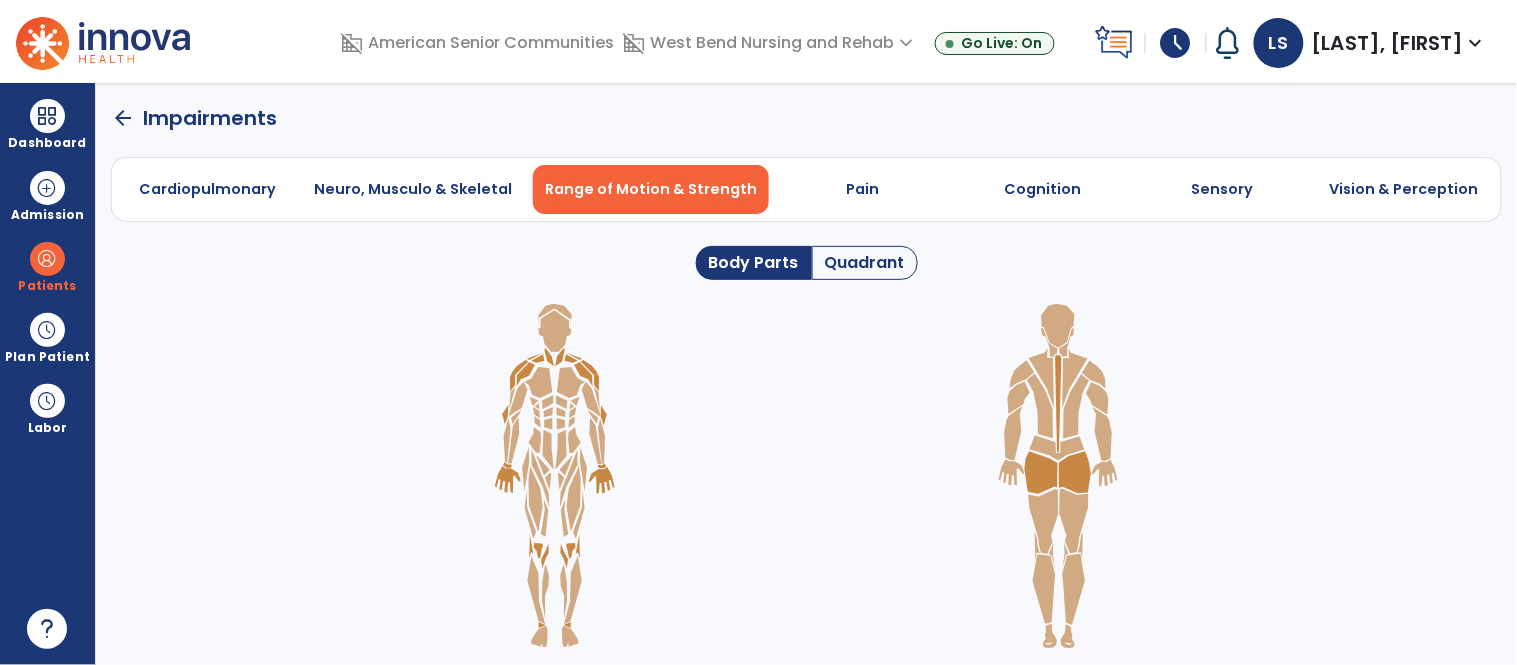 click 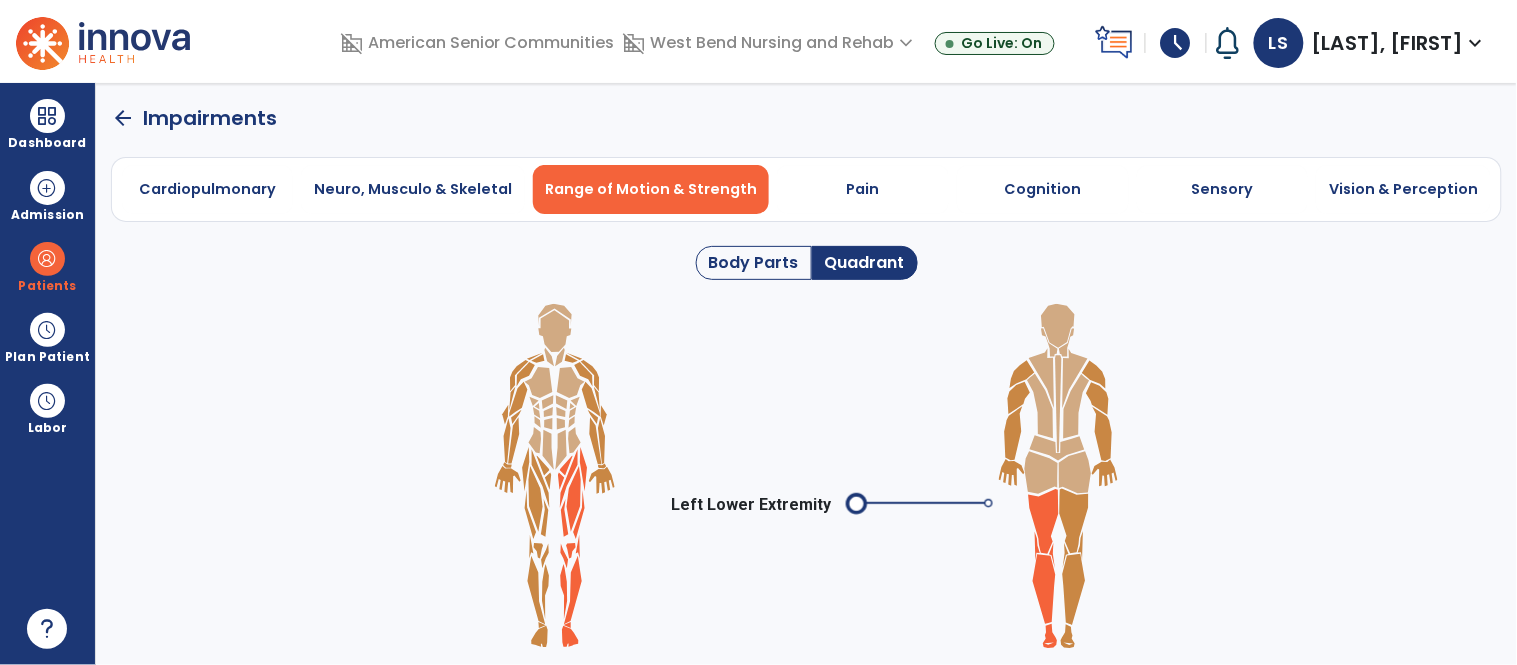 click 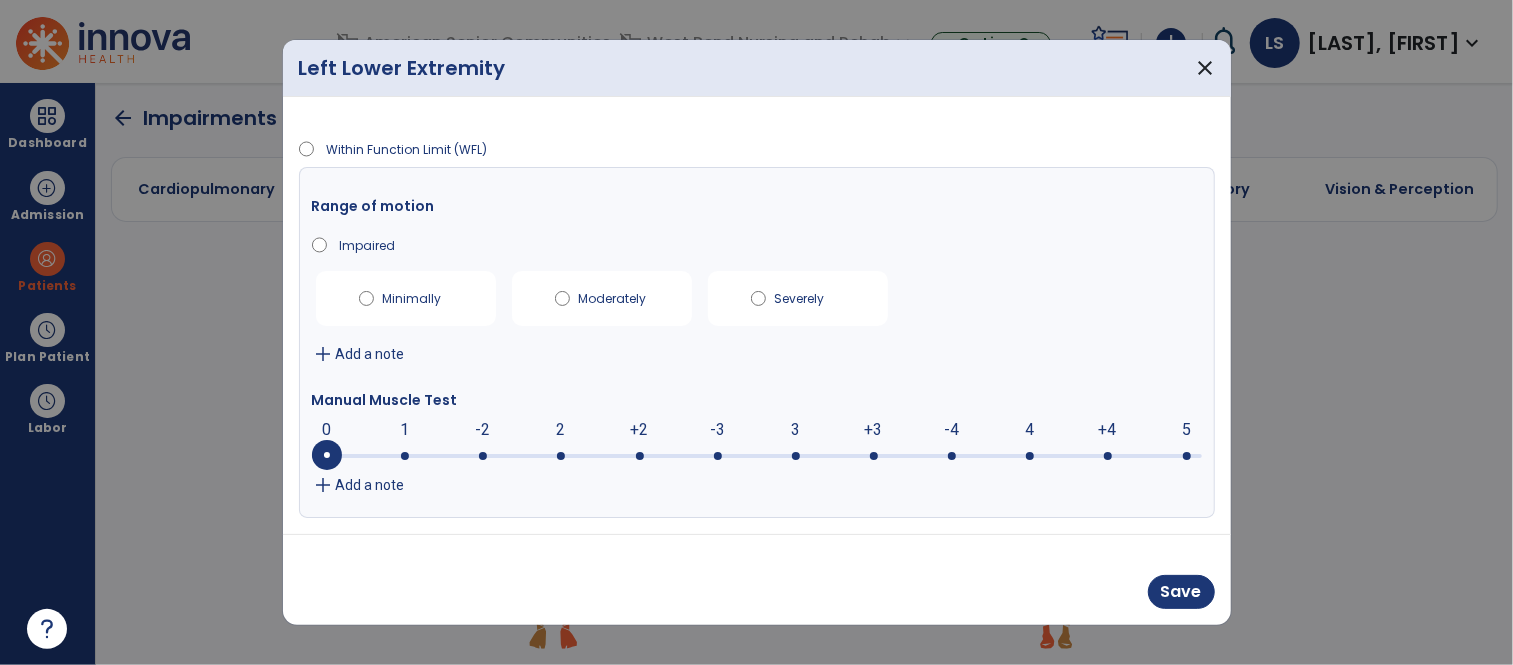click at bounding box center (757, 456) 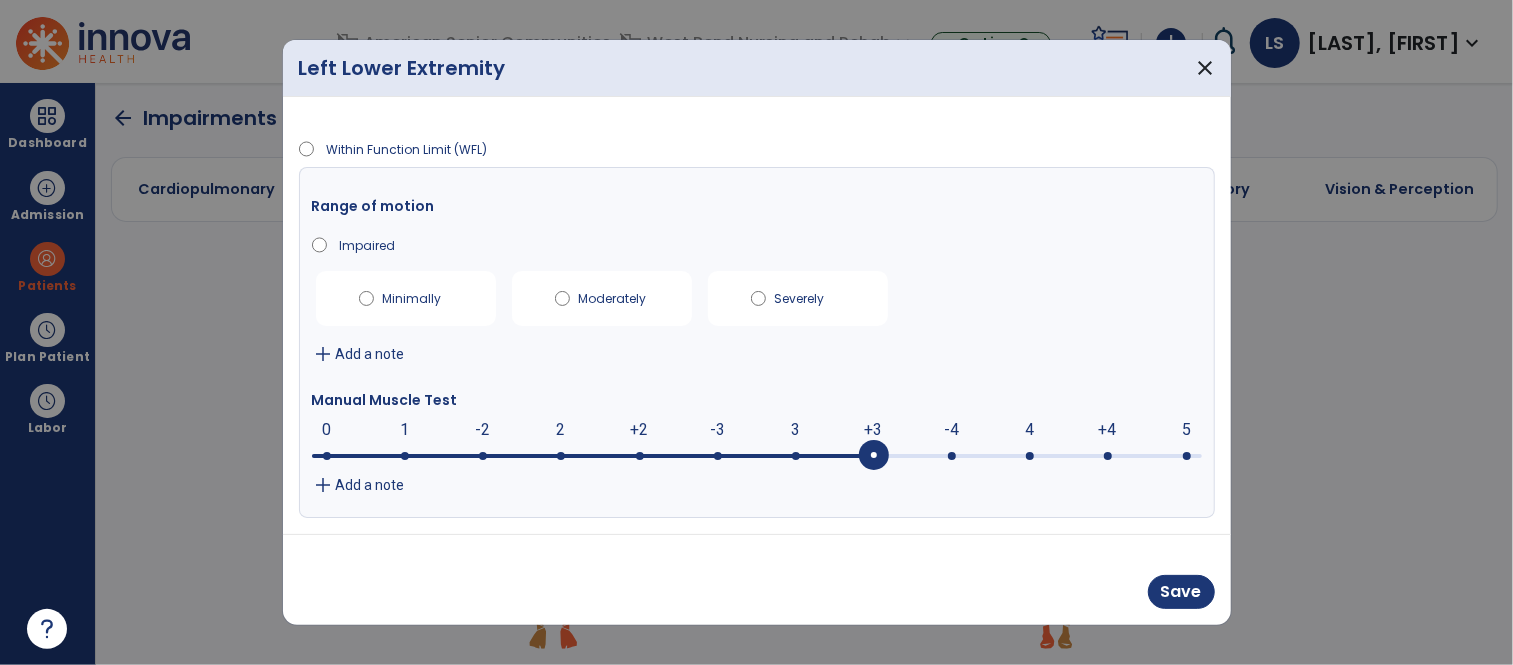 click at bounding box center [796, 456] 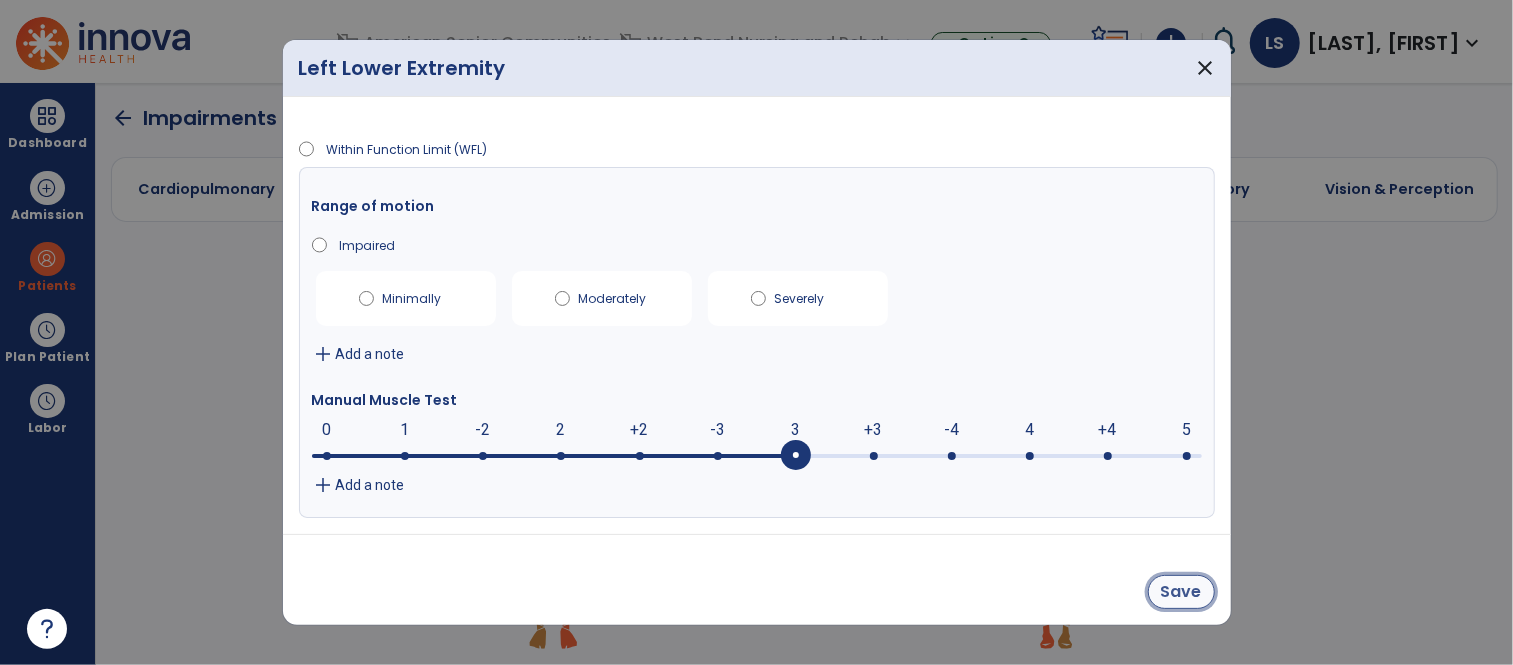 click on "Save" at bounding box center (1181, 592) 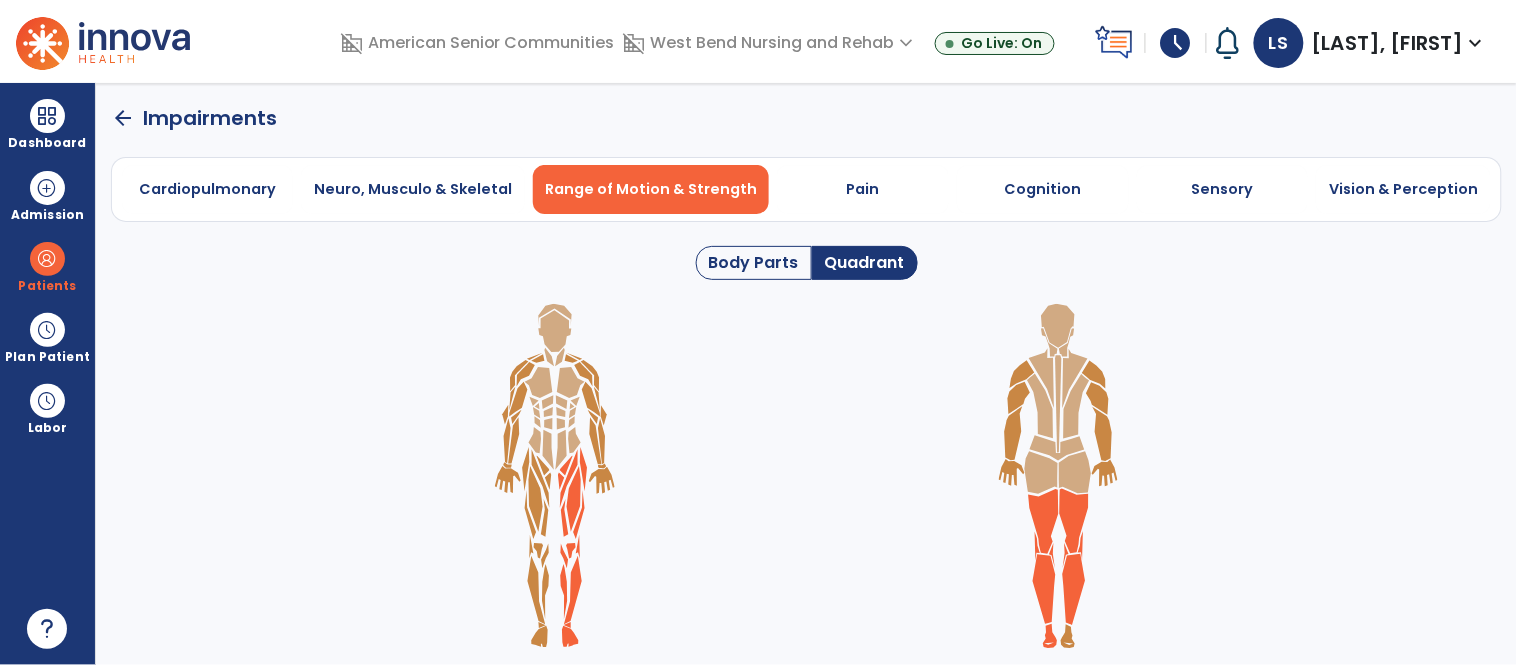 click 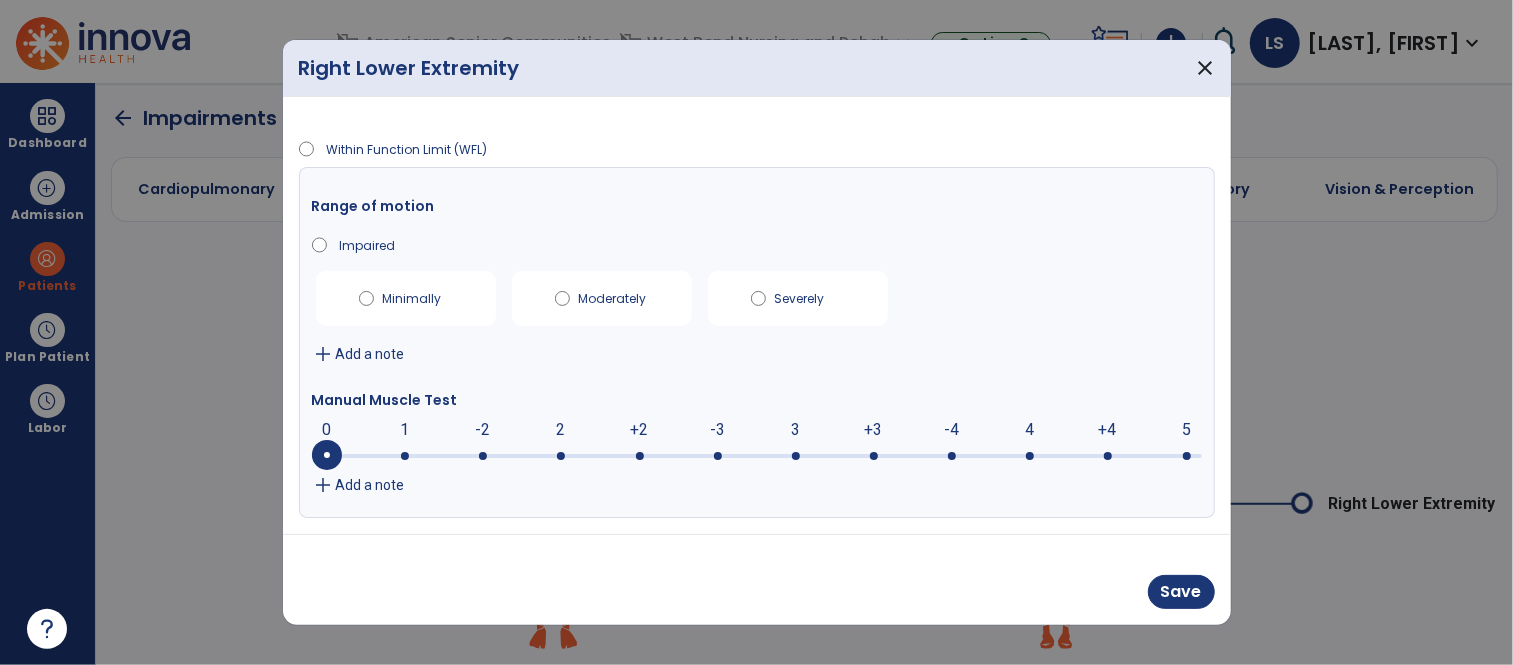 click at bounding box center (796, 456) 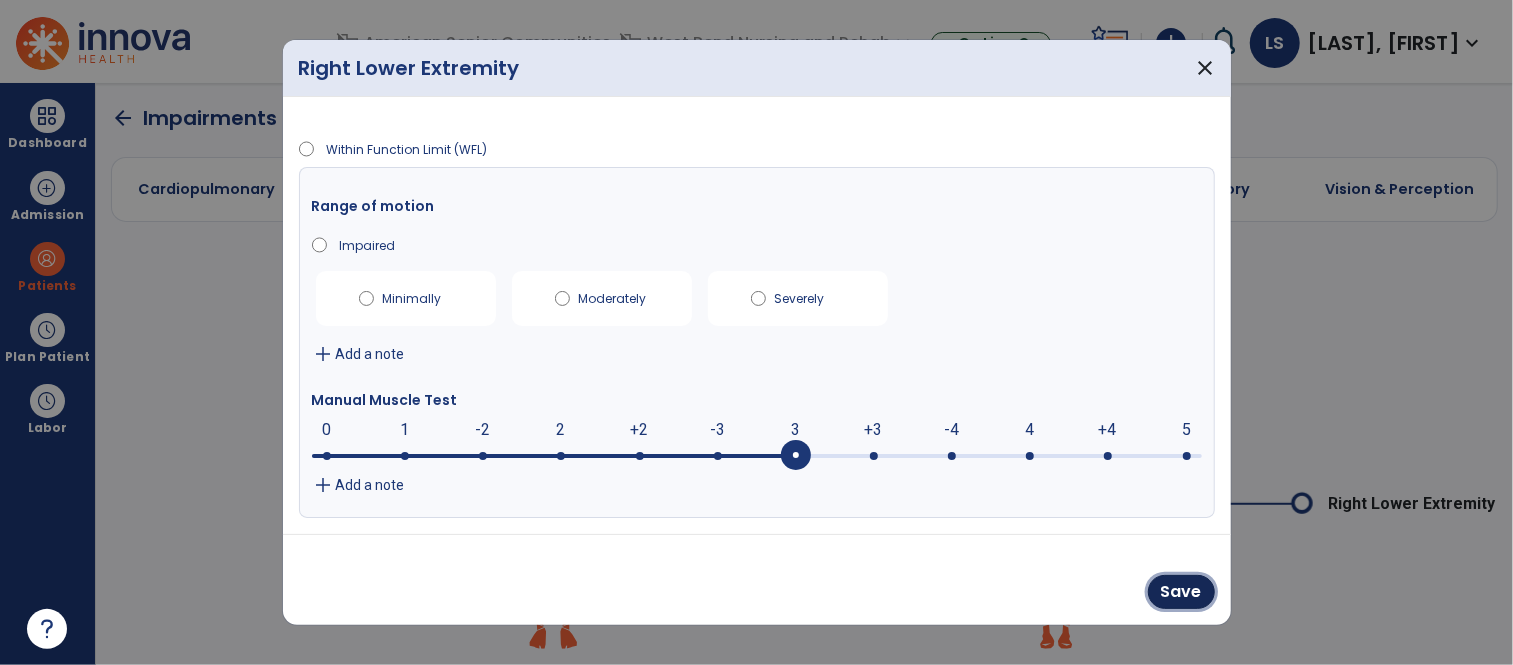 click on "Save" at bounding box center (1181, 592) 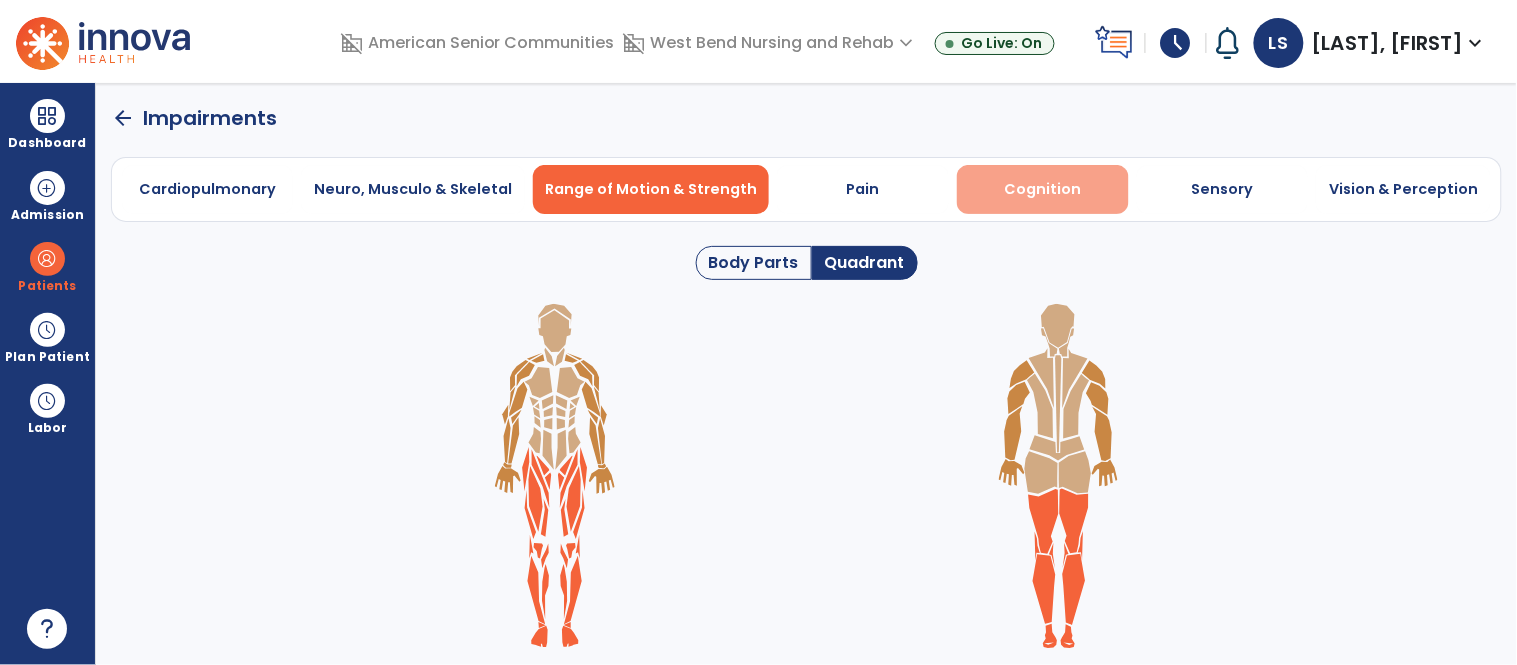 click on "Cognition" at bounding box center [1042, 189] 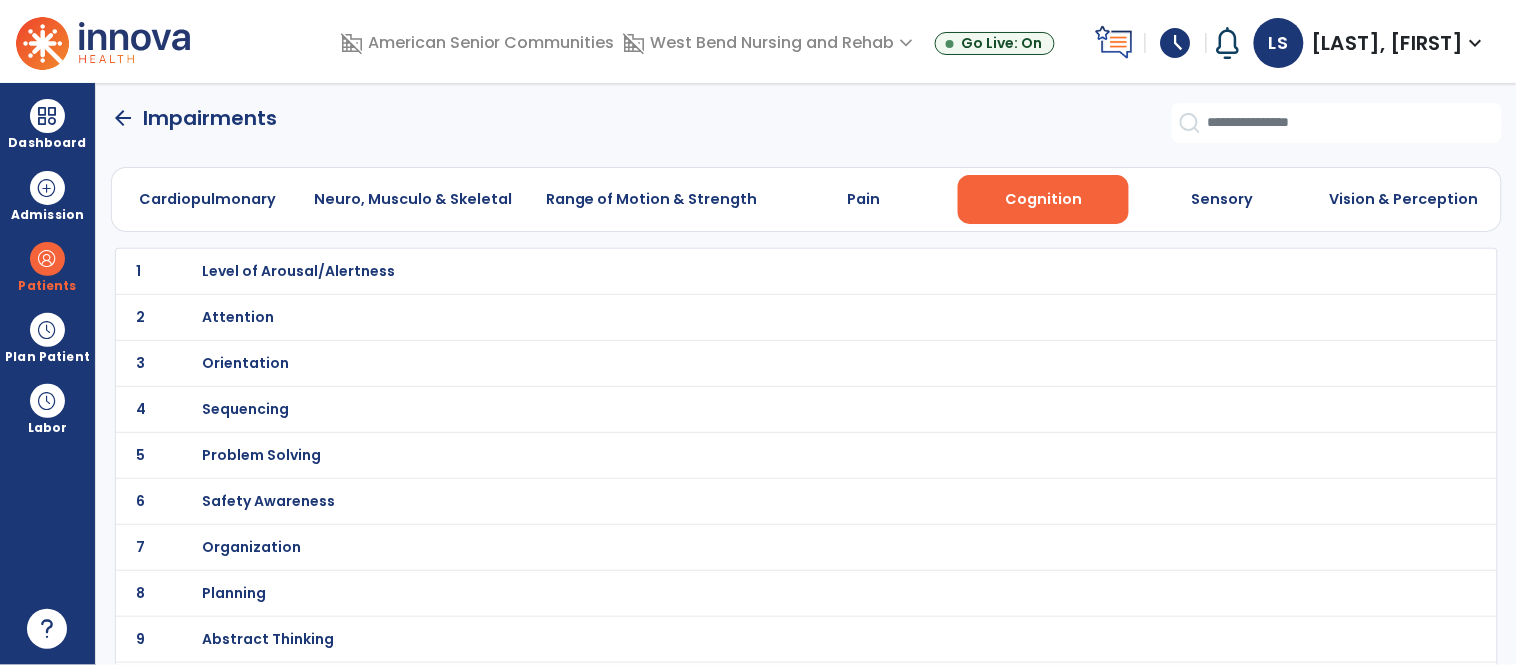 click on "Level of Arousal/Alertness" at bounding box center [762, 271] 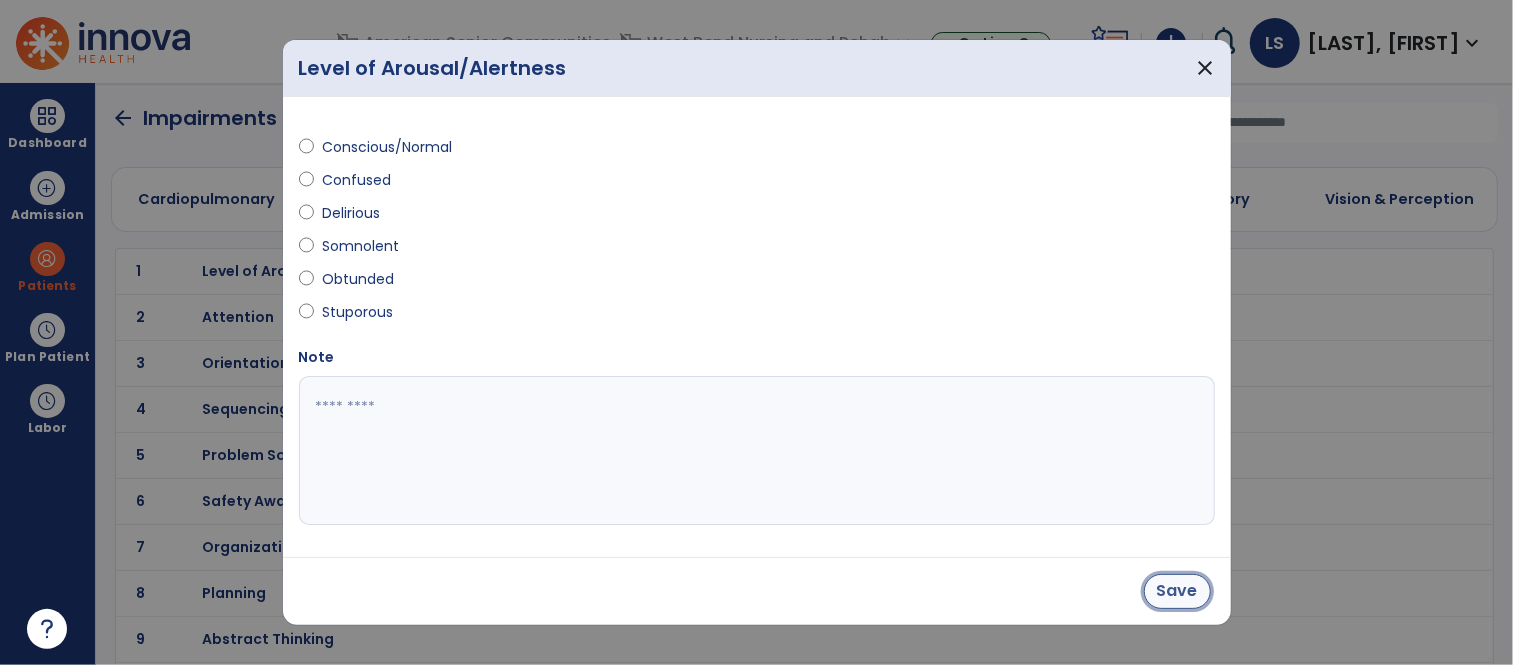 click on "Save" at bounding box center [1177, 591] 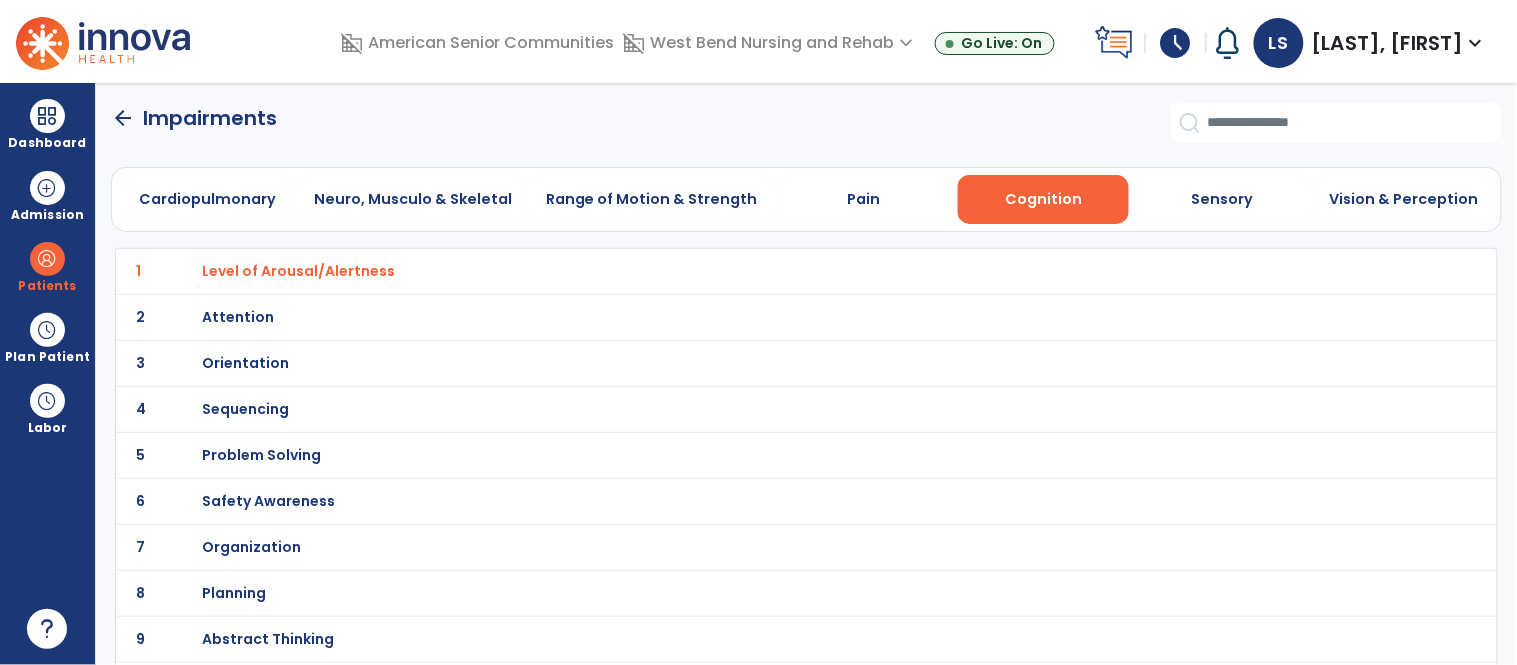click on "arrow_back" 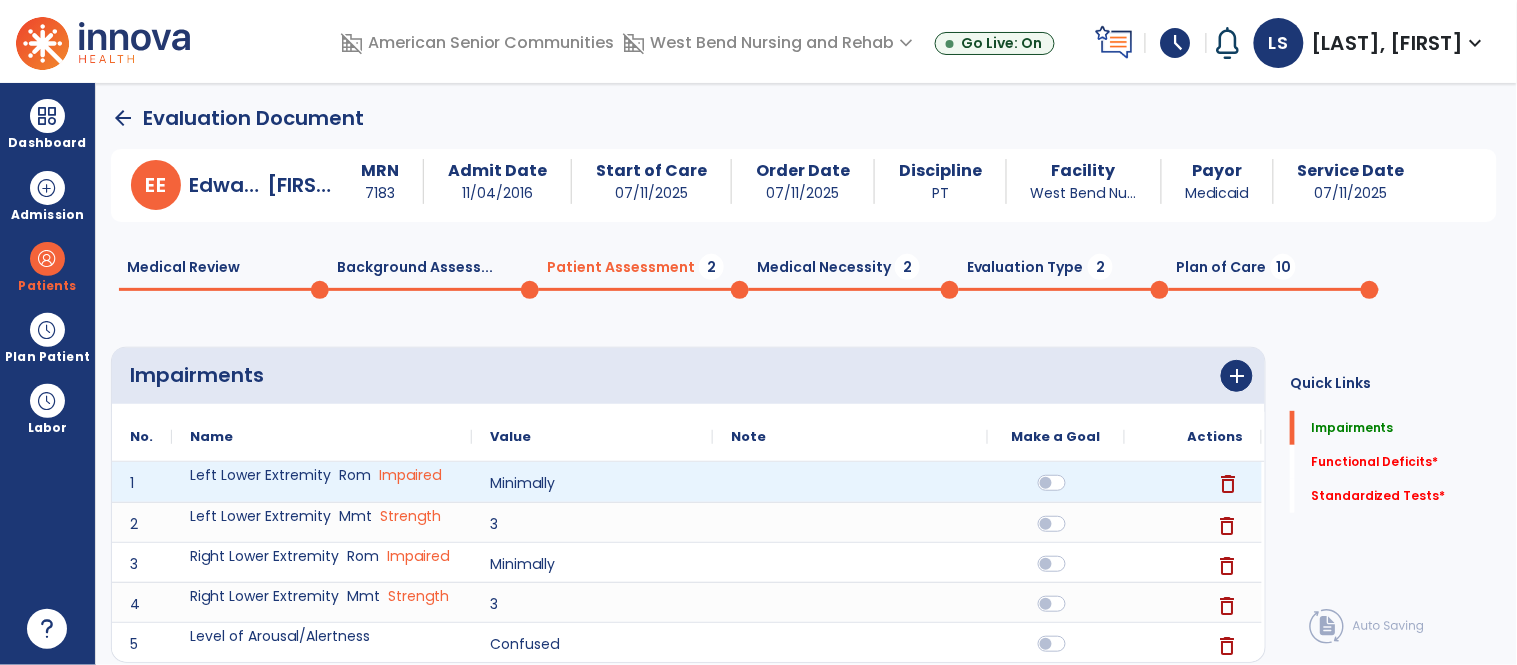 click on "delete" 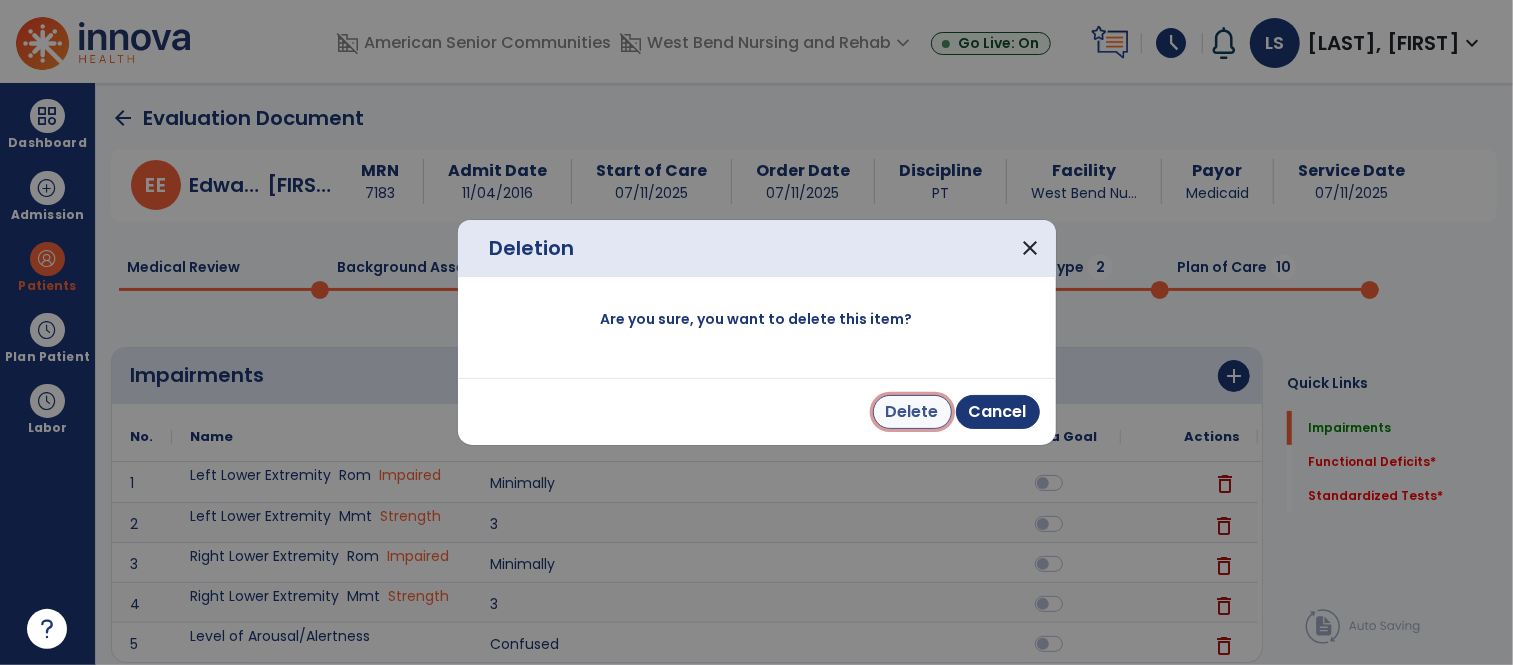 click on "Delete" at bounding box center (912, 412) 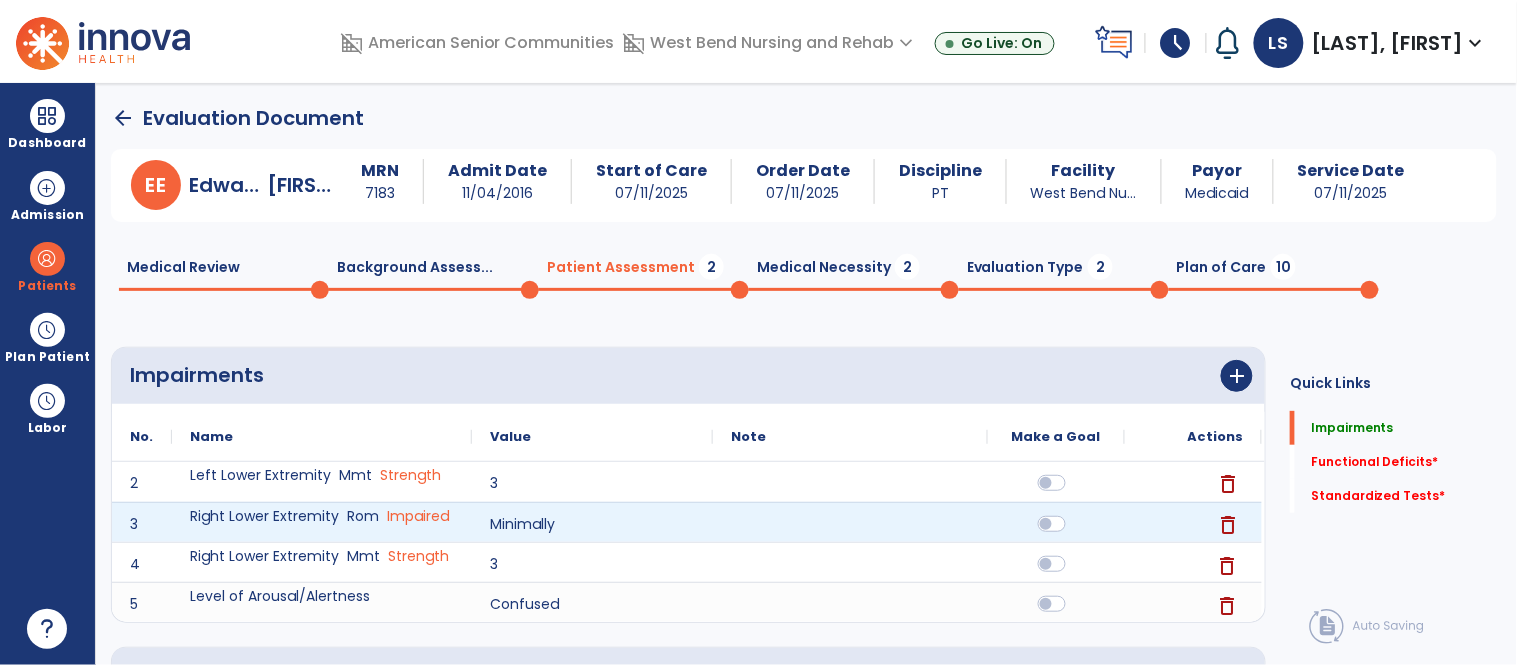 click on "delete" 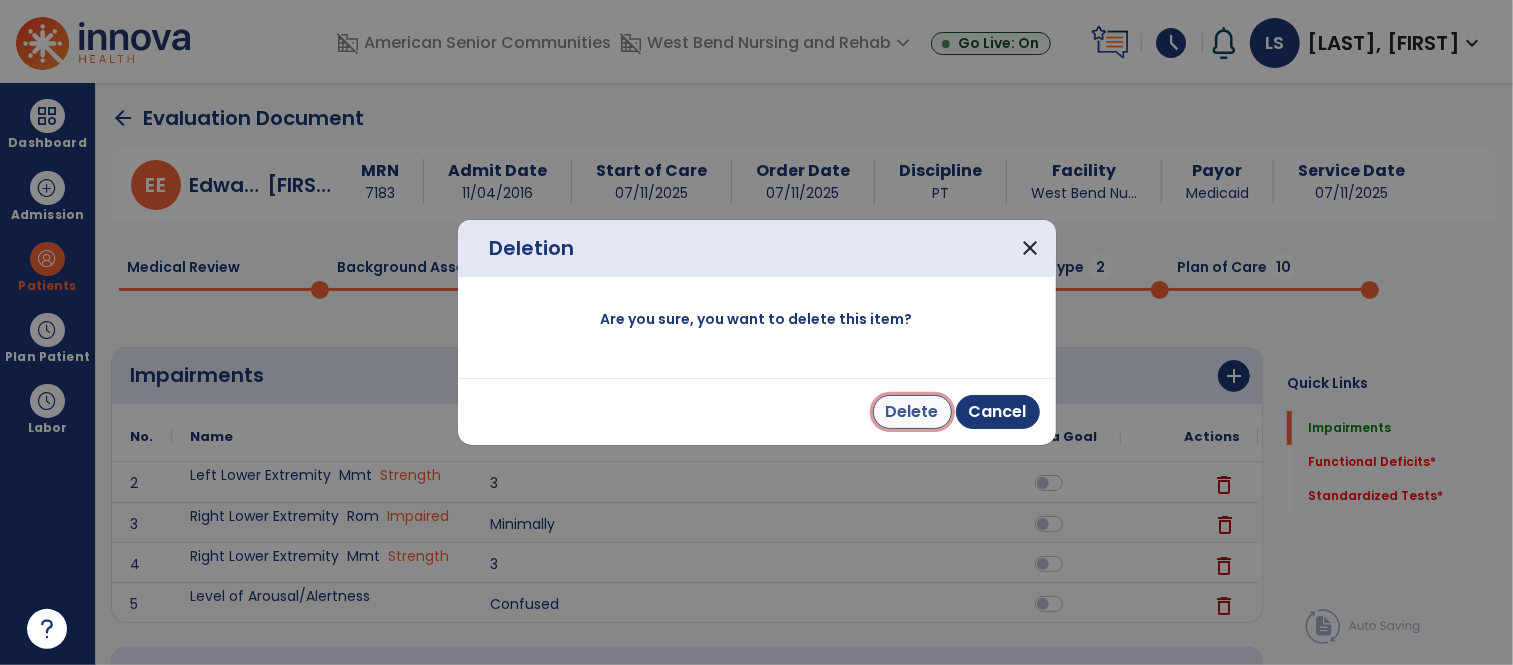 click on "Delete" at bounding box center (912, 412) 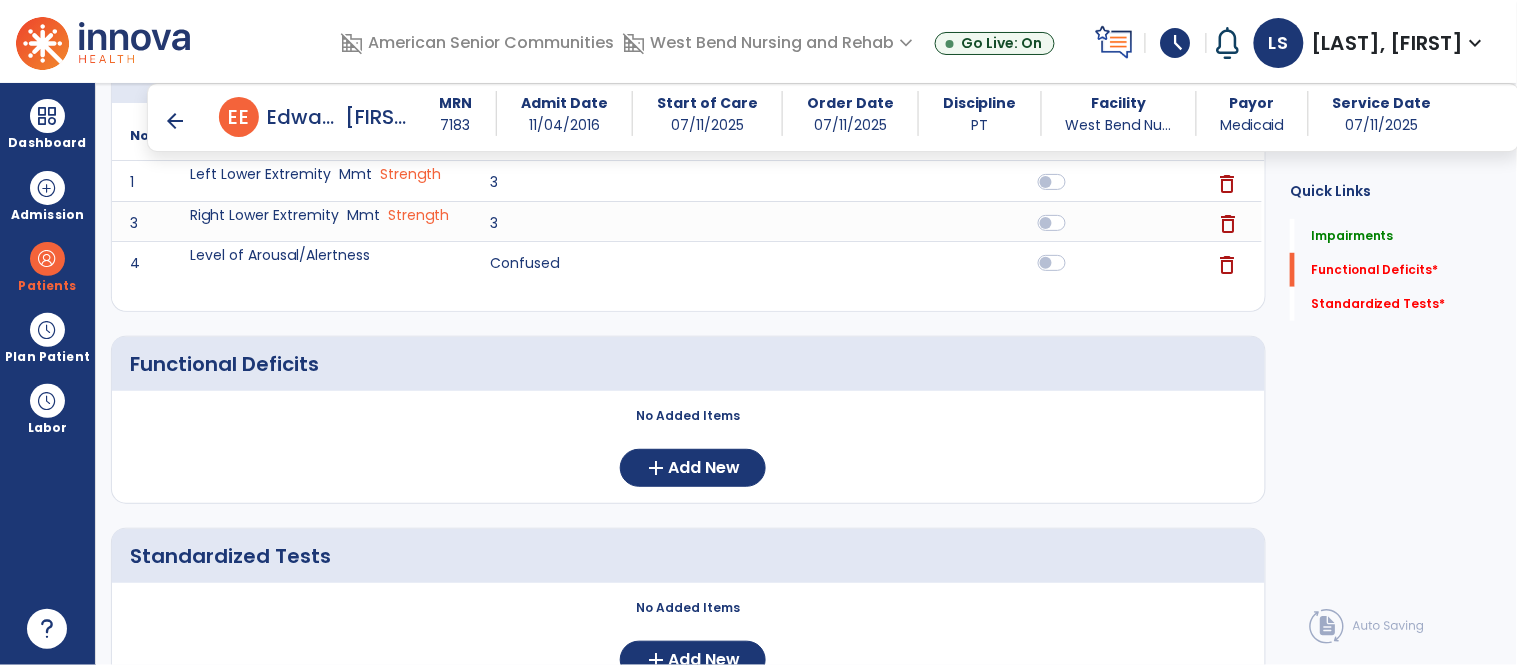 scroll, scrollTop: 286, scrollLeft: 0, axis: vertical 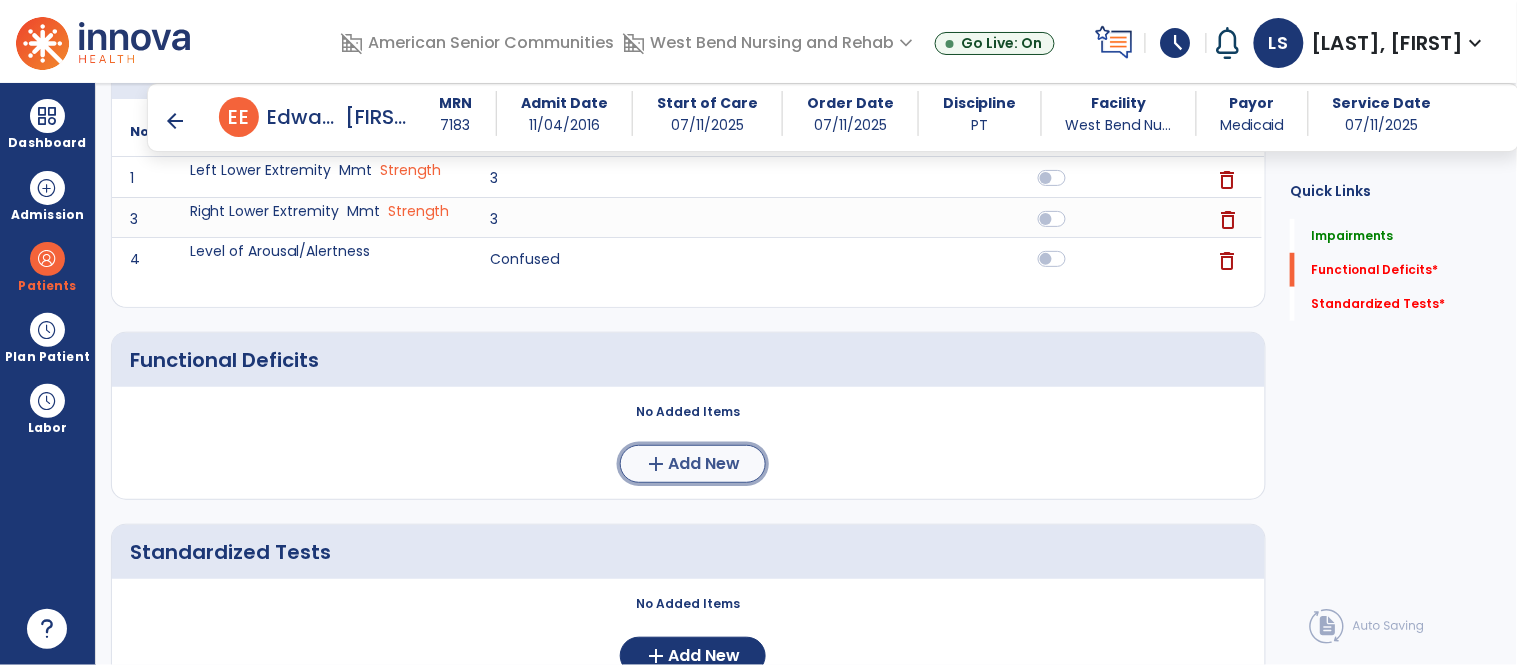 click on "Add New" 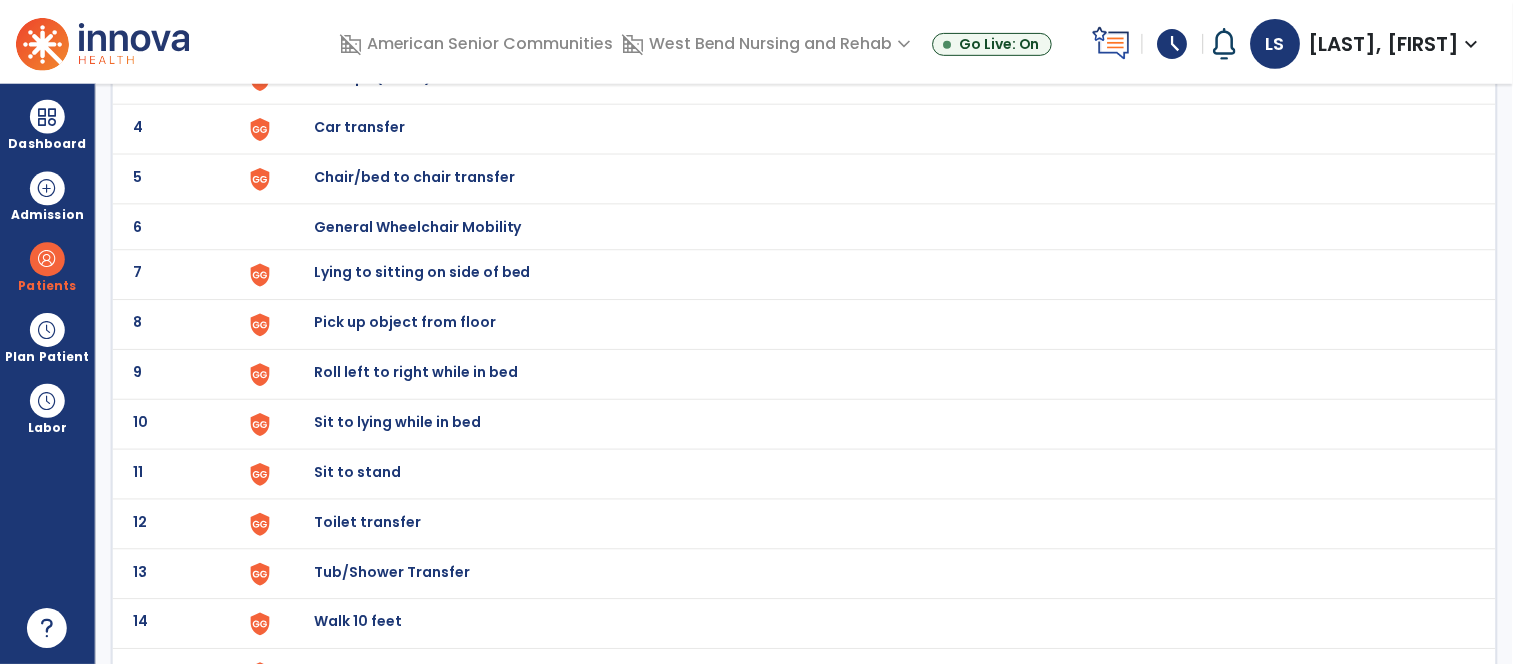 scroll, scrollTop: 0, scrollLeft: 0, axis: both 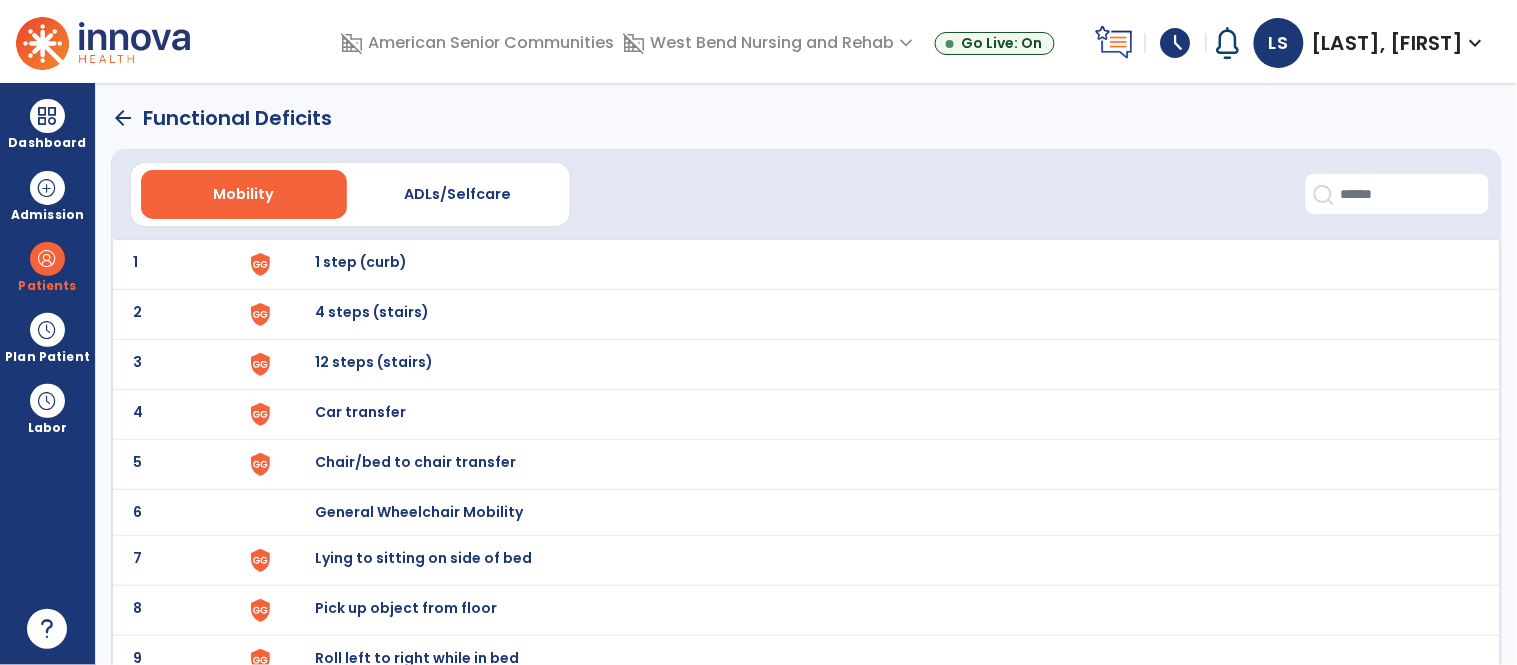 click on "Chair/bed to chair transfer" at bounding box center [877, 264] 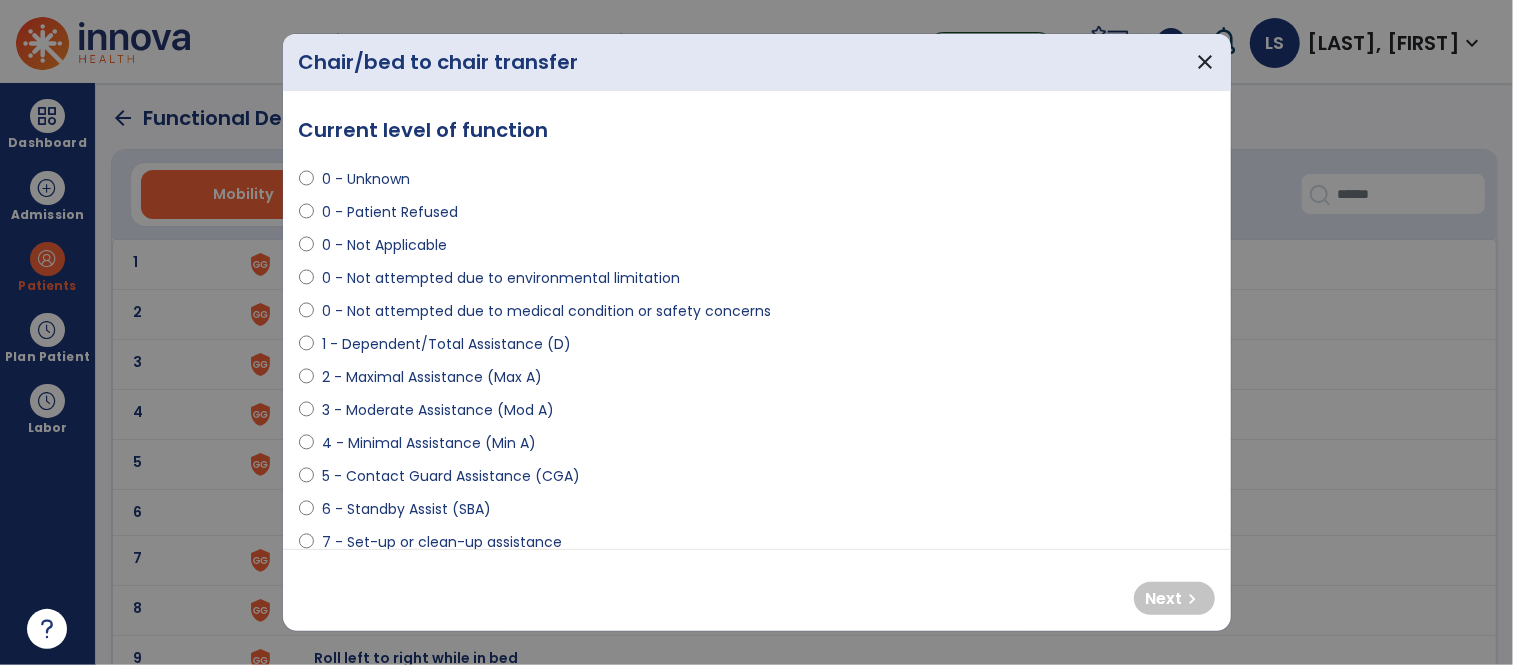 select on "**********" 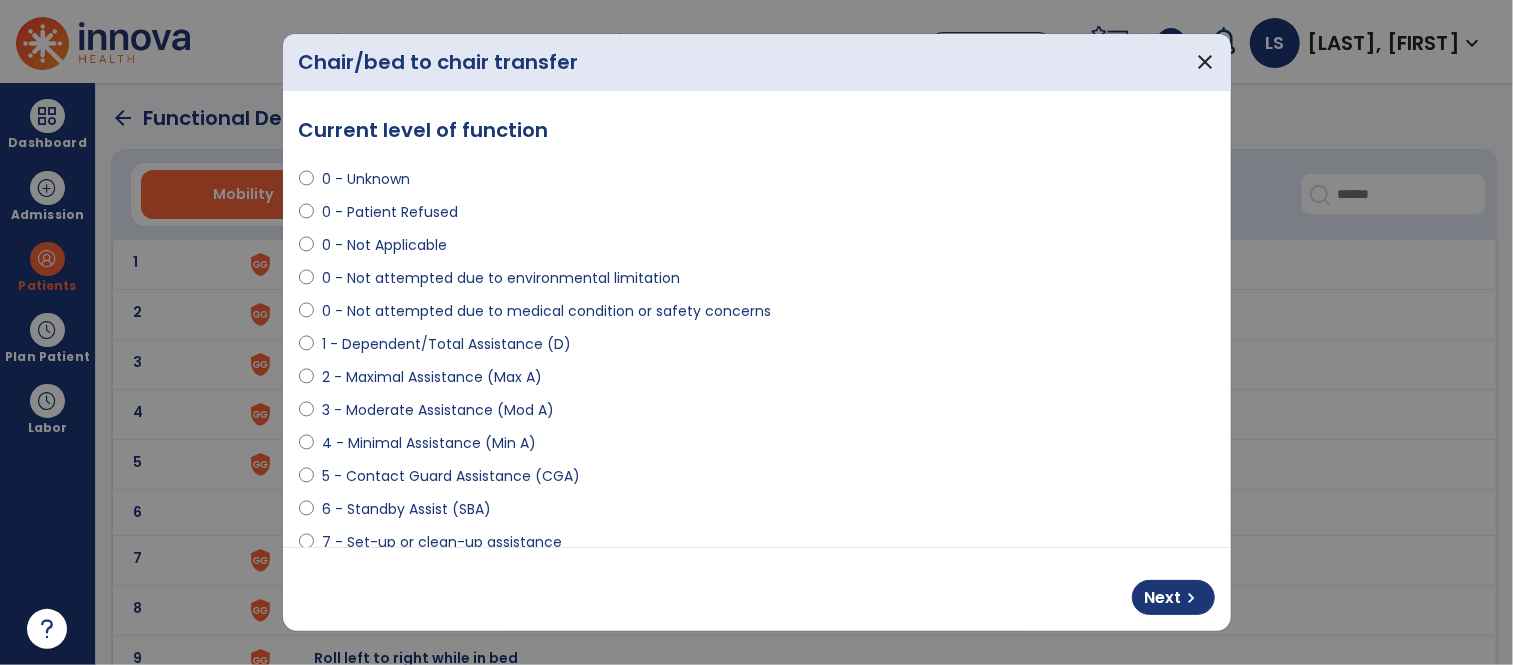 click on "Next  chevron_right" at bounding box center [1173, 597] 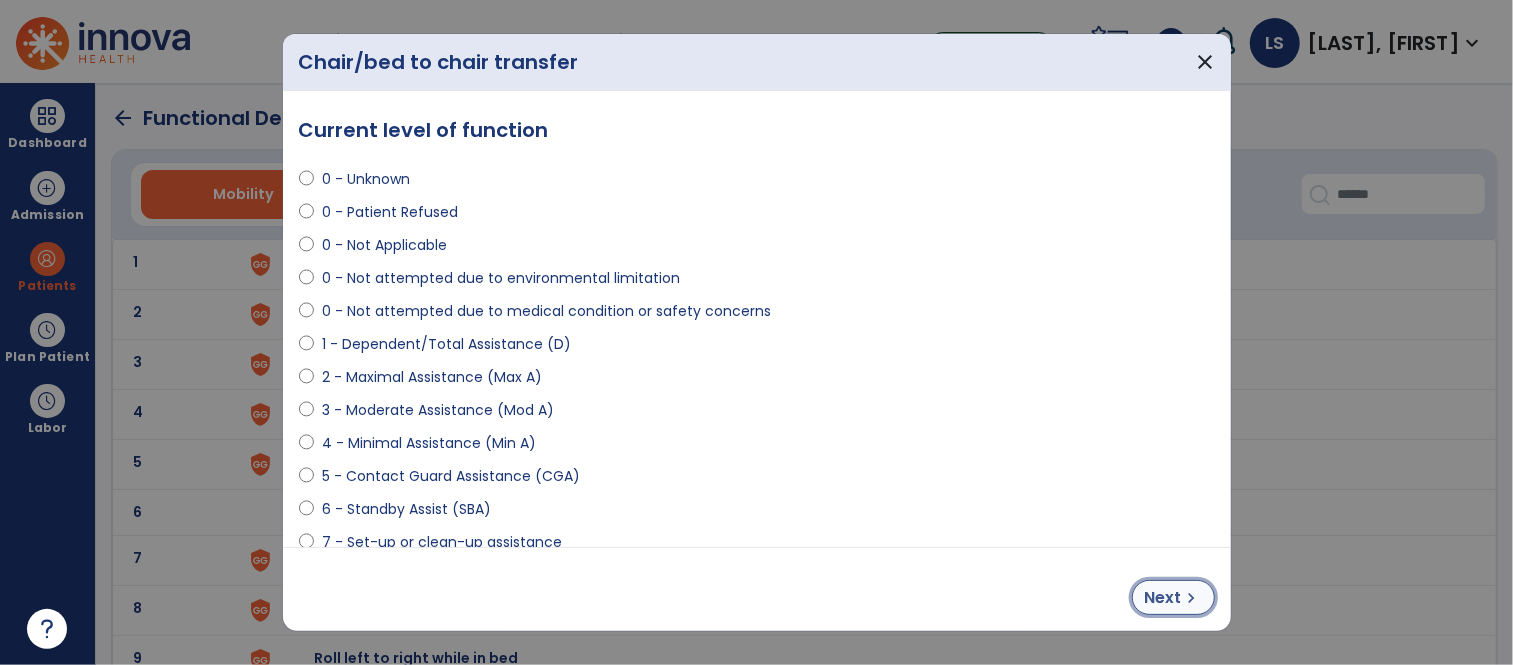click on "Next  chevron_right" at bounding box center [1173, 597] 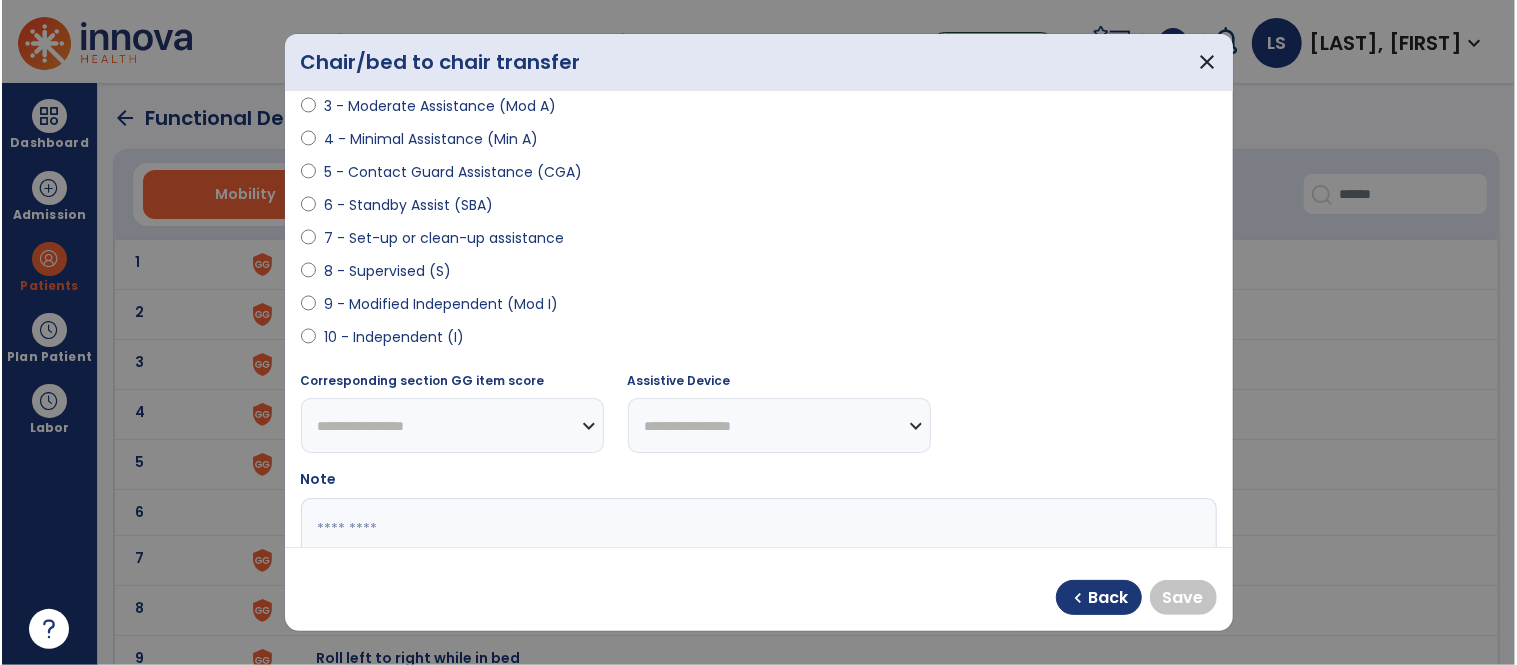 scroll, scrollTop: 343, scrollLeft: 0, axis: vertical 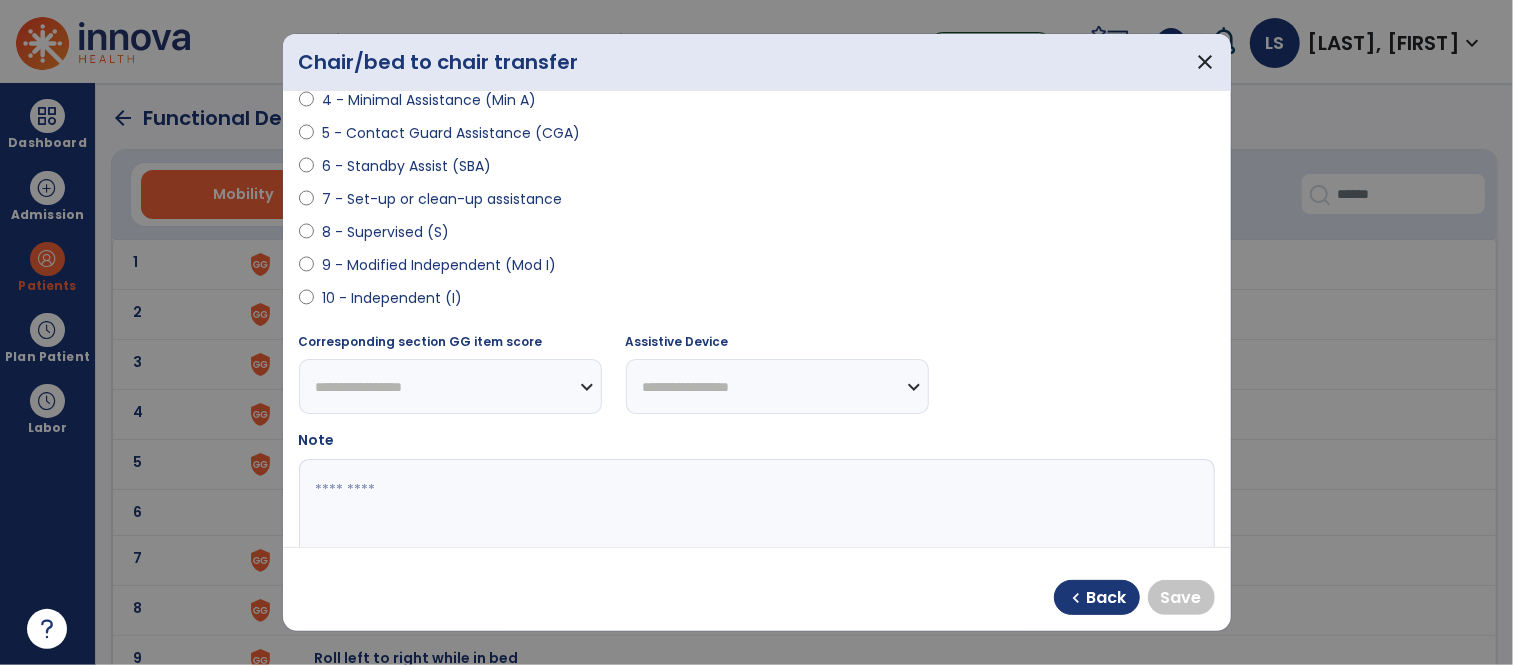 select on "**********" 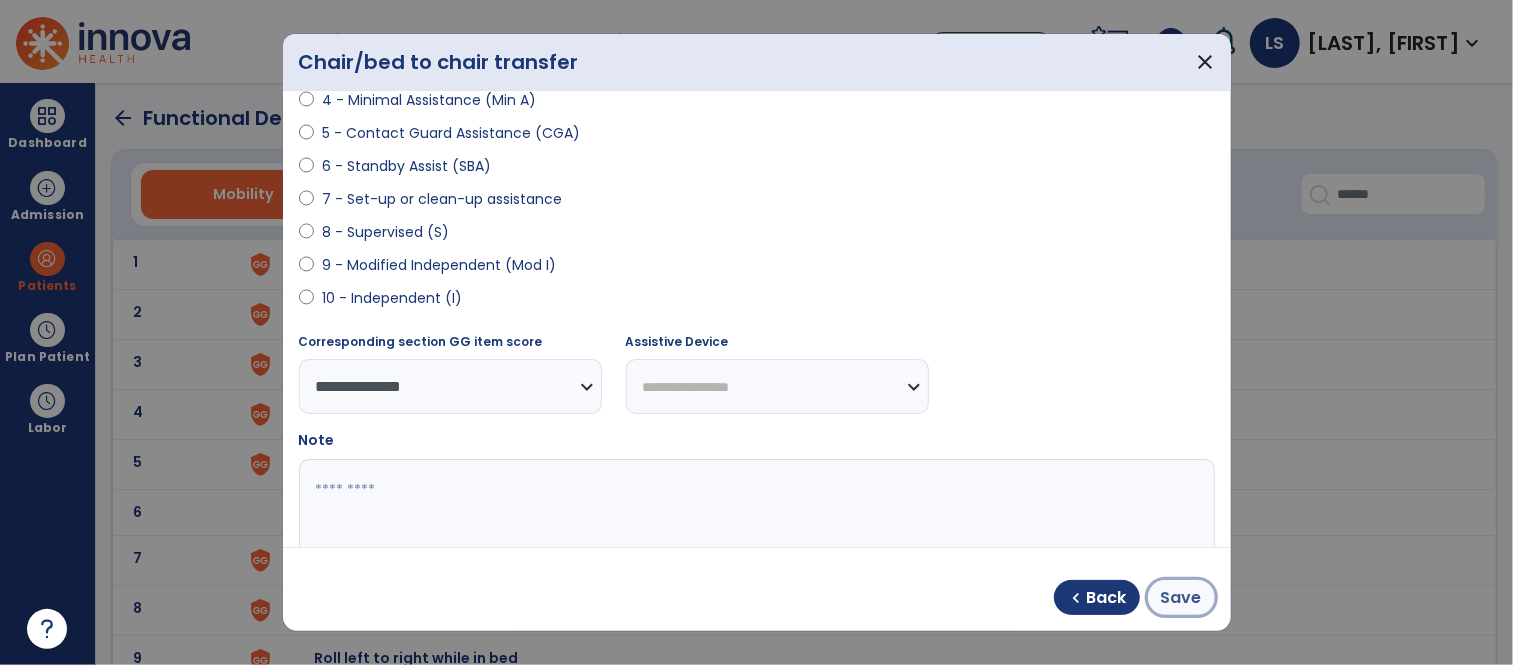 click on "Save" at bounding box center (1181, 598) 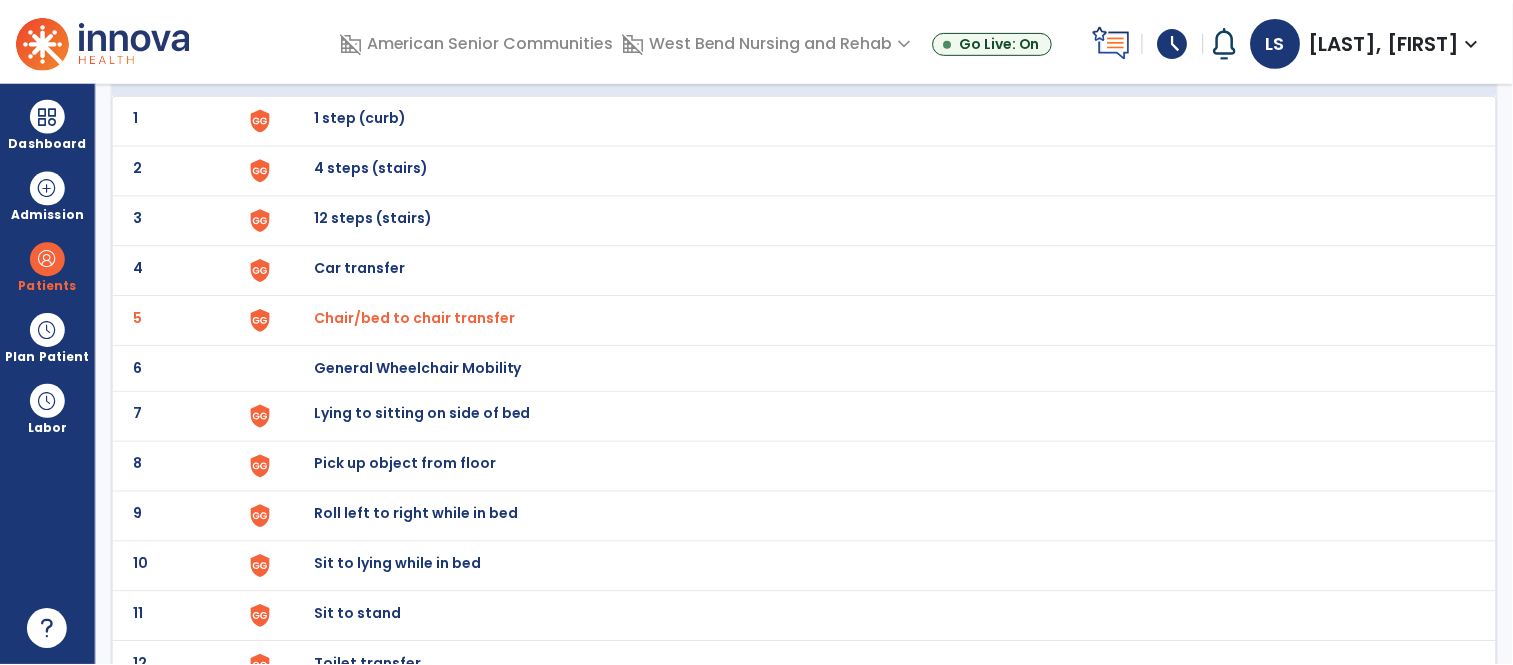 scroll, scrollTop: 173, scrollLeft: 0, axis: vertical 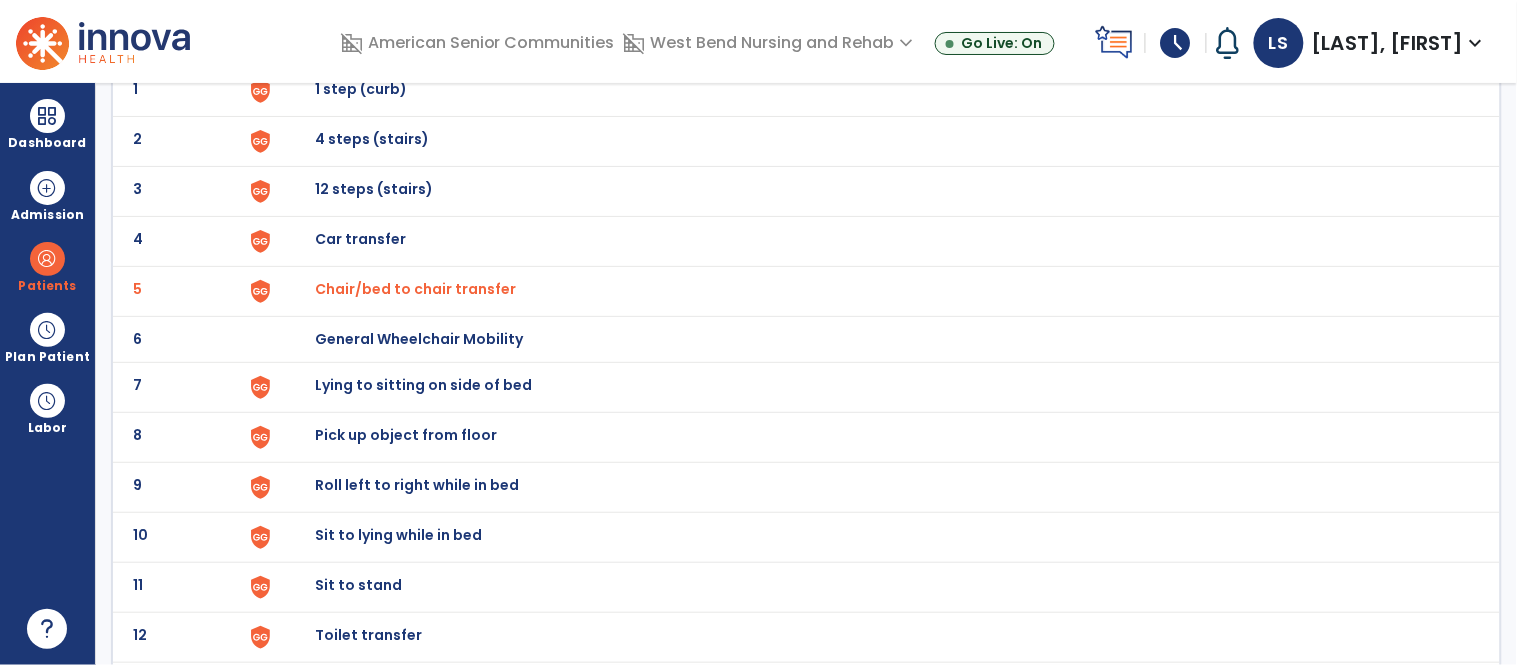 click on "Sit to stand" at bounding box center [877, 91] 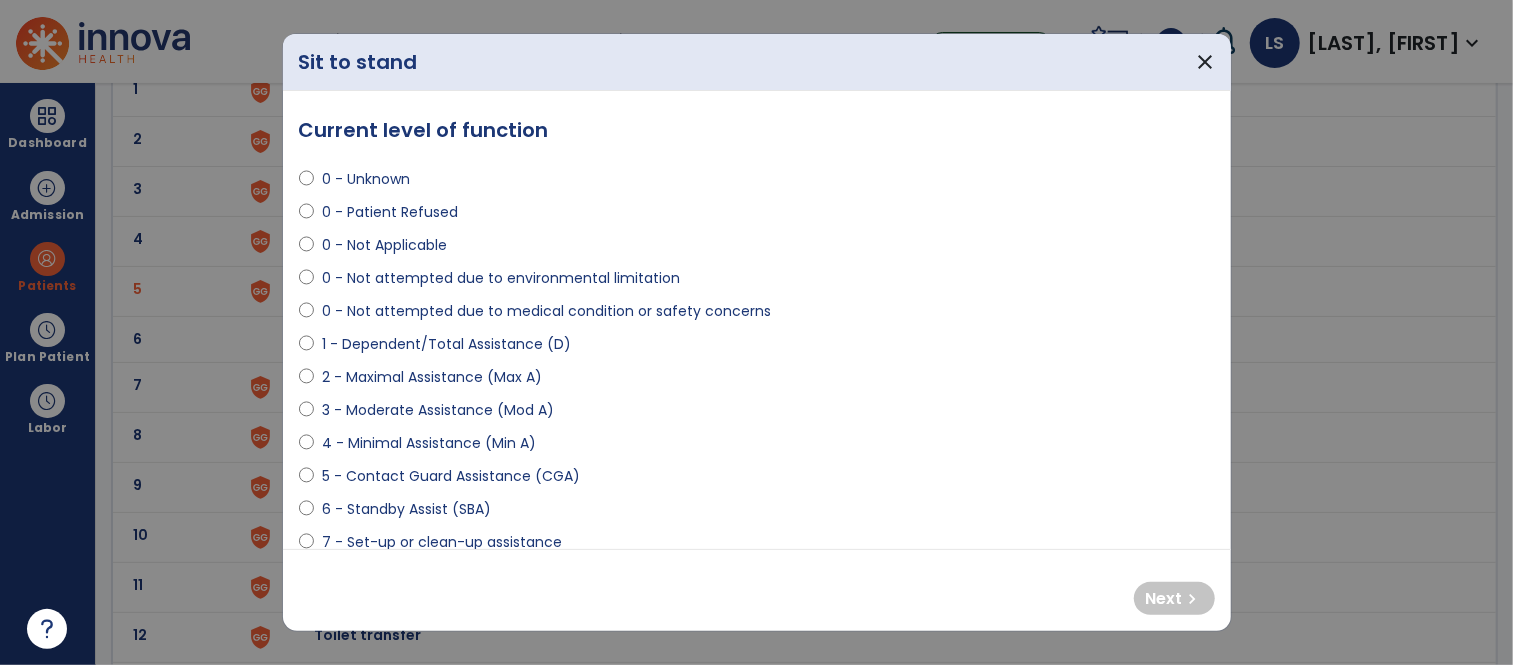 select on "**********" 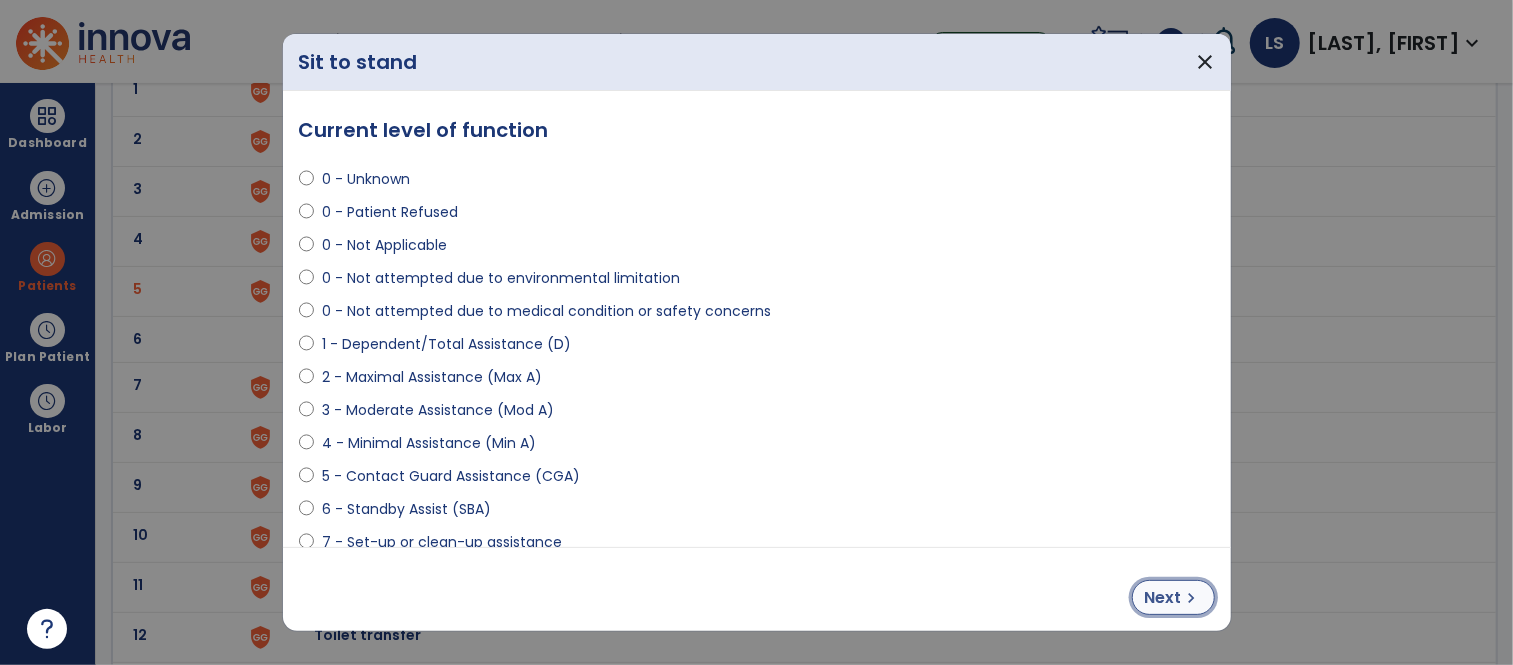 click on "Next" at bounding box center [1163, 598] 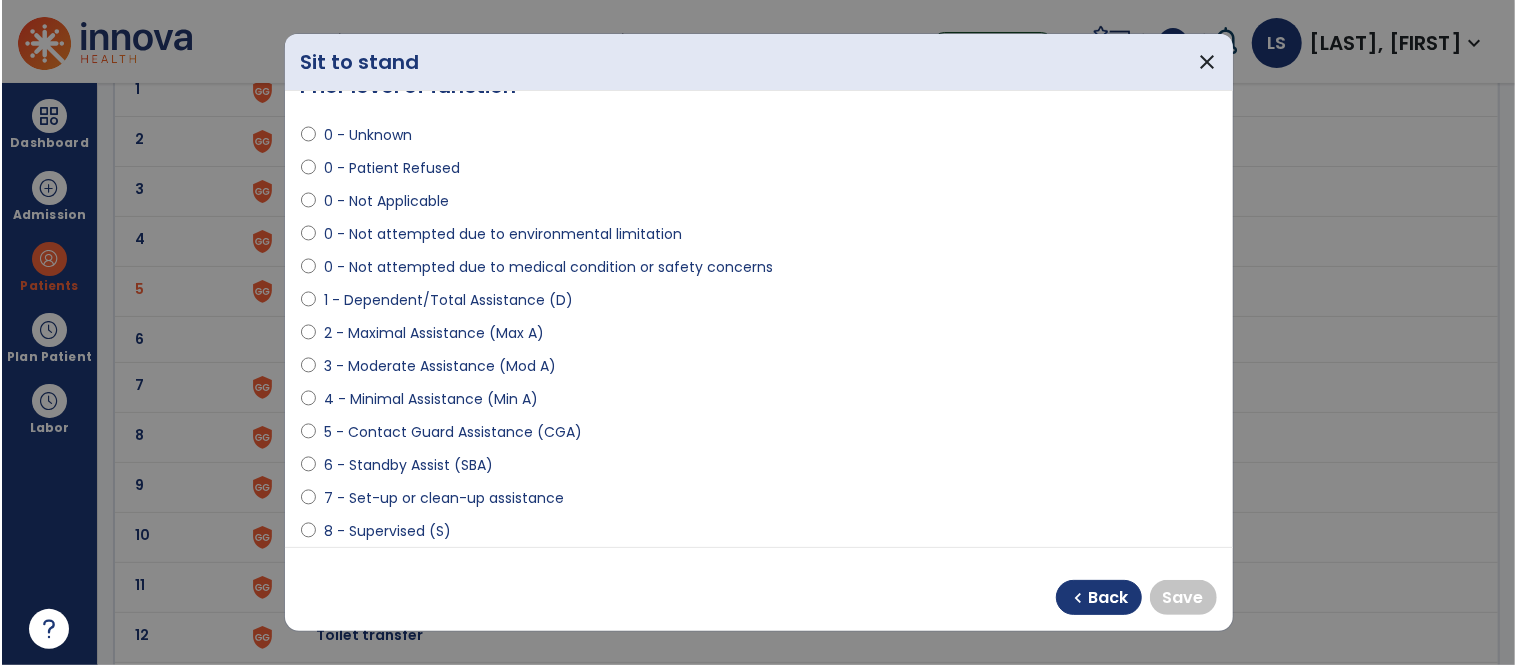 scroll, scrollTop: 77, scrollLeft: 0, axis: vertical 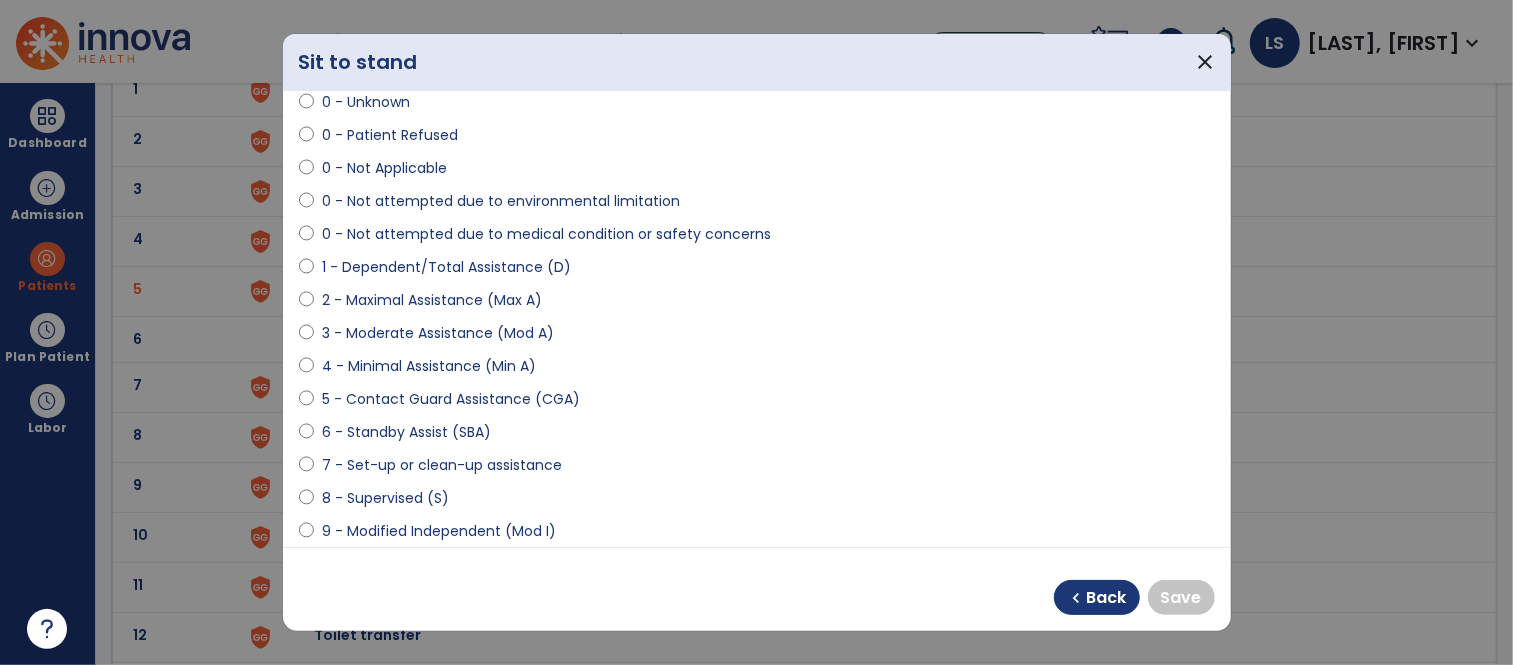 select on "**********" 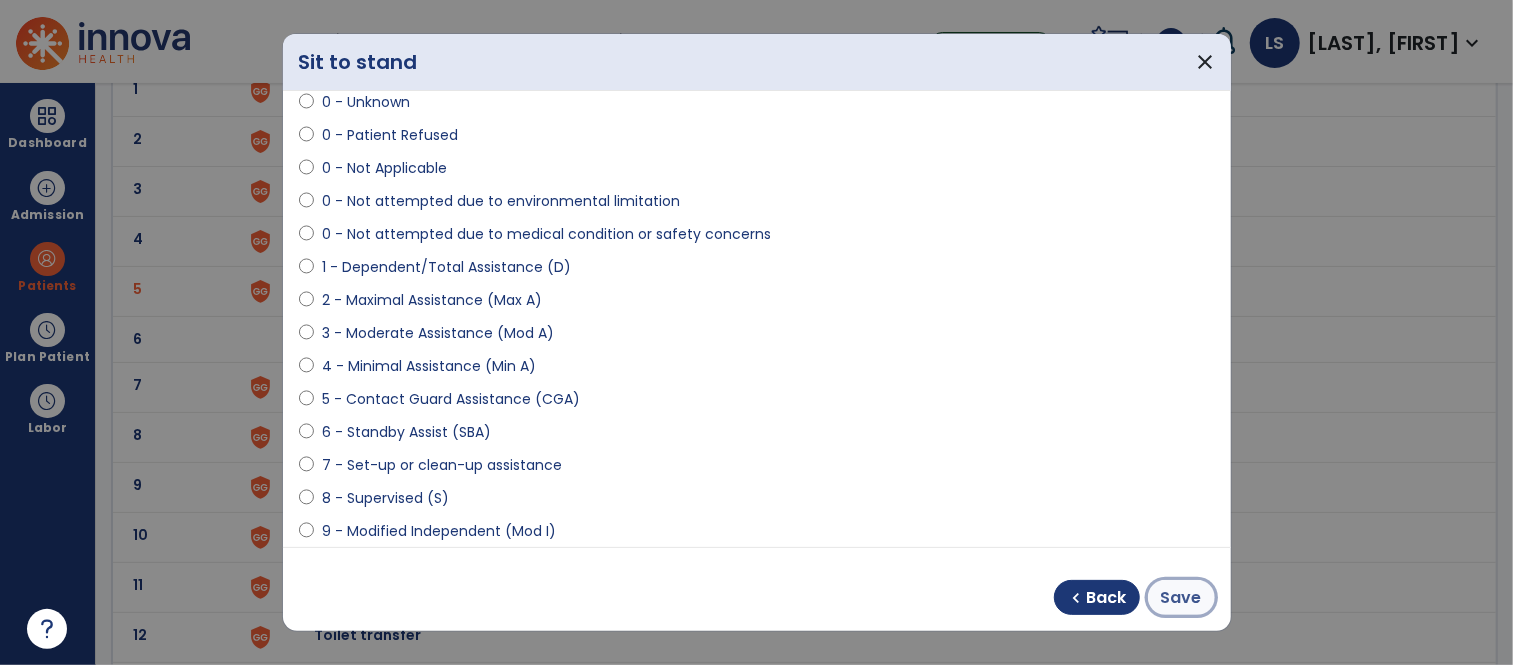 click on "Save" at bounding box center (1181, 598) 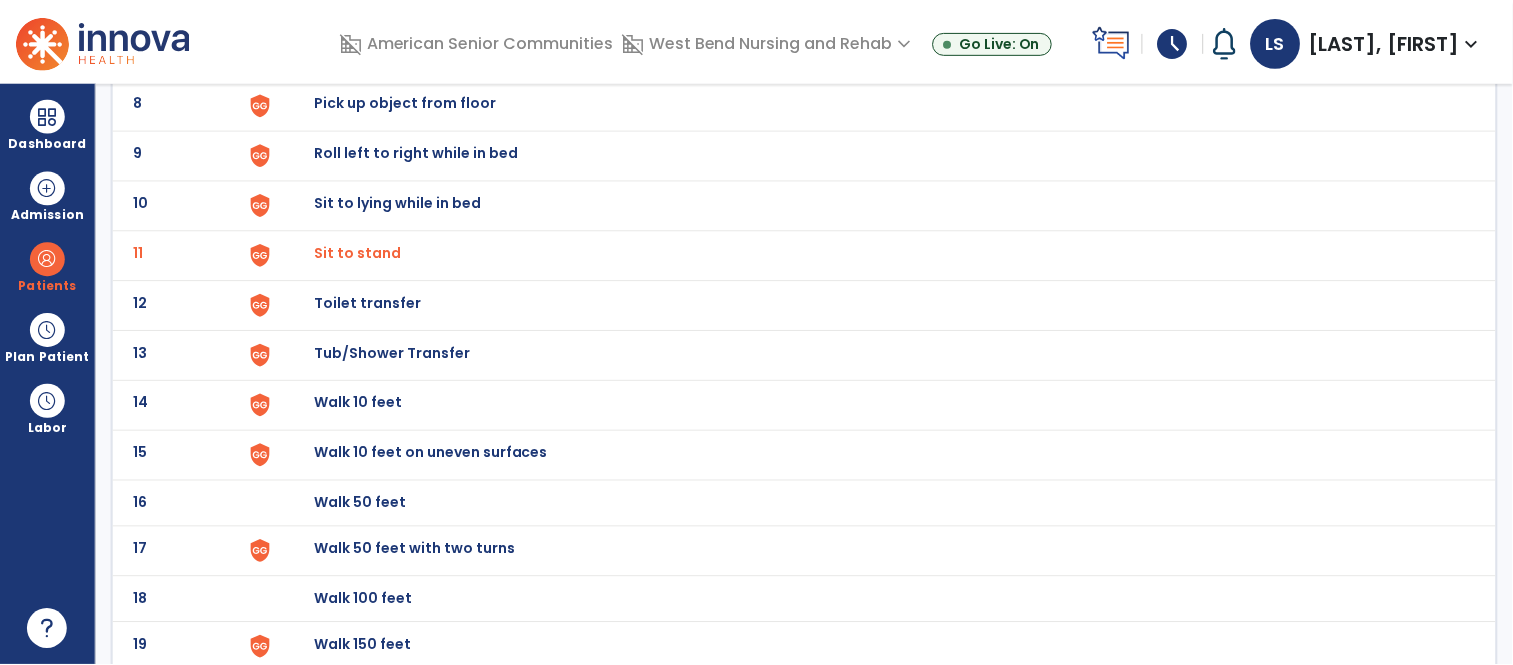 scroll, scrollTop: 497, scrollLeft: 0, axis: vertical 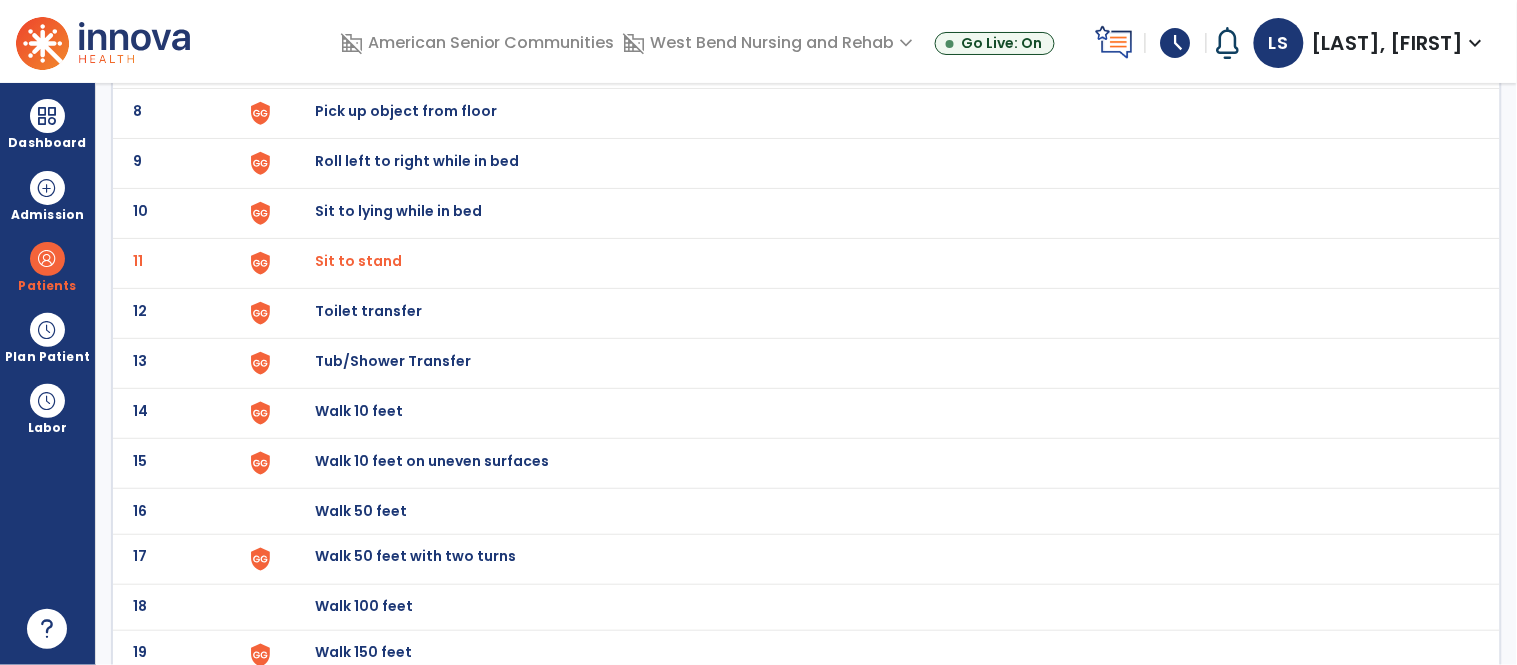 click on "Walk 10 feet" at bounding box center [877, -233] 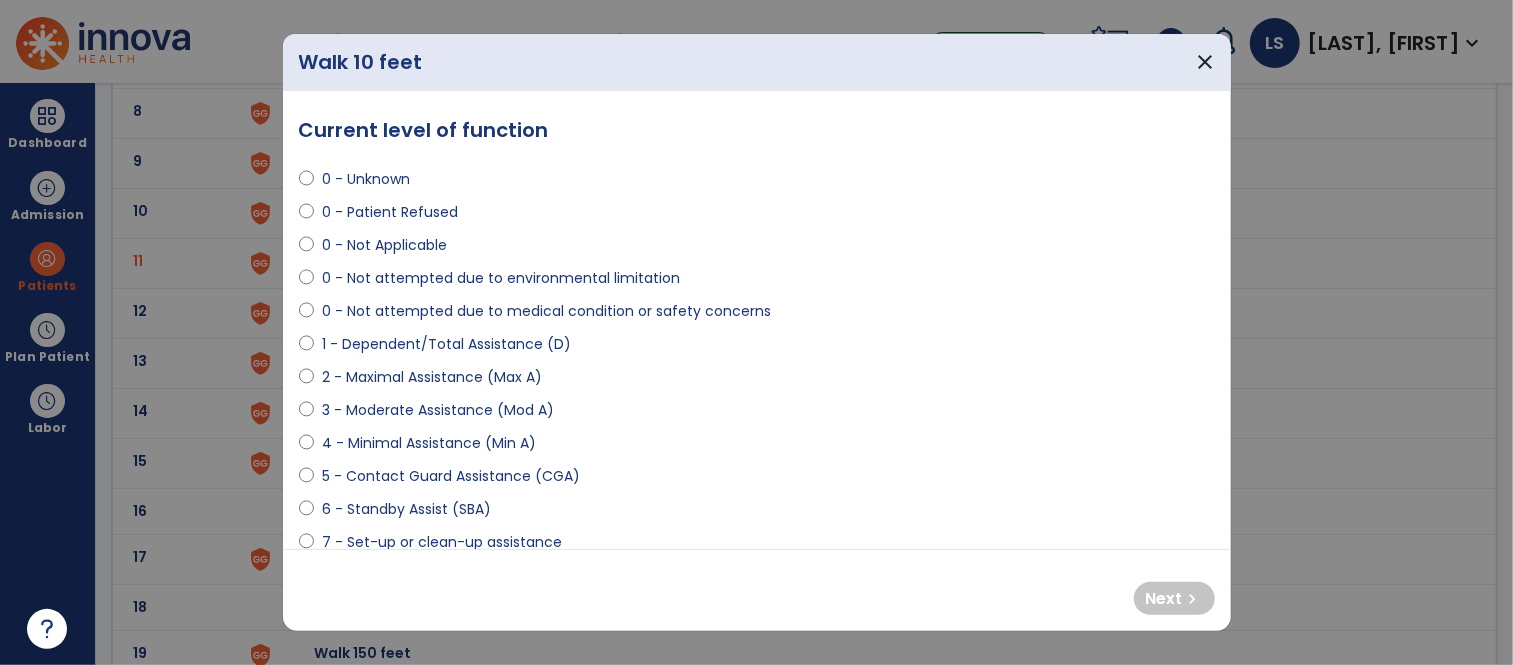 click on "4 - Minimal Assistance (Min A)" at bounding box center [757, 447] 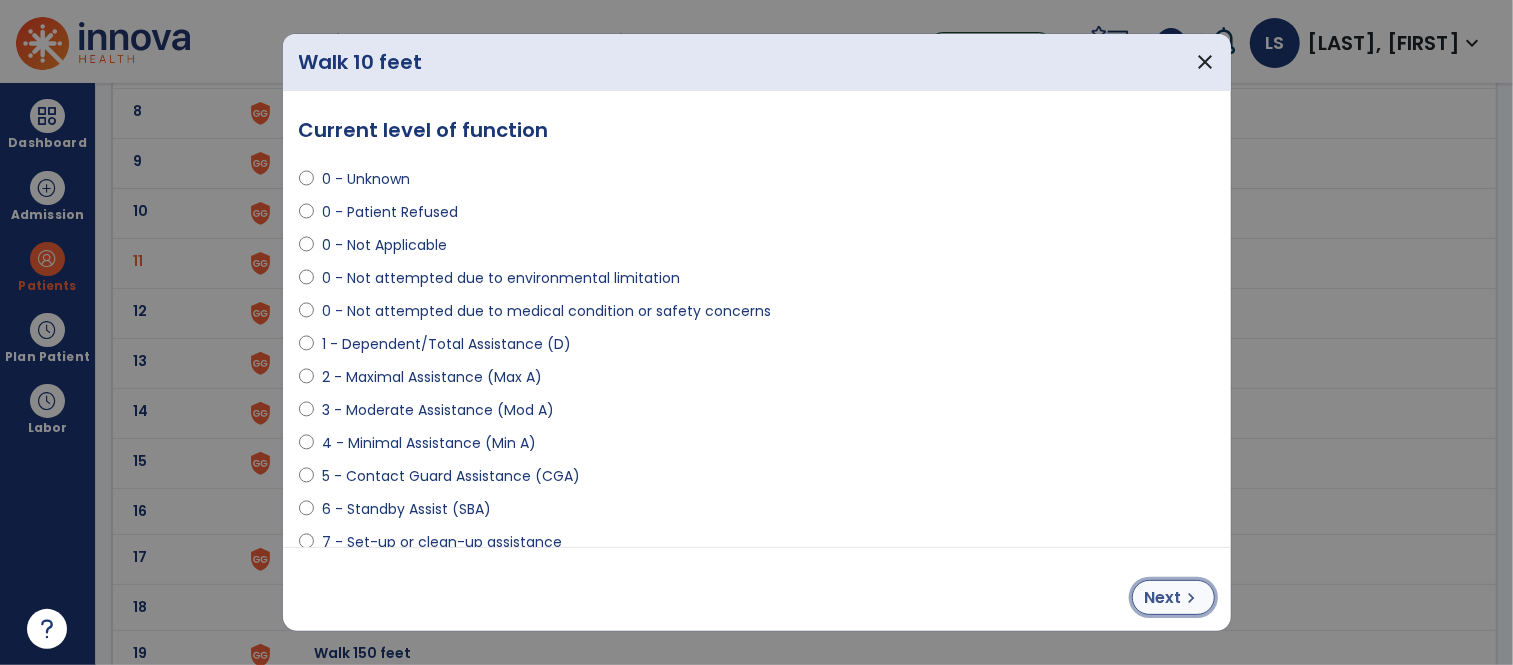 click on "chevron_right" at bounding box center [1192, 598] 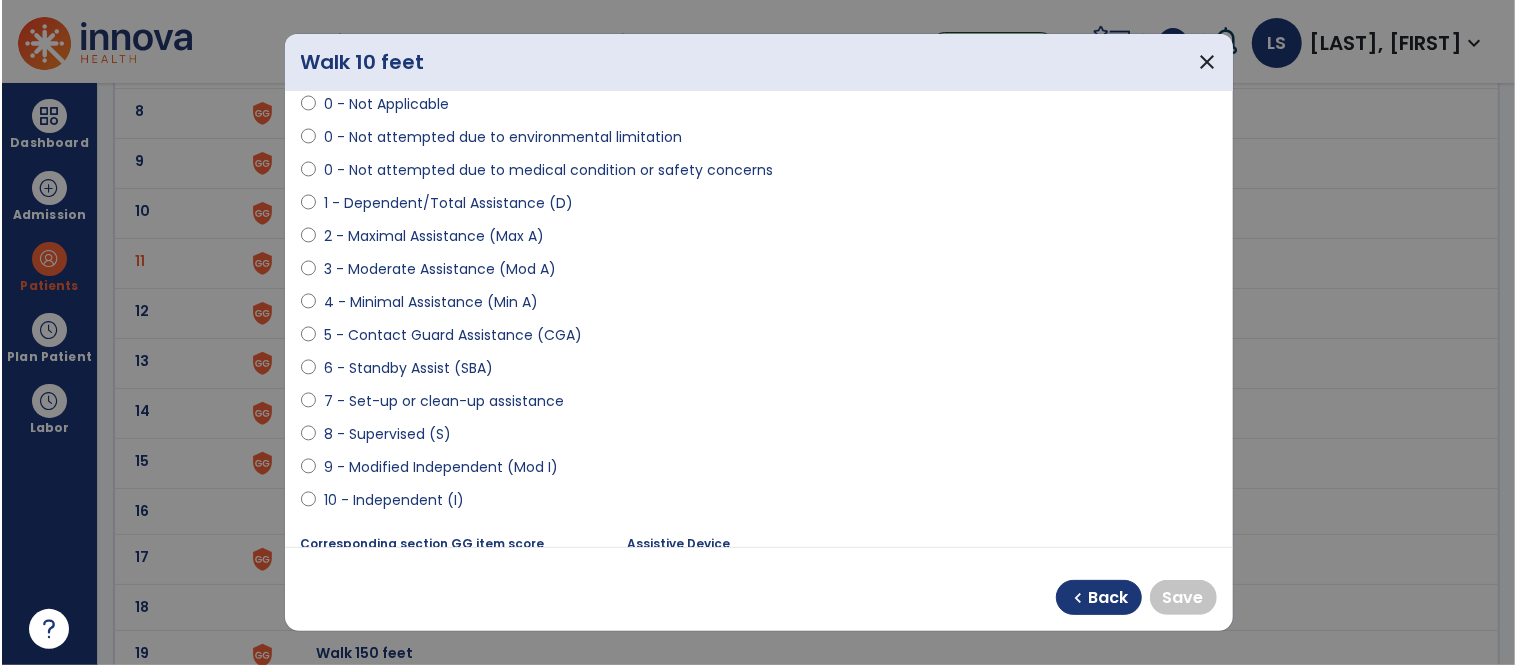 scroll, scrollTop: 153, scrollLeft: 0, axis: vertical 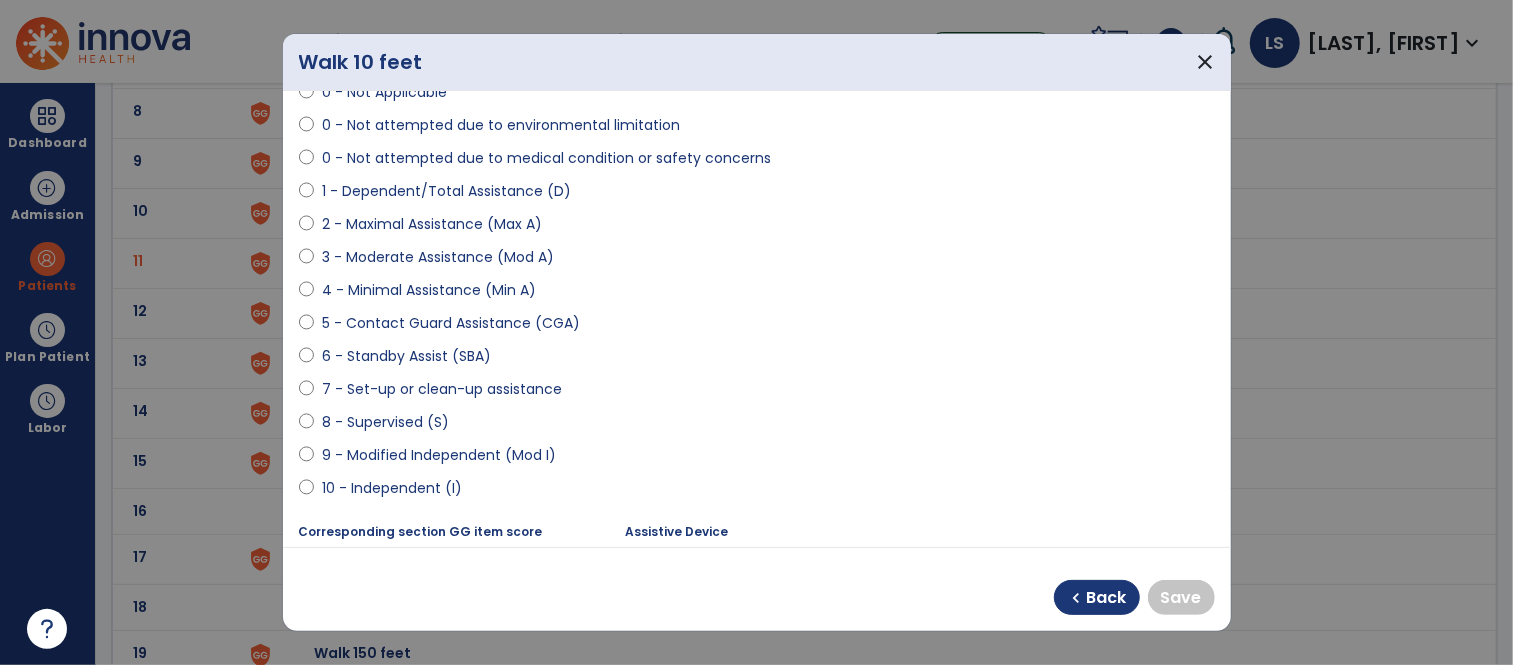 select on "**********" 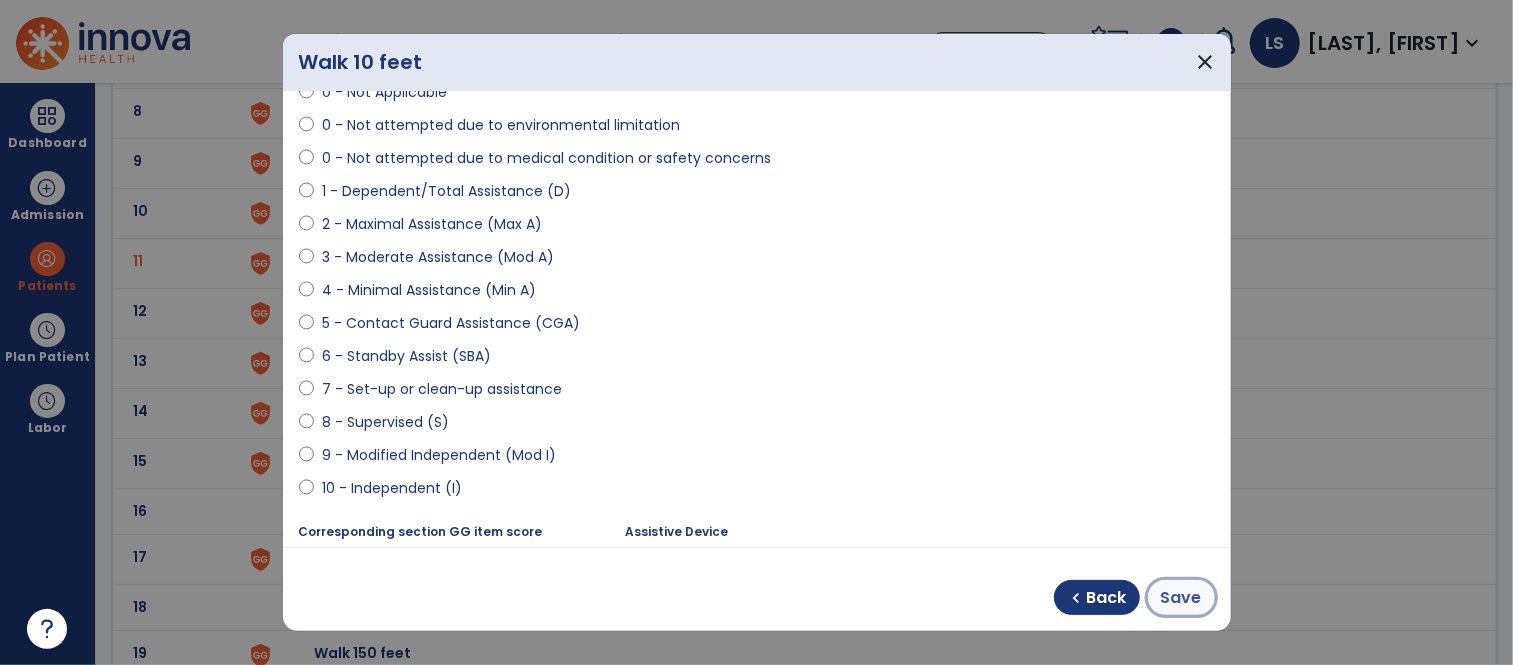 click on "Save" at bounding box center (1181, 598) 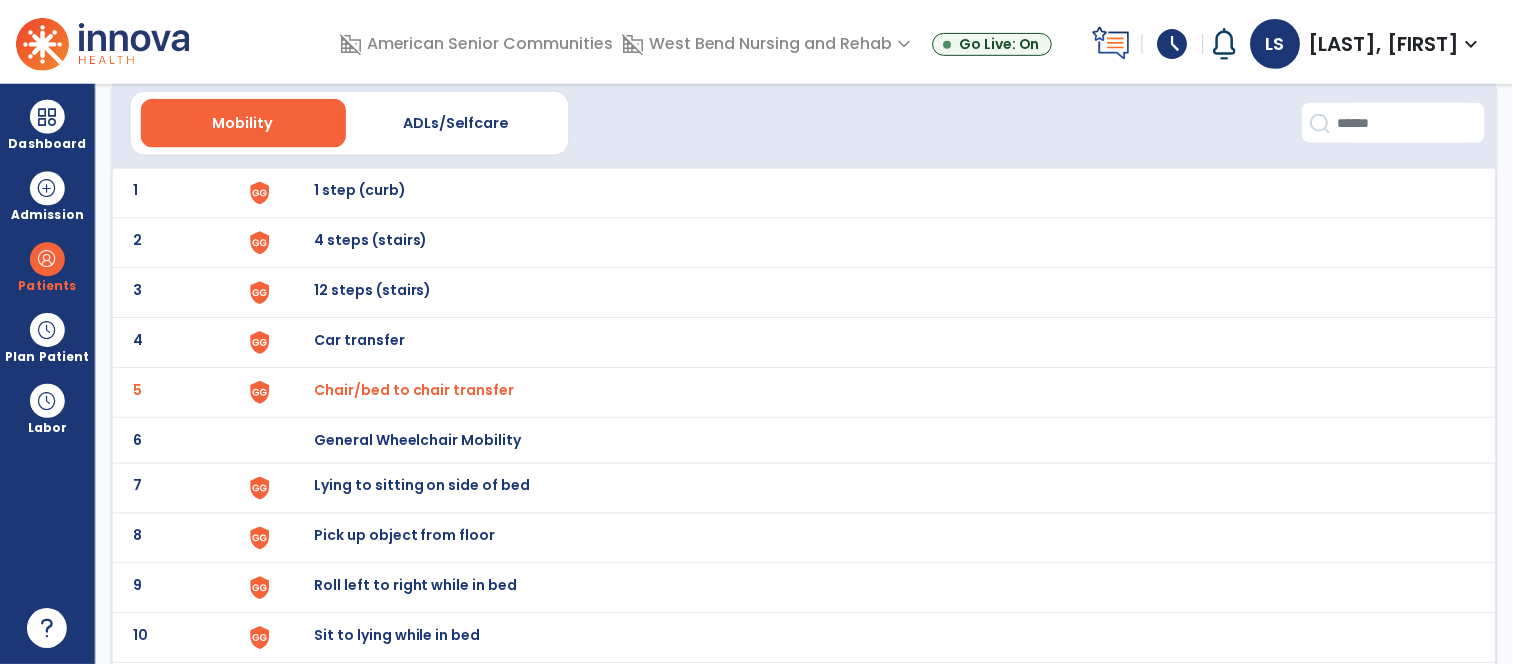 scroll, scrollTop: 88, scrollLeft: 0, axis: vertical 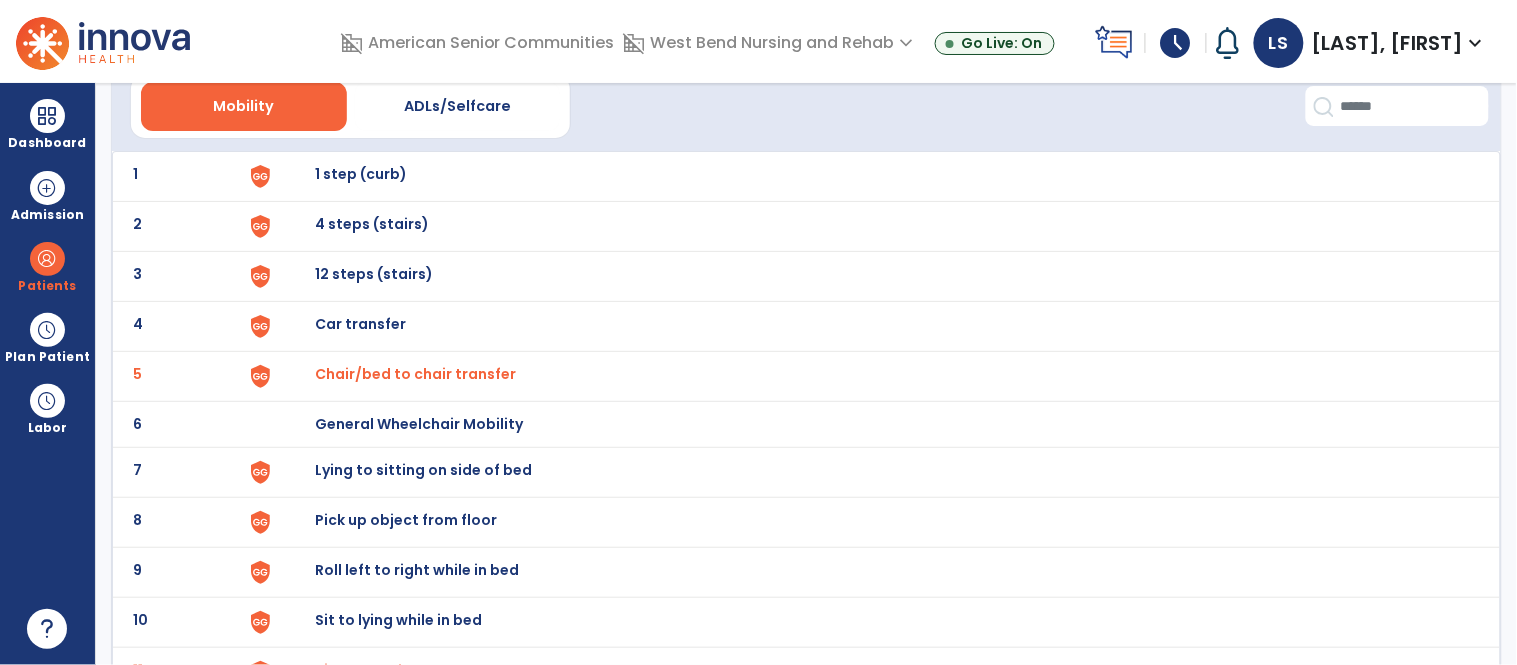 click on "Lying to sitting on side of bed" at bounding box center (877, 176) 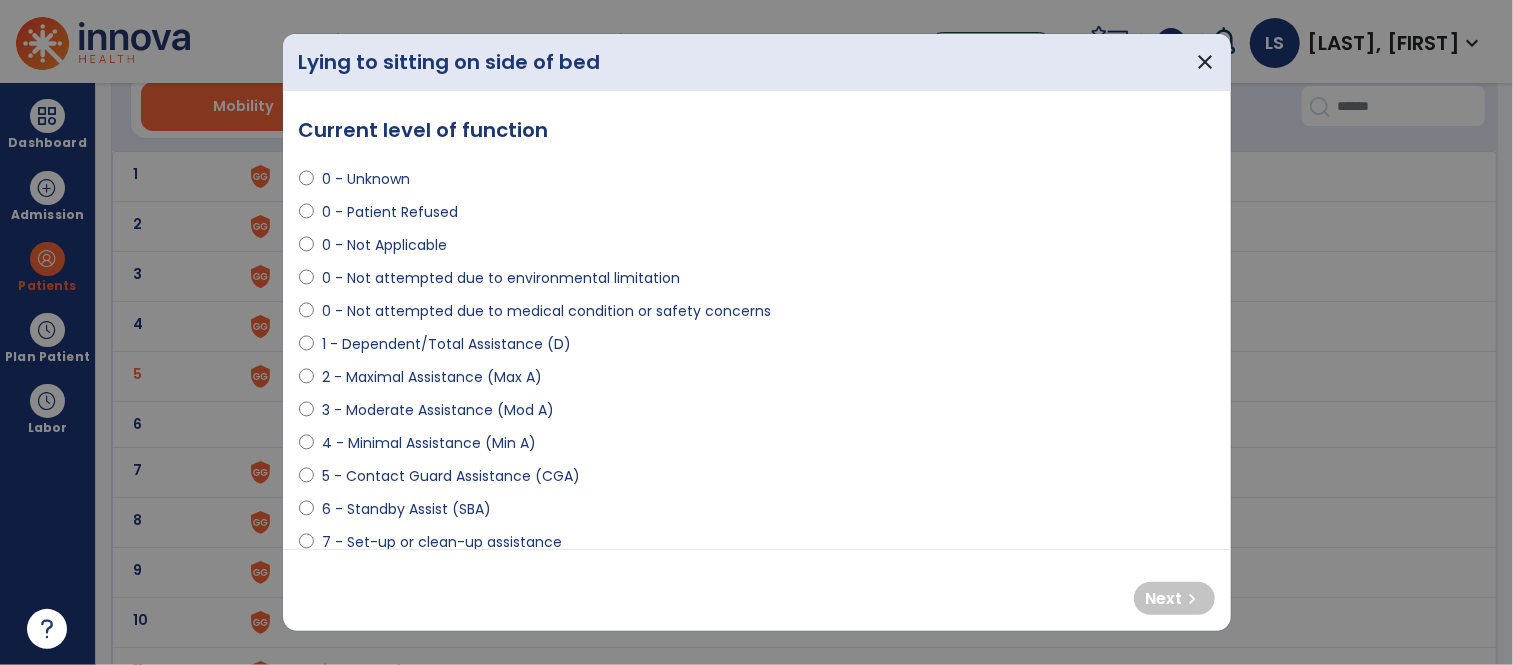 select on "**********" 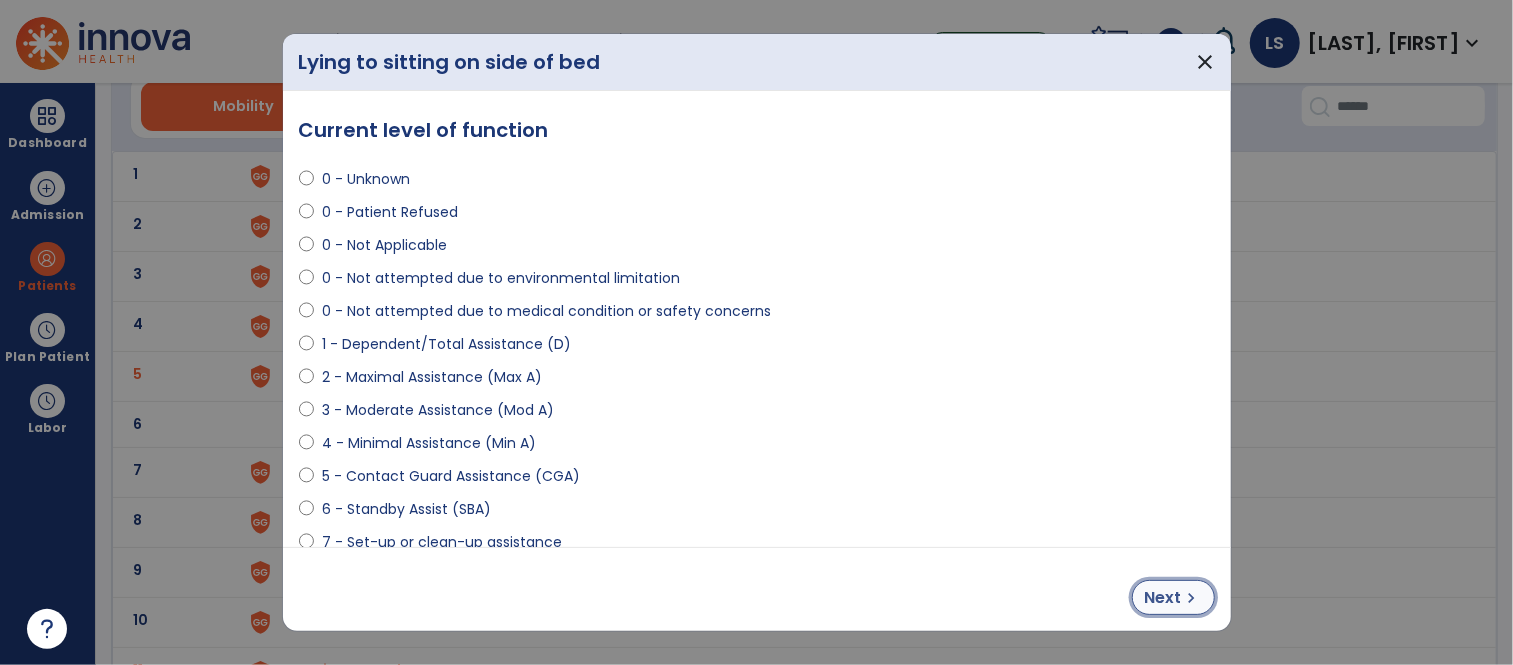 click on "chevron_right" at bounding box center [1192, 598] 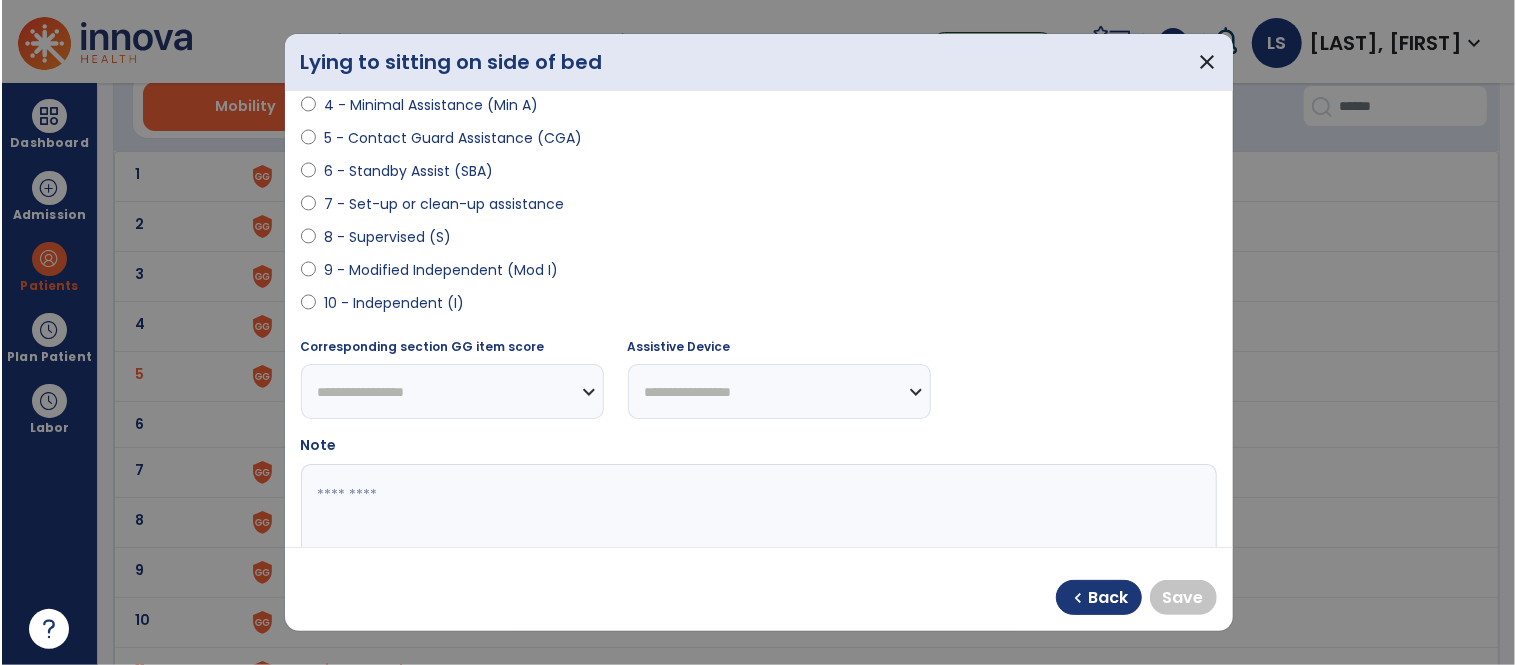 scroll, scrollTop: 416, scrollLeft: 0, axis: vertical 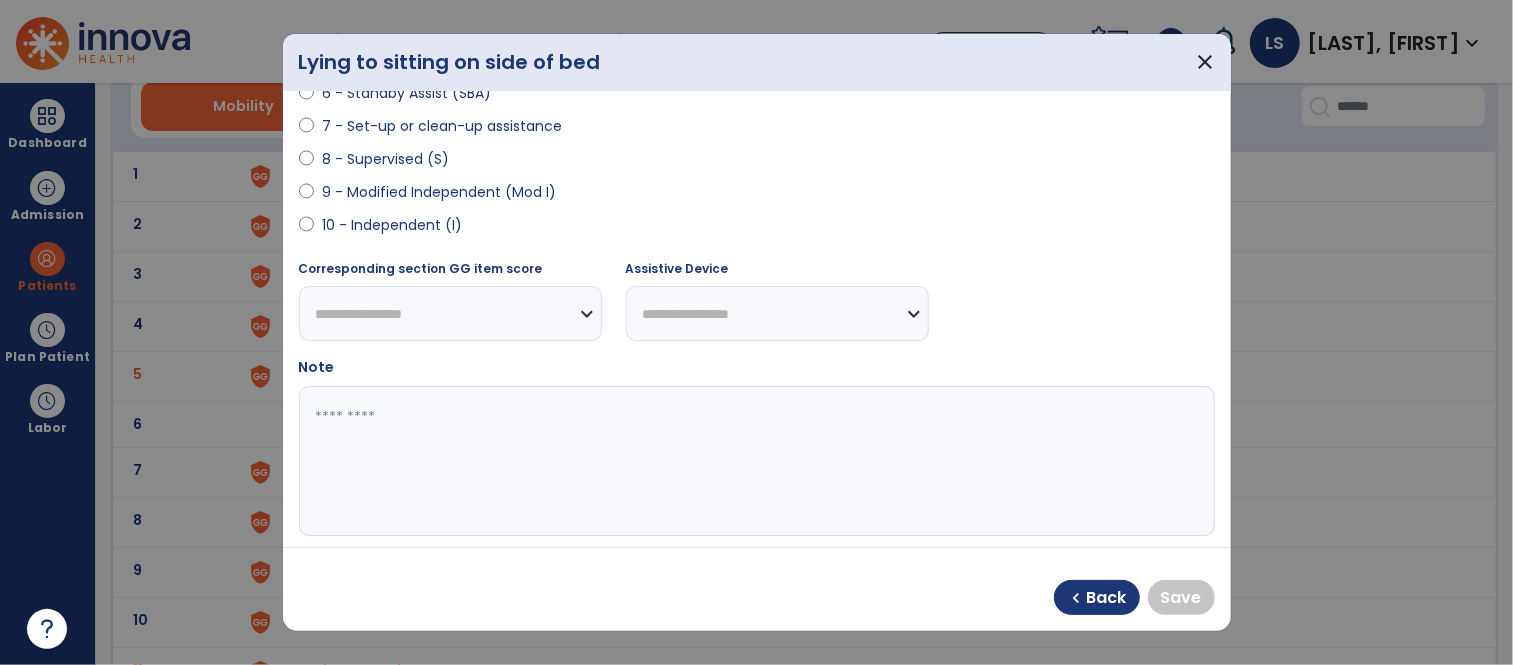 select on "**********" 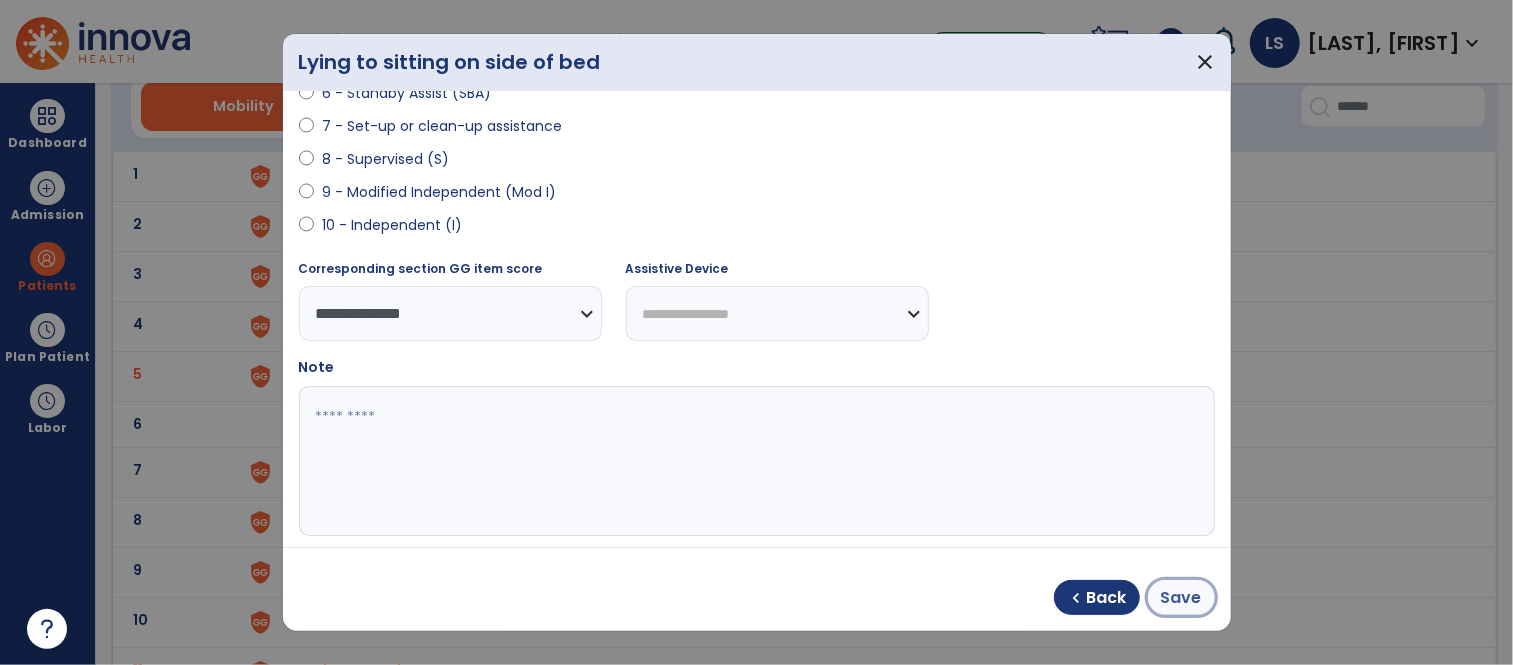 click on "Save" at bounding box center (1181, 598) 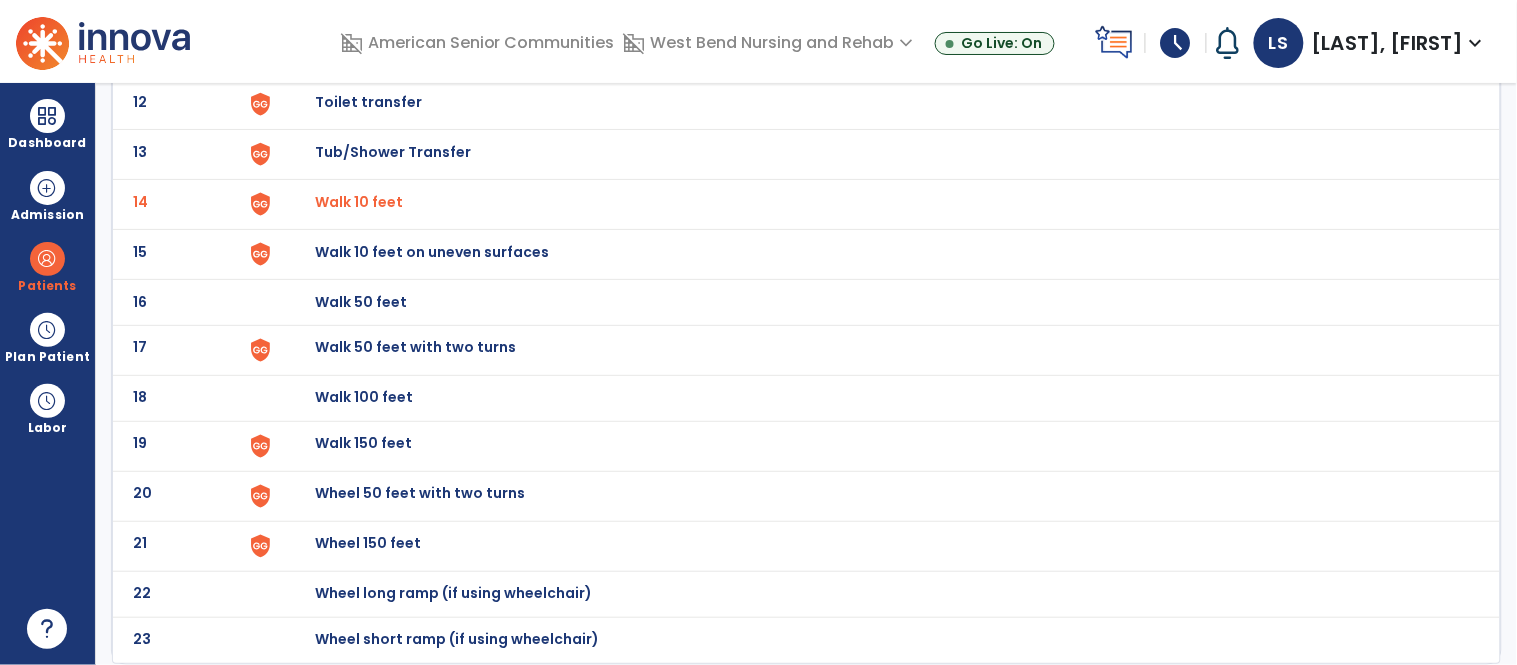 scroll, scrollTop: 0, scrollLeft: 0, axis: both 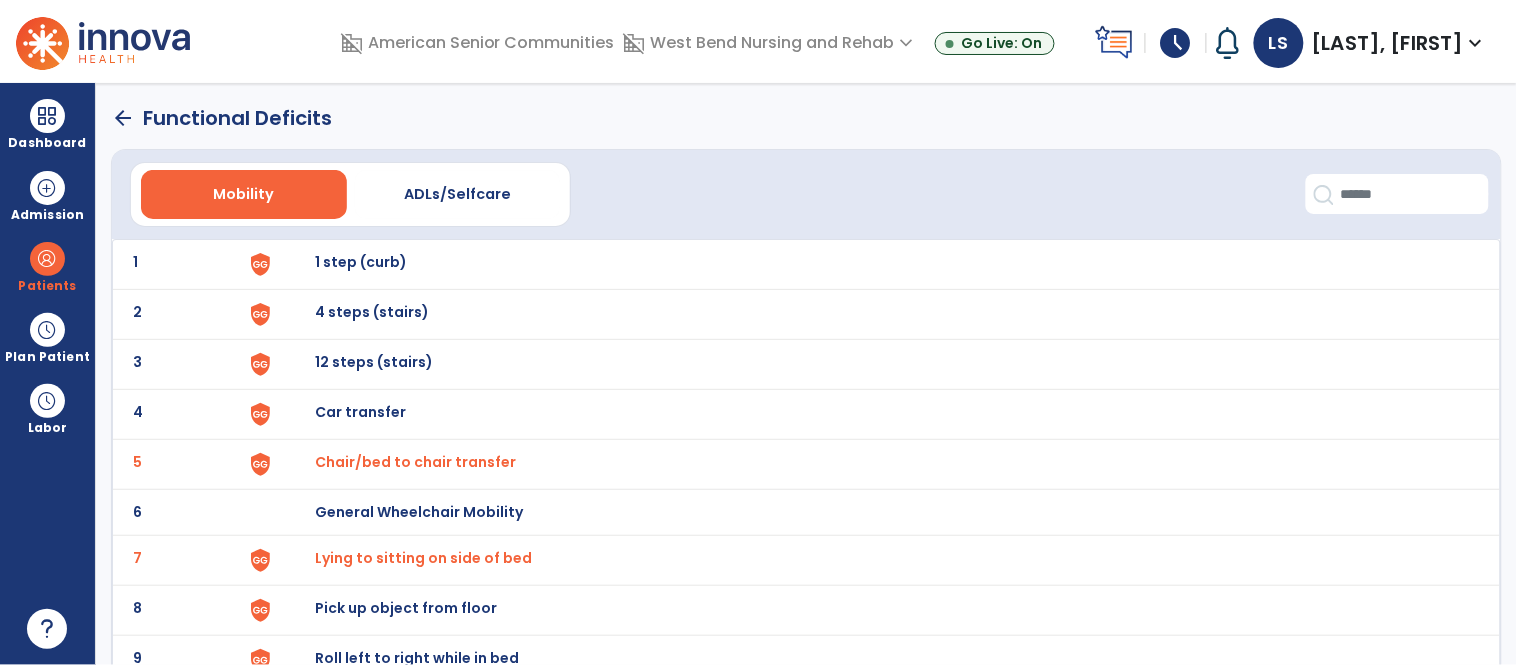 click on "arrow_back" 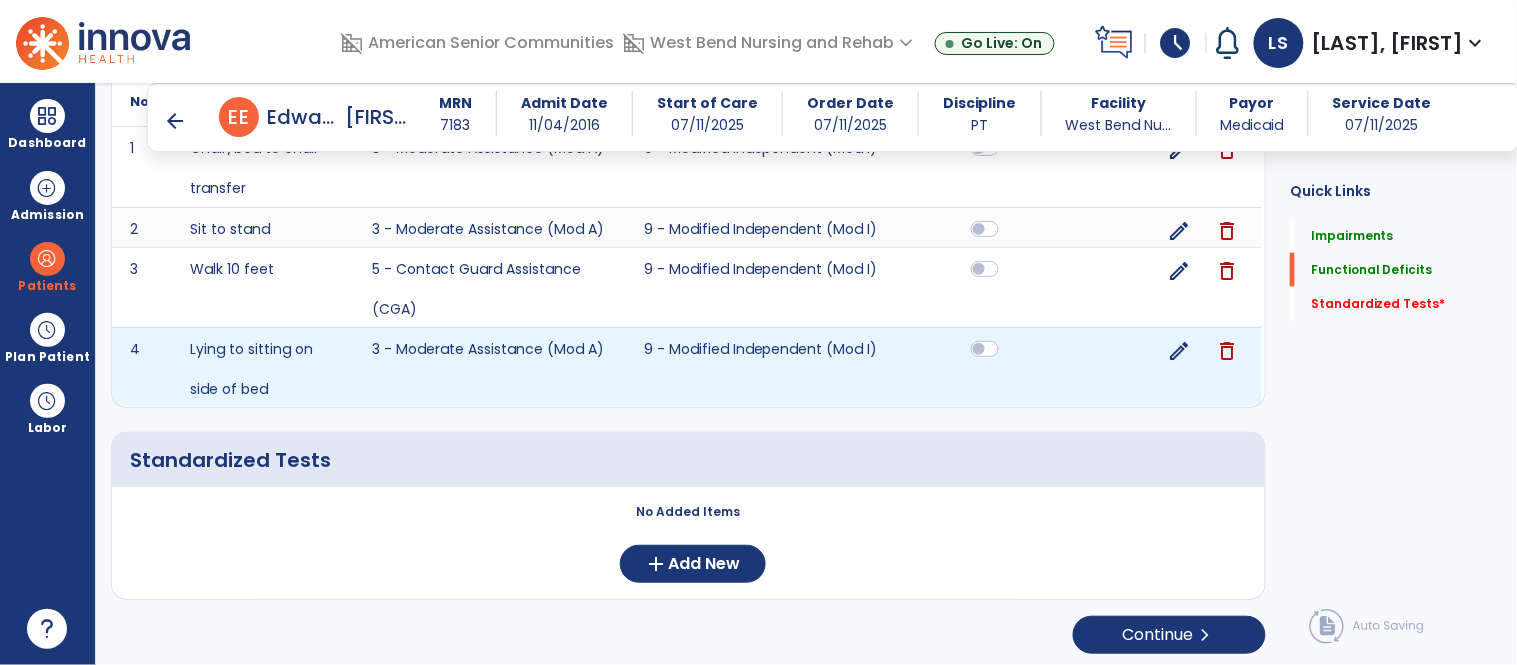 scroll, scrollTop: 612, scrollLeft: 0, axis: vertical 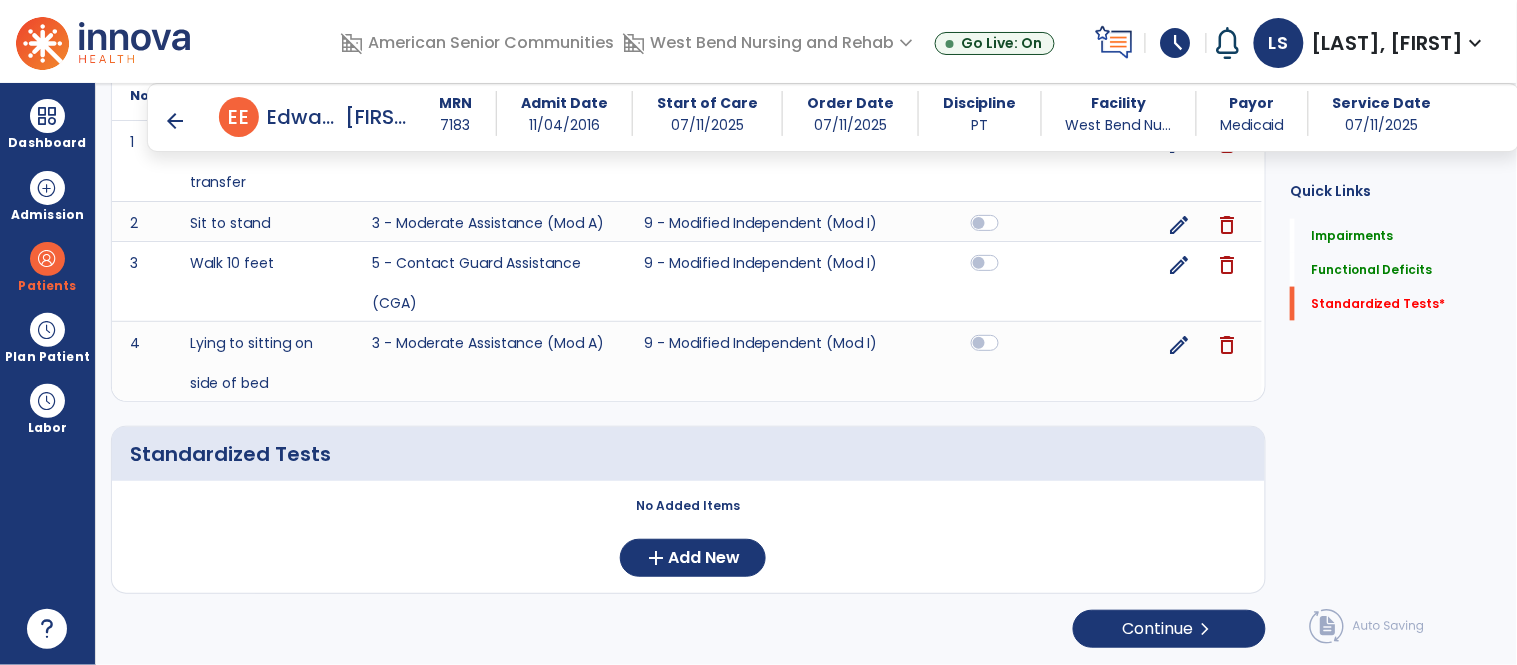 click on "arrow_back" at bounding box center (175, 121) 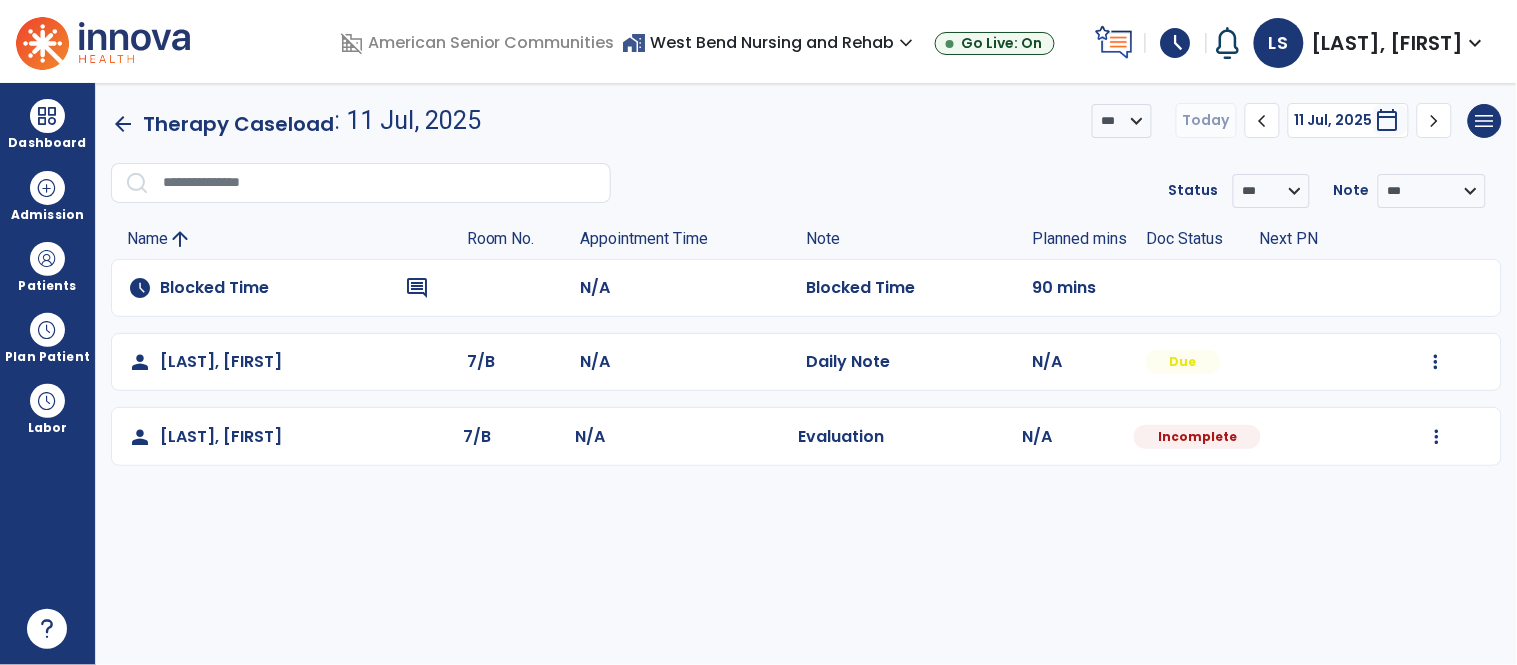 scroll, scrollTop: 0, scrollLeft: 0, axis: both 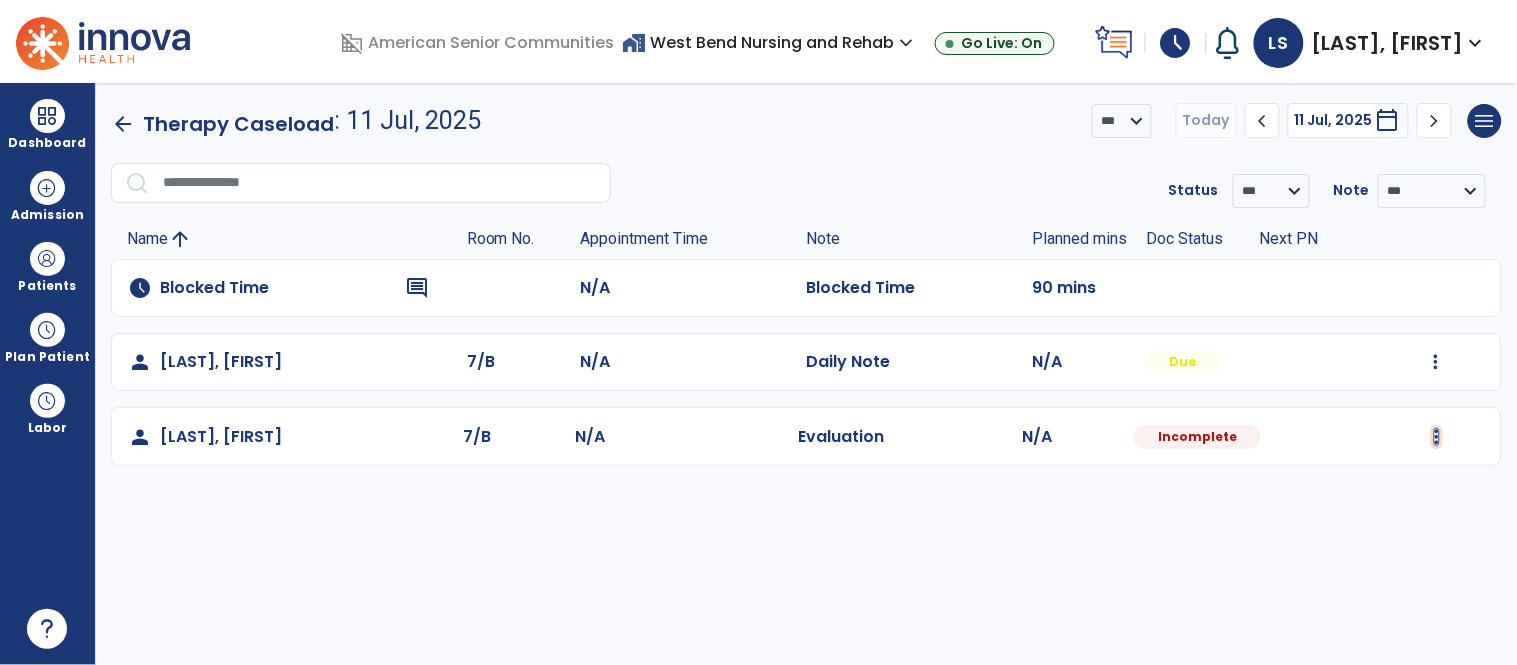 click at bounding box center (1436, 362) 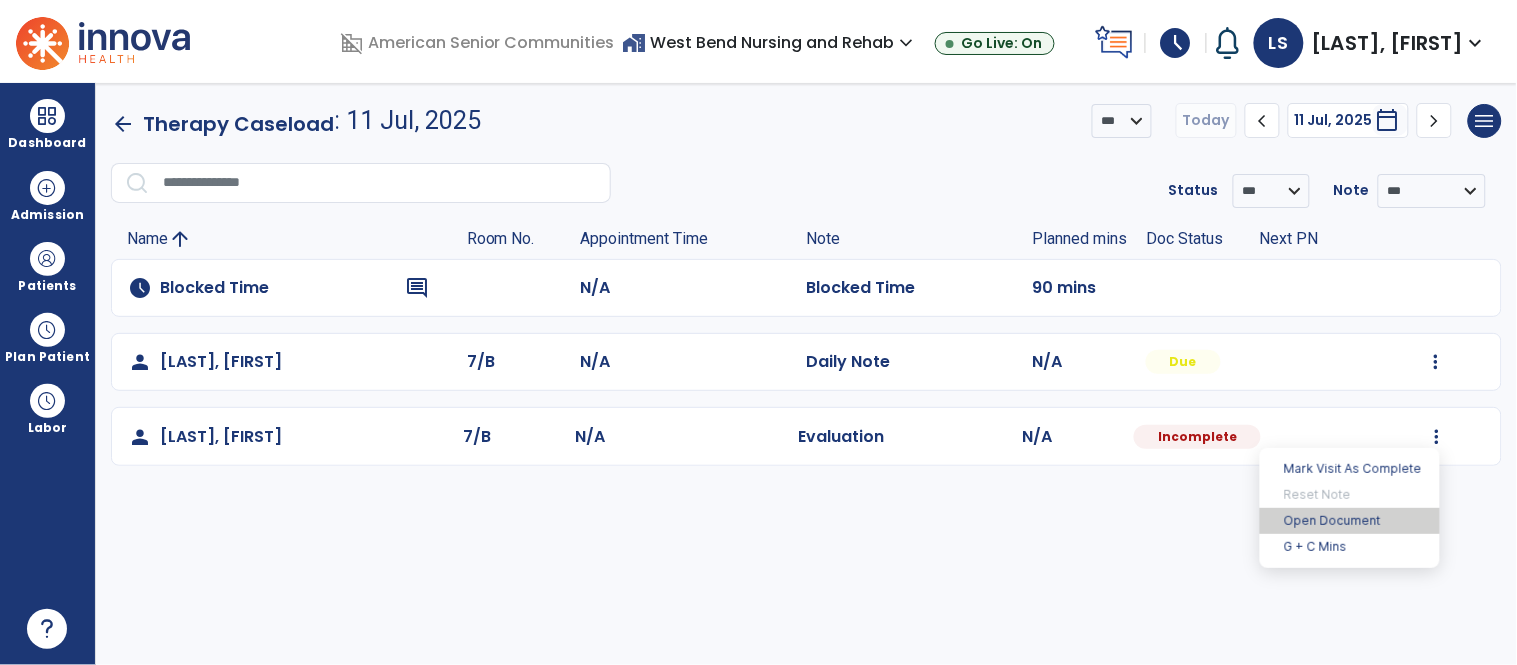 click on "Open Document" at bounding box center [1350, 521] 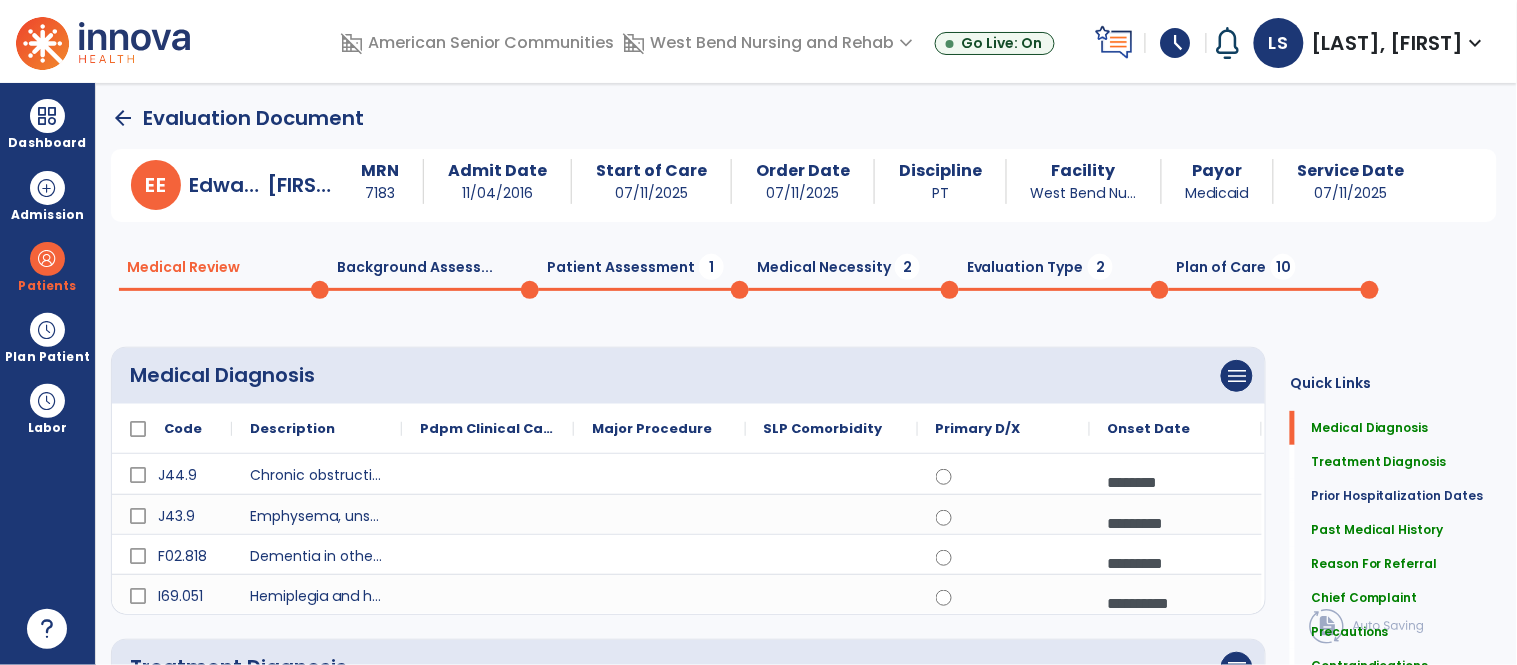 click on "Medical Review  0  Background Assess...  0  Patient Assessment  1  Medical Necessity  2  Evaluation Type  2  Plan of Care  10" 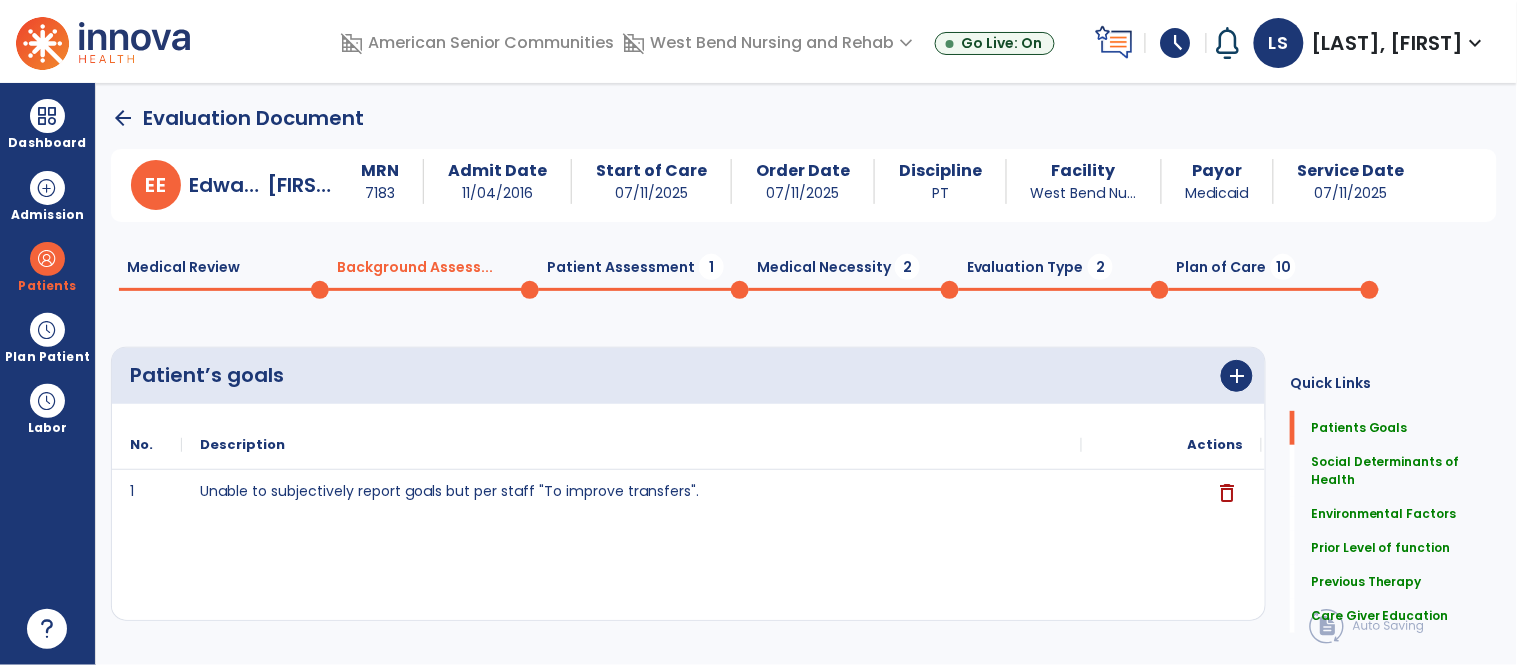 click on "Patient Assessment  1" 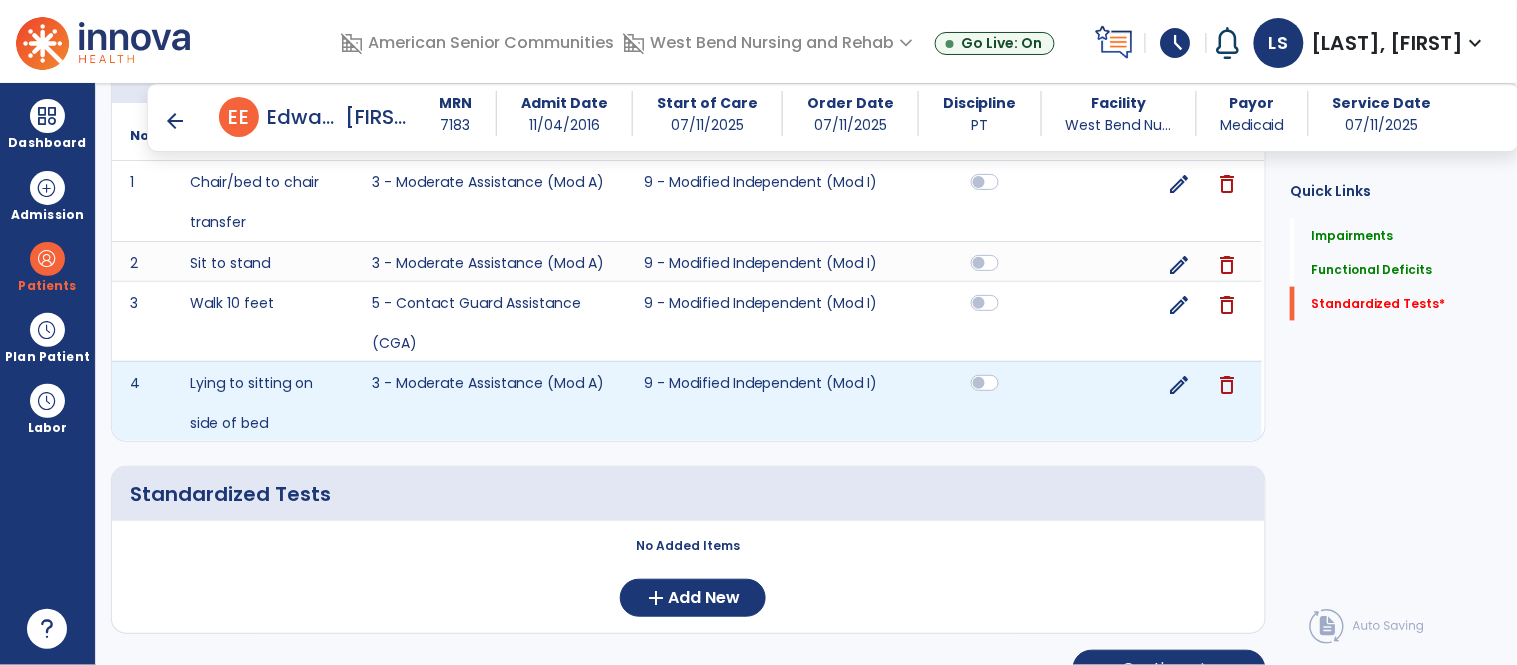 scroll, scrollTop: 612, scrollLeft: 0, axis: vertical 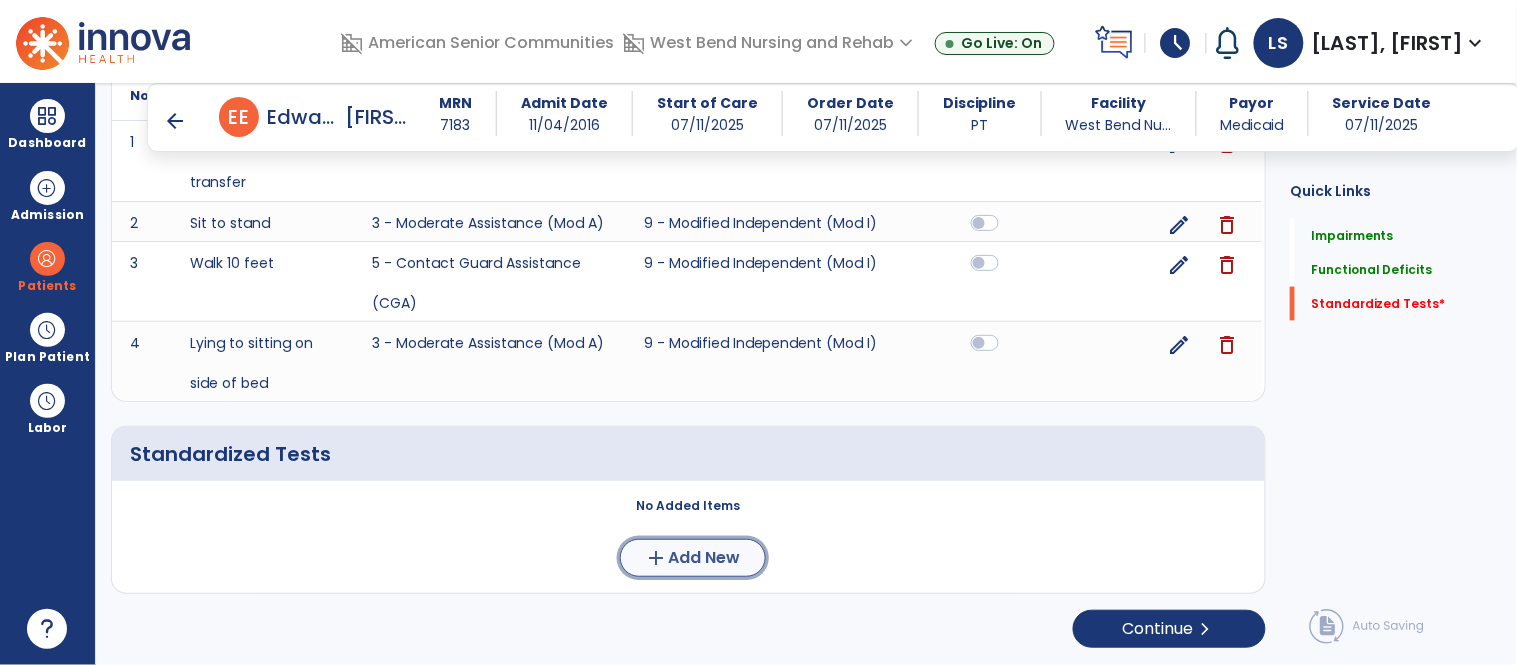 click on "add  Add New" 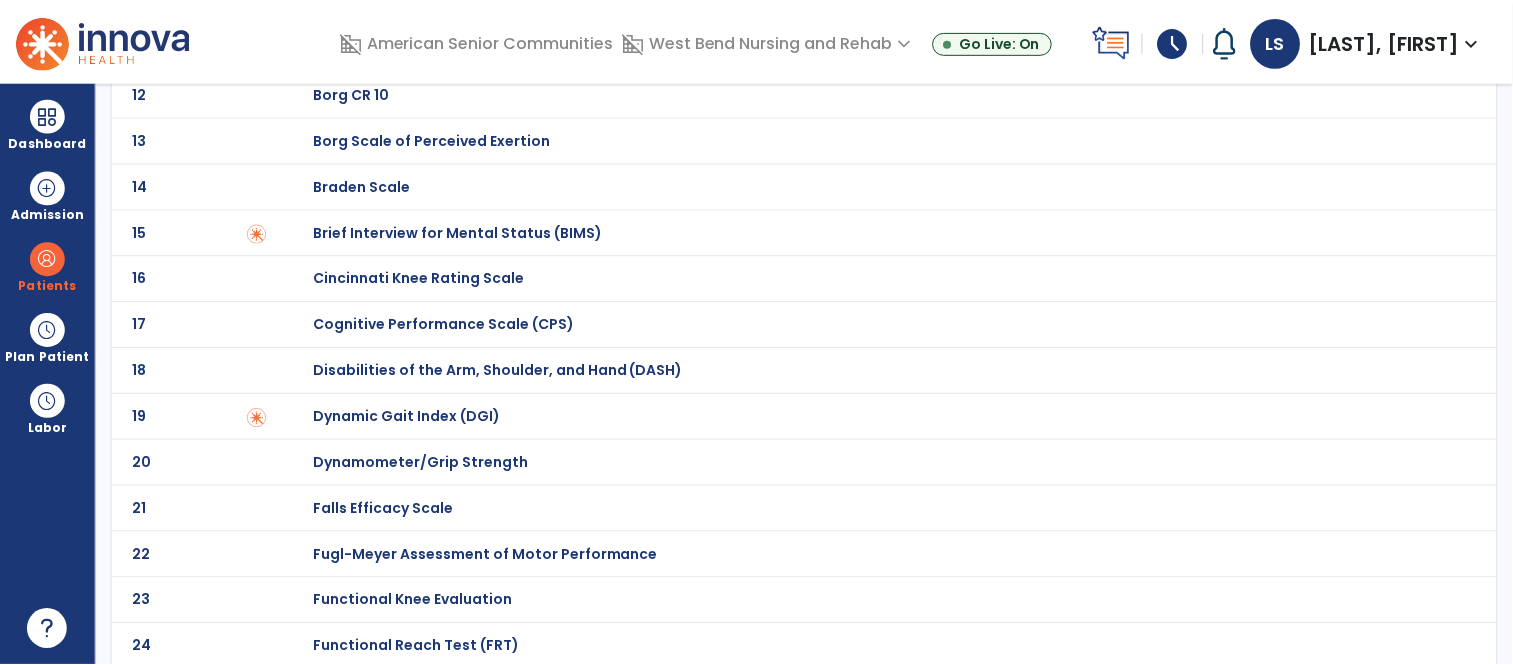 scroll, scrollTop: 0, scrollLeft: 0, axis: both 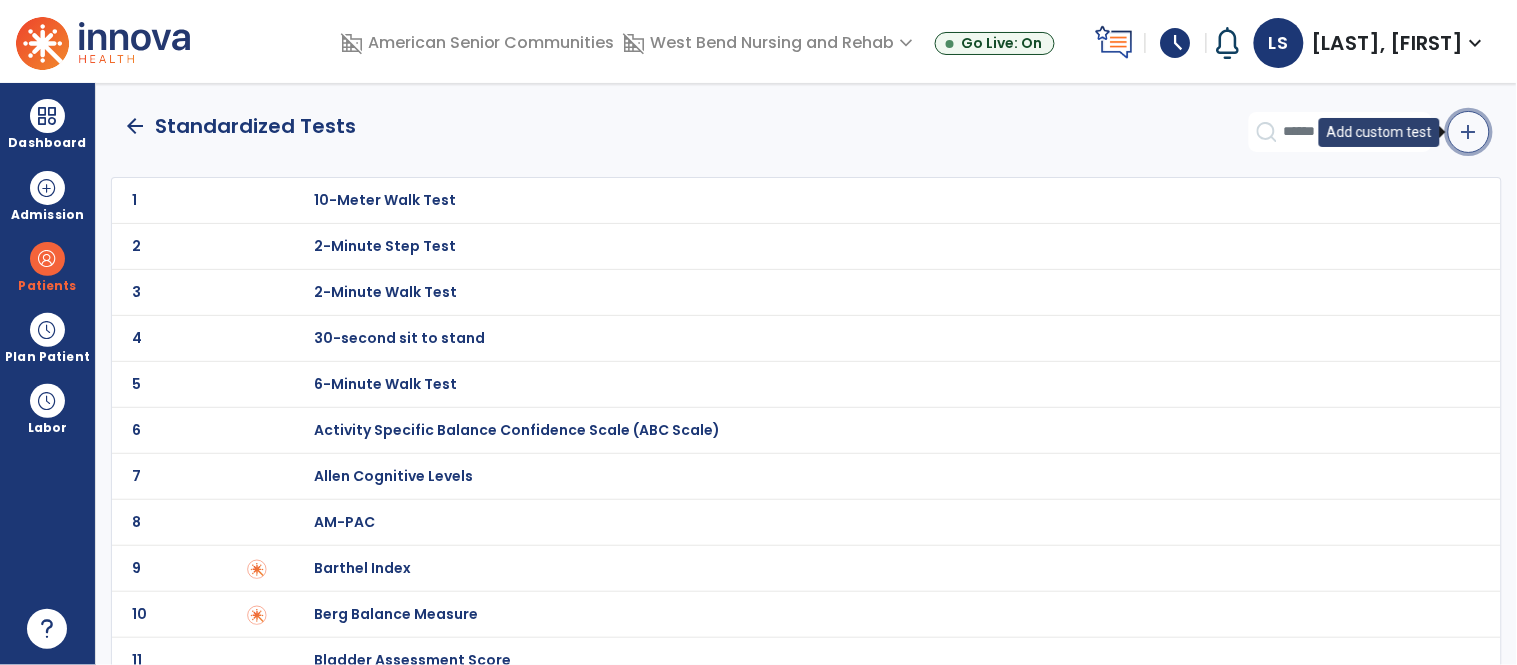 click on "add" 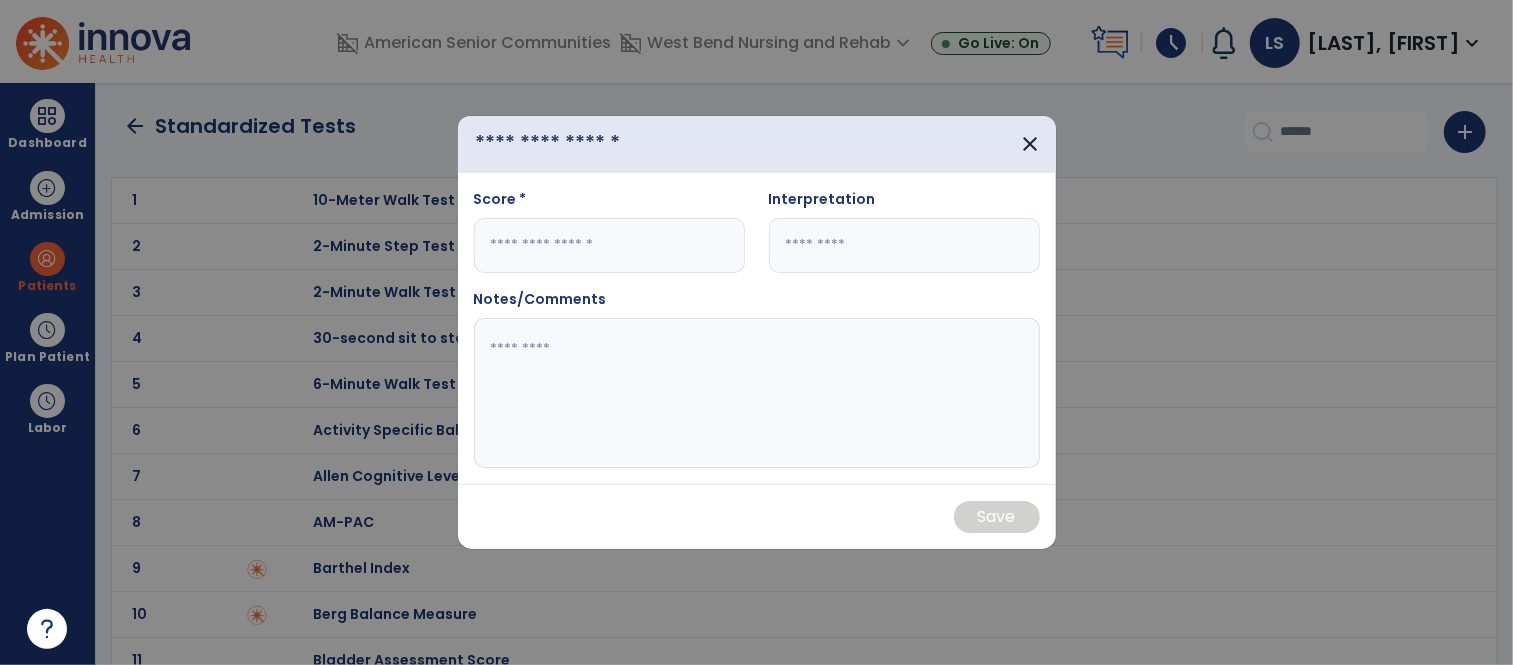 click at bounding box center (587, 143) 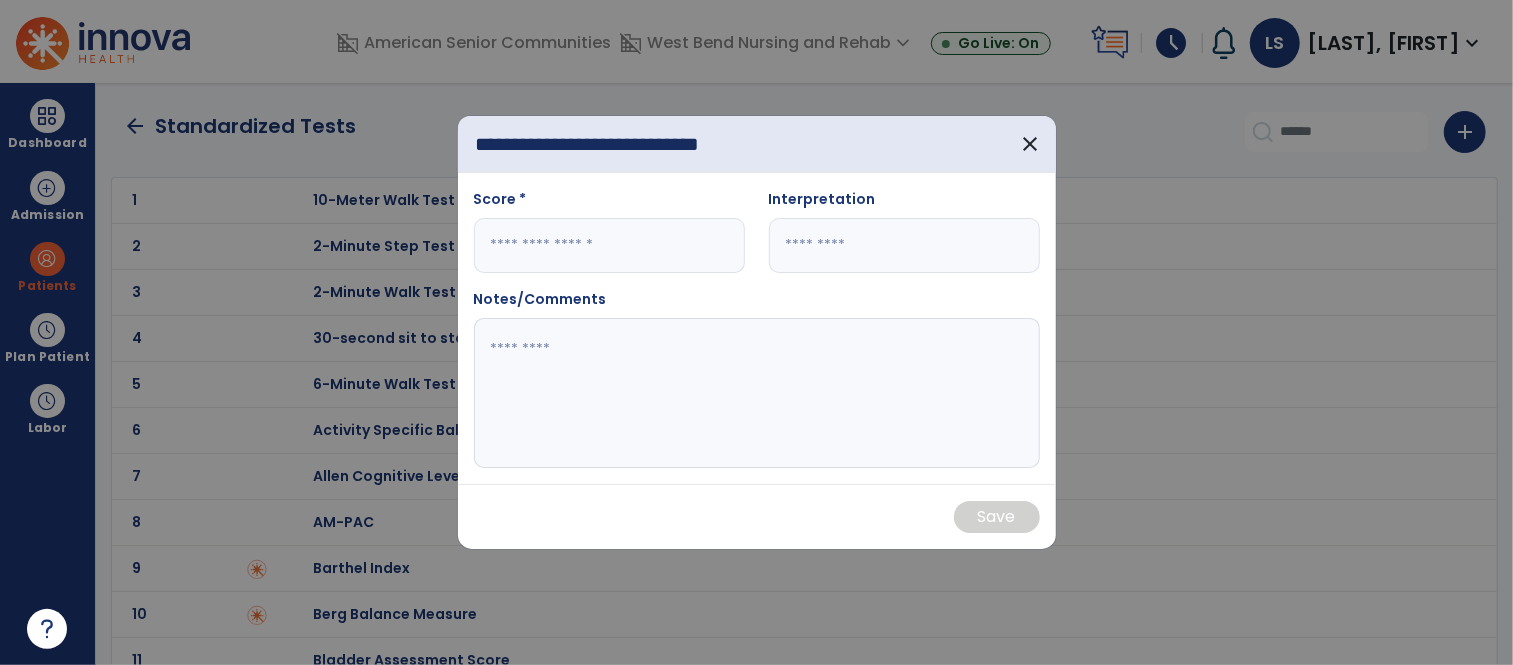 scroll, scrollTop: 0, scrollLeft: 41, axis: horizontal 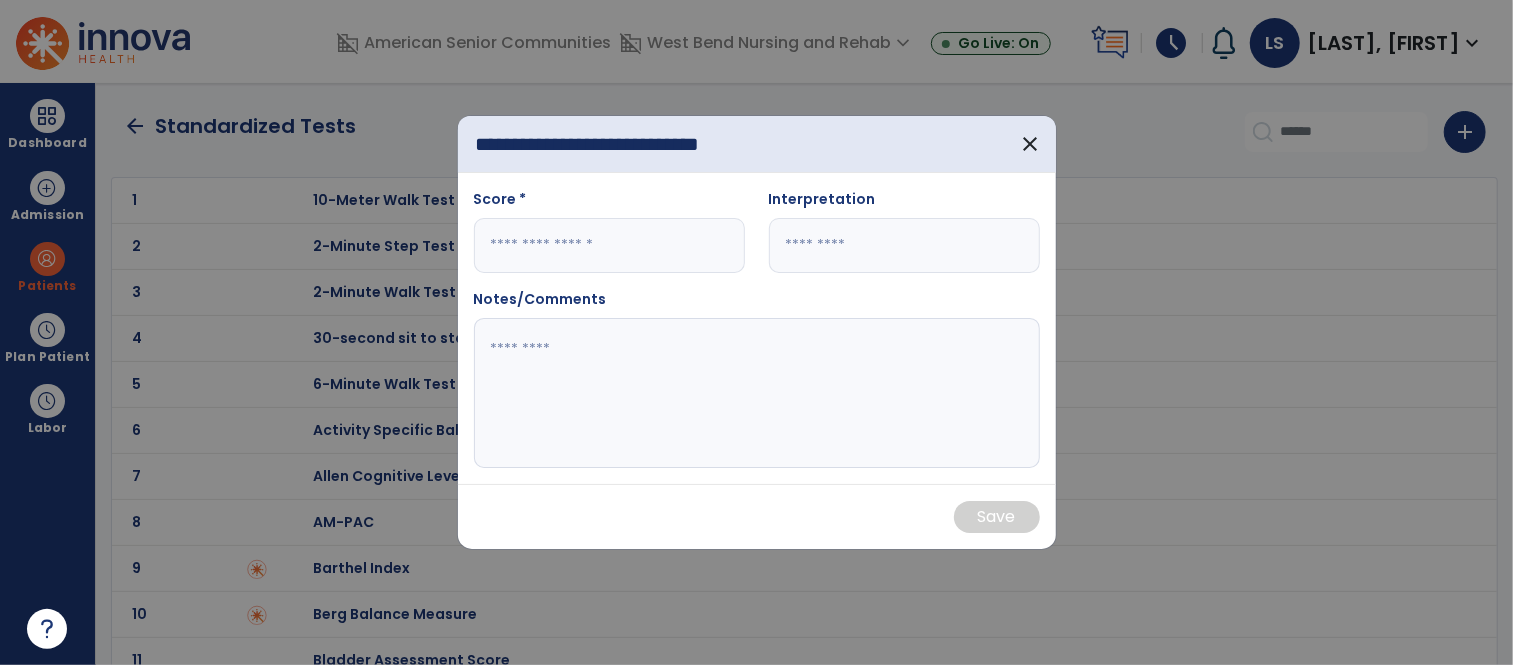 type on "**********" 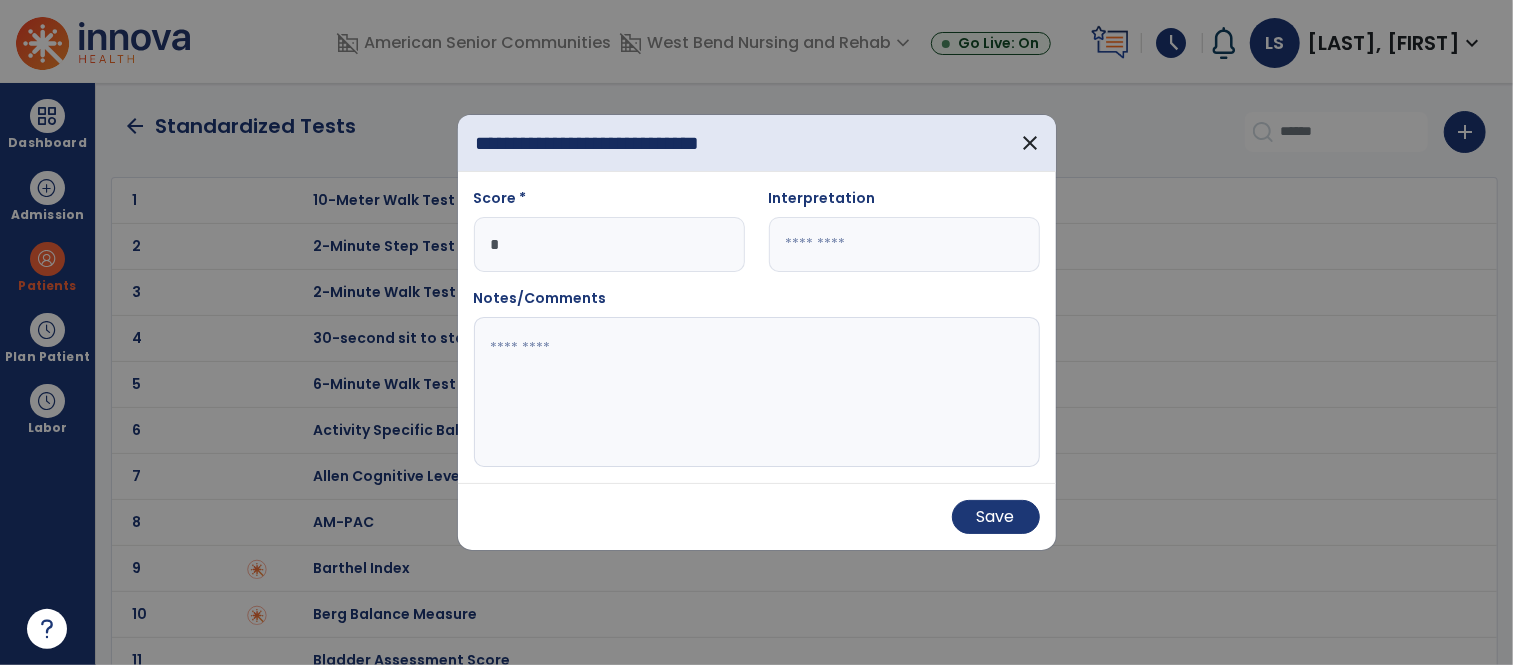 type on "*" 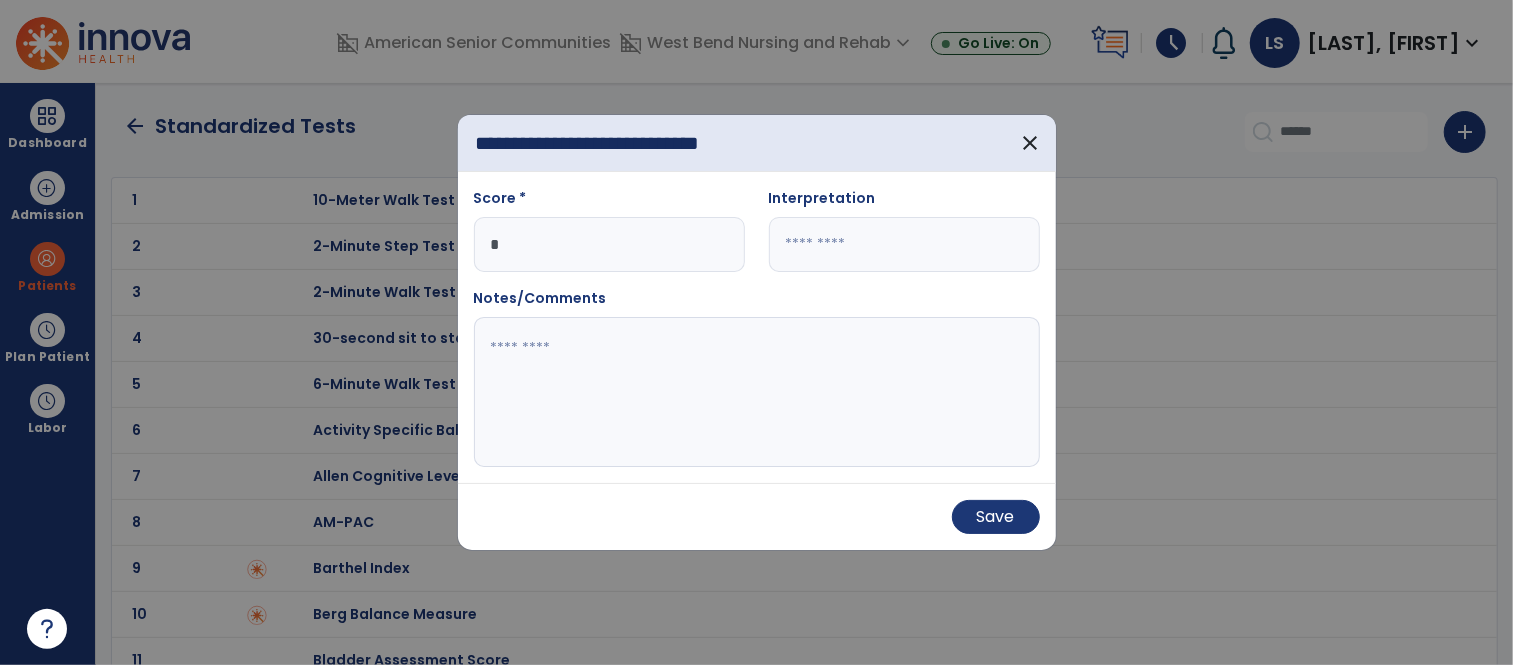 click at bounding box center (904, 244) 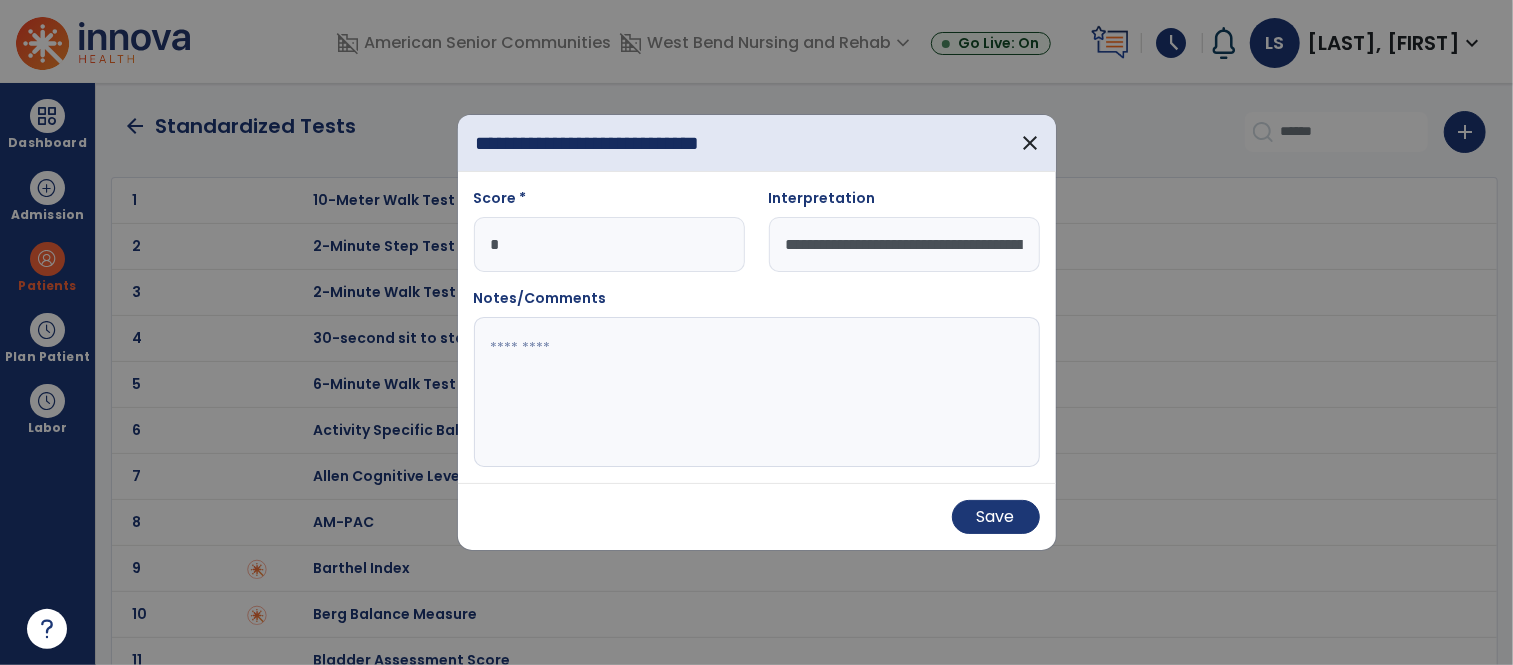 scroll, scrollTop: 0, scrollLeft: 1044, axis: horizontal 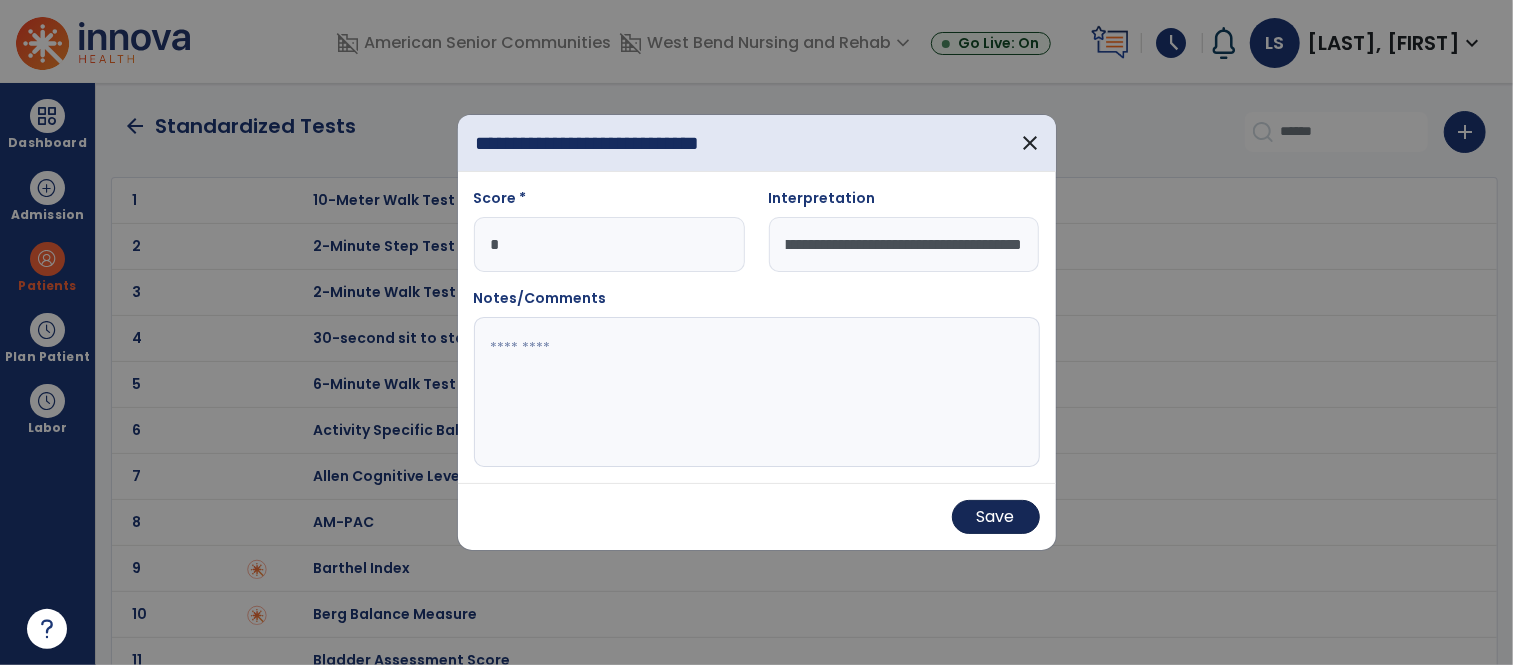 type on "**********" 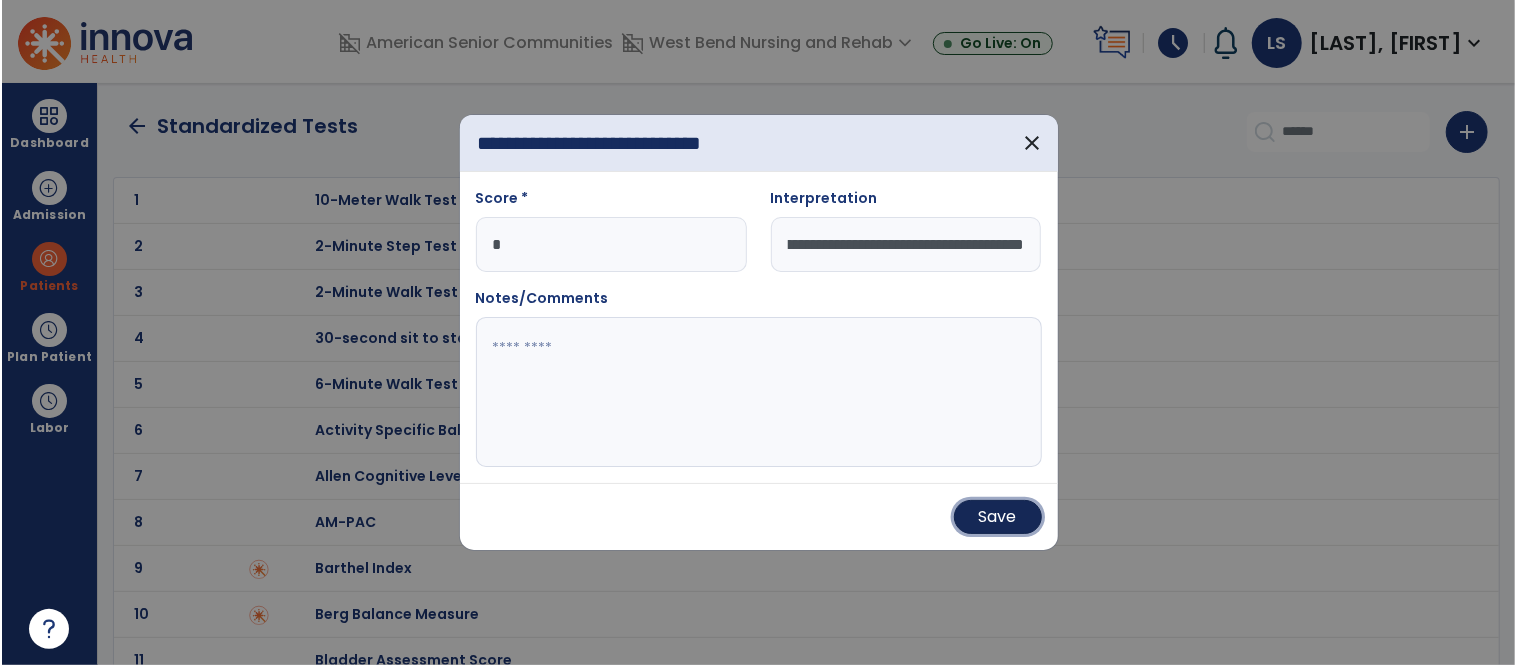 scroll, scrollTop: 0, scrollLeft: 0, axis: both 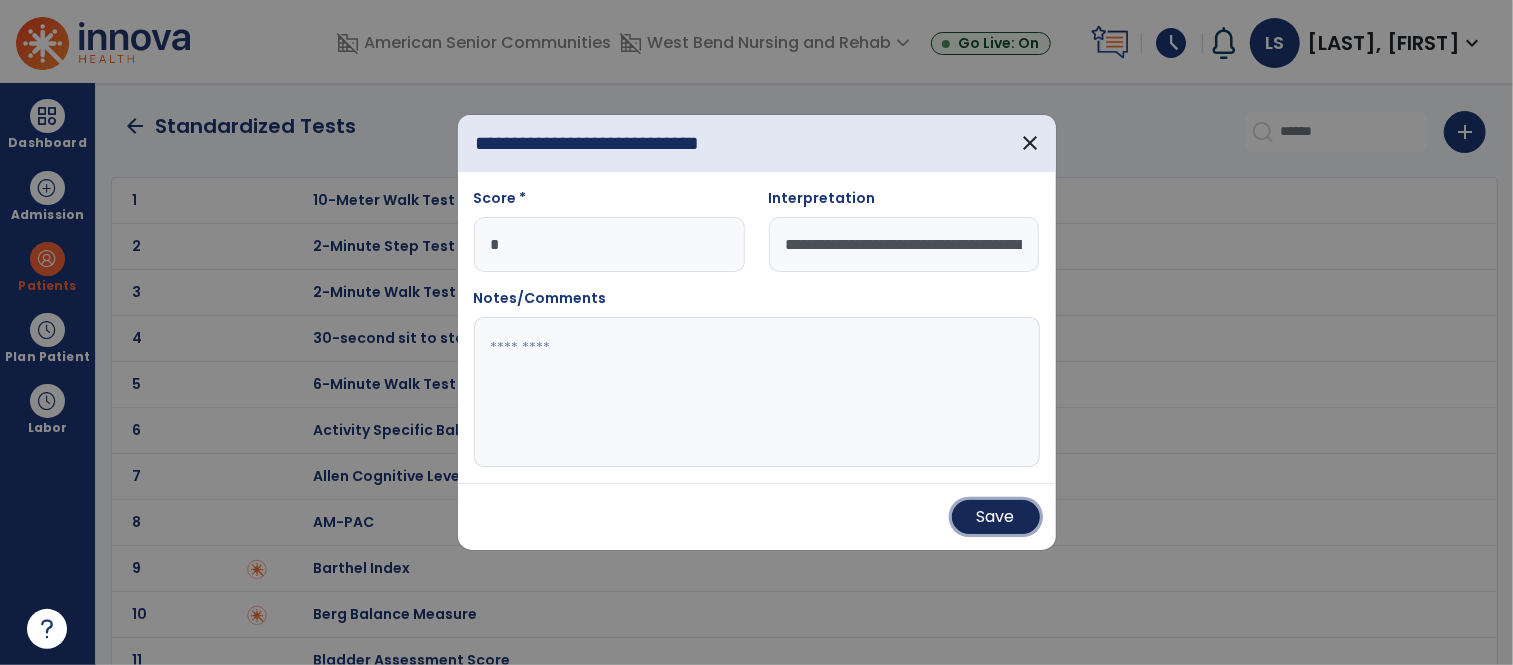 click on "Save" at bounding box center [996, 517] 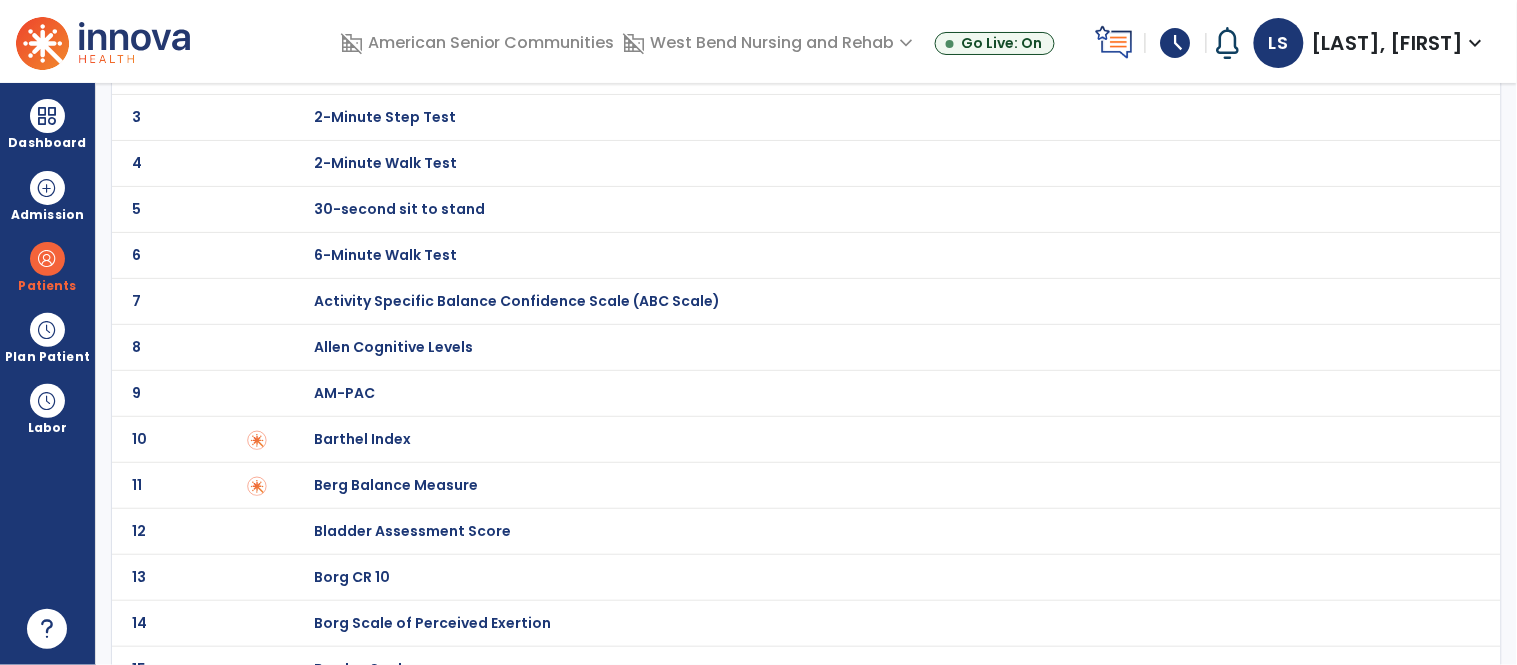 scroll, scrollTop: 0, scrollLeft: 0, axis: both 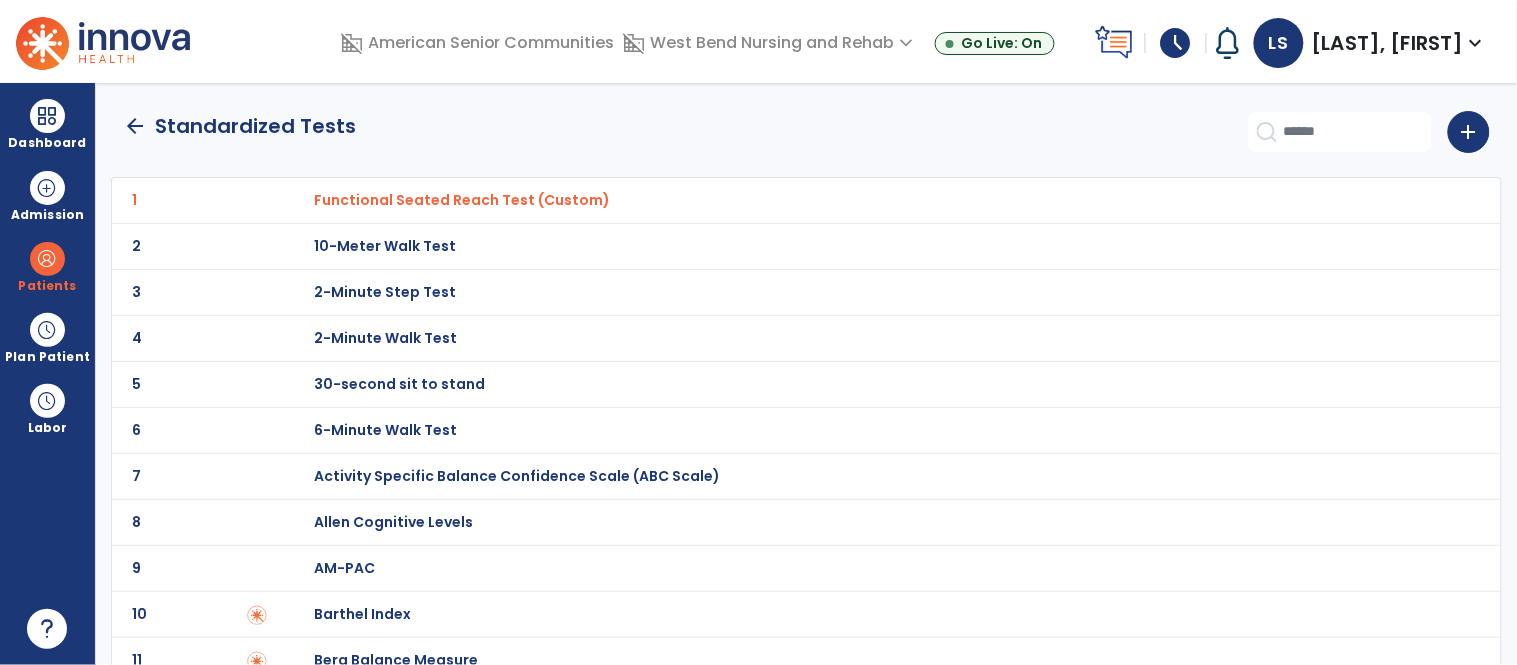 click on "arrow_back" 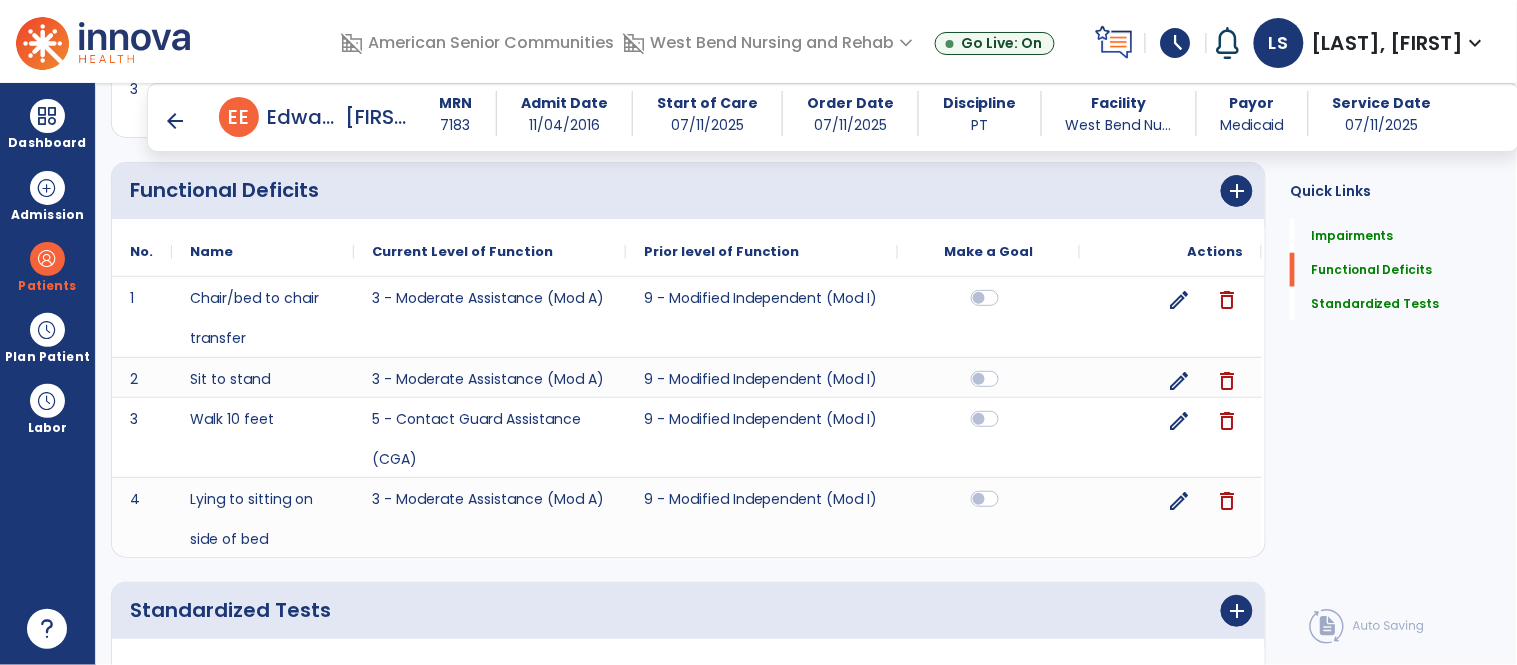 scroll, scrollTop: 444, scrollLeft: 0, axis: vertical 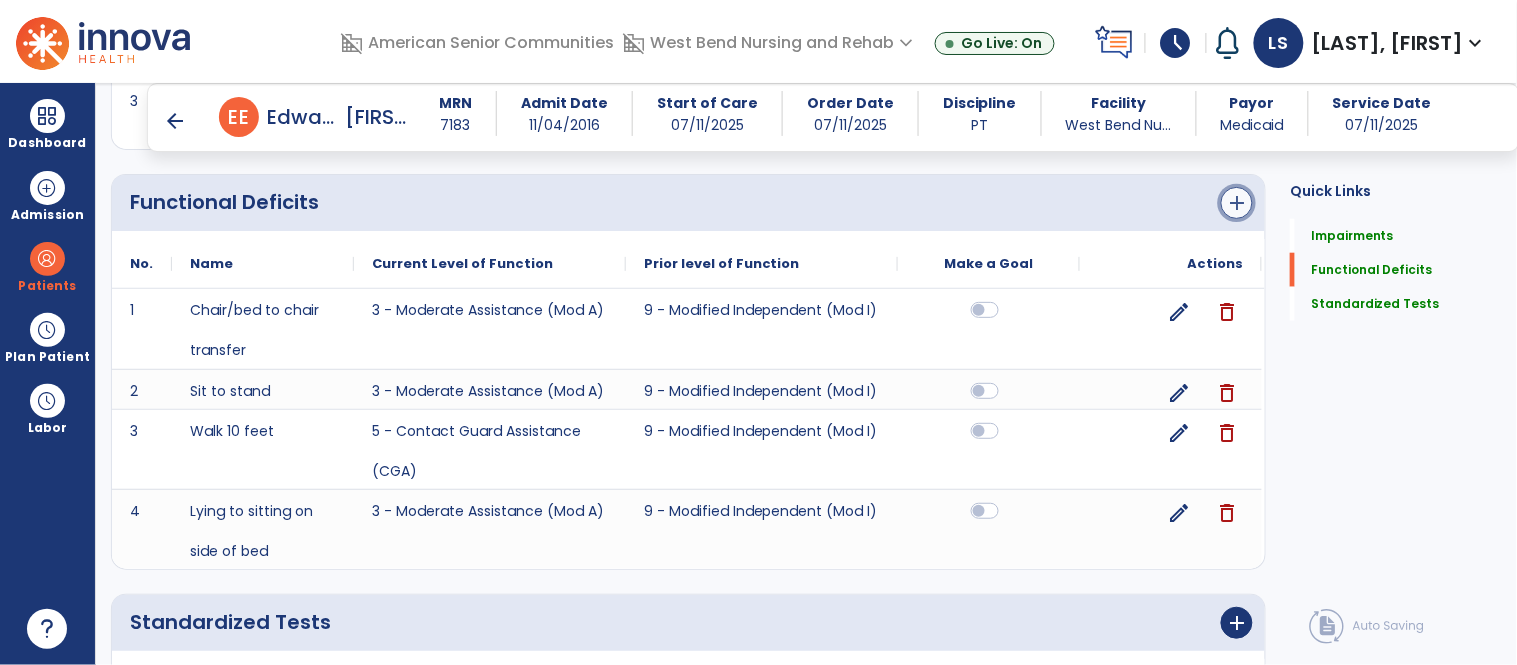 click on "add" 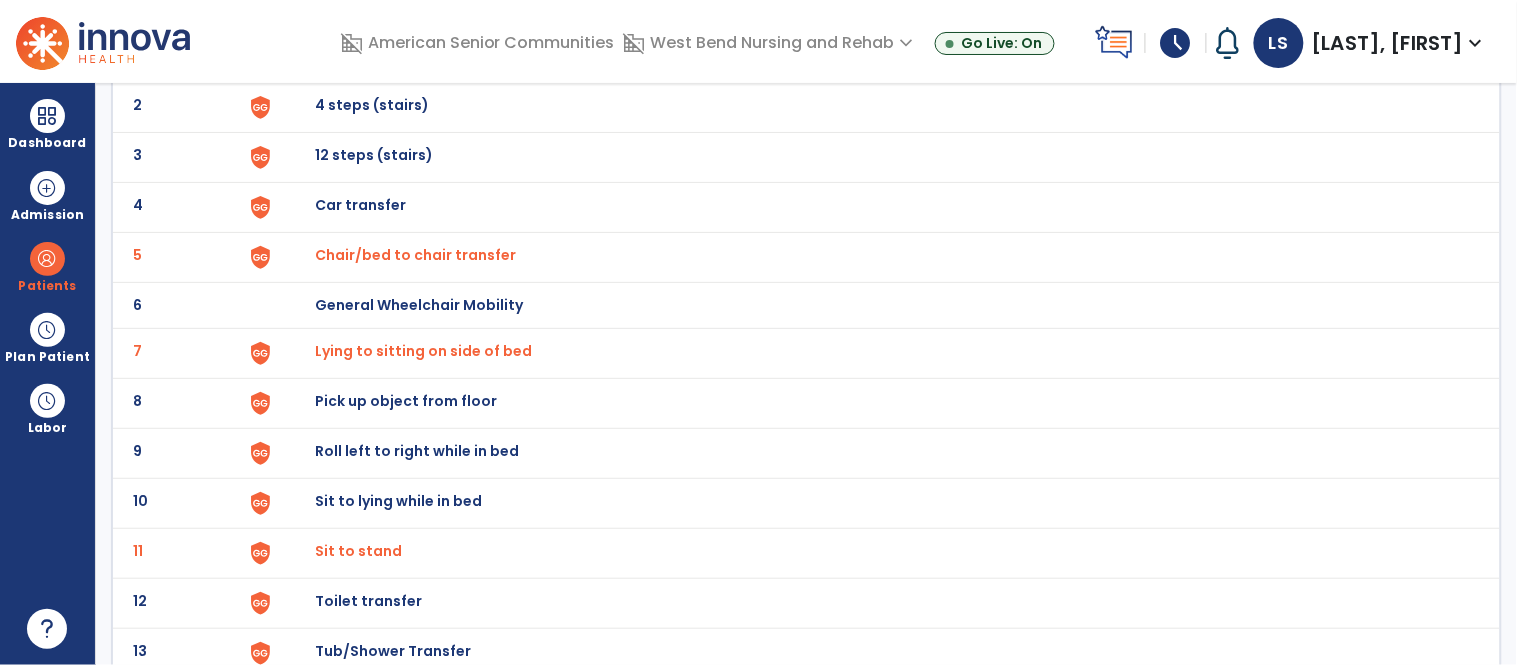 scroll, scrollTop: 0, scrollLeft: 0, axis: both 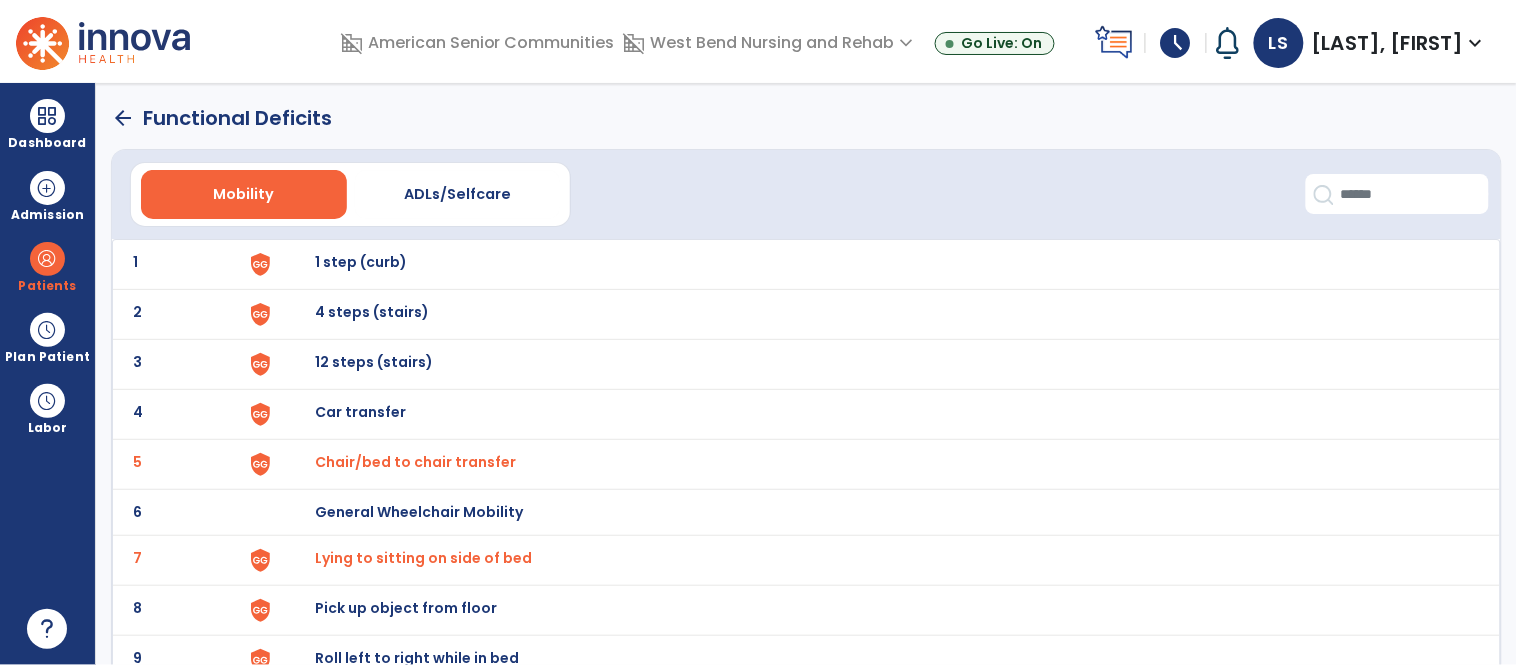 click on "arrow_back" 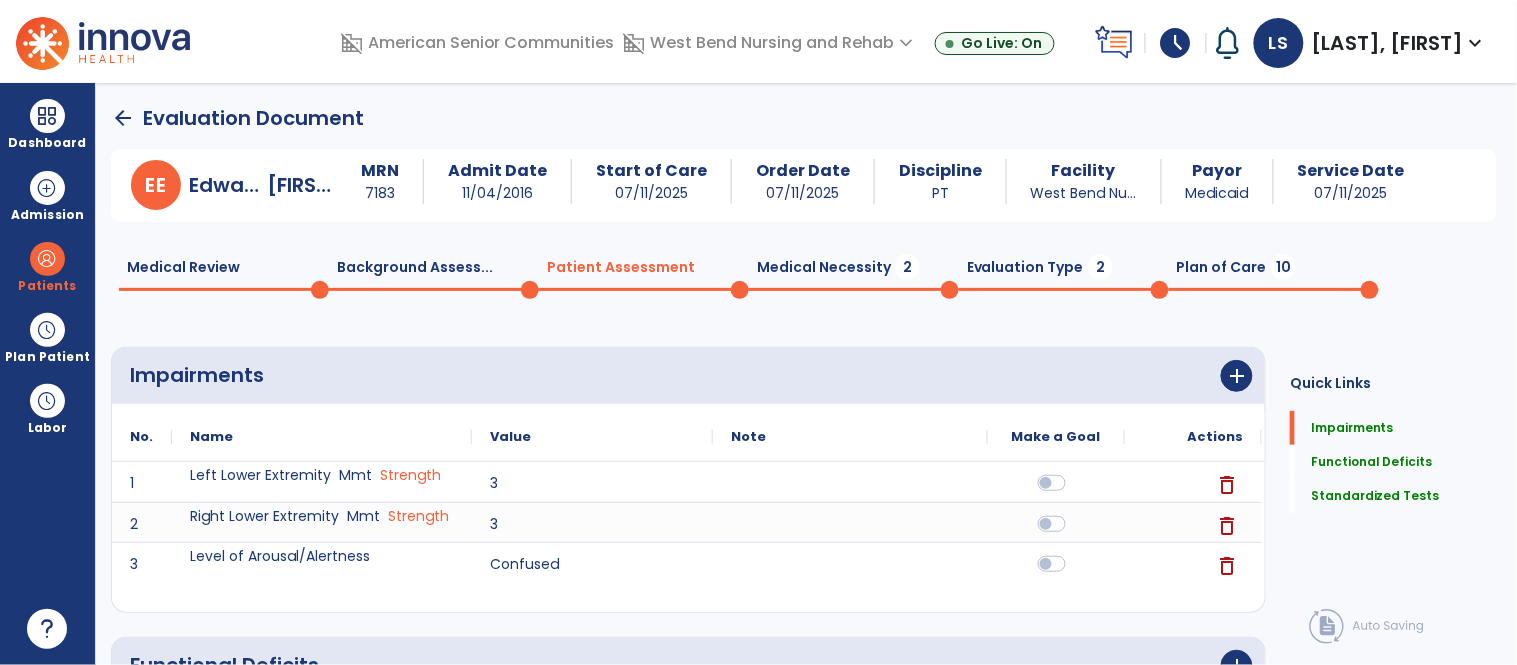 scroll, scrollTop: 20, scrollLeft: 0, axis: vertical 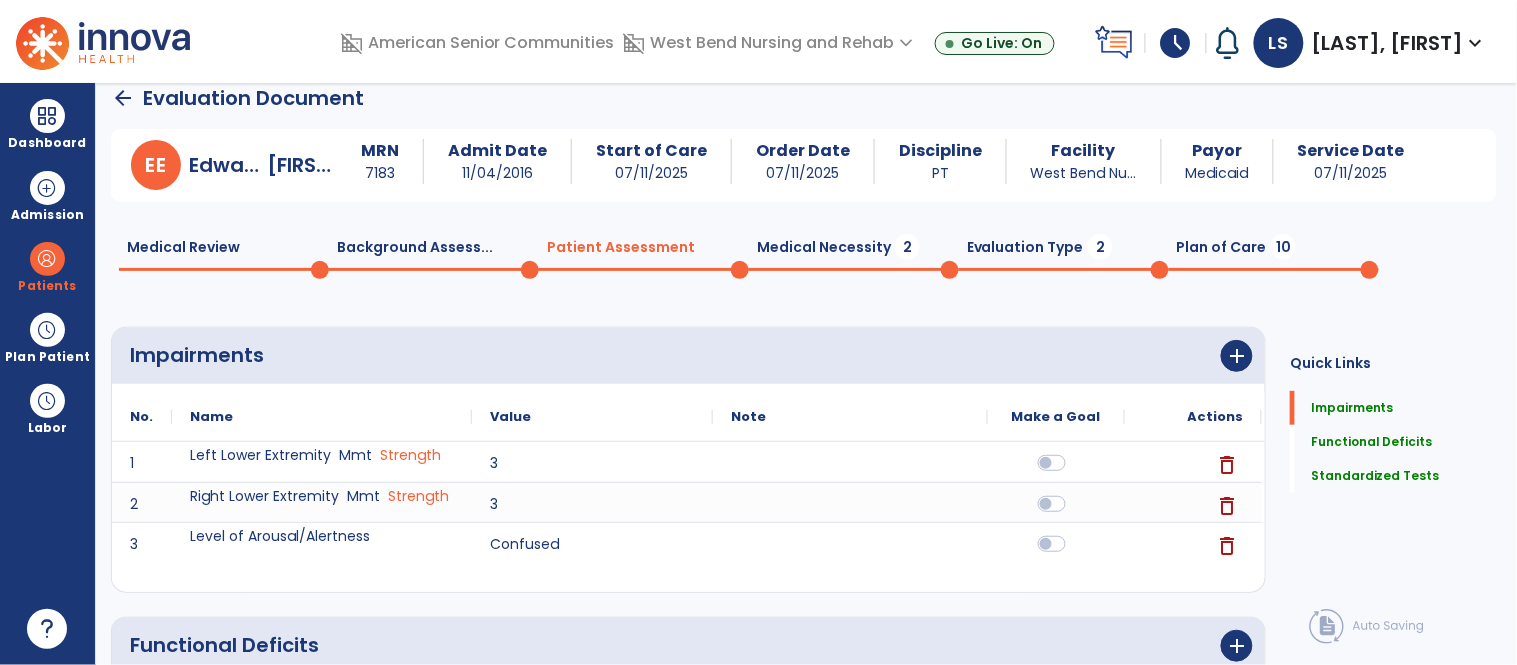 click on "Background Assess...  0" 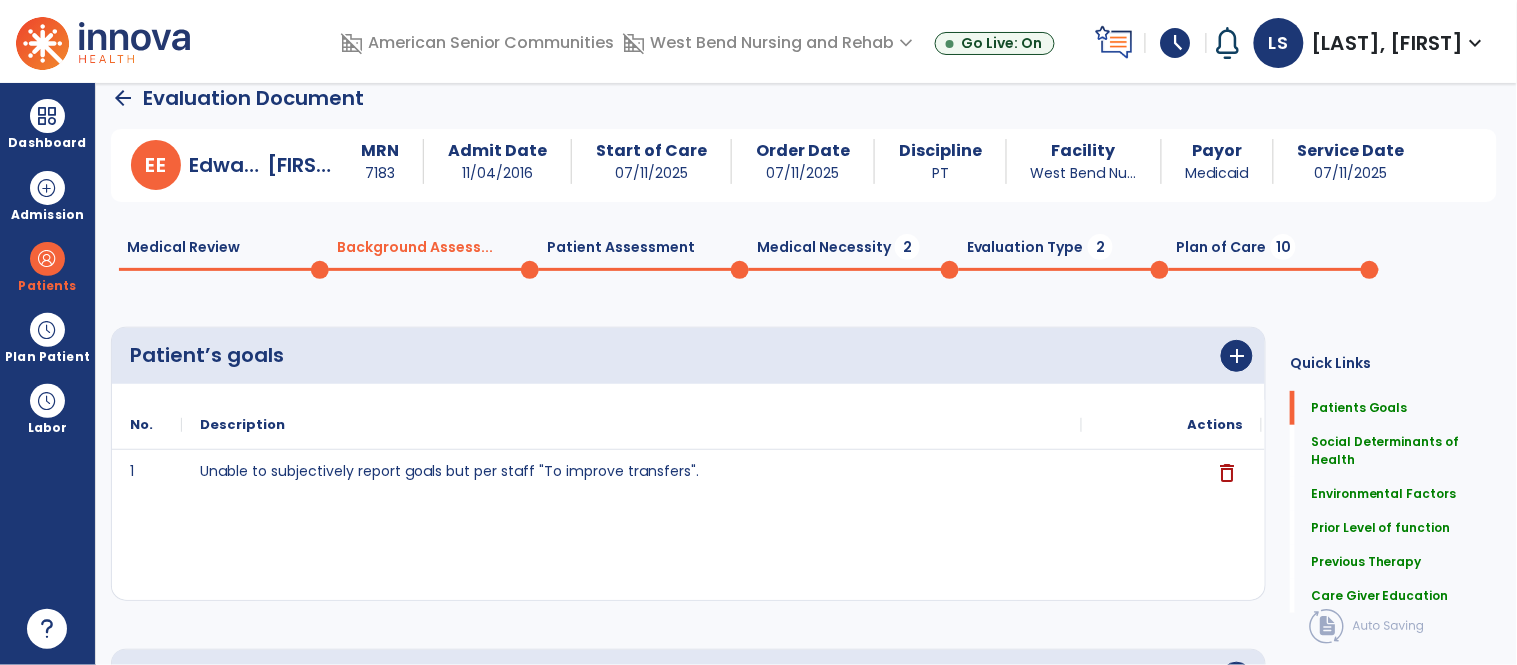 scroll, scrollTop: 42, scrollLeft: 0, axis: vertical 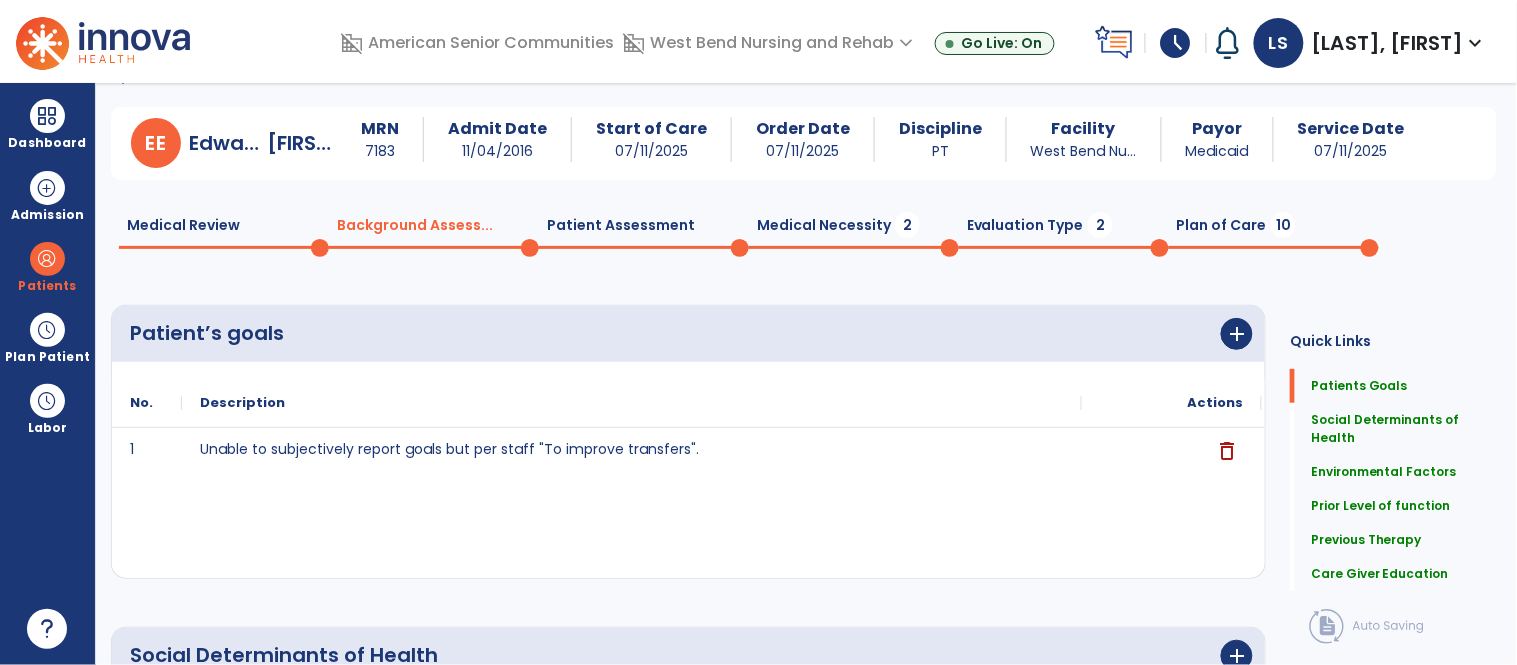 click on "Patient Assessment  0" 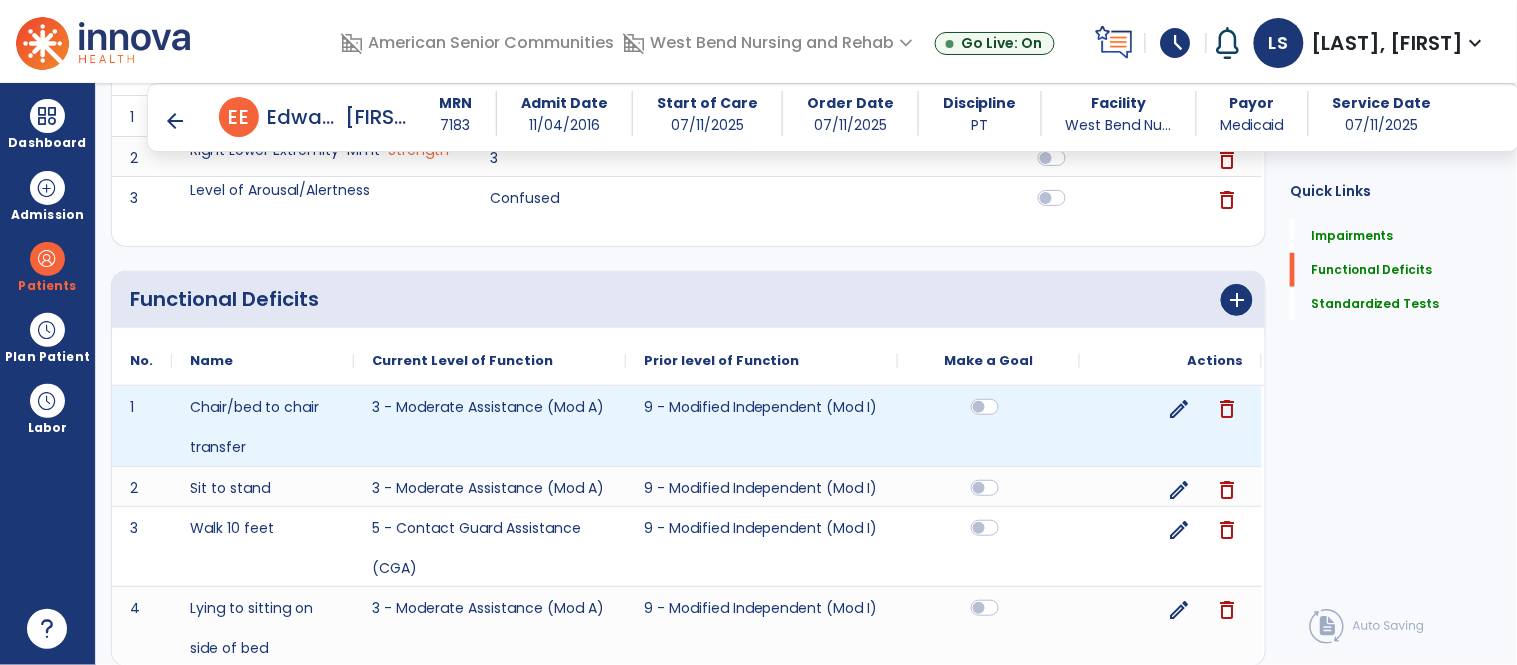 scroll, scrollTop: 335, scrollLeft: 0, axis: vertical 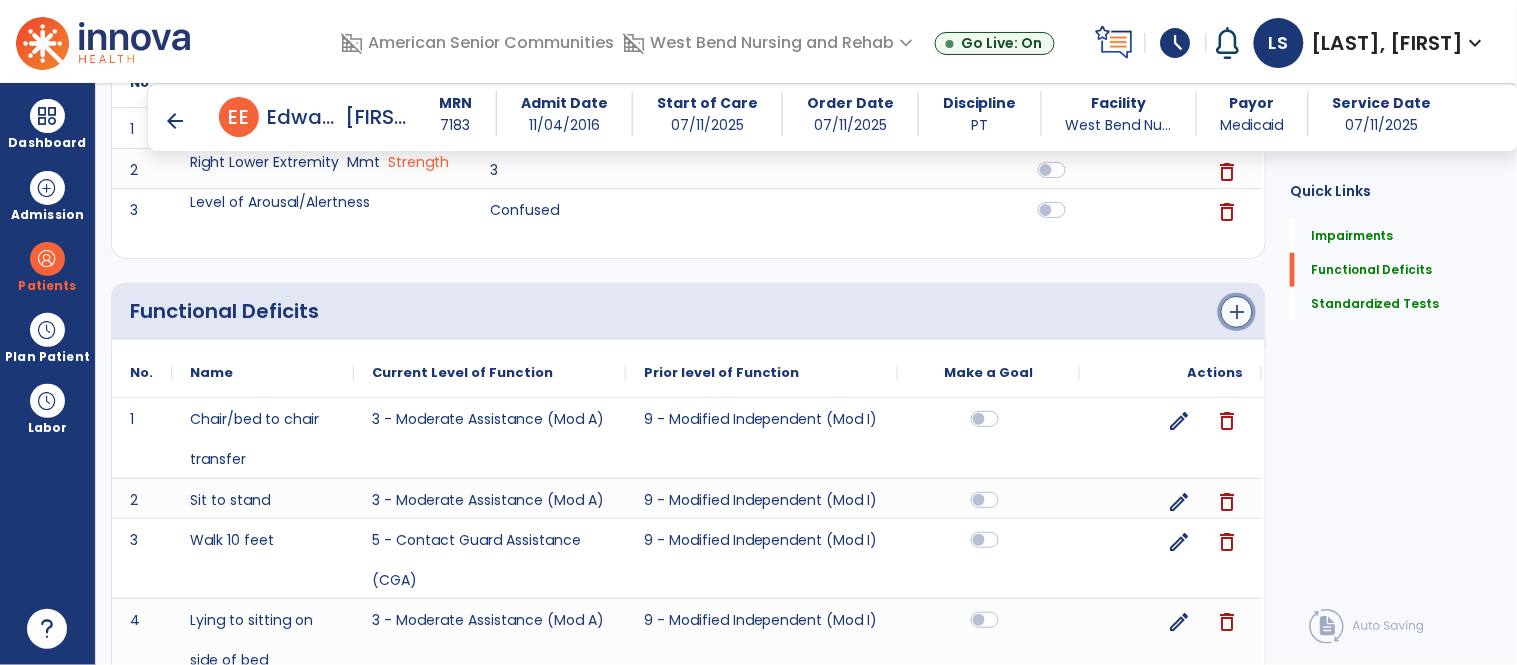 click on "add" 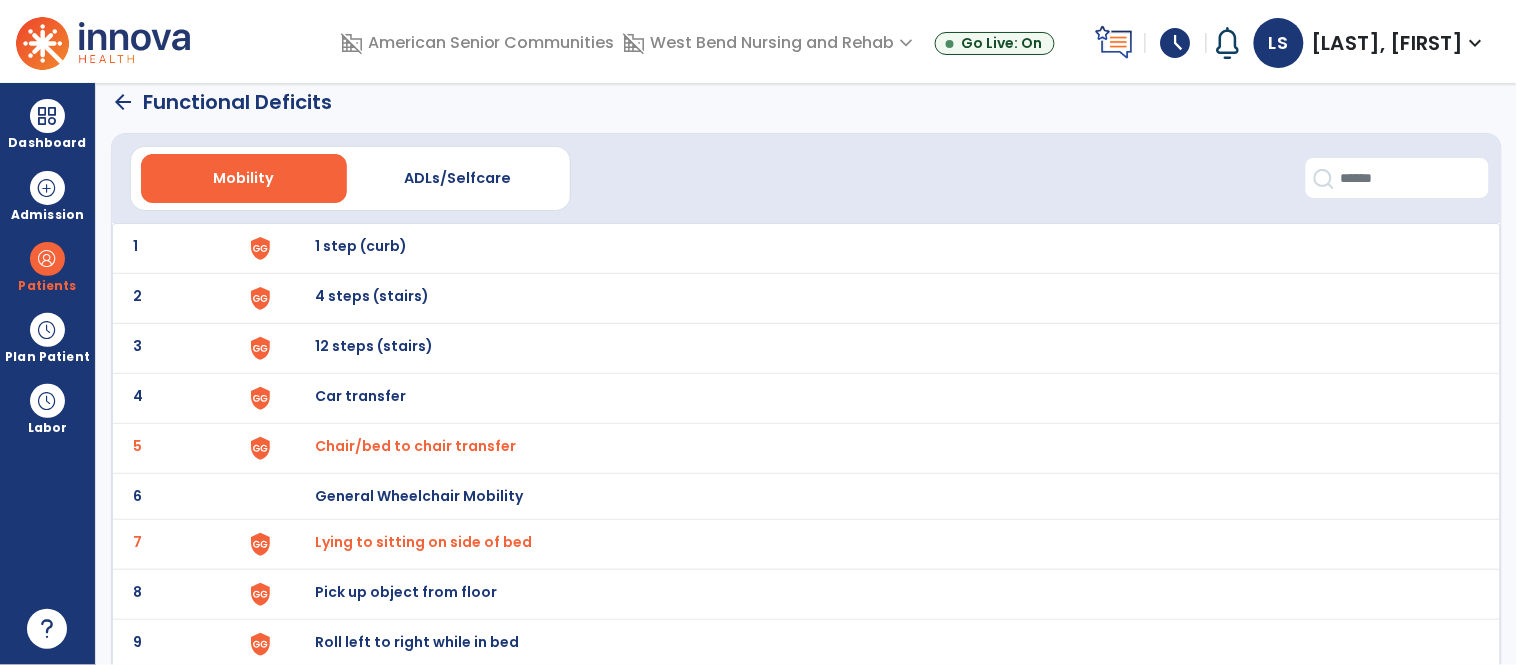scroll, scrollTop: 0, scrollLeft: 0, axis: both 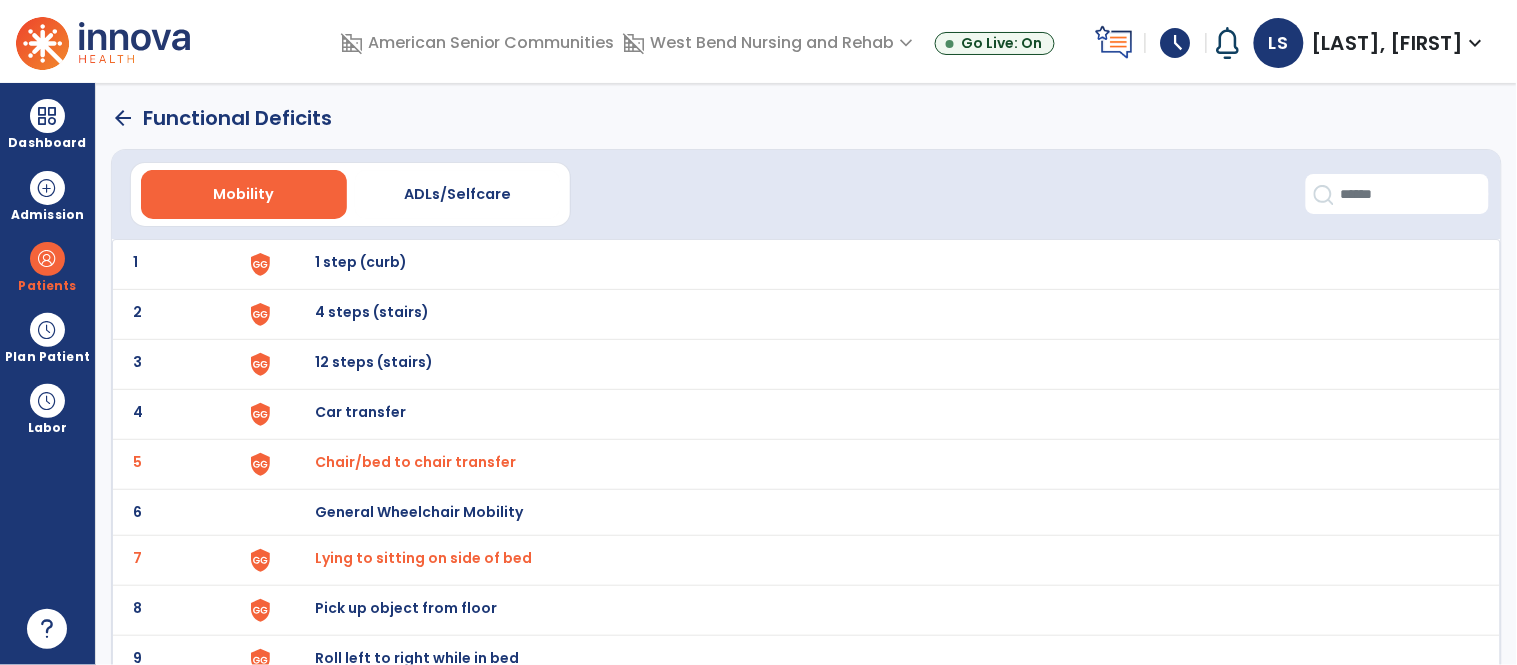 click on "arrow_back" 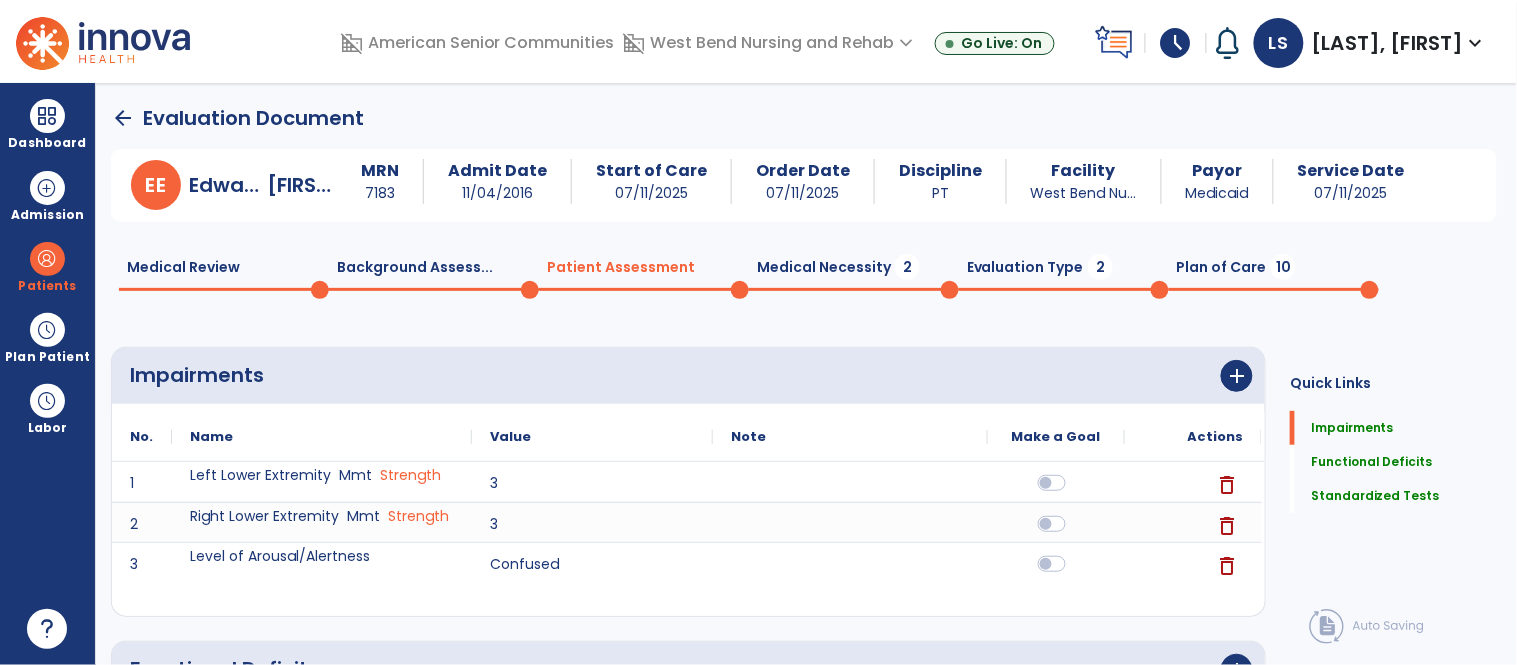 scroll, scrollTop: 20, scrollLeft: 0, axis: vertical 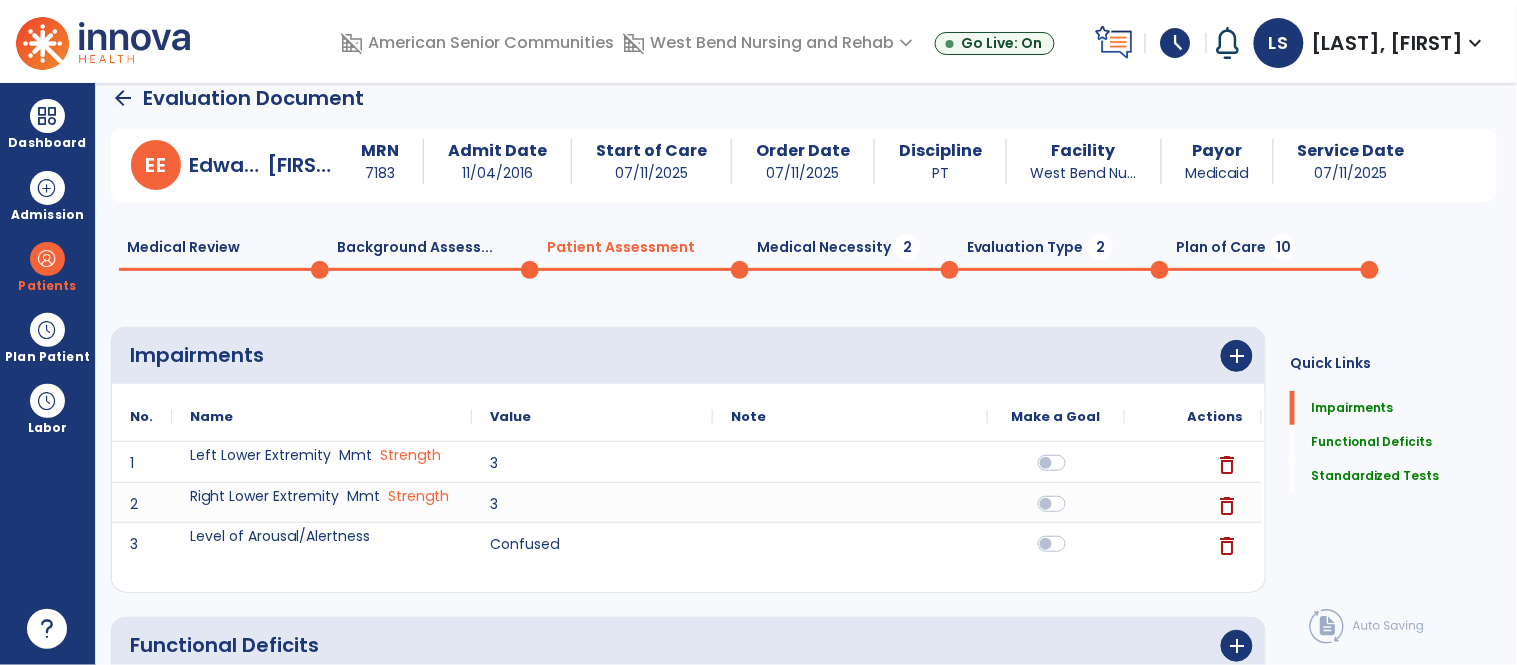click on "Background Assess...  0" 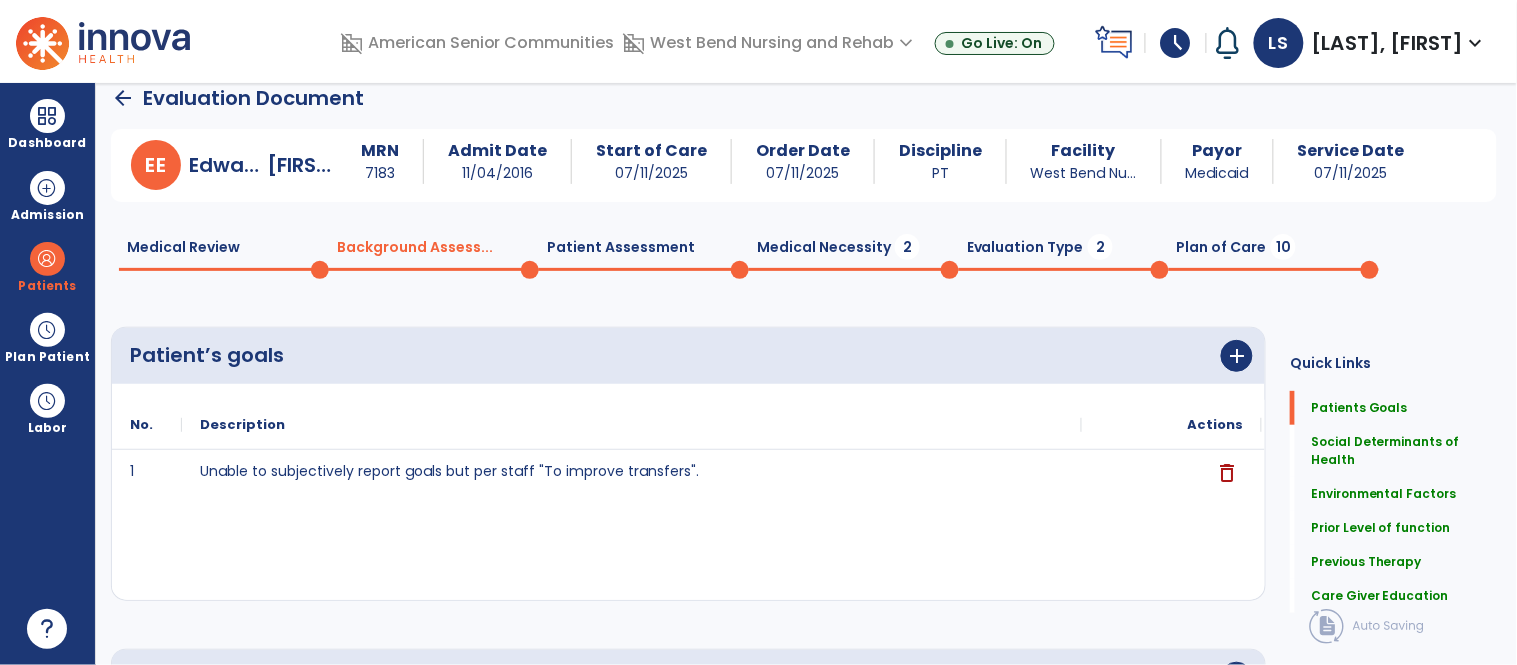 click on "Patient Assessment  0" 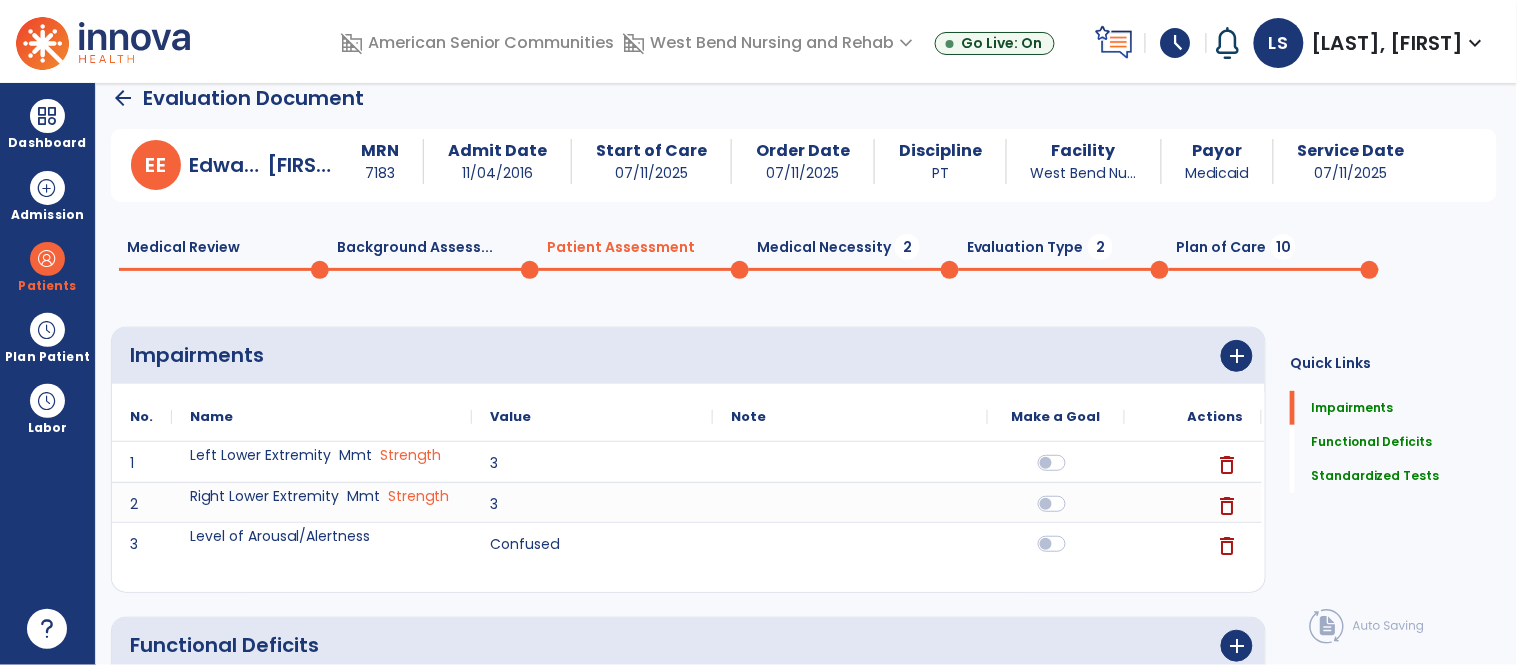 scroll, scrollTop: 20, scrollLeft: 0, axis: vertical 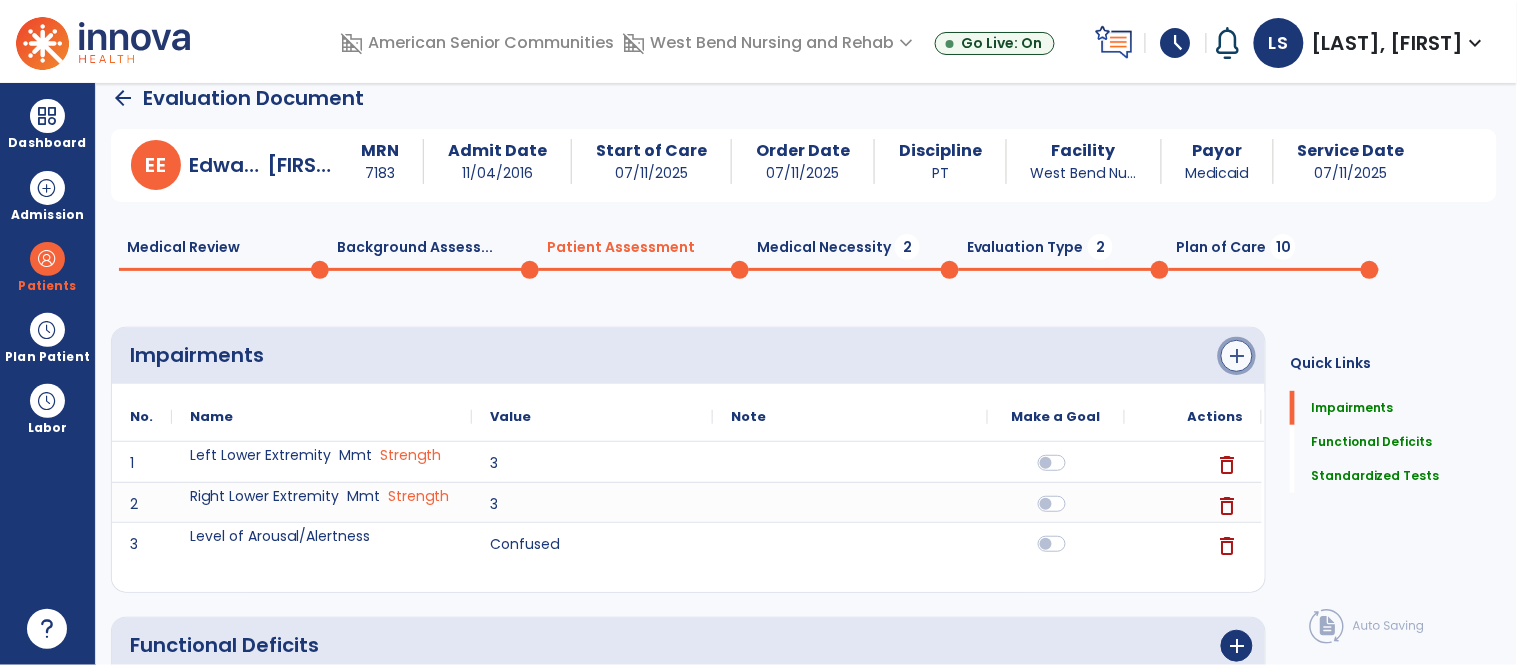 click on "add" 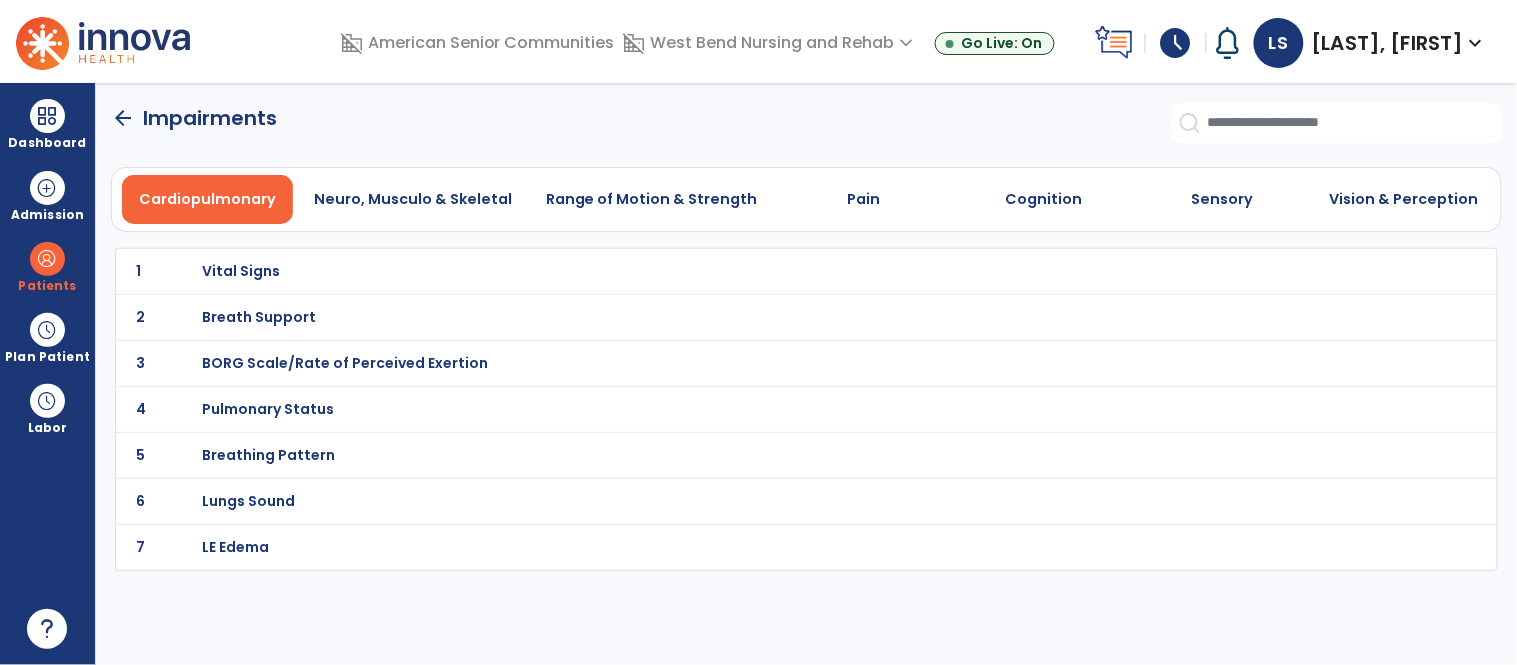 scroll, scrollTop: 0, scrollLeft: 0, axis: both 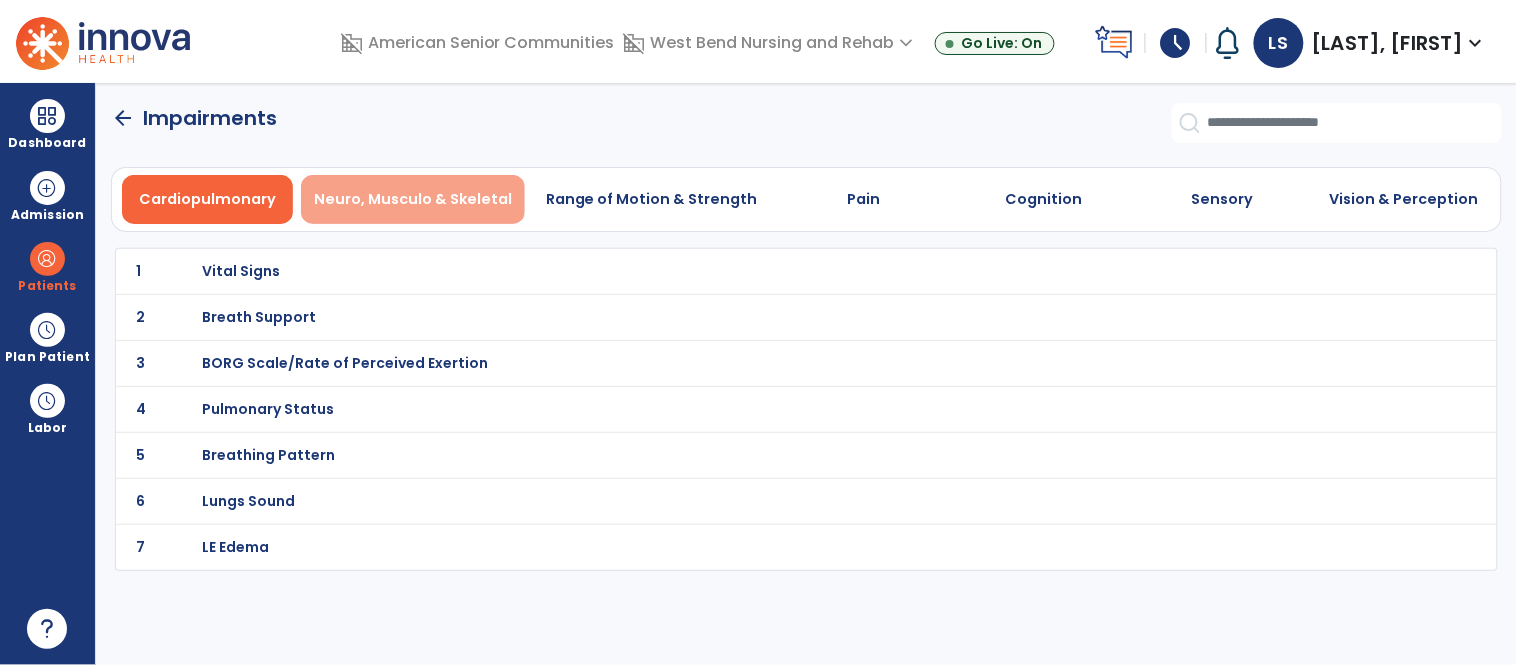 click on "Neuro, Musculo & Skeletal" at bounding box center [413, 199] 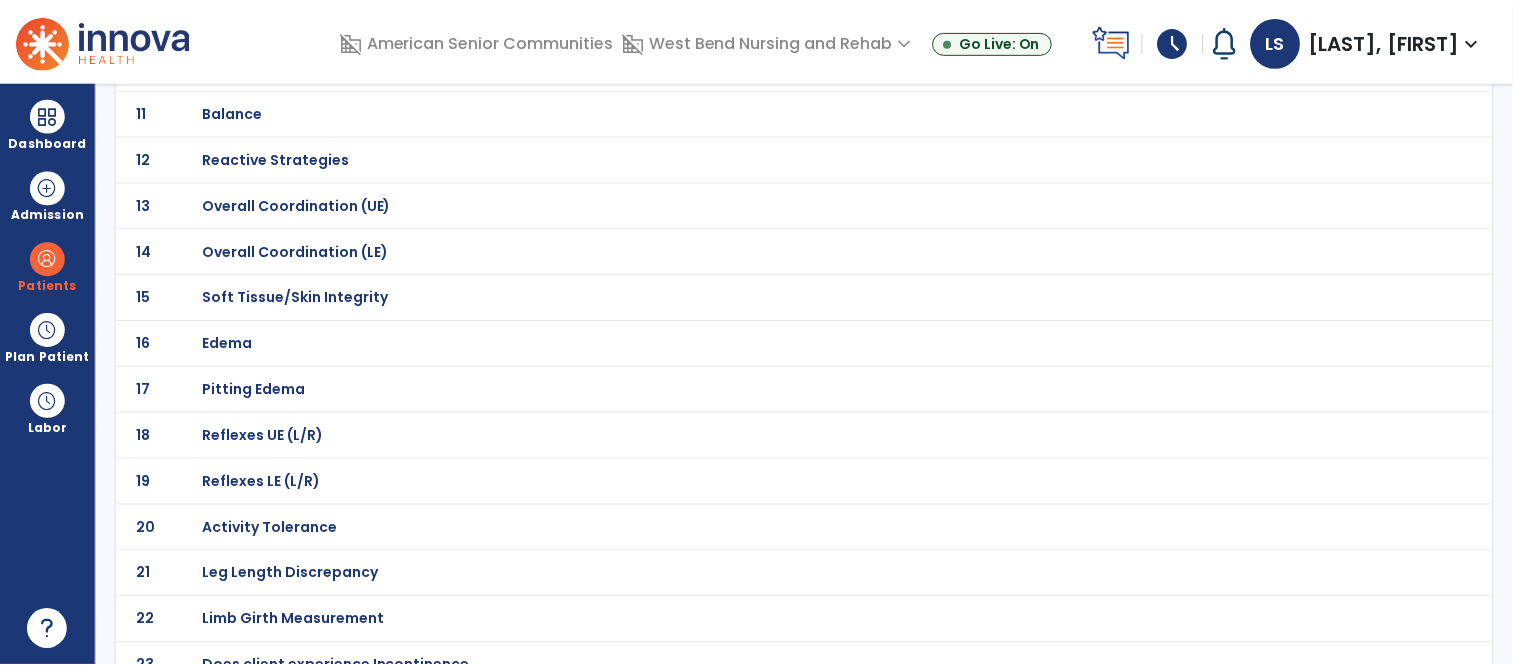 scroll, scrollTop: 595, scrollLeft: 0, axis: vertical 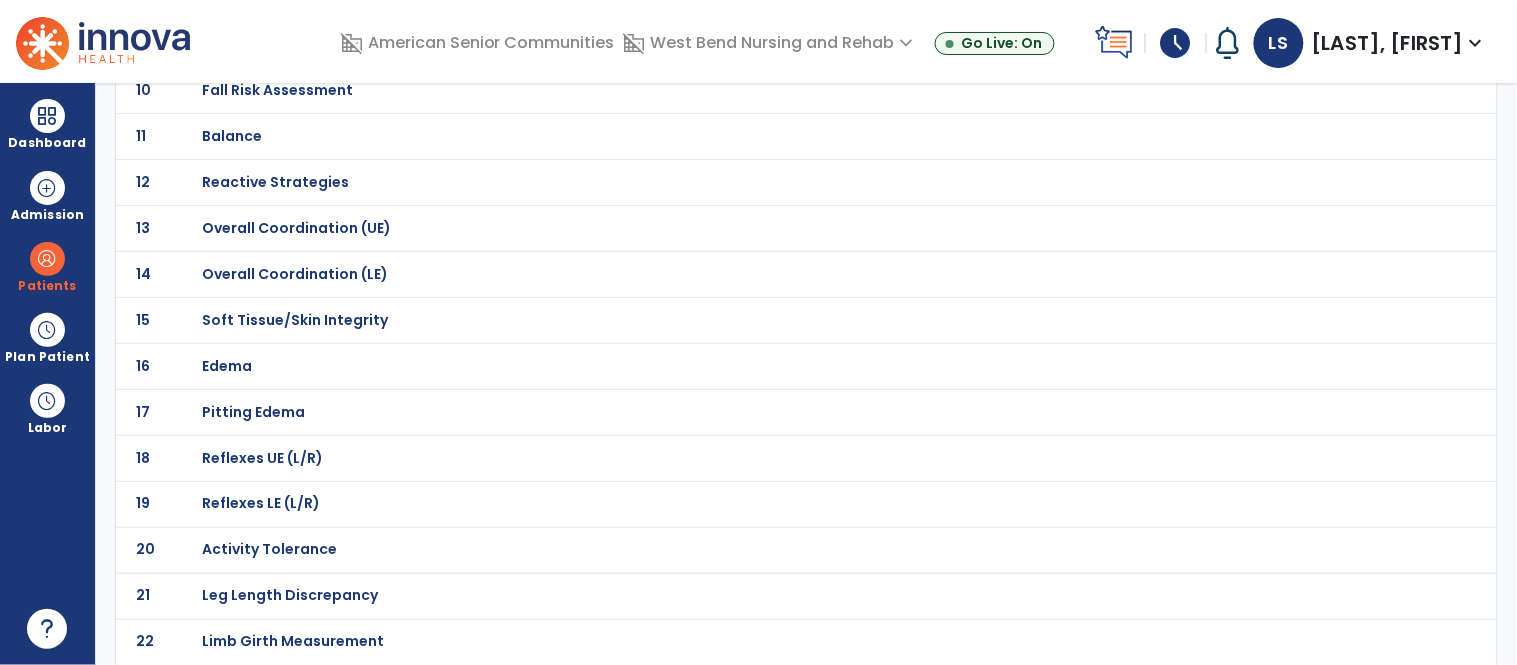 click on "Balance" at bounding box center (762, -324) 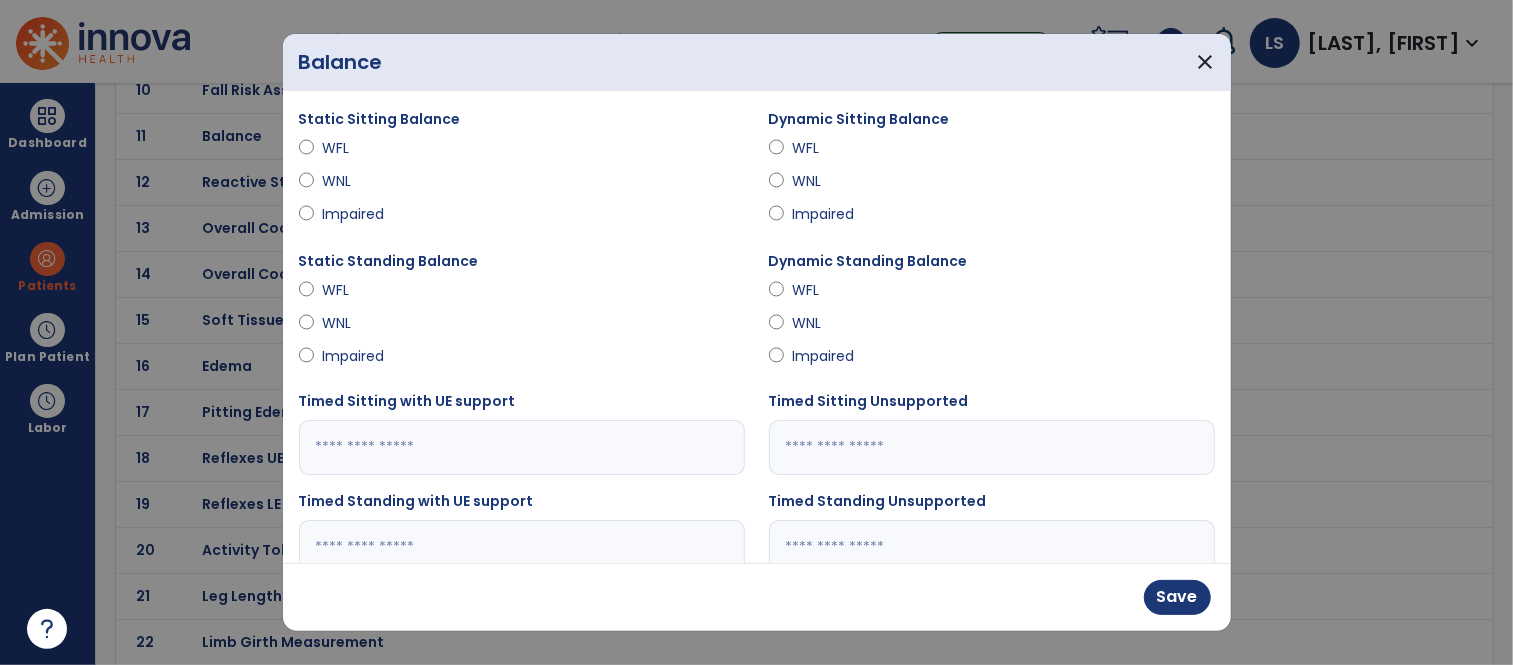 click at bounding box center [522, 447] 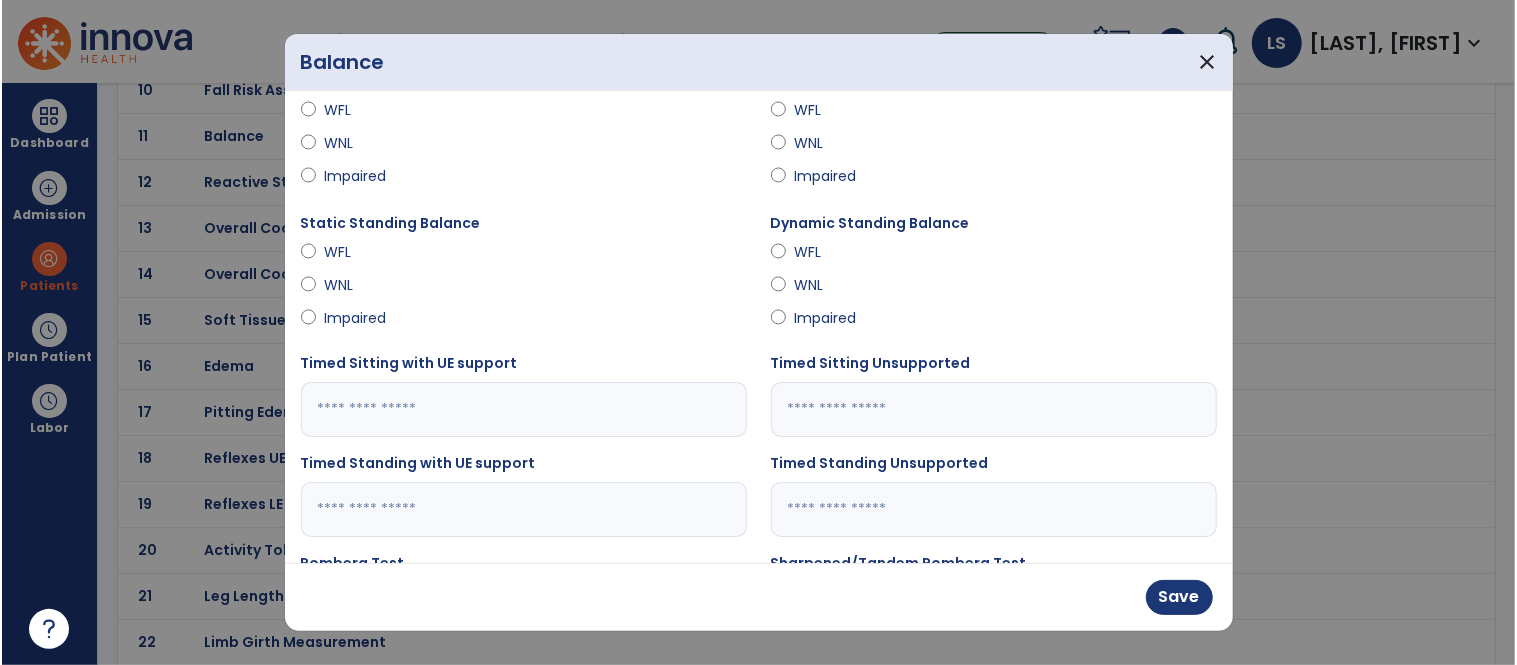 scroll, scrollTop: 73, scrollLeft: 0, axis: vertical 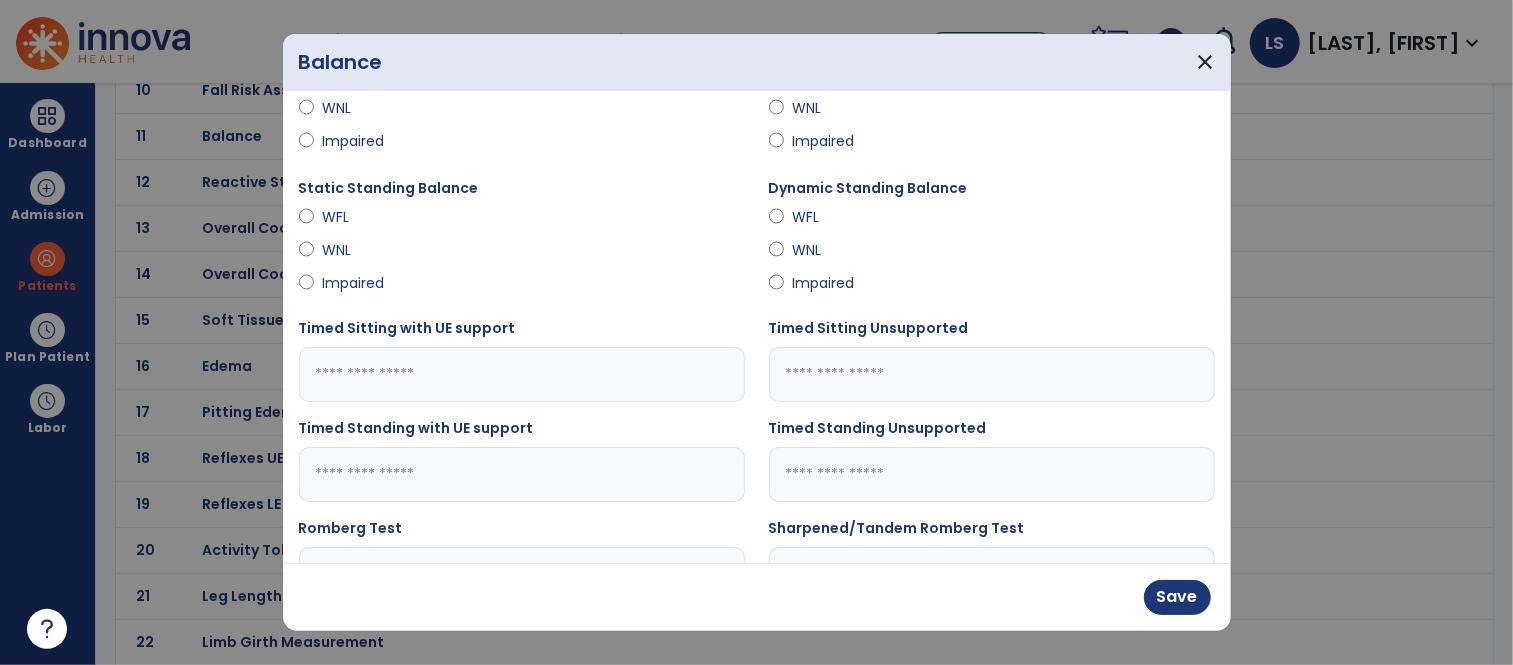 type on "*" 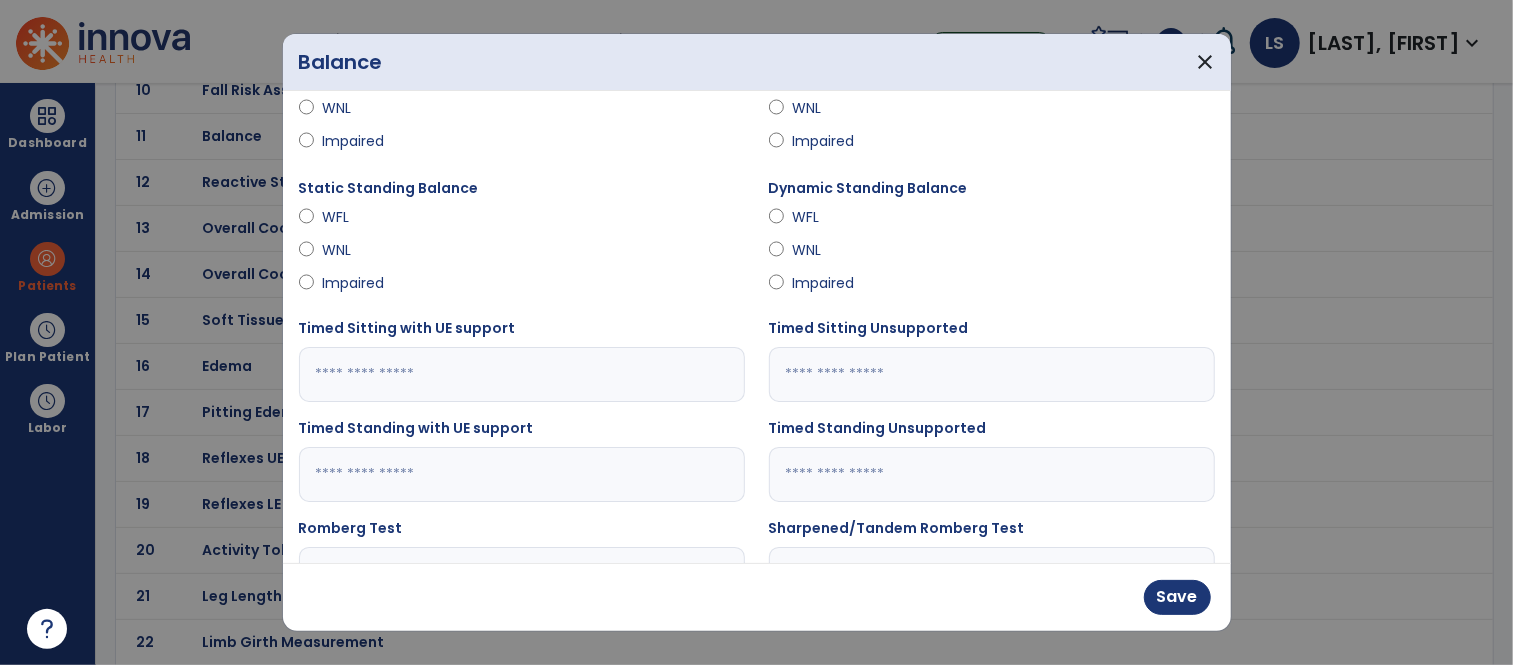 click at bounding box center (522, 474) 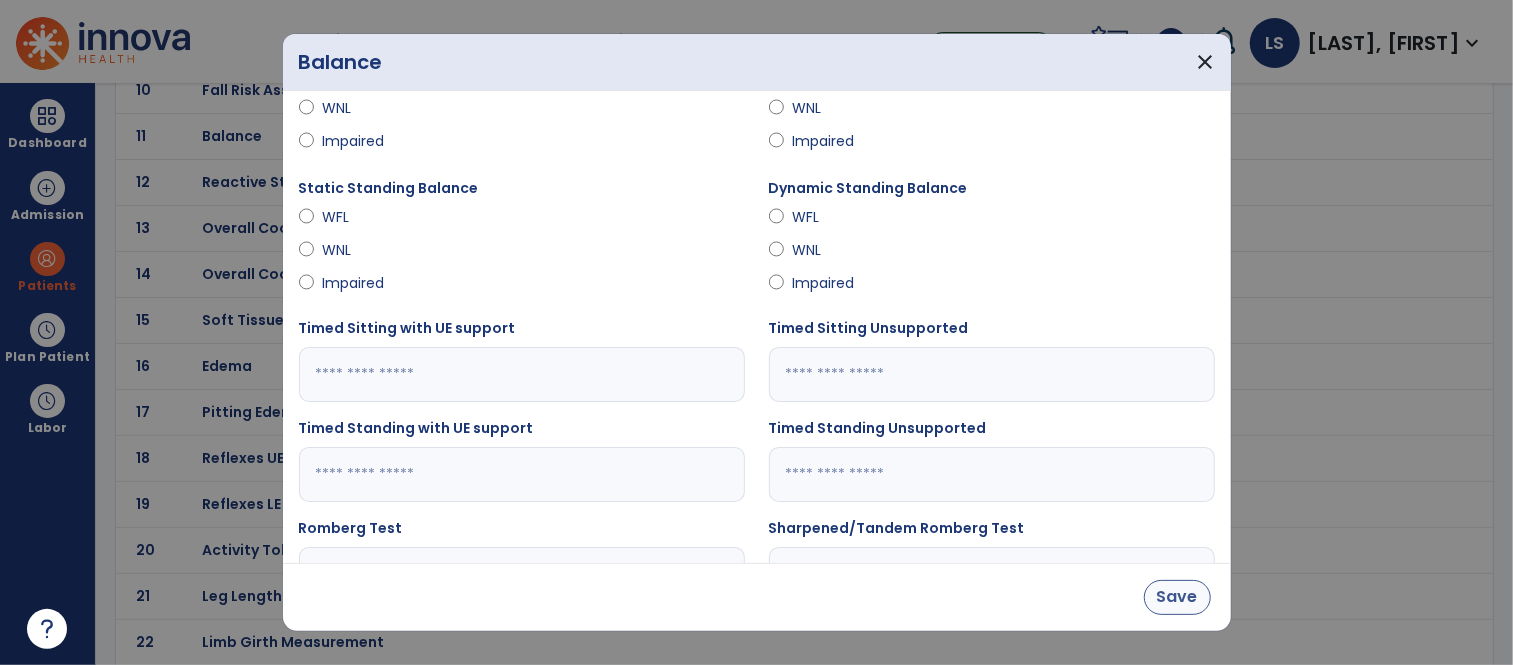 type on "**" 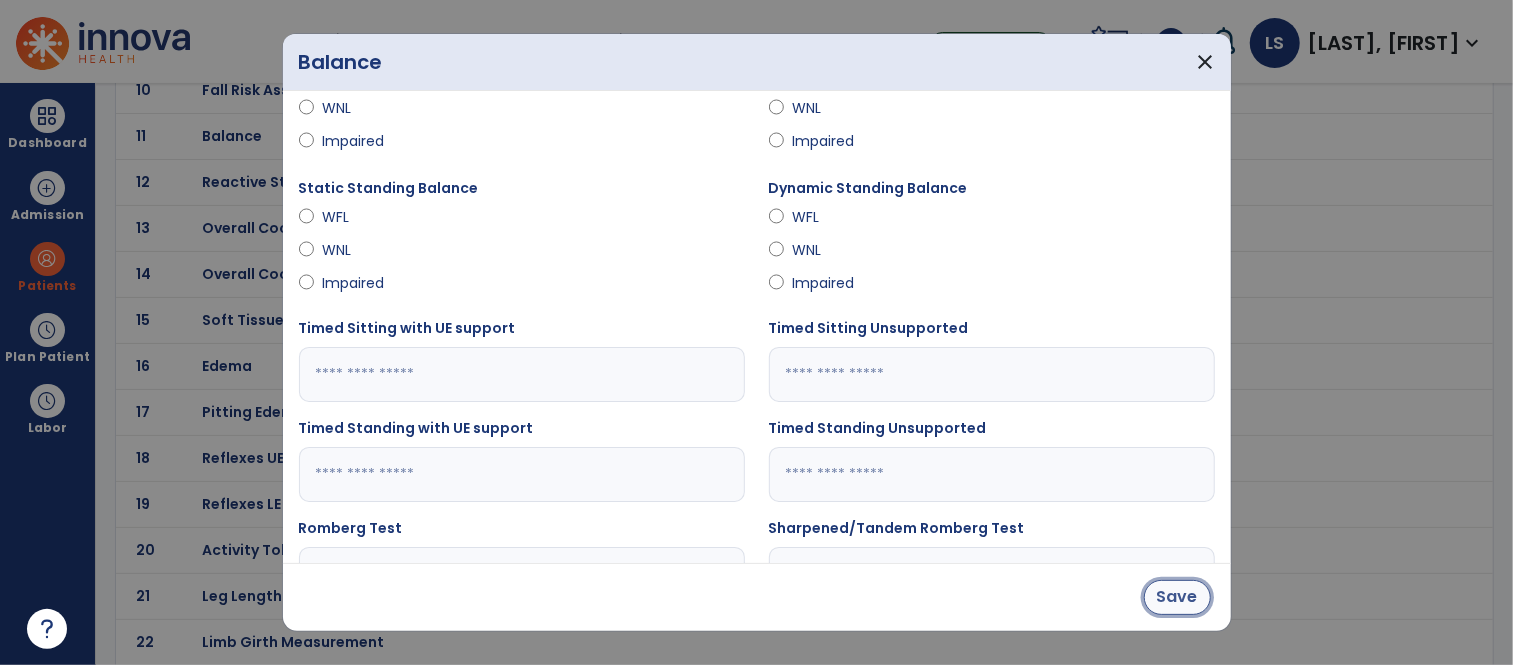 click on "Save" at bounding box center [1177, 597] 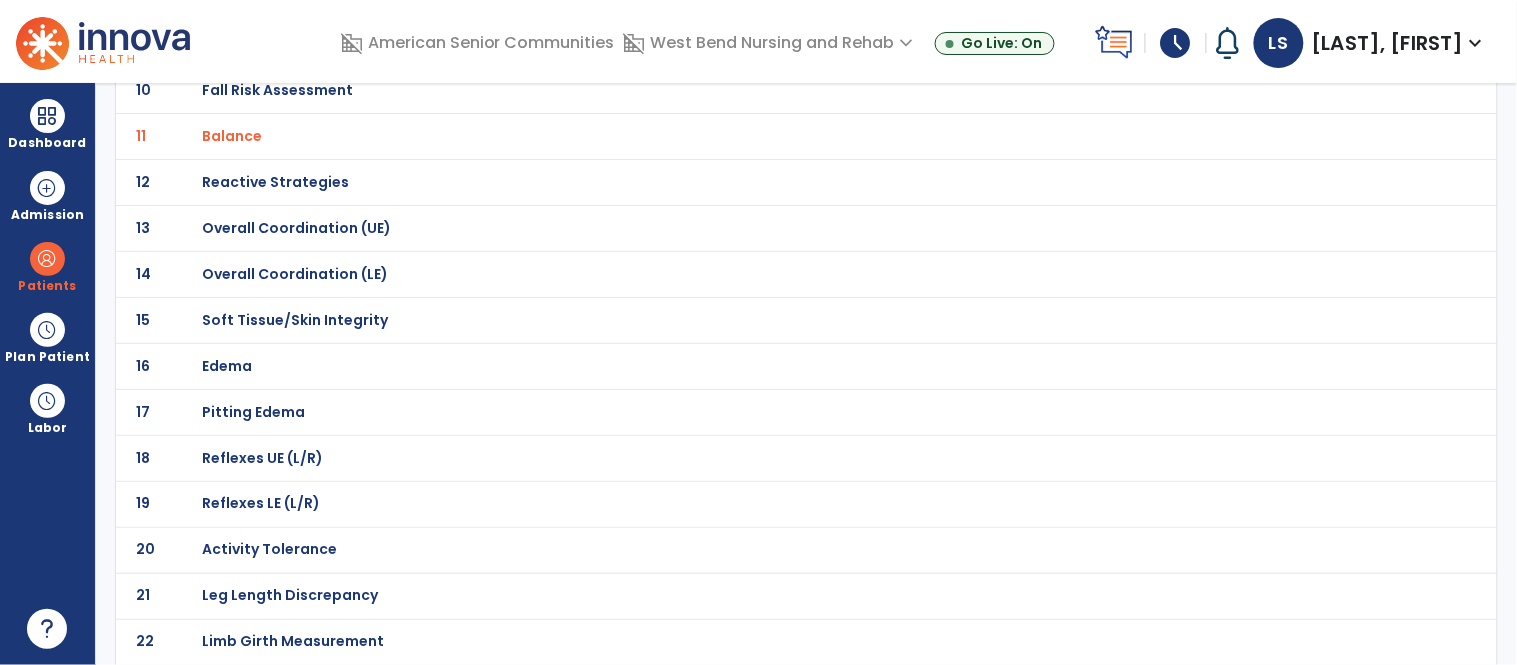click on "11 Balance" 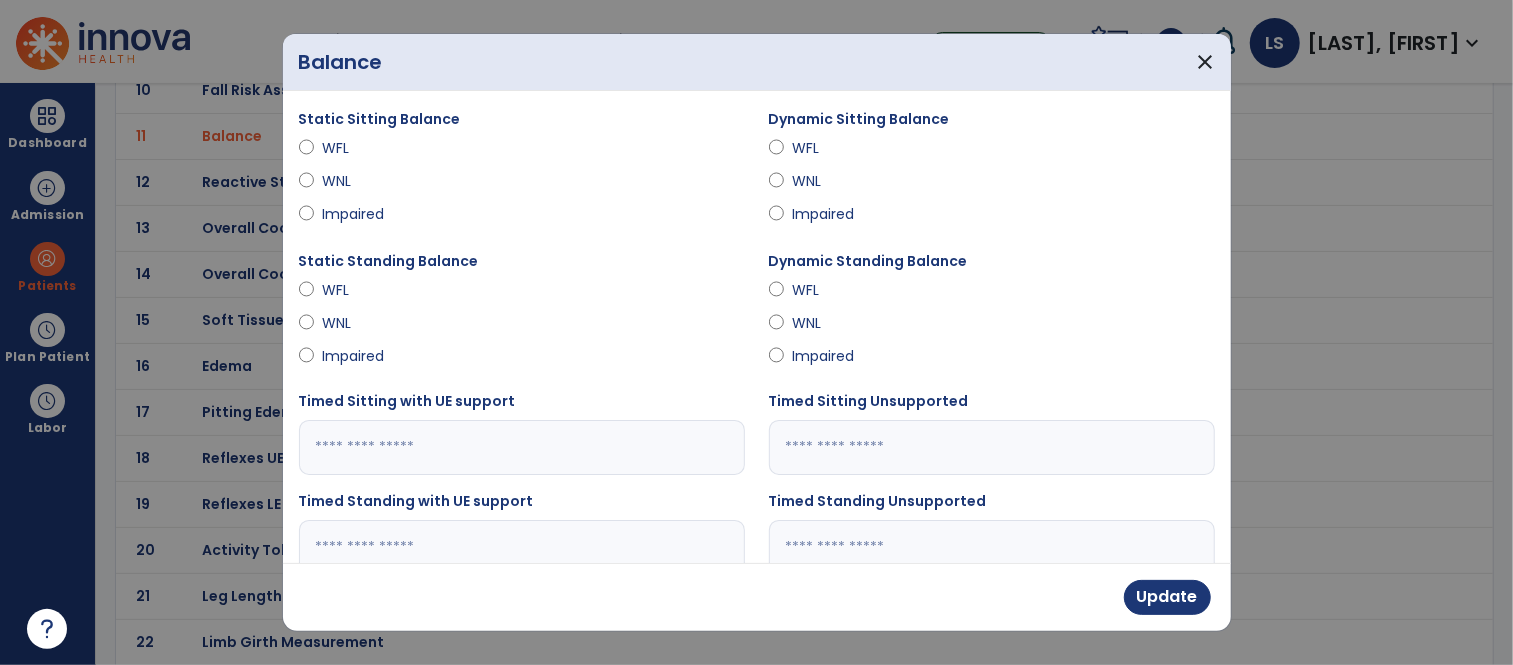 drag, startPoint x: 910, startPoint y: 447, endPoint x: 689, endPoint y: 461, distance: 221.443 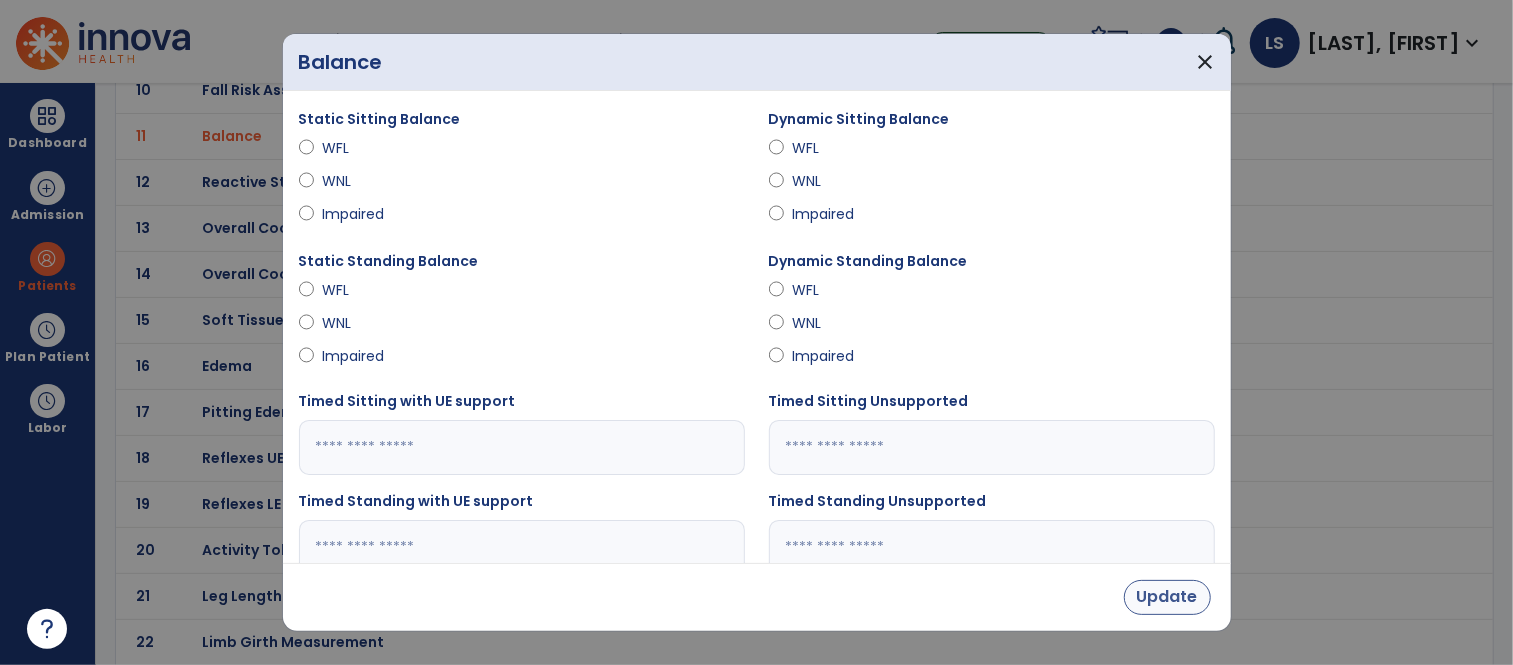 type on "***" 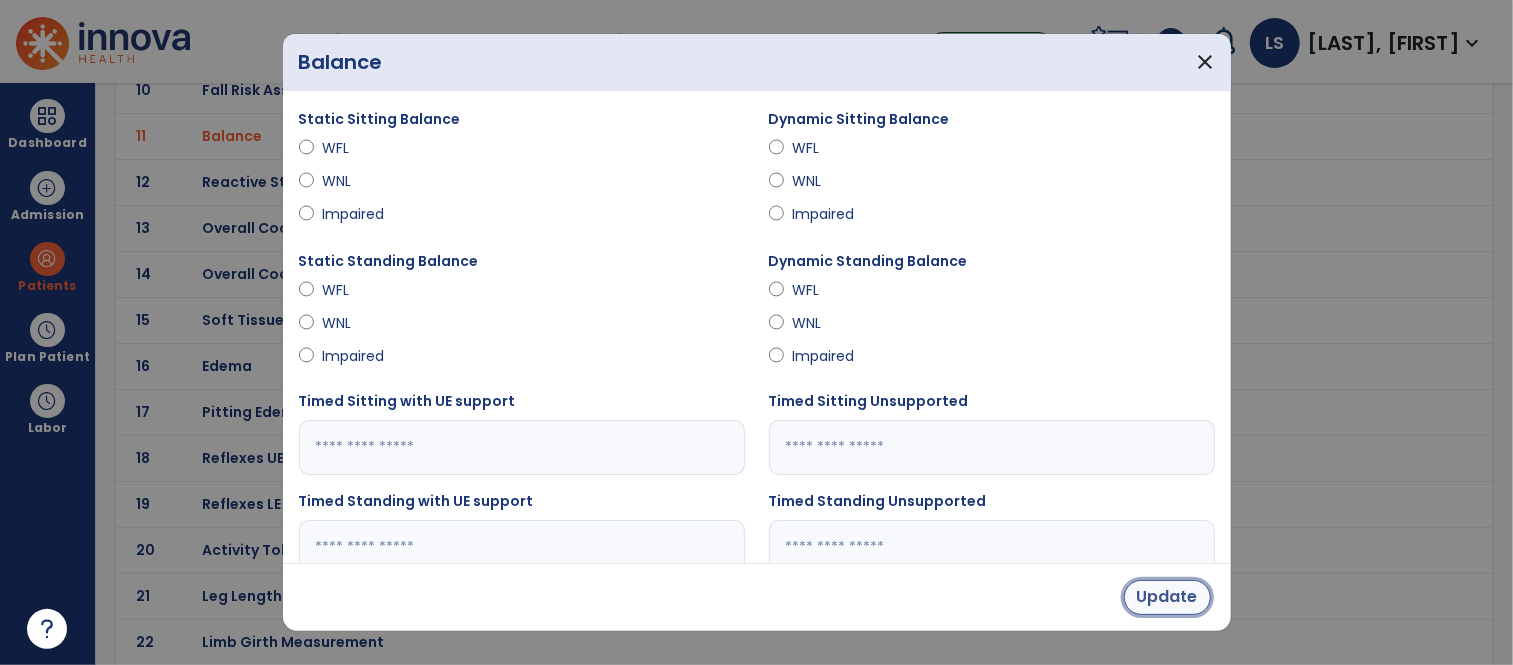 click on "Update" at bounding box center (1167, 597) 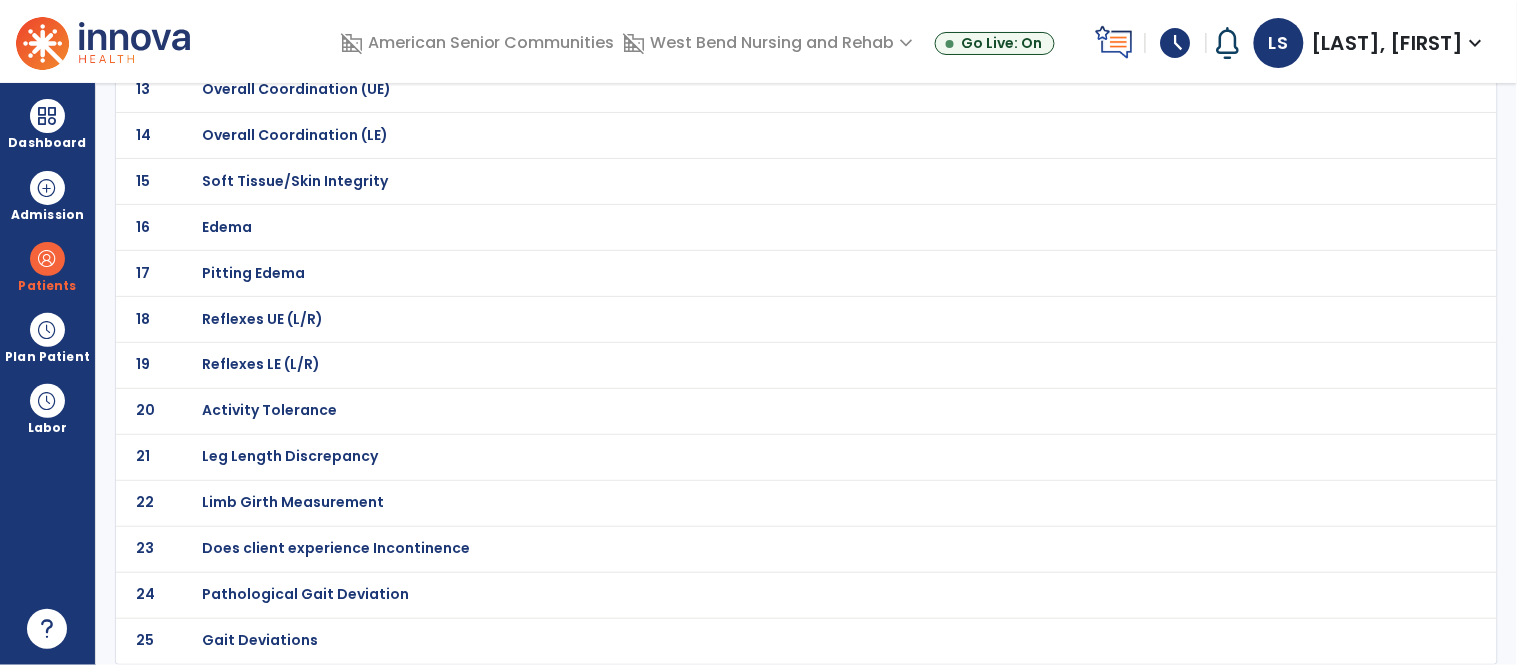 scroll, scrollTop: 0, scrollLeft: 0, axis: both 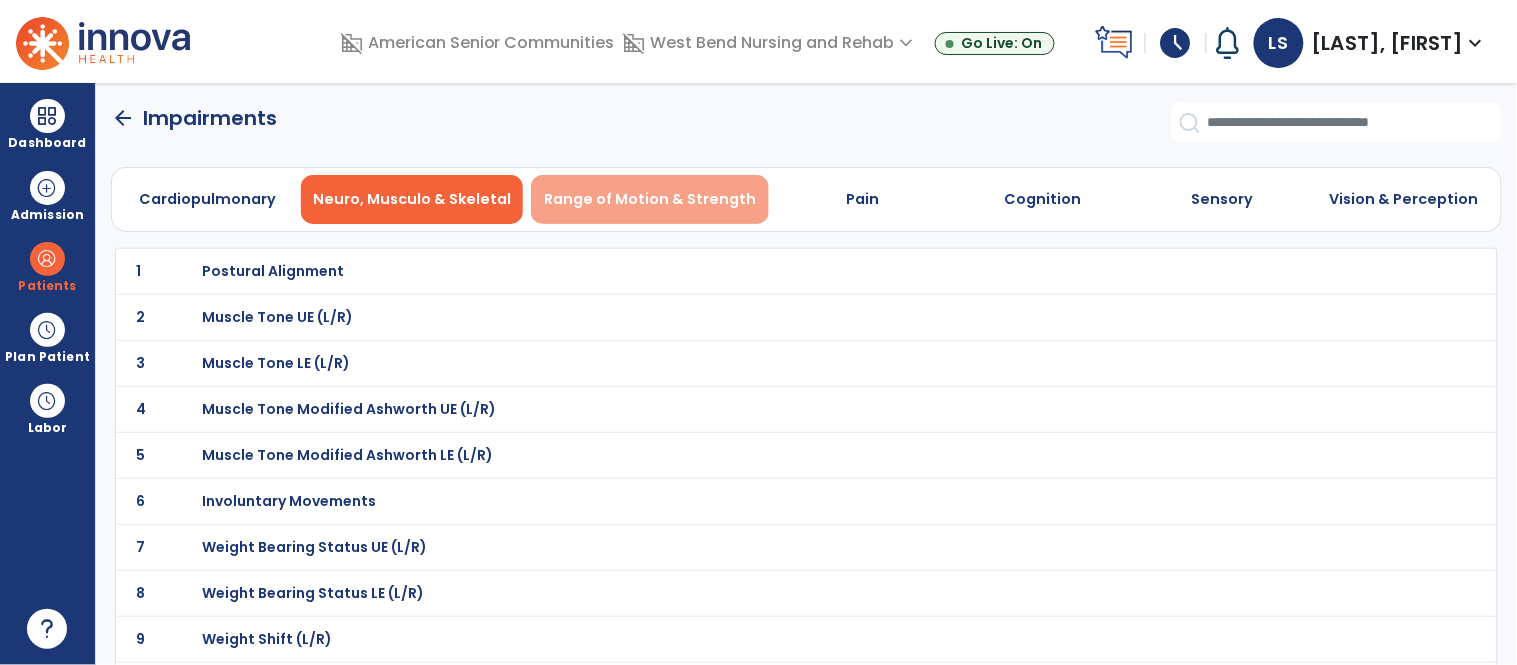 click on "Range of Motion & Strength" at bounding box center [650, 199] 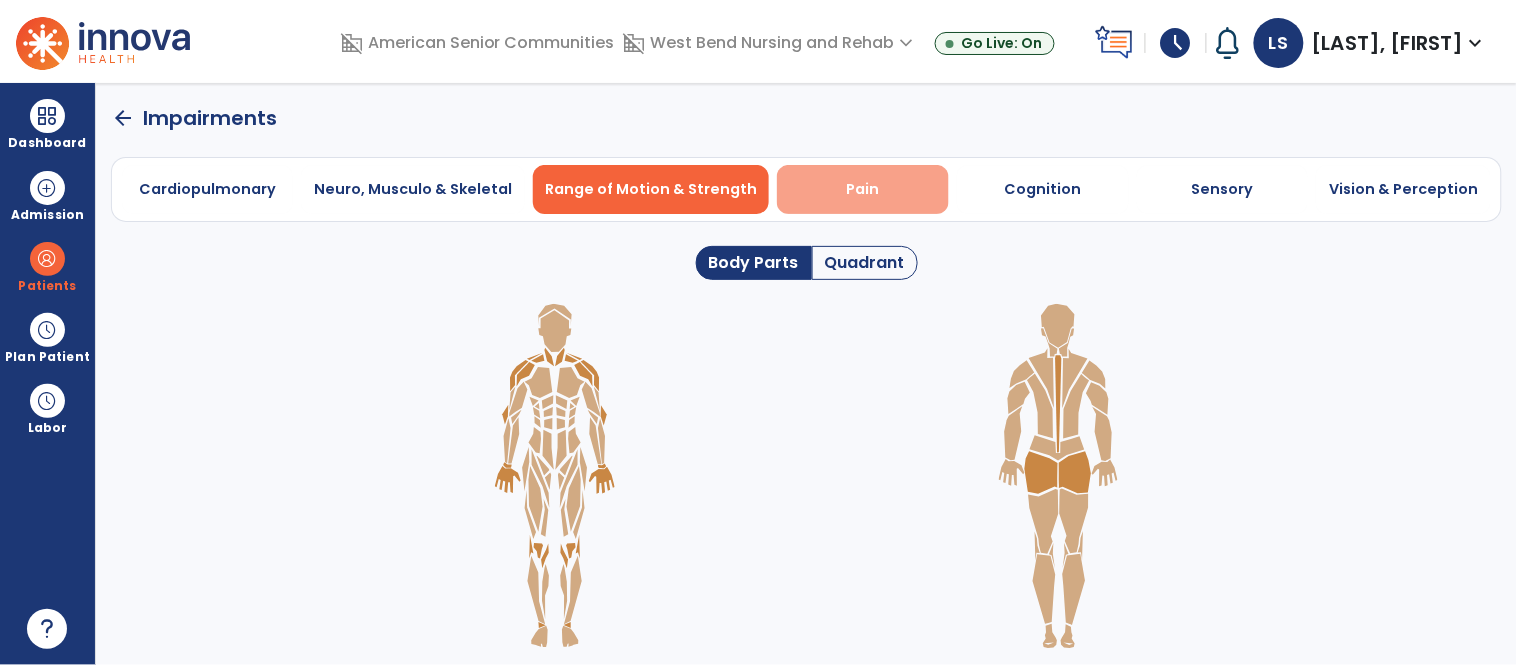 click on "Pain" at bounding box center (863, 189) 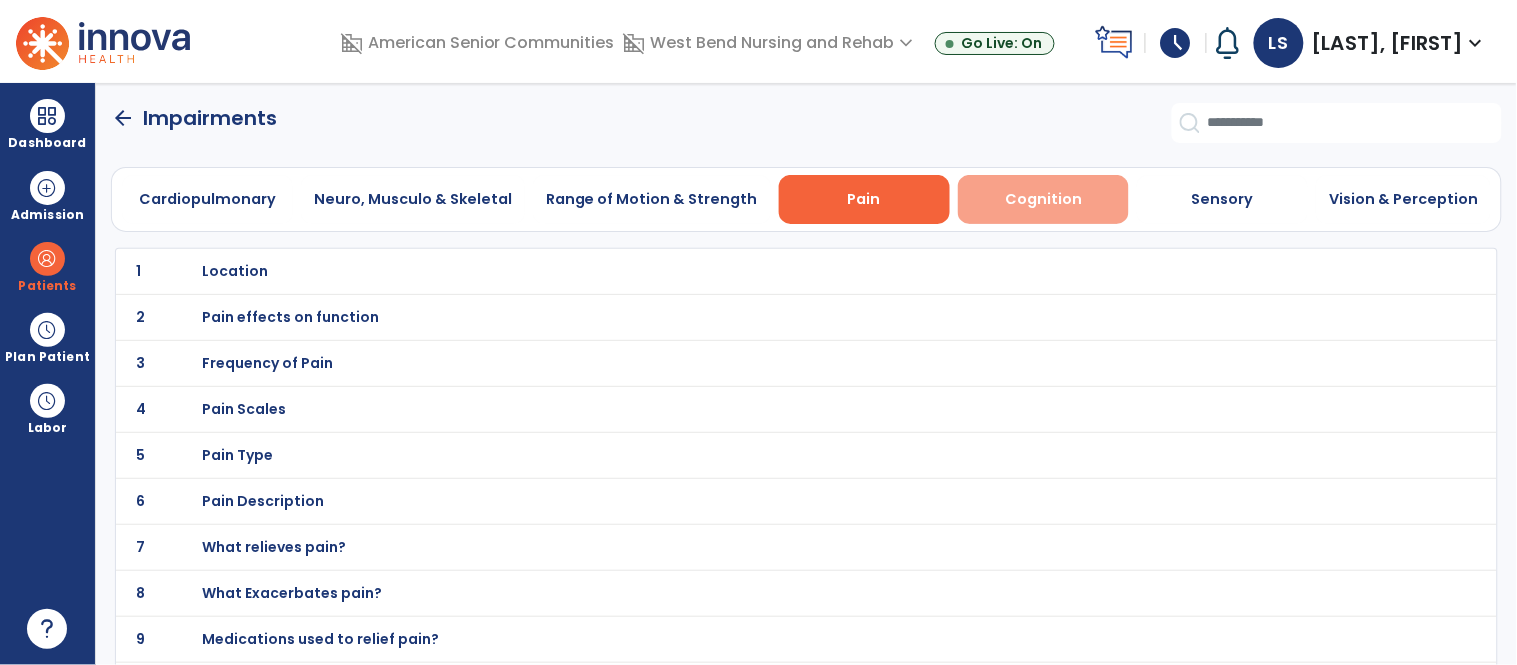 click on "Cognition" at bounding box center (1043, 199) 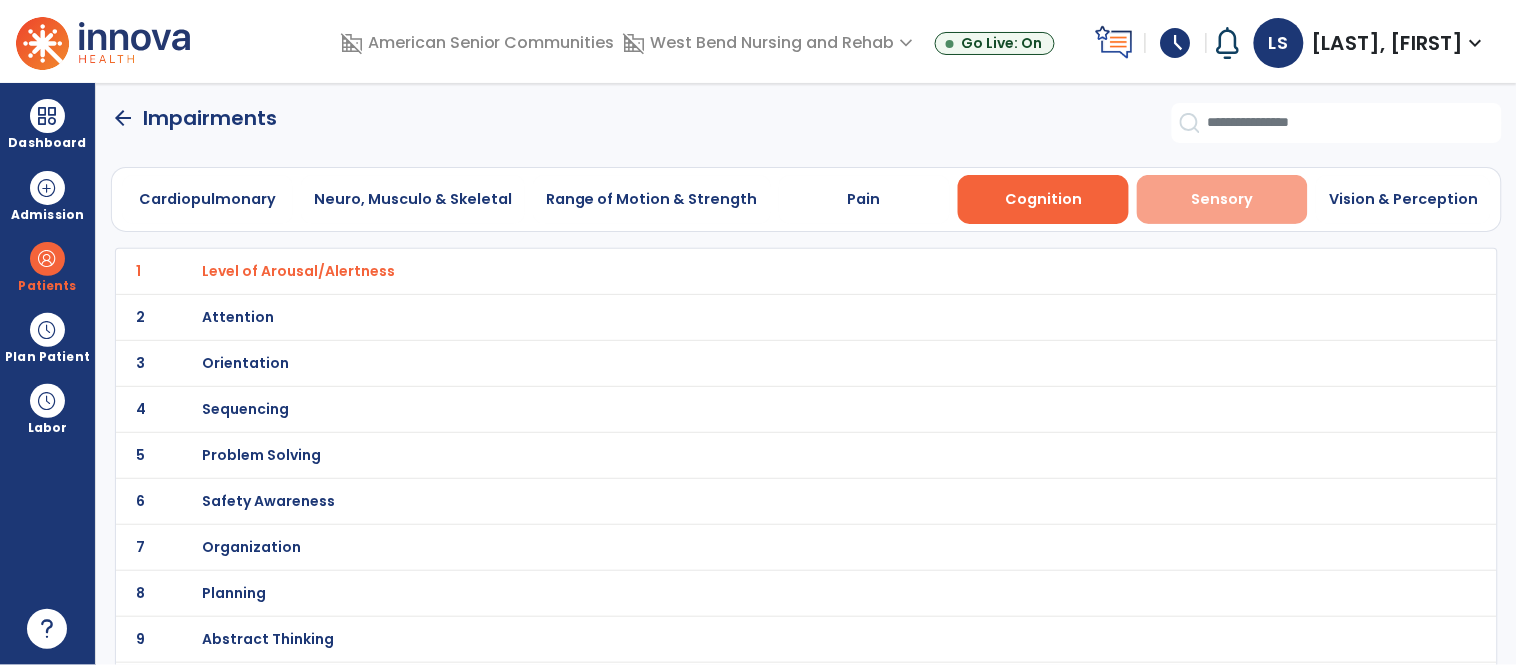 click on "Sensory" at bounding box center (1223, 199) 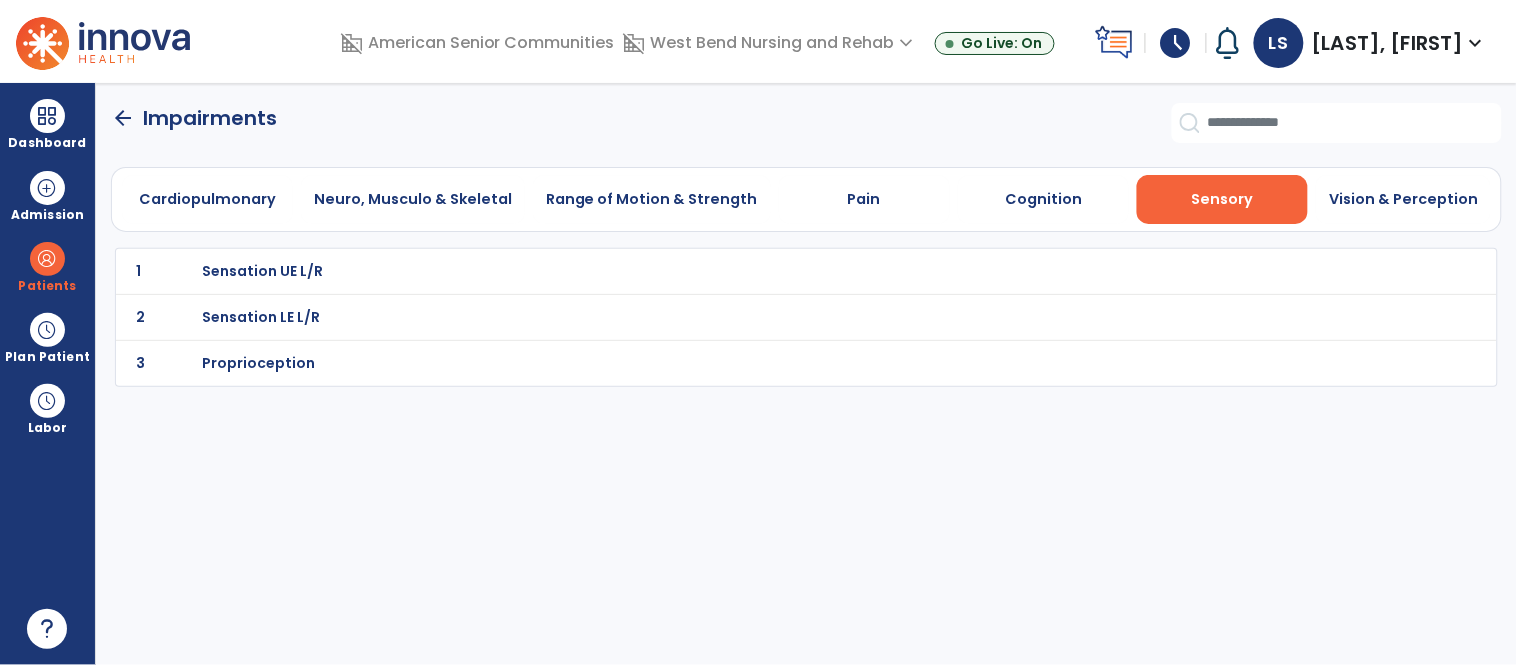 click on "arrow_back" 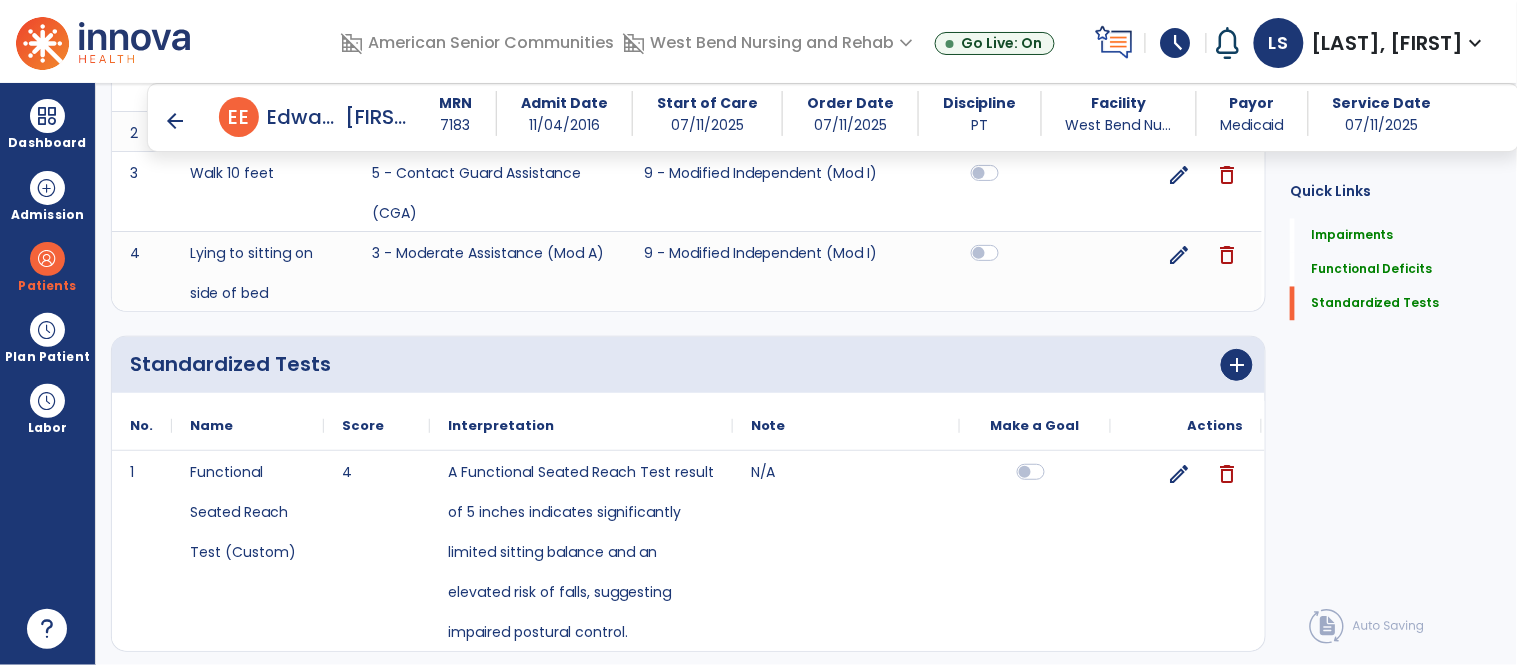 scroll, scrollTop: 897, scrollLeft: 0, axis: vertical 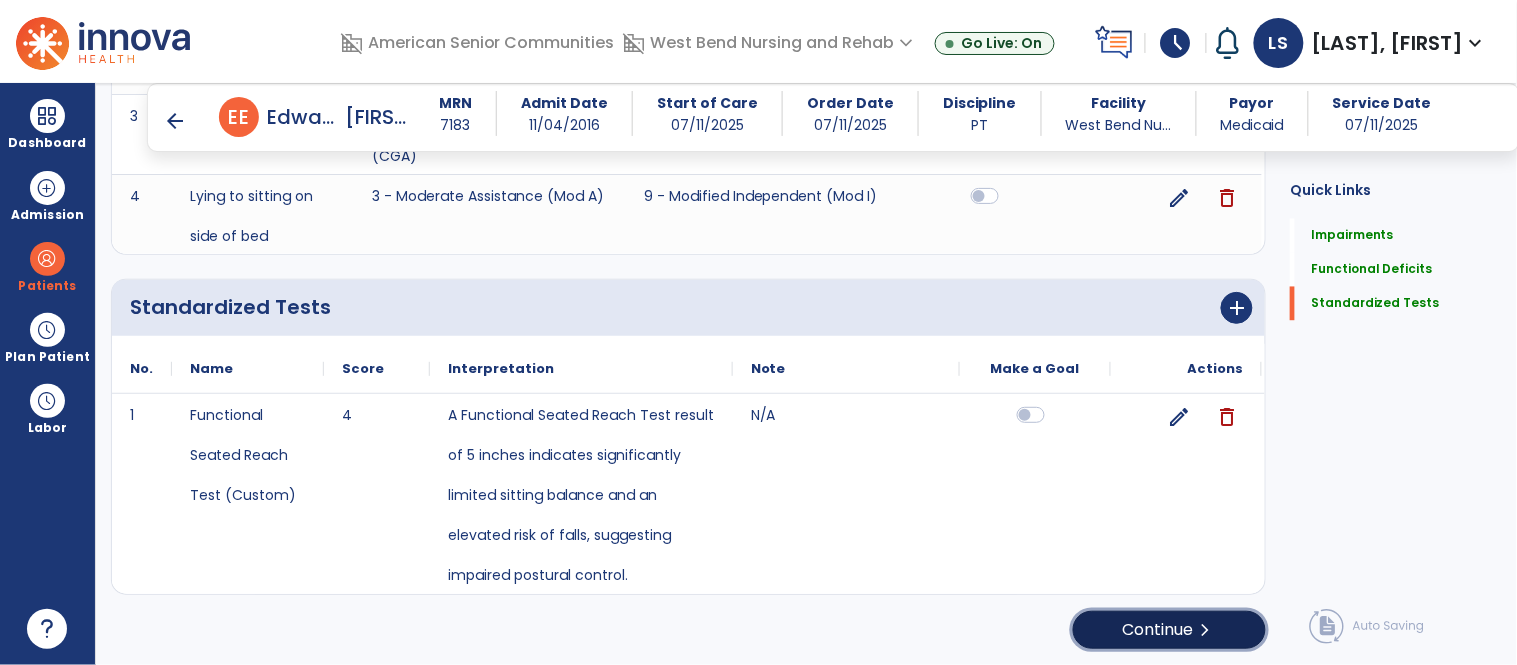 click on "chevron_right" 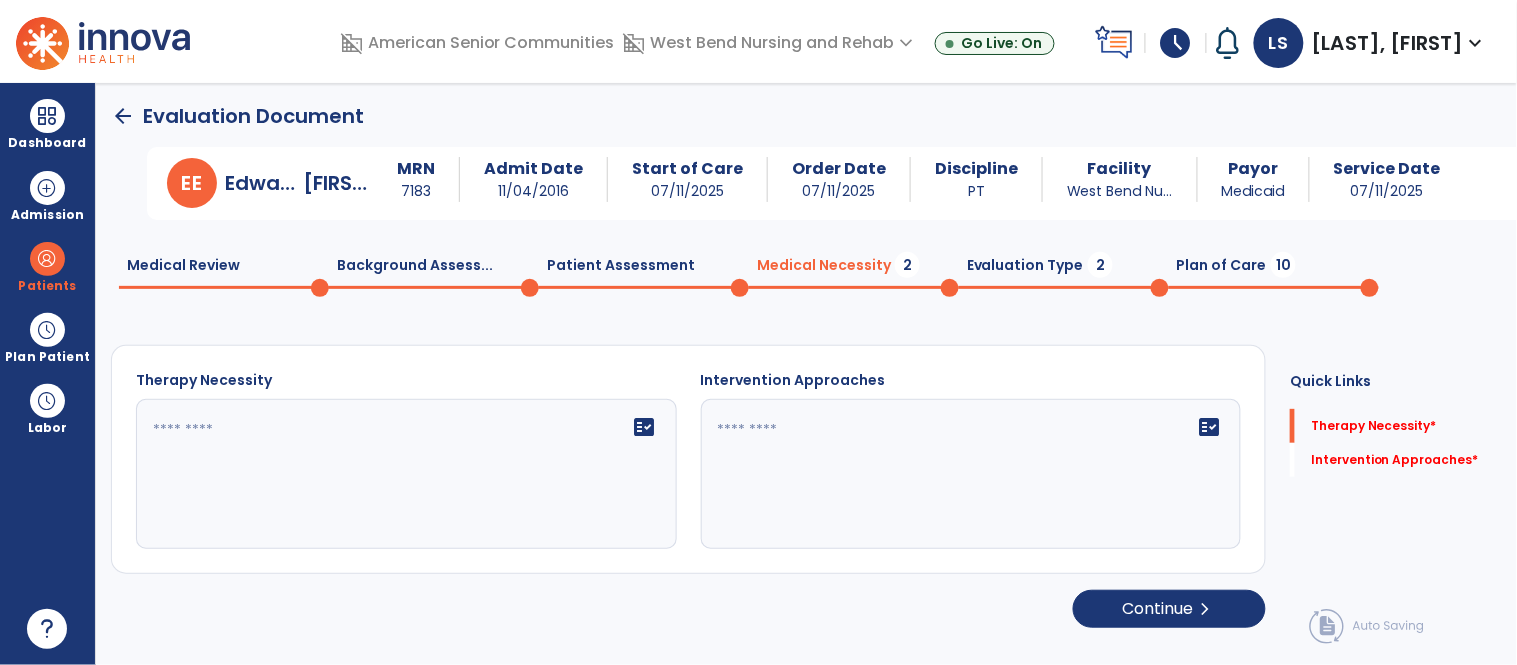 scroll, scrollTop: 0, scrollLeft: 0, axis: both 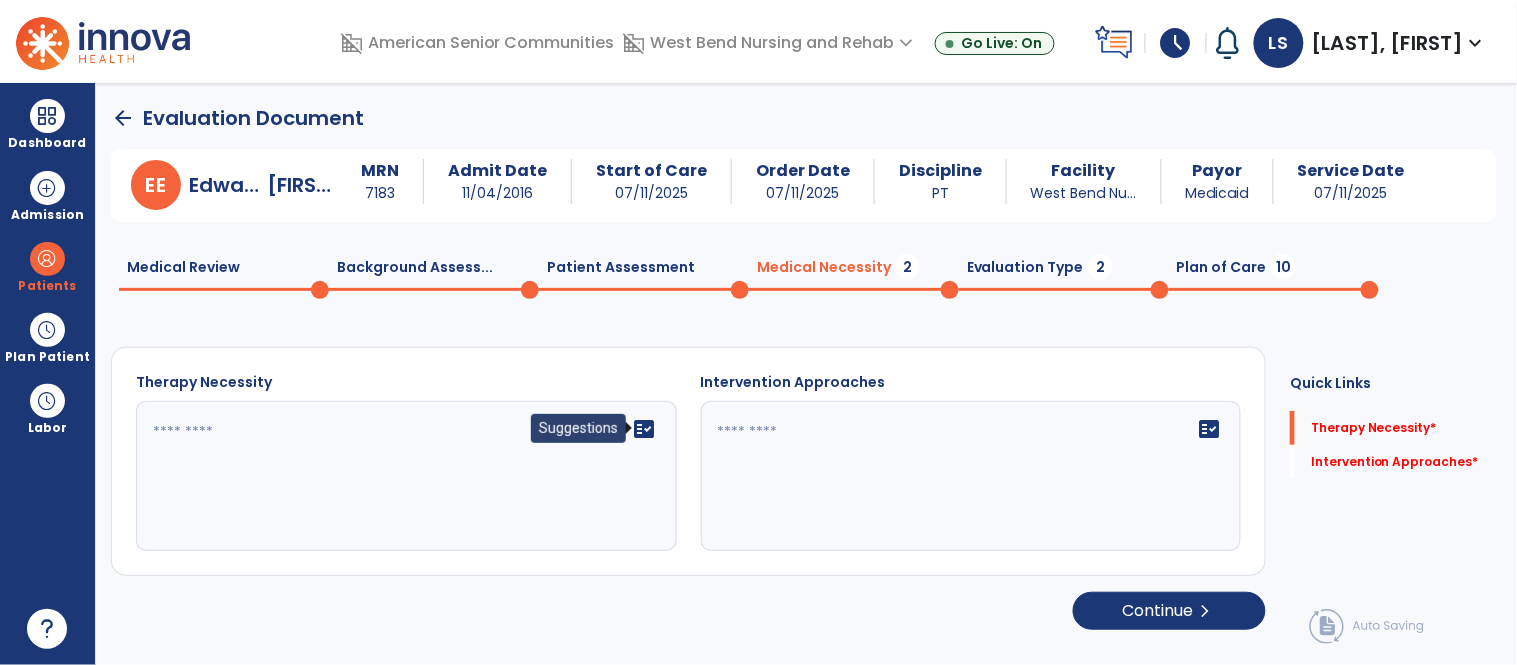 click on "fact_check" 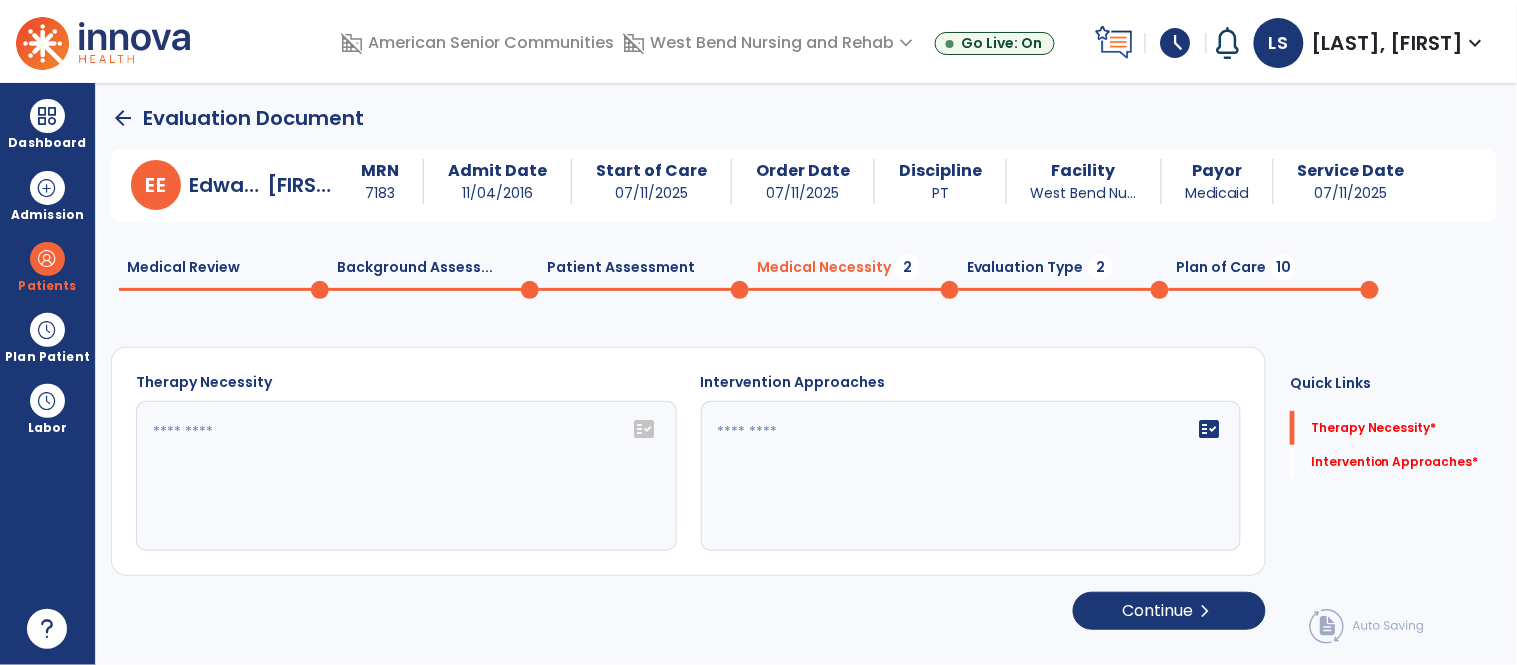 click on "fact_check" 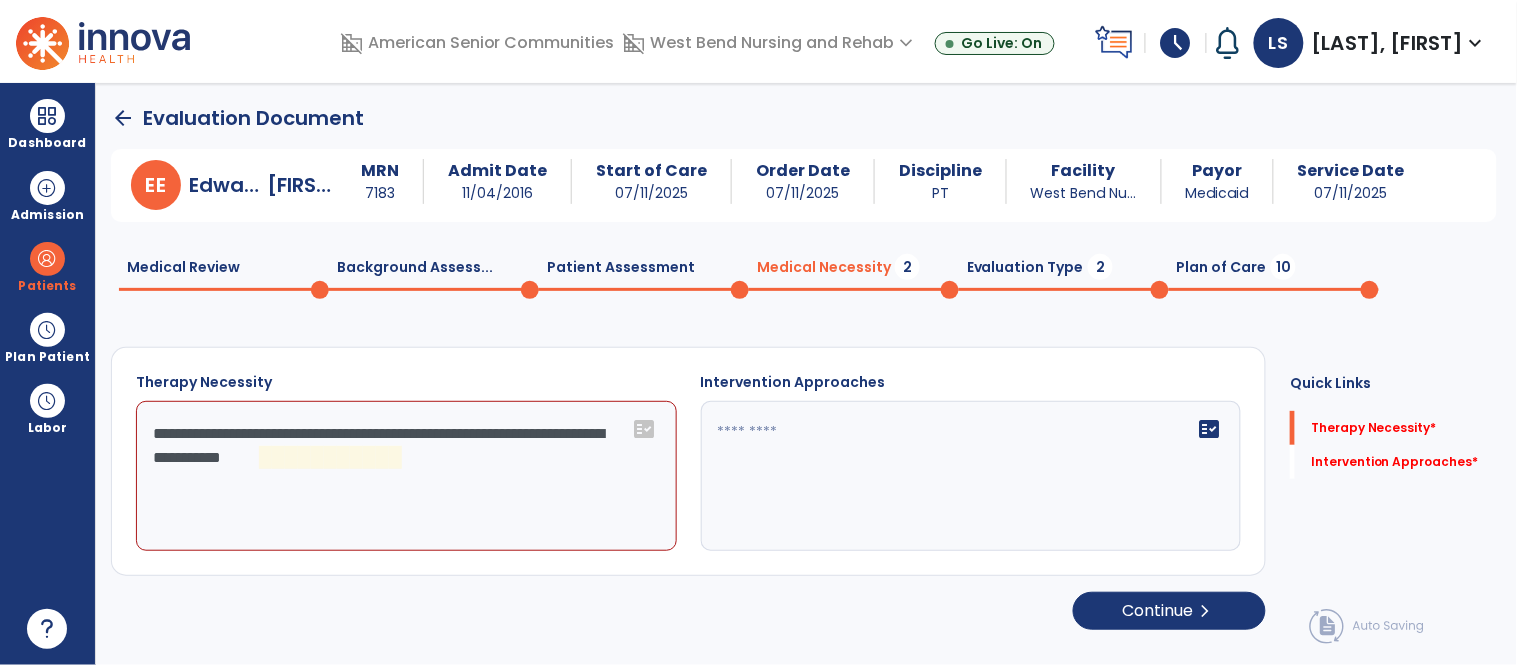 click on "**********" 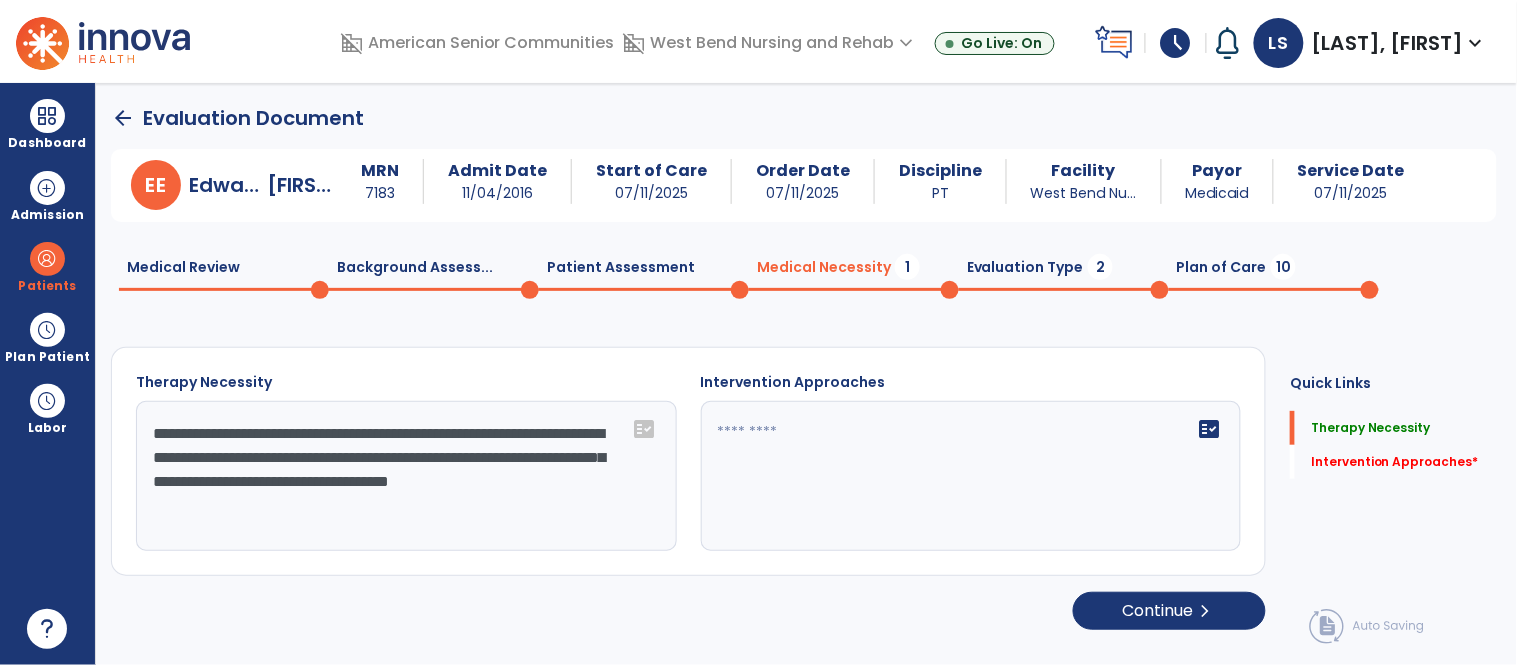 type on "**********" 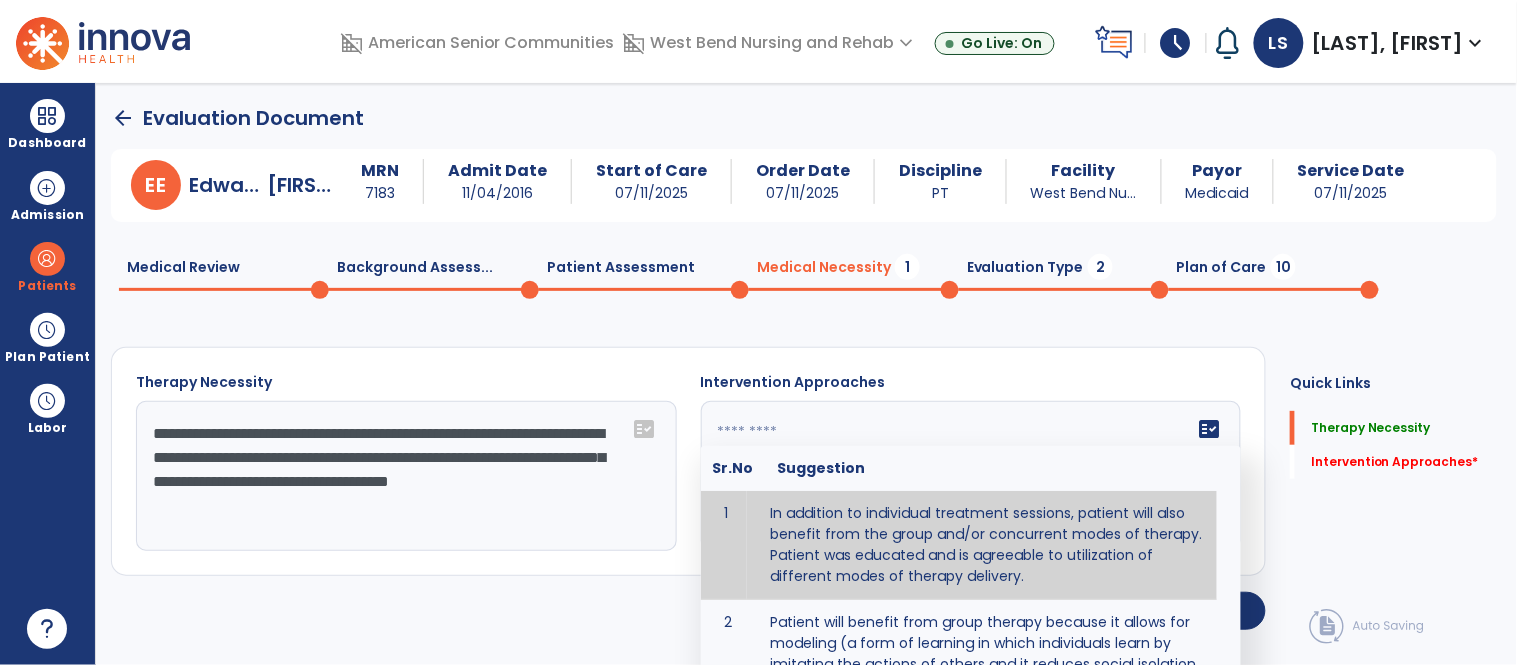 type on "**********" 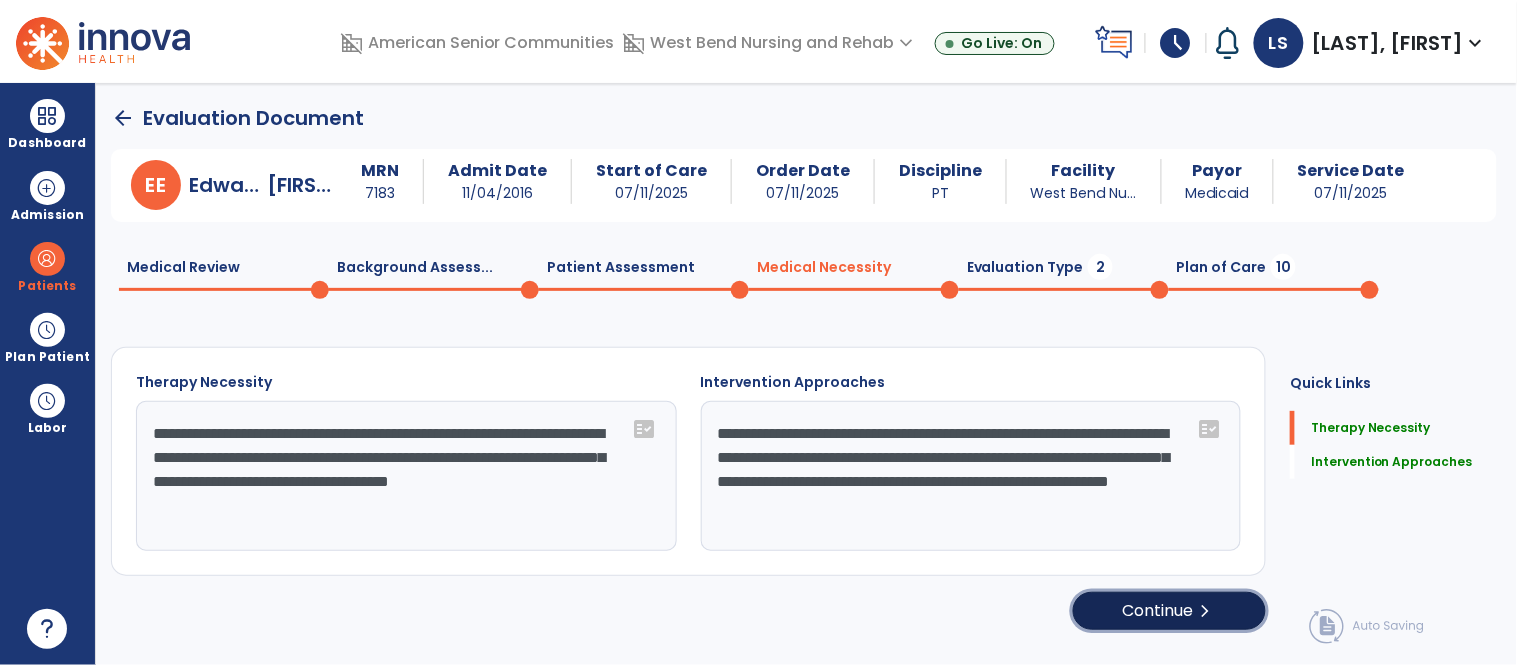 click on "chevron_right" 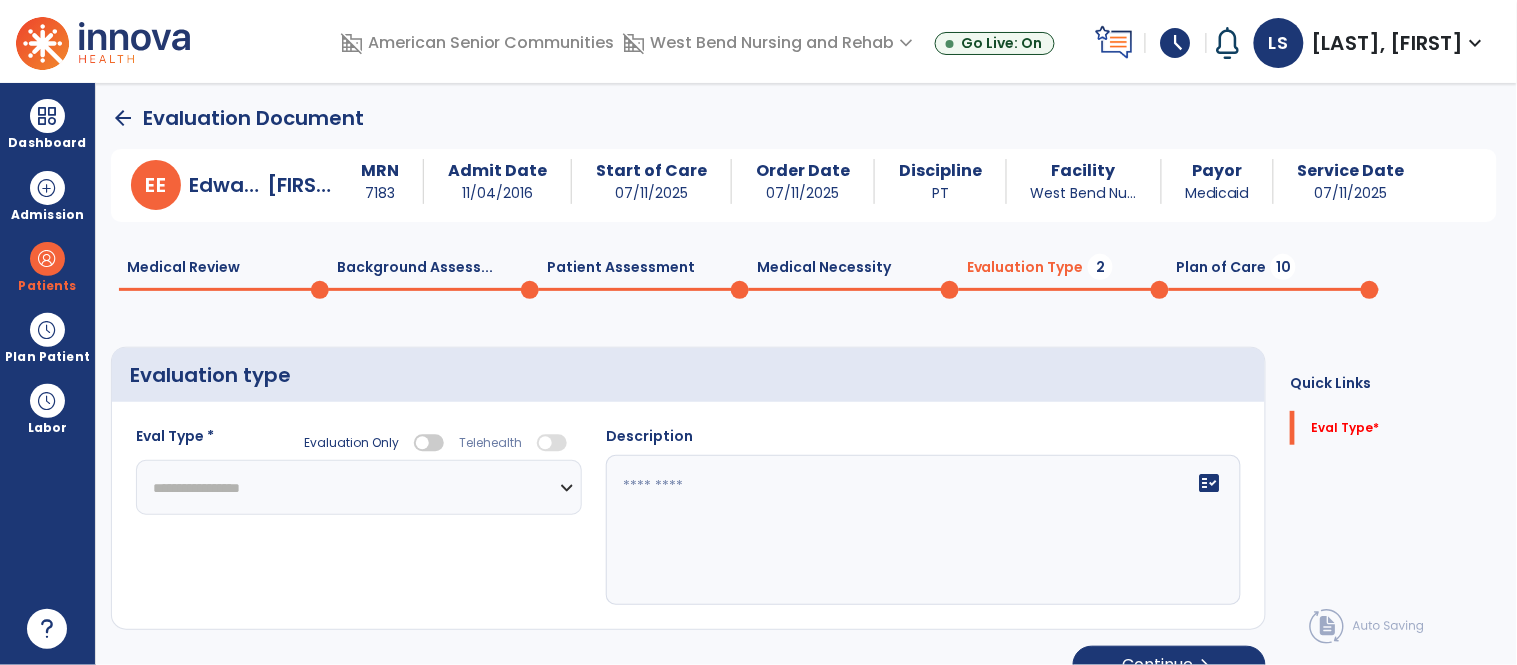 click on "**********" 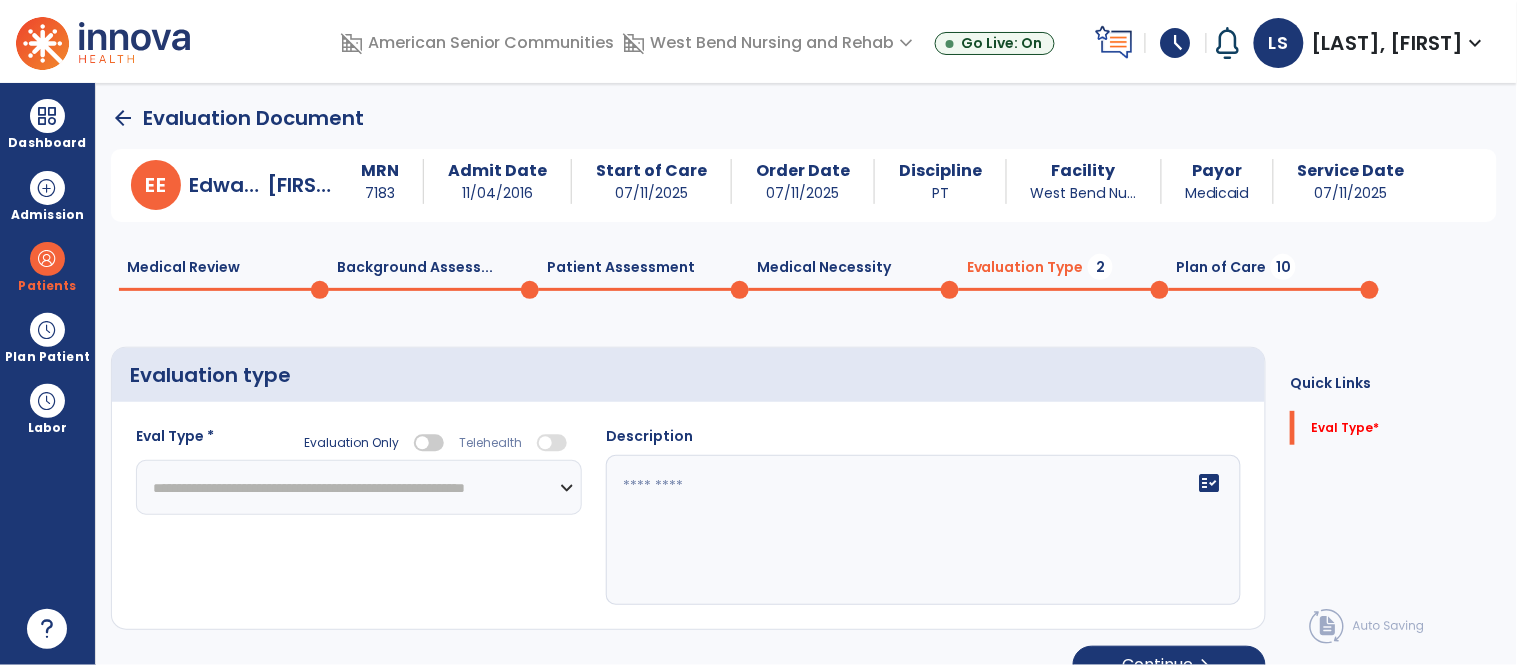 click on "**********" 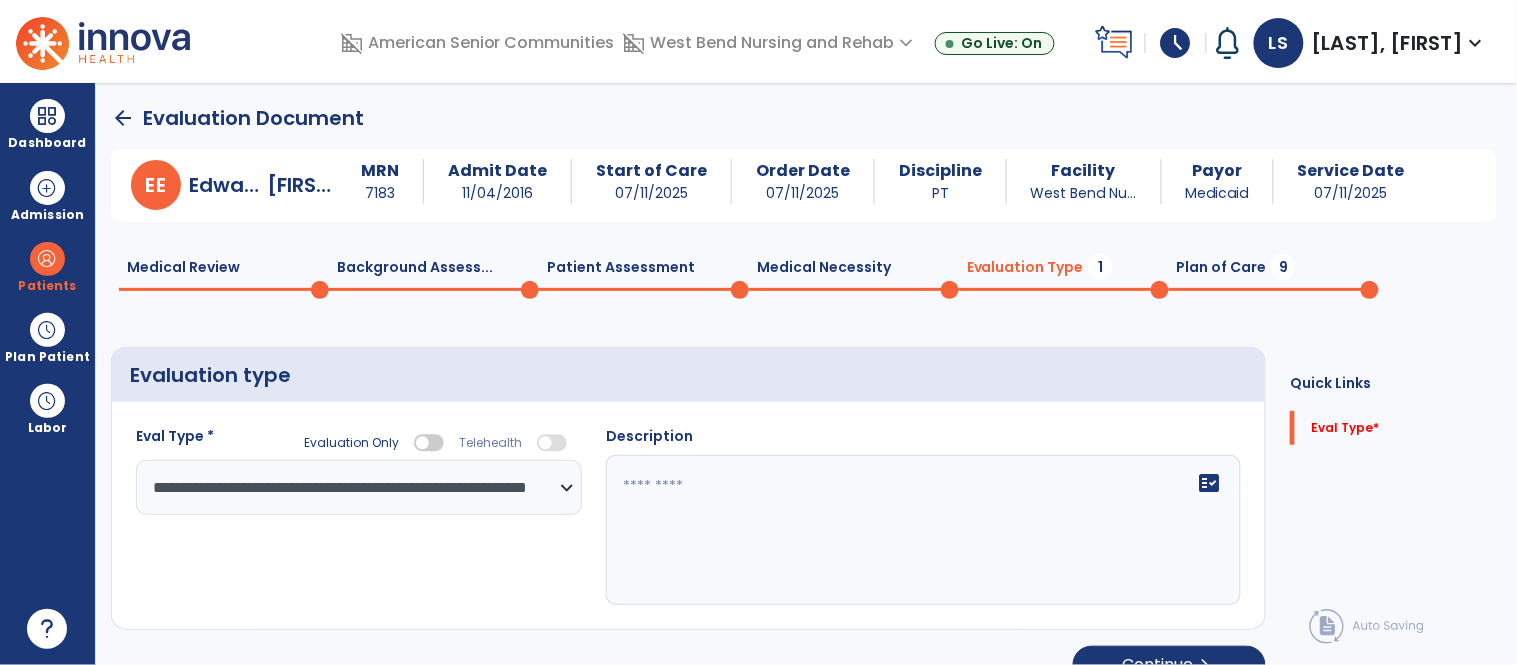 click 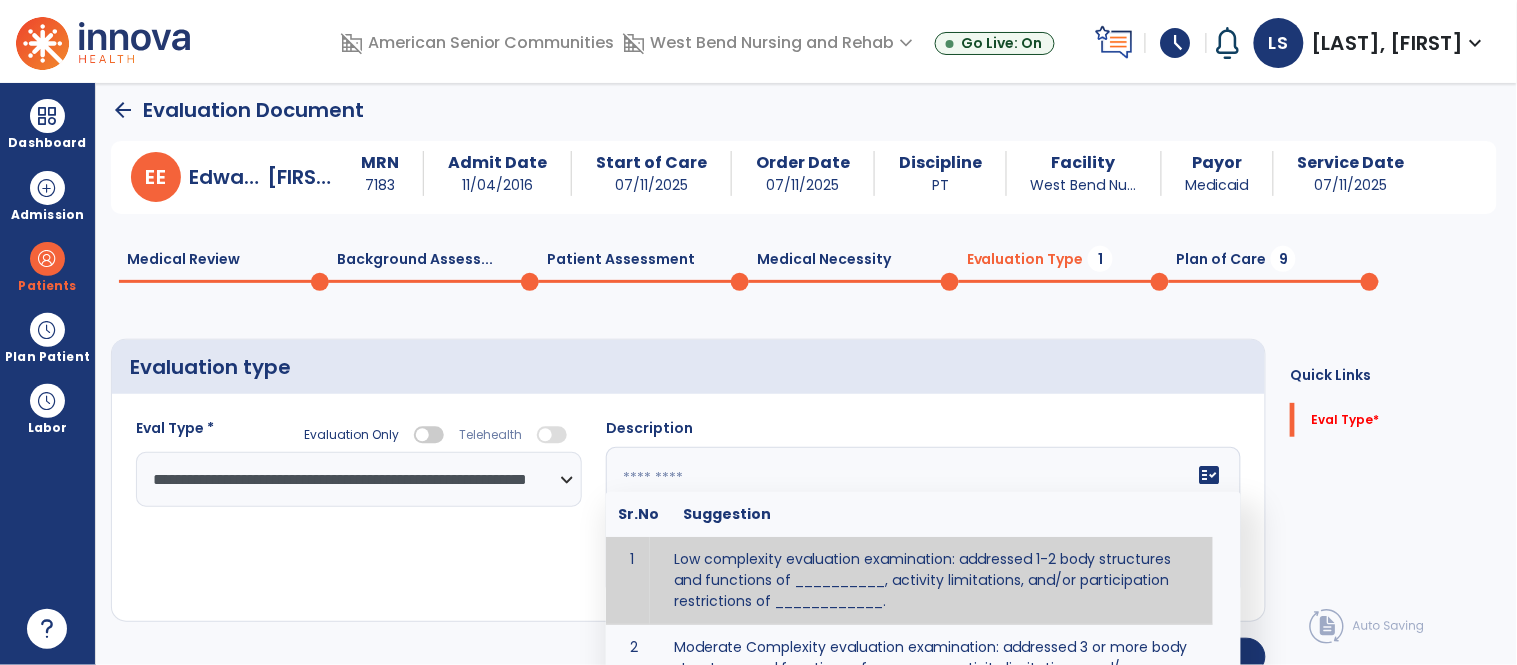 scroll, scrollTop: 11, scrollLeft: 0, axis: vertical 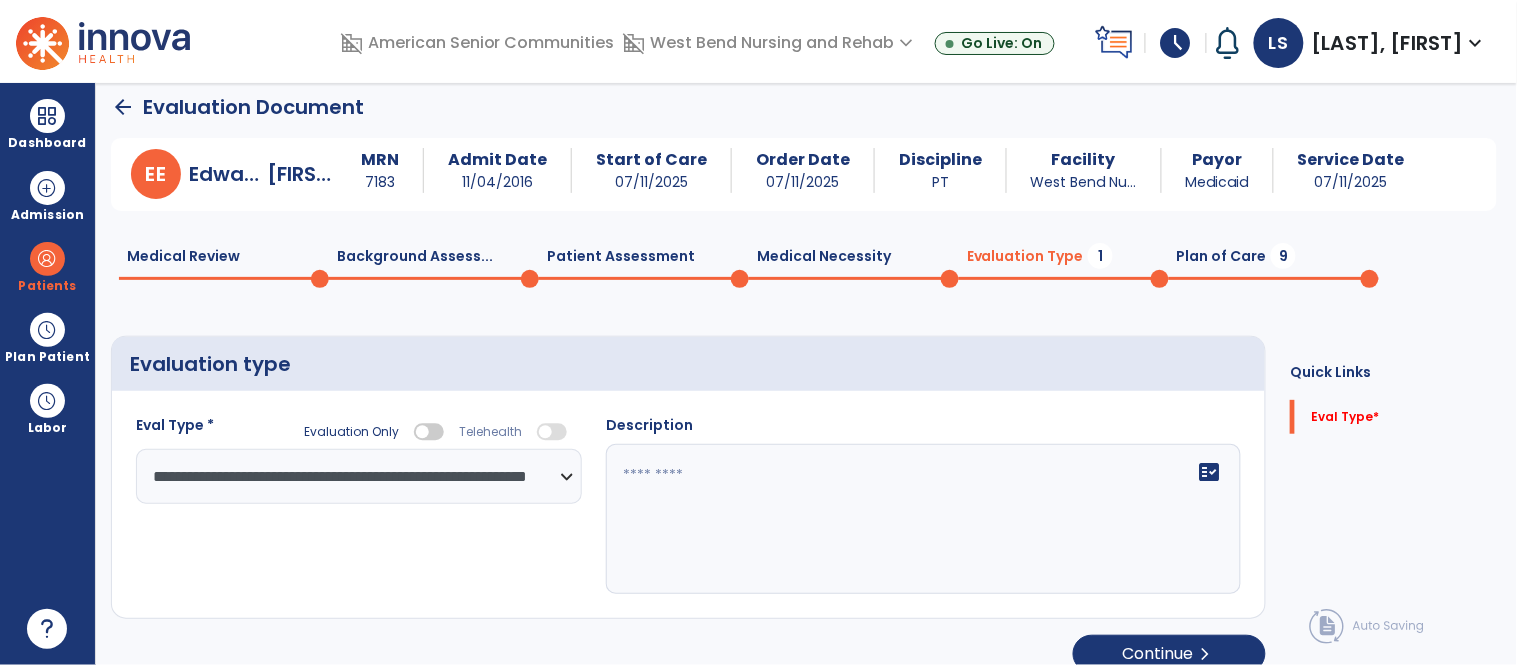 click on "**********" 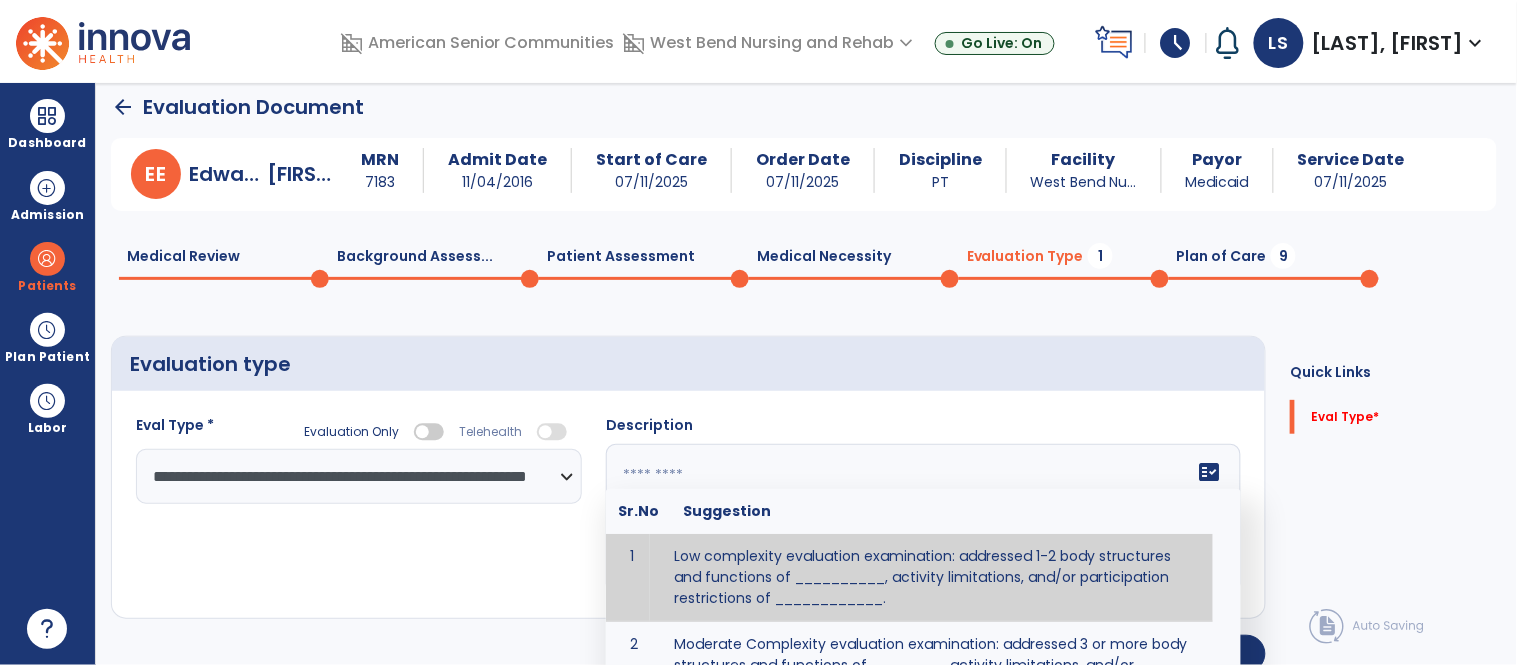 click 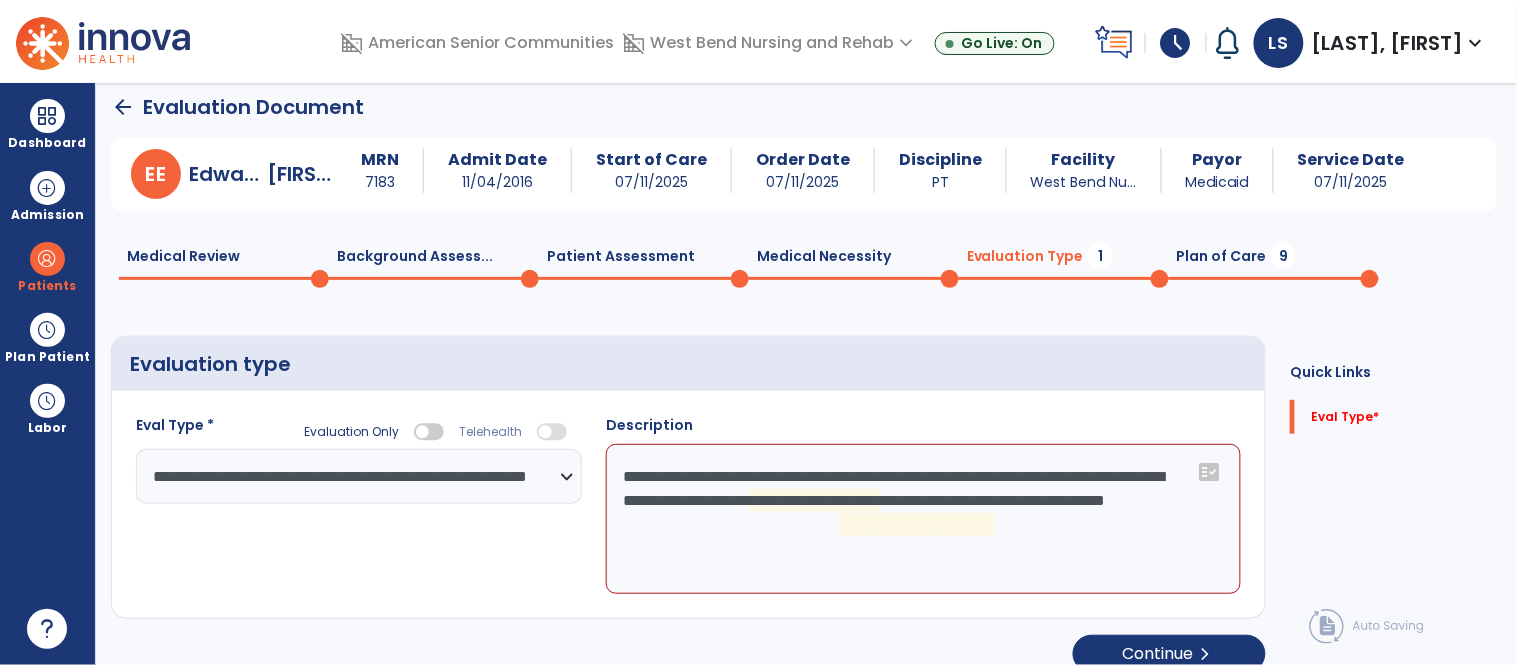 click on "**********" 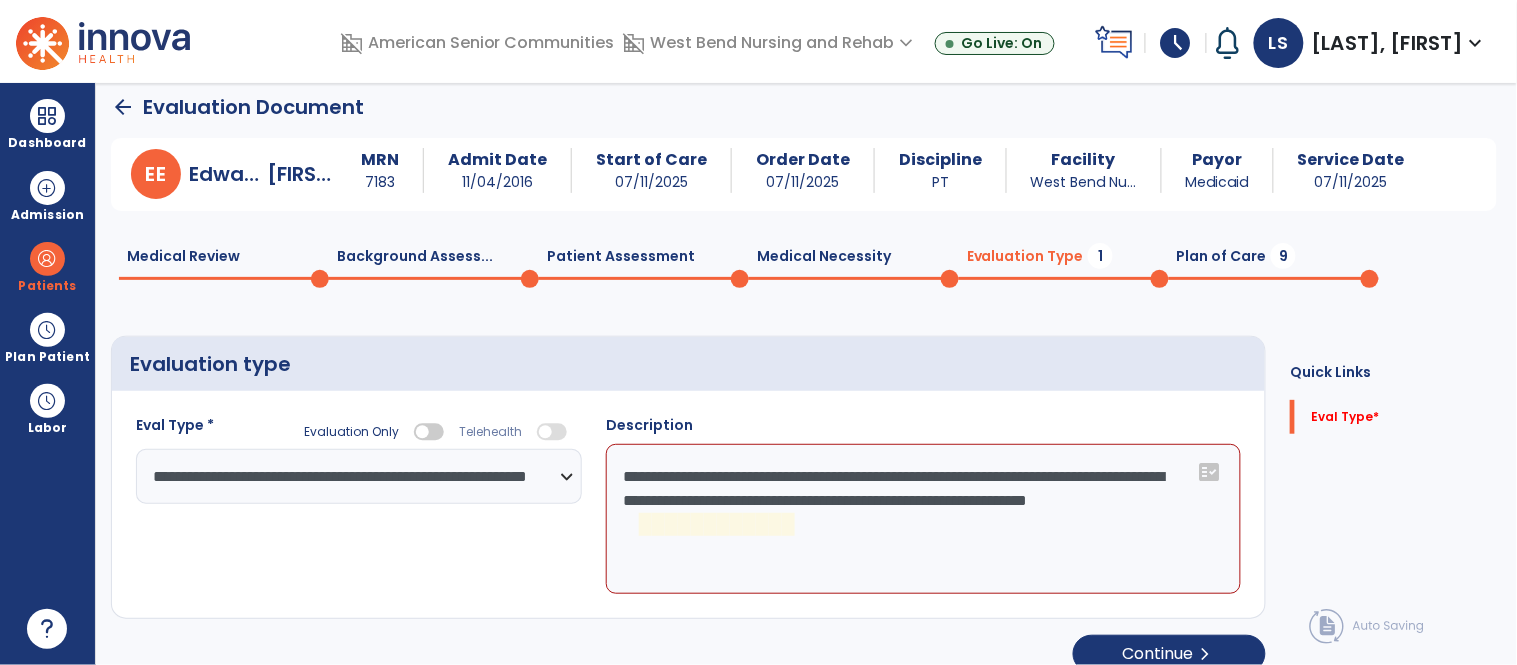 click on "**********" 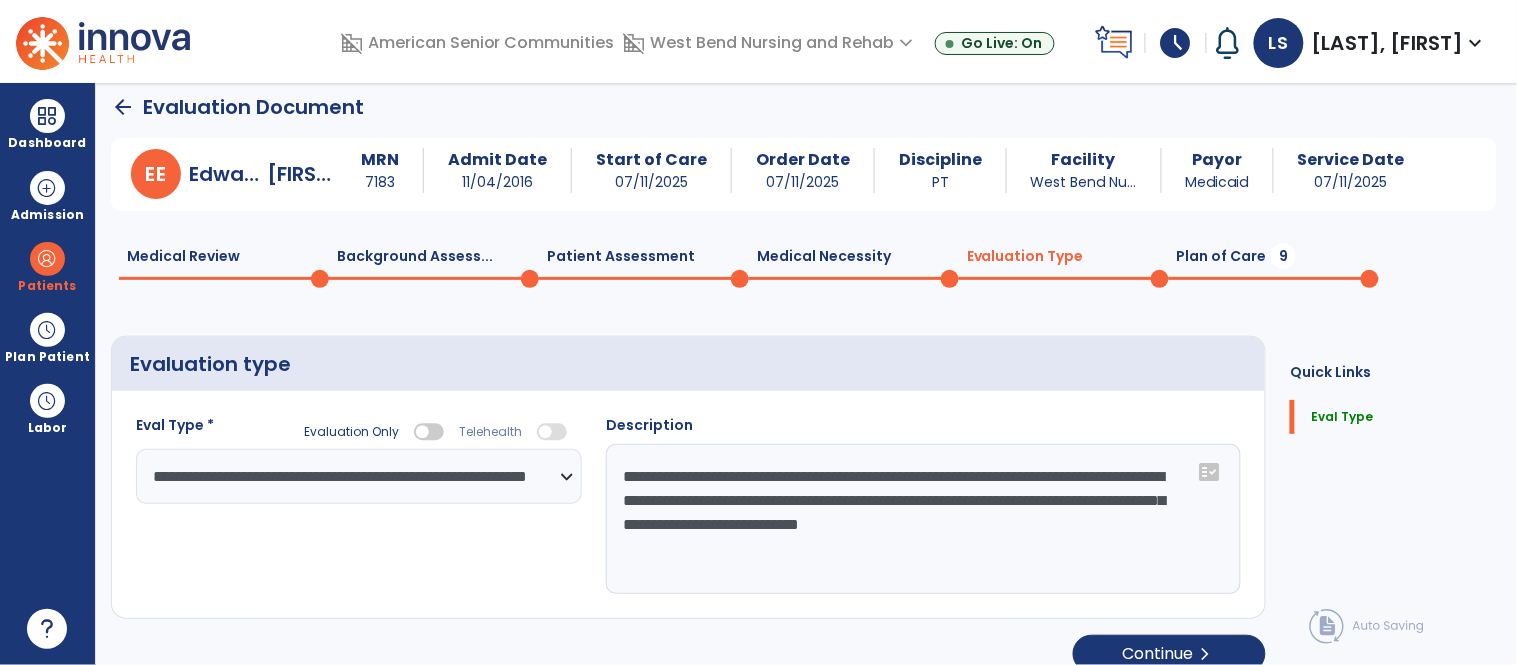 type on "**********" 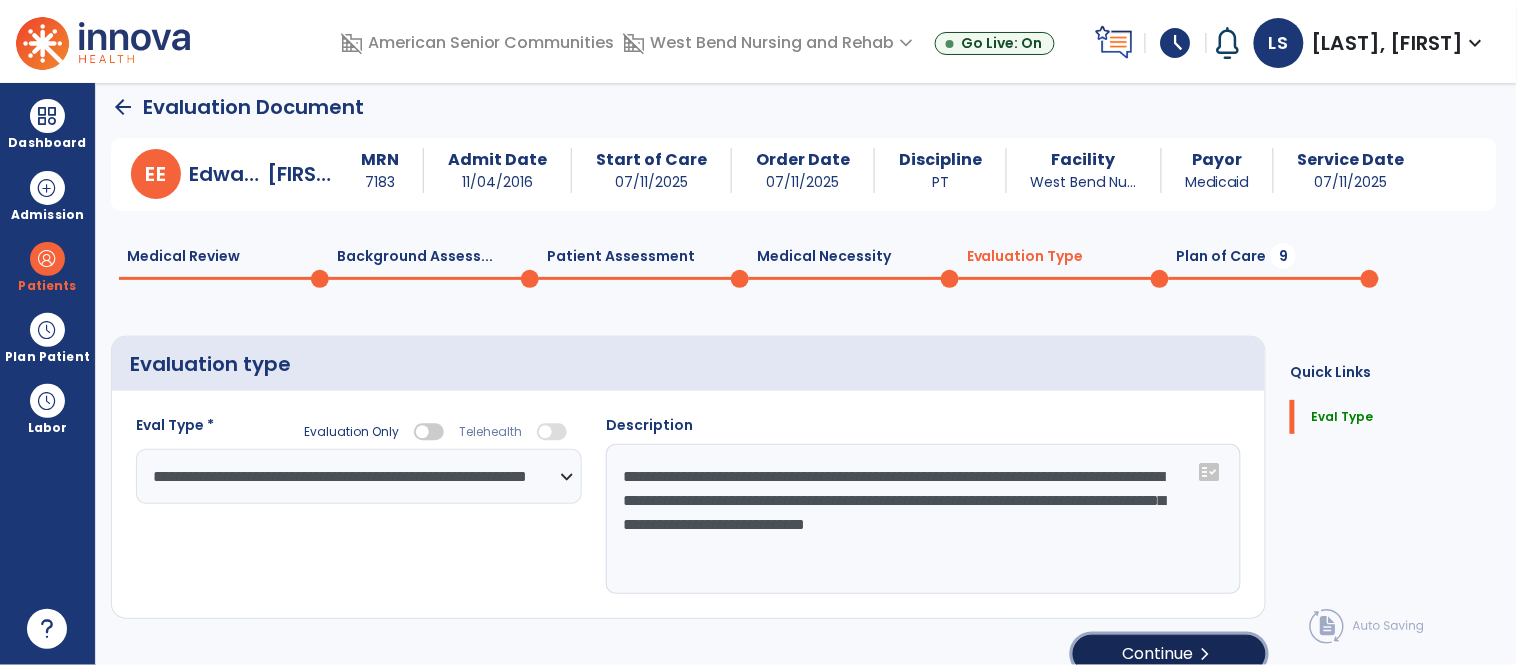 click on "Continue  chevron_right" 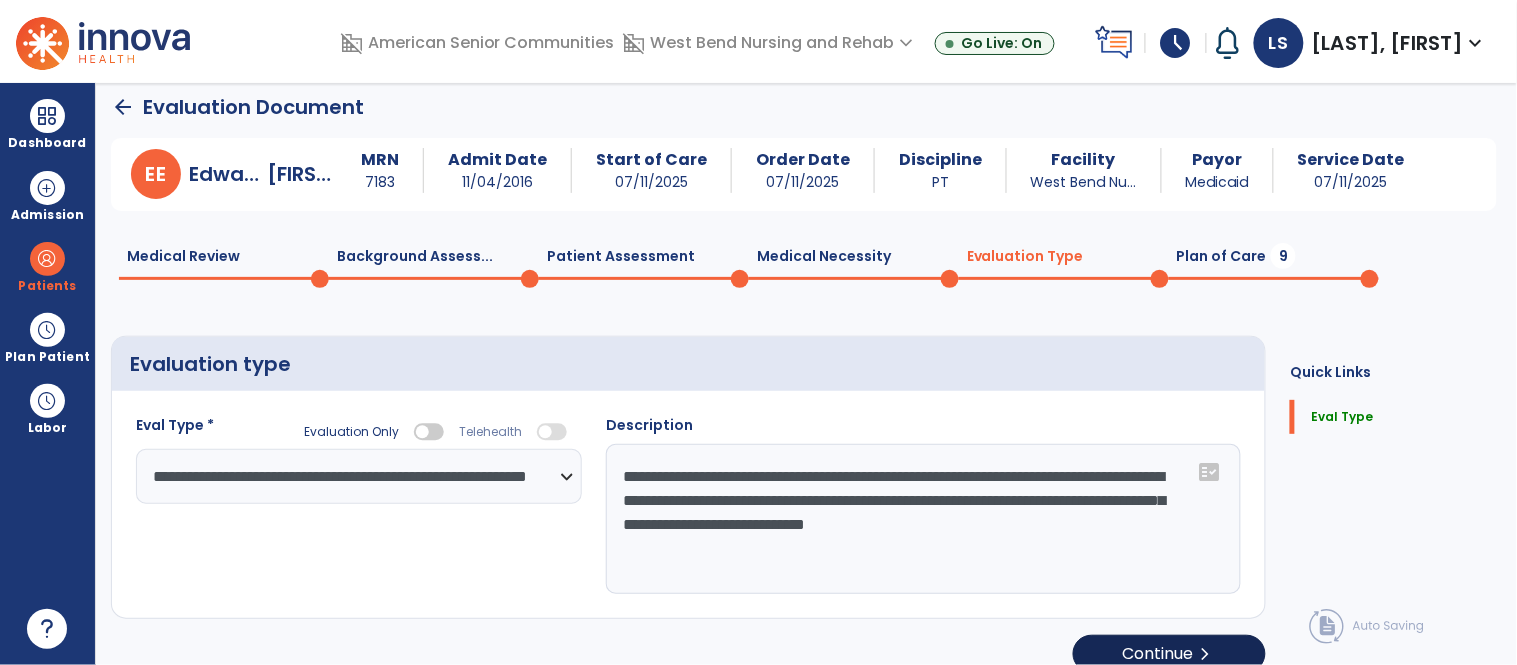 select on "*****" 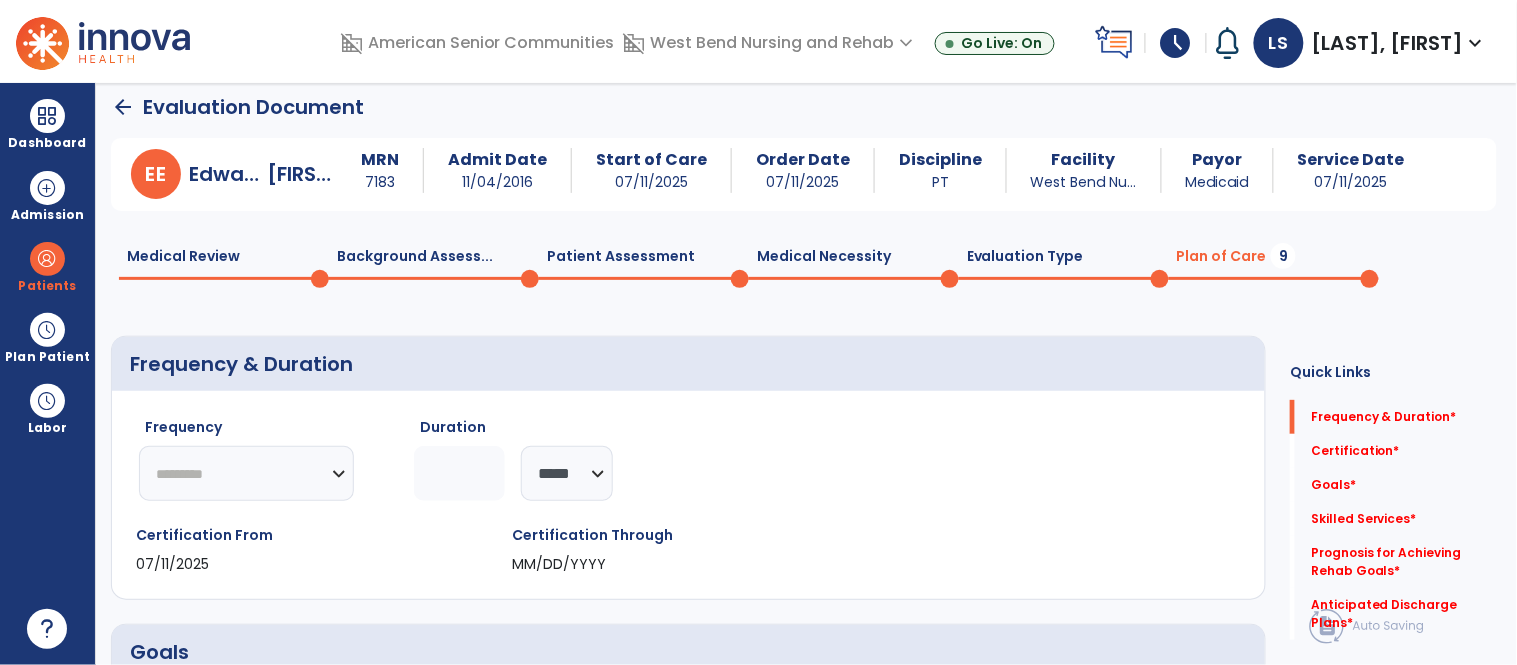 click on "********* ** ** ** ** ** ** **" 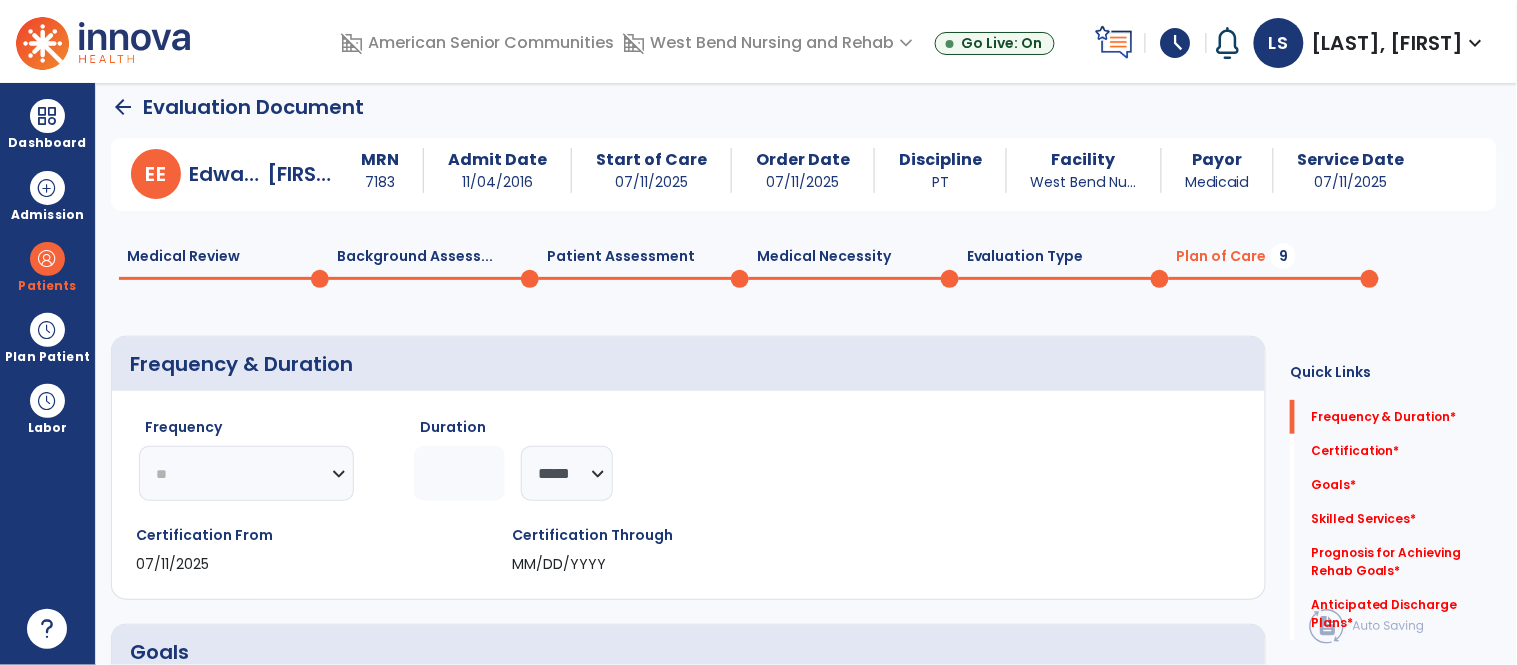 click on "********* ** ** ** ** ** ** **" 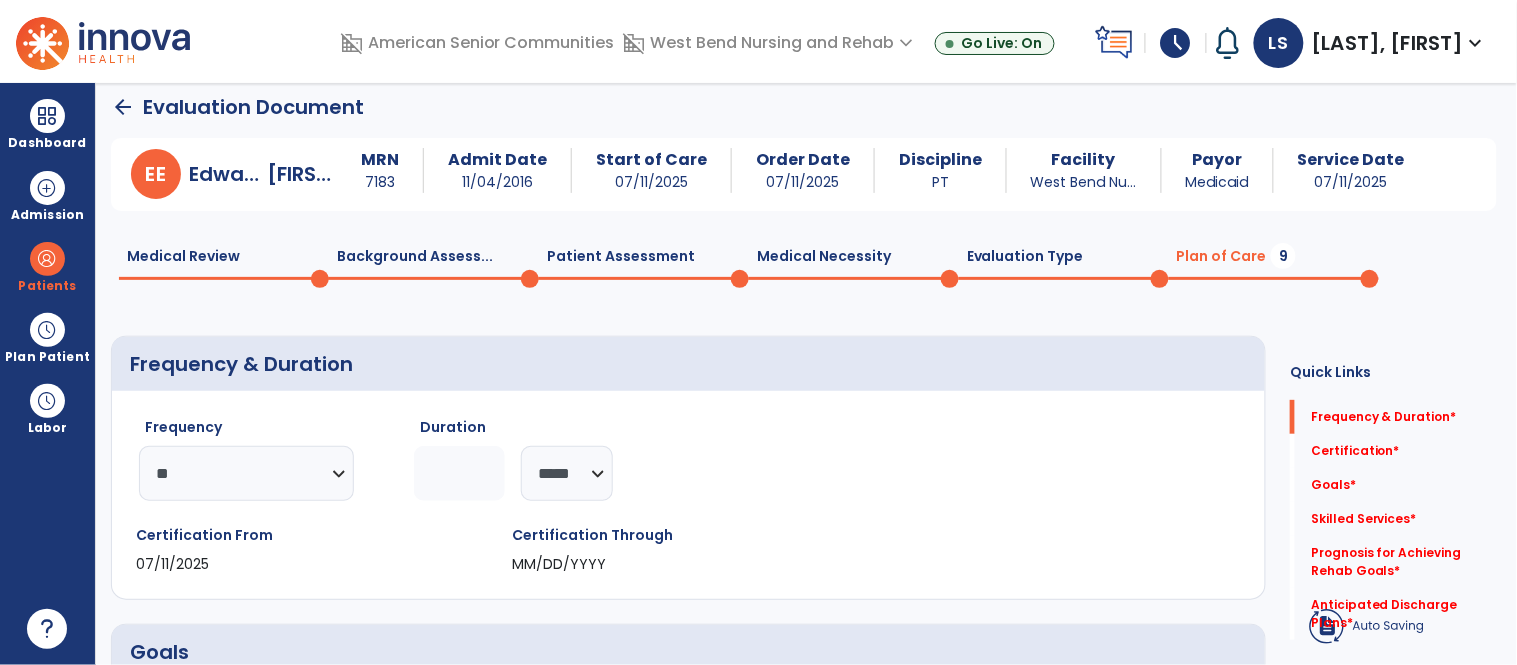 click 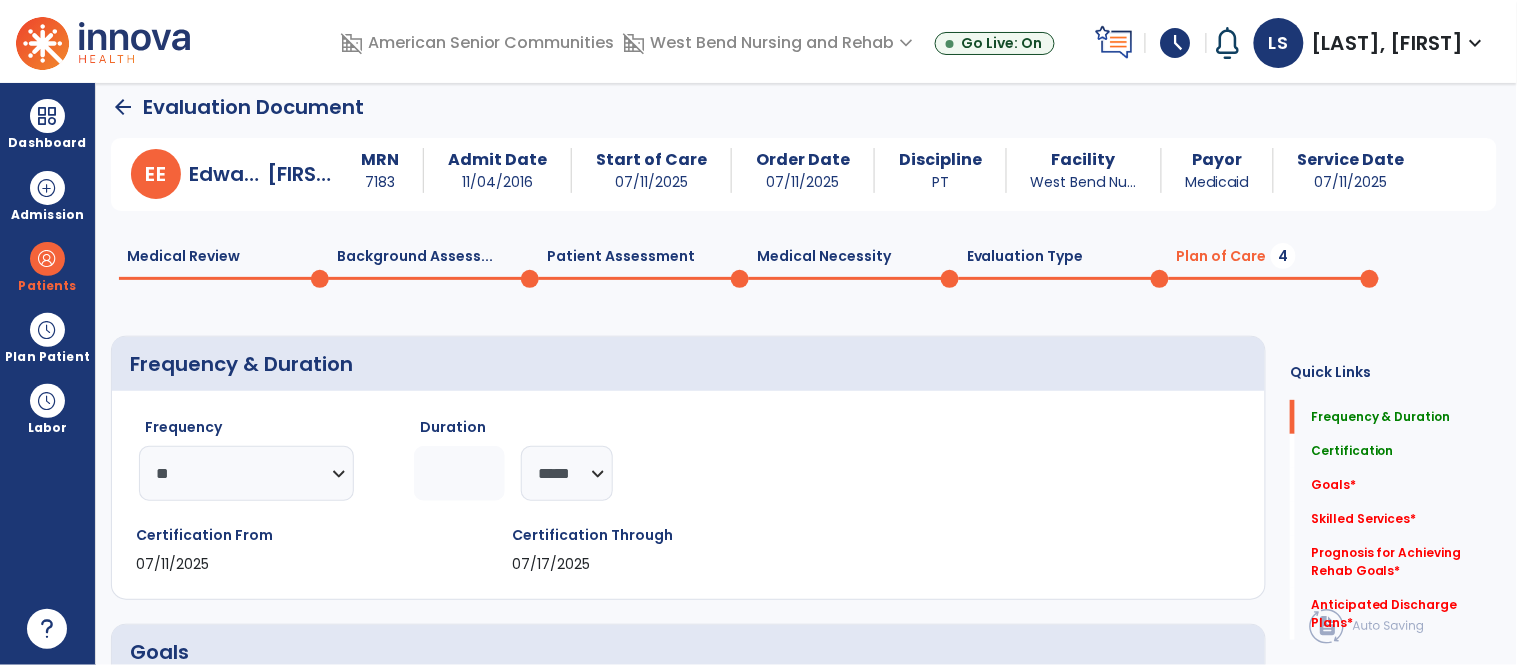 type on "**" 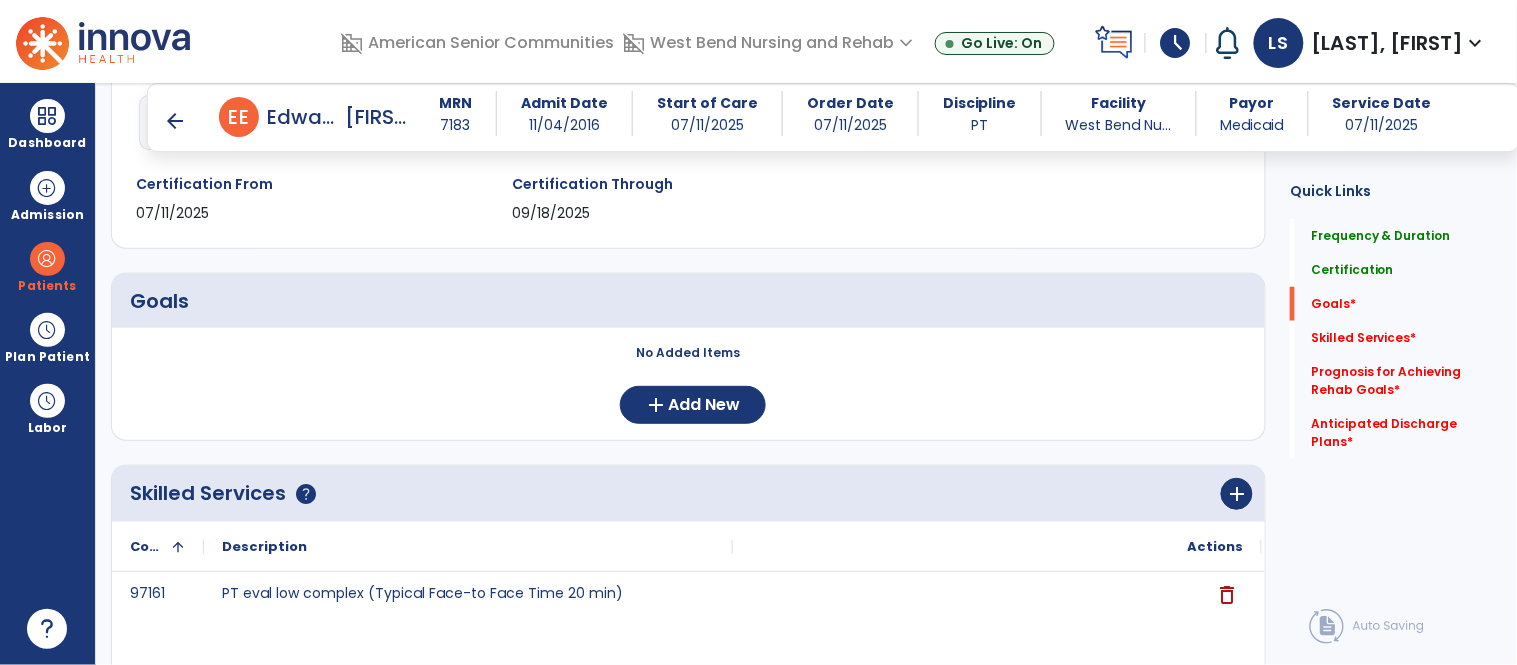 scroll, scrollTop: 433, scrollLeft: 0, axis: vertical 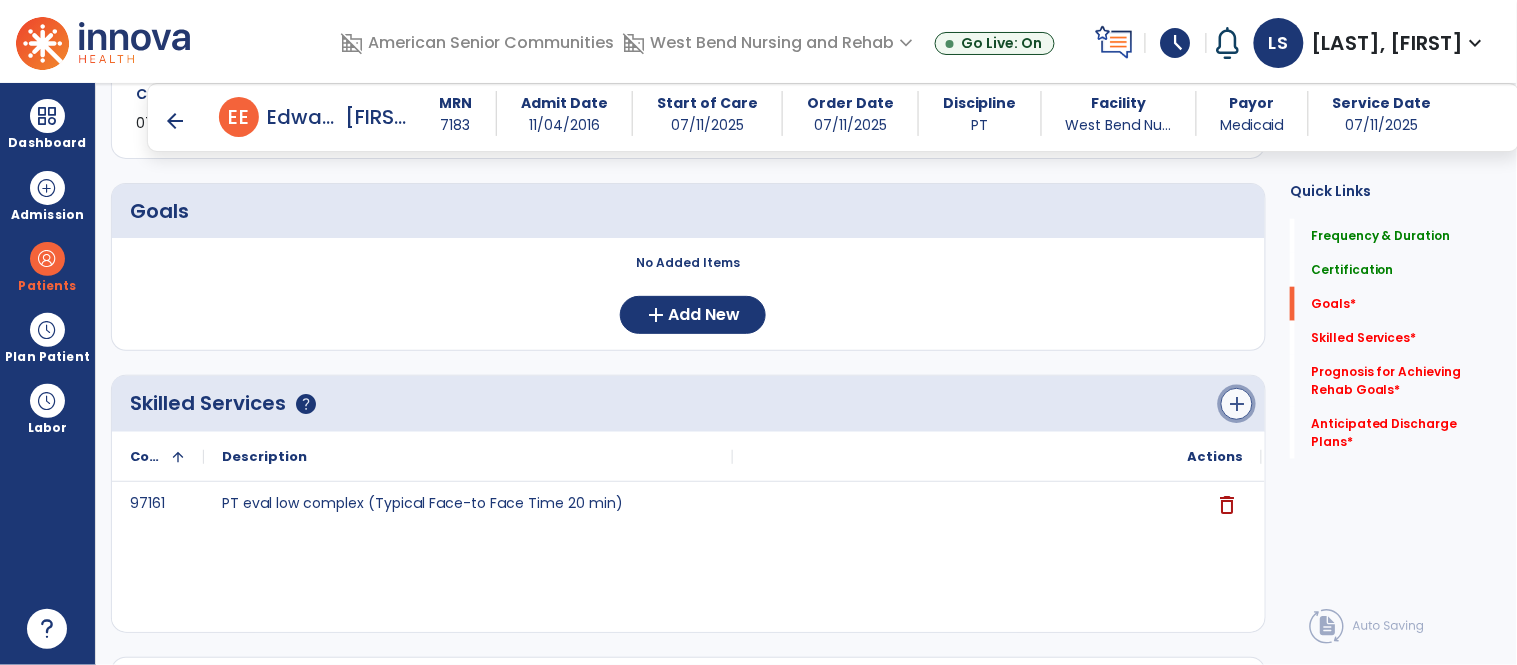 click on "add" 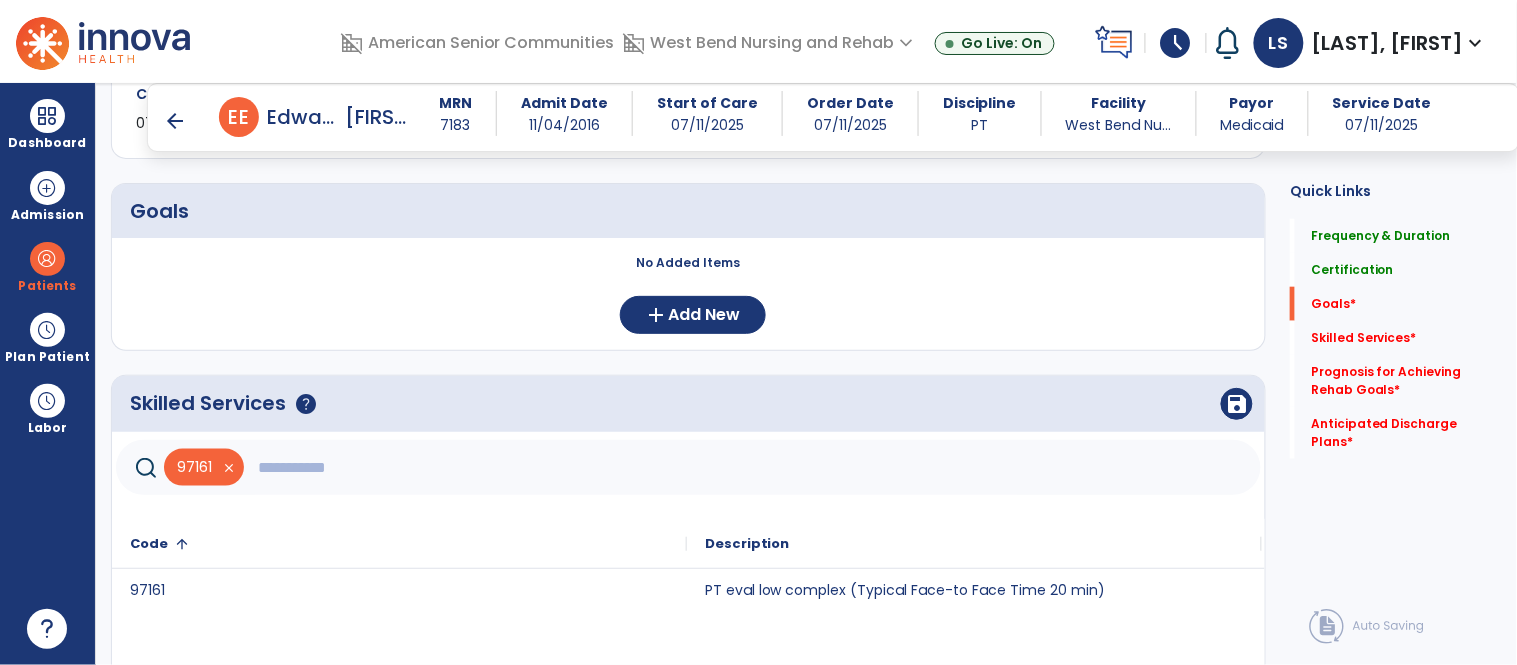 click 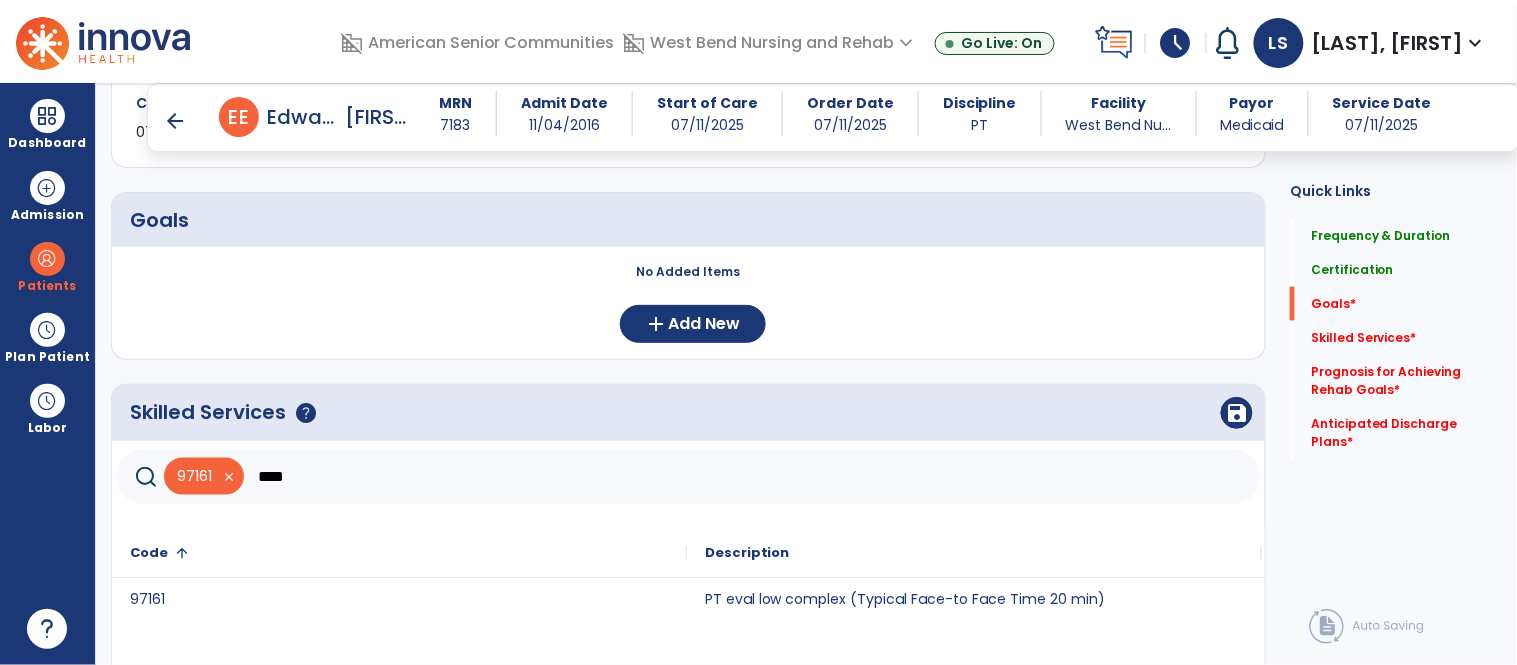 scroll, scrollTop: 422, scrollLeft: 0, axis: vertical 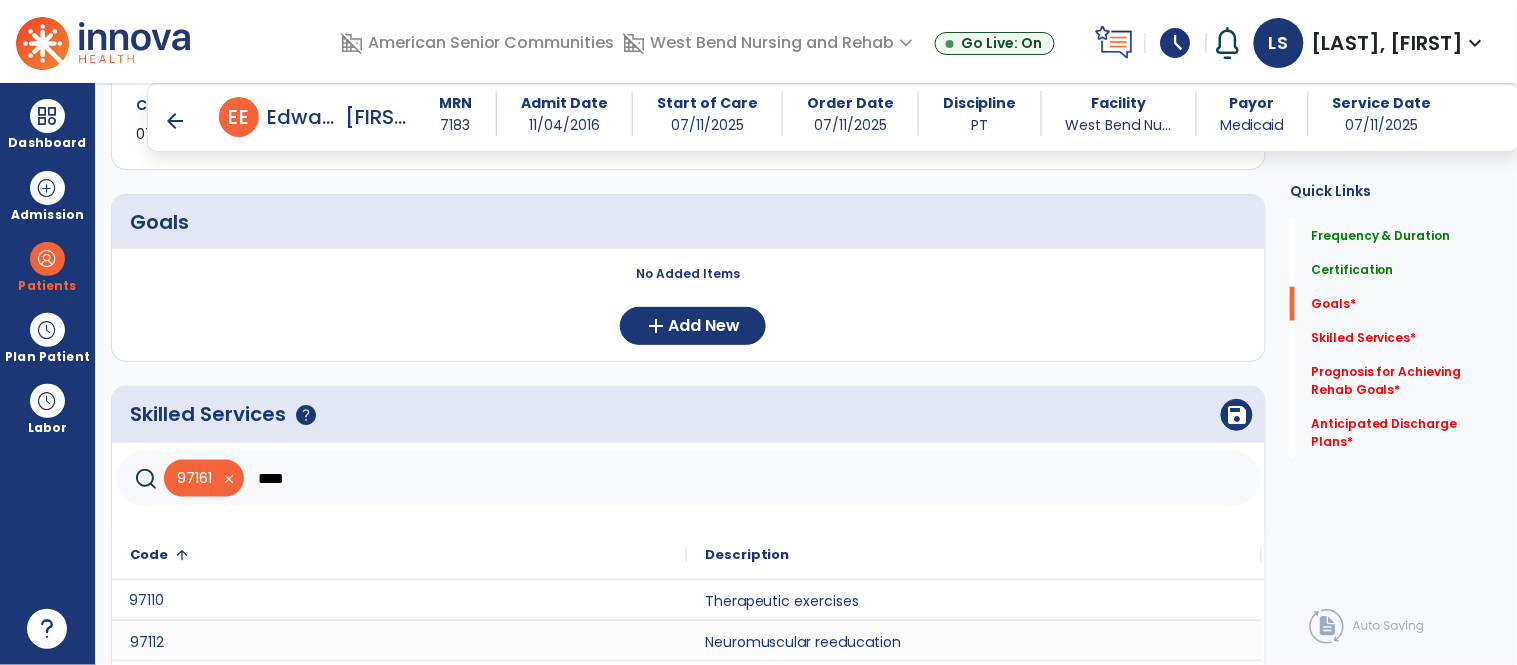 click on "97110" 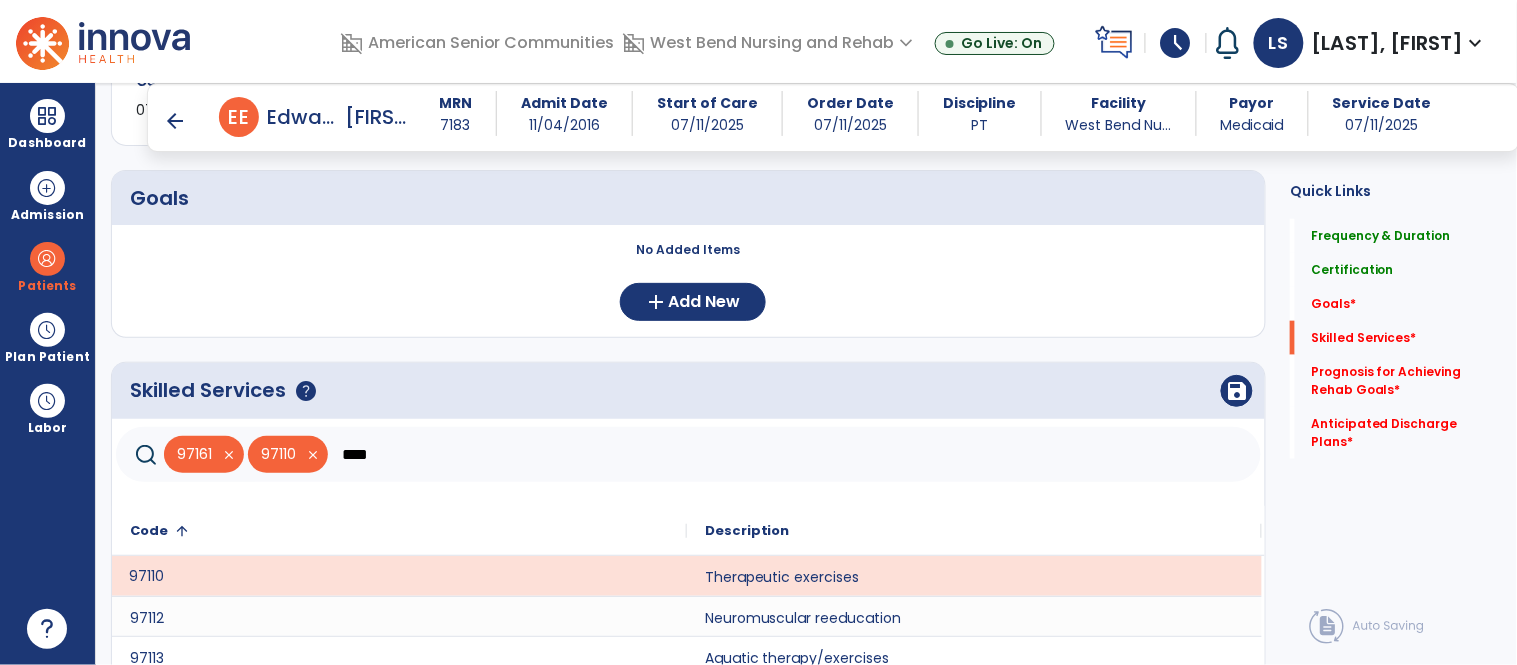 scroll, scrollTop: 587, scrollLeft: 0, axis: vertical 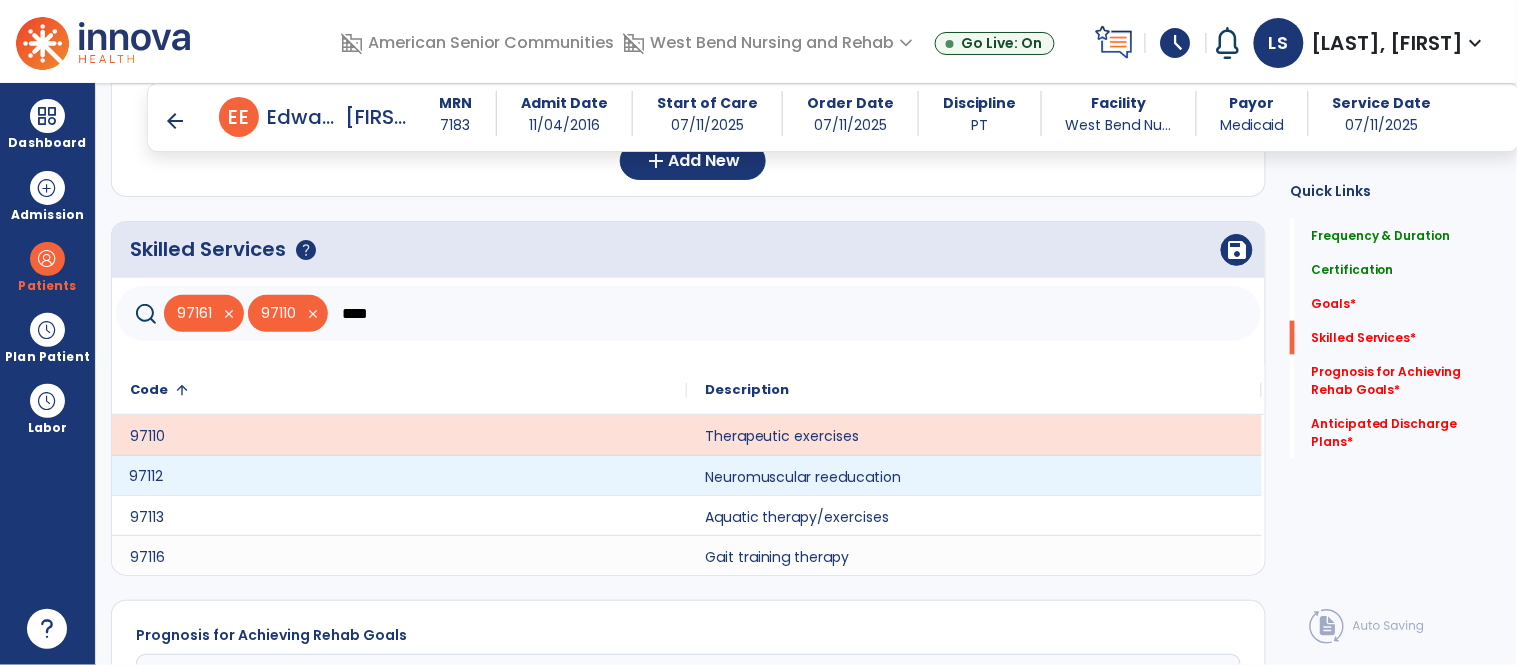 click on "97112" 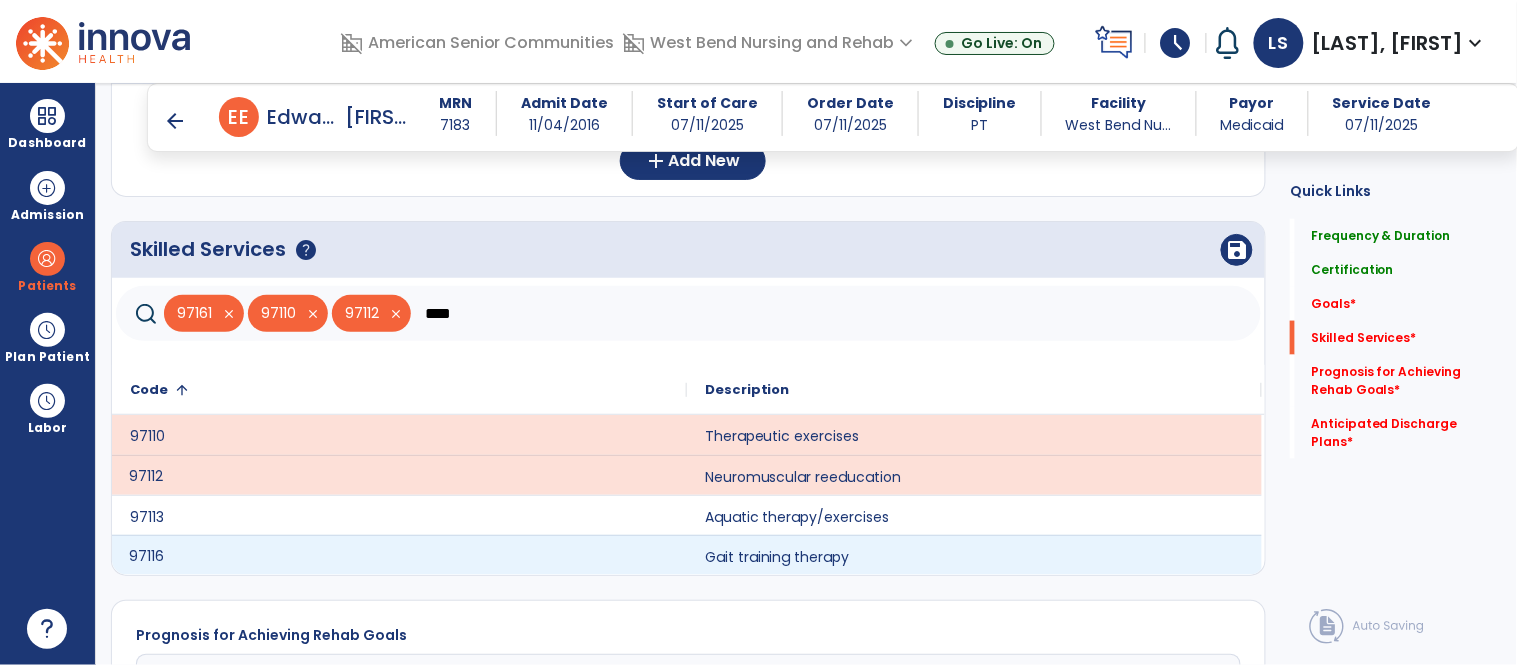 click on "97116" 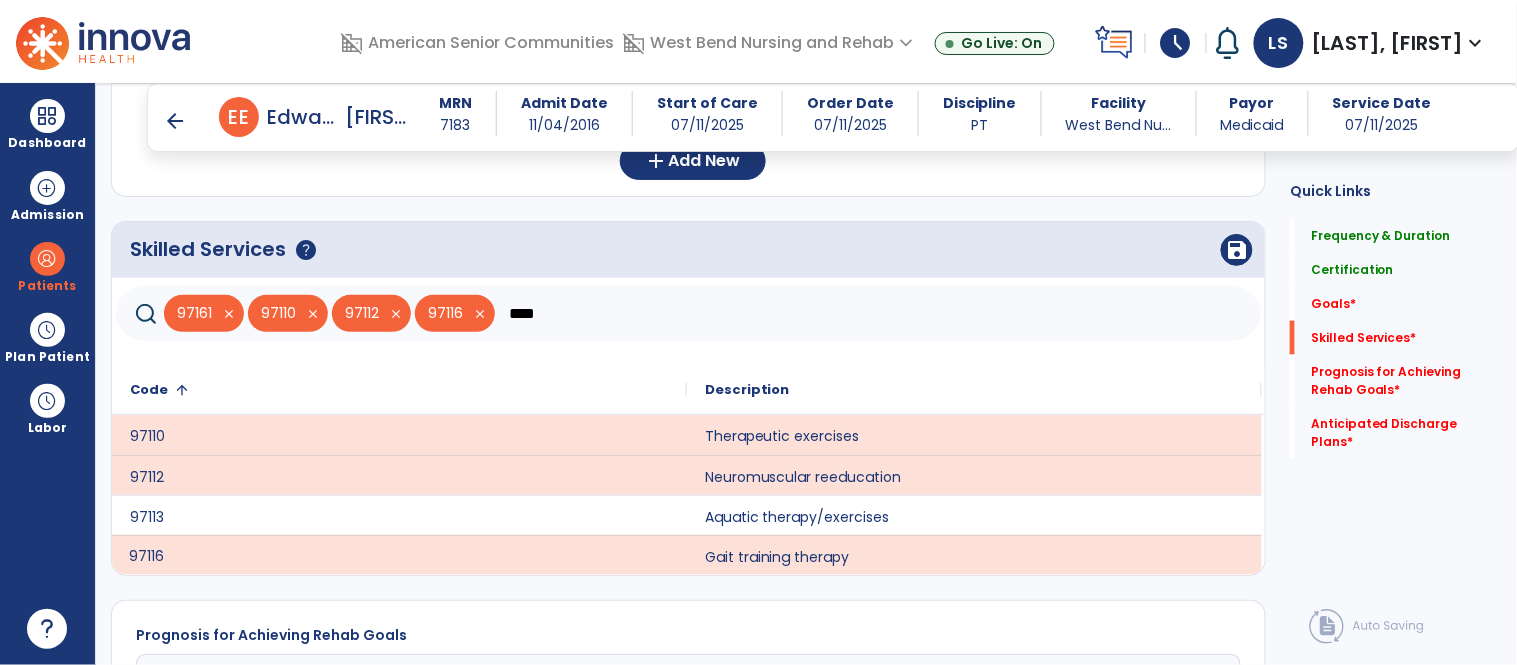 click on "****" 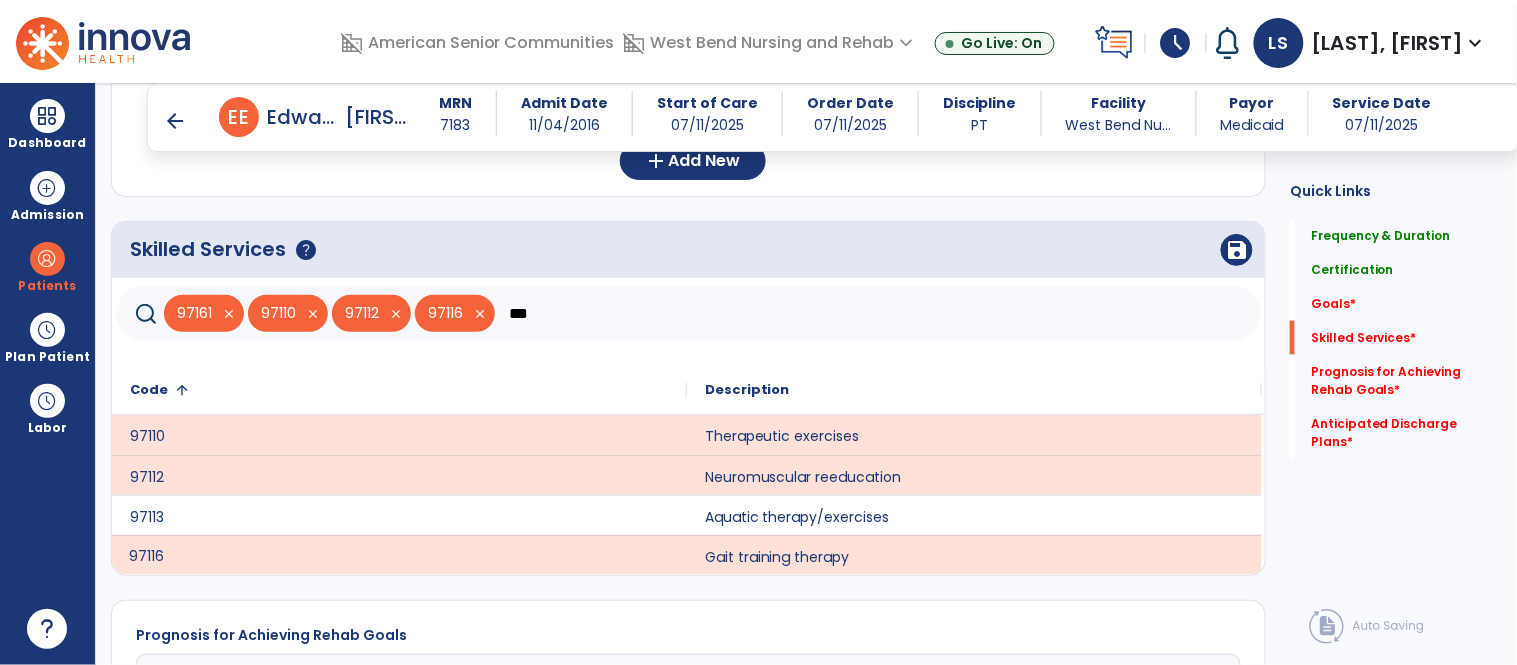 click on "***" 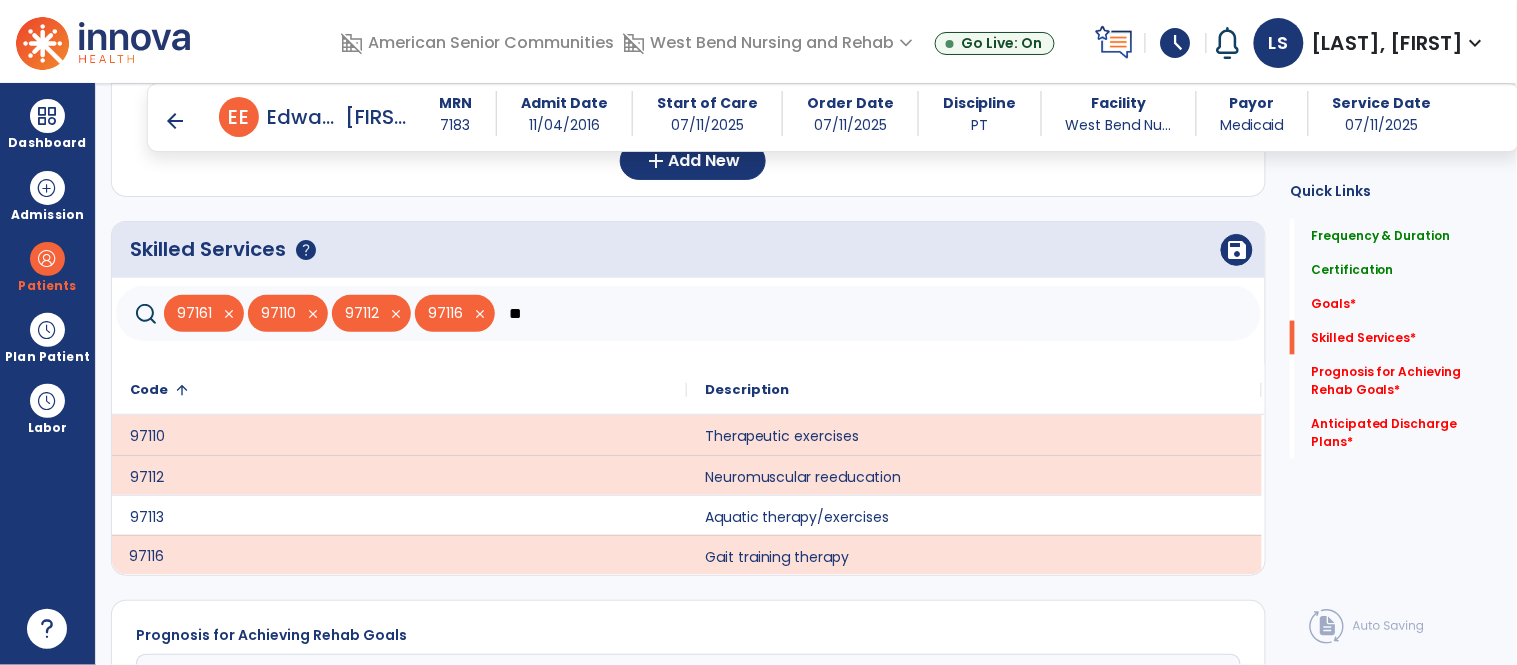 click on "**" 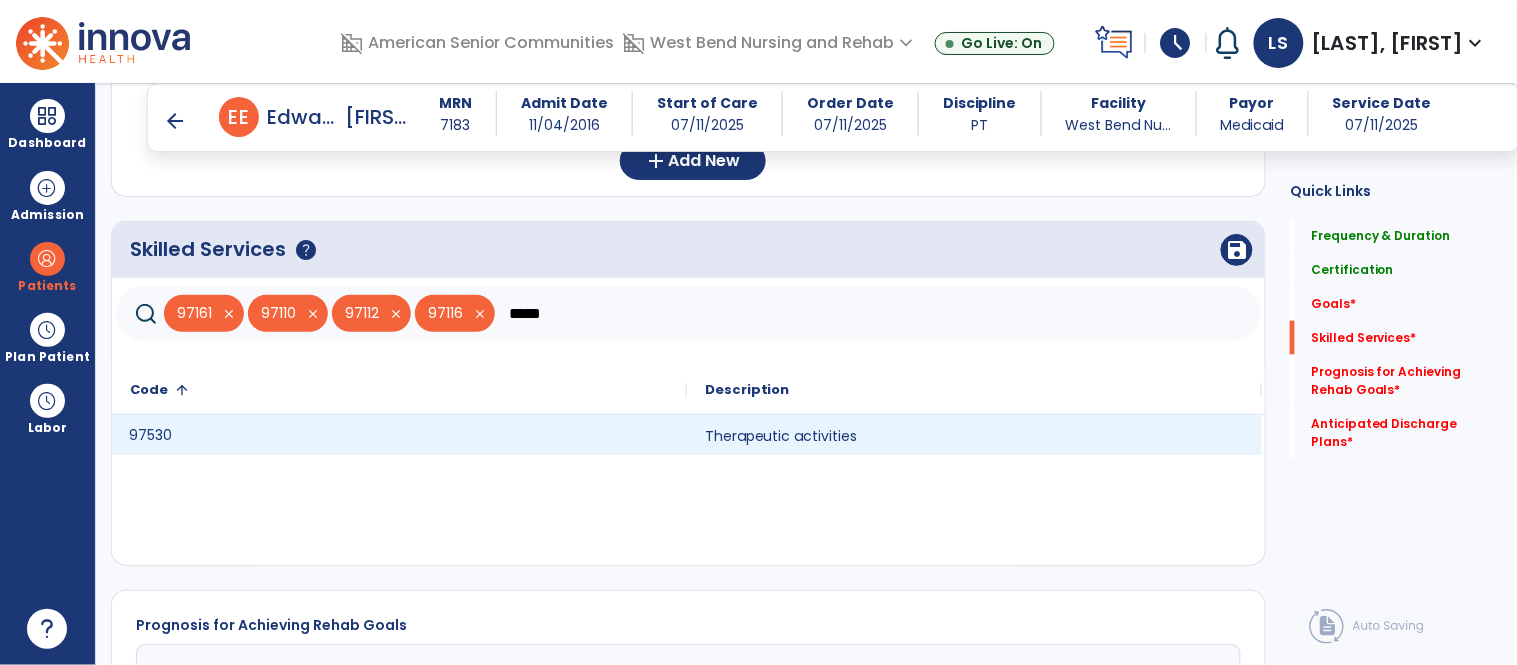 click on "97530" 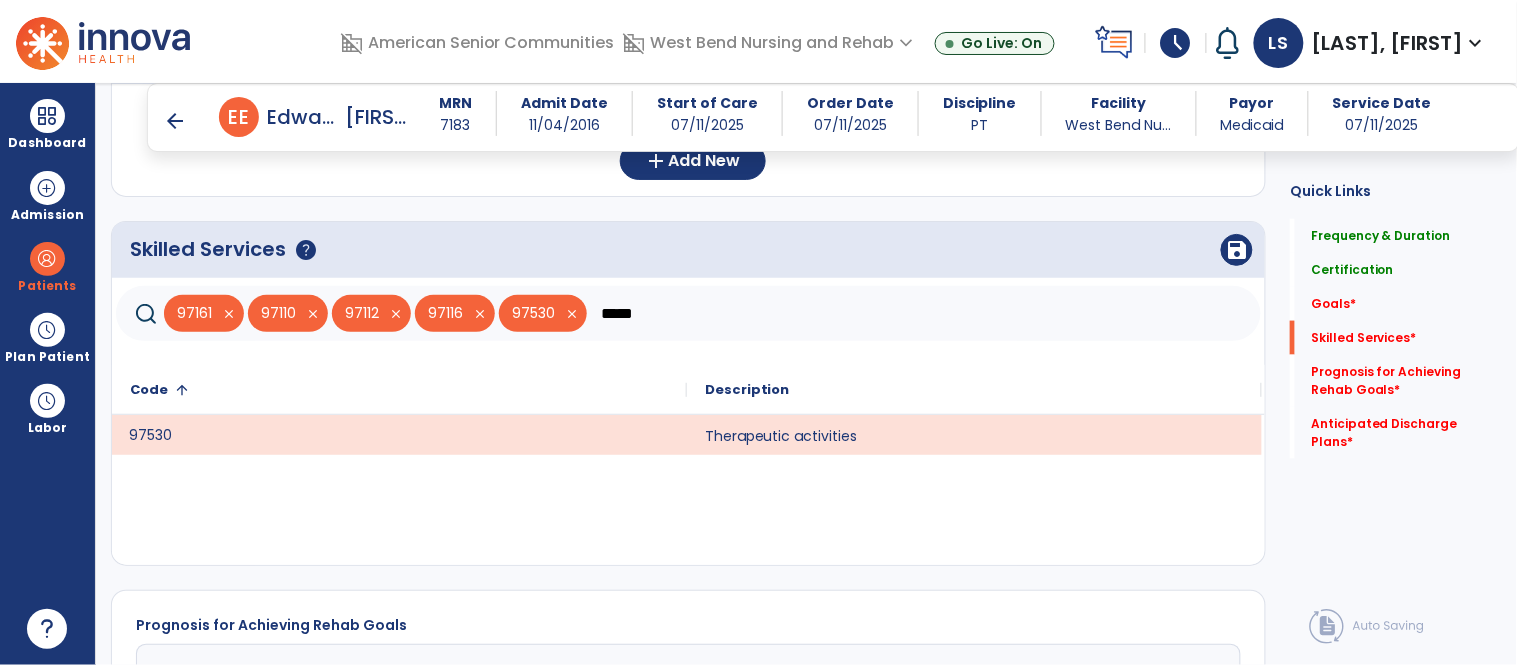 click on "*****" 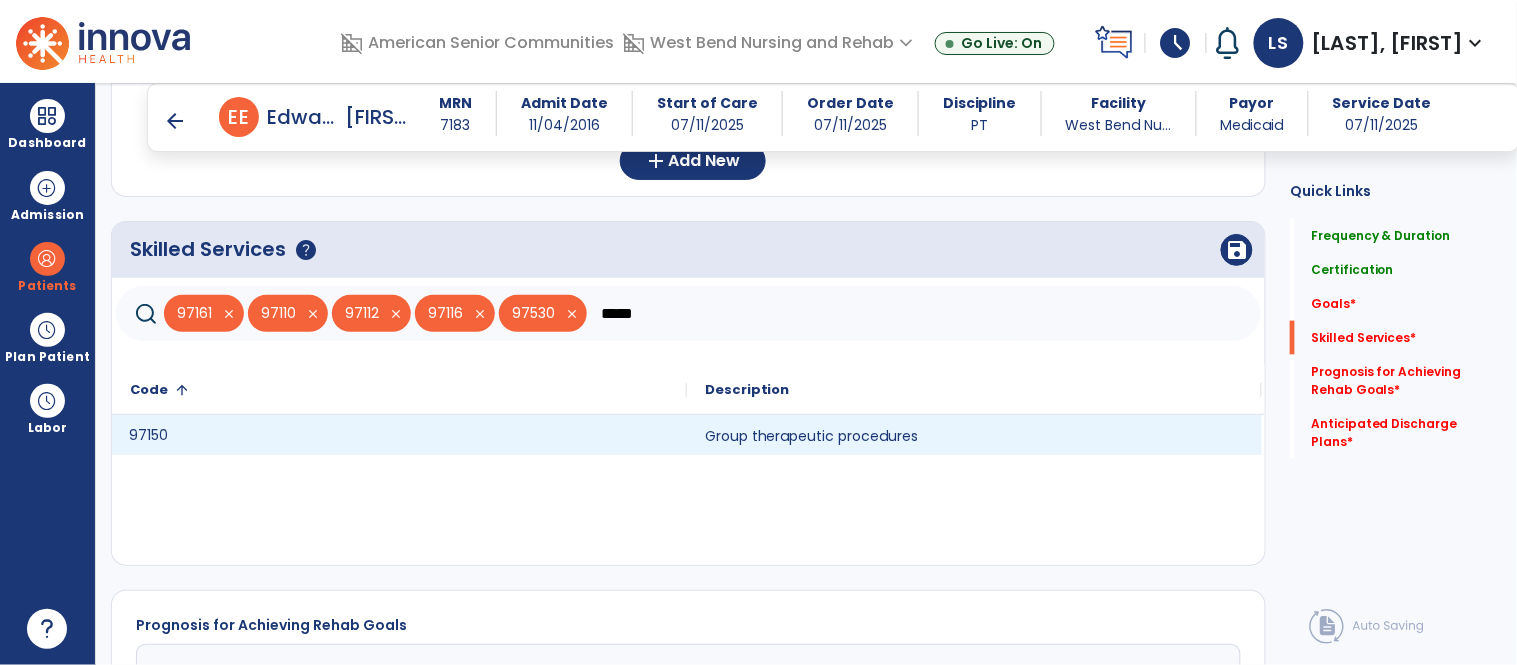 type on "*****" 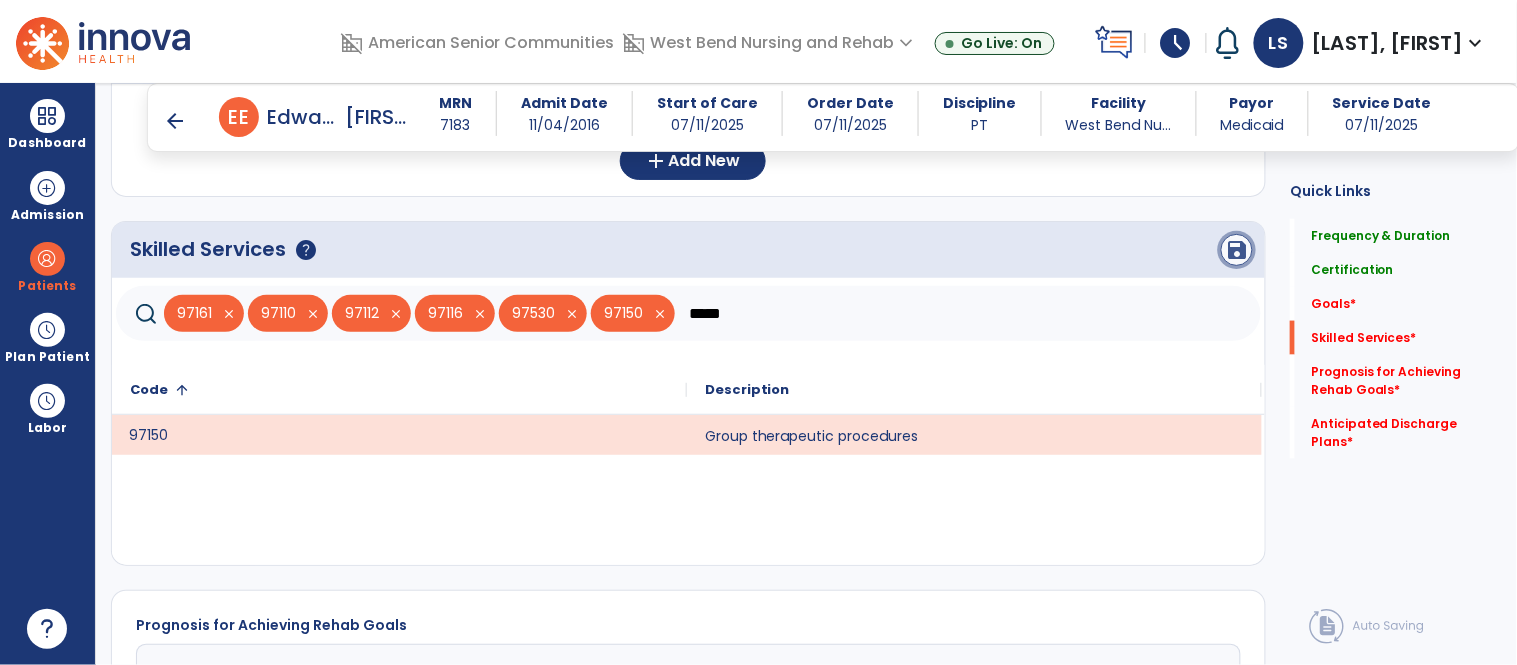 click on "save" 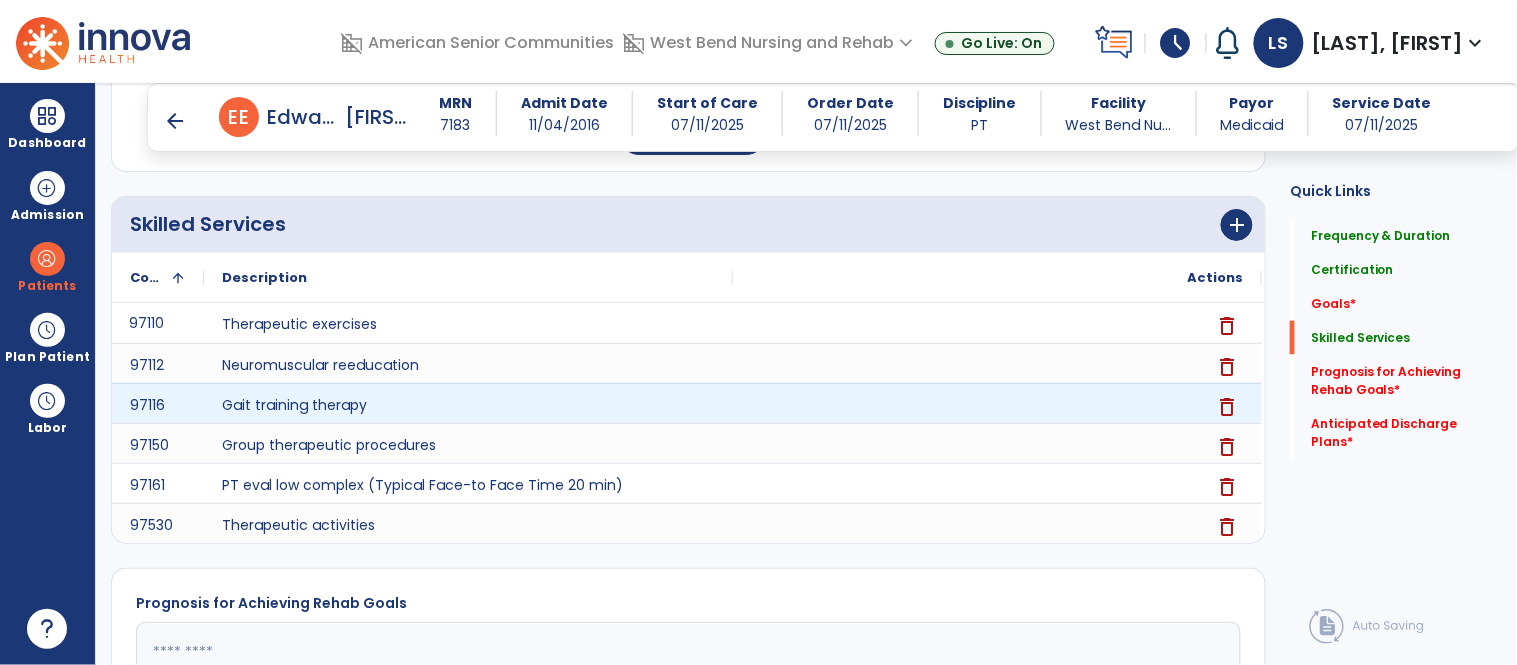 scroll, scrollTop: 843, scrollLeft: 0, axis: vertical 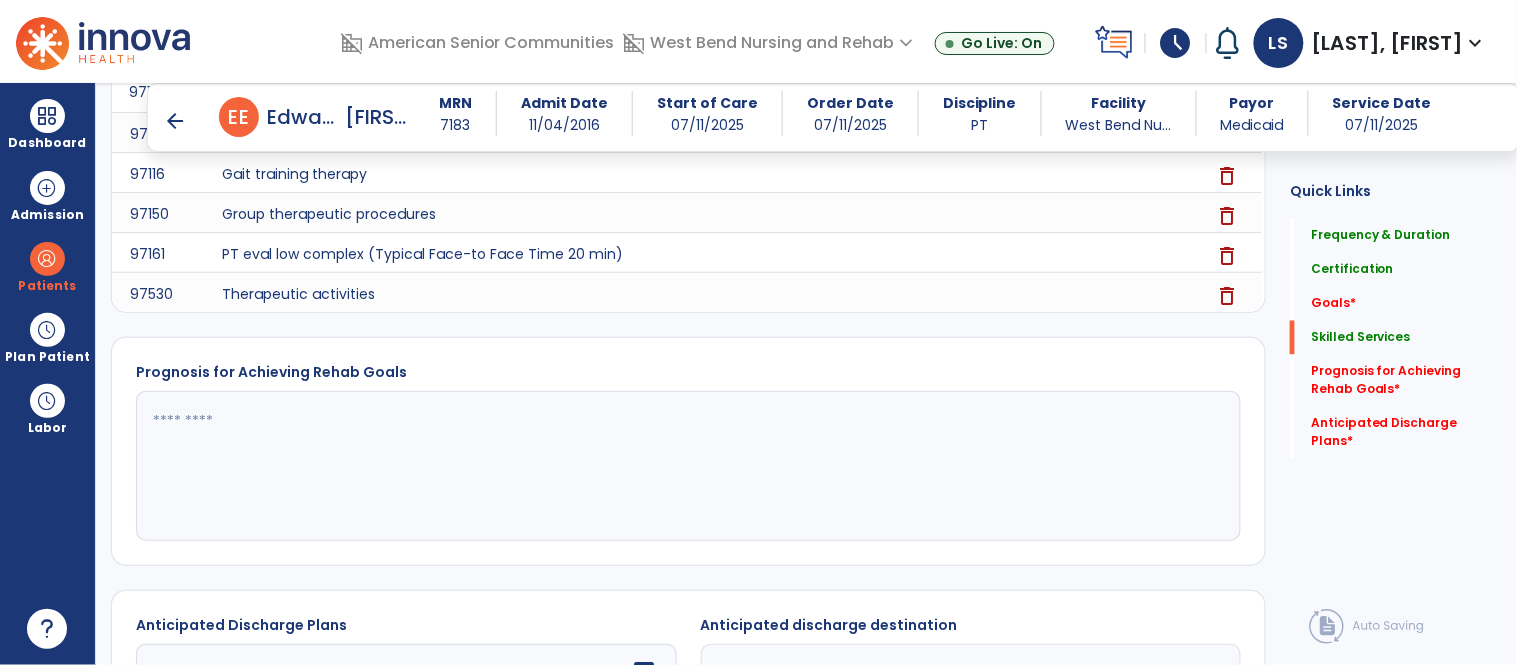 click 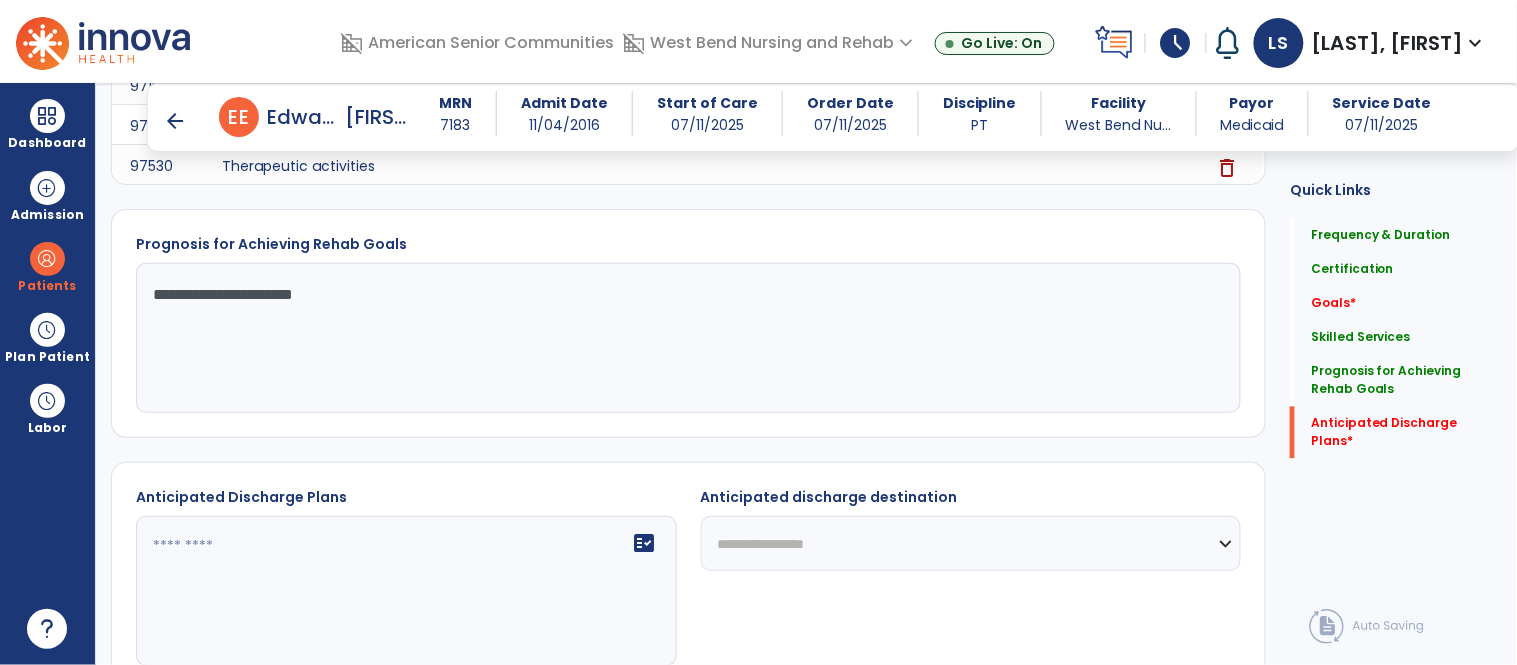 scroll, scrollTop: 1091, scrollLeft: 0, axis: vertical 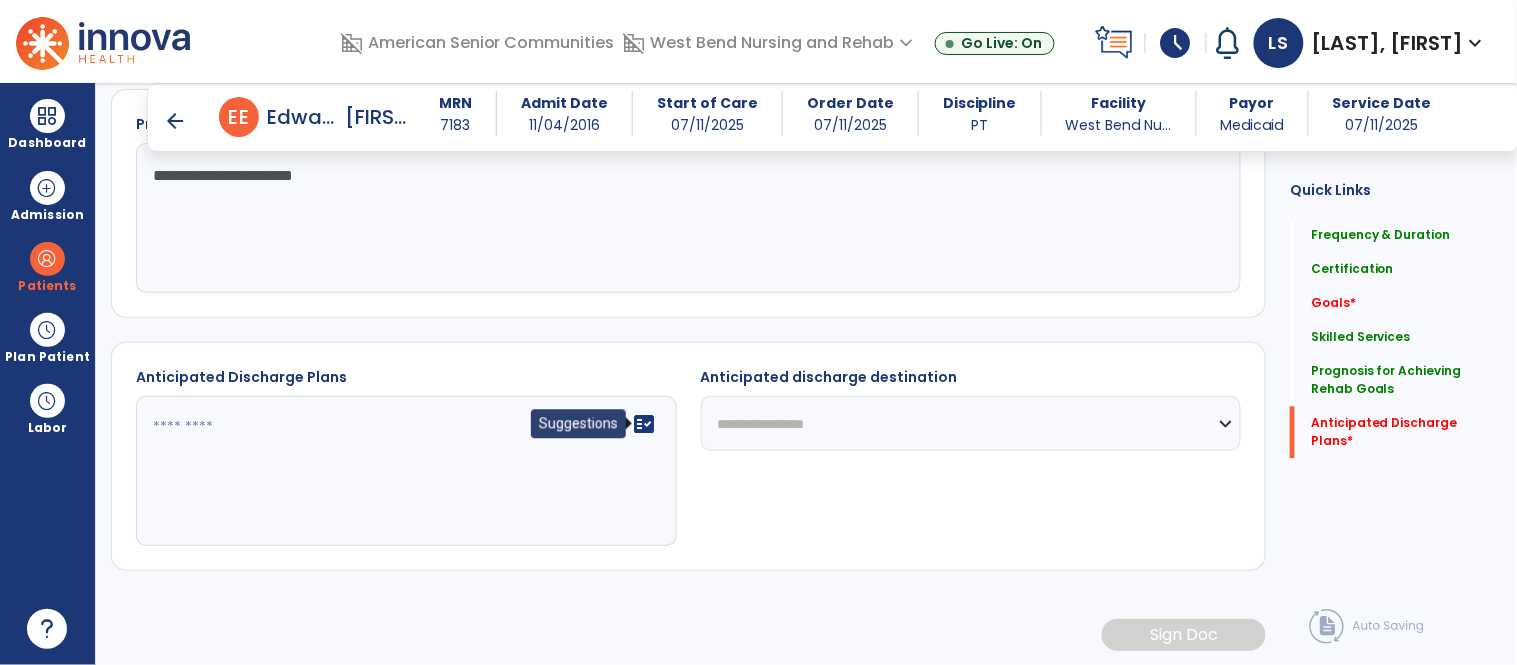 type on "**********" 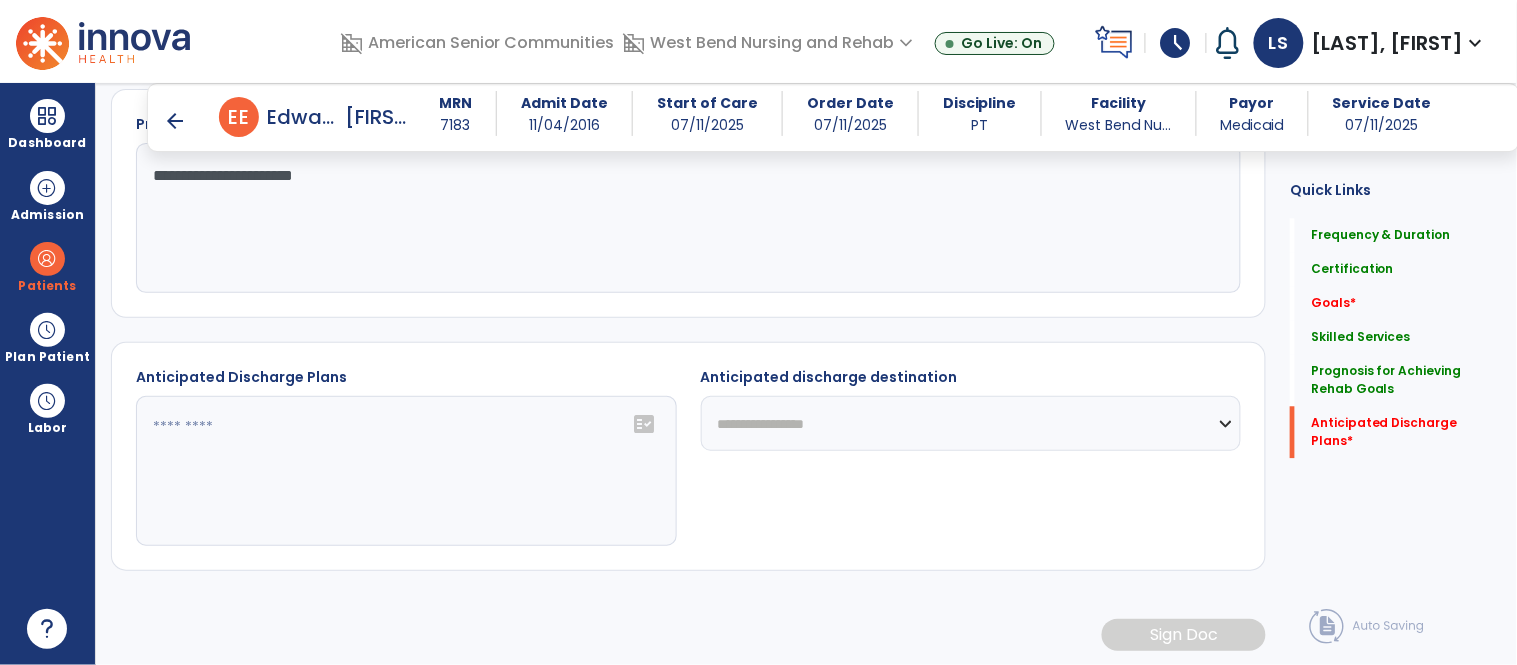 click on "fact_check" 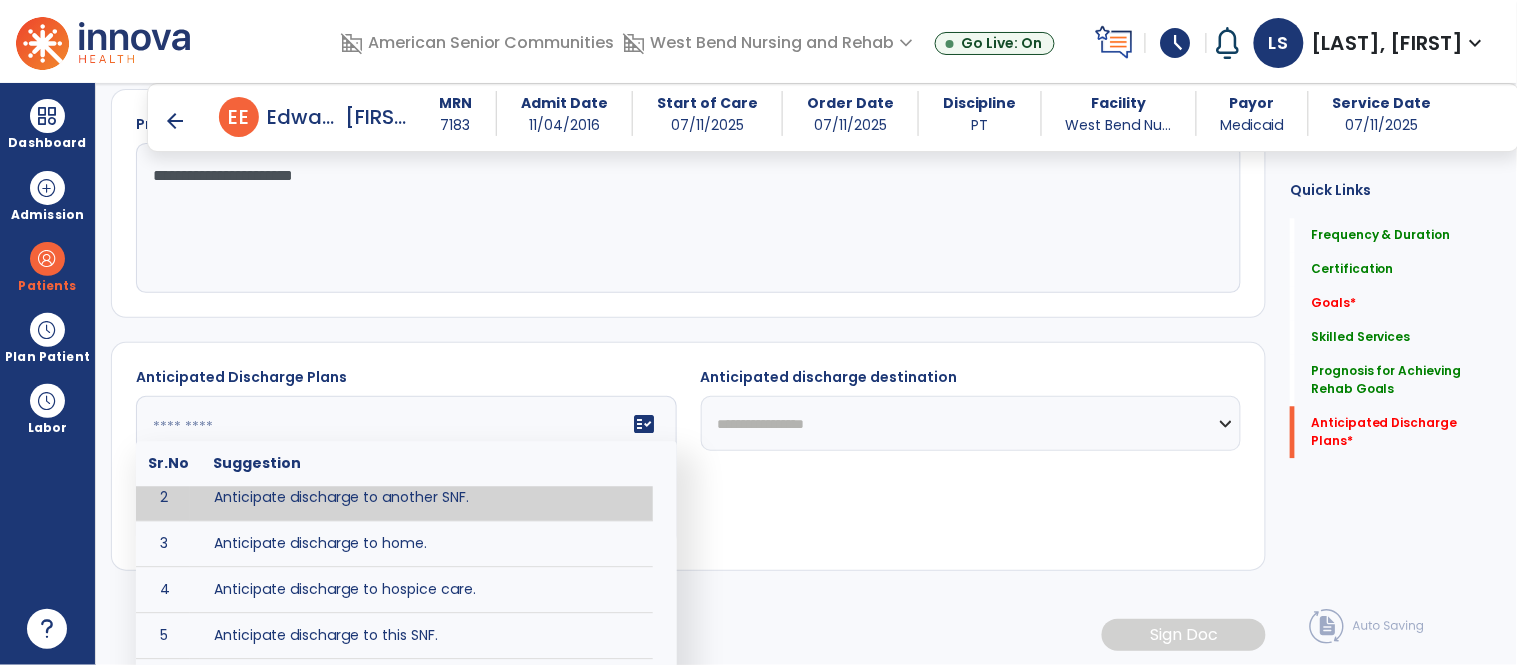 scroll, scrollTop: 125, scrollLeft: 0, axis: vertical 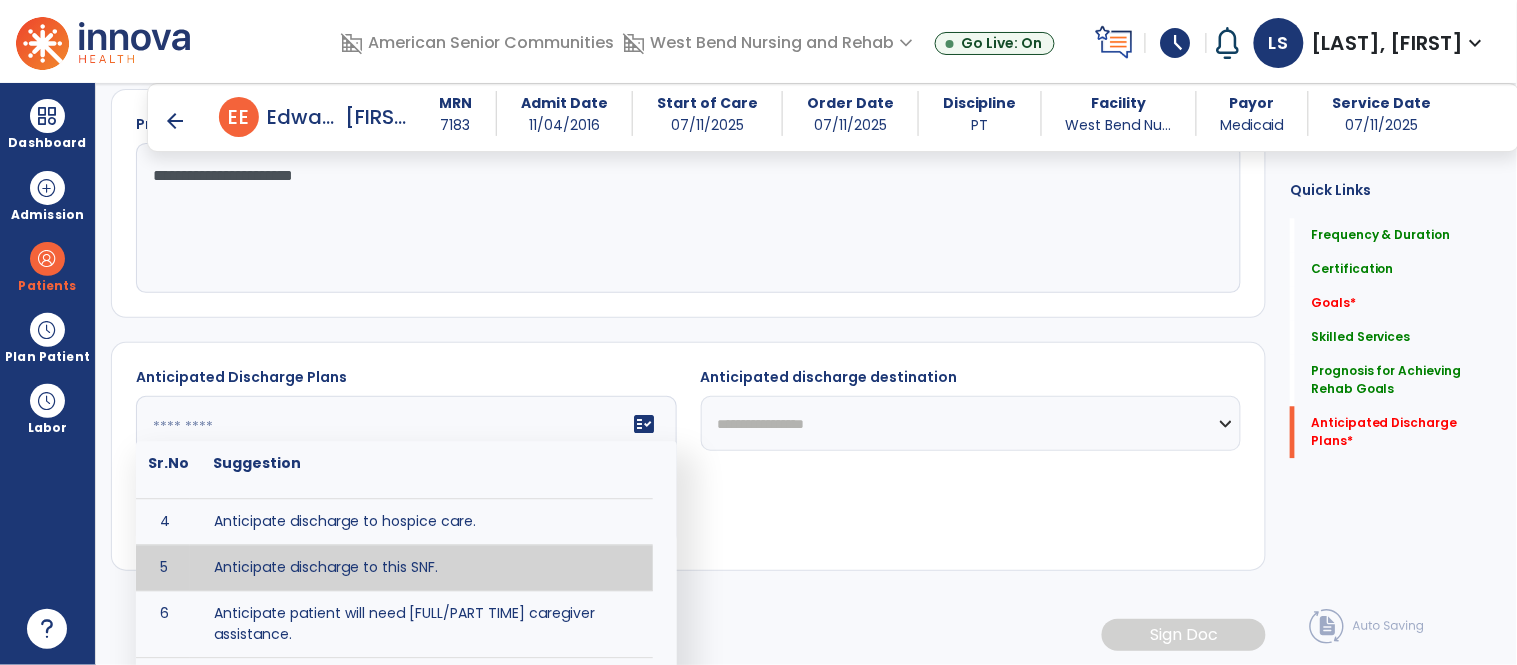 type on "**********" 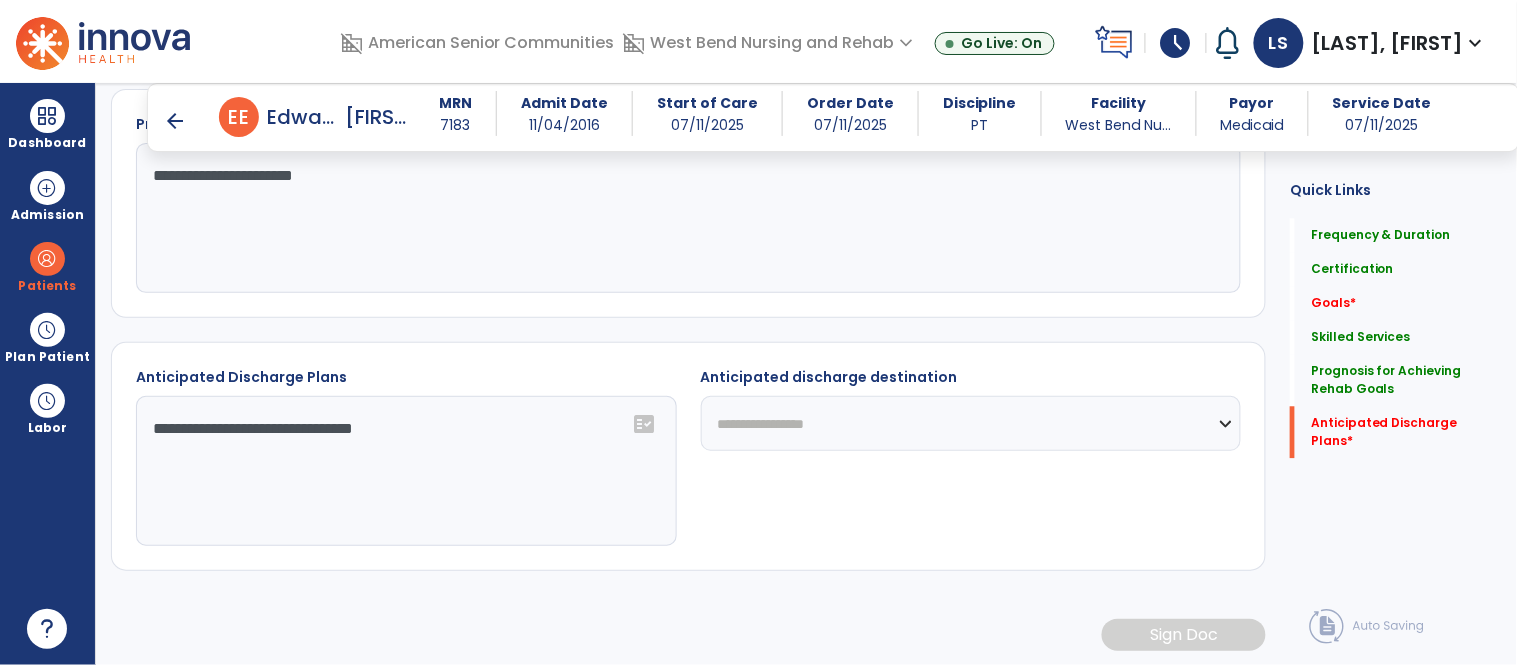 click on "**********" 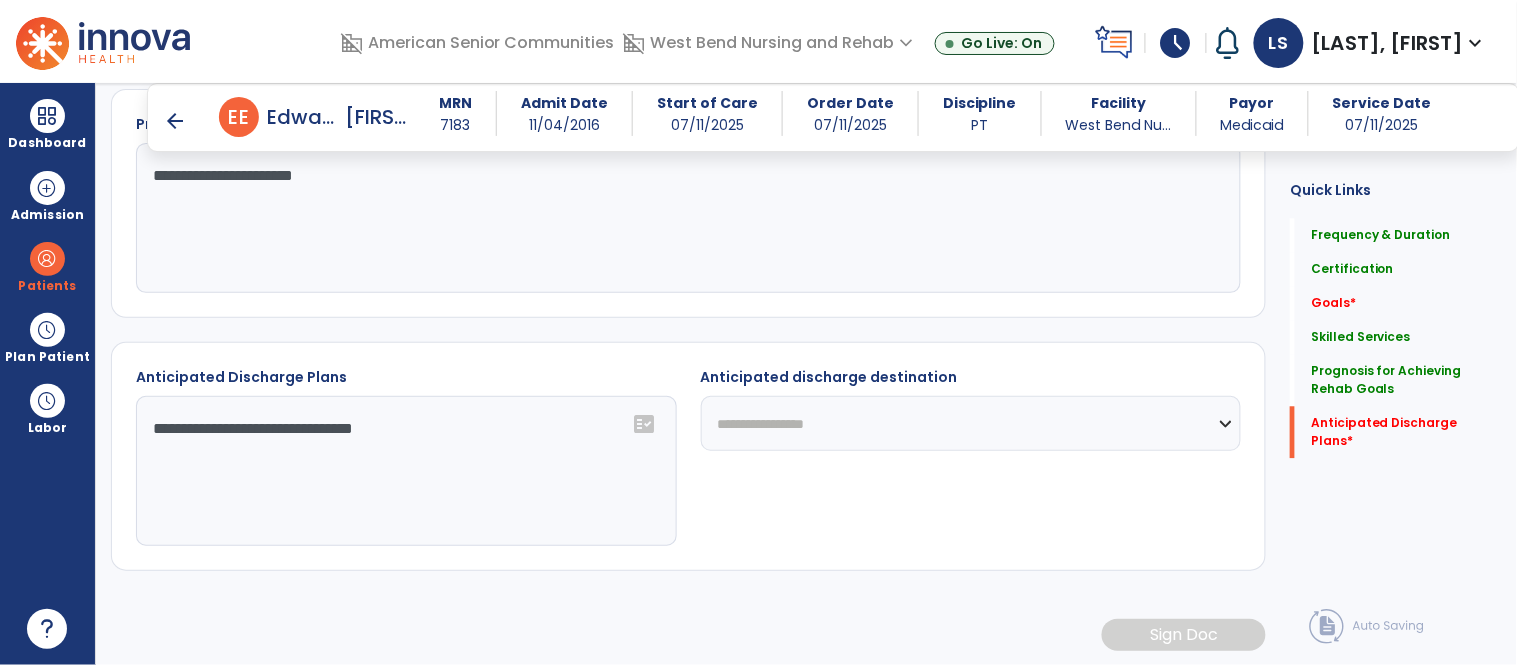 select on "***" 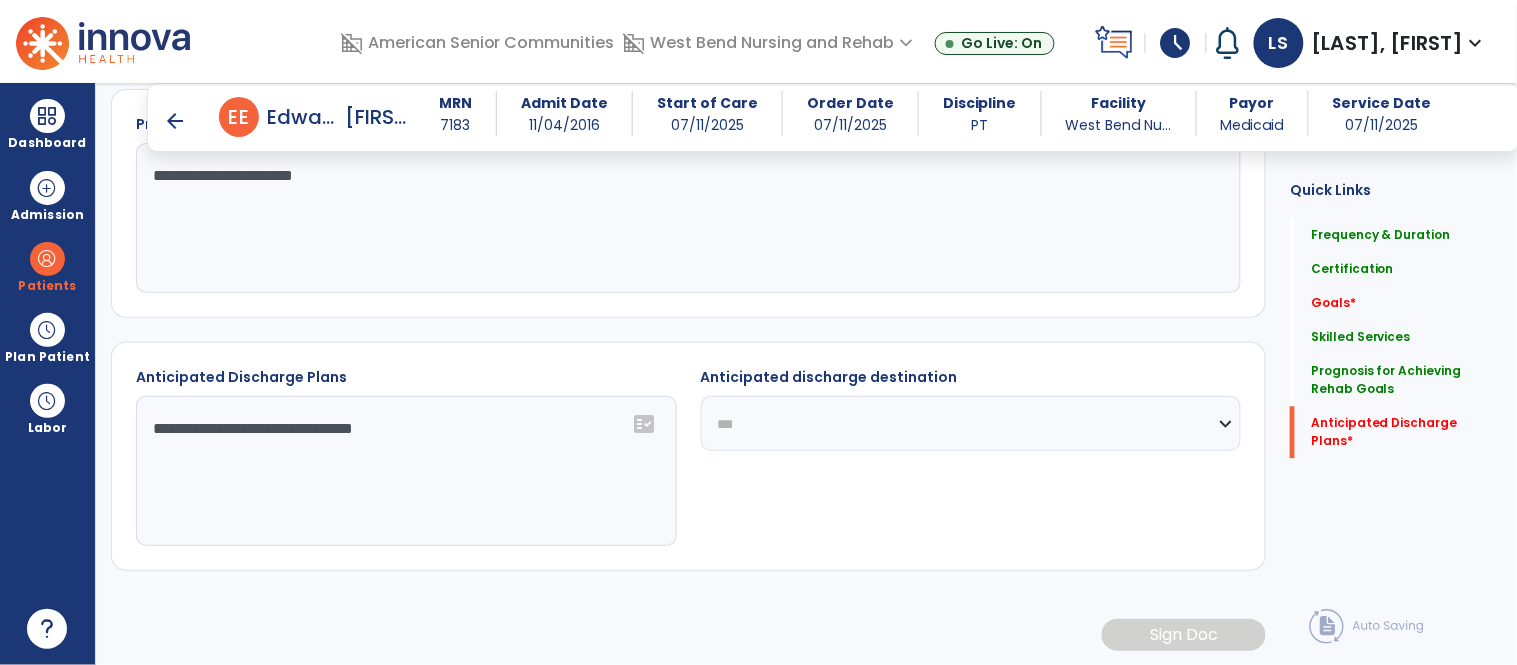 click on "**********" 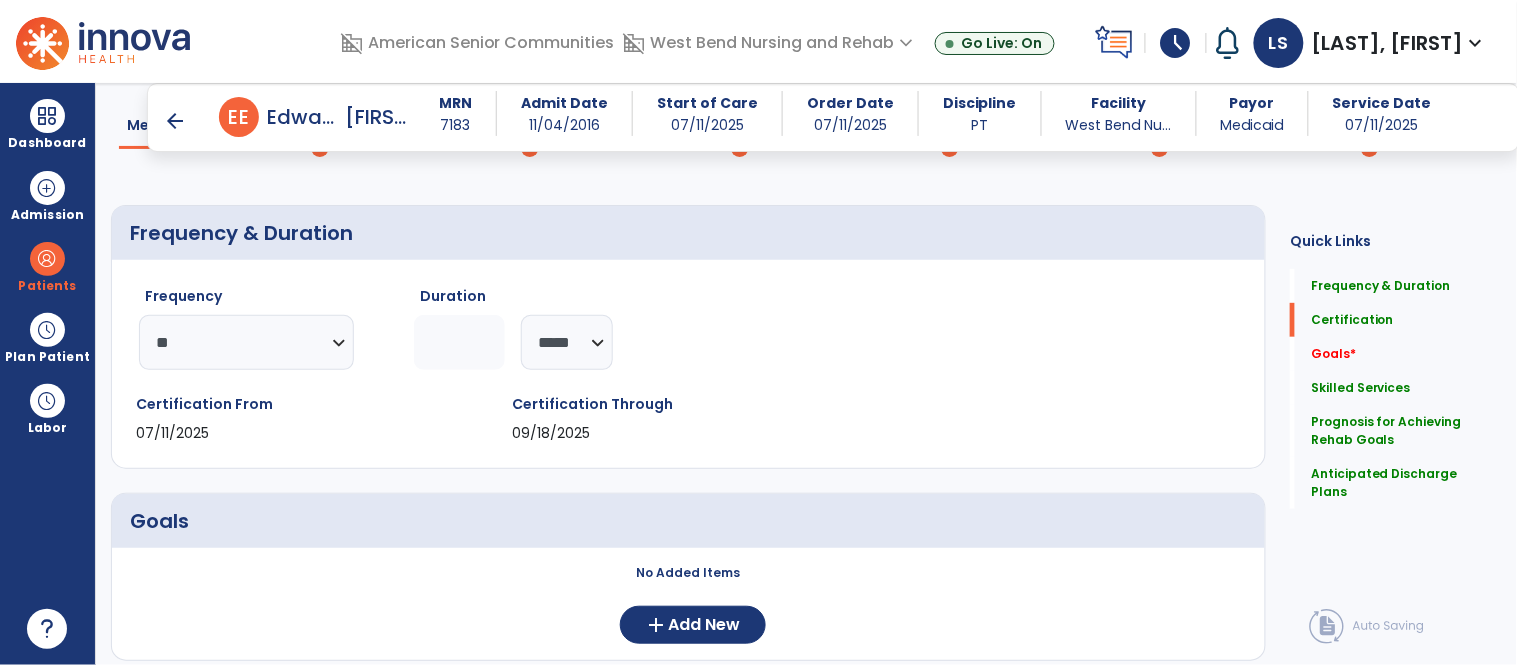 scroll, scrollTop: 307, scrollLeft: 0, axis: vertical 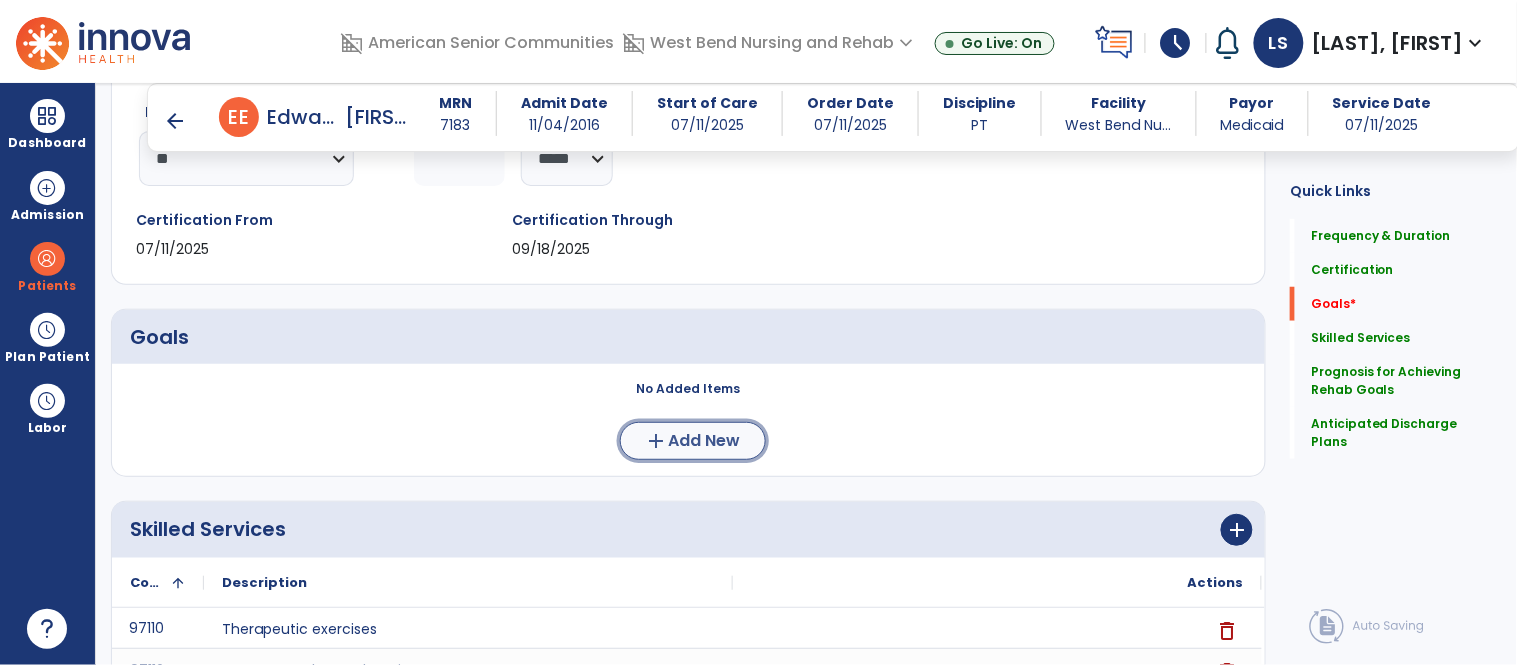 click on "Add New" at bounding box center [705, 441] 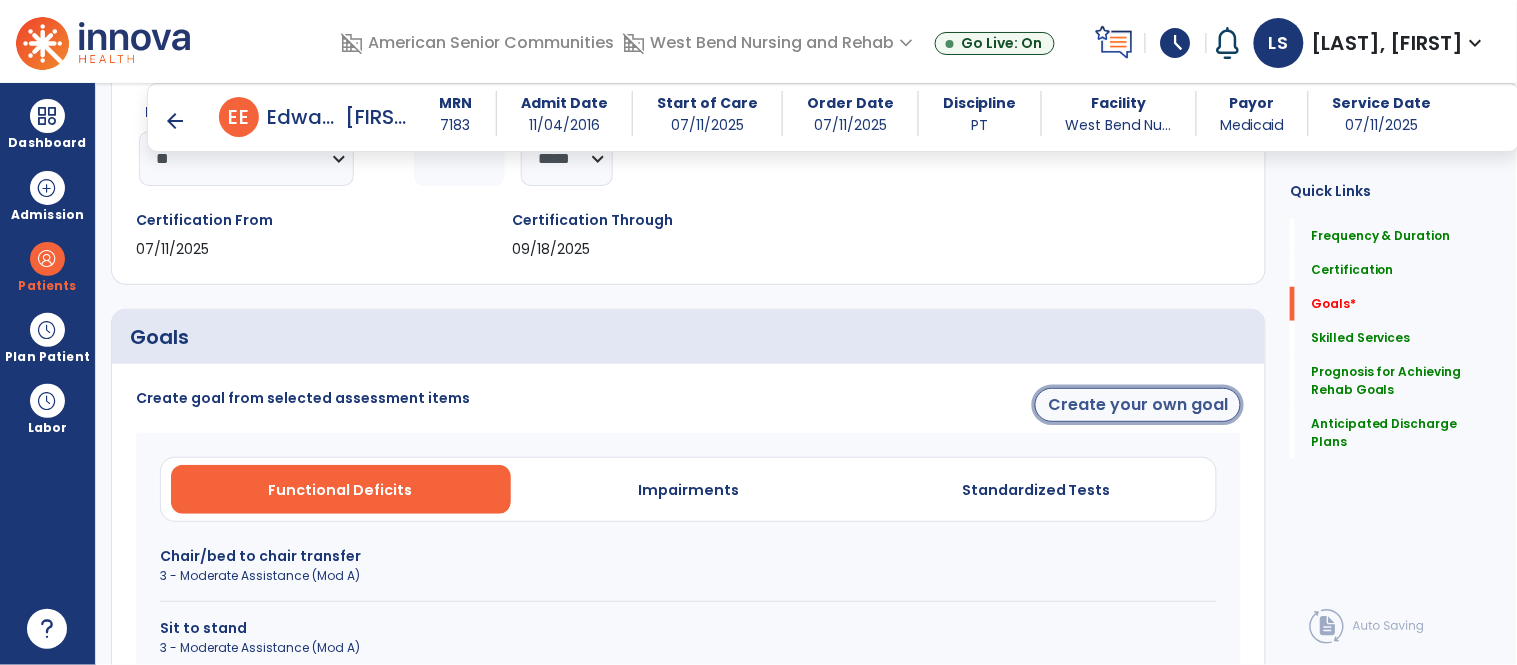 click on "Create your own goal" at bounding box center (1138, 405) 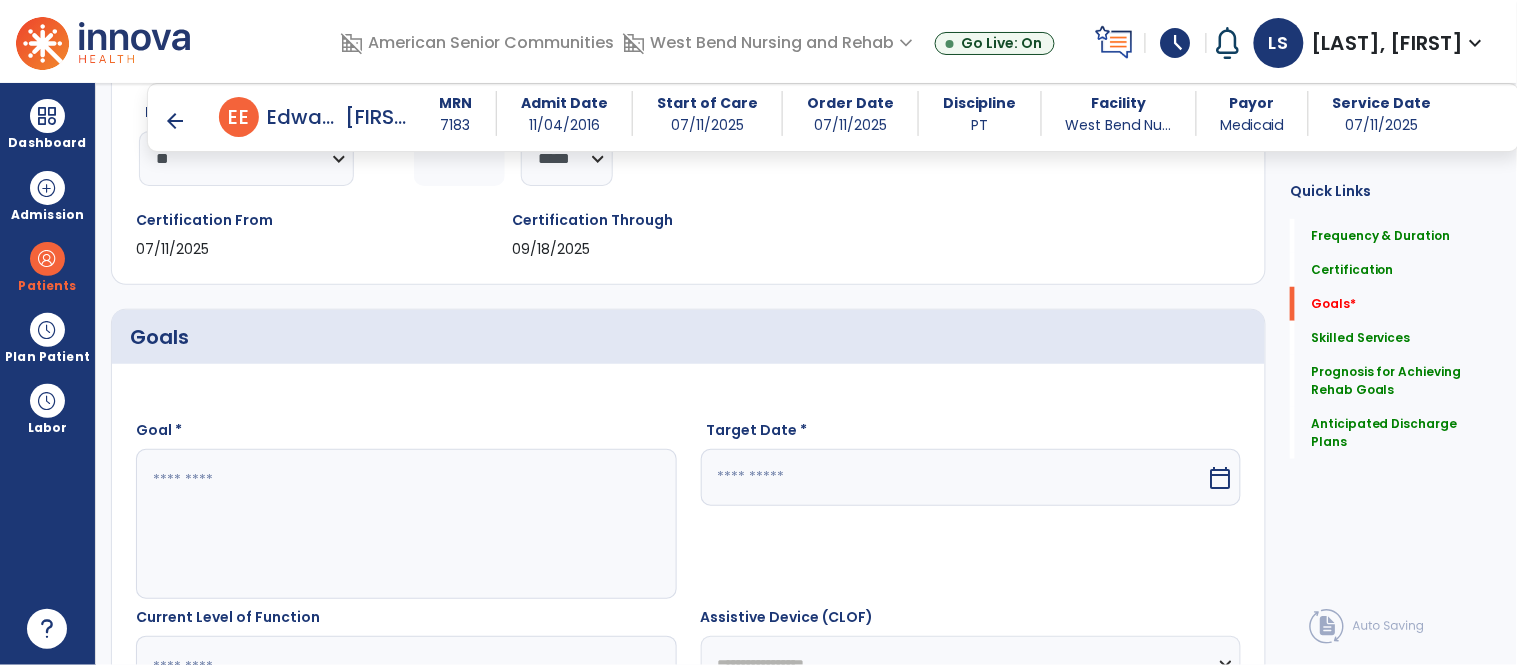 click at bounding box center (405, 524) 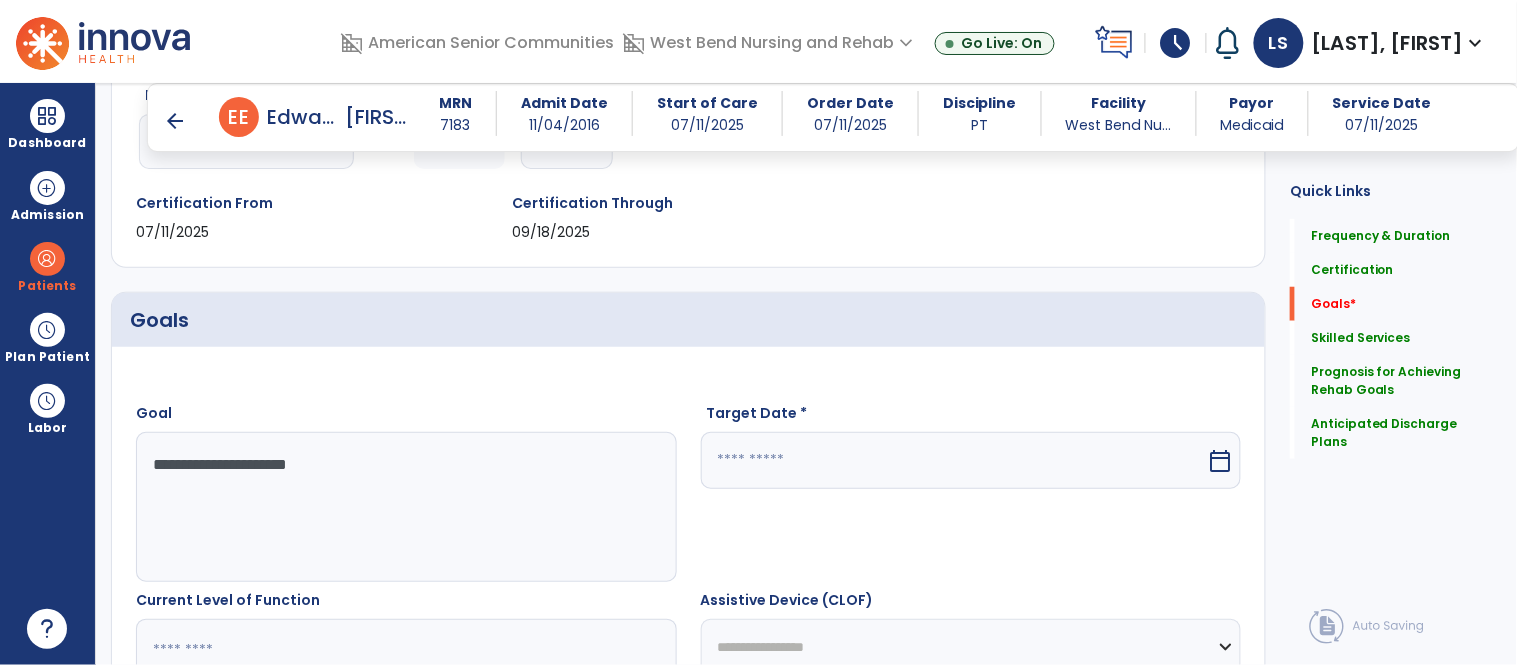 type on "**********" 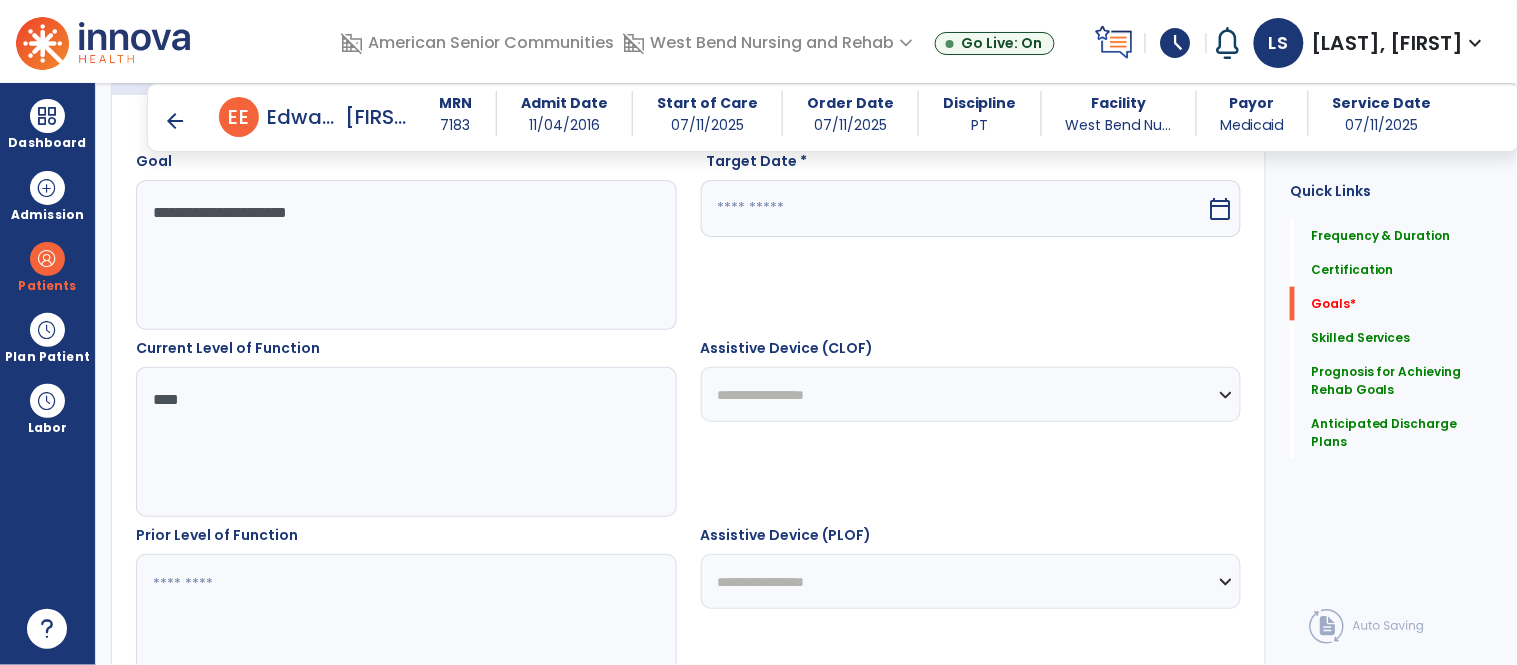 scroll, scrollTop: 577, scrollLeft: 0, axis: vertical 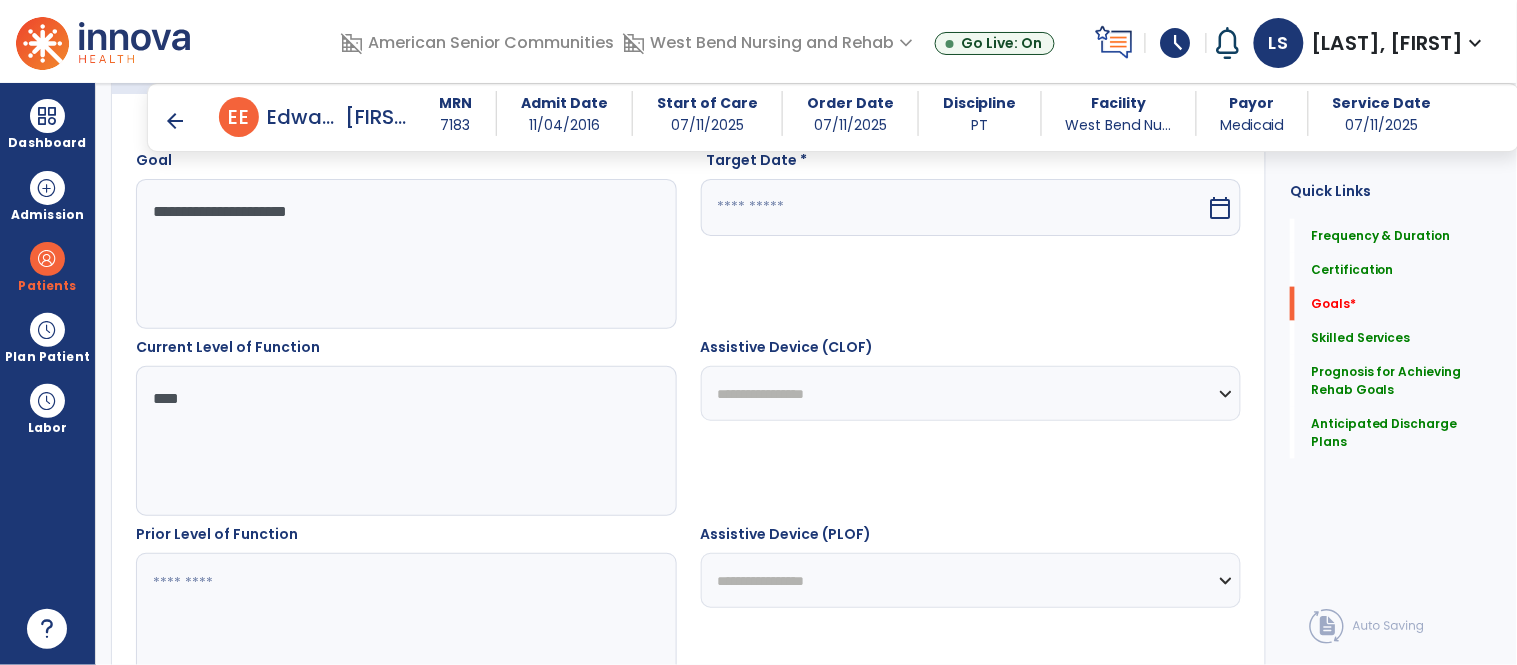 type on "***" 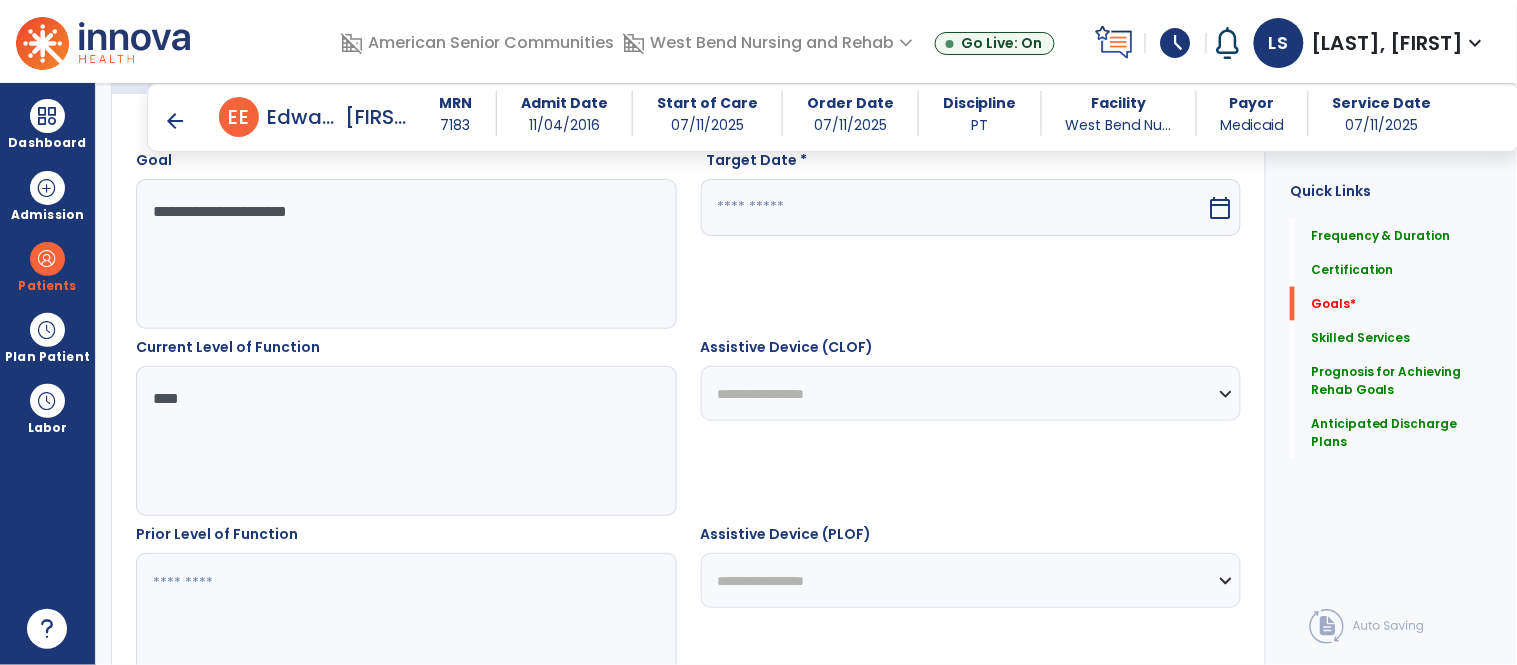 type on "*" 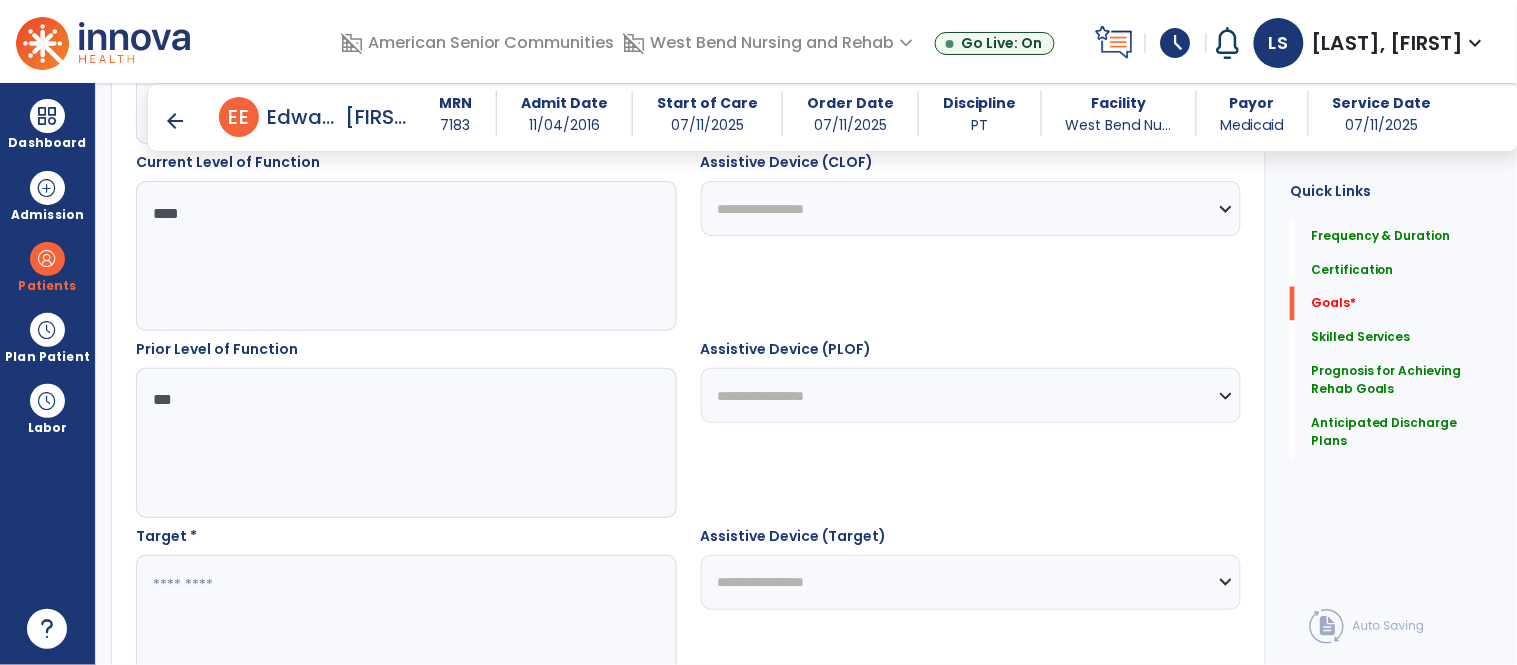 scroll, scrollTop: 787, scrollLeft: 0, axis: vertical 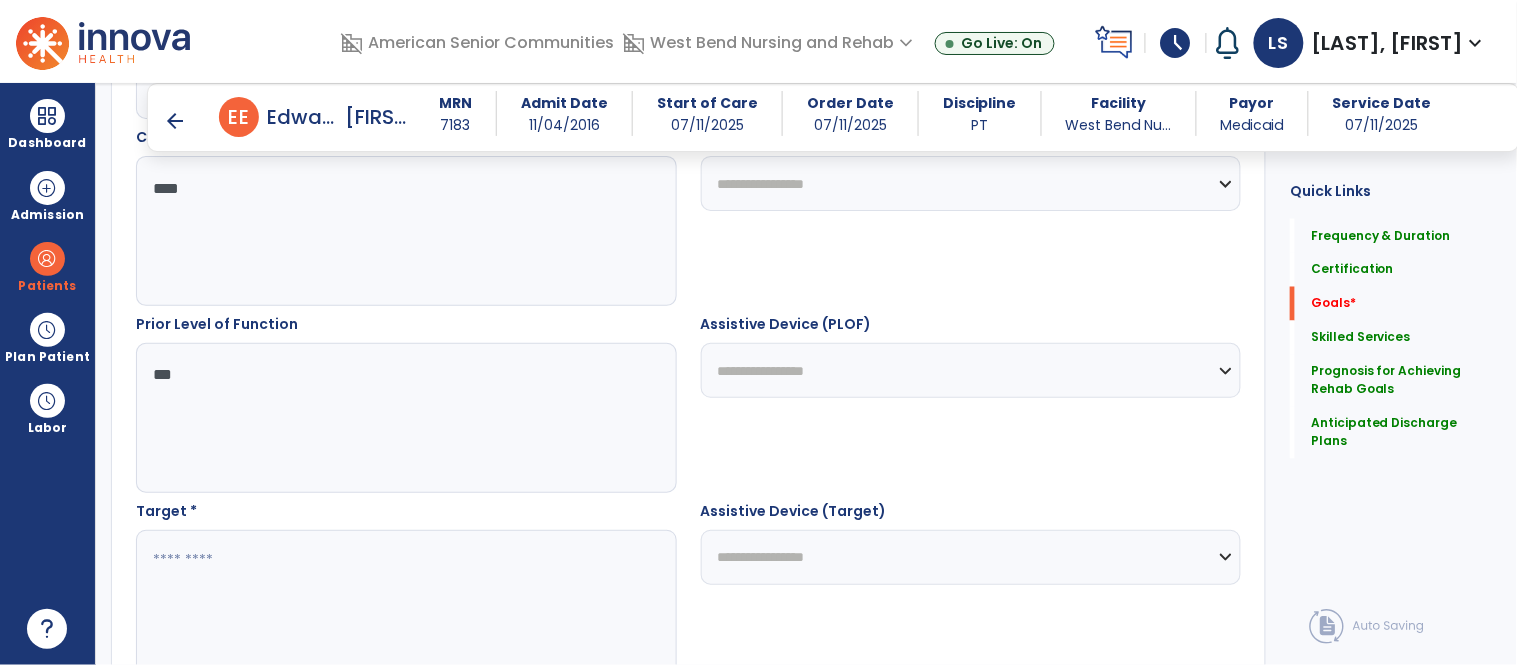 type on "***" 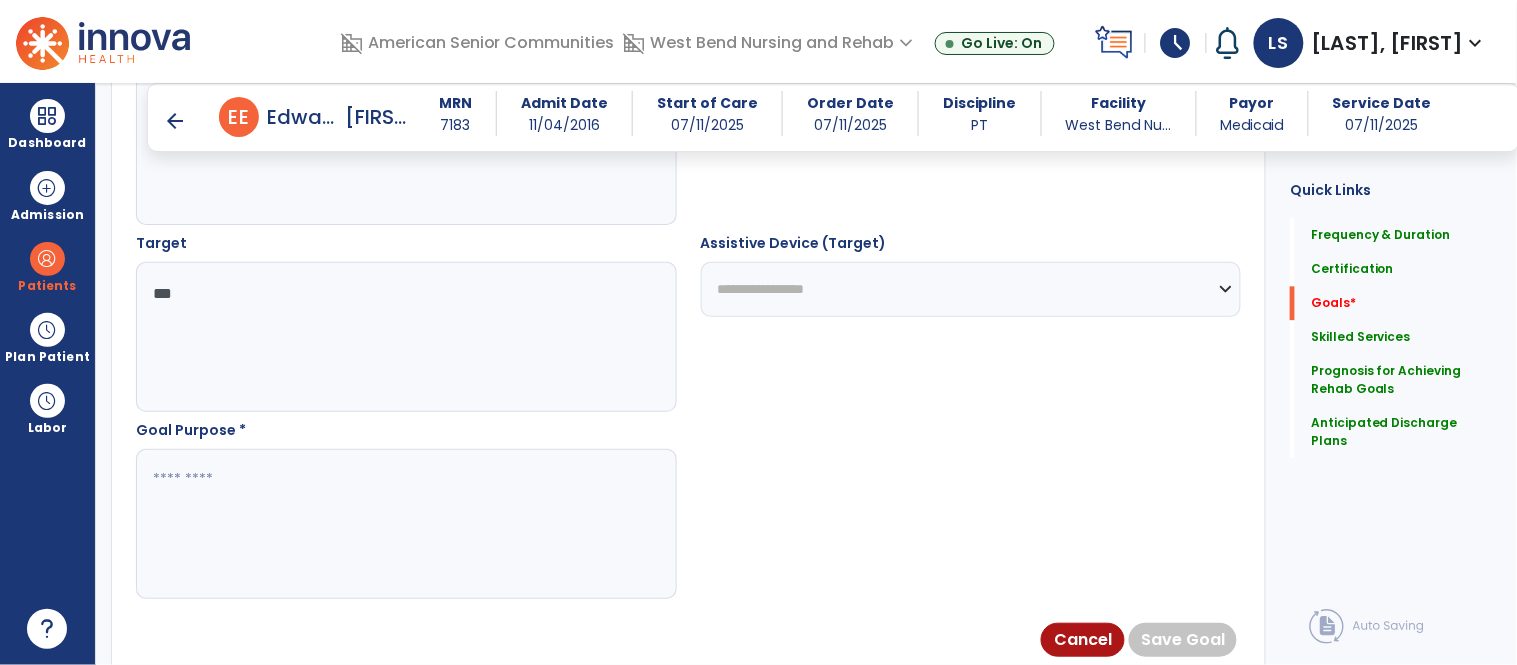 scroll, scrollTop: 1057, scrollLeft: 0, axis: vertical 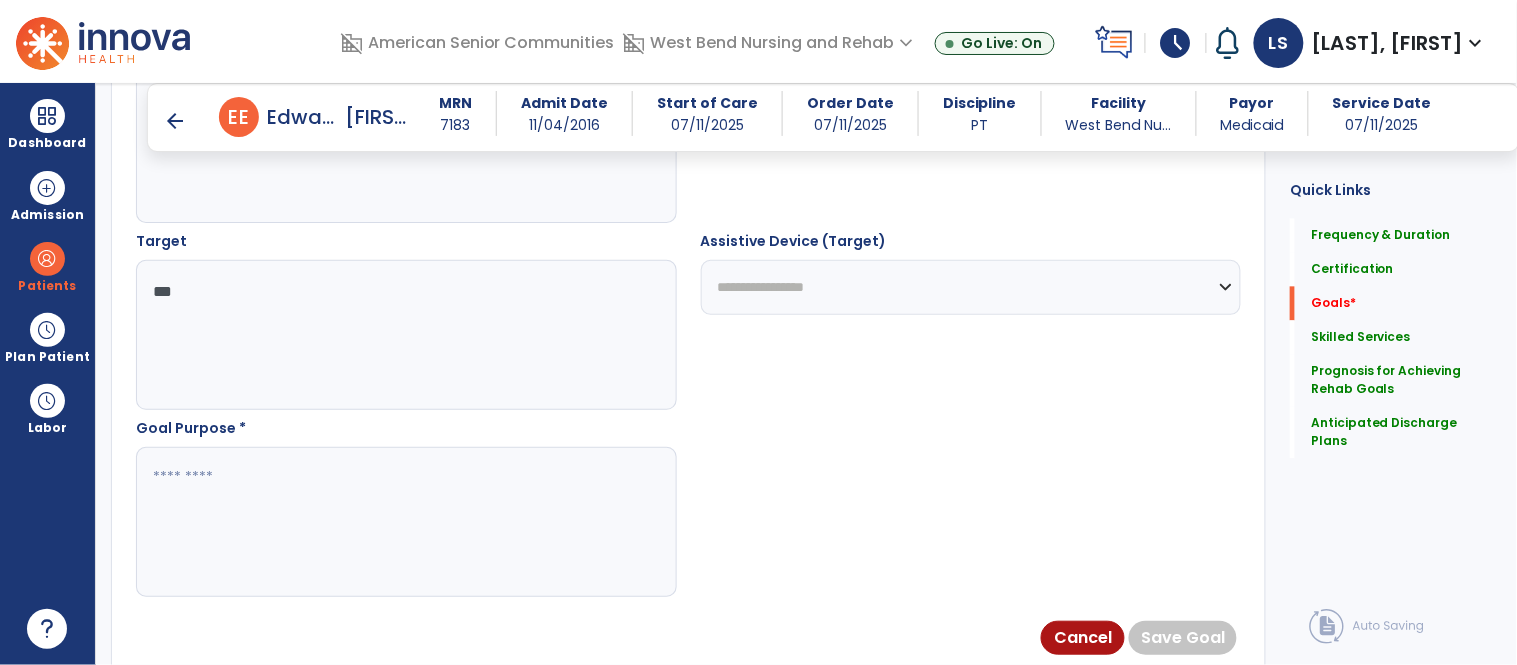 type on "***" 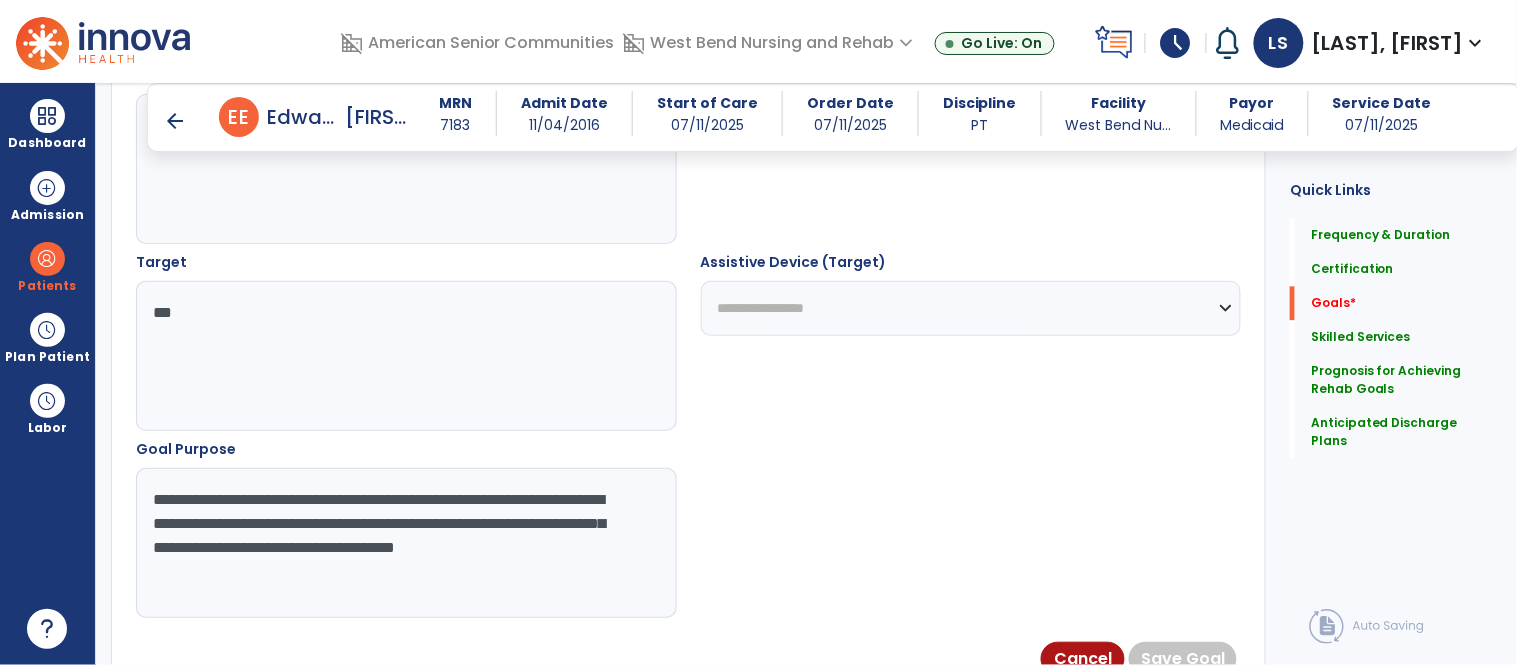 scroll, scrollTop: 1035, scrollLeft: 0, axis: vertical 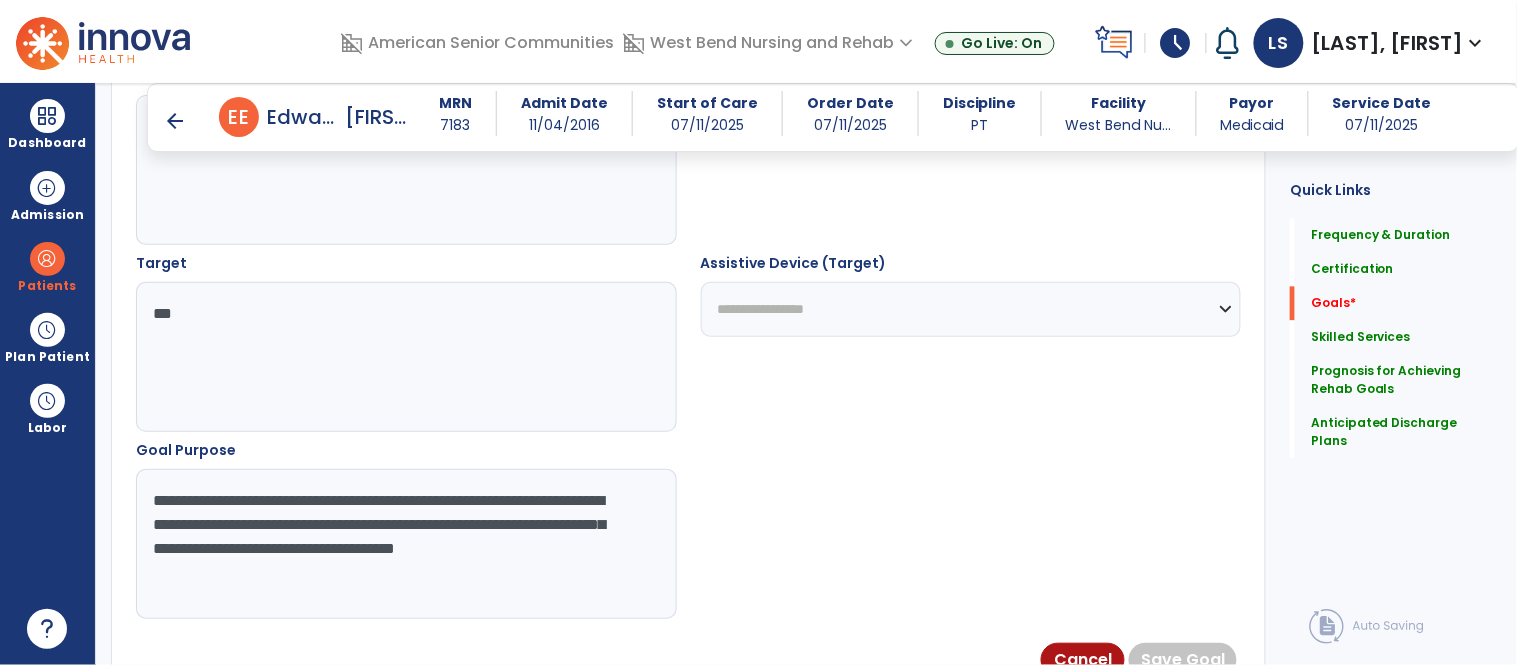 drag, startPoint x: 250, startPoint y: 532, endPoint x: 139, endPoint y: 474, distance: 125.23977 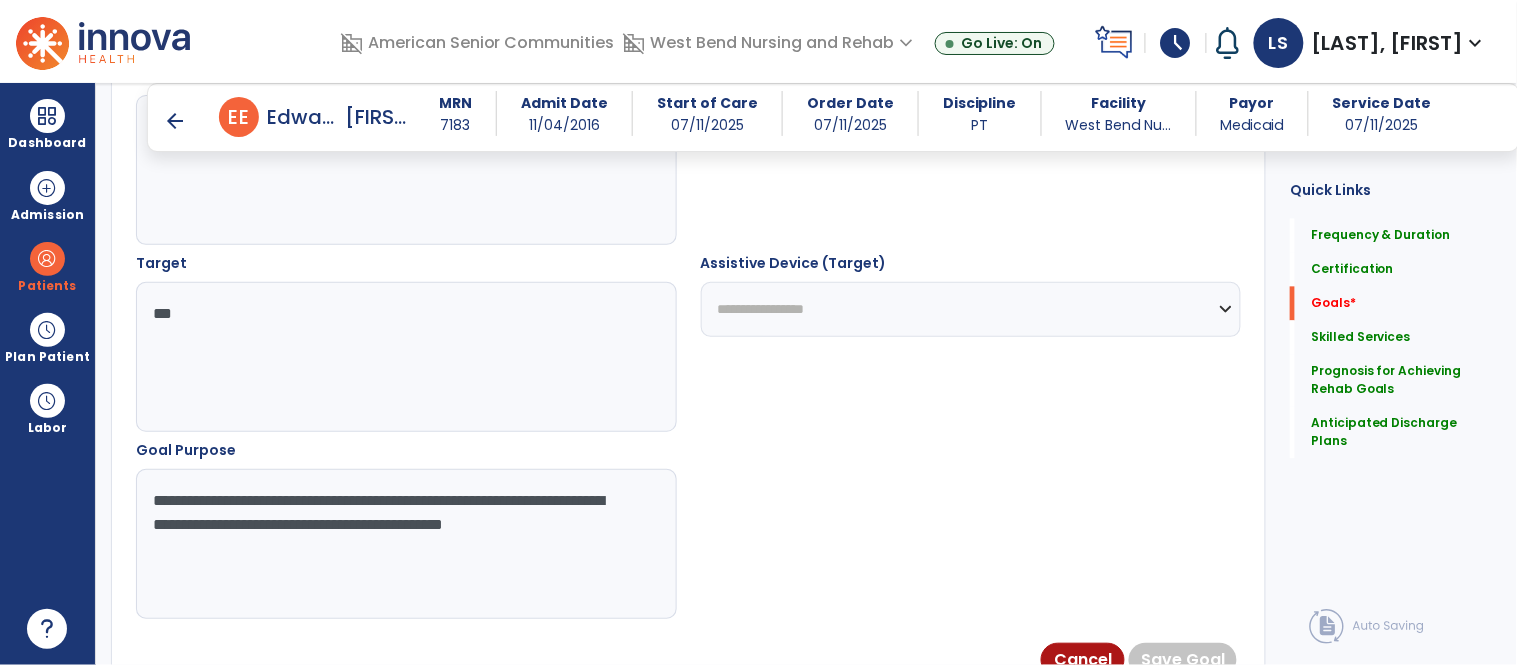 drag, startPoint x: 269, startPoint y: 525, endPoint x: 155, endPoint y: 527, distance: 114.01754 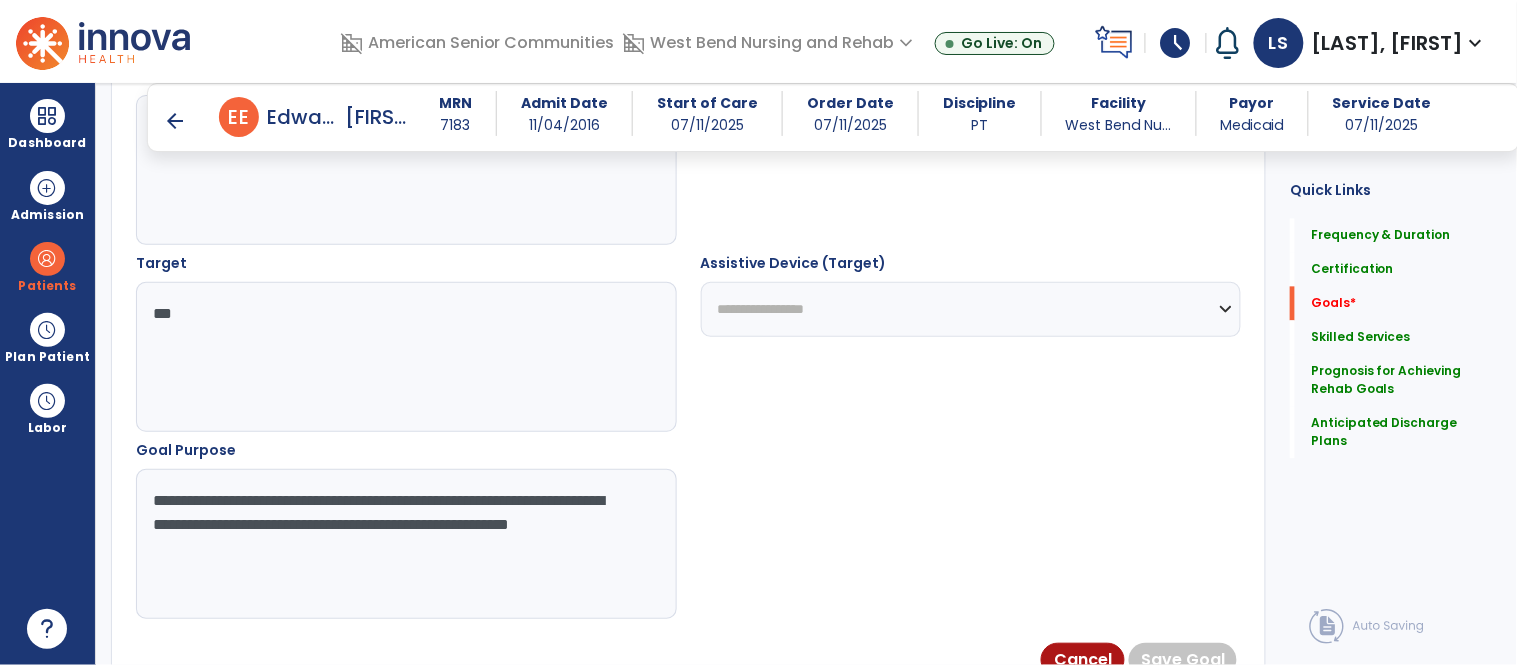 click on "**********" at bounding box center (405, 544) 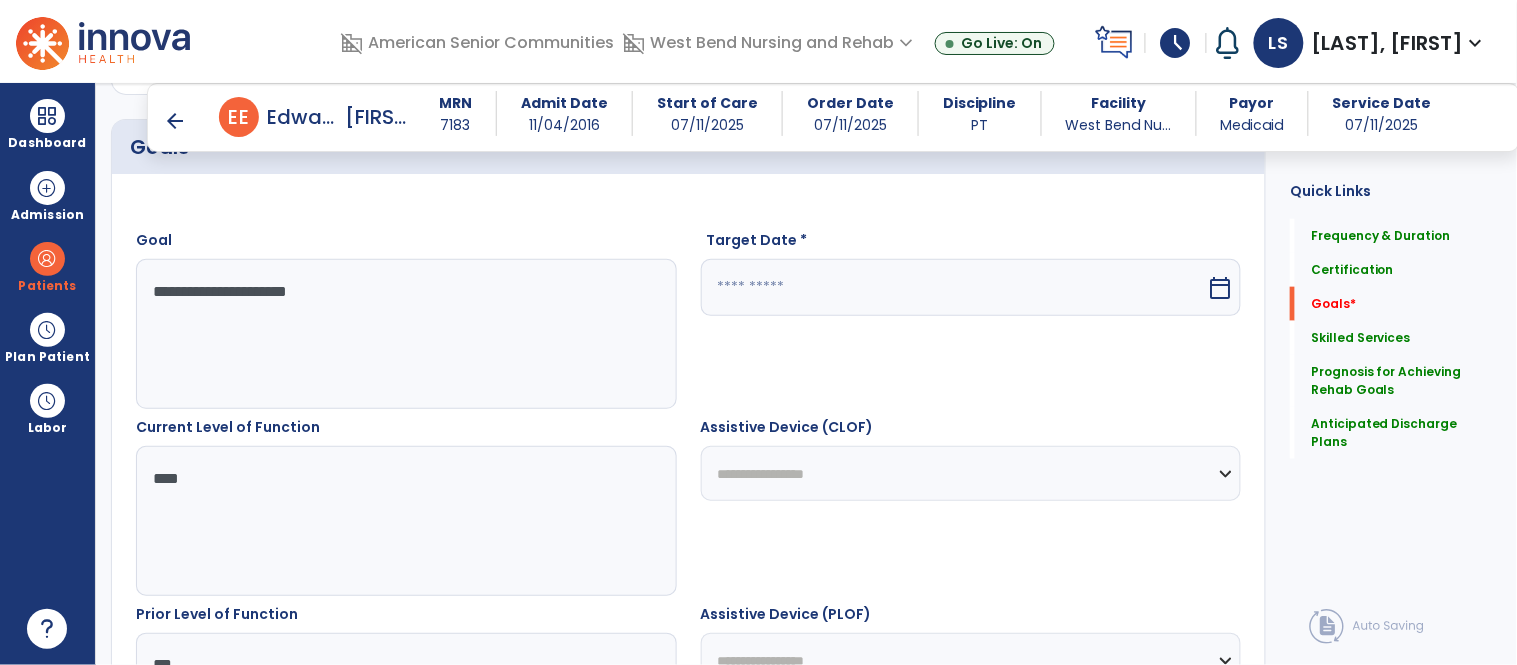 scroll, scrollTop: 496, scrollLeft: 0, axis: vertical 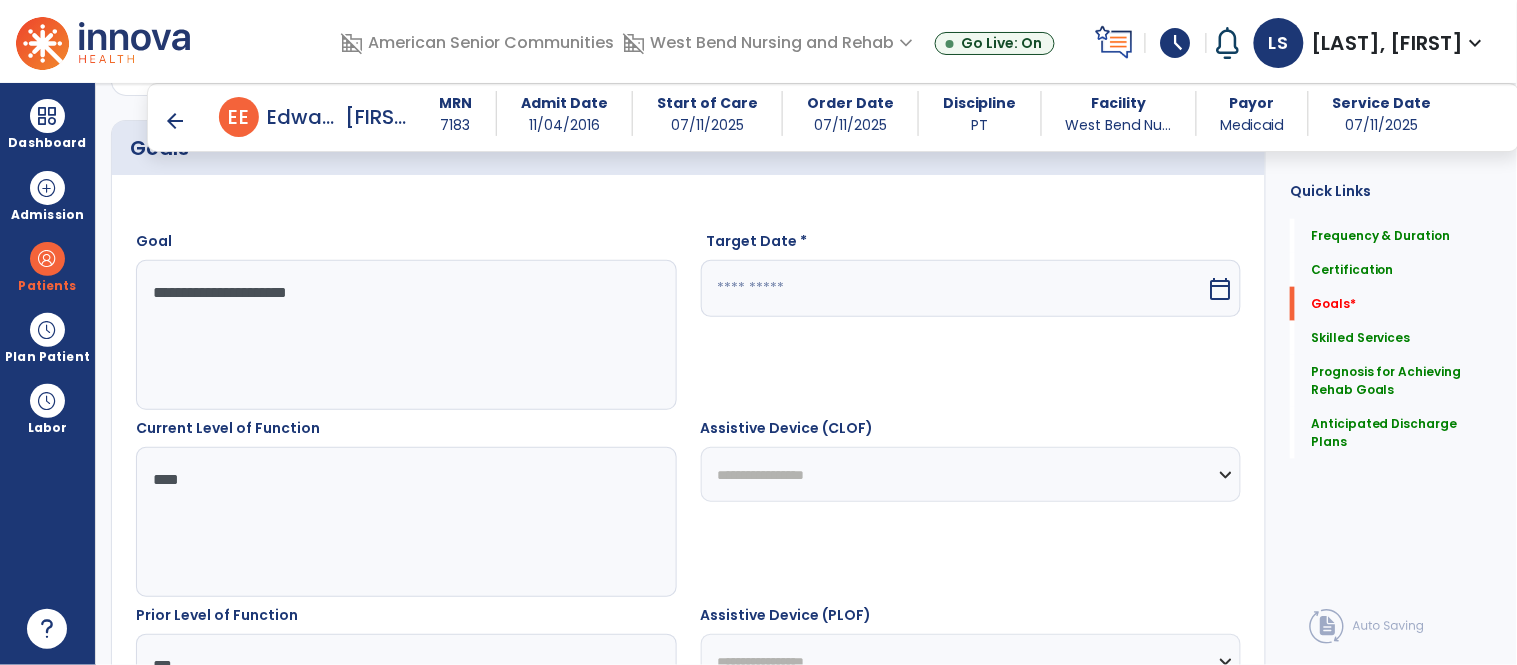 type on "**********" 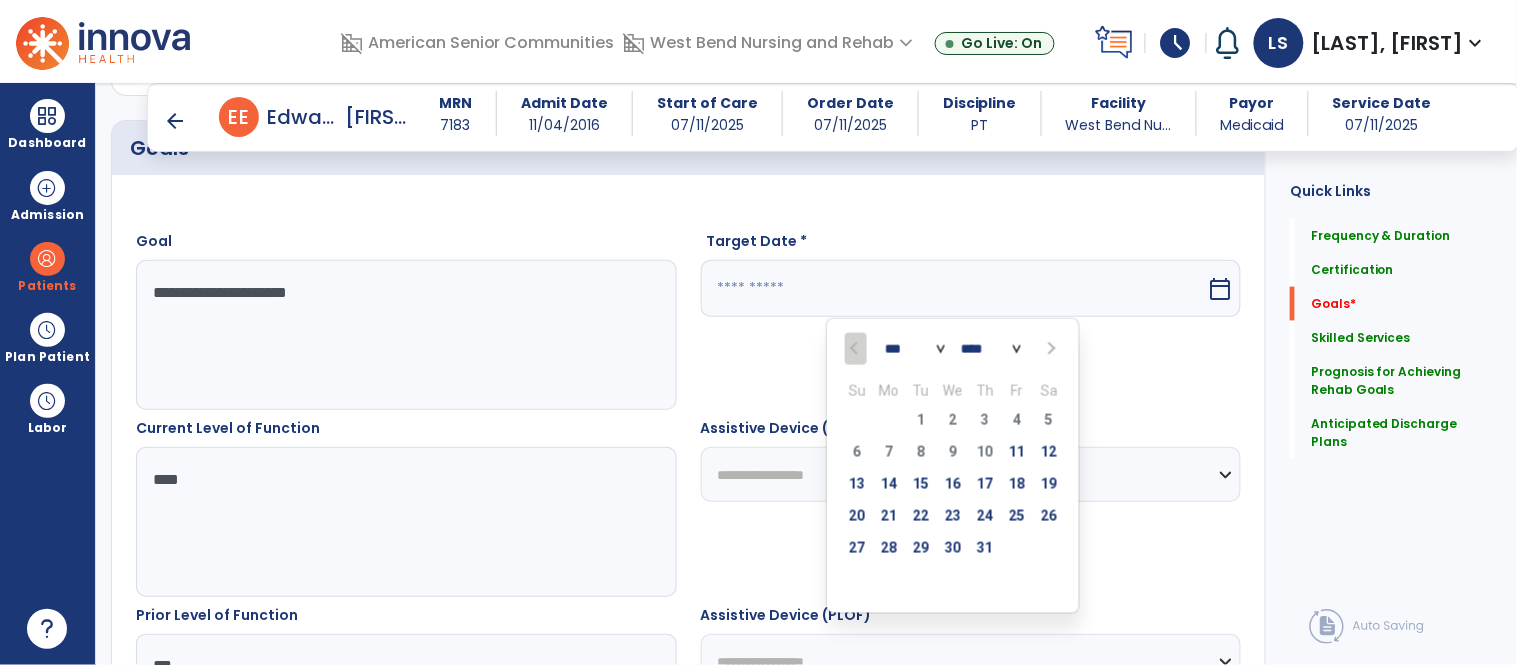 click at bounding box center (1050, 349) 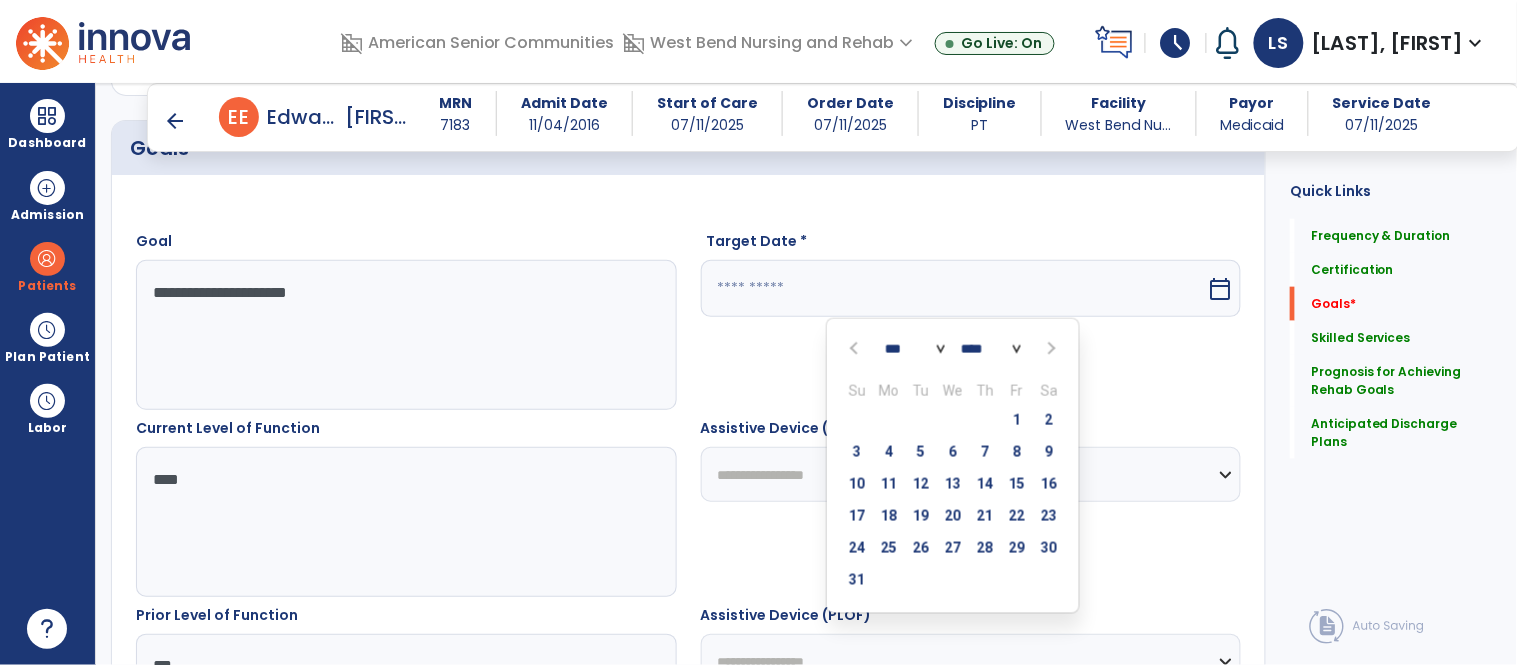 click at bounding box center [1050, 349] 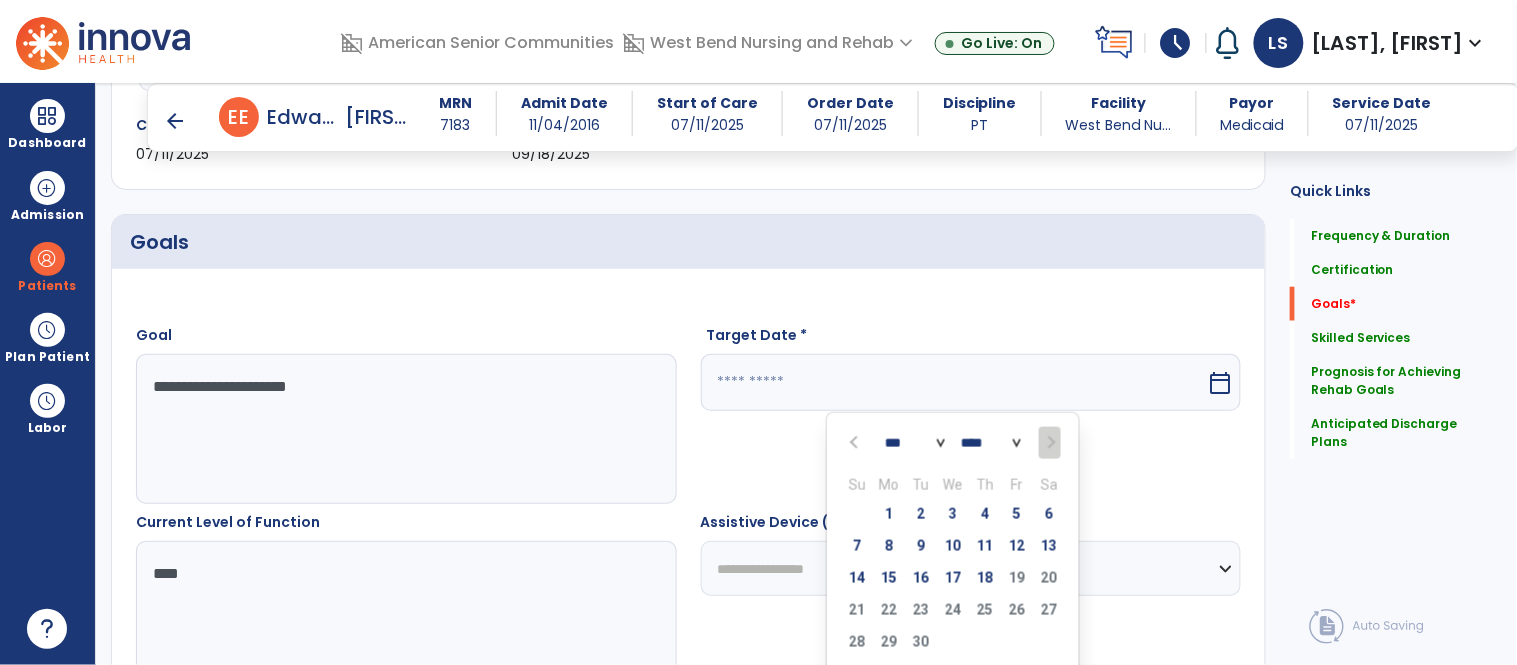 scroll, scrollTop: 438, scrollLeft: 0, axis: vertical 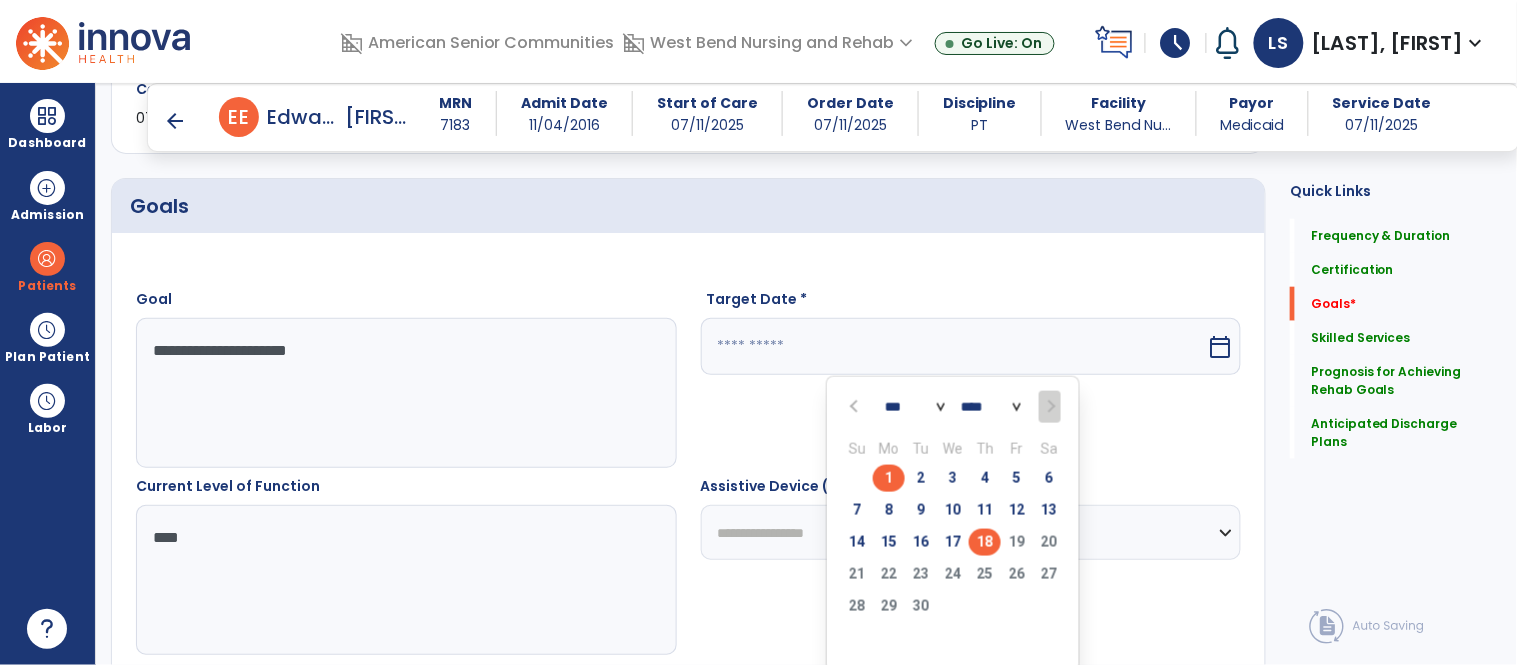 click on "18" at bounding box center (985, 542) 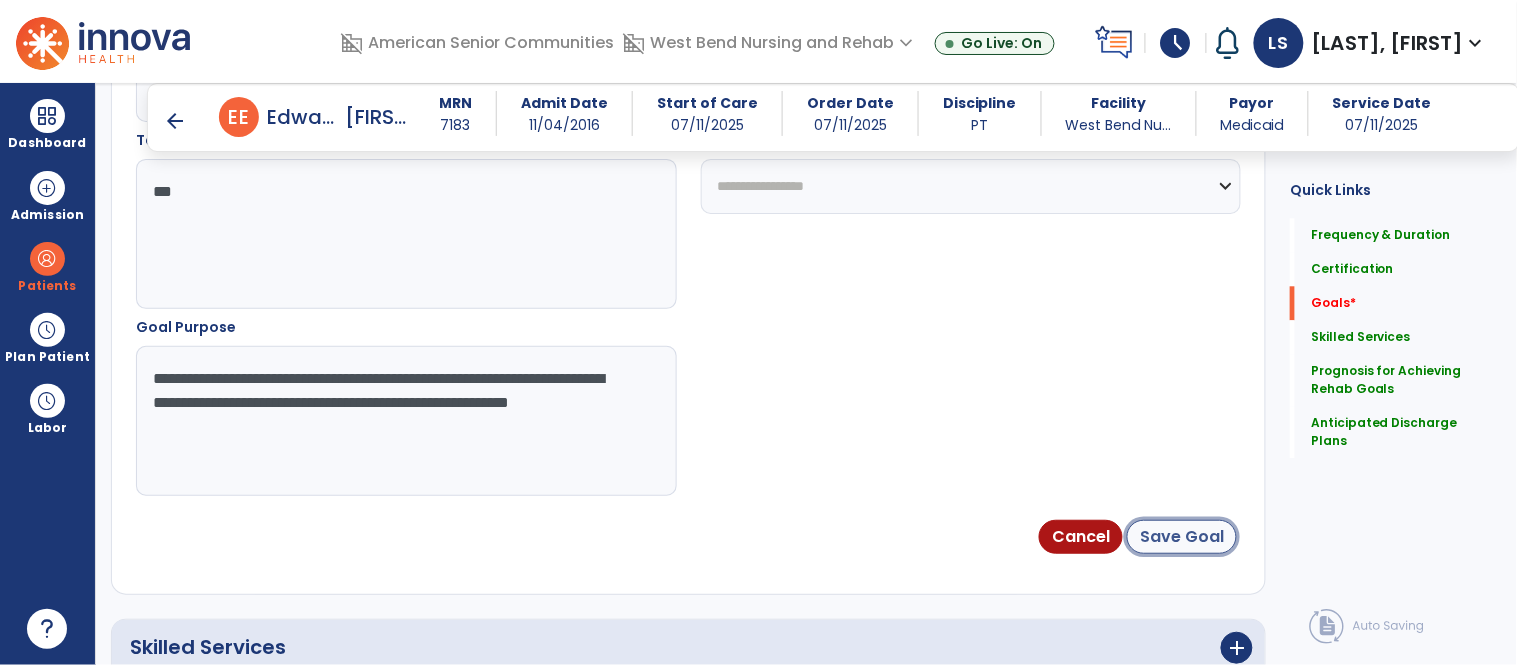 click on "Save Goal" at bounding box center (1182, 537) 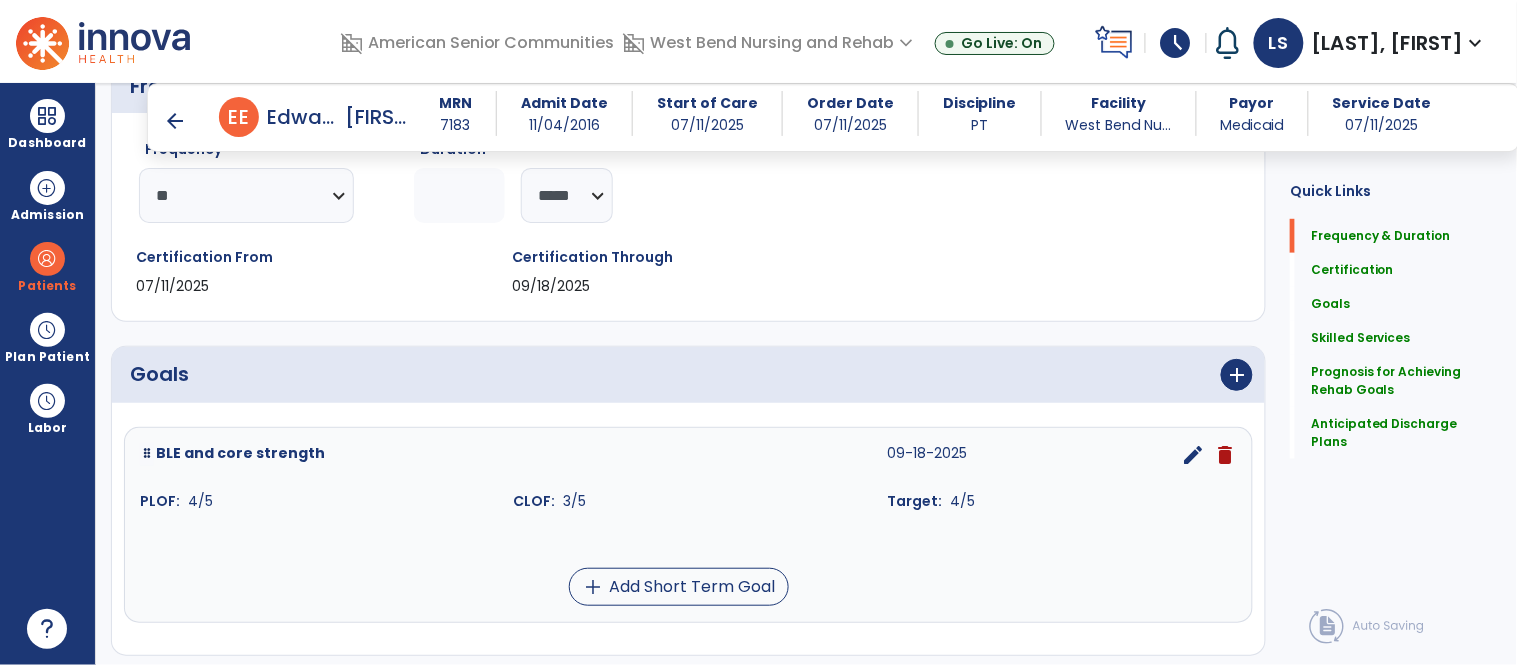 scroll, scrollTop: 324, scrollLeft: 0, axis: vertical 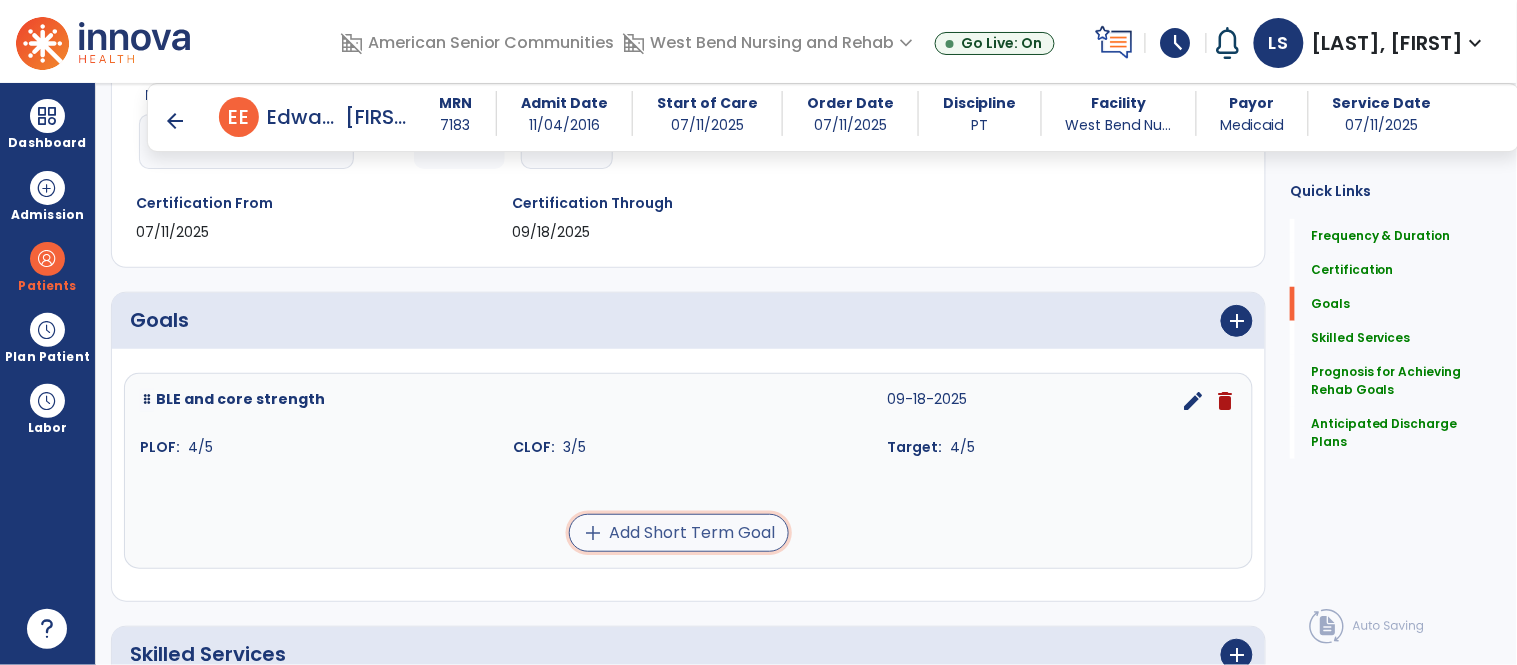 click on "add  Add Short Term Goal" at bounding box center [679, 533] 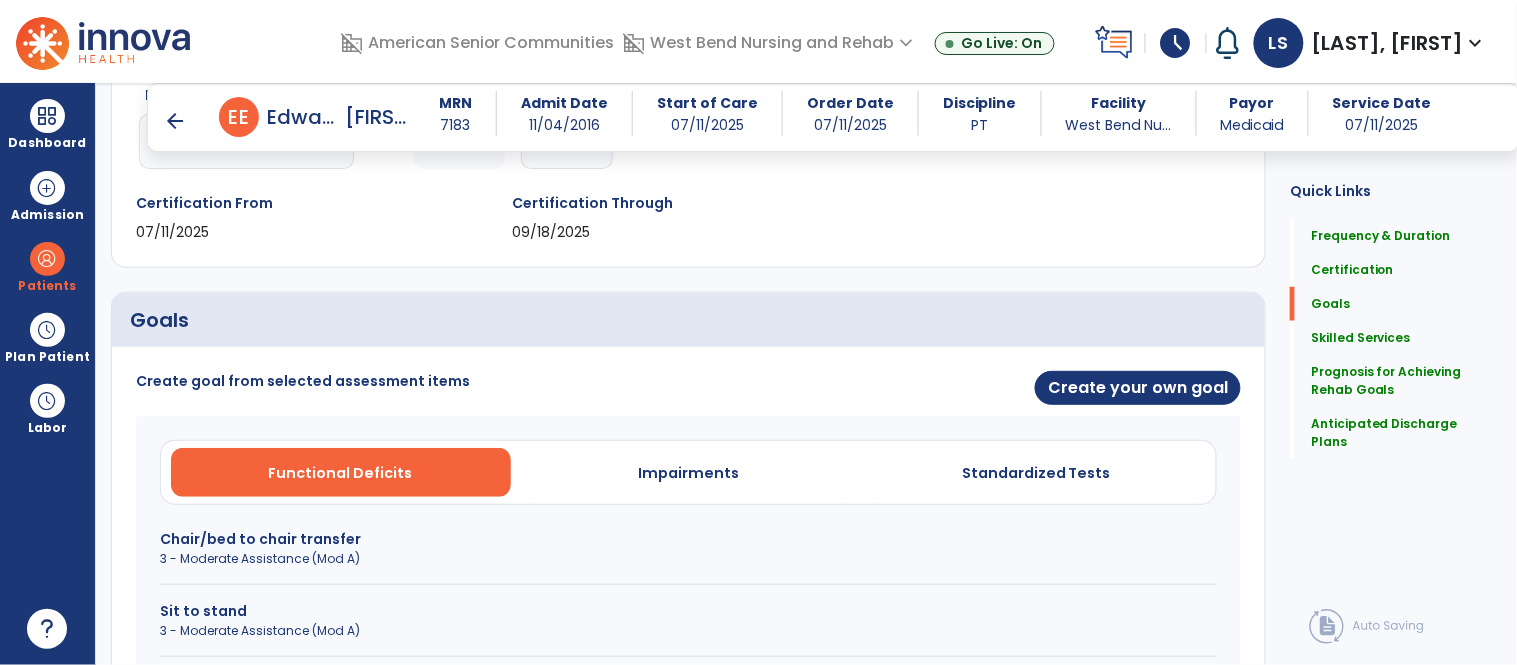 click on "Chair/bed to chair transfer" at bounding box center (688, 539) 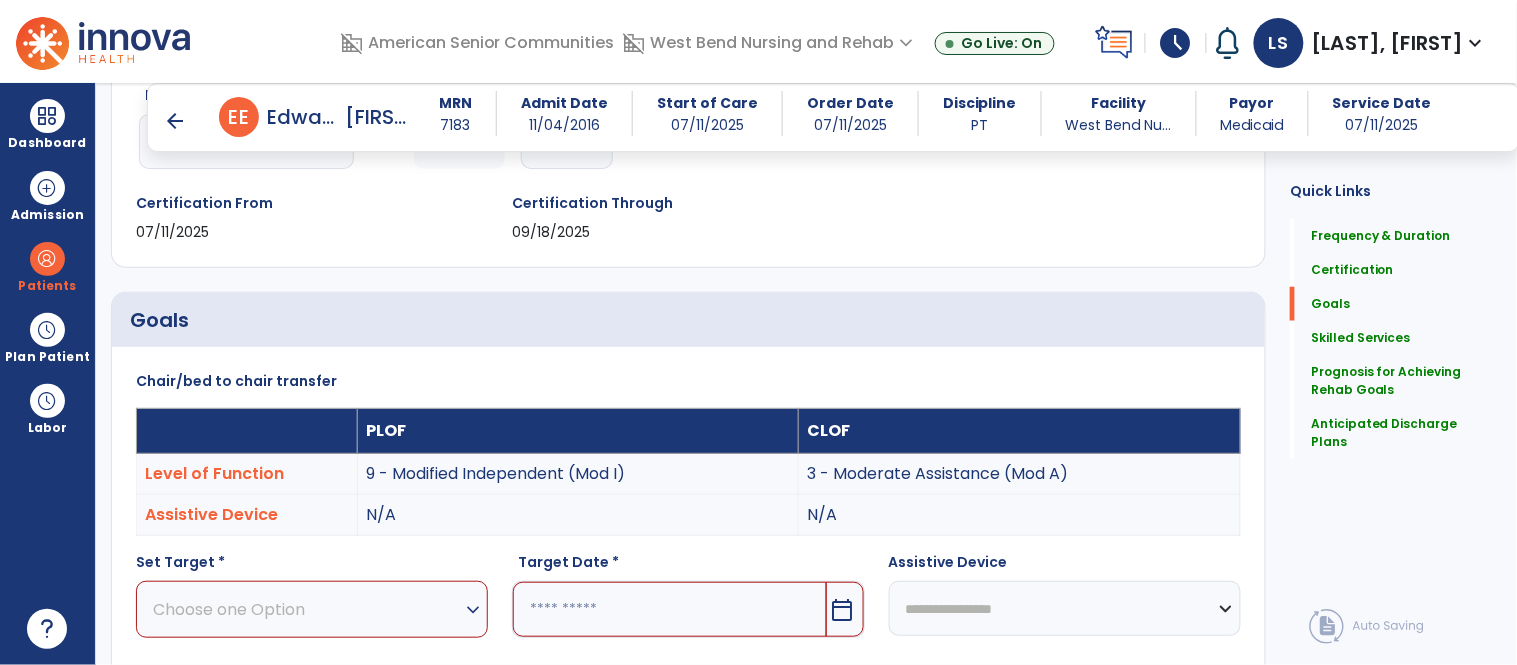 click on "expand_more" at bounding box center (473, 610) 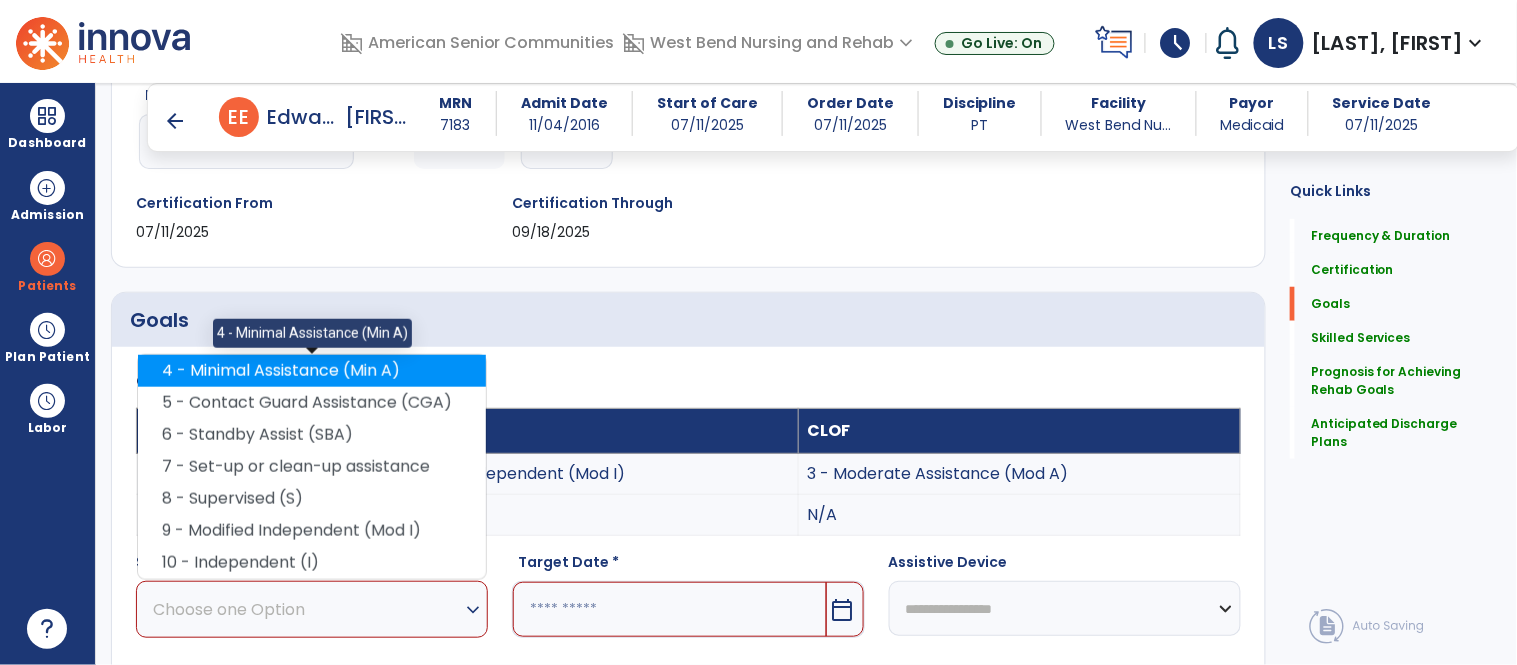 click on "4 - Minimal Assistance (Min A)" at bounding box center (312, 371) 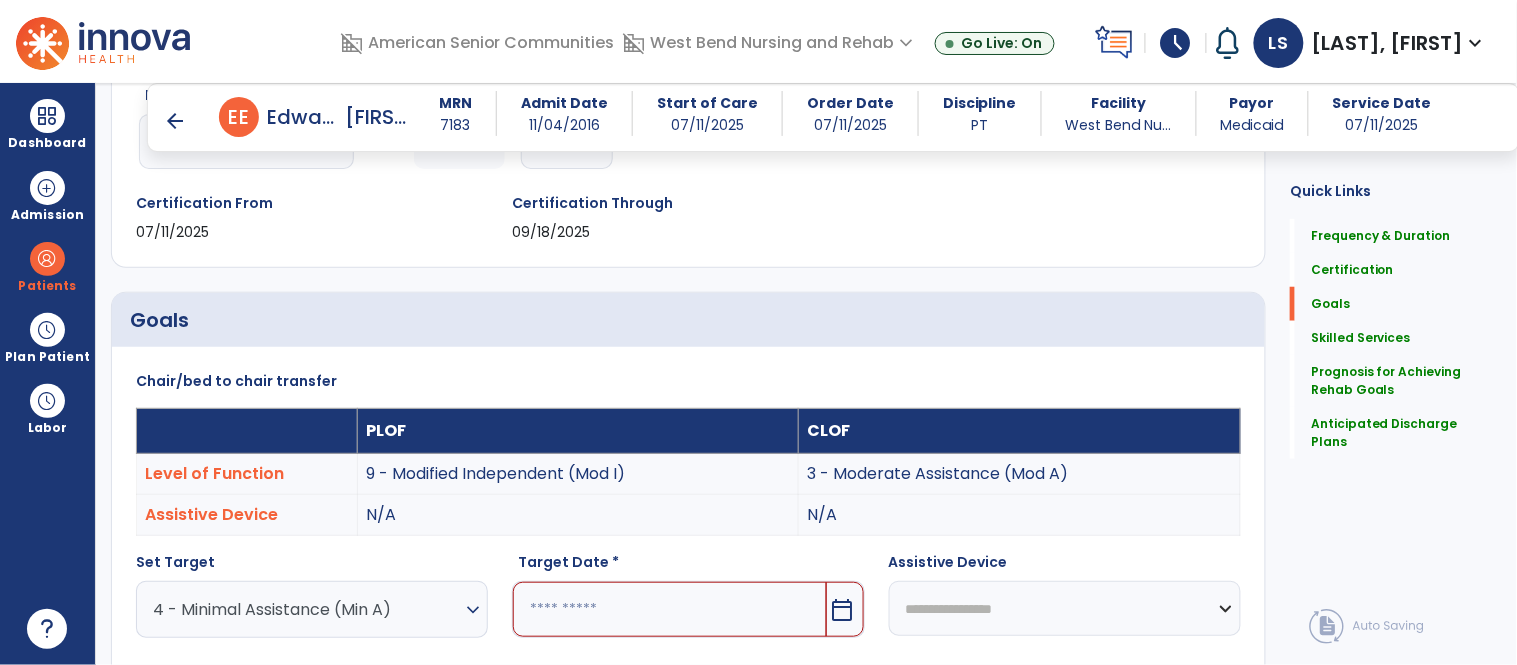 click on "calendar_today" at bounding box center [843, 610] 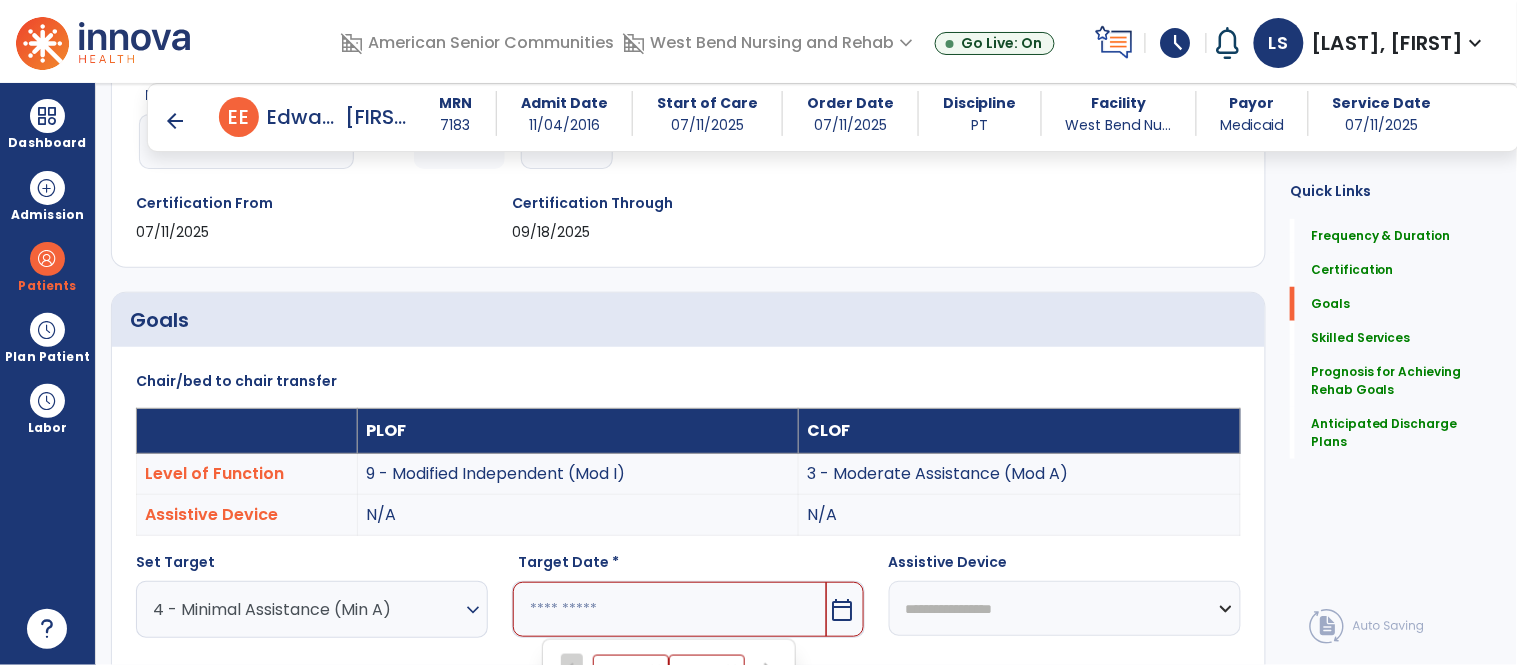 scroll, scrollTop: 727, scrollLeft: 0, axis: vertical 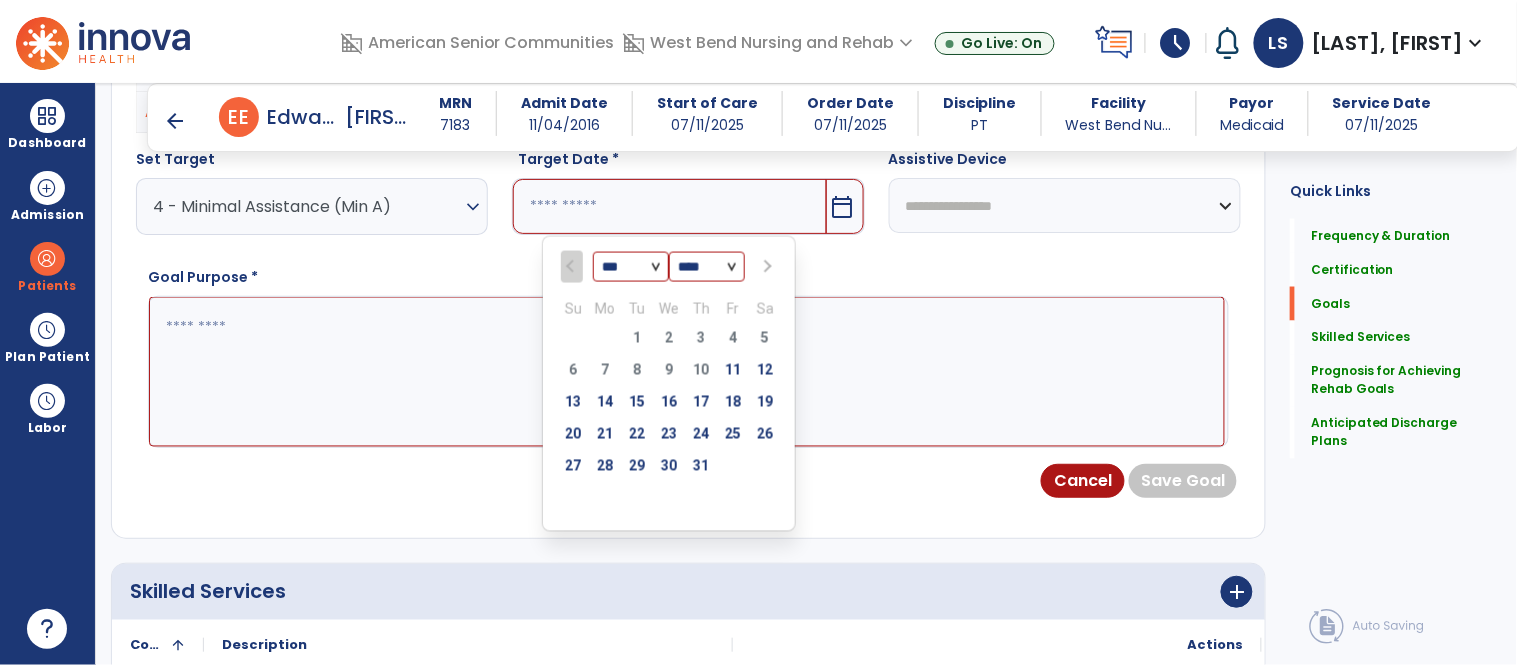 click at bounding box center [766, 267] 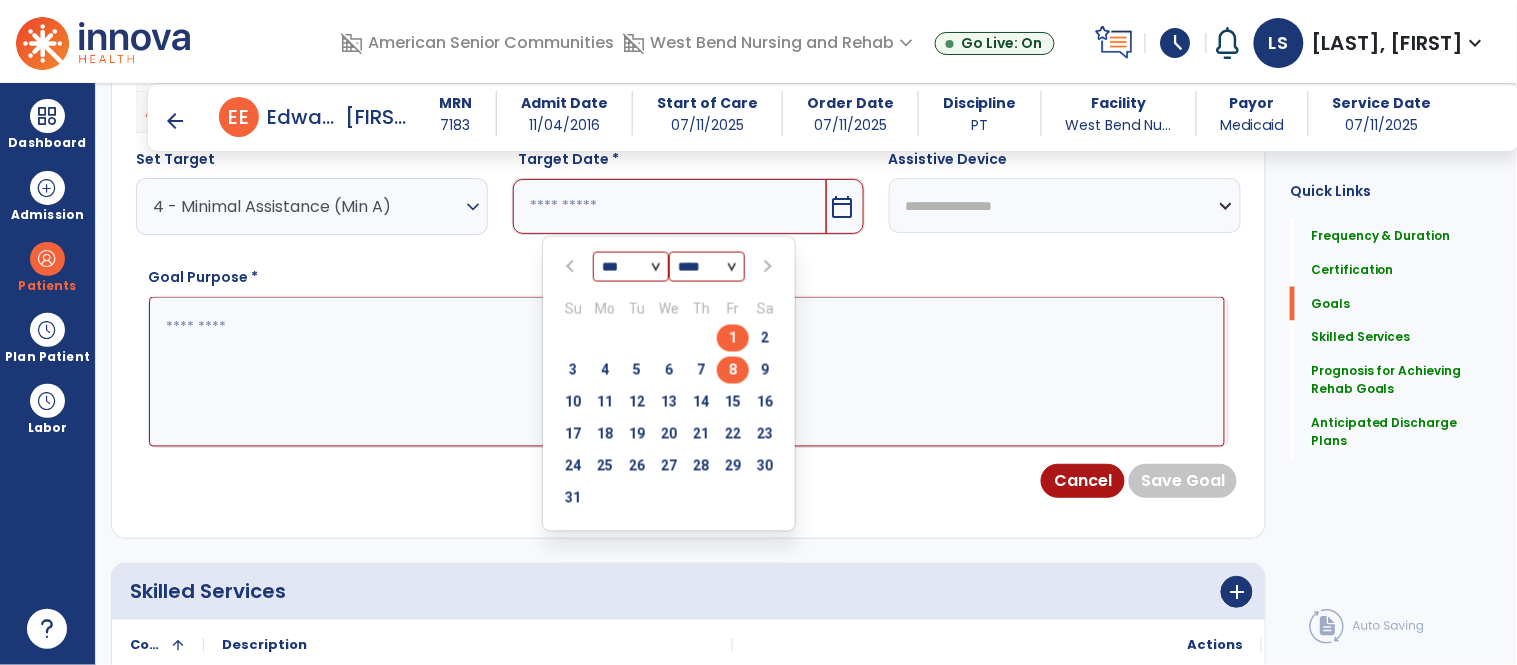click on "8" at bounding box center [733, 370] 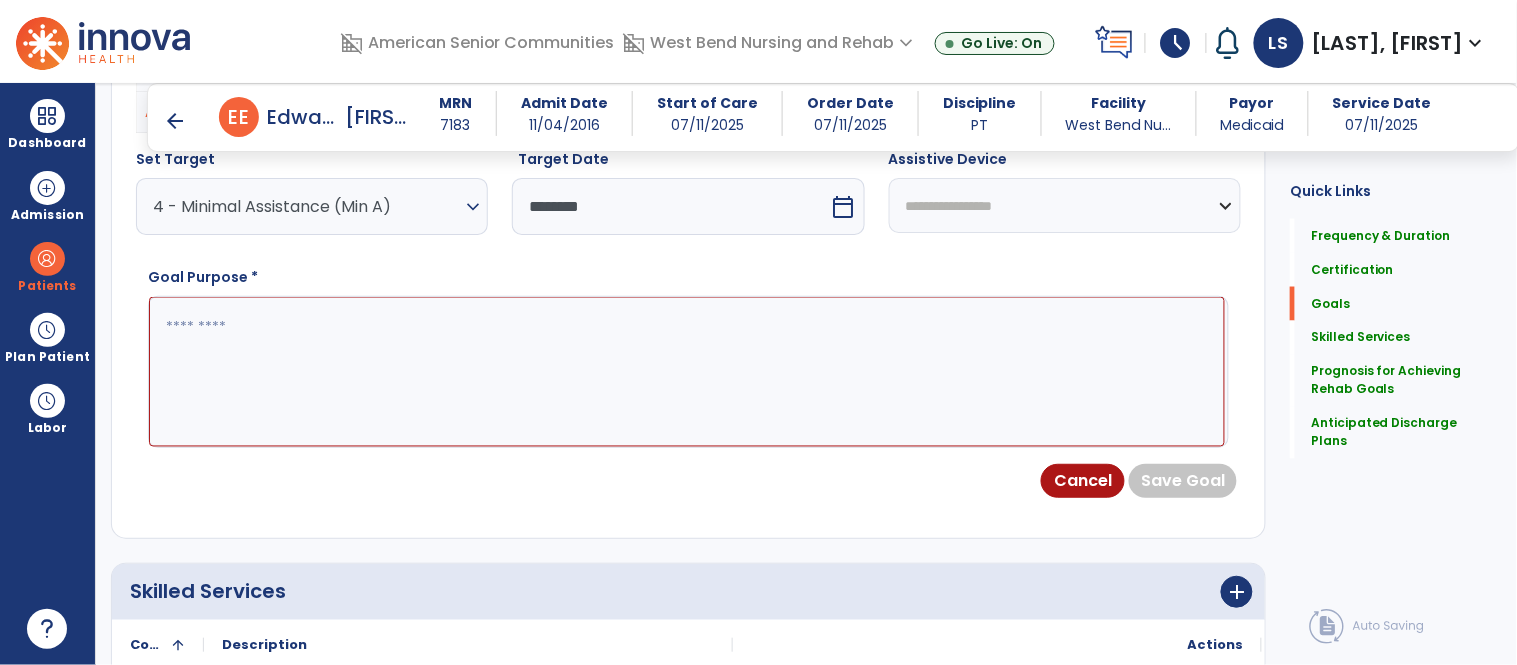 click at bounding box center (687, 372) 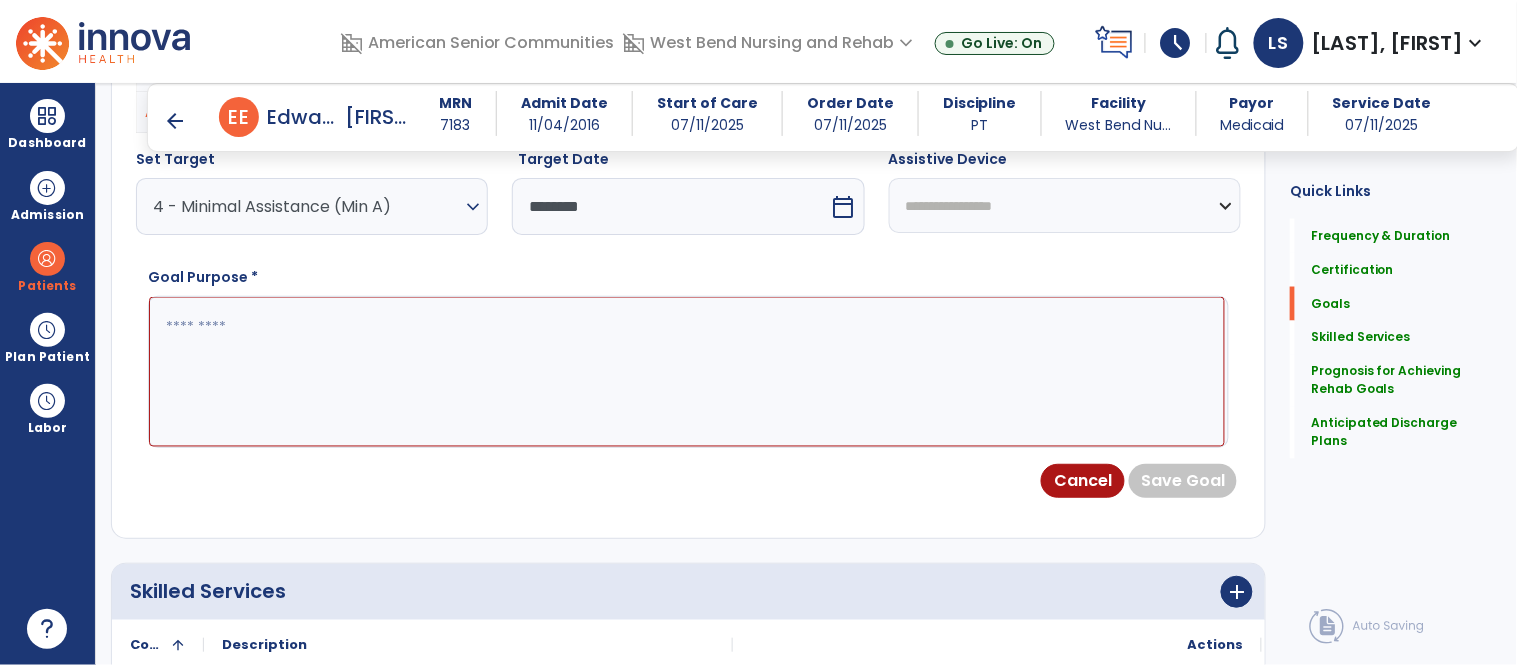 paste on "**********" 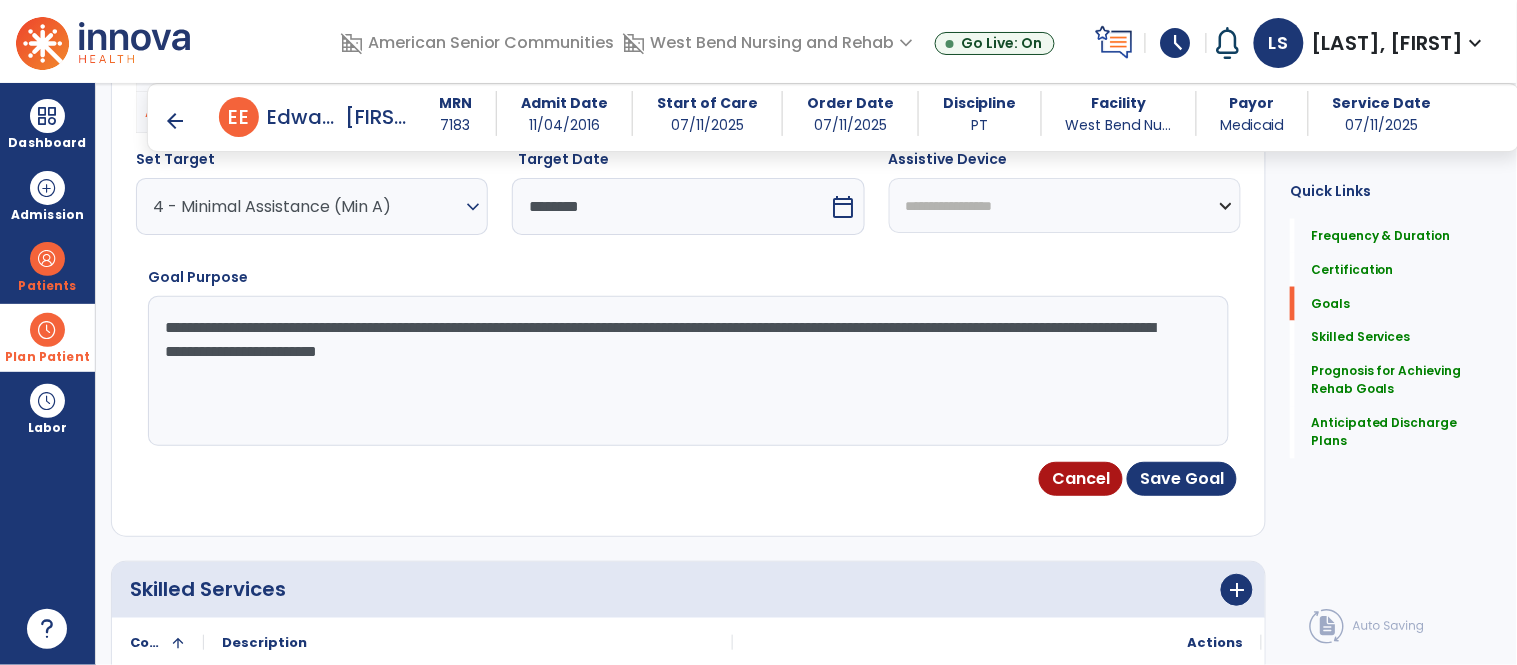 drag, startPoint x: 701, startPoint y: 339, endPoint x: 80, endPoint y: 334, distance: 621.02014 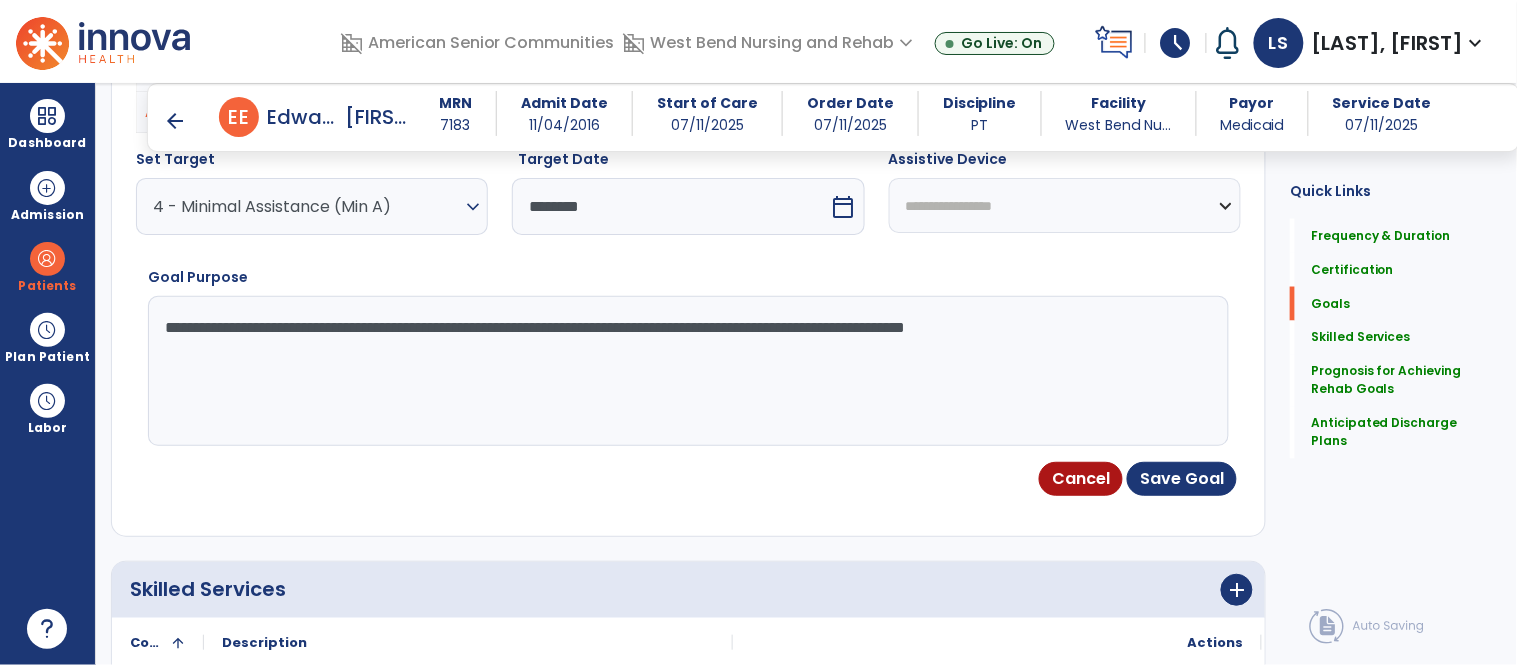 drag, startPoint x: 650, startPoint y: 335, endPoint x: 533, endPoint y: 337, distance: 117.01709 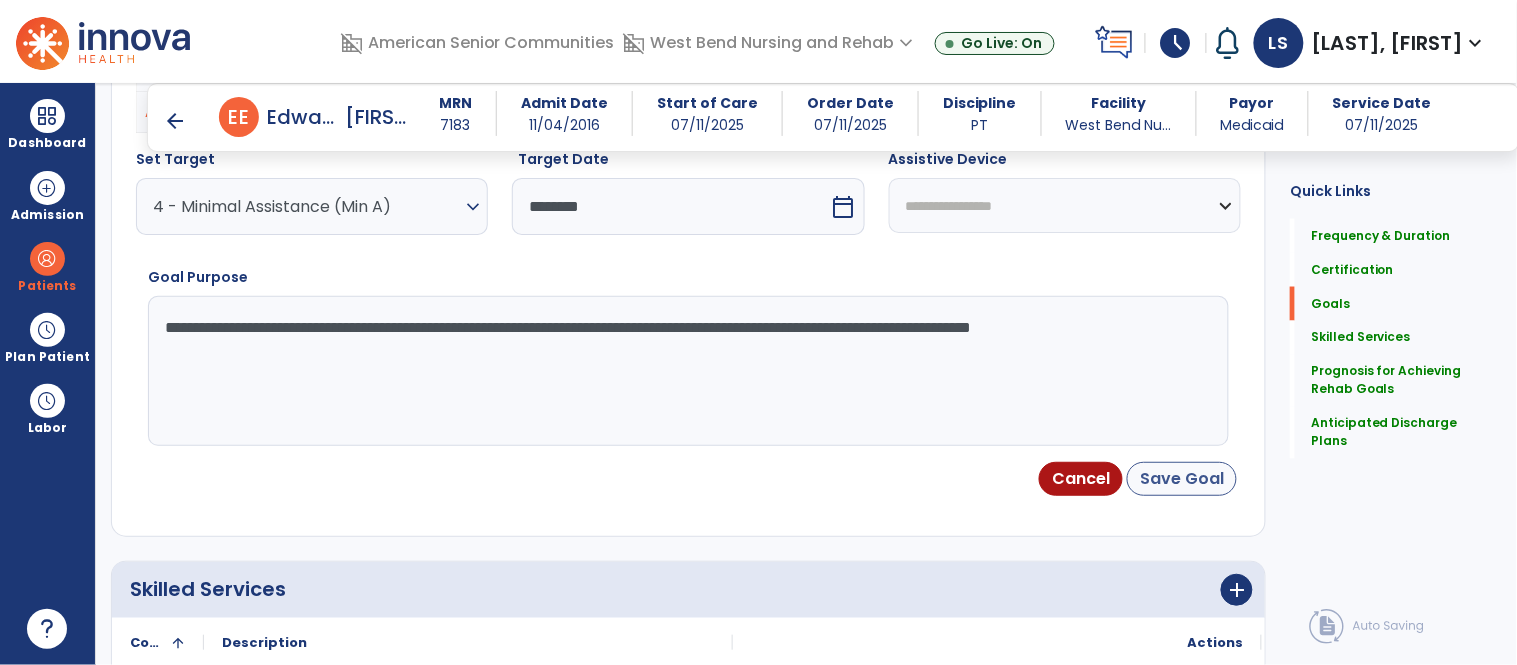 type on "**********" 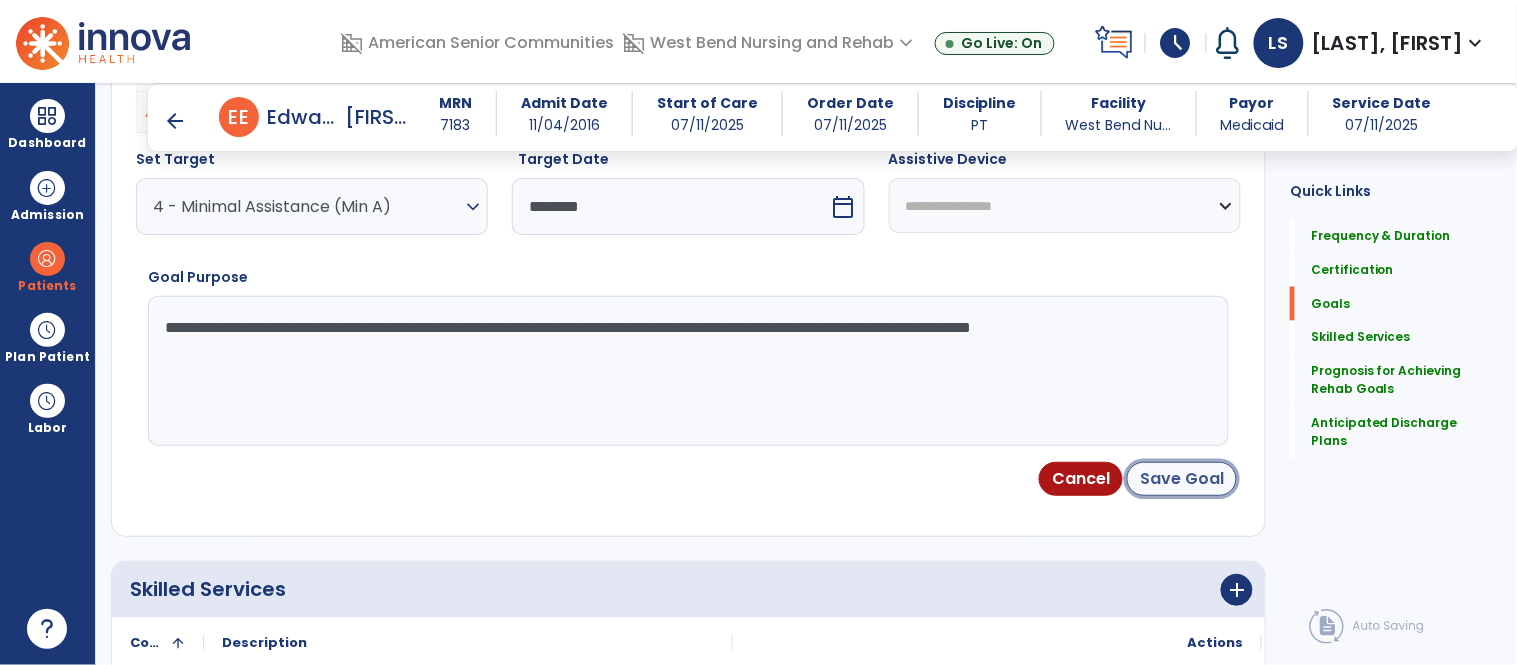 click on "Save Goal" at bounding box center [1182, 479] 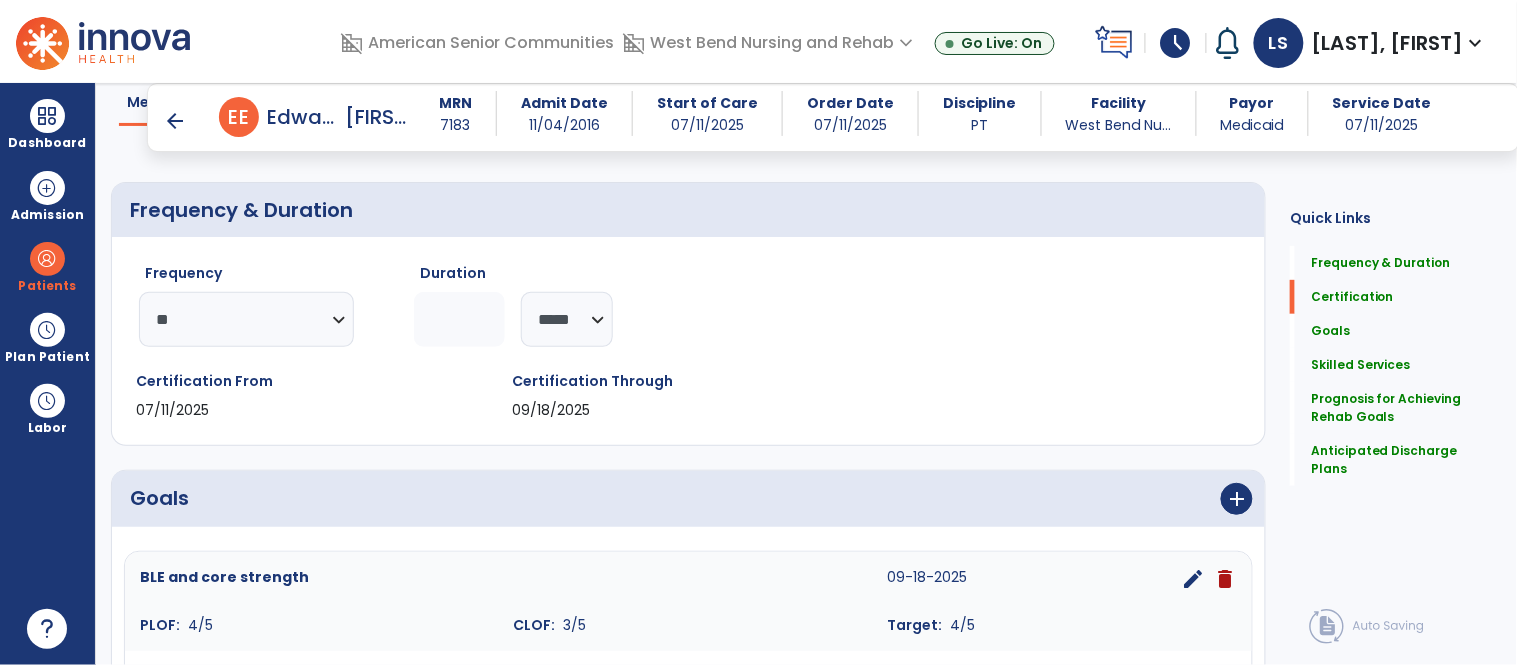 scroll, scrollTop: 470, scrollLeft: 0, axis: vertical 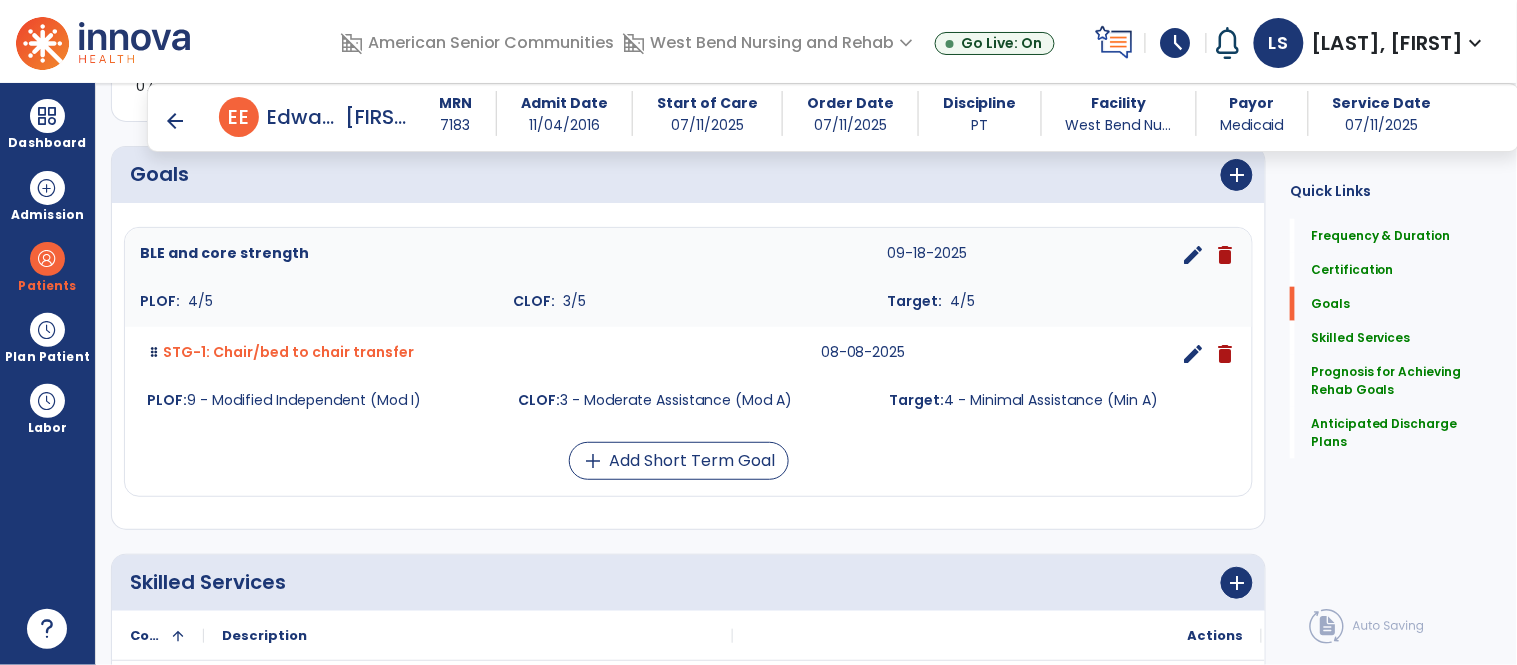 click on "STG-1:  Chair/bed to chair transfer  [DATE]  edit delete PLOF:  9 - Modified Independent (Mod I)  CLOF:  3 - Moderate Assistance (Mod A)  Target:  4 - Minimal Assistance (Min A)" at bounding box center (688, 376) 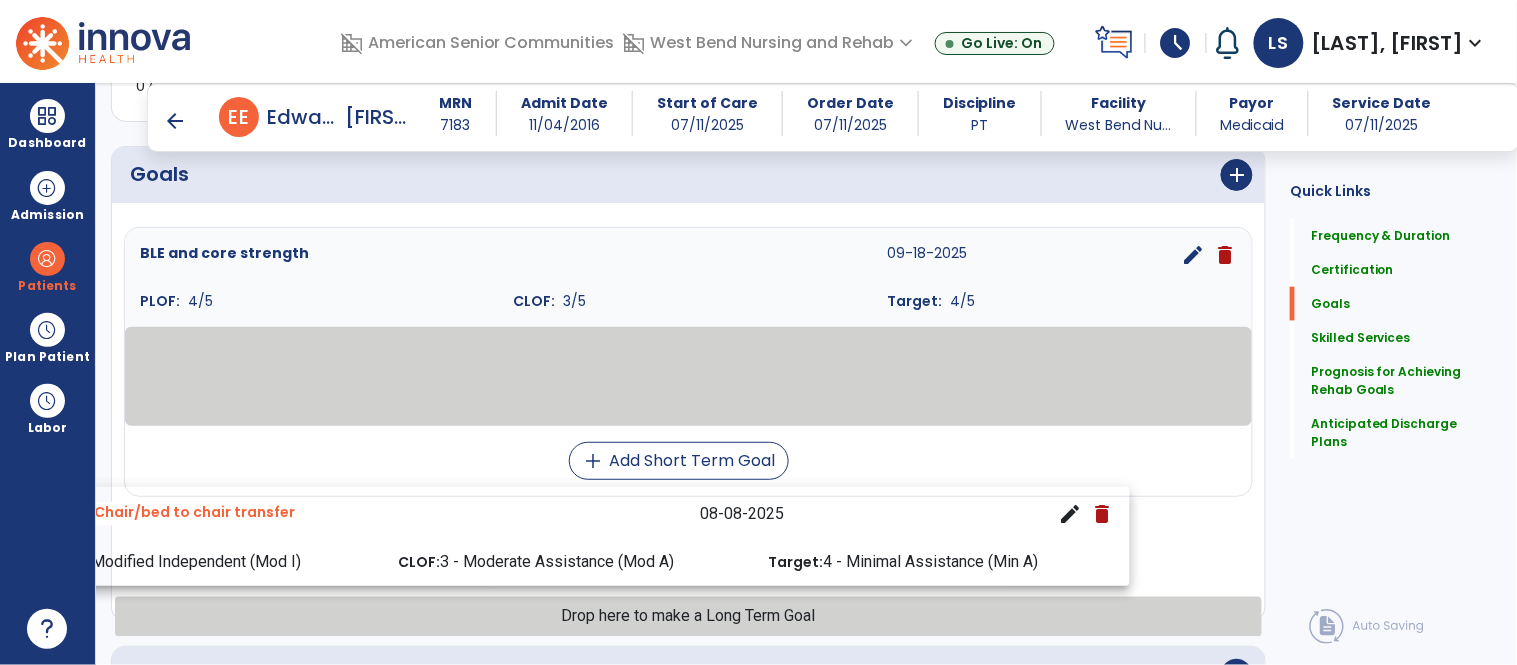 drag, startPoint x: 859, startPoint y: 366, endPoint x: 740, endPoint y: 525, distance: 198.6001 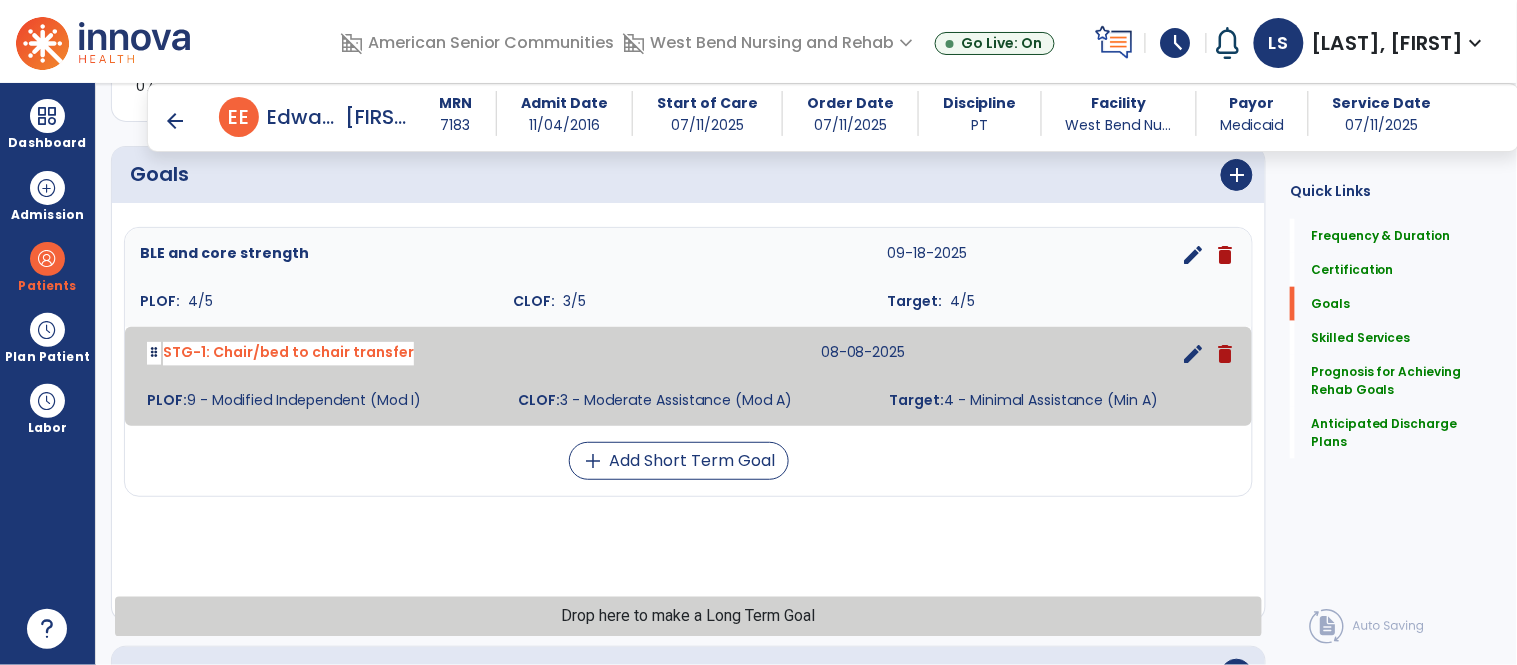 drag, startPoint x: 835, startPoint y: 374, endPoint x: 828, endPoint y: 588, distance: 214.11446 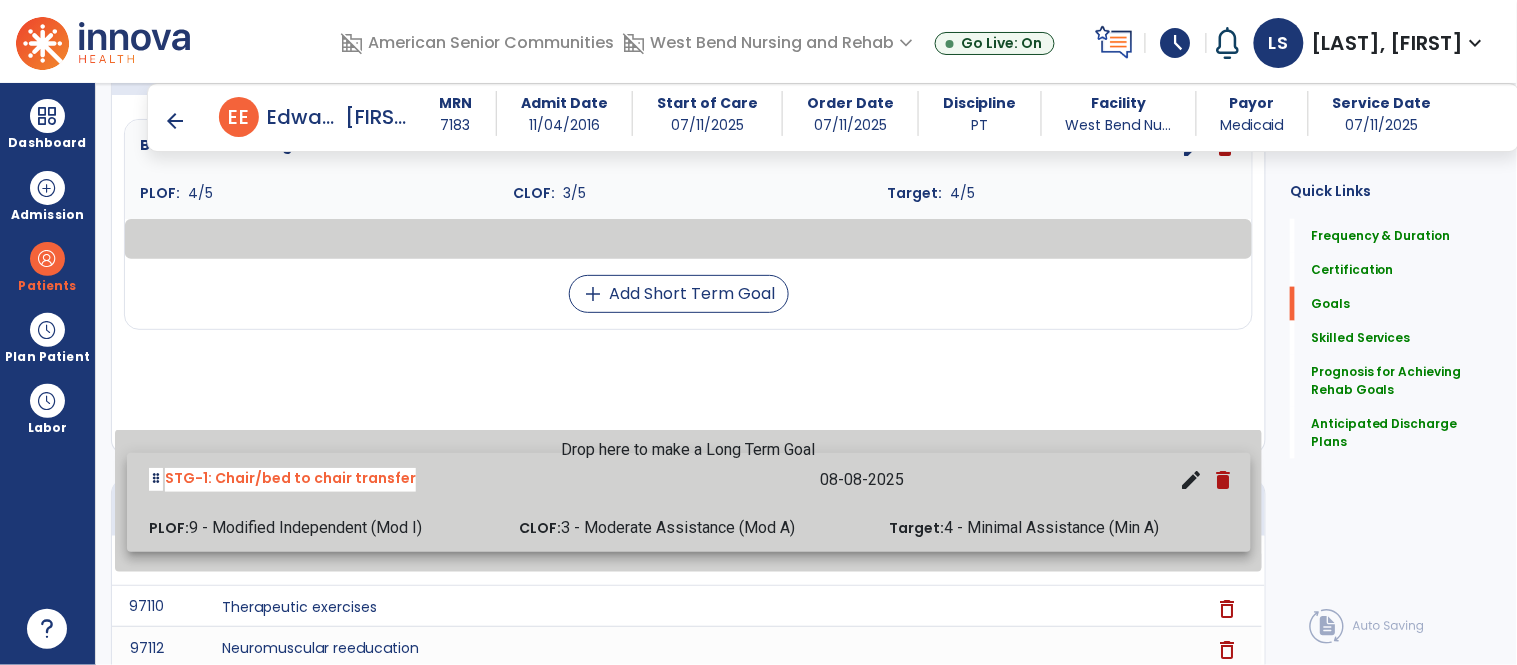 drag, startPoint x: 926, startPoint y: 276, endPoint x: 928, endPoint y: 510, distance: 234.00854 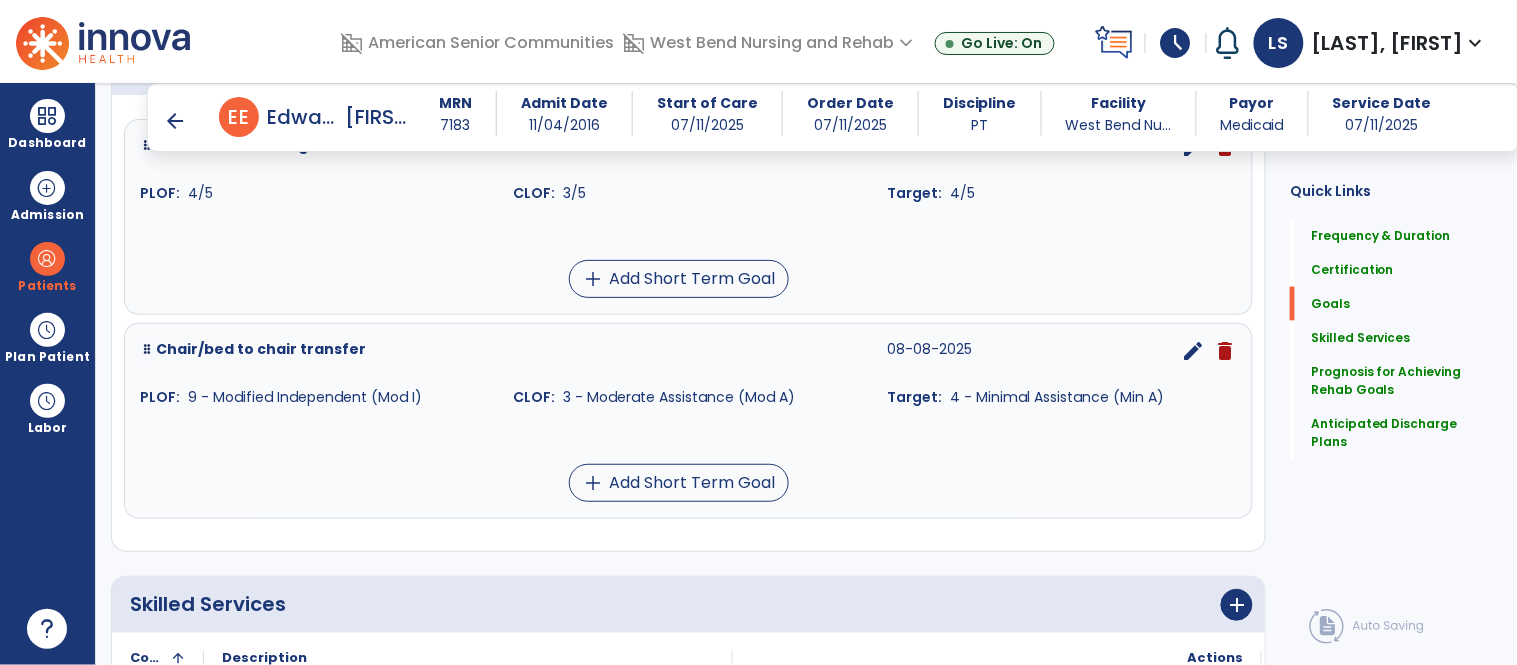 click on "edit" at bounding box center (1193, 351) 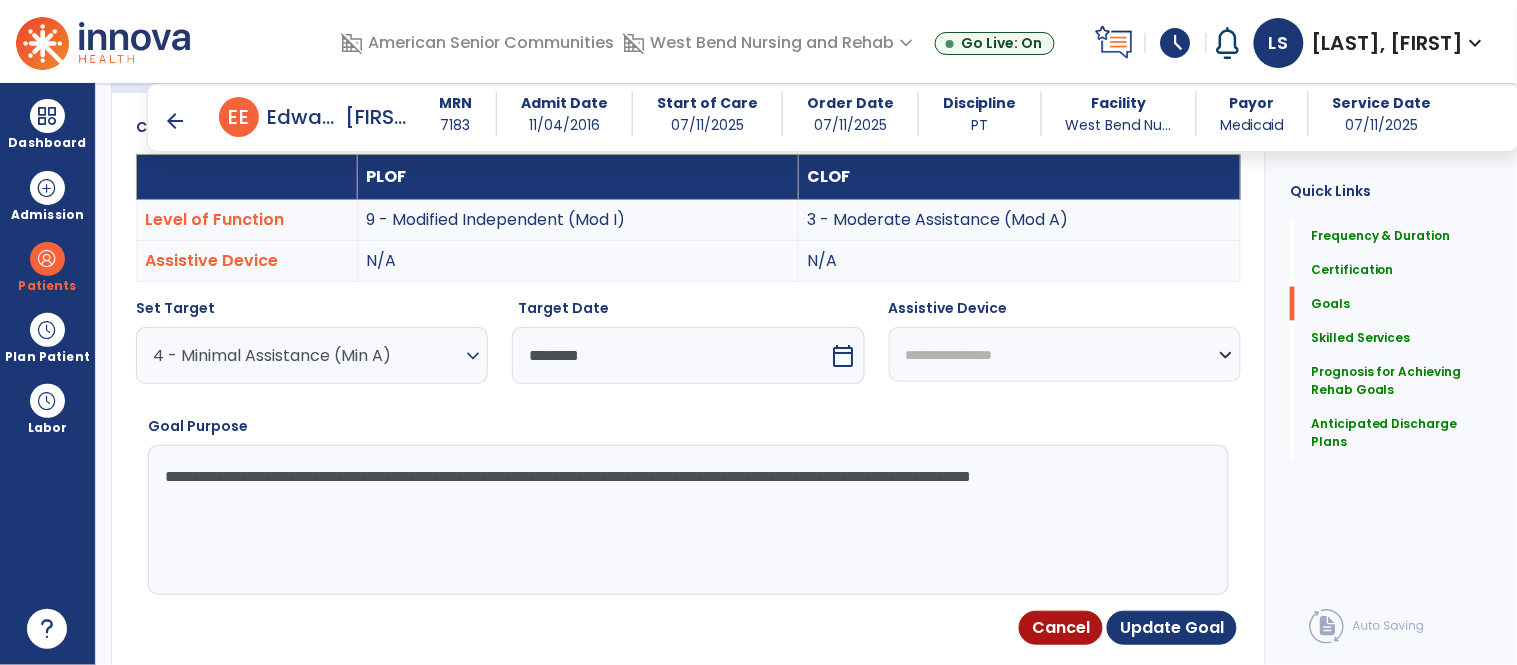 scroll, scrollTop: 534, scrollLeft: 0, axis: vertical 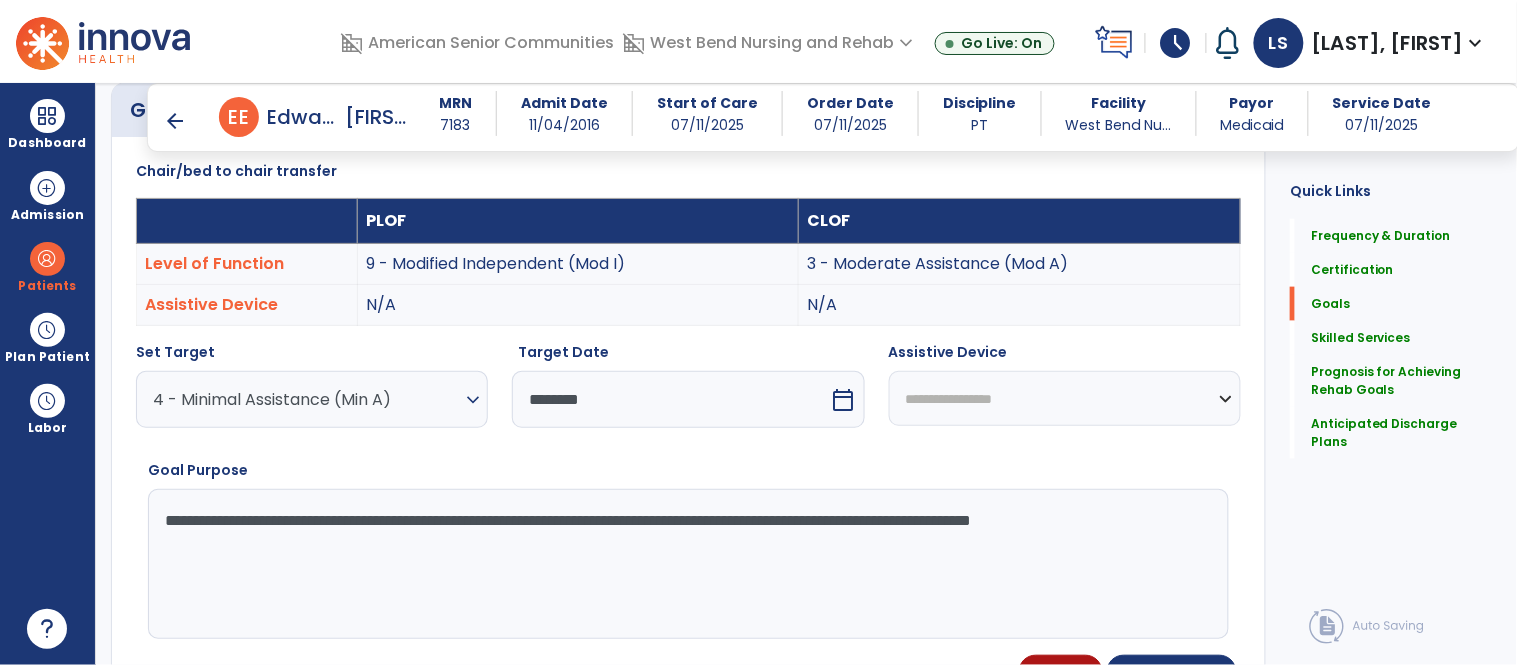 click on "calendar_today" at bounding box center (846, 399) 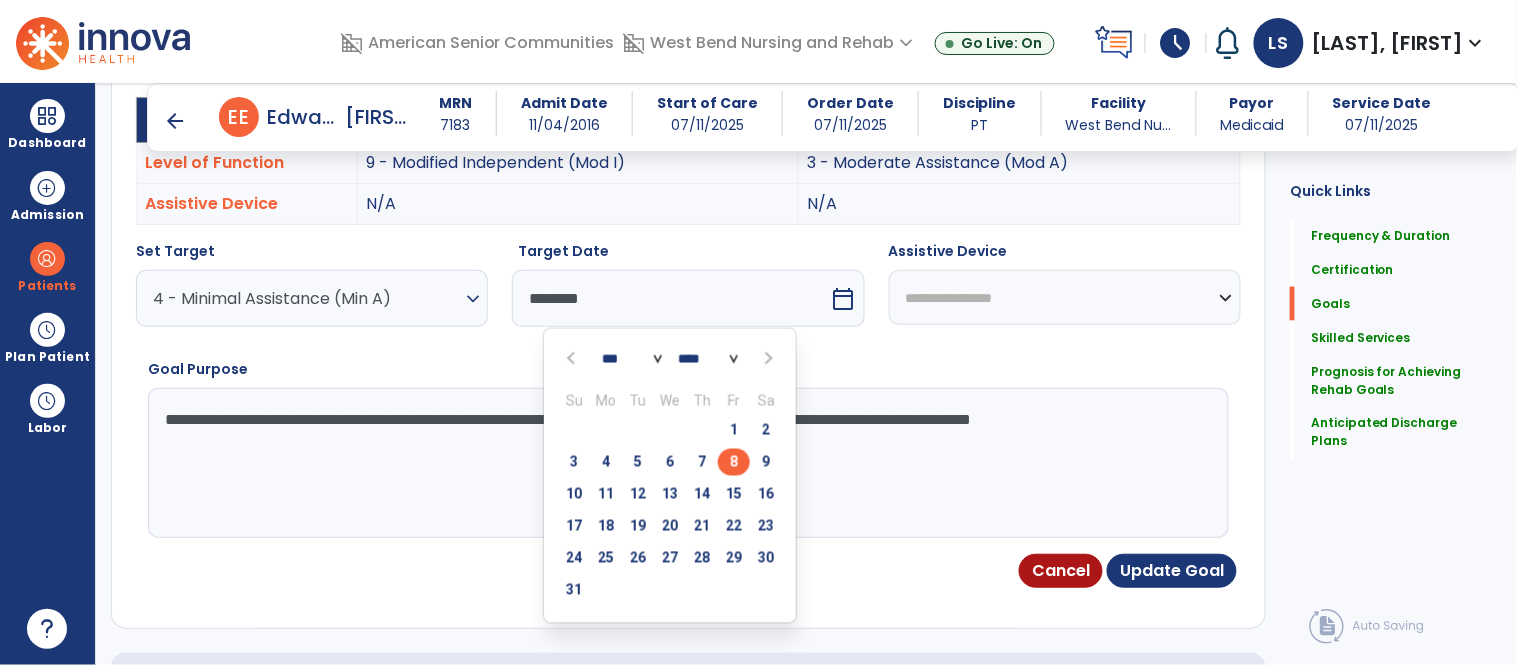 scroll, scrollTop: 654, scrollLeft: 0, axis: vertical 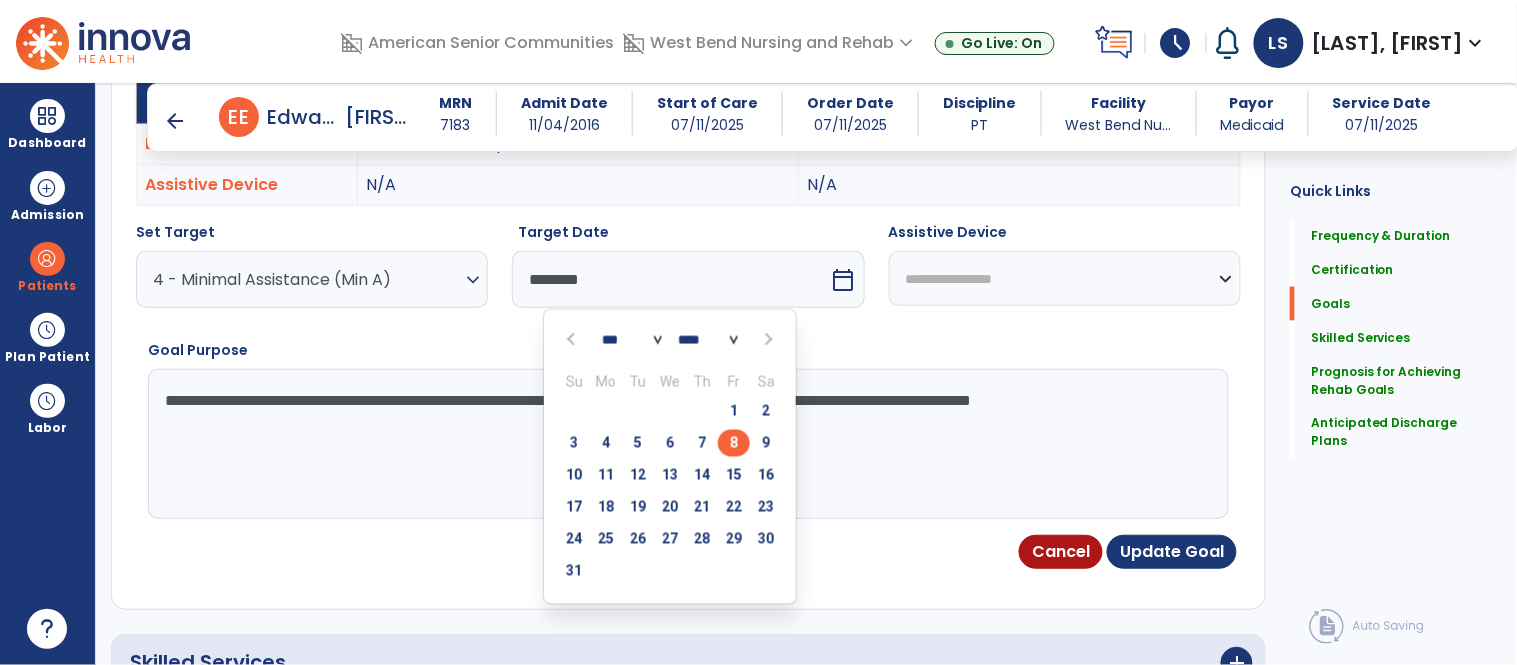 click at bounding box center [768, 340] 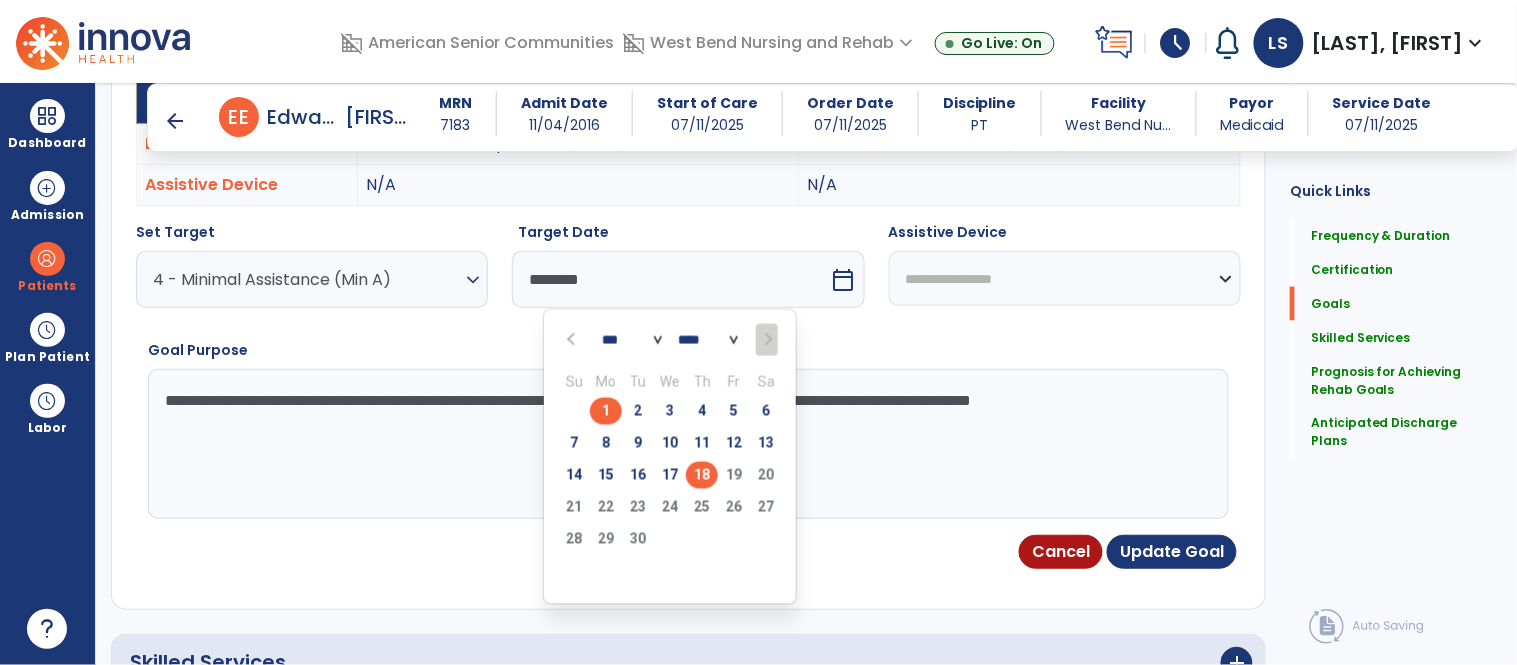 click on "18" at bounding box center [702, 475] 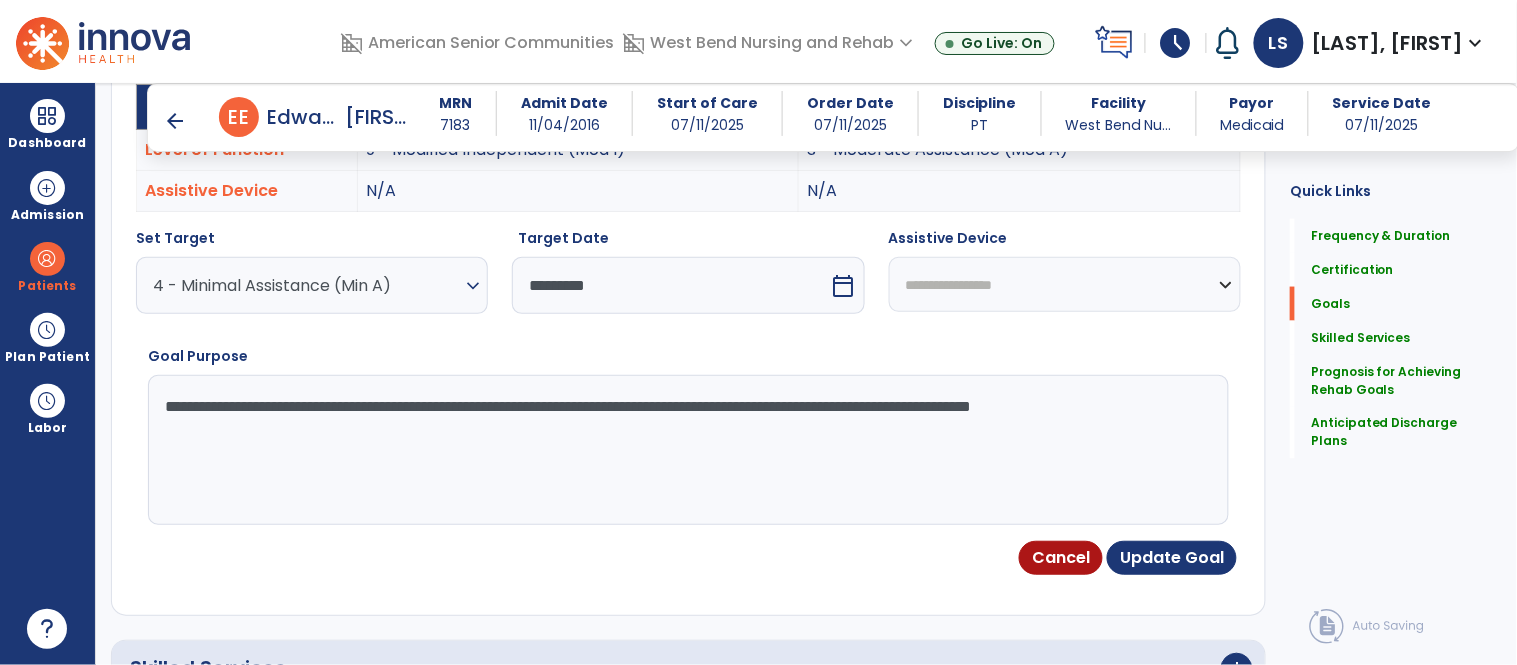 scroll, scrollTop: 705, scrollLeft: 0, axis: vertical 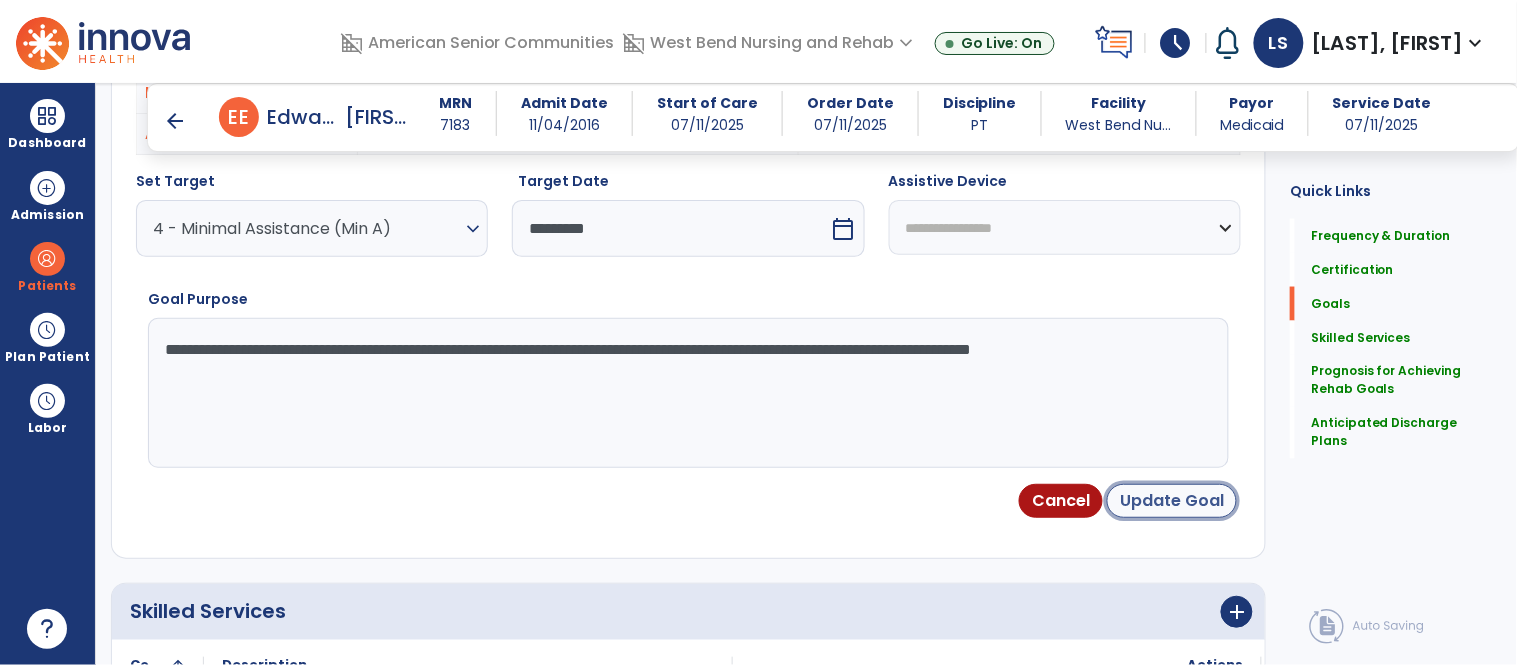 click on "Update Goal" at bounding box center (1172, 501) 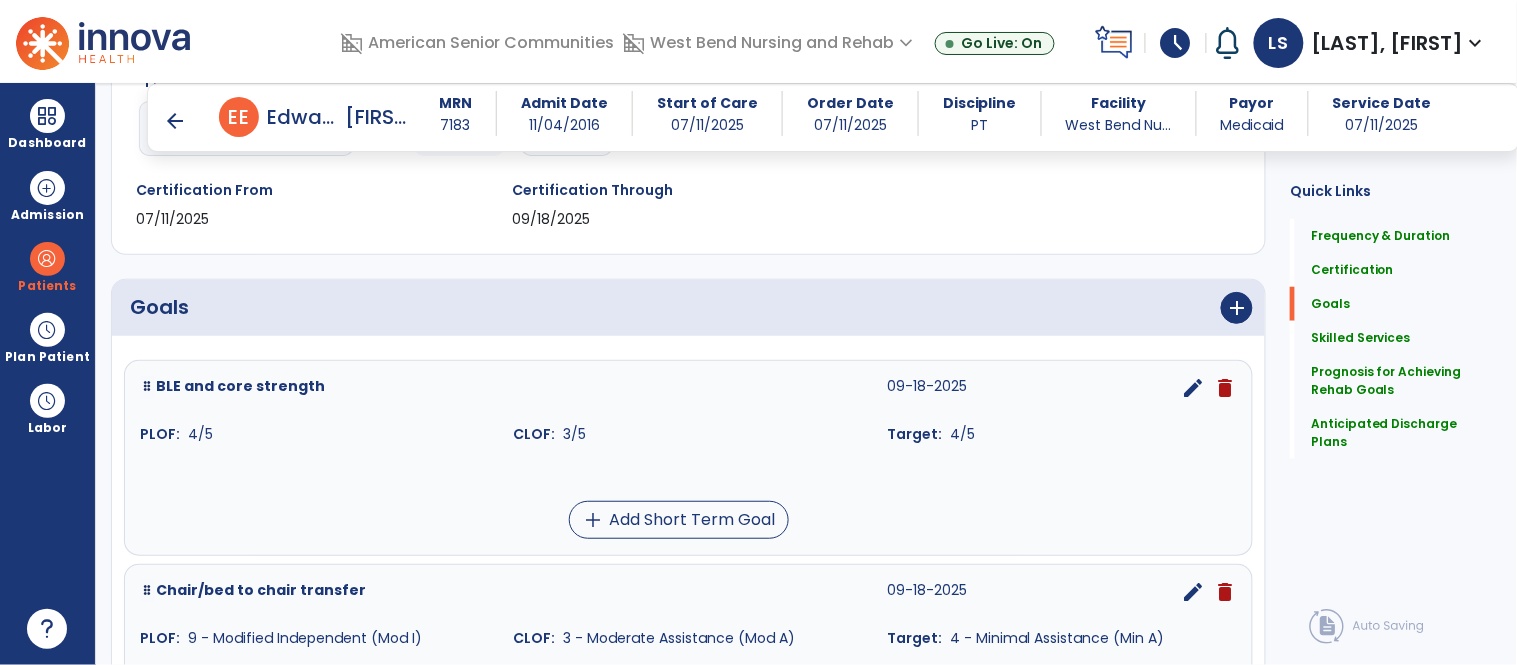 scroll, scrollTop: 343, scrollLeft: 0, axis: vertical 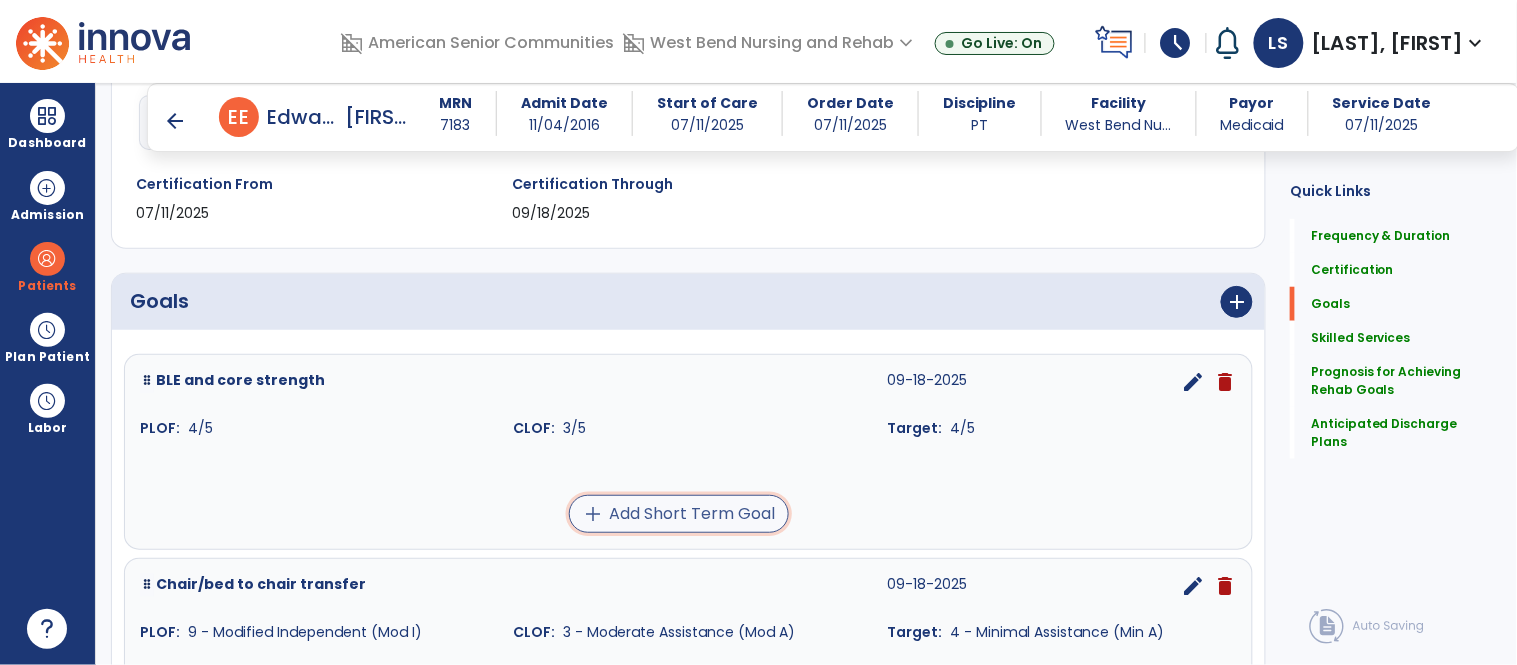 click on "add  Add Short Term Goal" at bounding box center [679, 514] 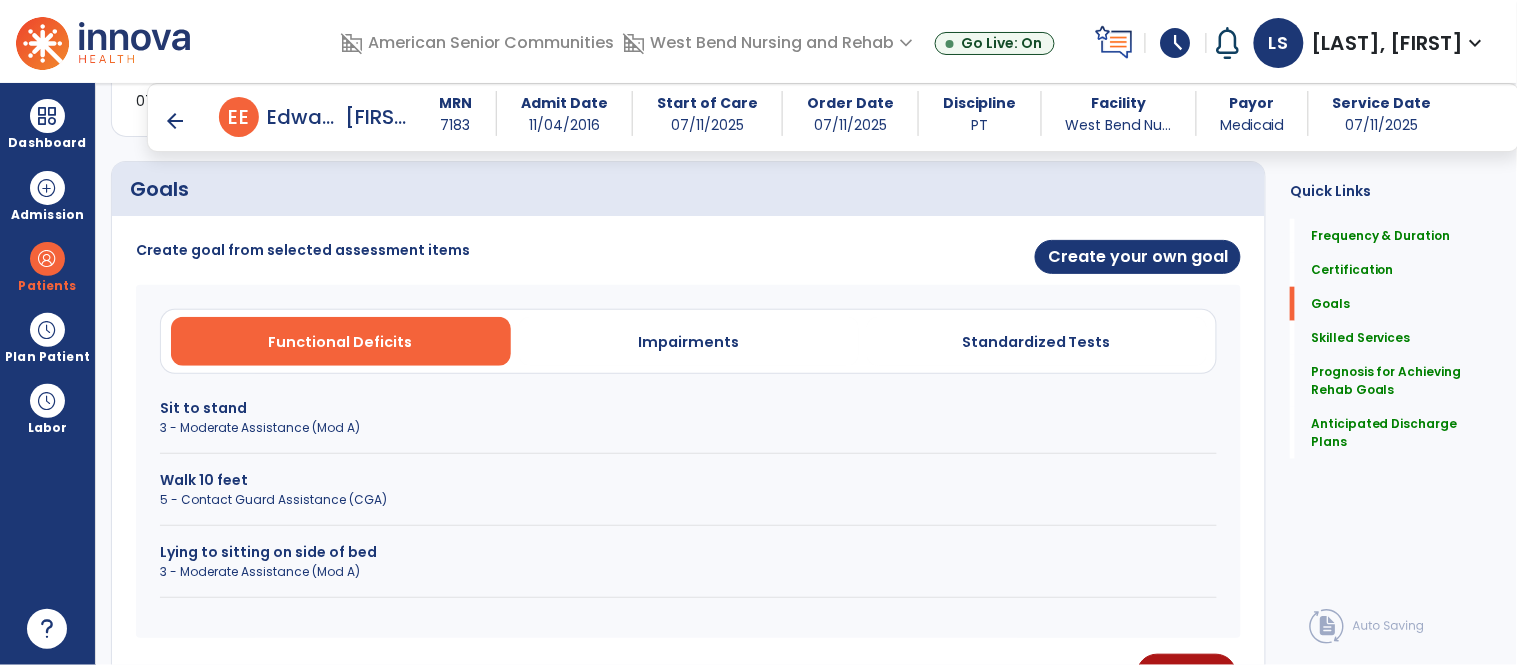 scroll, scrollTop: 473, scrollLeft: 0, axis: vertical 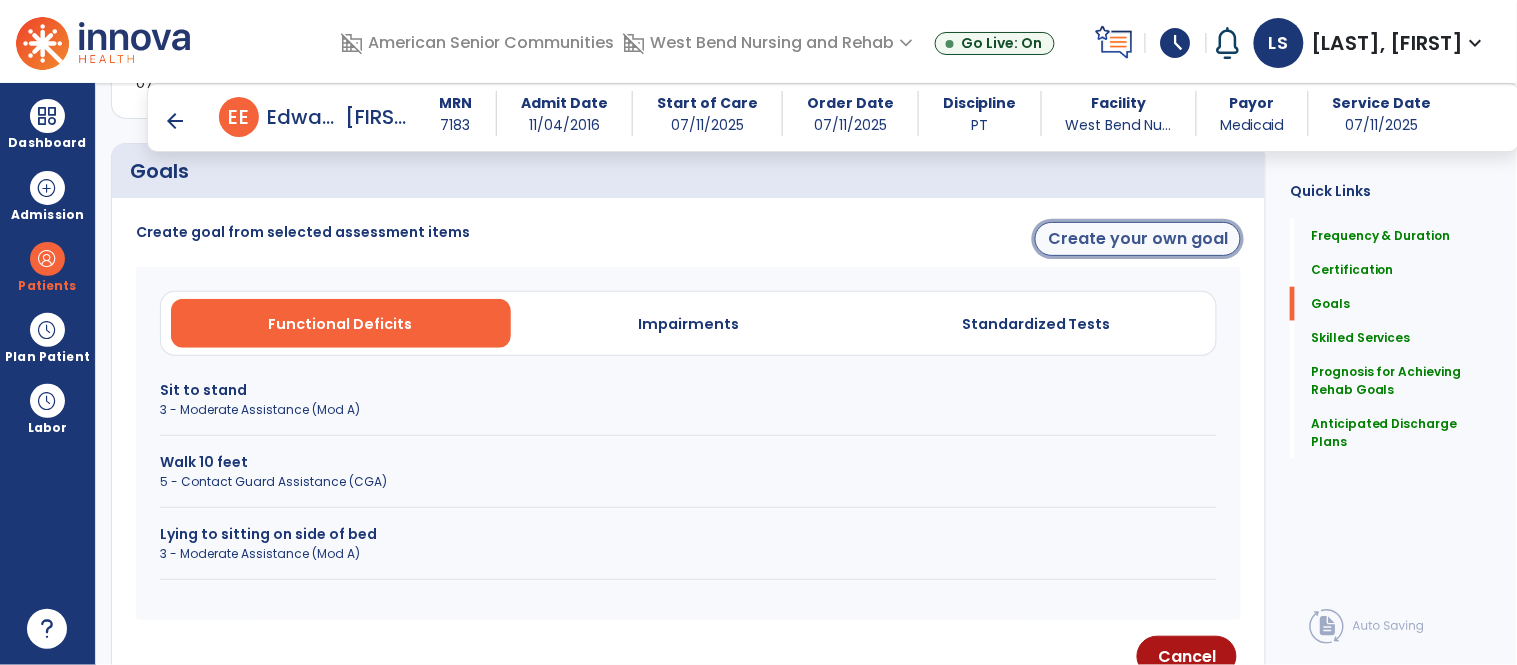 click on "Create your own goal" at bounding box center (1138, 239) 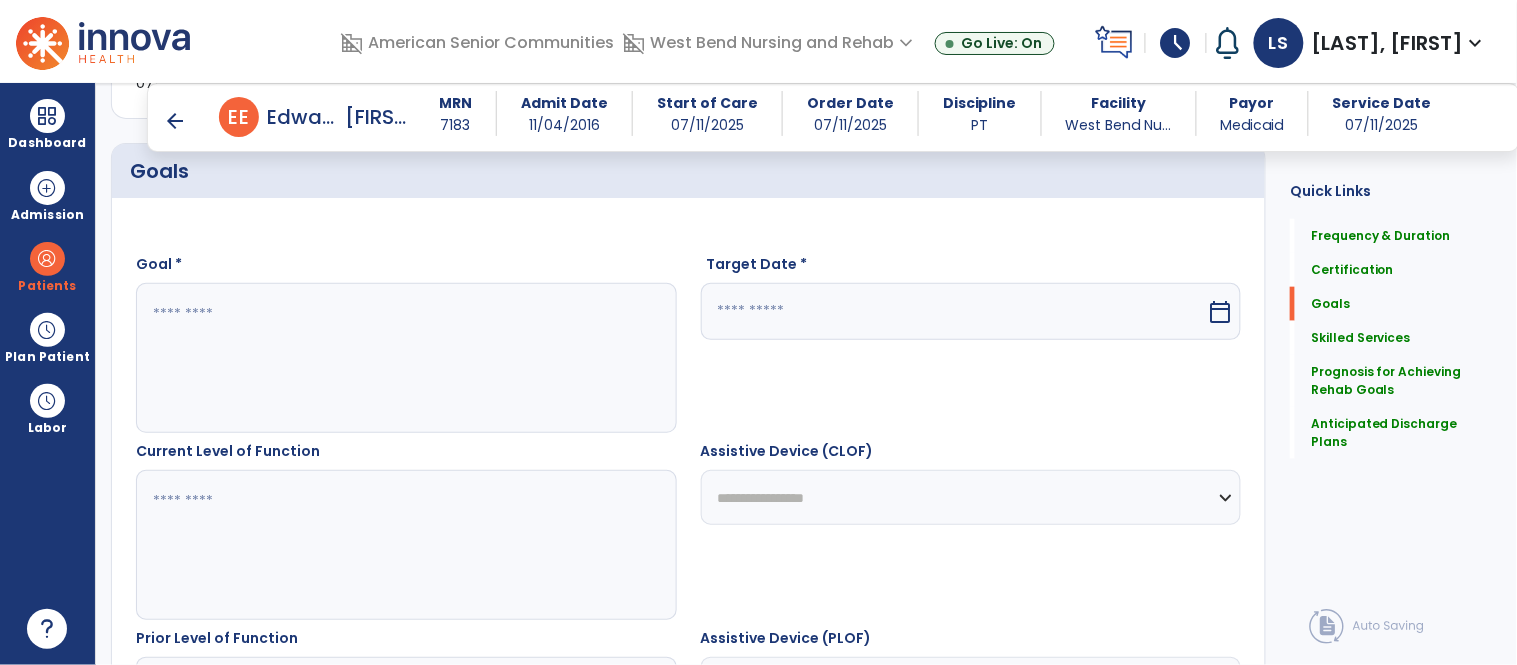 click at bounding box center (405, 358) 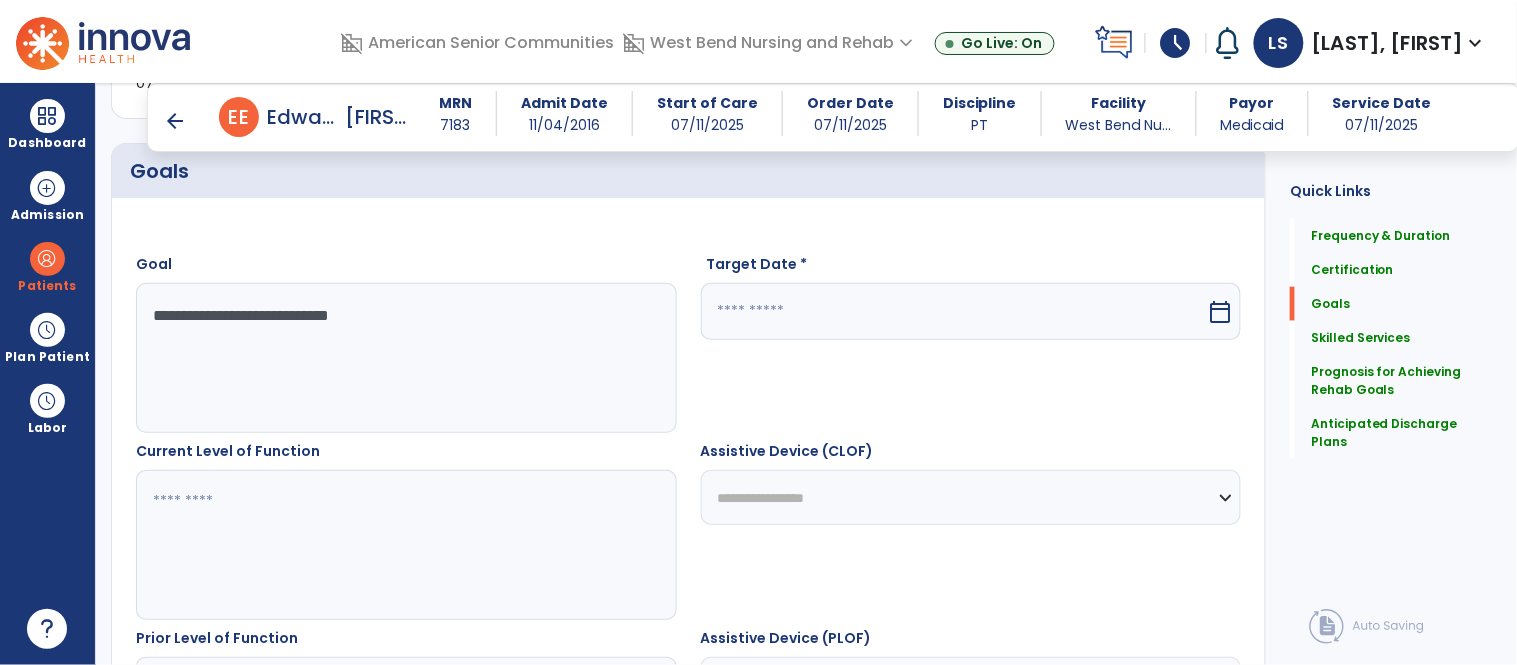 type on "**********" 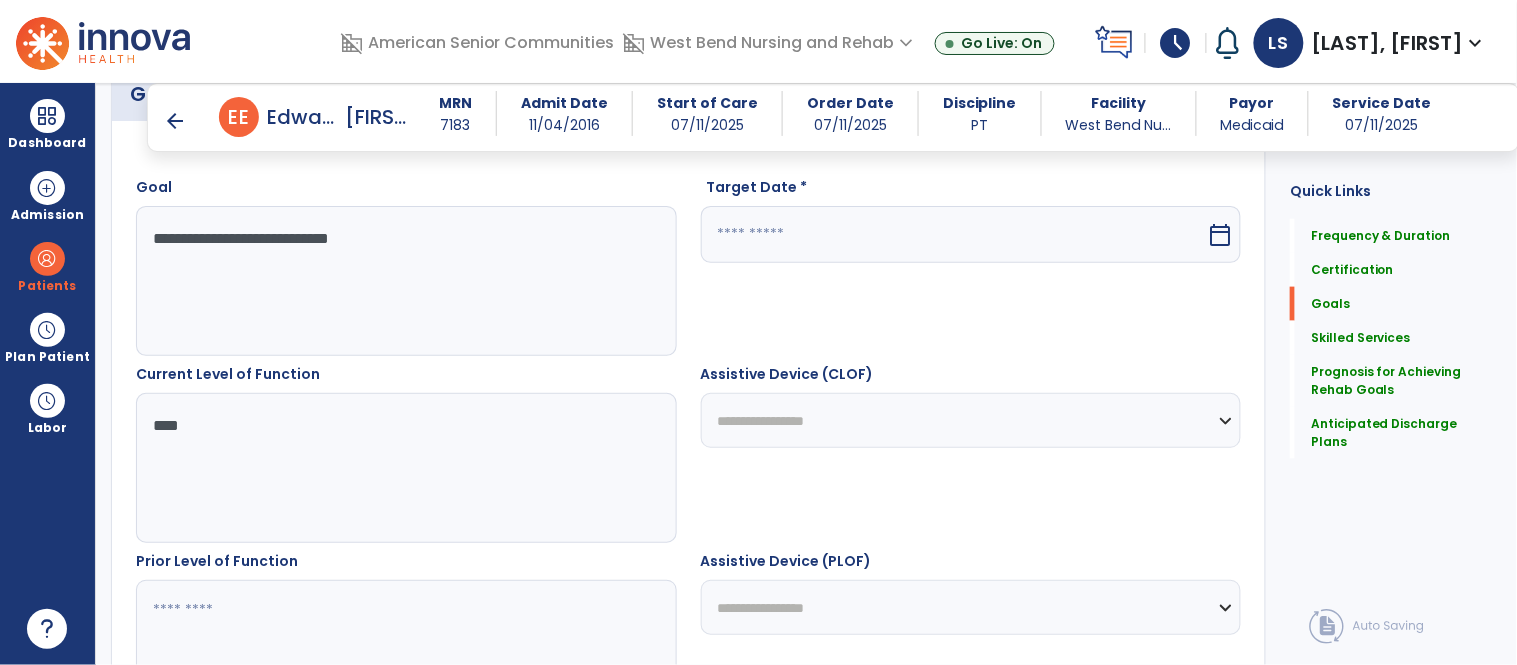 scroll, scrollTop: 558, scrollLeft: 0, axis: vertical 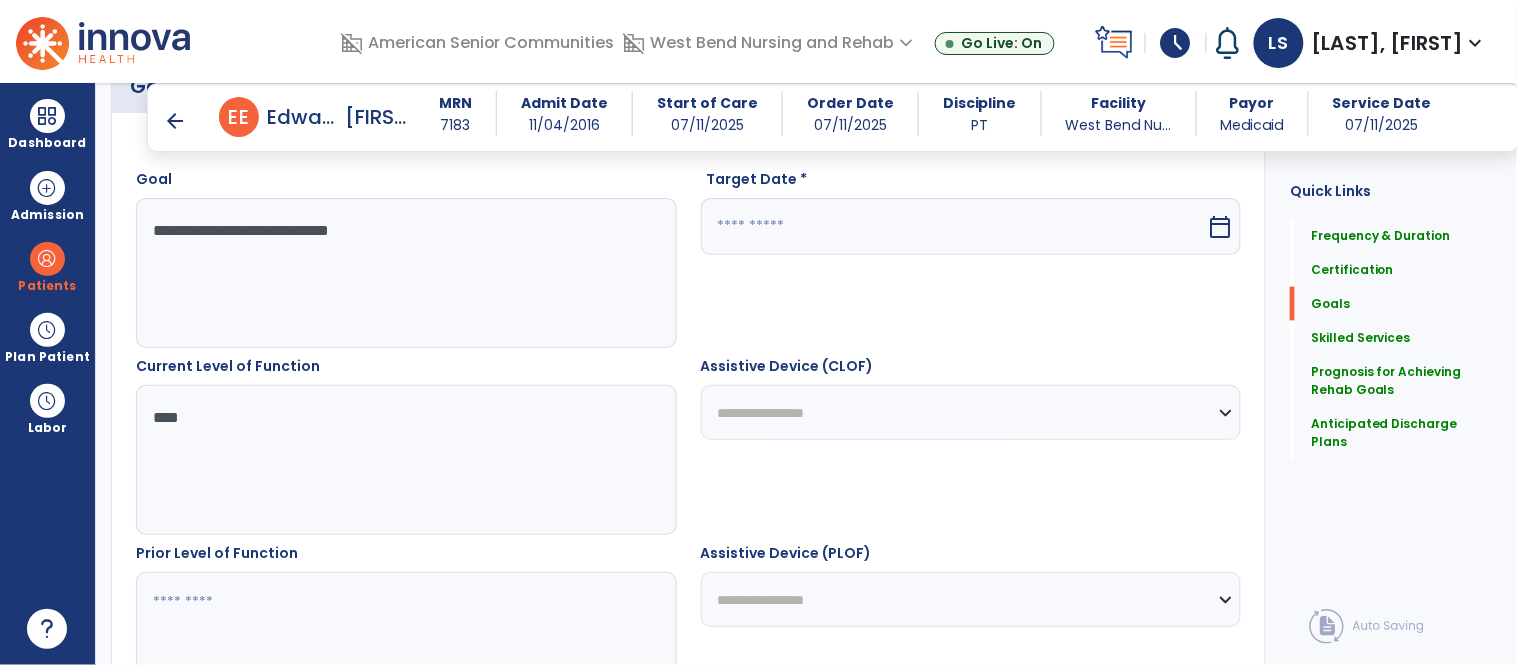 click at bounding box center (405, 647) 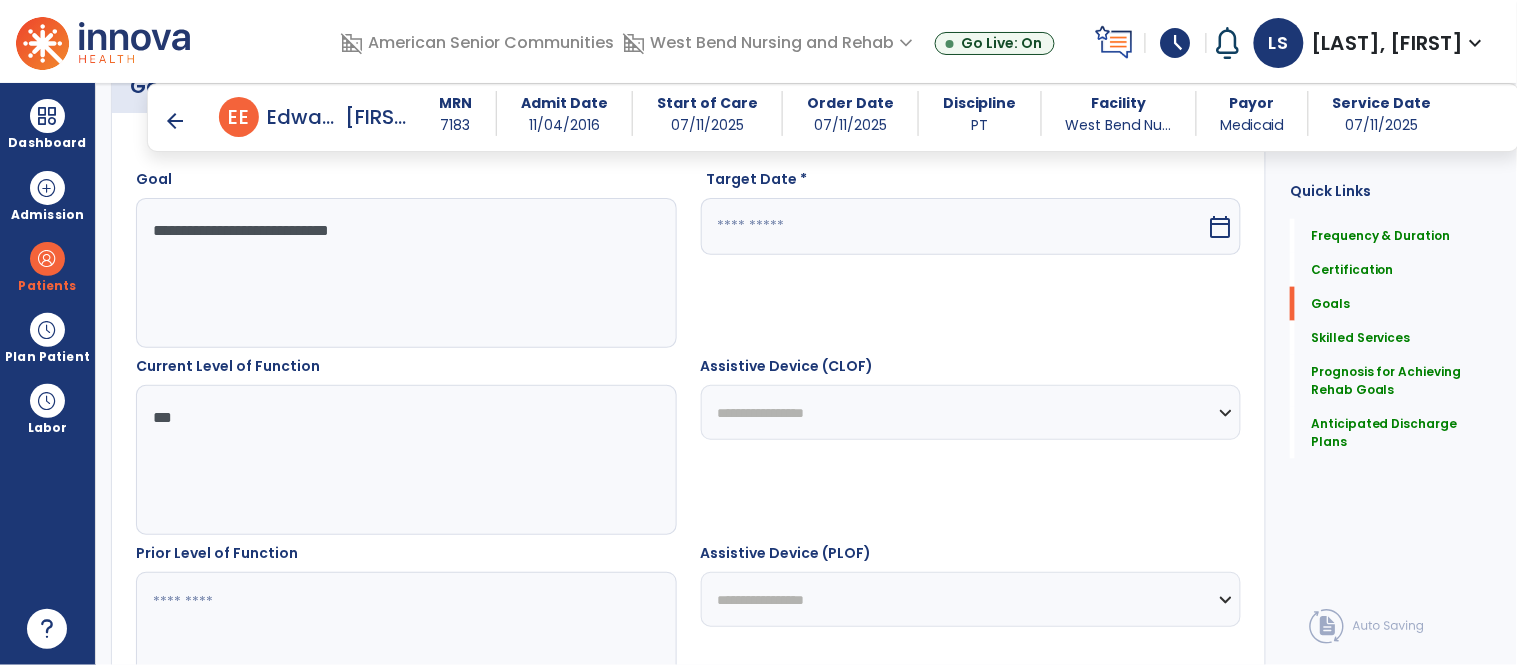 type on "***" 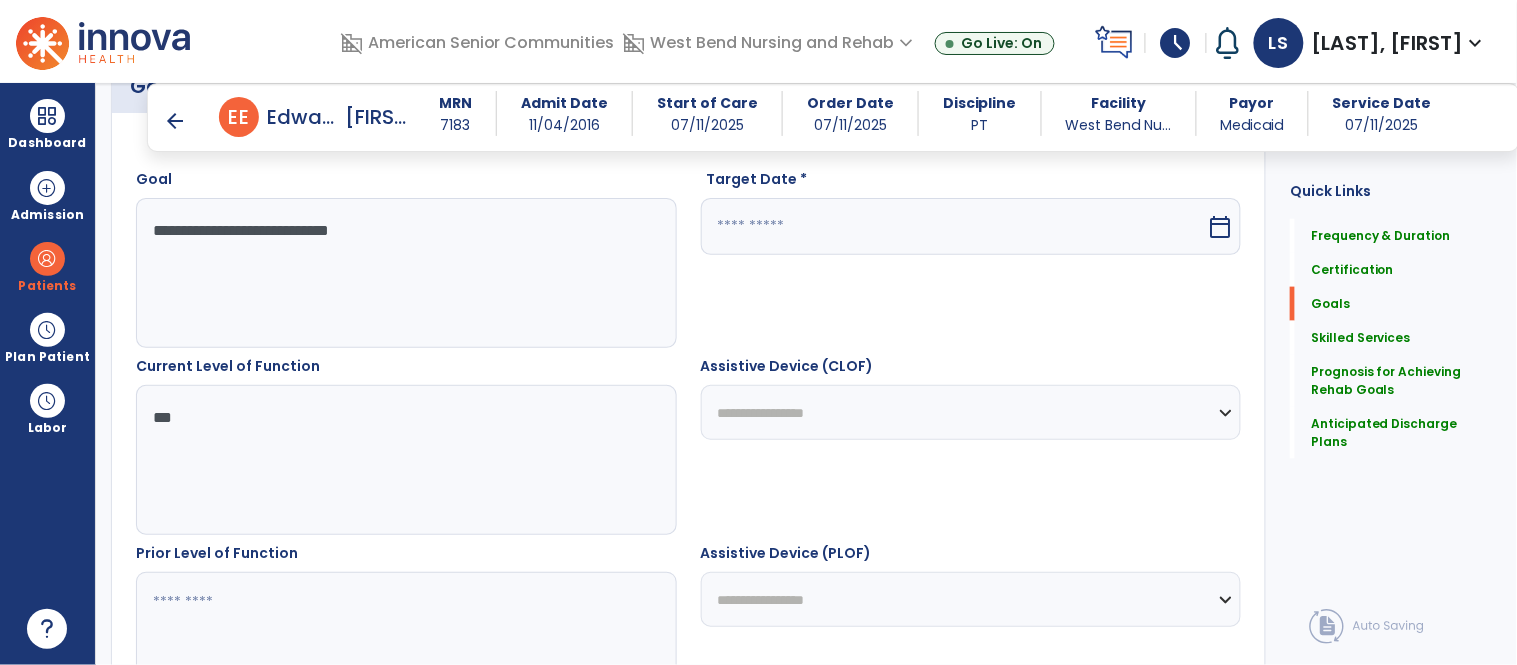 click at bounding box center (405, 647) 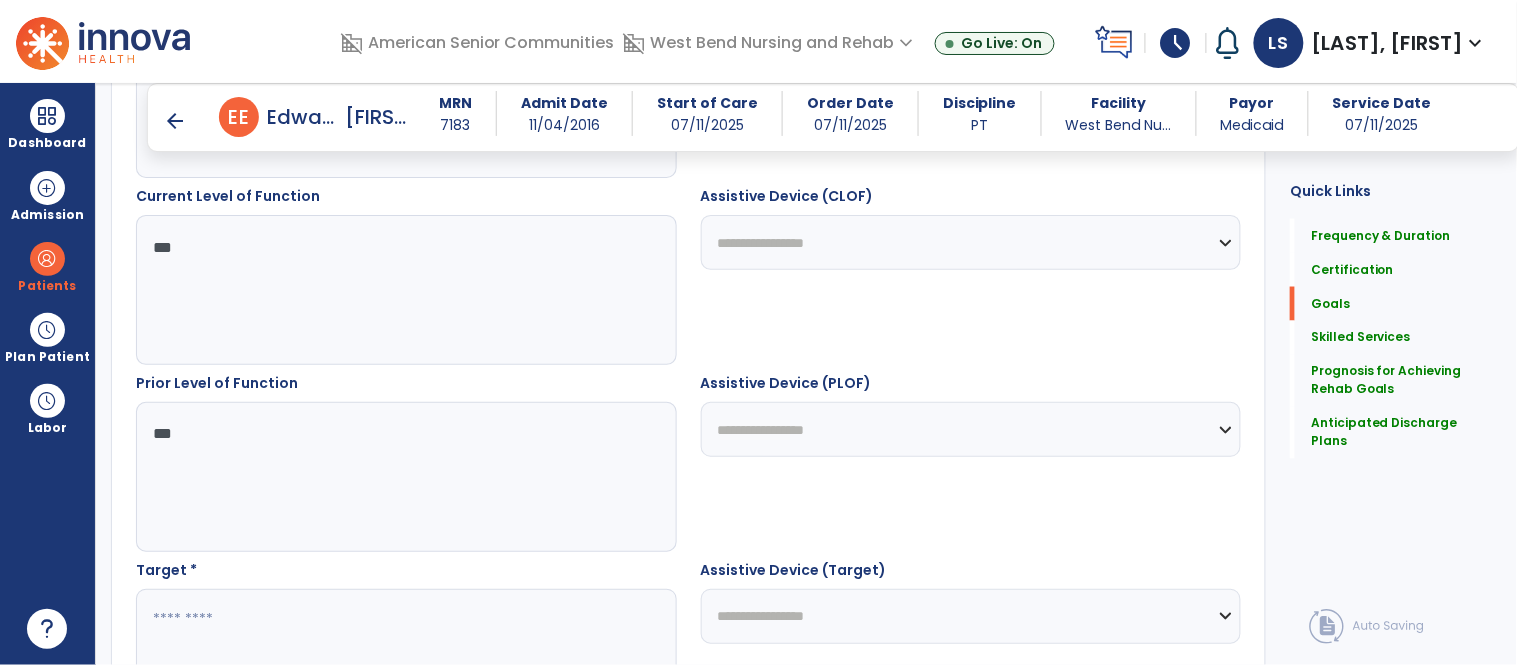 scroll, scrollTop: 731, scrollLeft: 0, axis: vertical 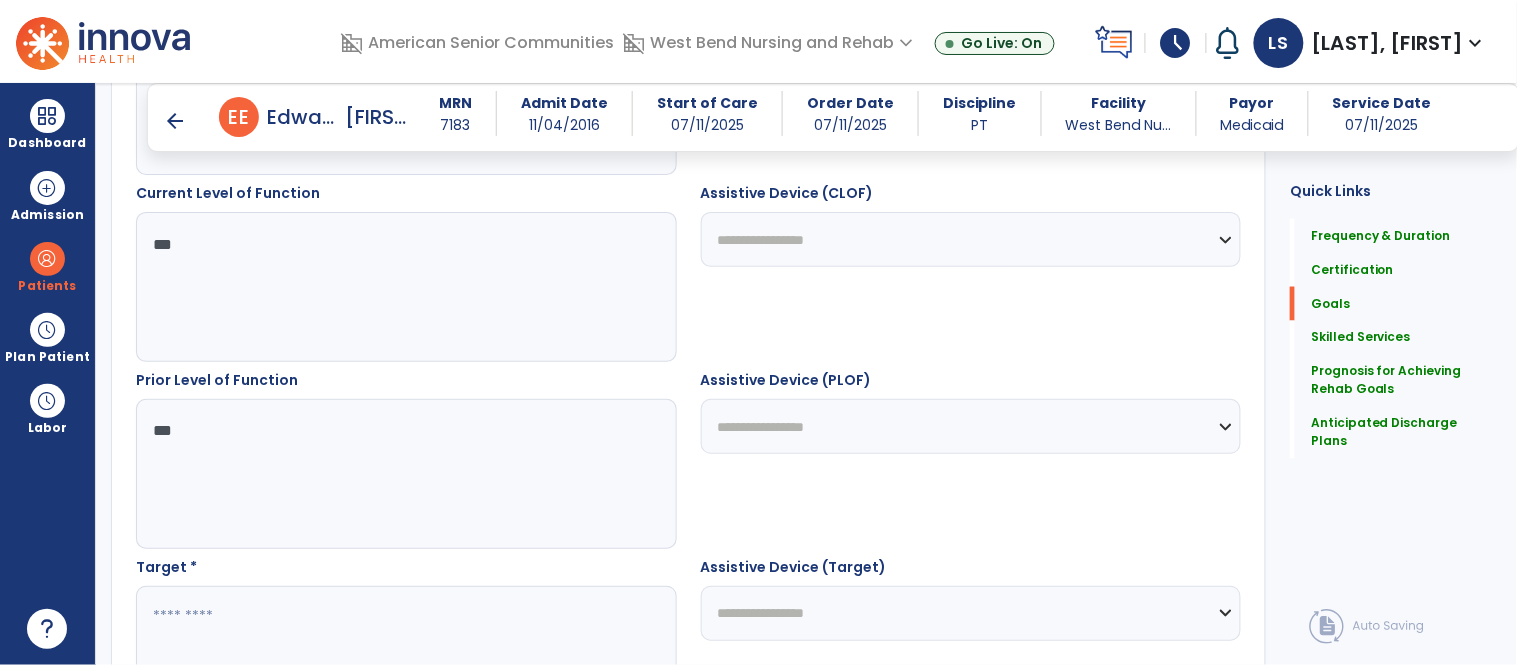 type on "***" 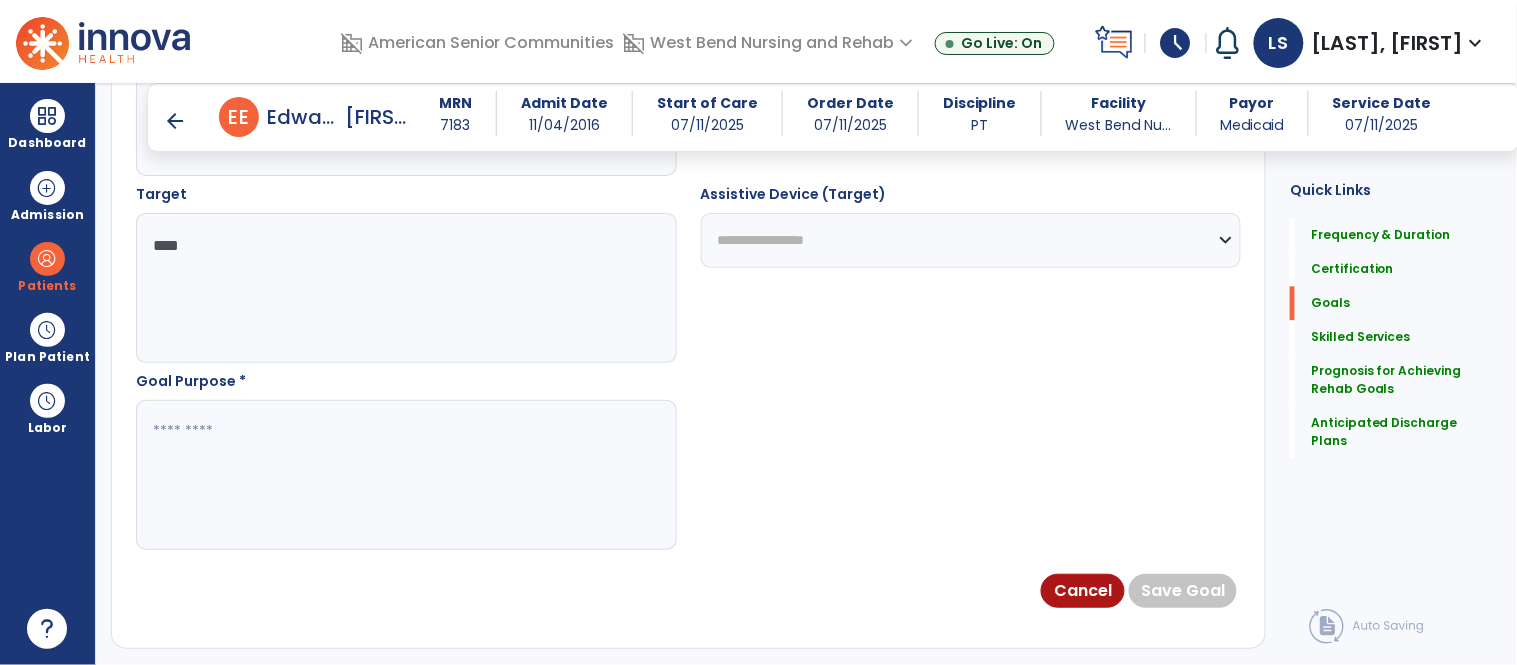 scroll, scrollTop: 1111, scrollLeft: 0, axis: vertical 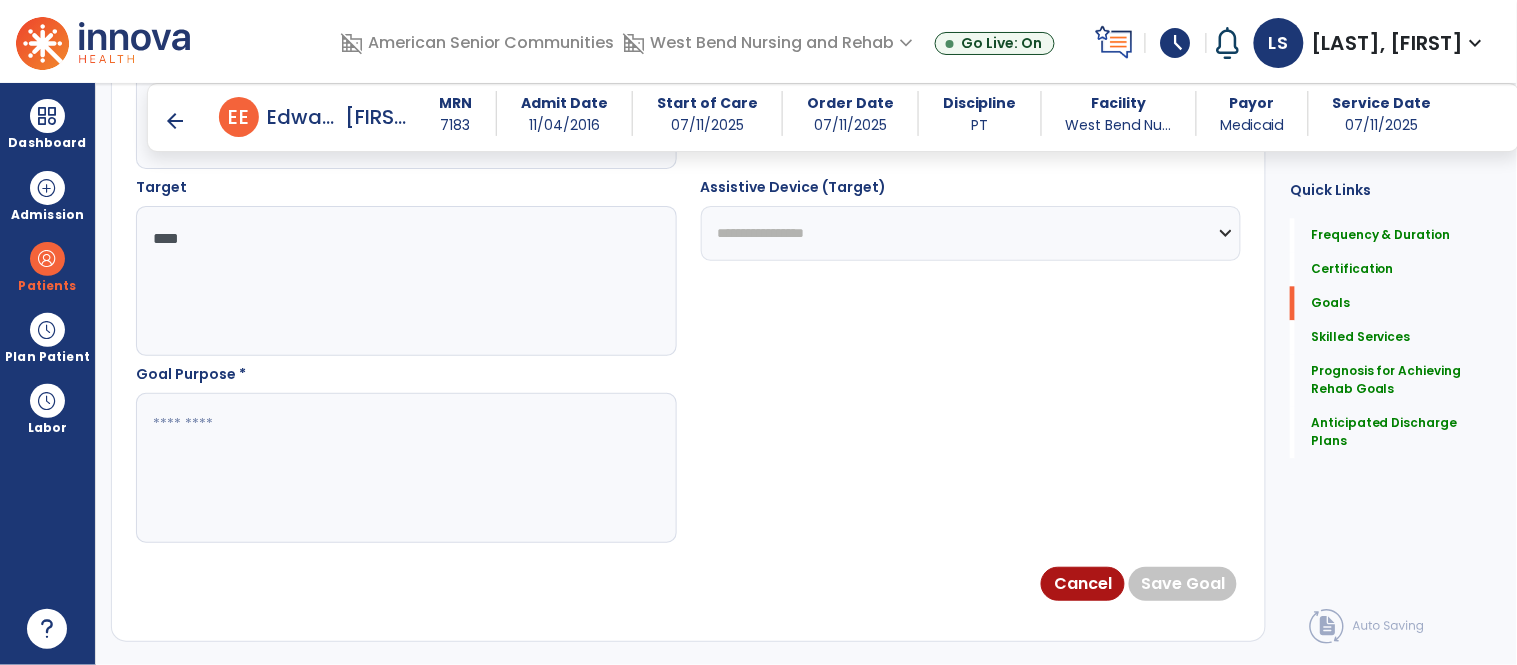 type on "****" 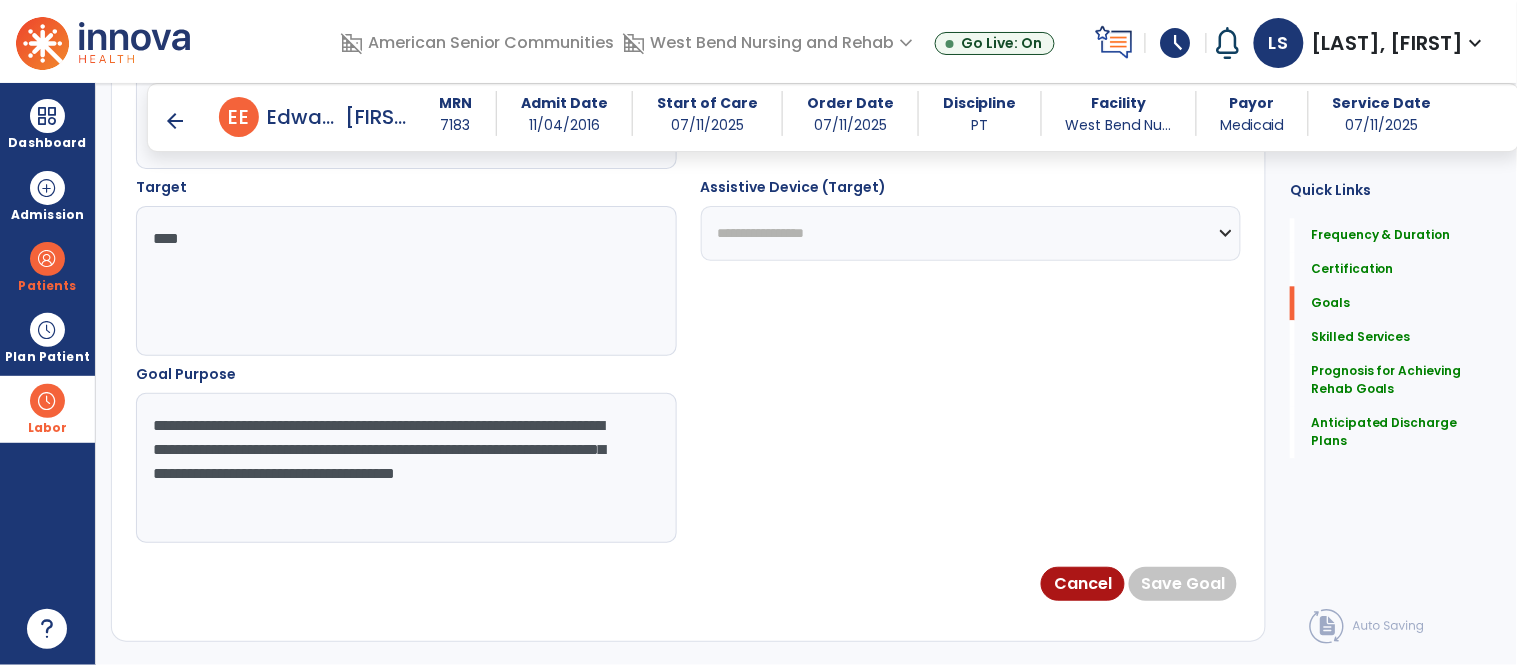 drag, startPoint x: 415, startPoint y: 518, endPoint x: 24, endPoint y: 414, distance: 404.59485 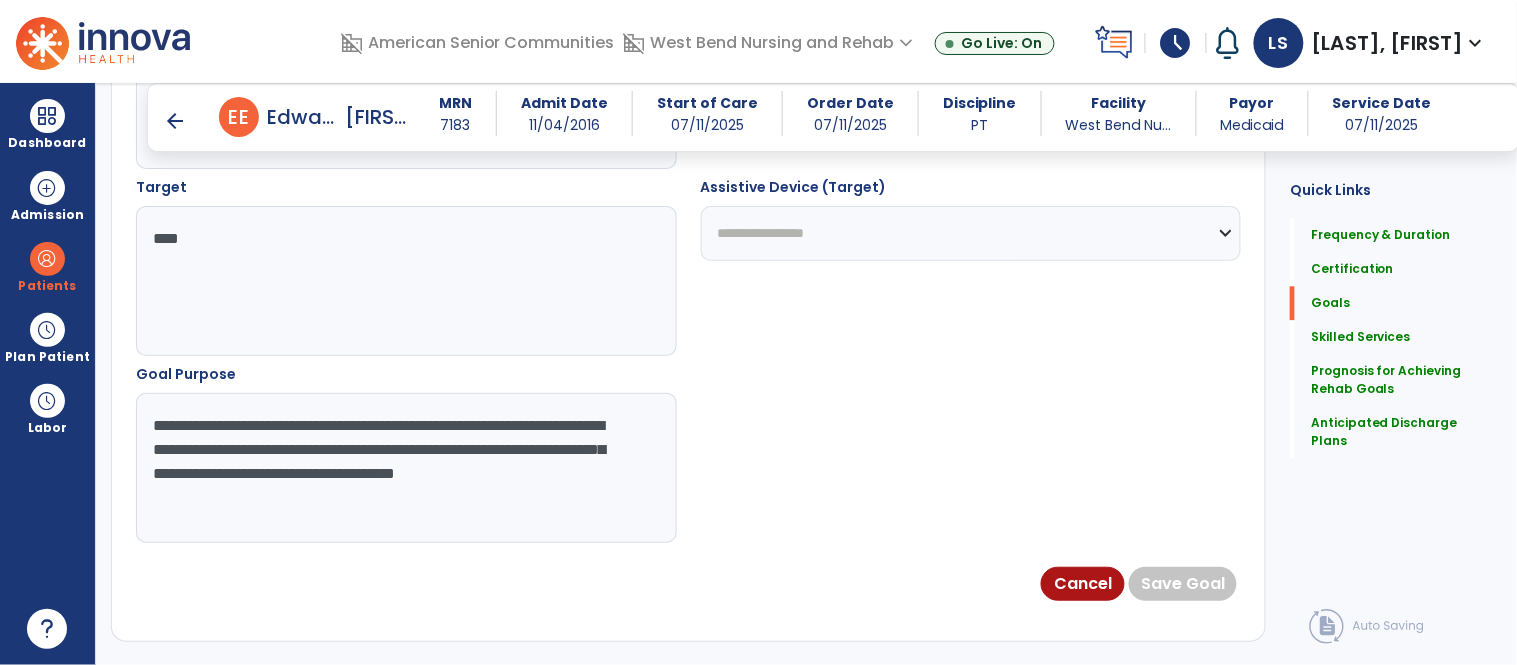 click on "**********" at bounding box center (405, 468) 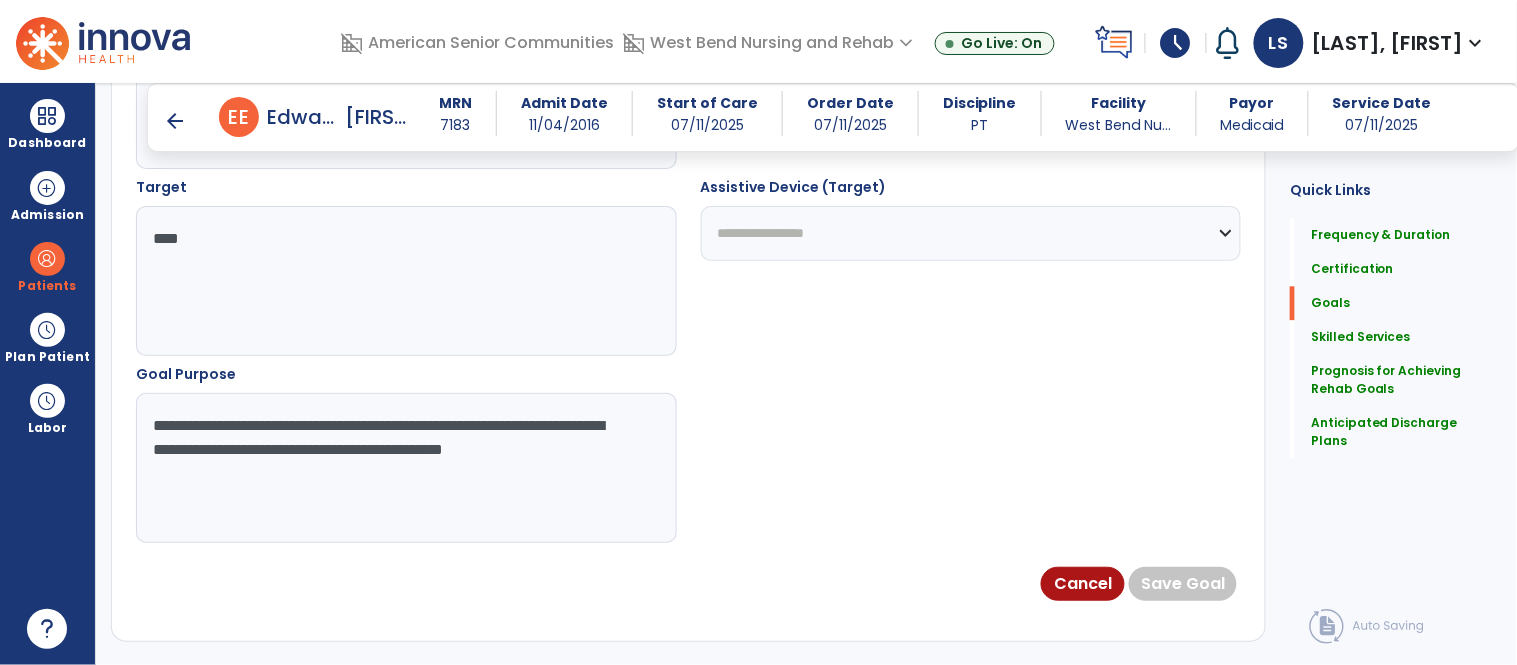 type on "**********" 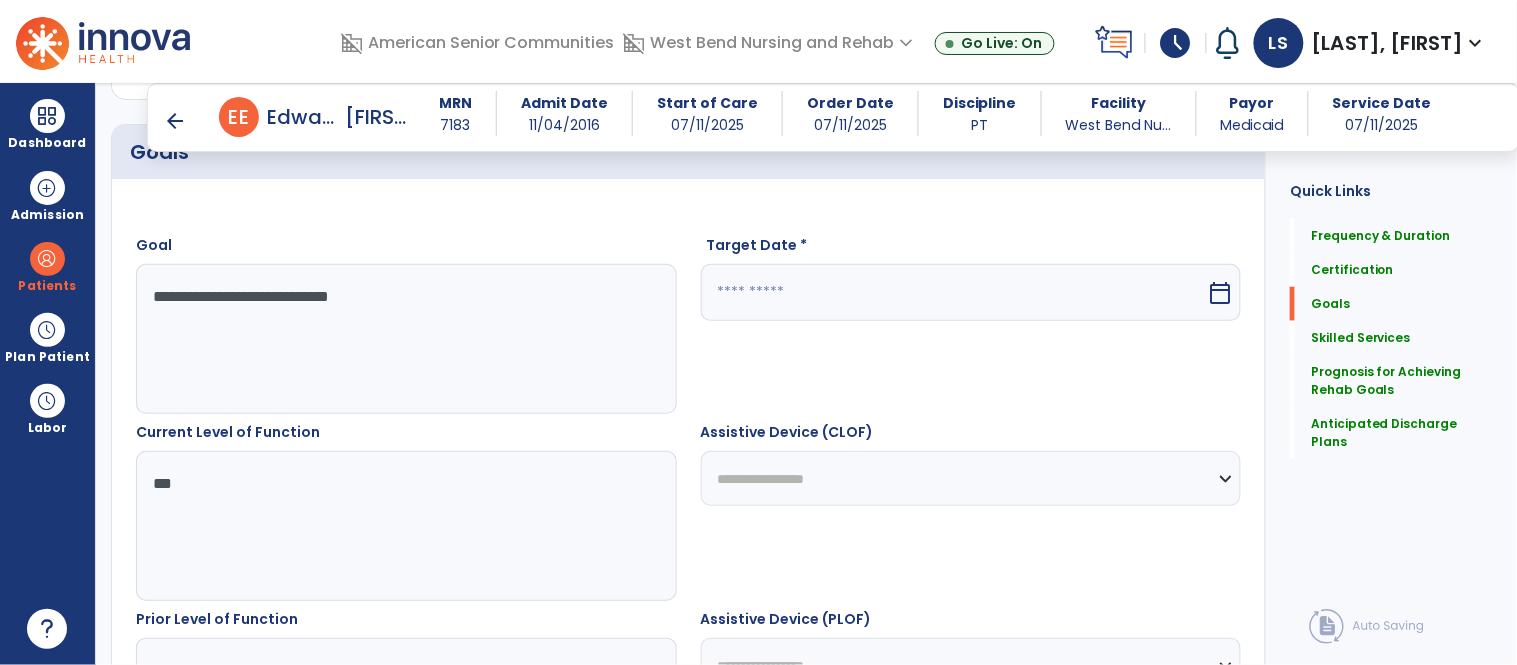 scroll, scrollTop: 405, scrollLeft: 0, axis: vertical 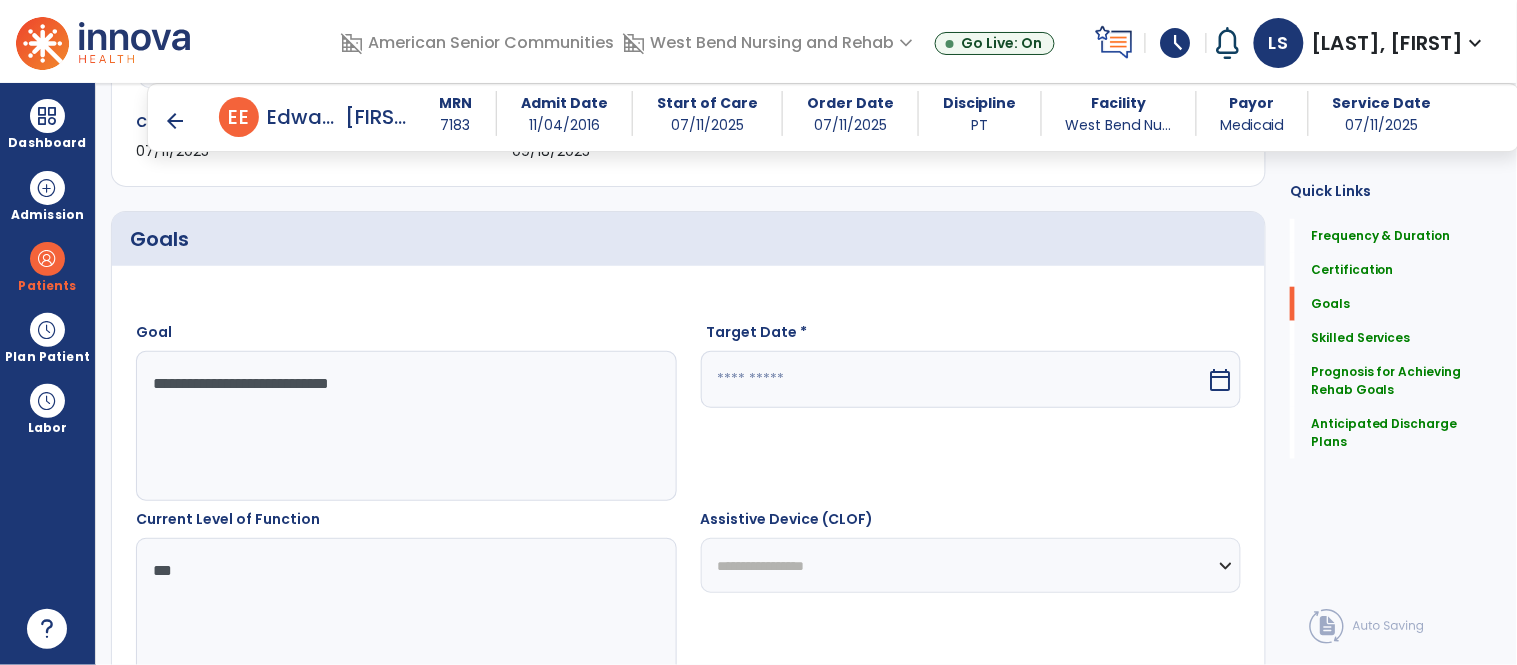 click on "calendar_today" at bounding box center (1220, 380) 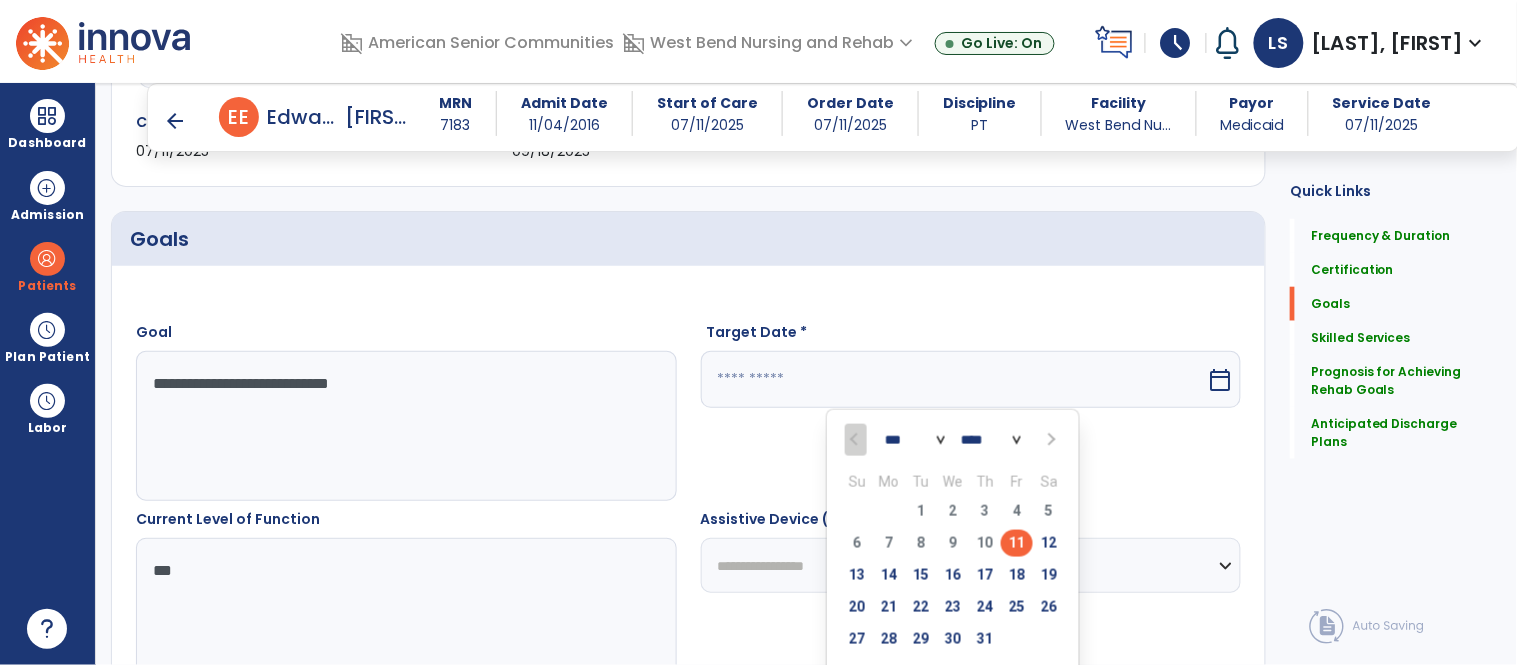 click at bounding box center [1050, 440] 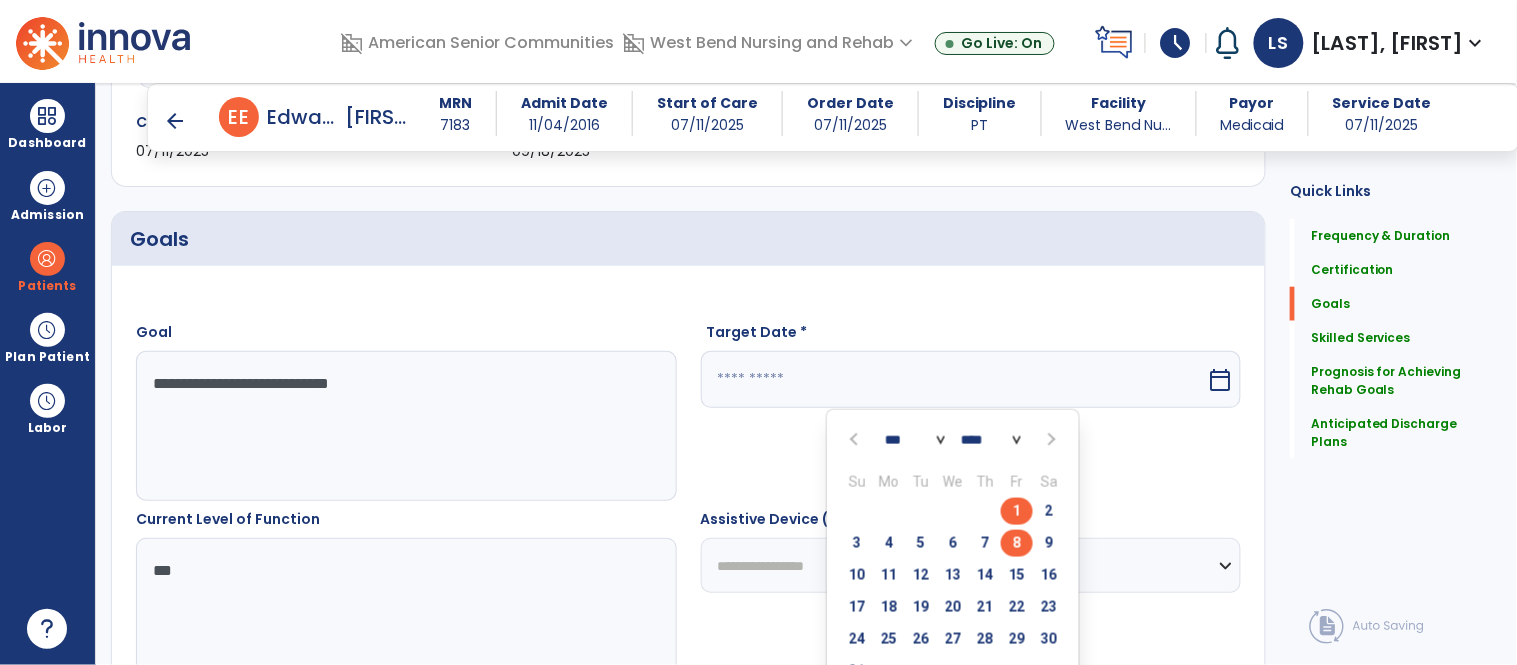 click on "8" at bounding box center [1017, 543] 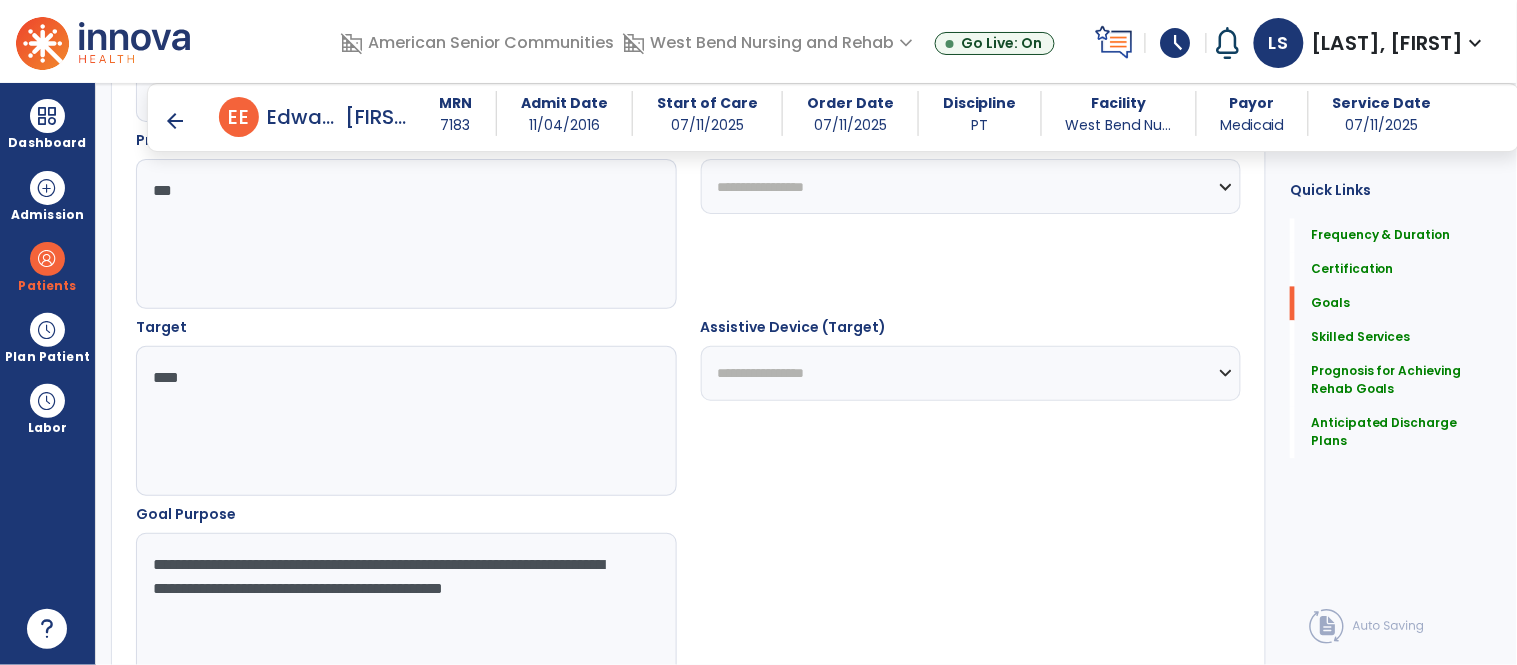 scroll, scrollTop: 1202, scrollLeft: 0, axis: vertical 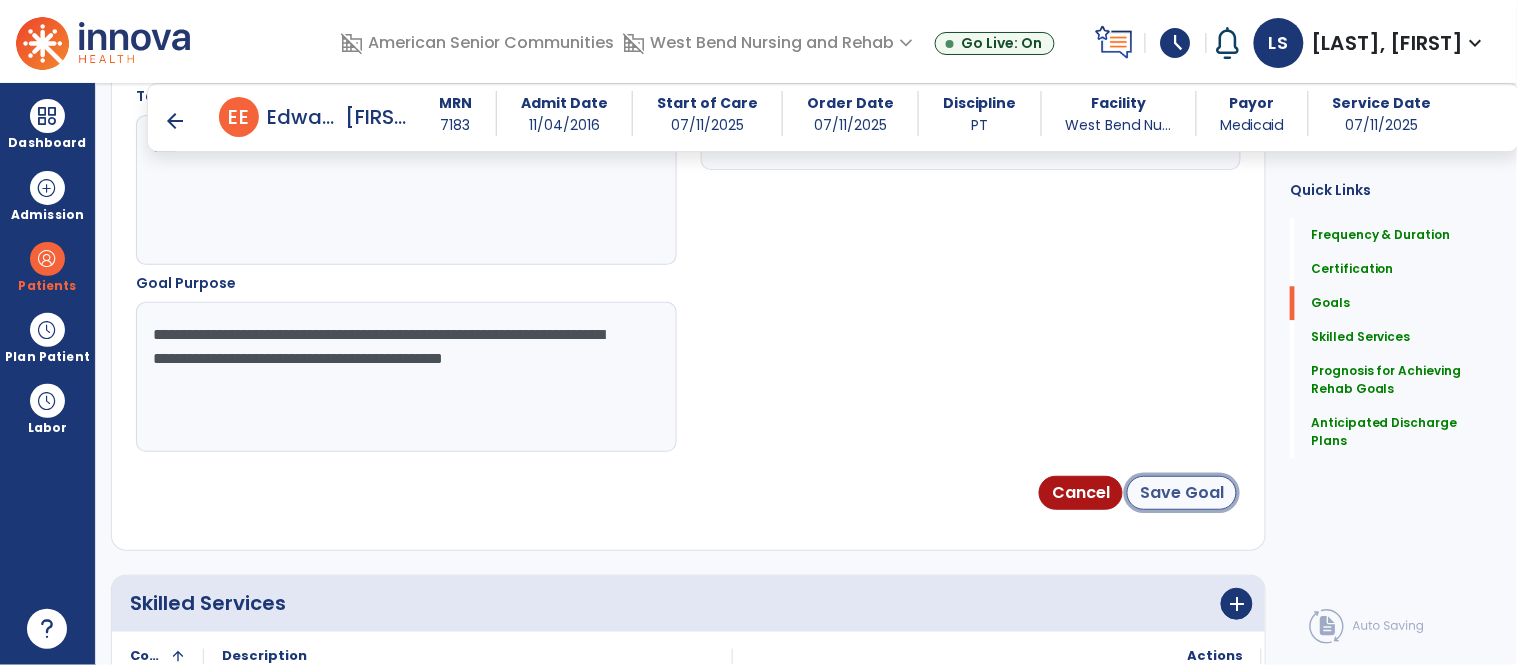 click on "Save Goal" at bounding box center [1182, 493] 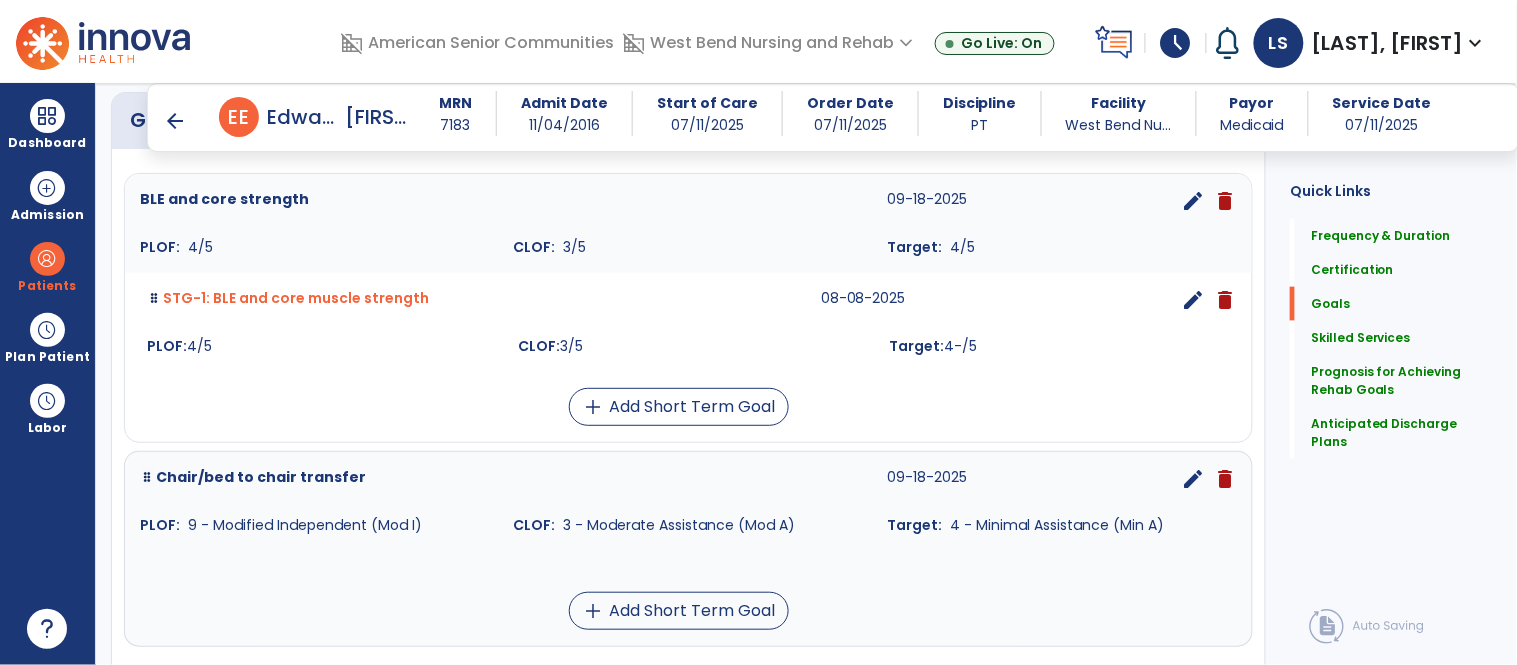 scroll, scrollTop: 617, scrollLeft: 0, axis: vertical 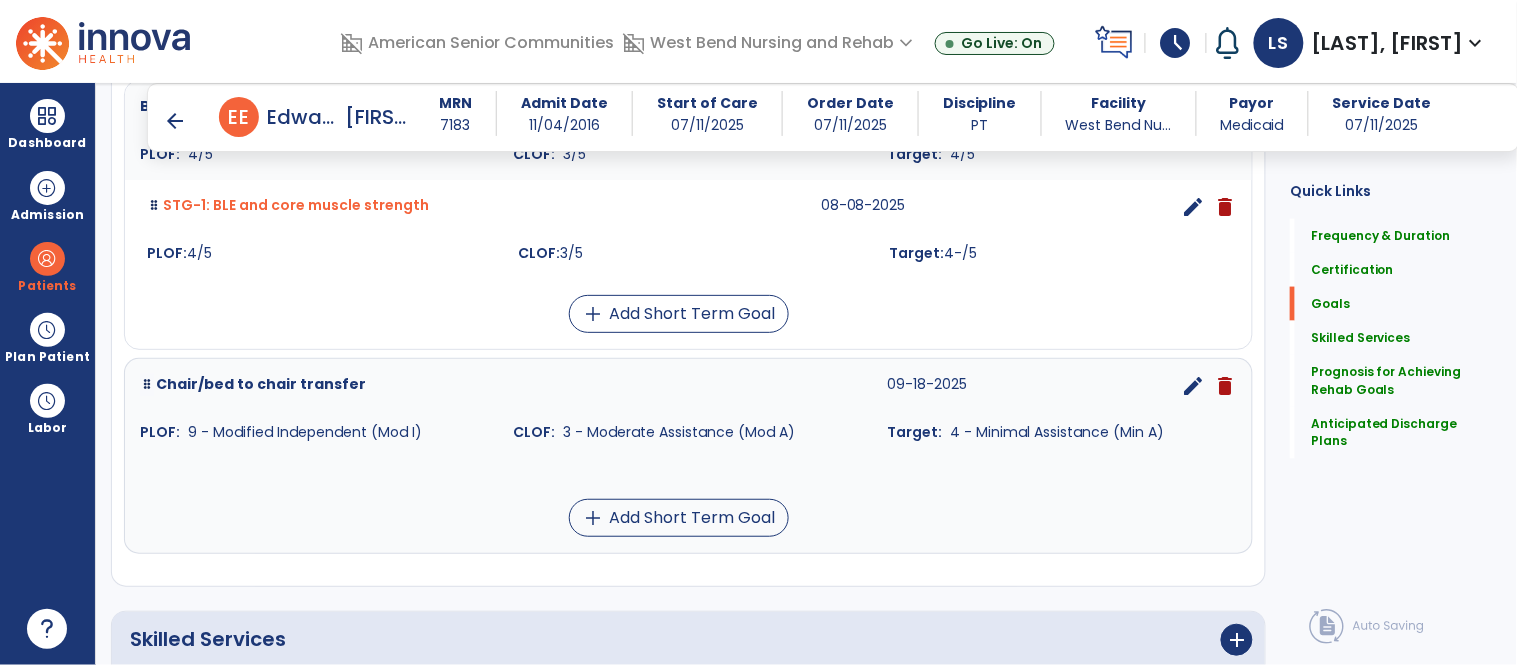 click on "edit" at bounding box center [1193, 386] 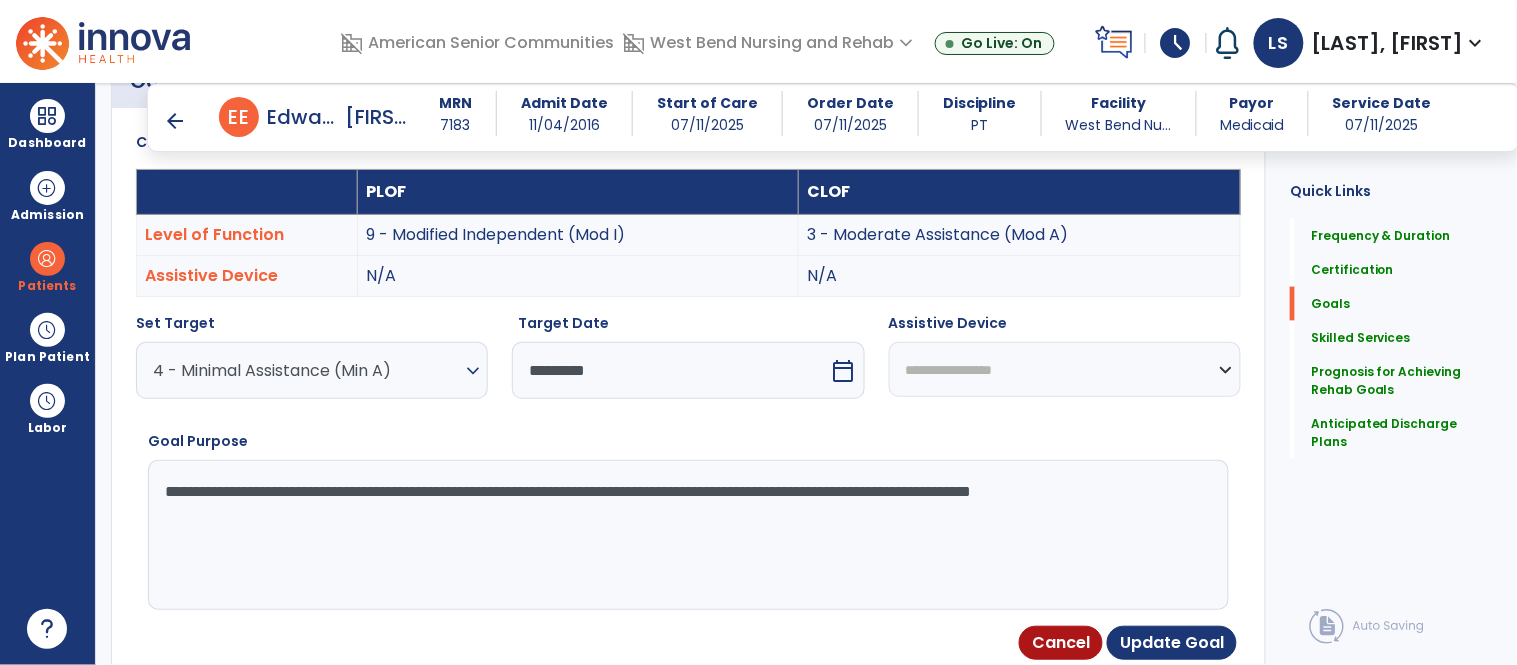 scroll, scrollTop: 534, scrollLeft: 0, axis: vertical 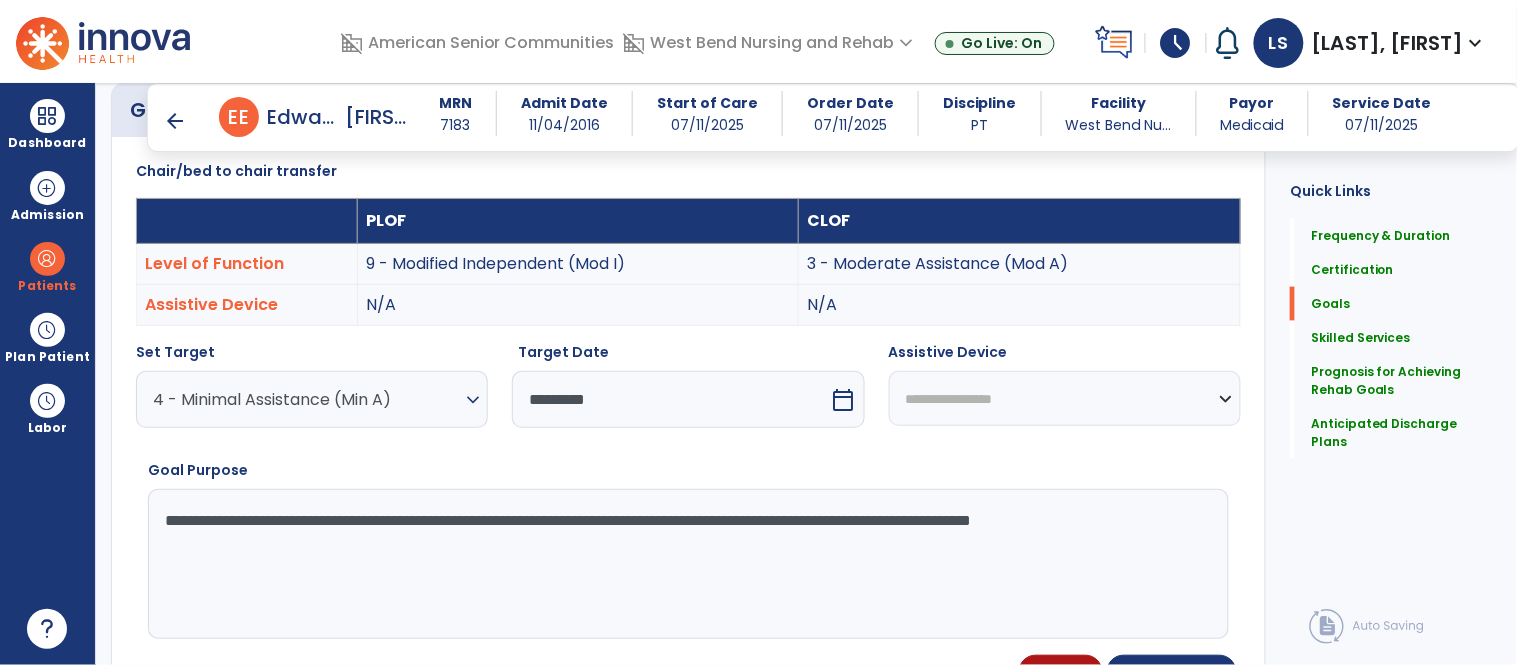 click on "expand_more" at bounding box center (473, 400) 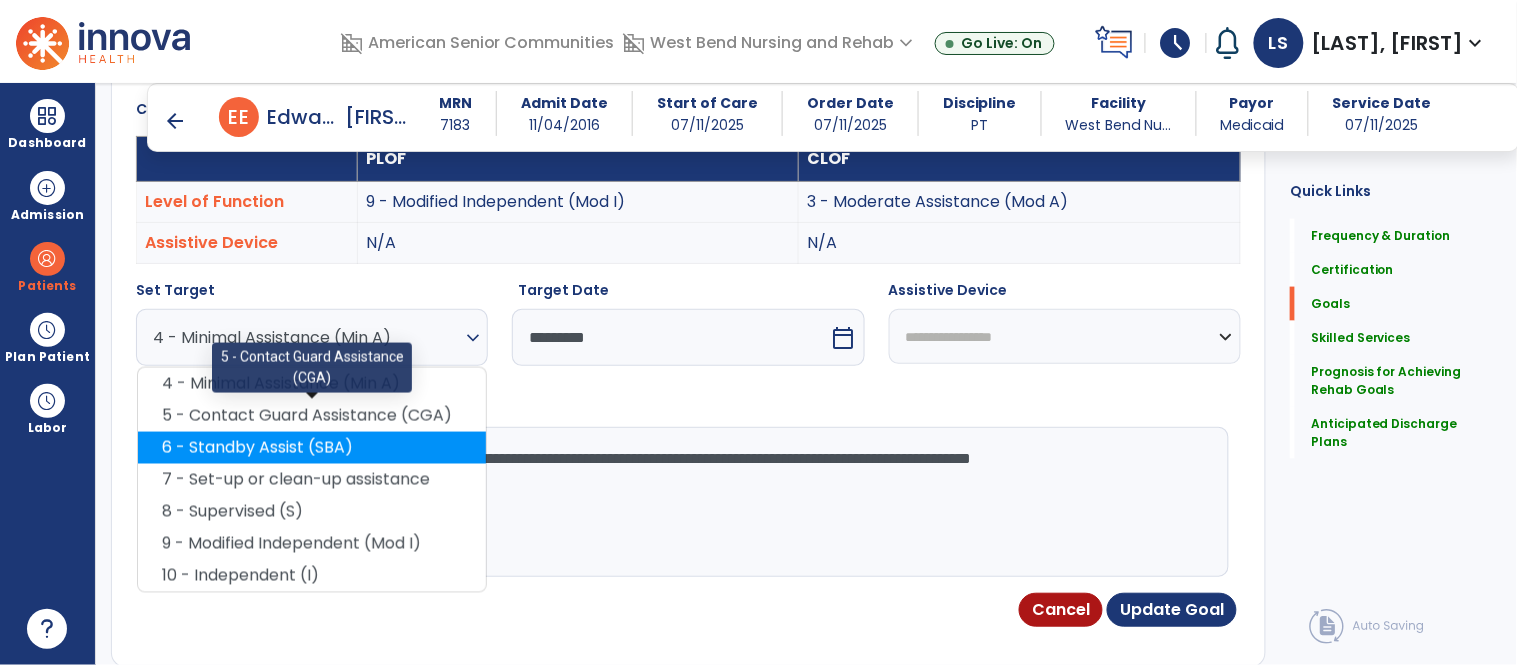 scroll, scrollTop: 615, scrollLeft: 0, axis: vertical 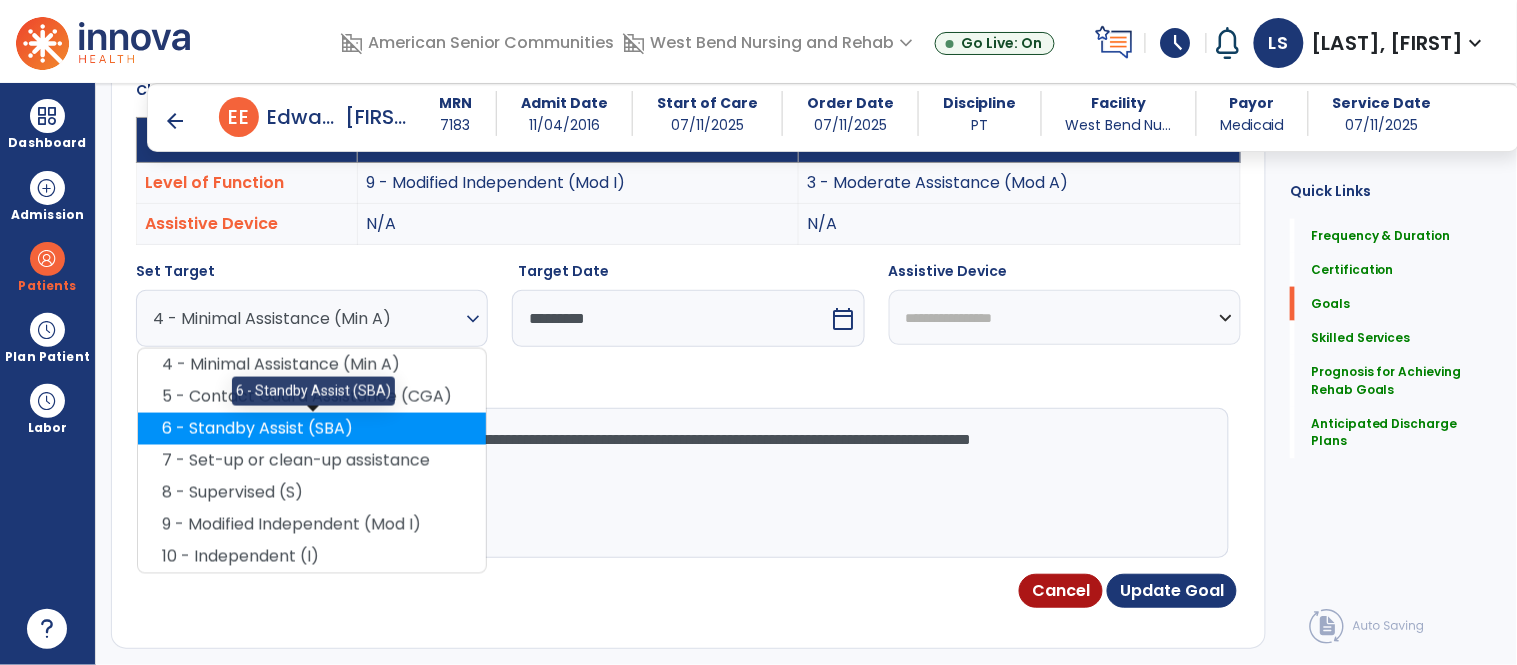 click on "6 - Standby Assist (SBA)" at bounding box center [312, 429] 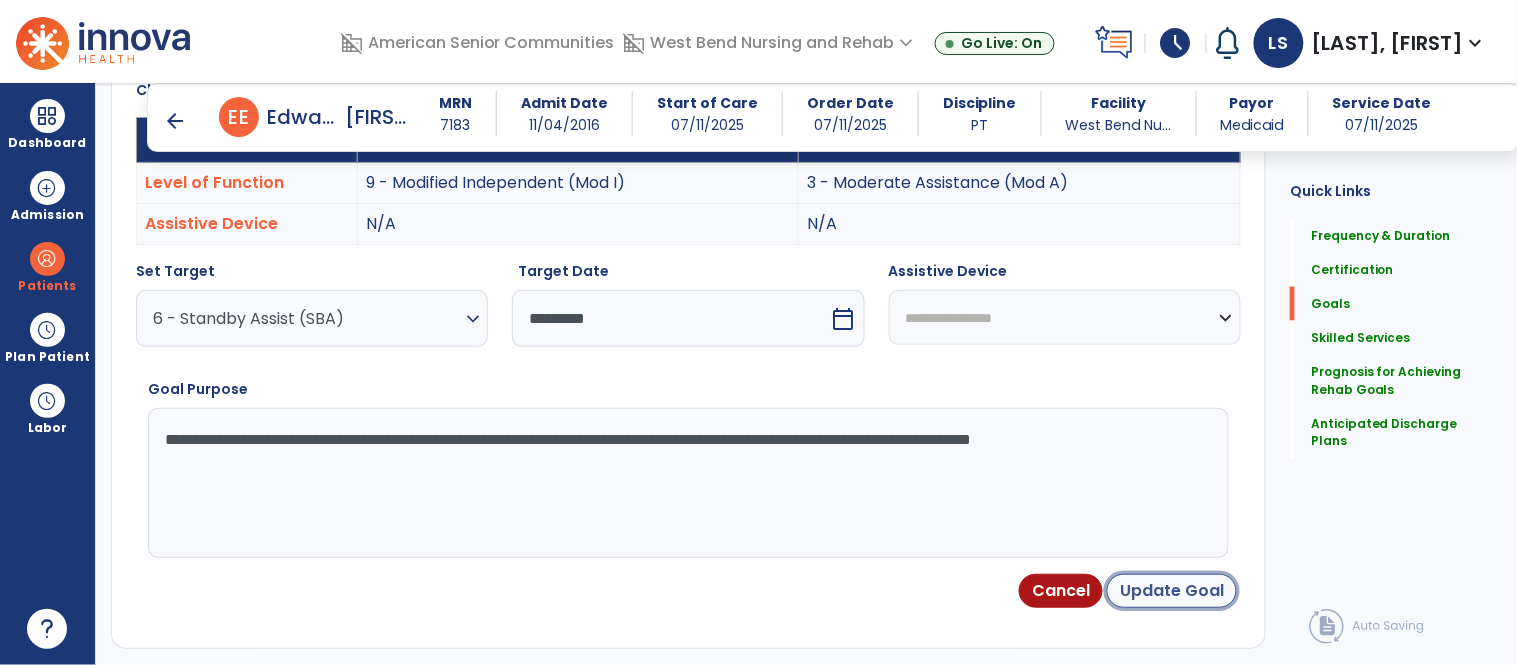 click on "Update Goal" at bounding box center [1172, 591] 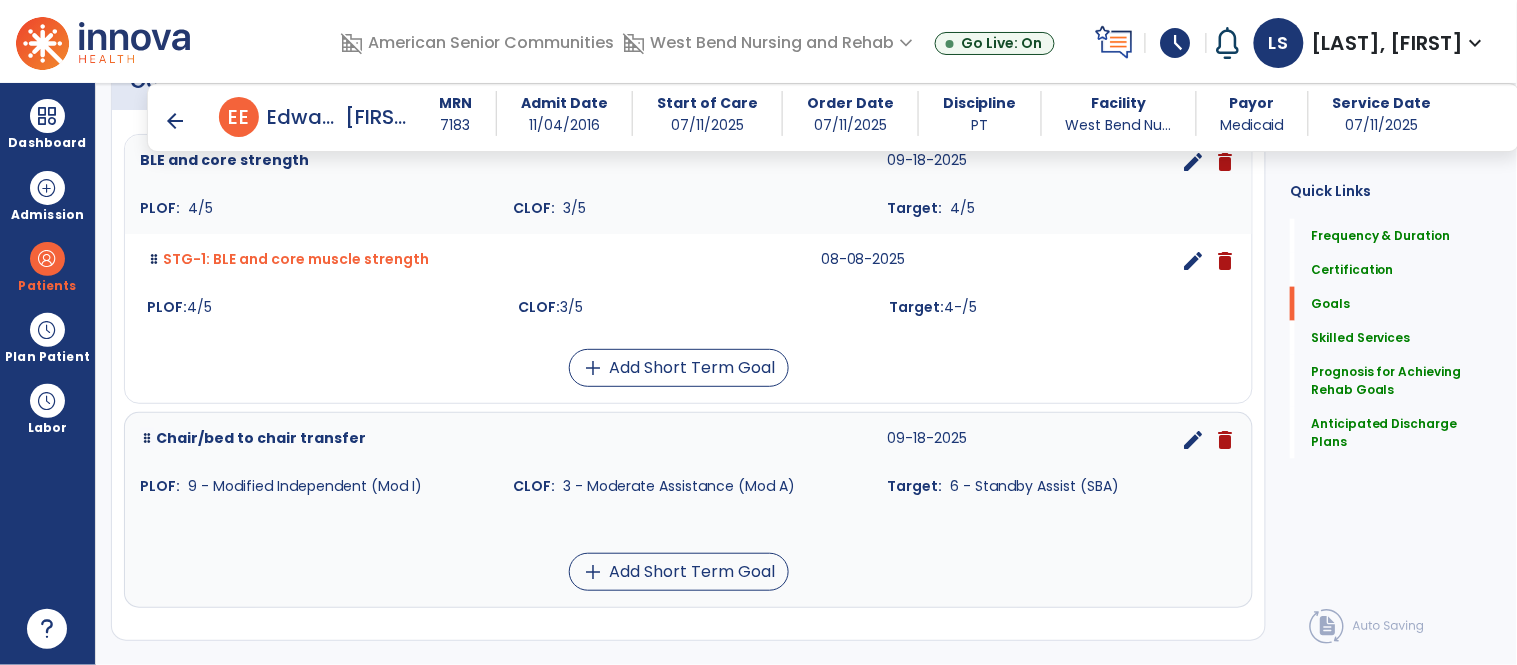 scroll, scrollTop: 573, scrollLeft: 0, axis: vertical 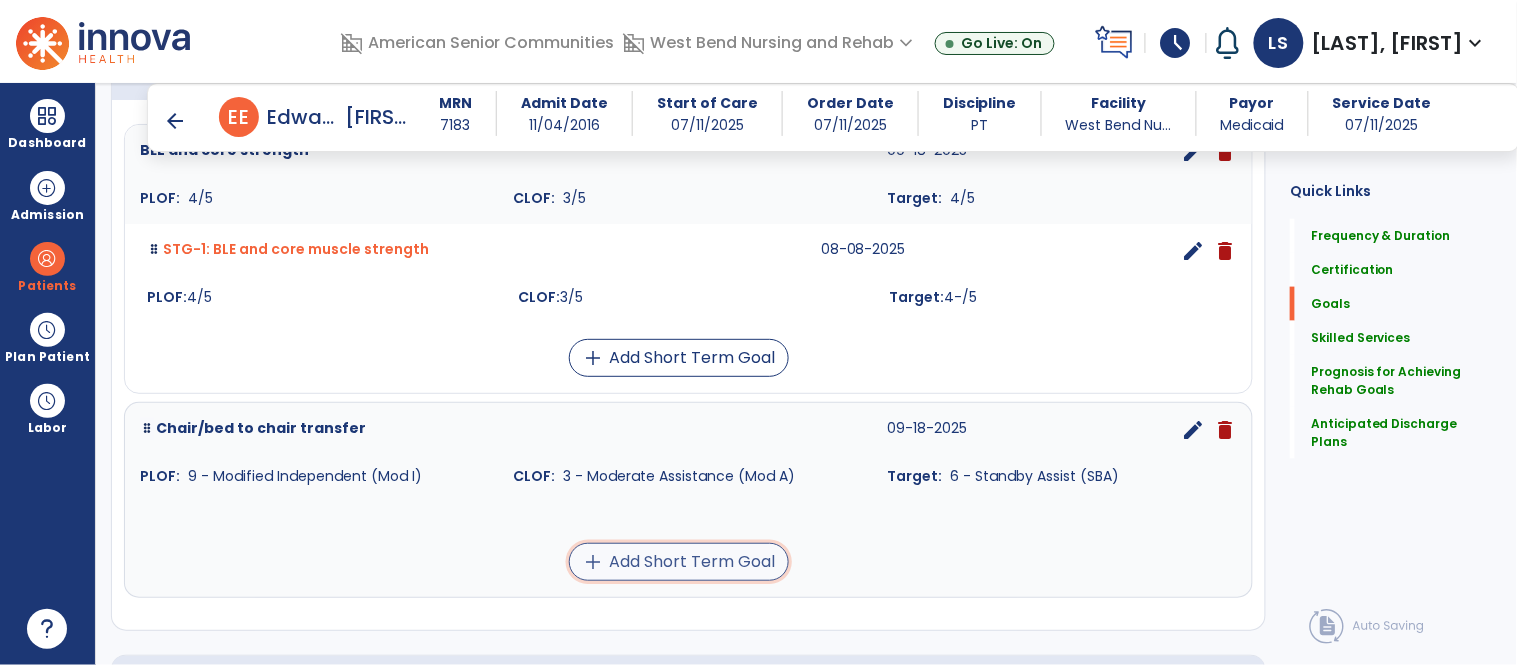 click on "add  Add Short Term Goal" at bounding box center (679, 562) 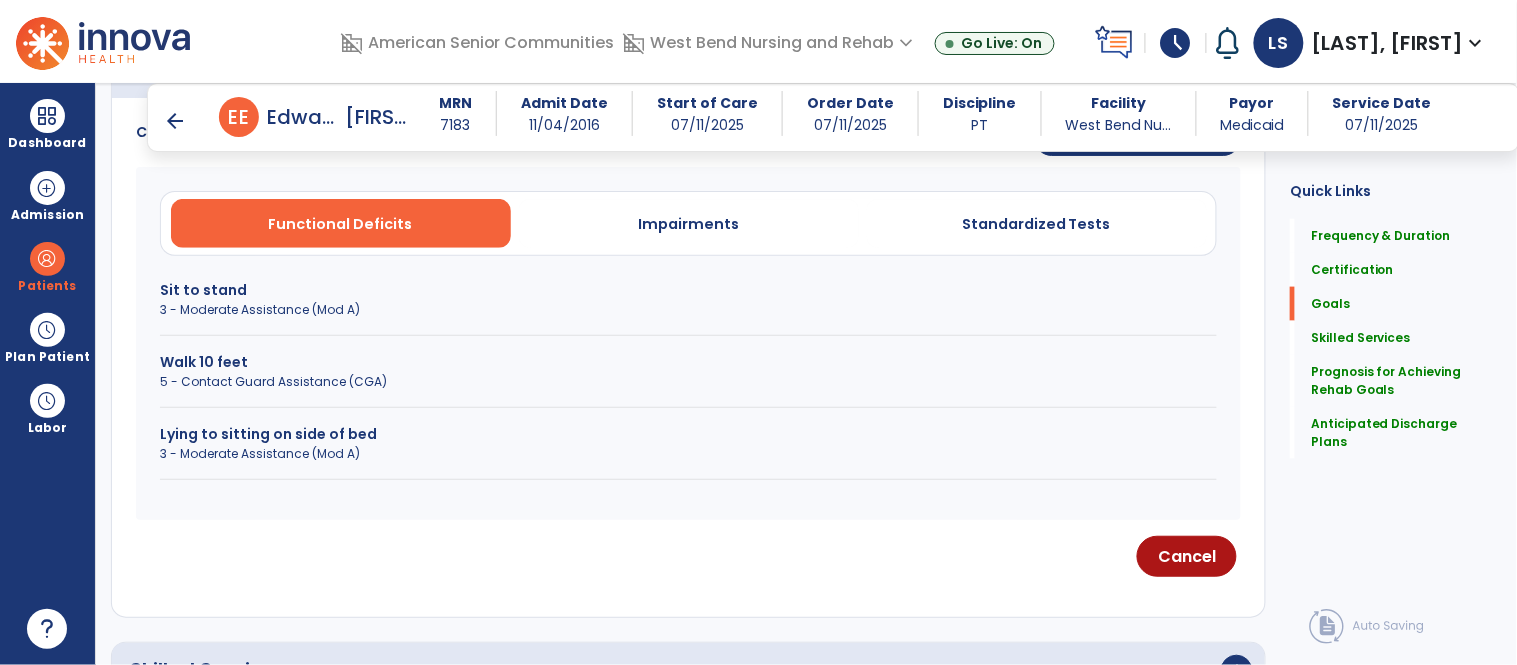 click on "Sit to stand" at bounding box center [688, 290] 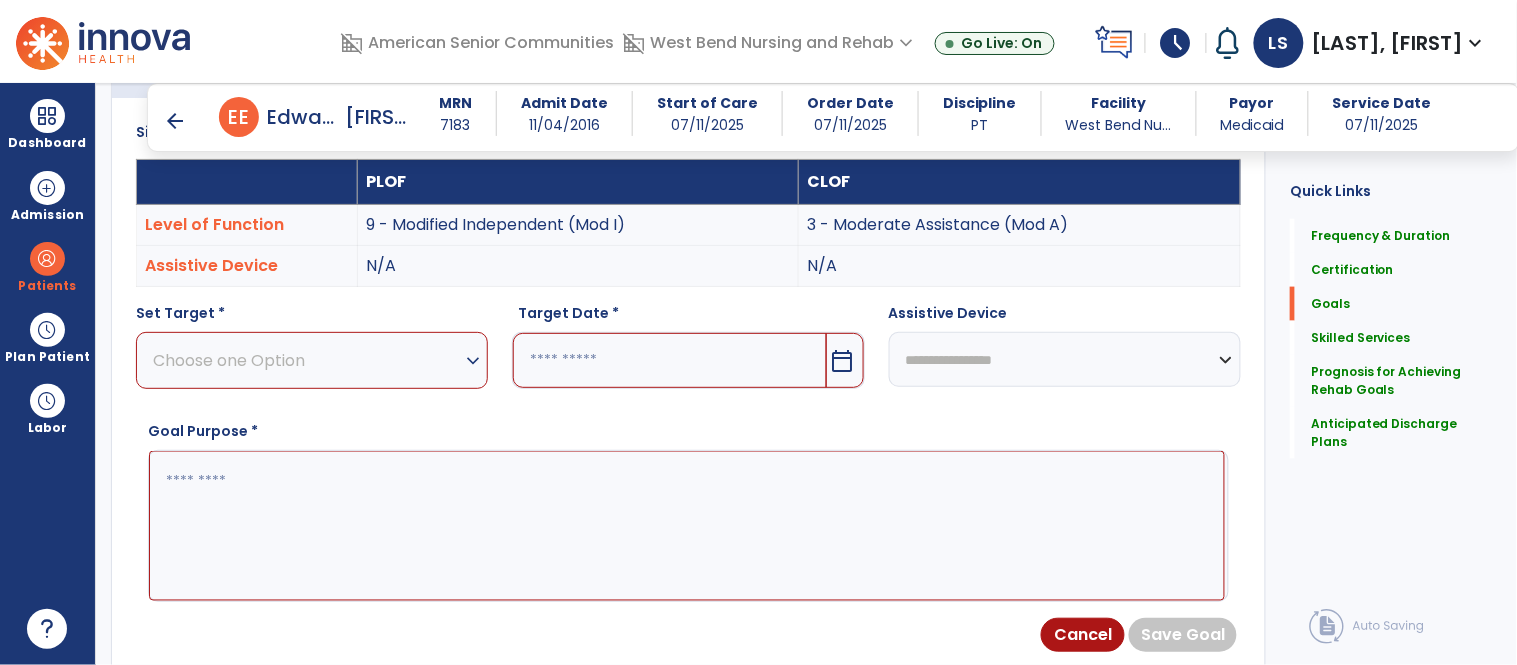 click on "expand_more" at bounding box center (473, 361) 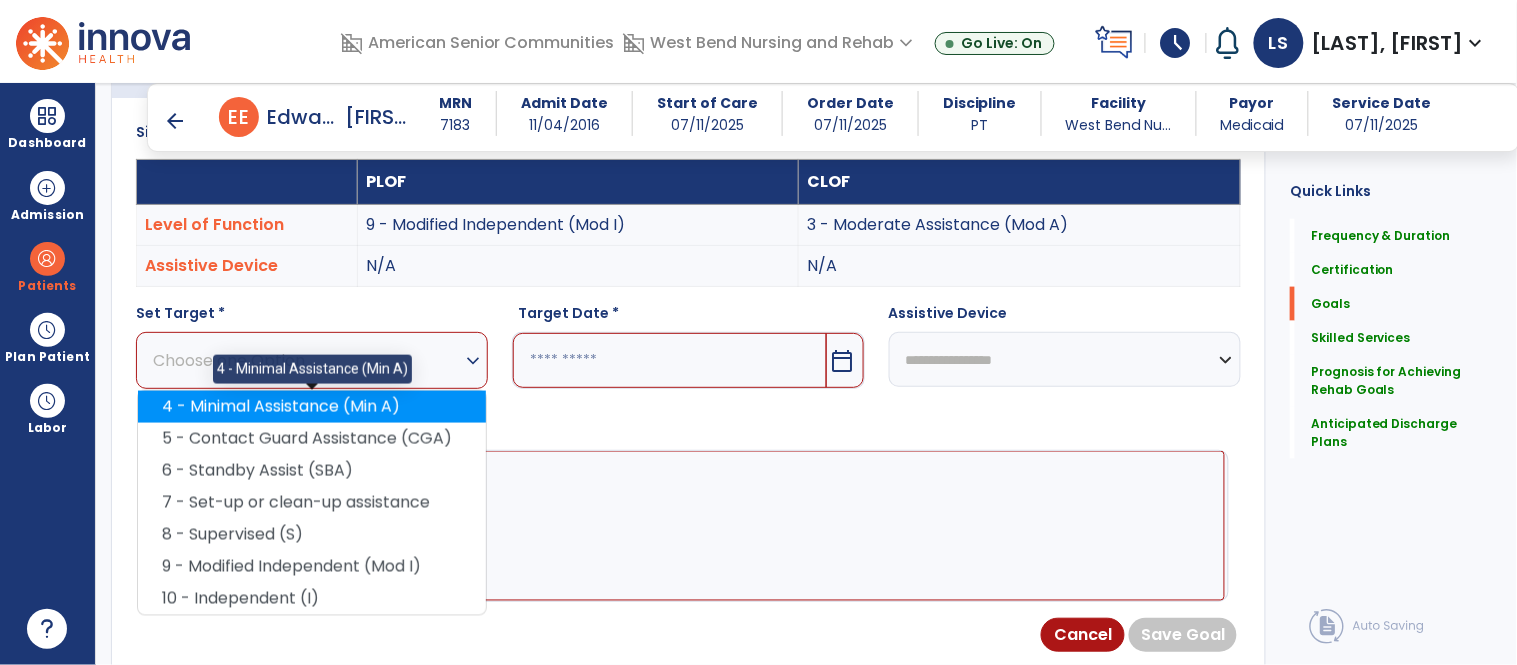 click on "4 - Minimal Assistance (Min A)" at bounding box center (312, 407) 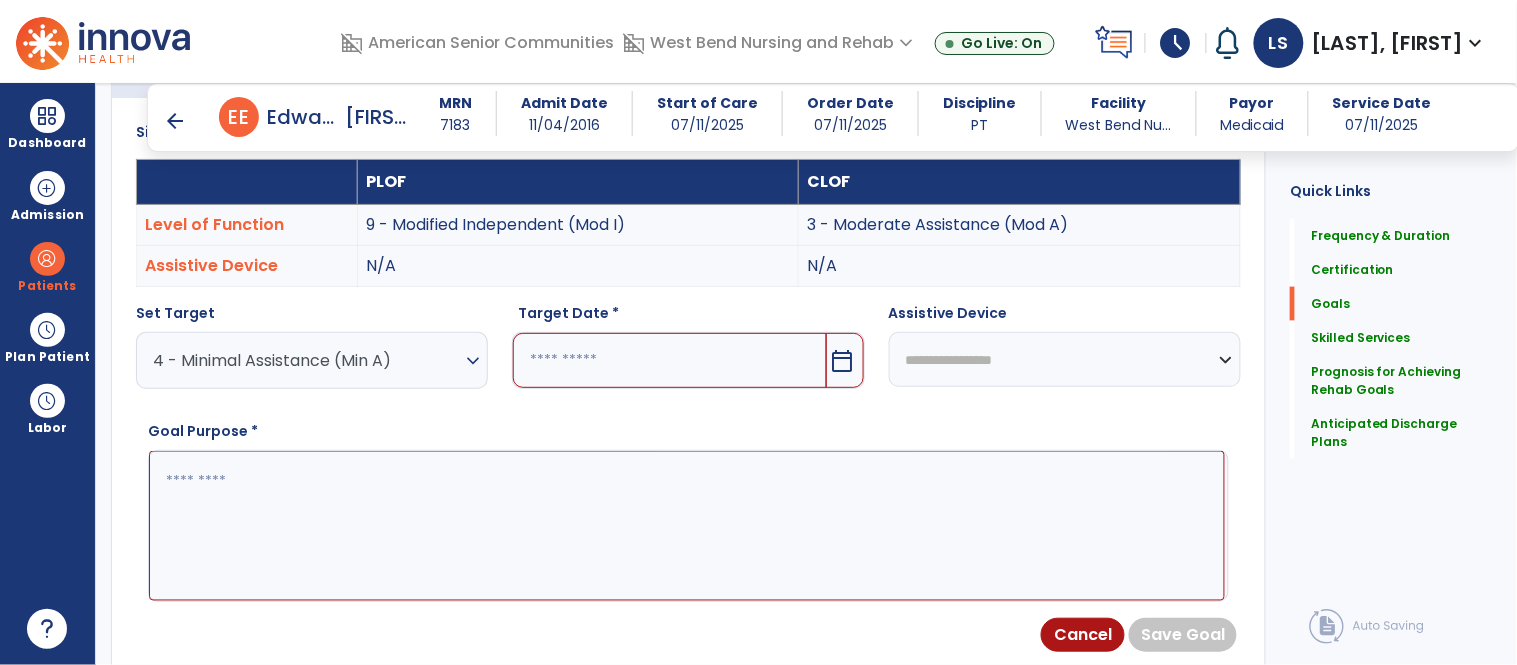 click on "calendar_today" at bounding box center (843, 361) 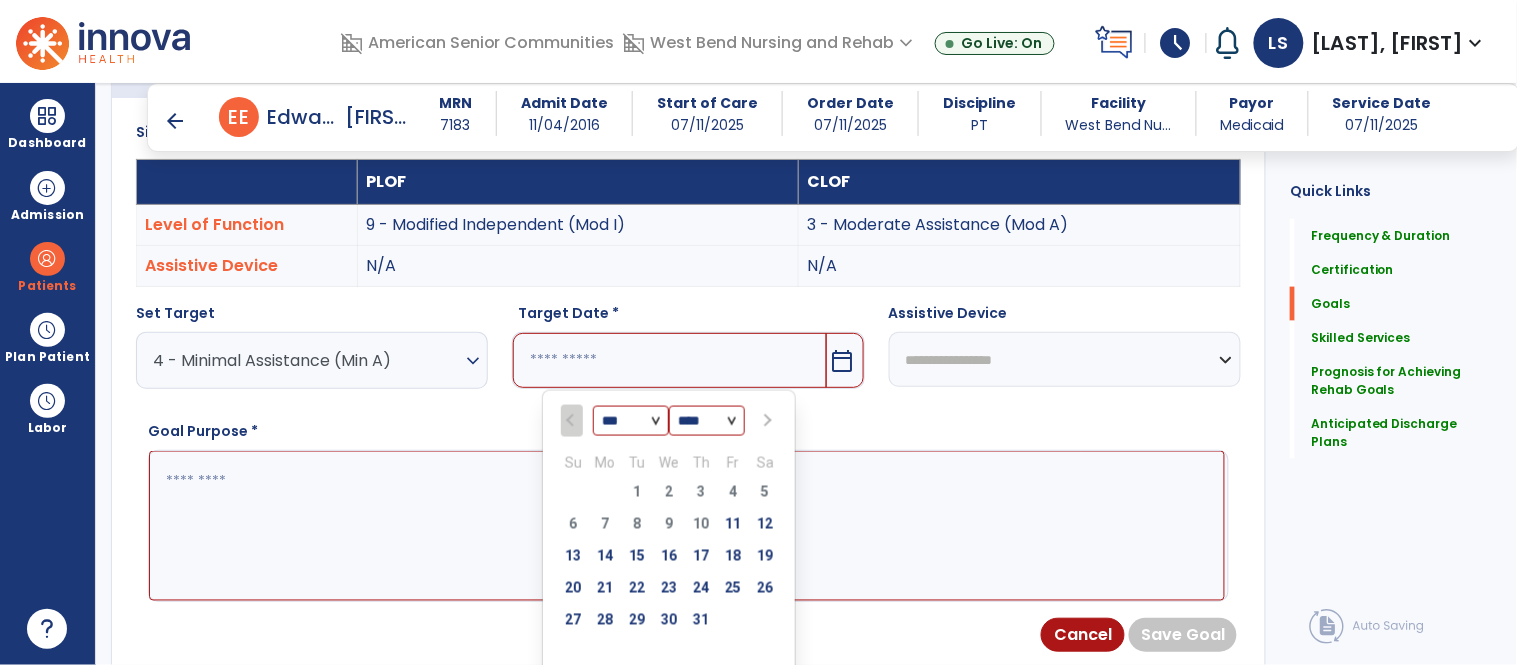 click at bounding box center (766, 421) 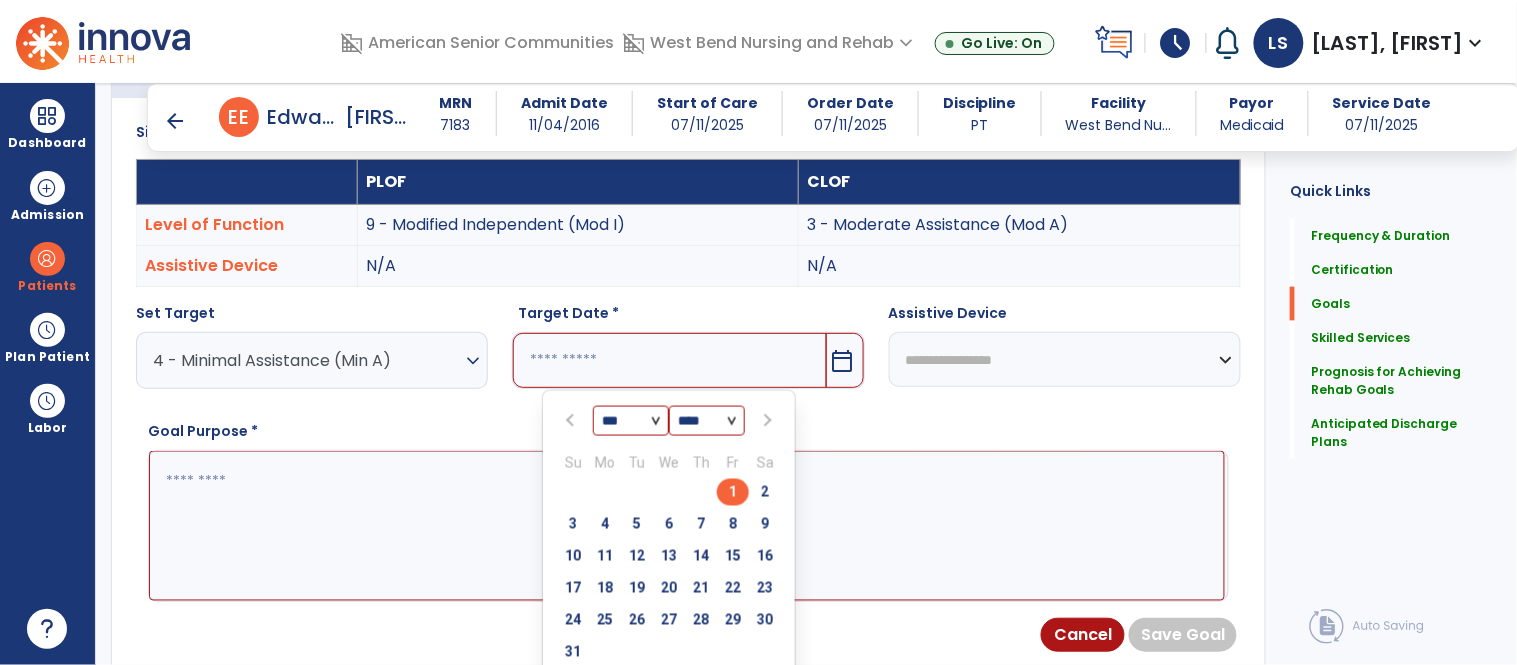 click on "1" at bounding box center (733, 492) 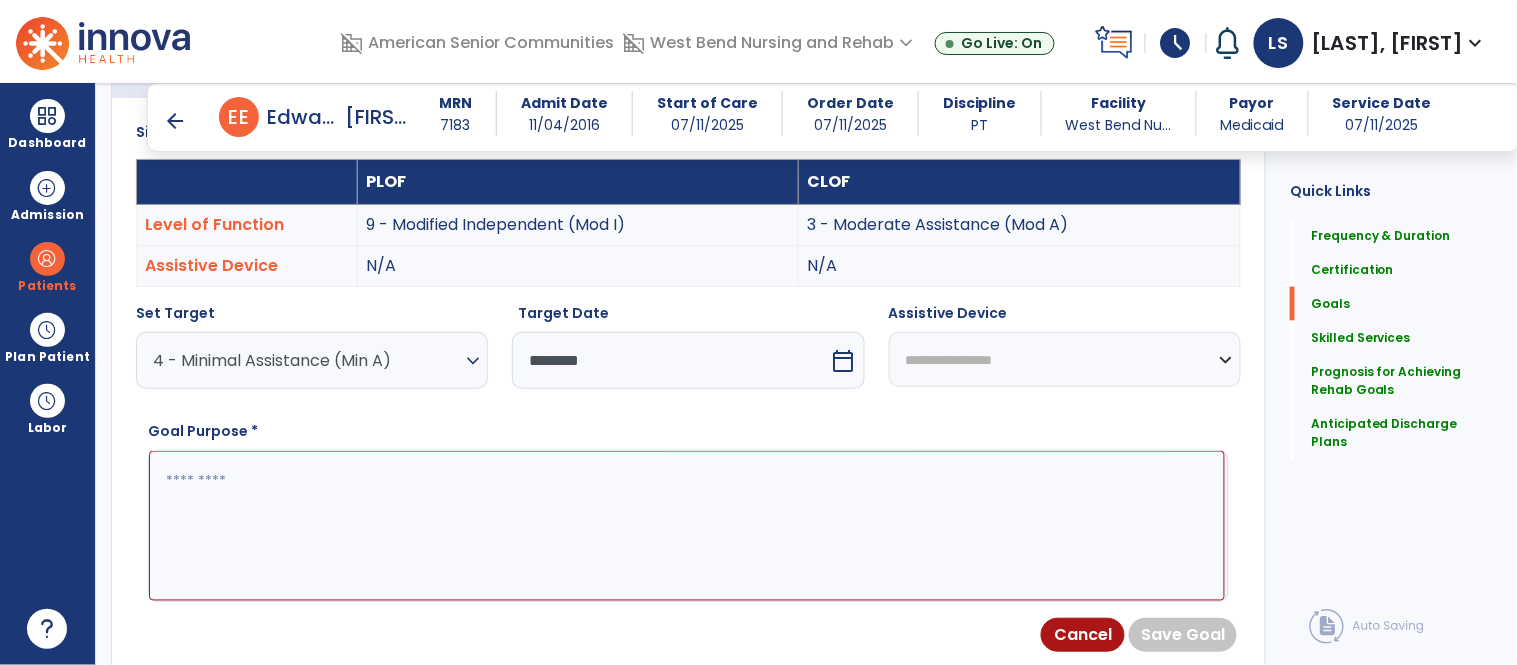 click at bounding box center (687, 526) 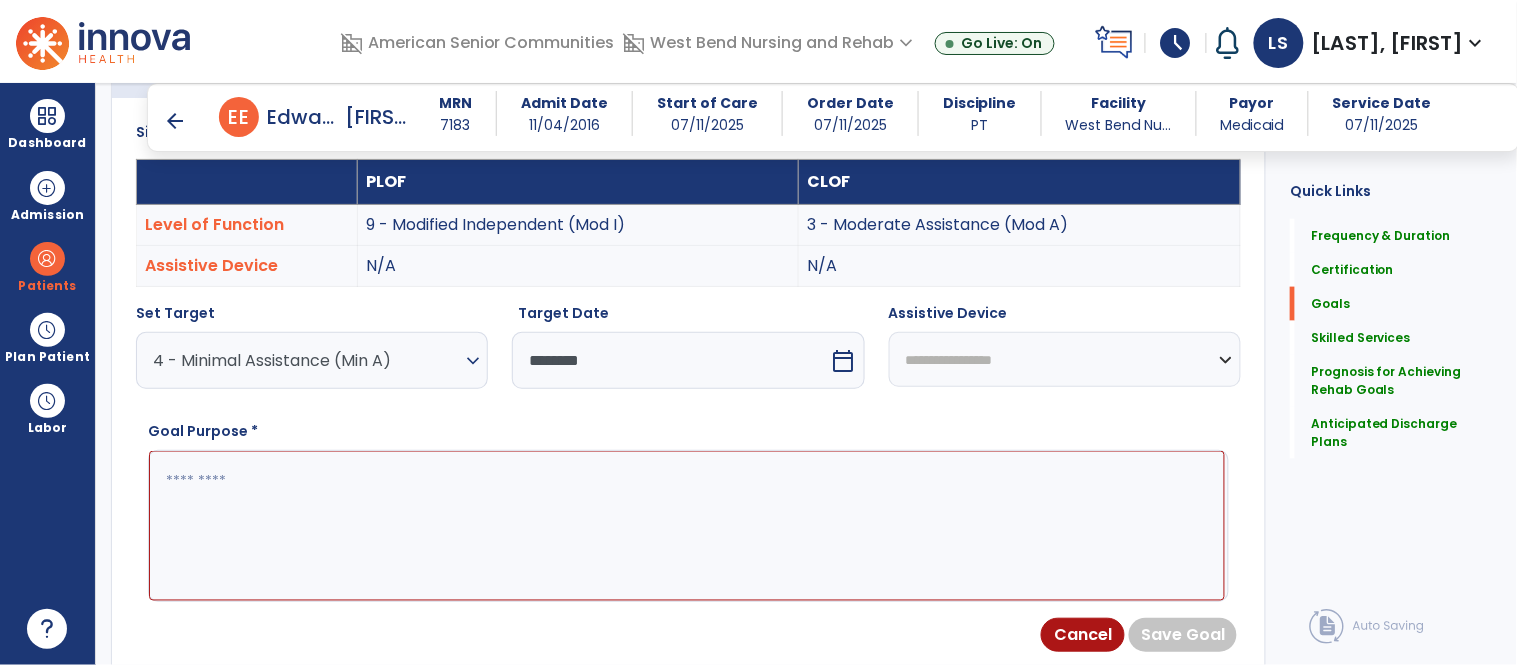 click on "Goal Purpose *" at bounding box center (688, 511) 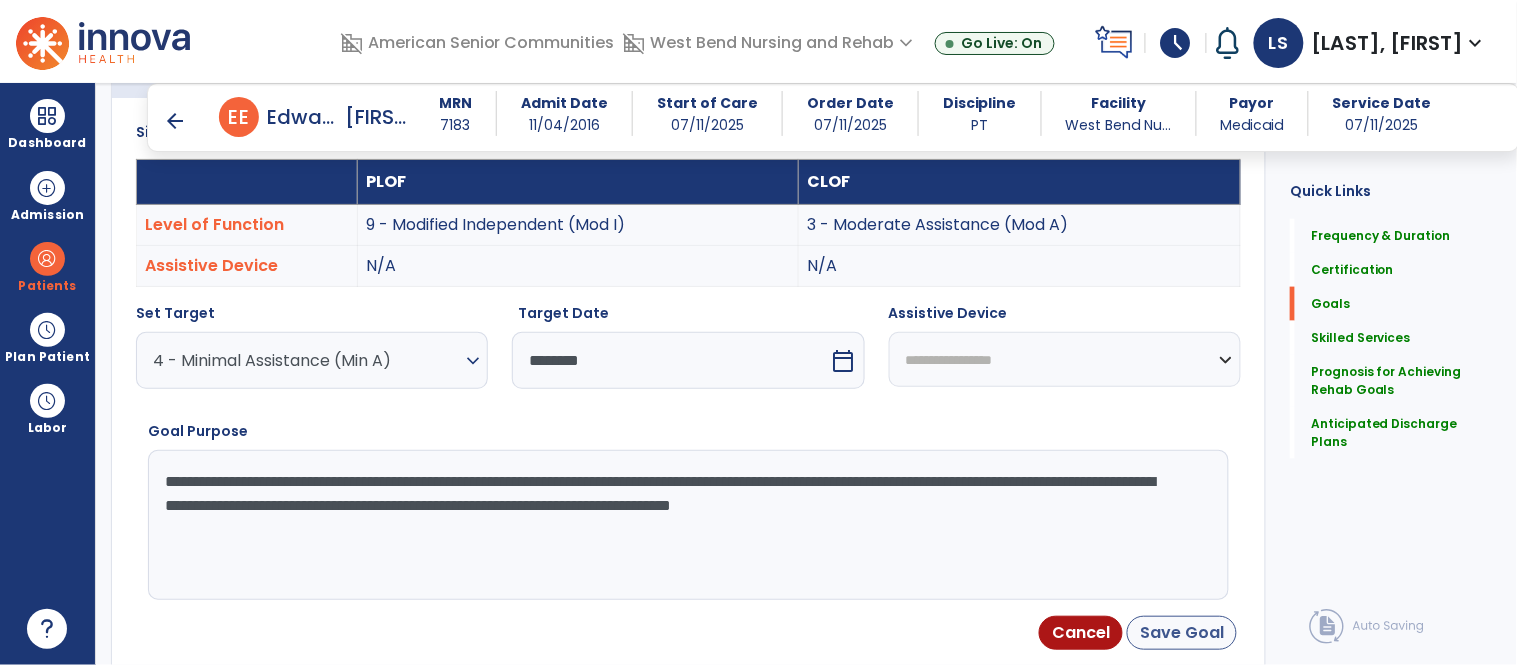 type on "**********" 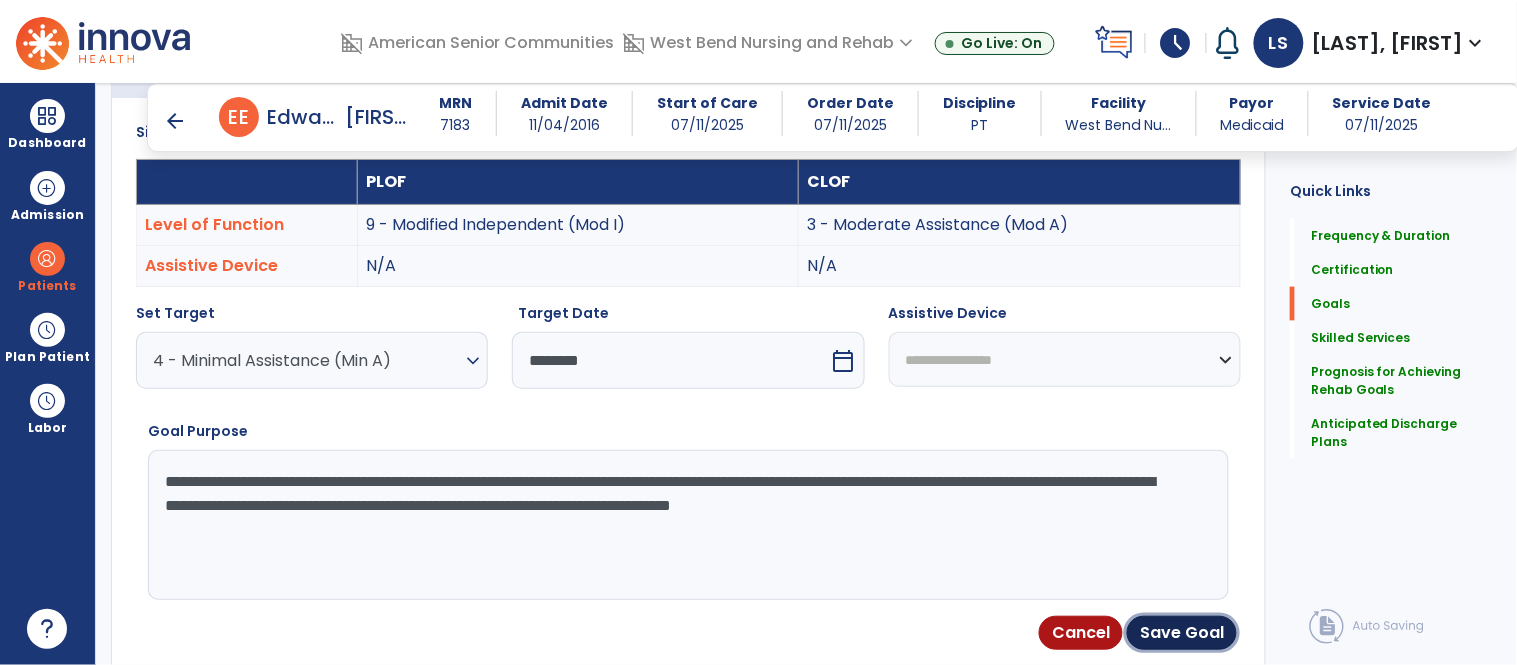drag, startPoint x: 1209, startPoint y: 631, endPoint x: 1097, endPoint y: 533, distance: 148.82204 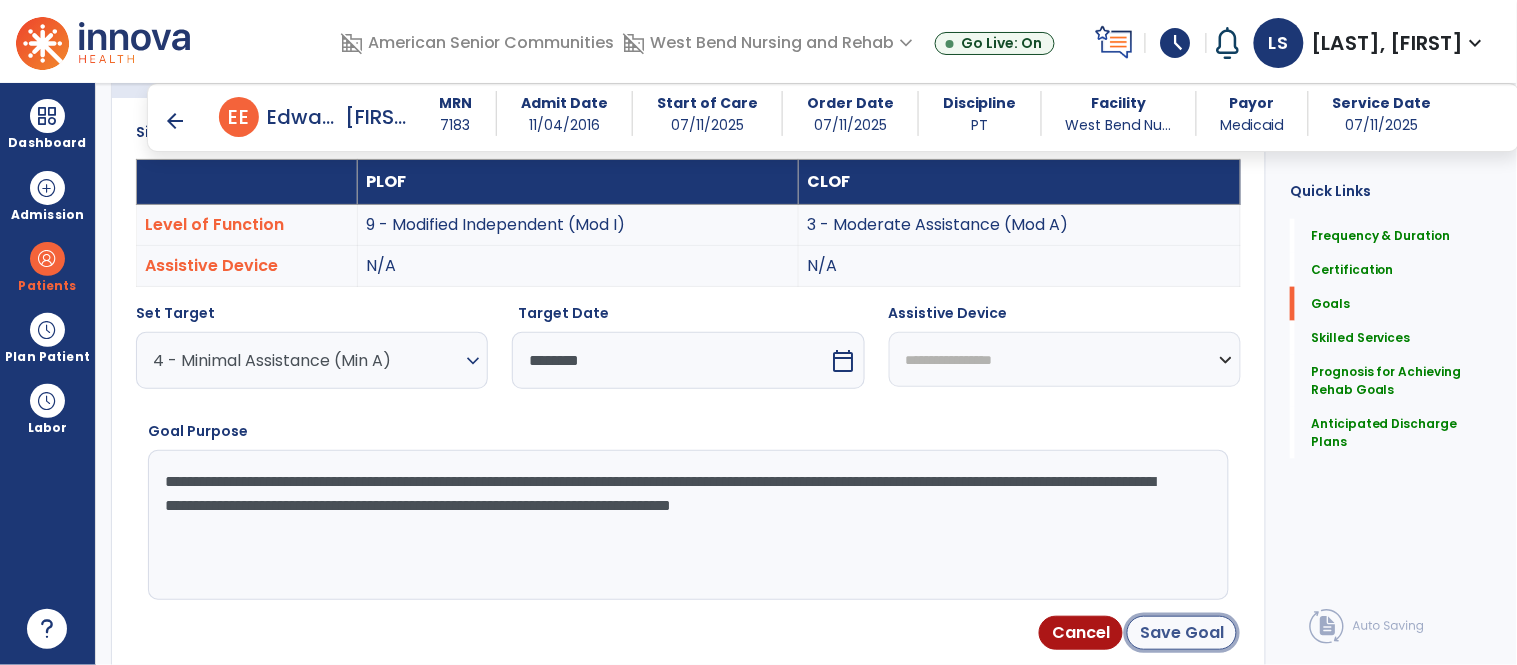 click on "Save Goal" at bounding box center (1182, 633) 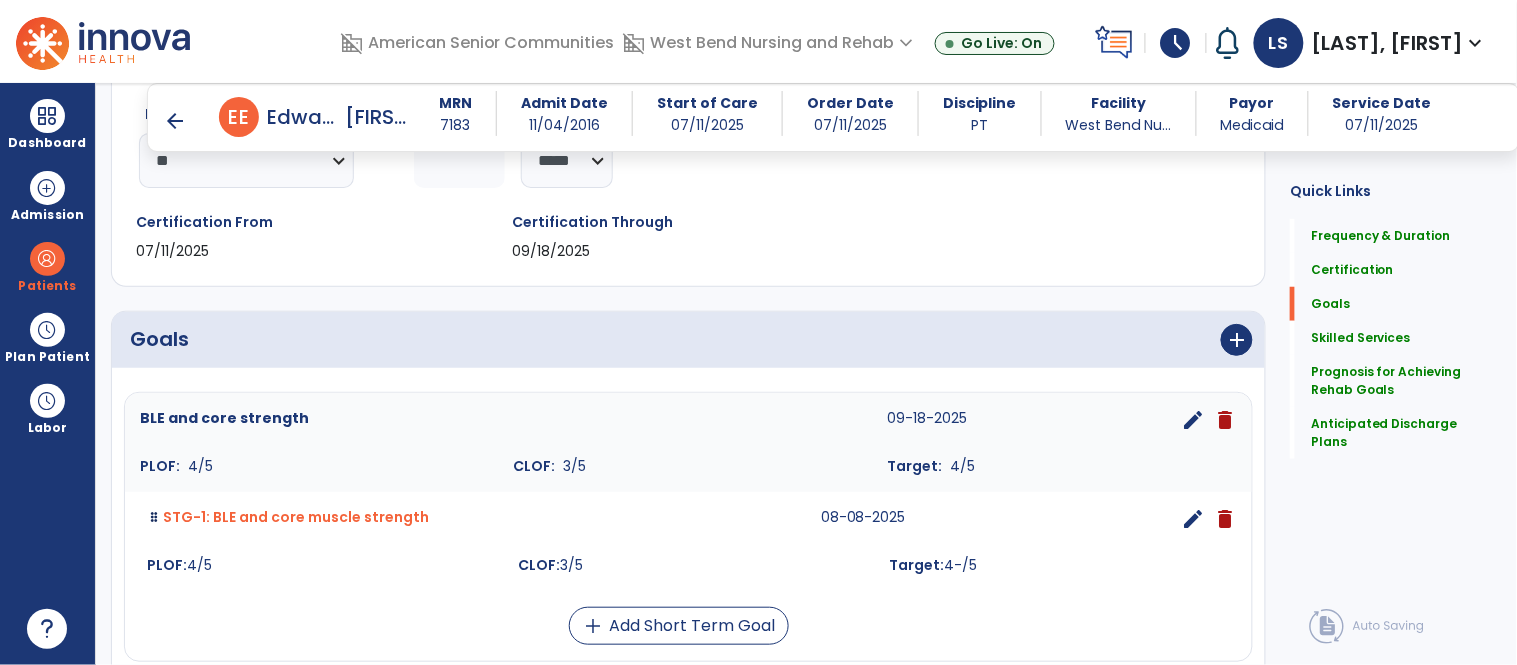 scroll, scrollTop: 303, scrollLeft: 0, axis: vertical 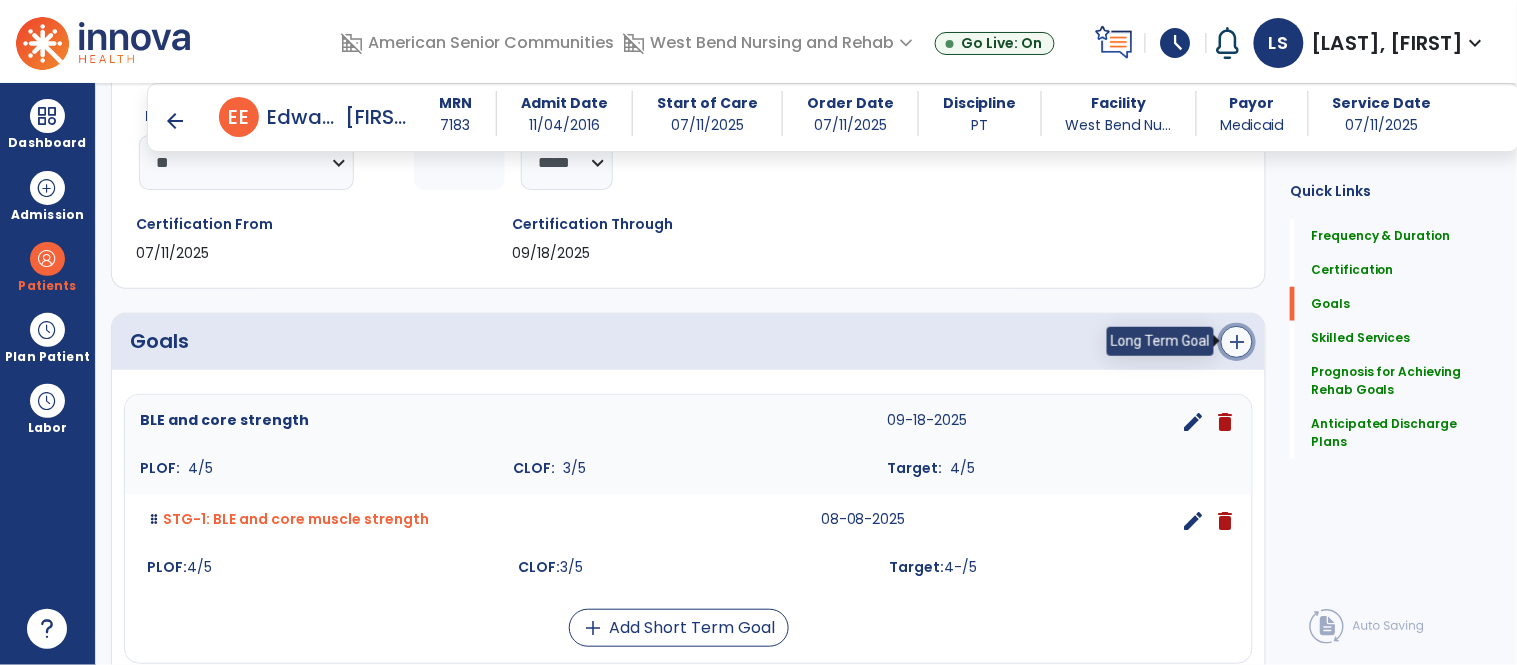click on "add" at bounding box center [1237, 342] 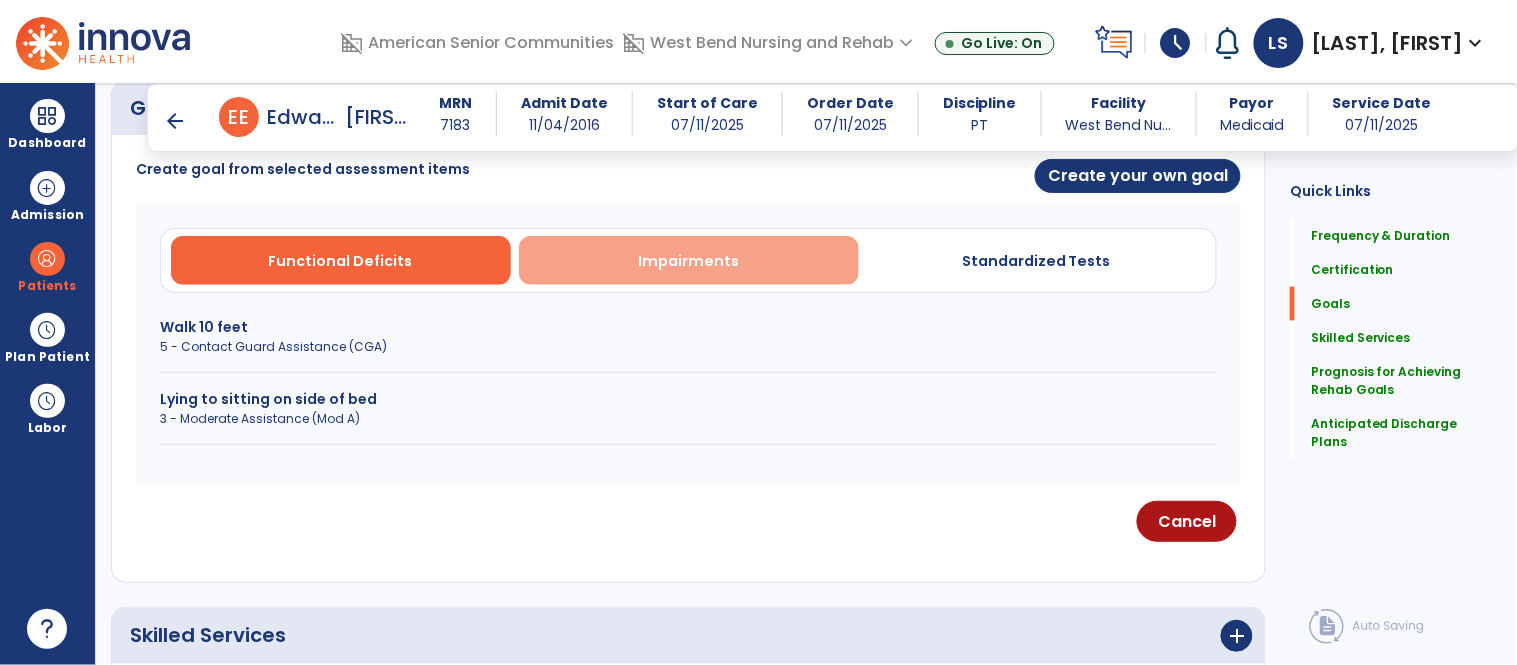 scroll, scrollTop: 575, scrollLeft: 0, axis: vertical 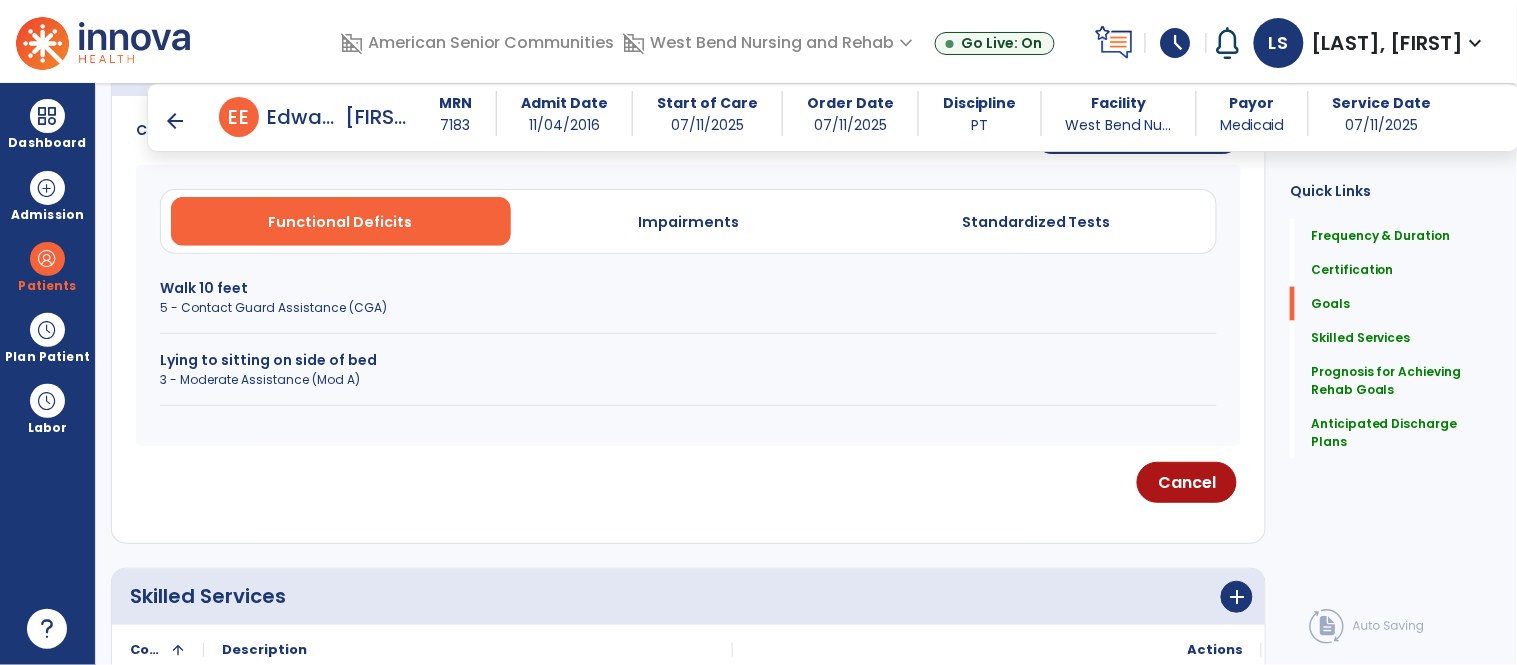 click on "Lying to sitting on side of bed 3 - Moderate Assistance (Mod A)" at bounding box center [688, 378] 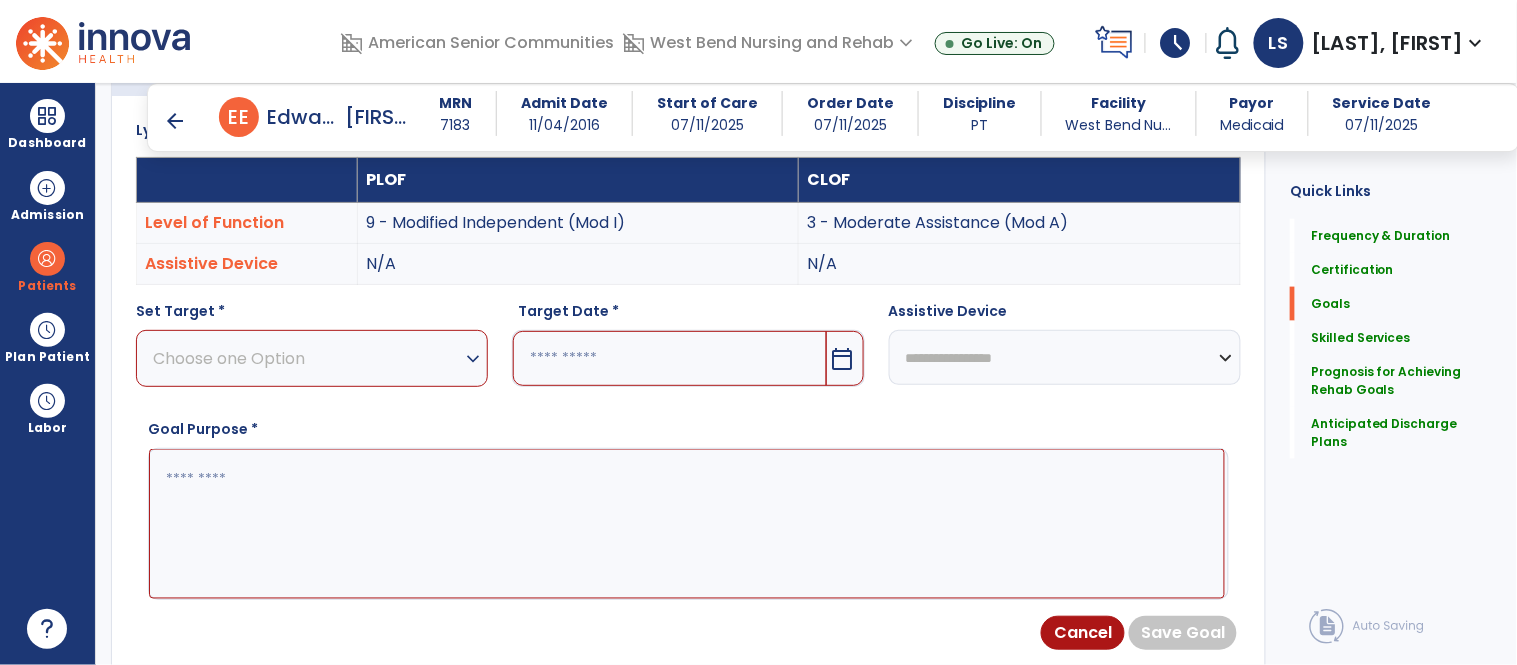 click on "expand_more" at bounding box center [473, 359] 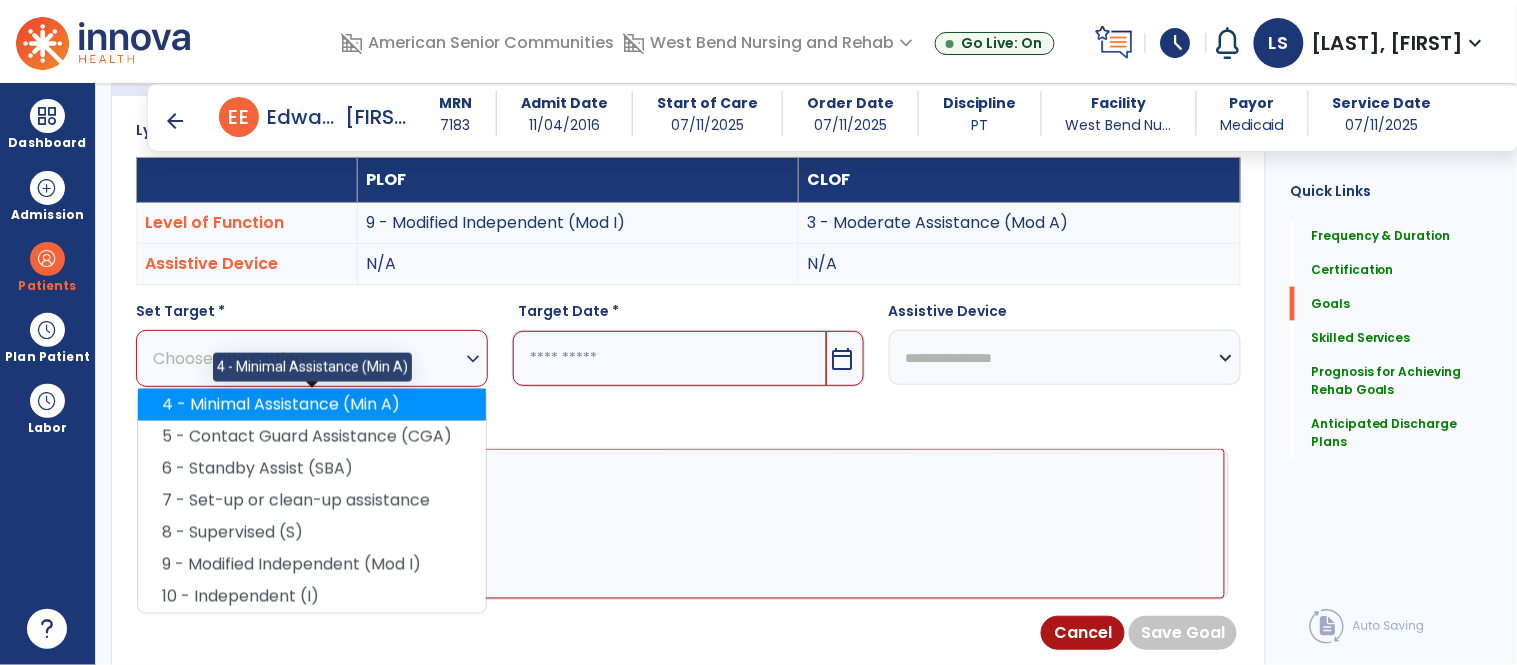 drag, startPoint x: 413, startPoint y: 451, endPoint x: 426, endPoint y: 410, distance: 43.011627 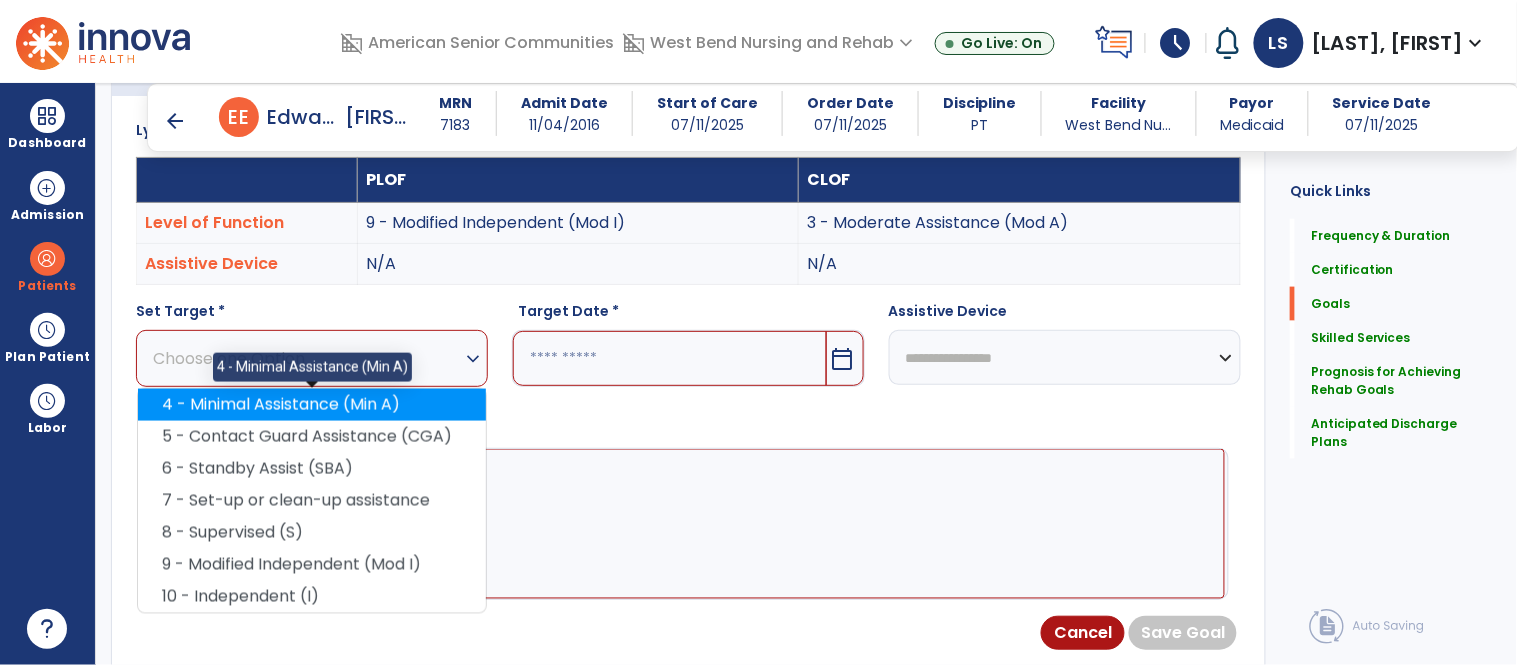 click on "4 - Minimal Assistance (Min A)  4 - Minimal Assistance (Min A)  5 - Contact Guard Assistance (CGA)   6 - Standby Assist (SBA)   7 - Set-up or clean-up assistance   8 - Supervised (S)   9 - Modified Independent (Mod I)   10 - Independent (I)" at bounding box center (312, 501) 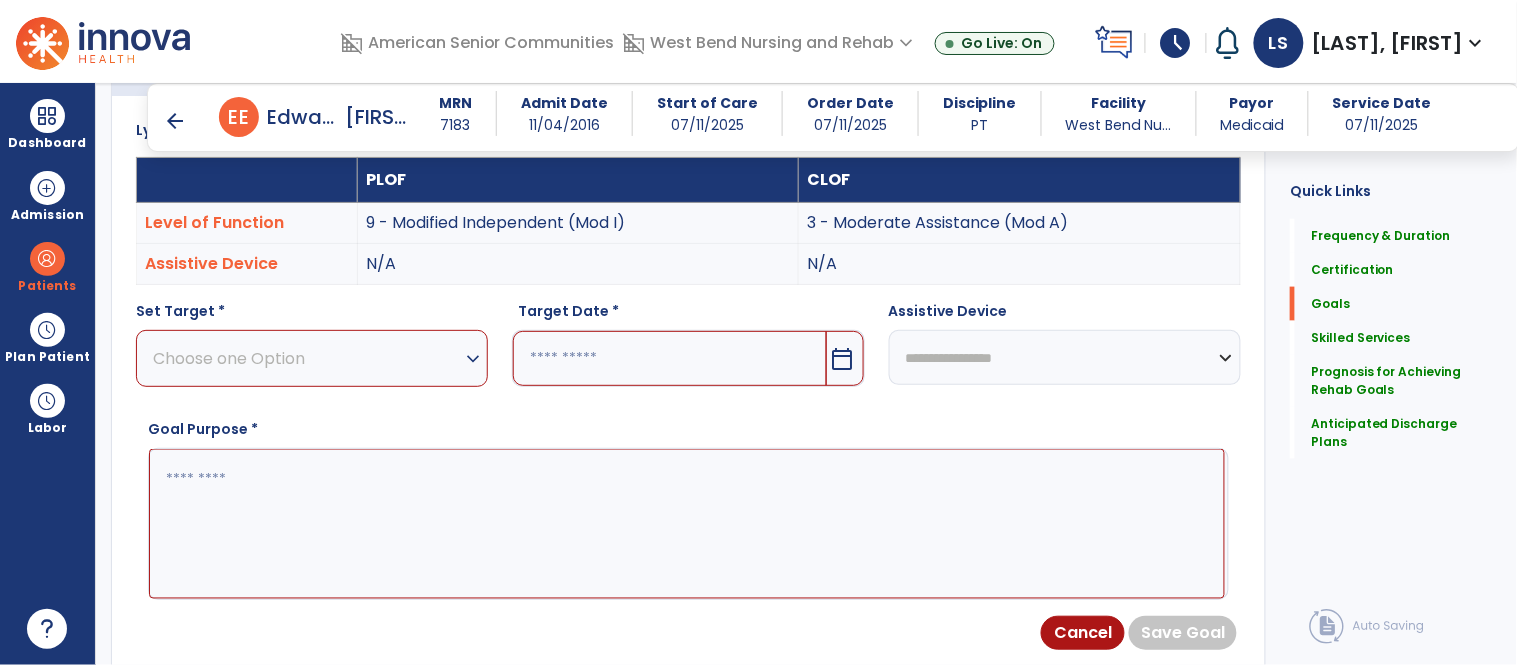 click on "Choose one Option" at bounding box center (307, 358) 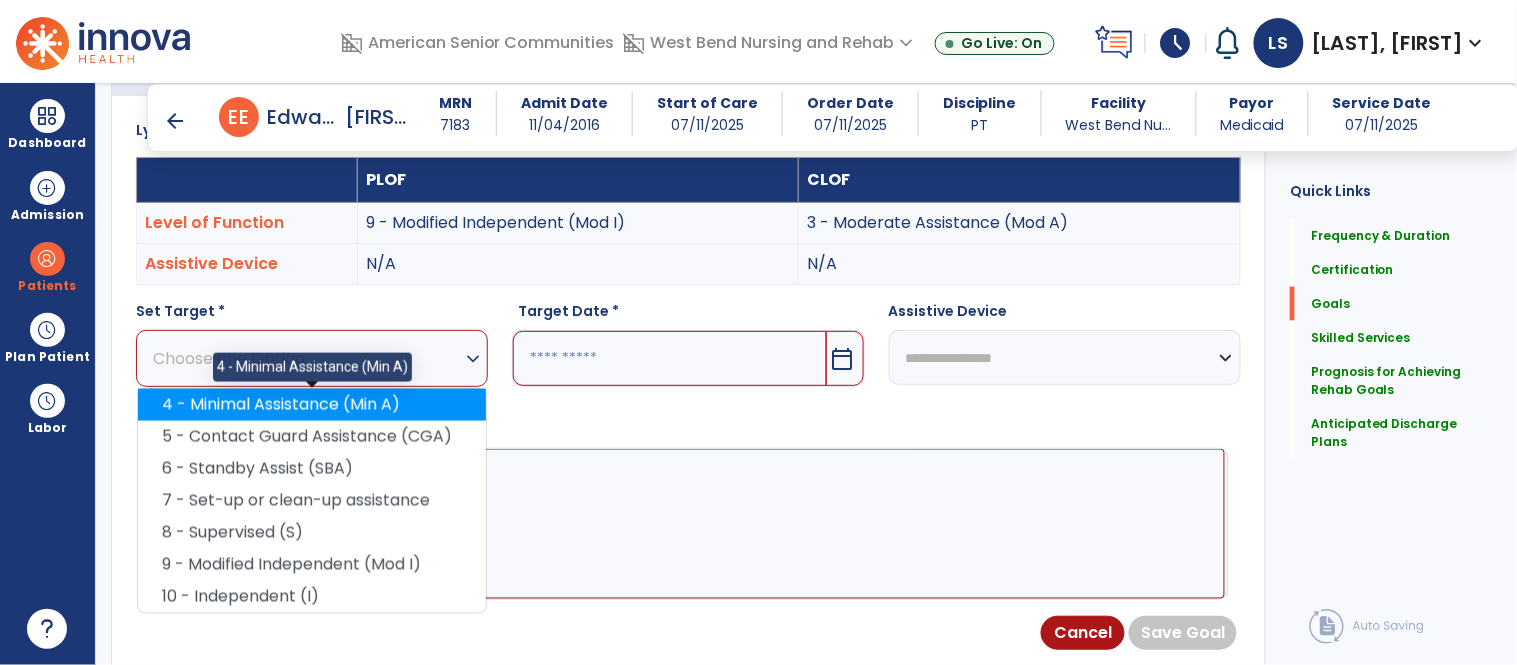 click on "4 - Minimal Assistance (Min A)" at bounding box center [312, 405] 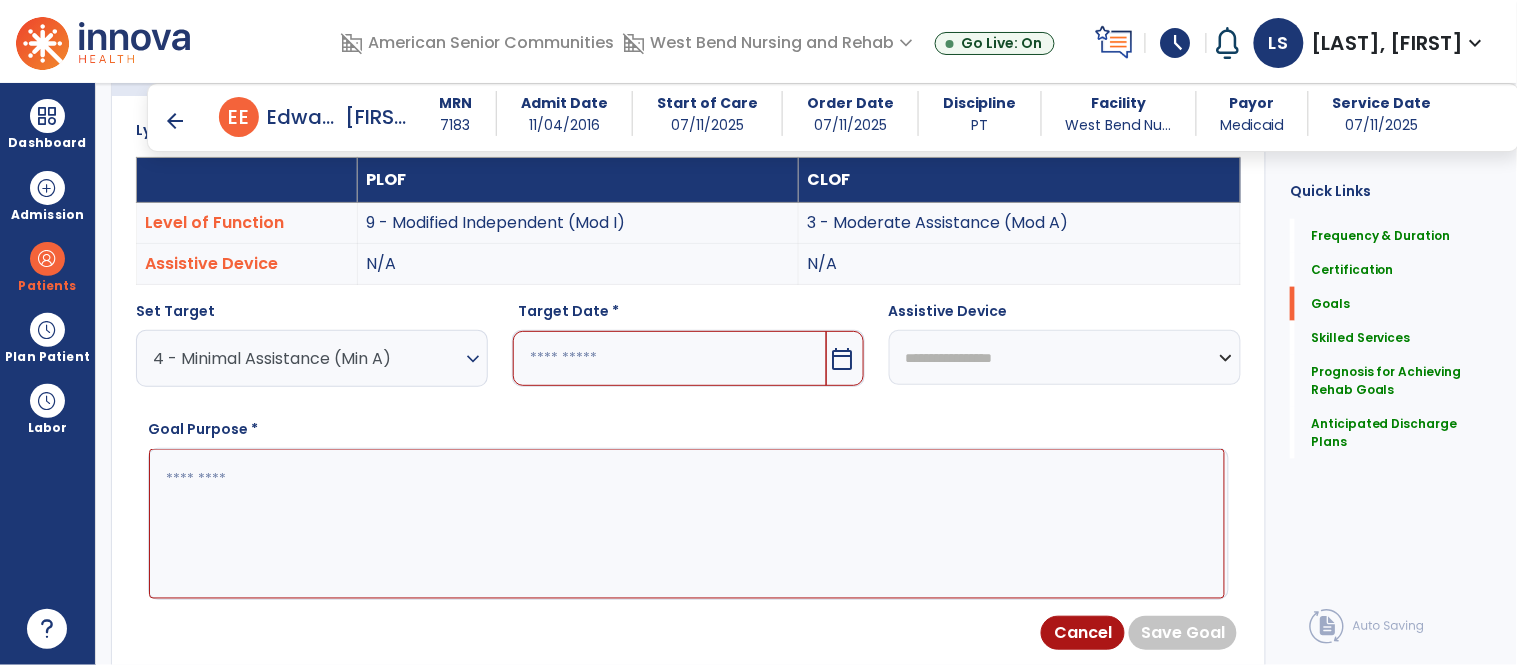 click on "calendar_today" at bounding box center (843, 359) 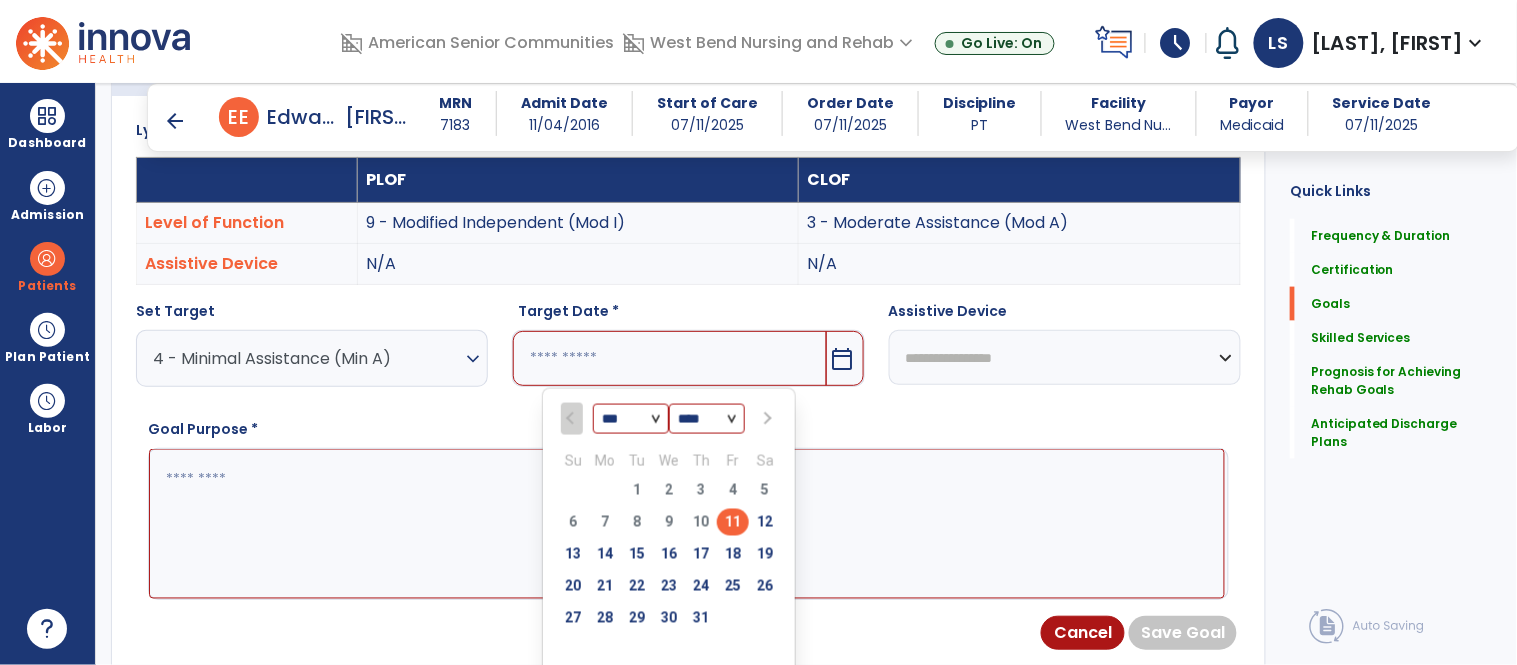 click at bounding box center (767, 419) 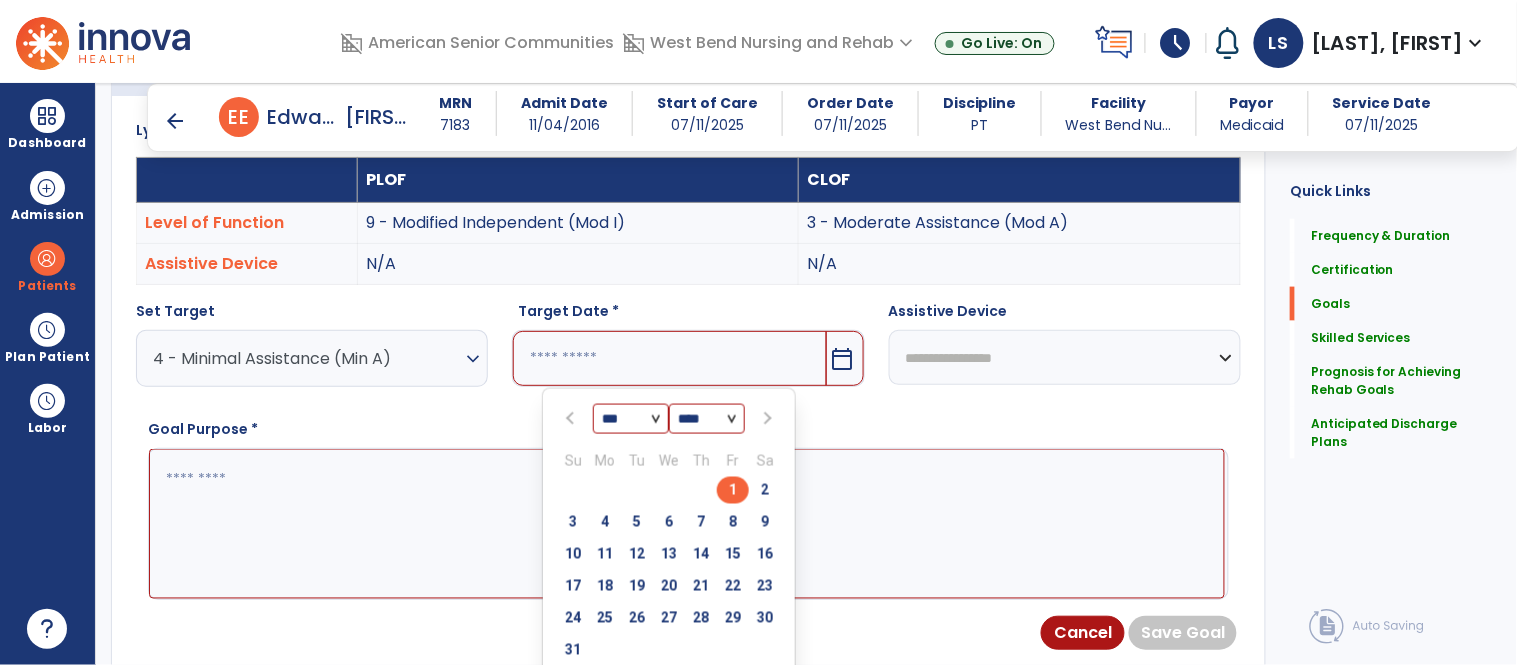 click on "1" at bounding box center [733, 490] 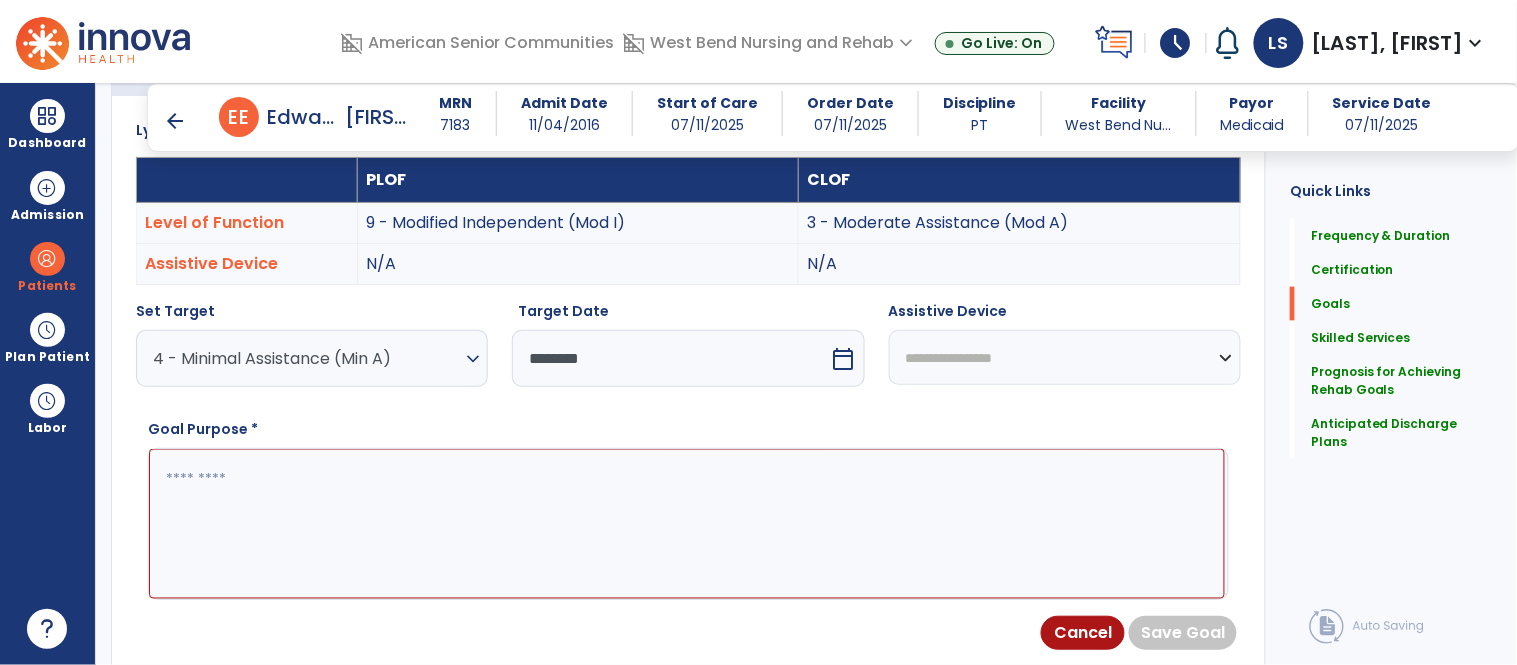 click at bounding box center [687, 524] 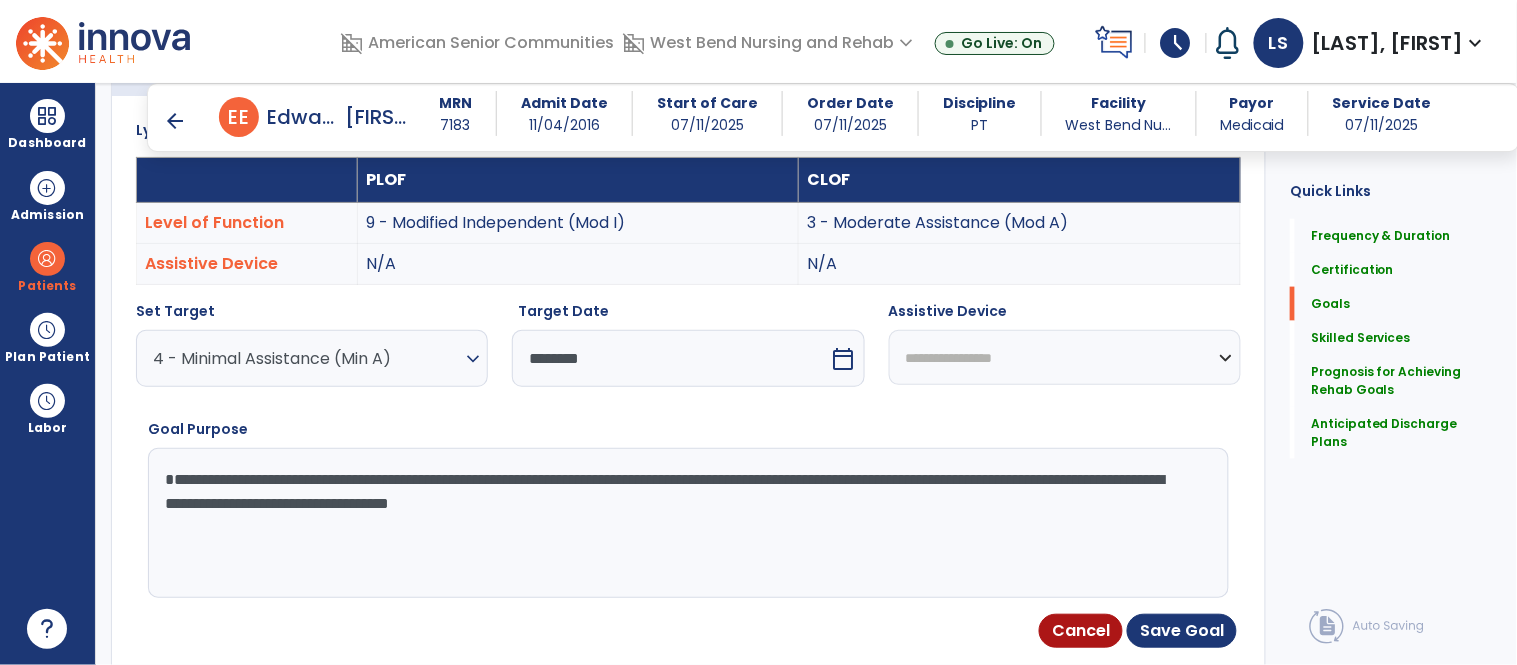 click on "**********" at bounding box center [687, 523] 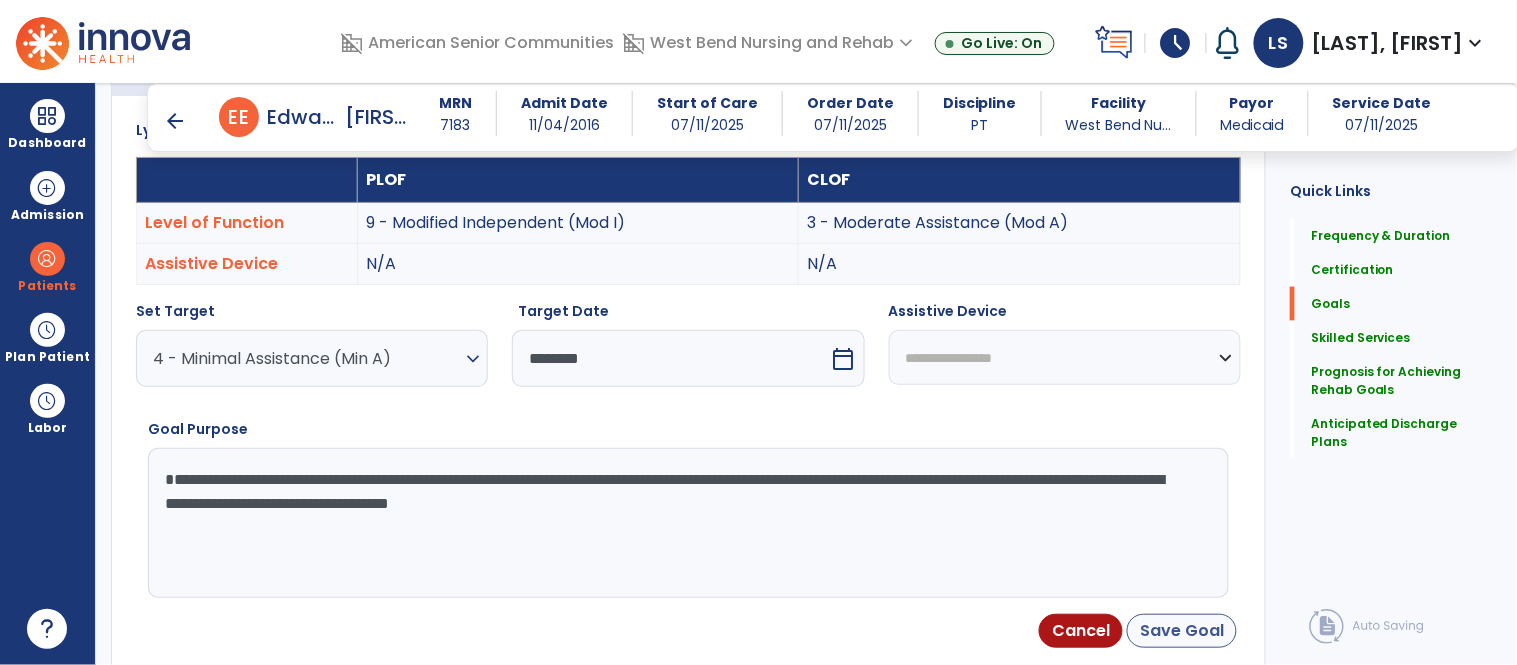 type on "**********" 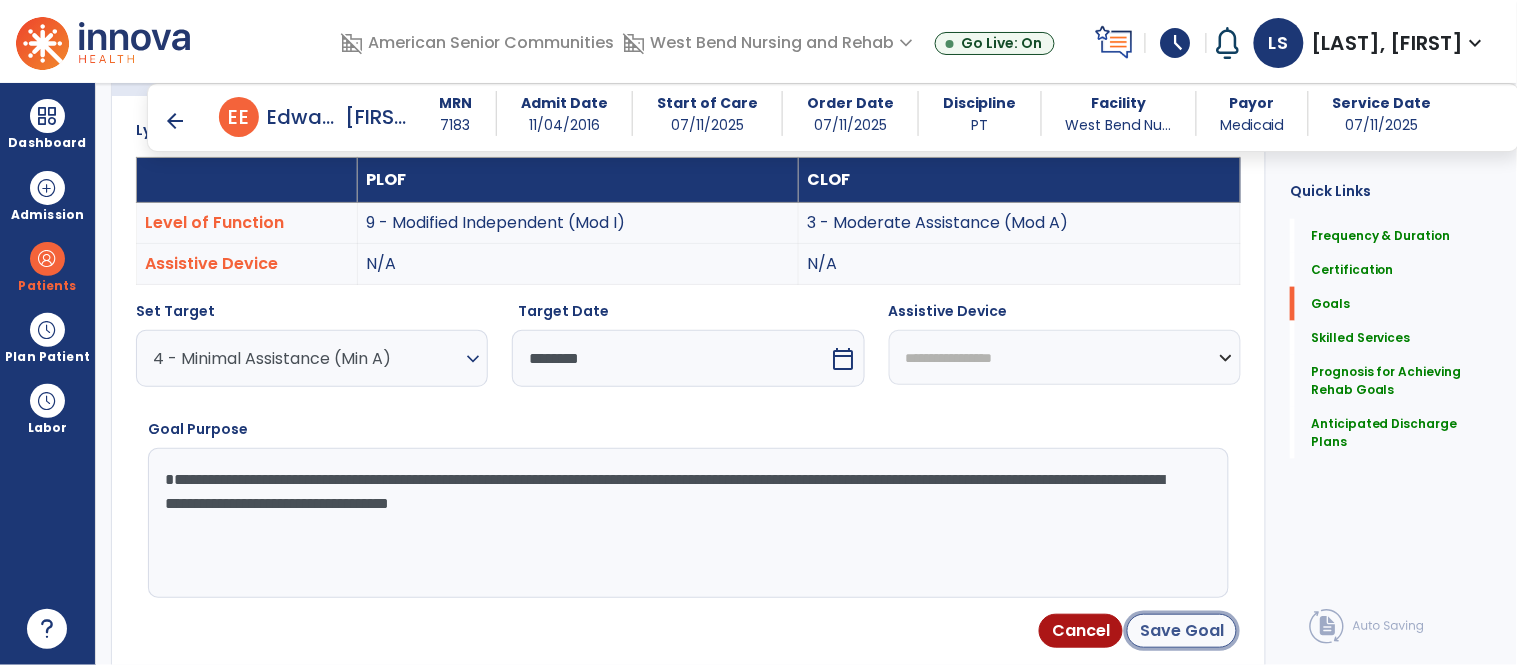 click on "Save Goal" at bounding box center (1182, 631) 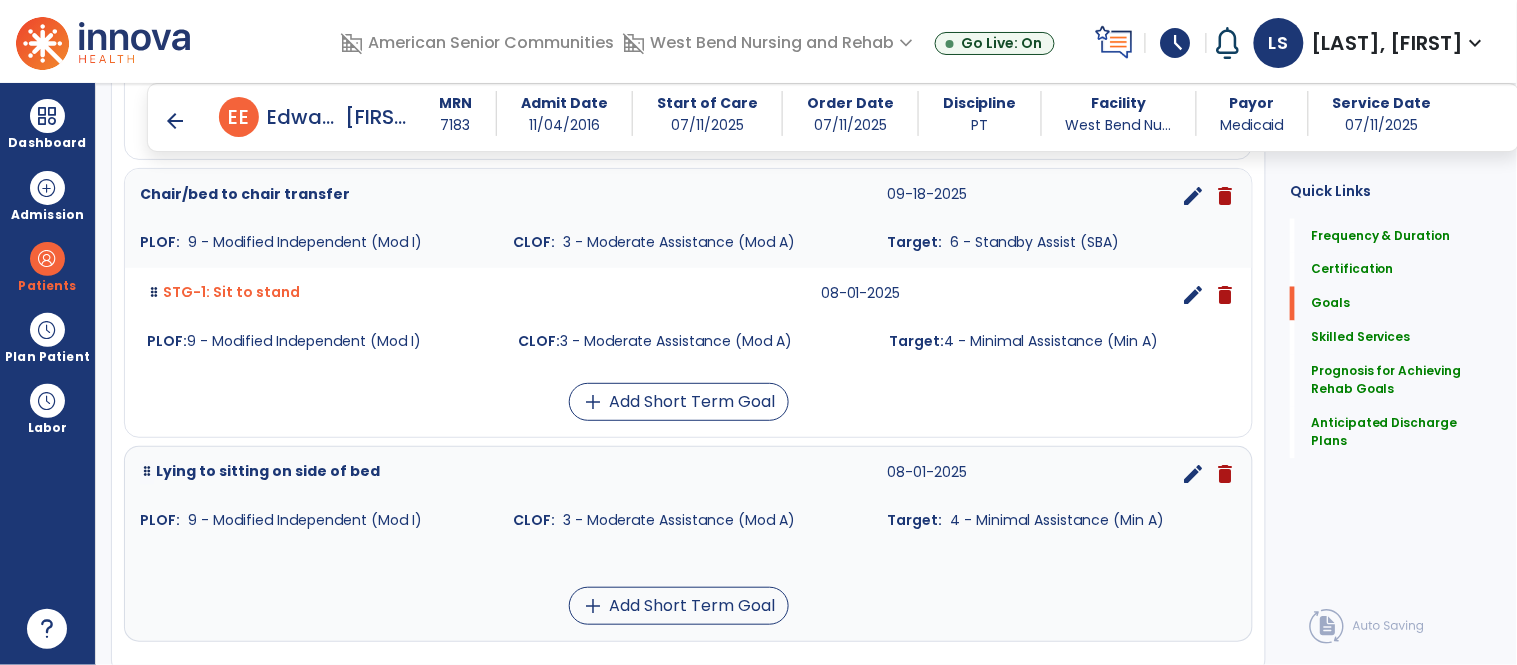 scroll, scrollTop: 868, scrollLeft: 0, axis: vertical 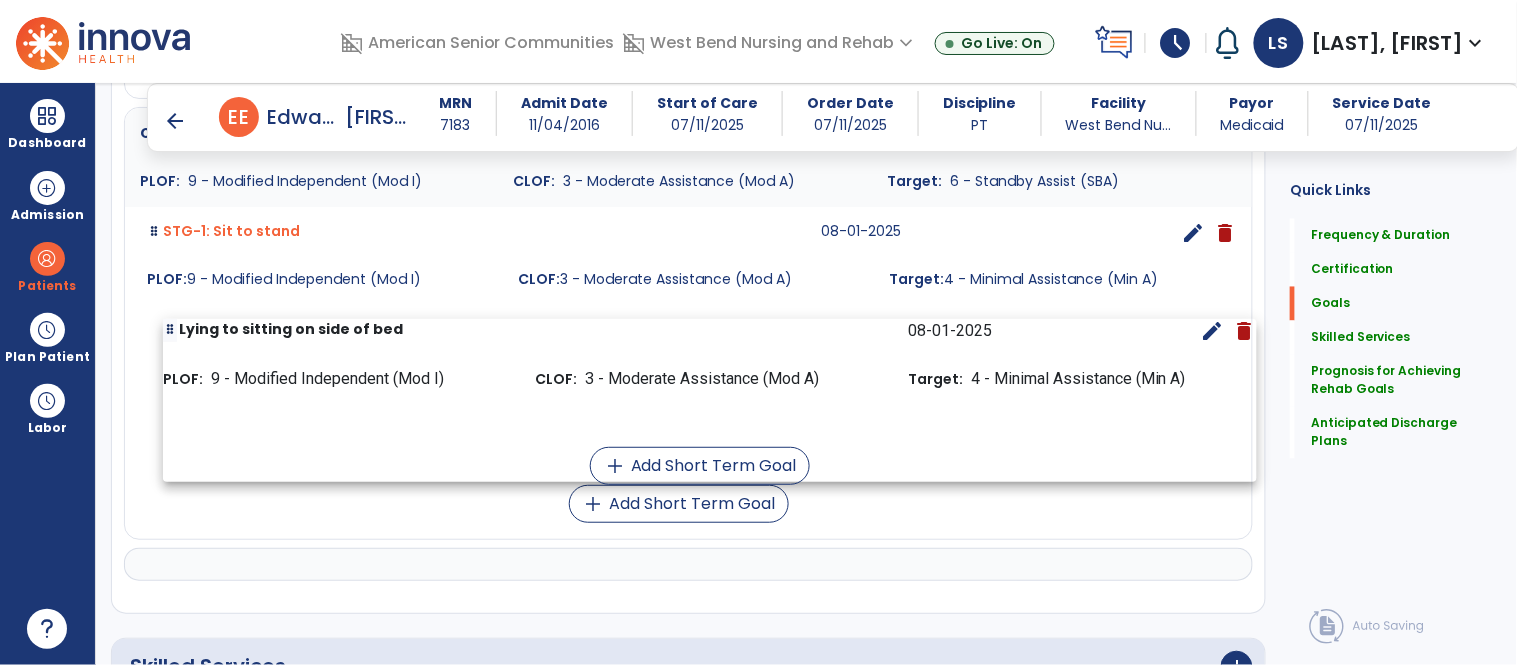 drag, startPoint x: 965, startPoint y: 503, endPoint x: 987, endPoint y: 418, distance: 87.80091 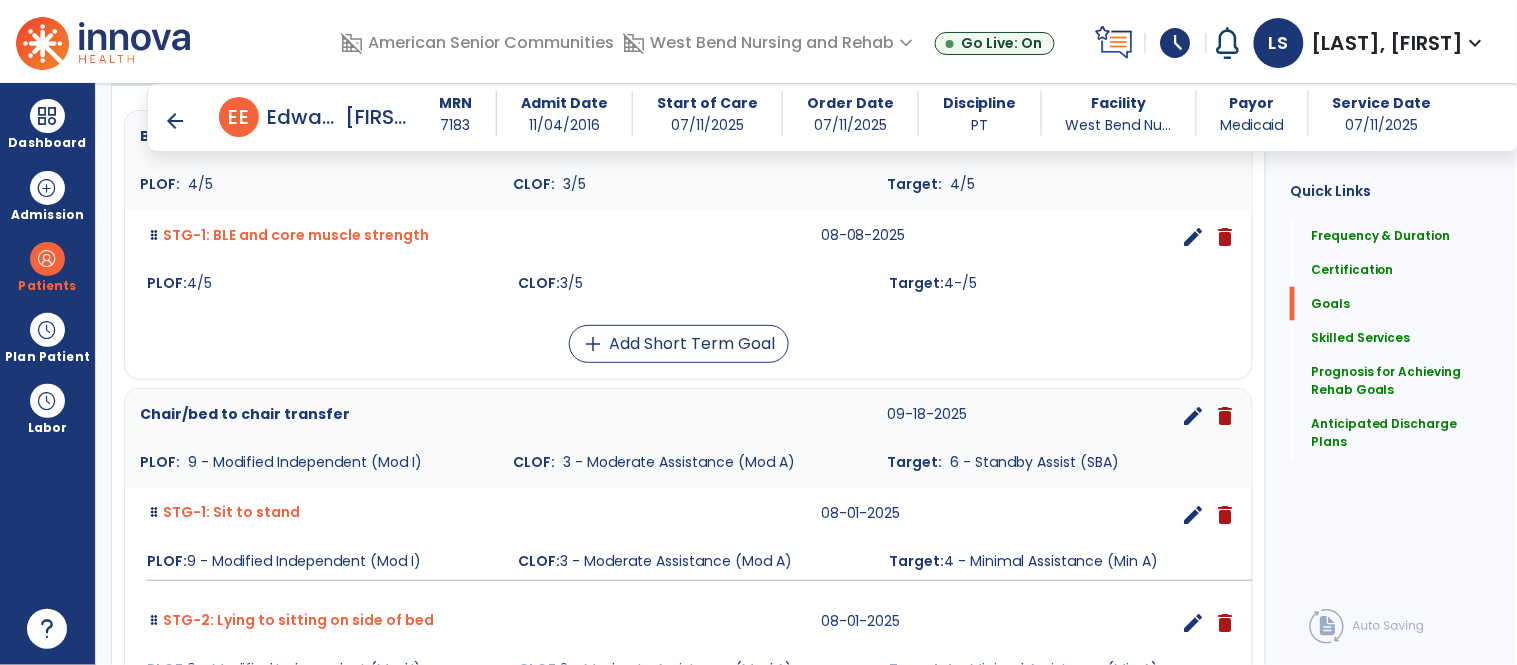 scroll, scrollTop: 382, scrollLeft: 0, axis: vertical 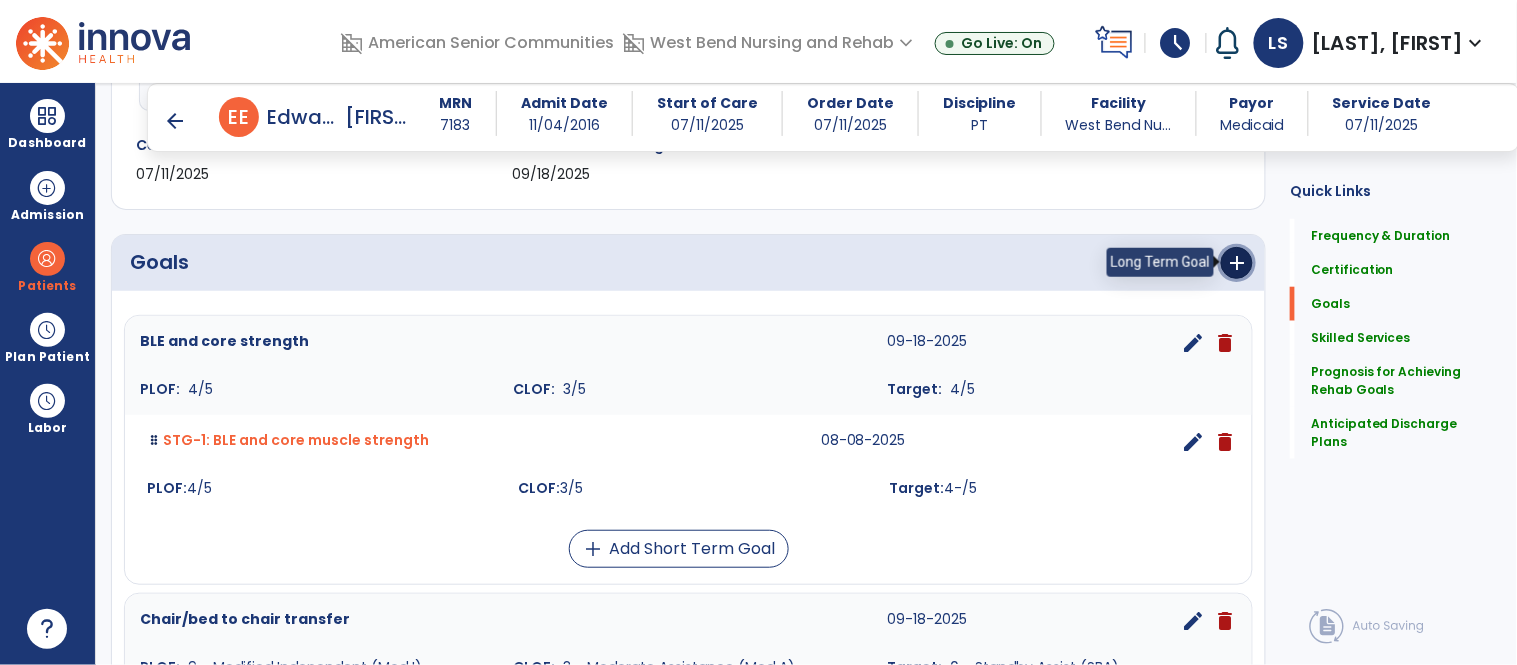 click on "add" at bounding box center (1237, 263) 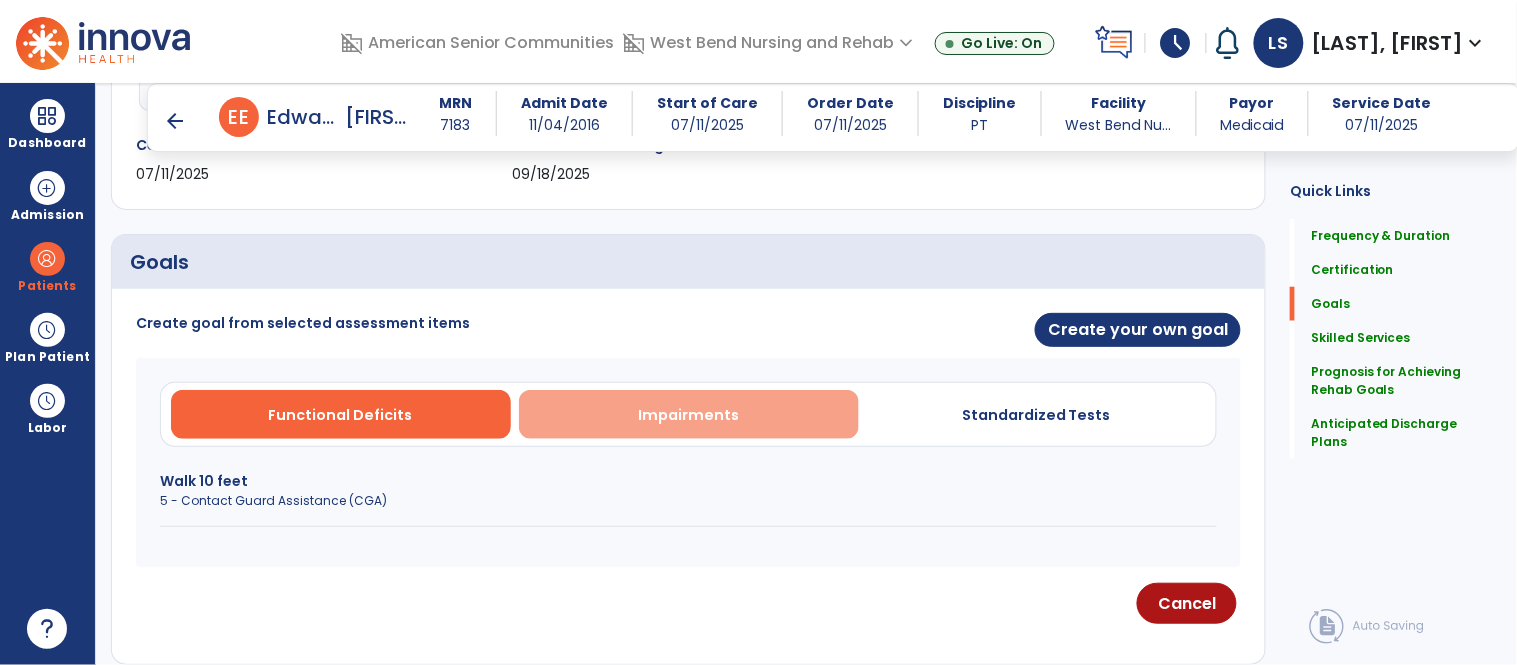 click on "Impairments" at bounding box center (689, 414) 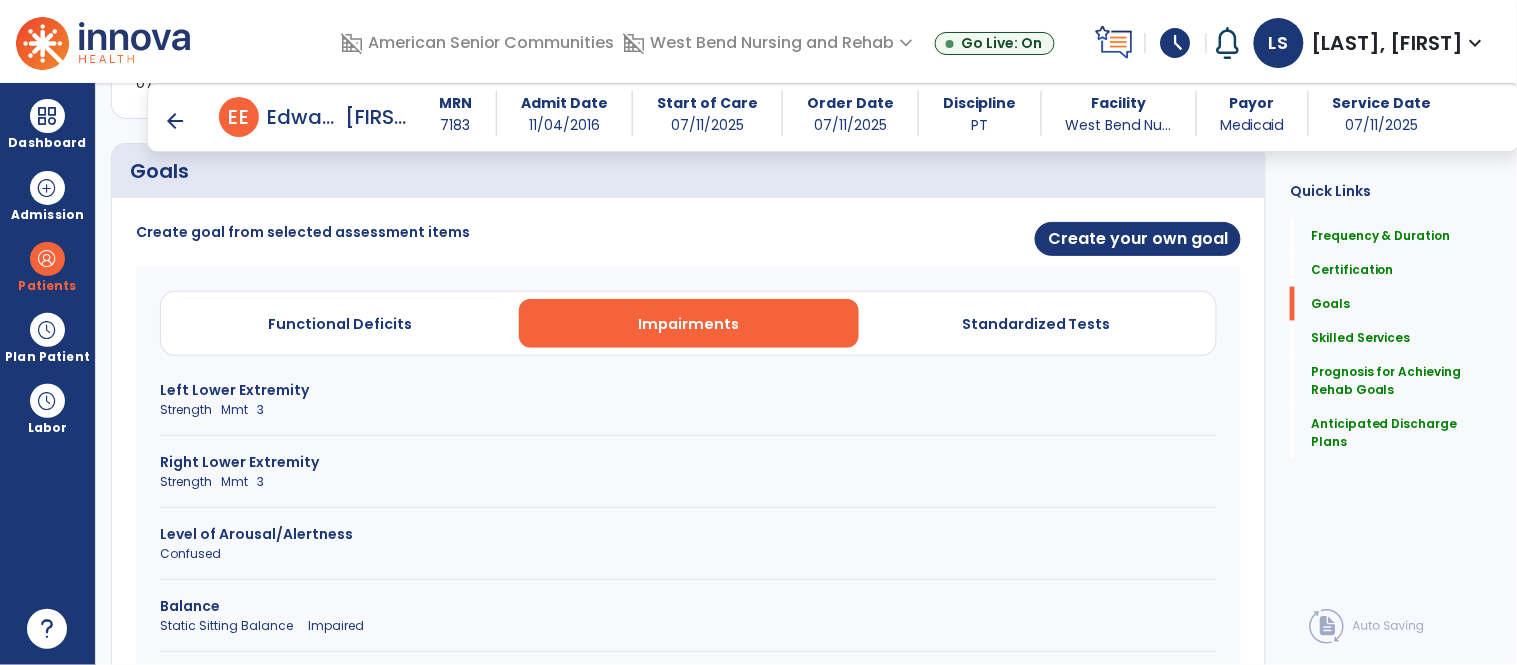 scroll, scrollTop: 662, scrollLeft: 0, axis: vertical 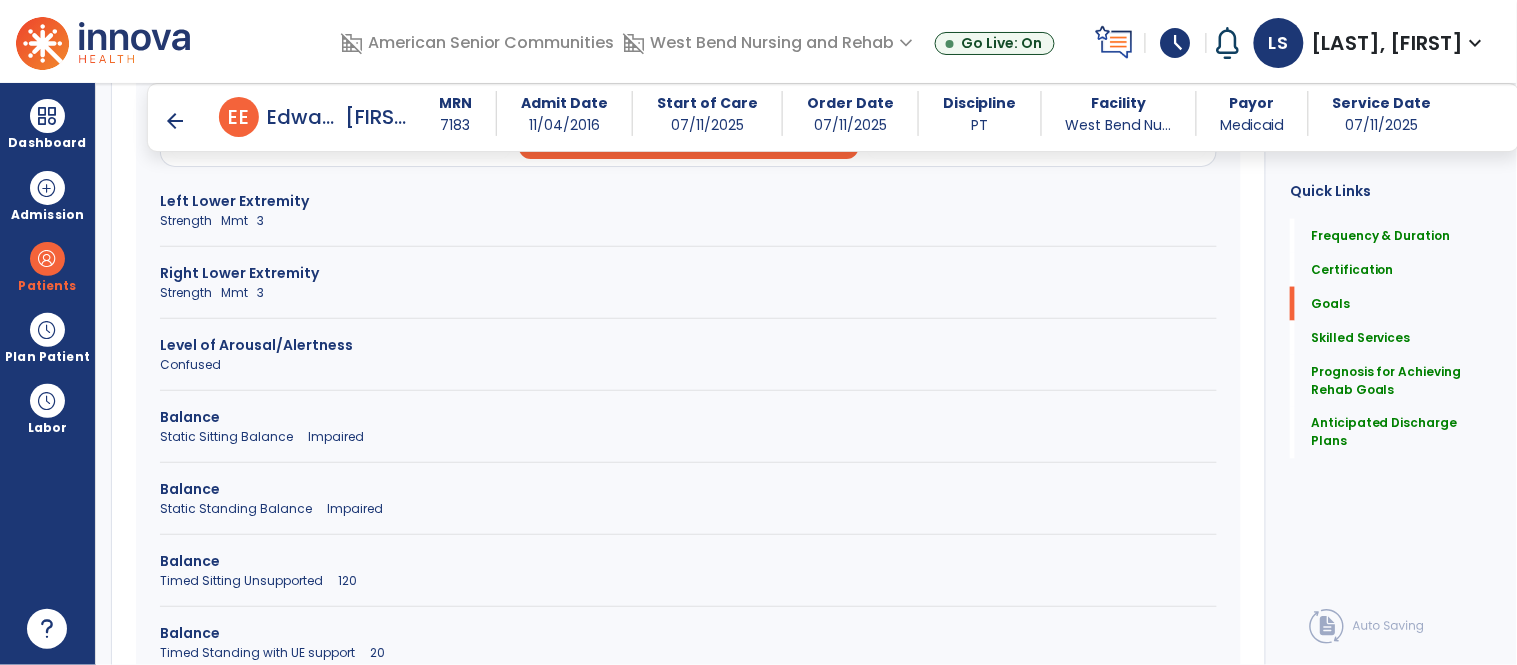 click on "Static Standing Balance      Impaired" at bounding box center (688, 509) 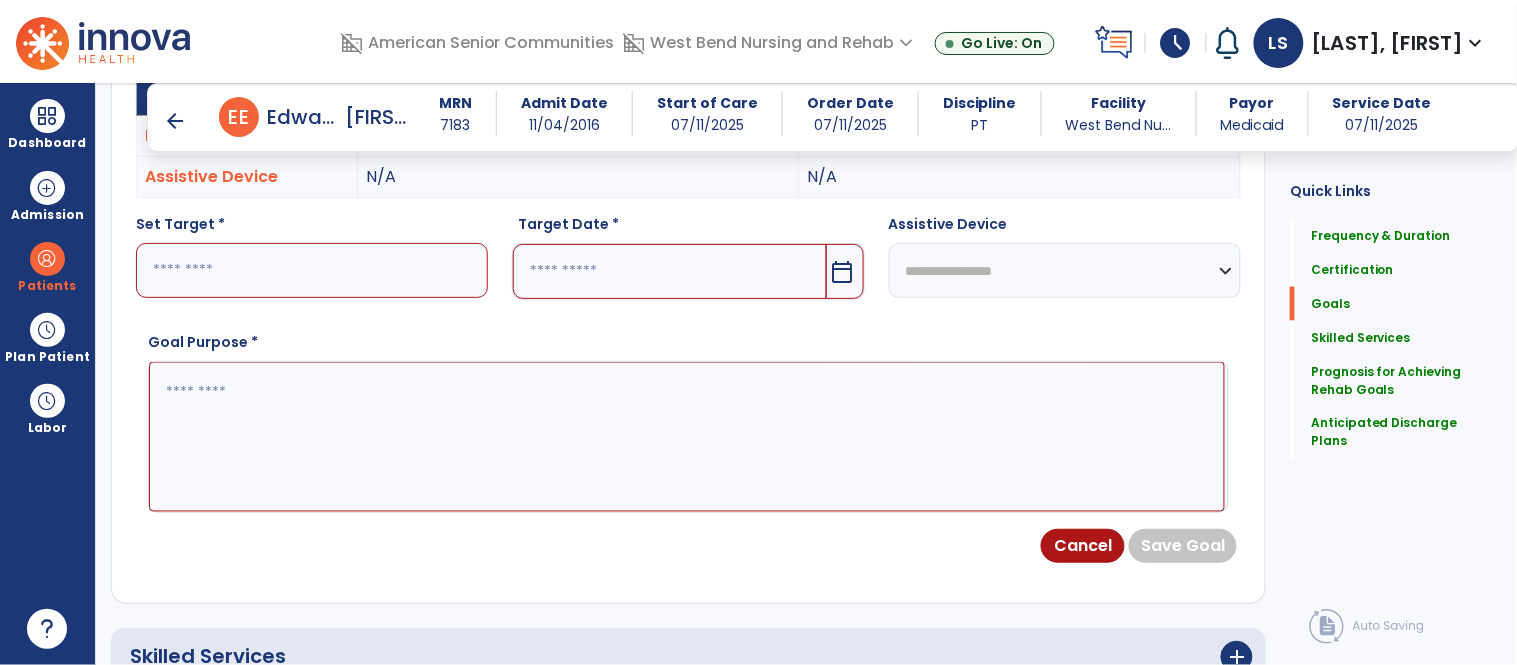 click at bounding box center [312, 270] 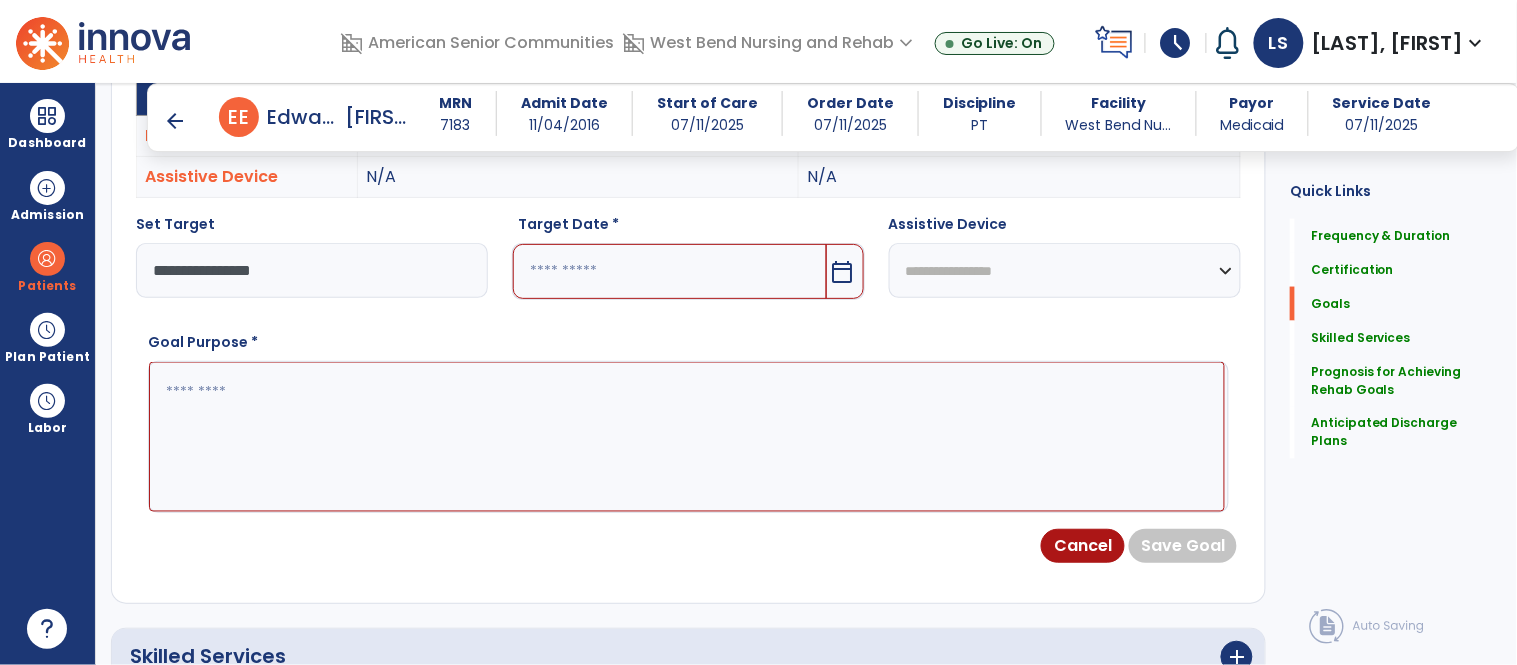 type on "**********" 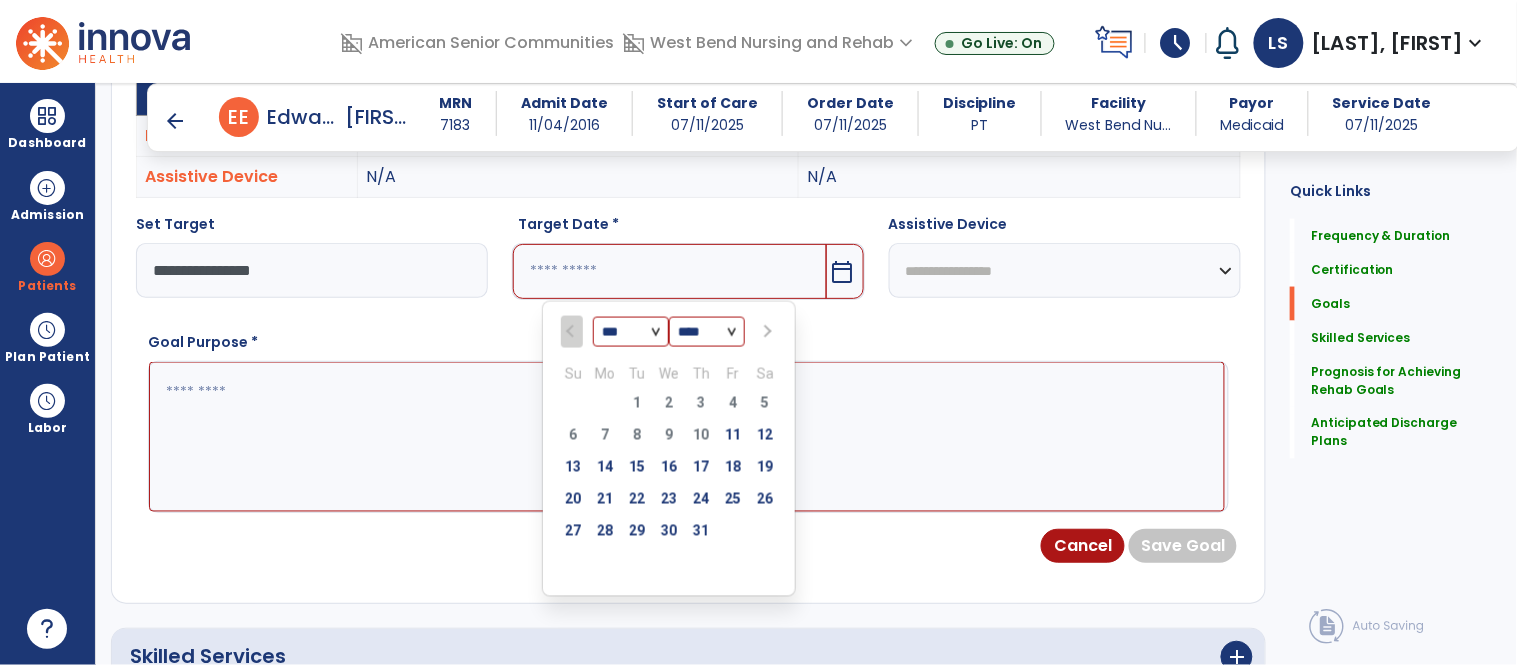 click at bounding box center [767, 332] 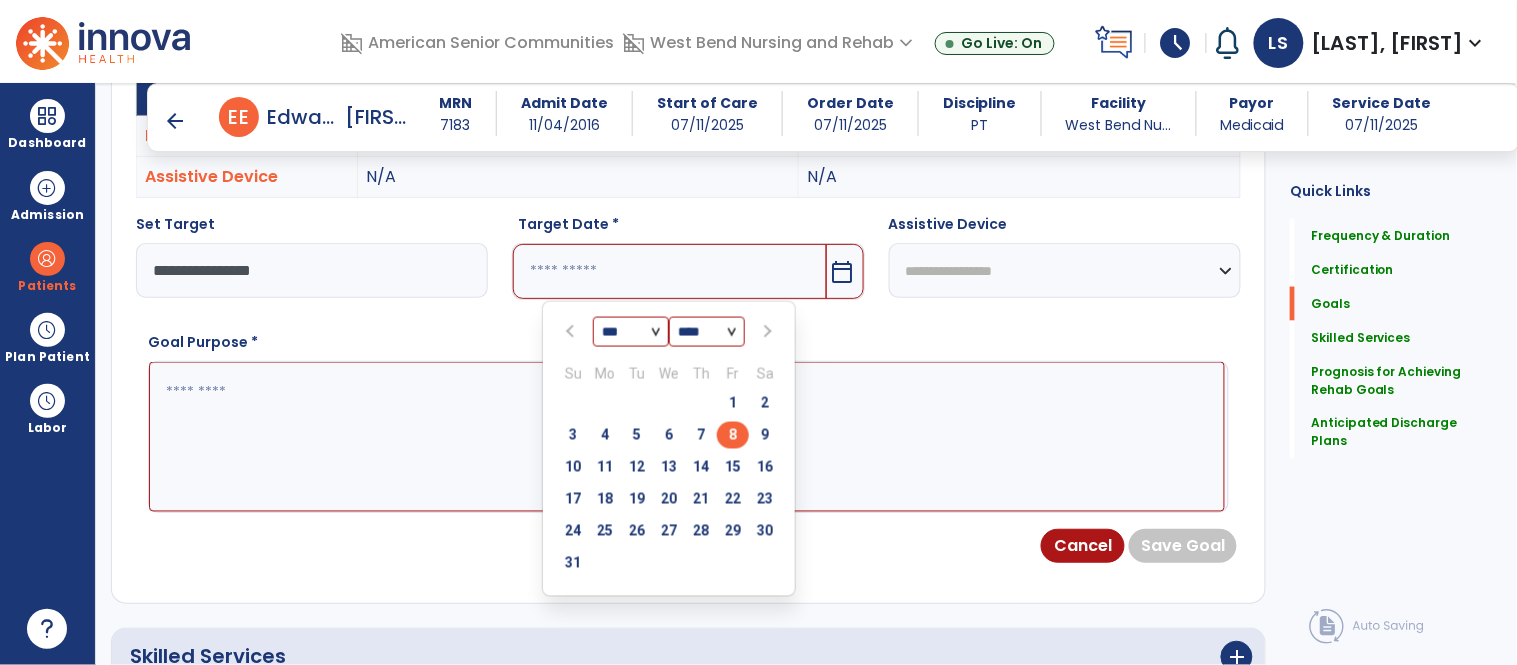 click on "8" at bounding box center (733, 435) 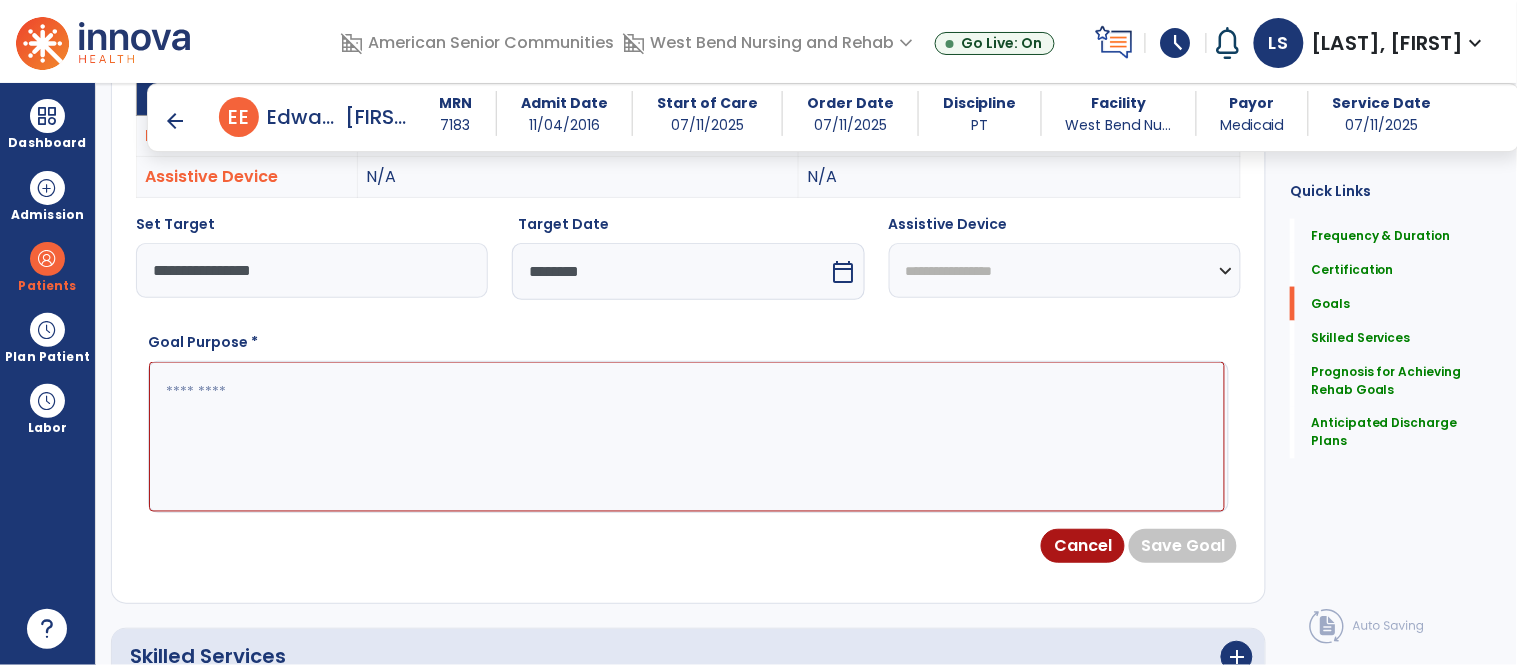 click at bounding box center (687, 437) 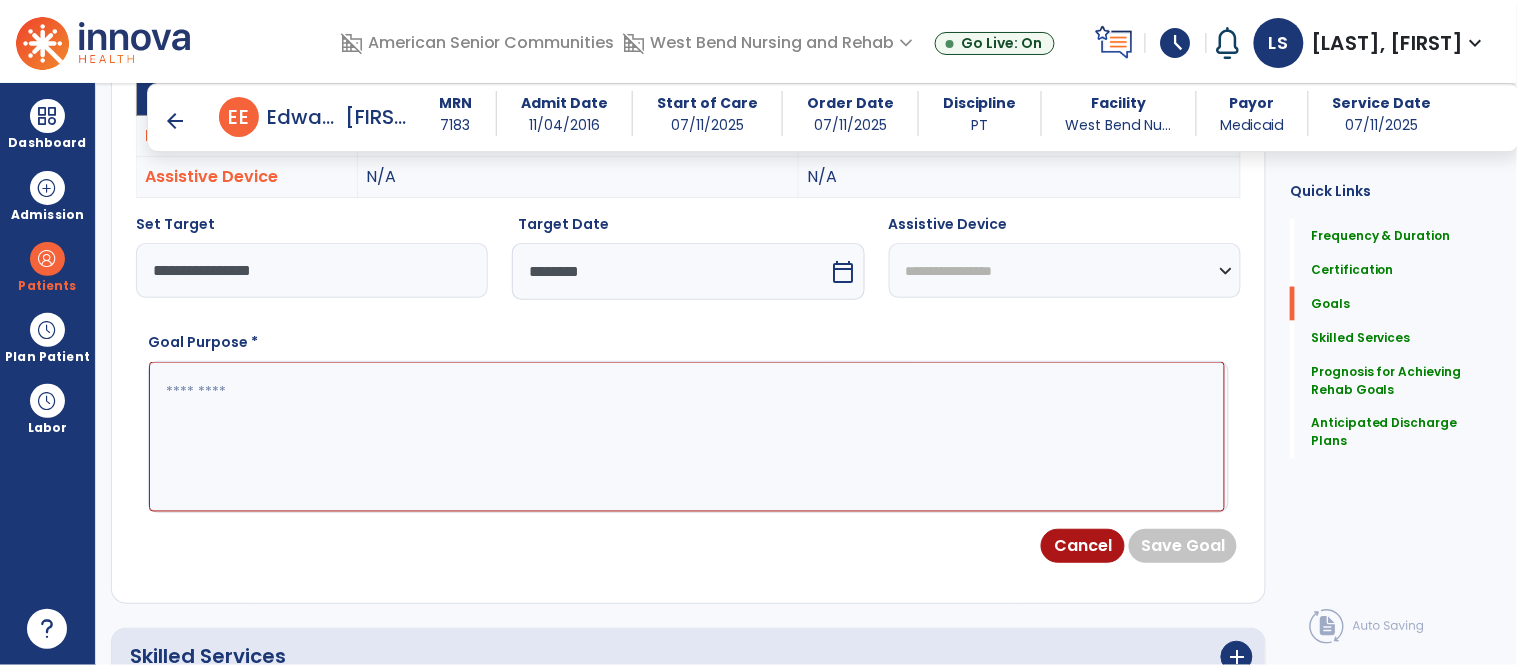 click at bounding box center [687, 437] 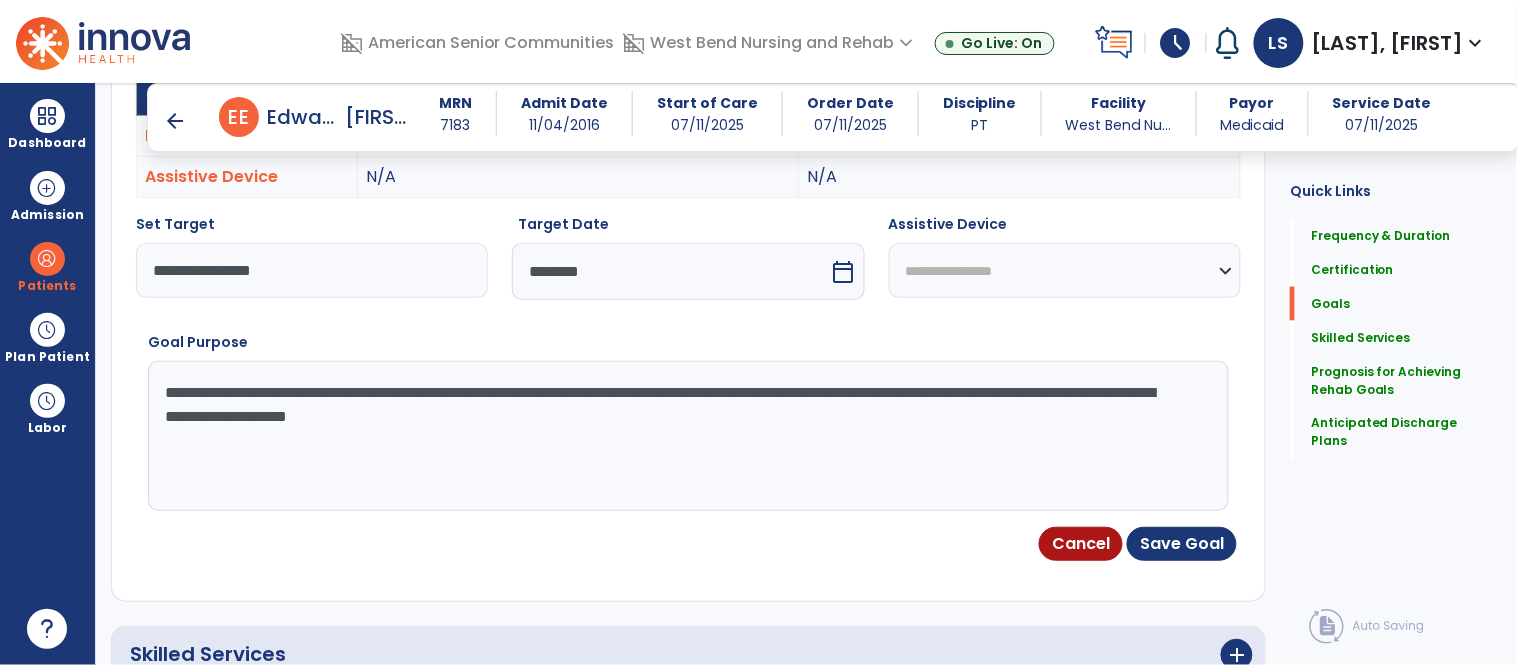 scroll, scrollTop: 640, scrollLeft: 0, axis: vertical 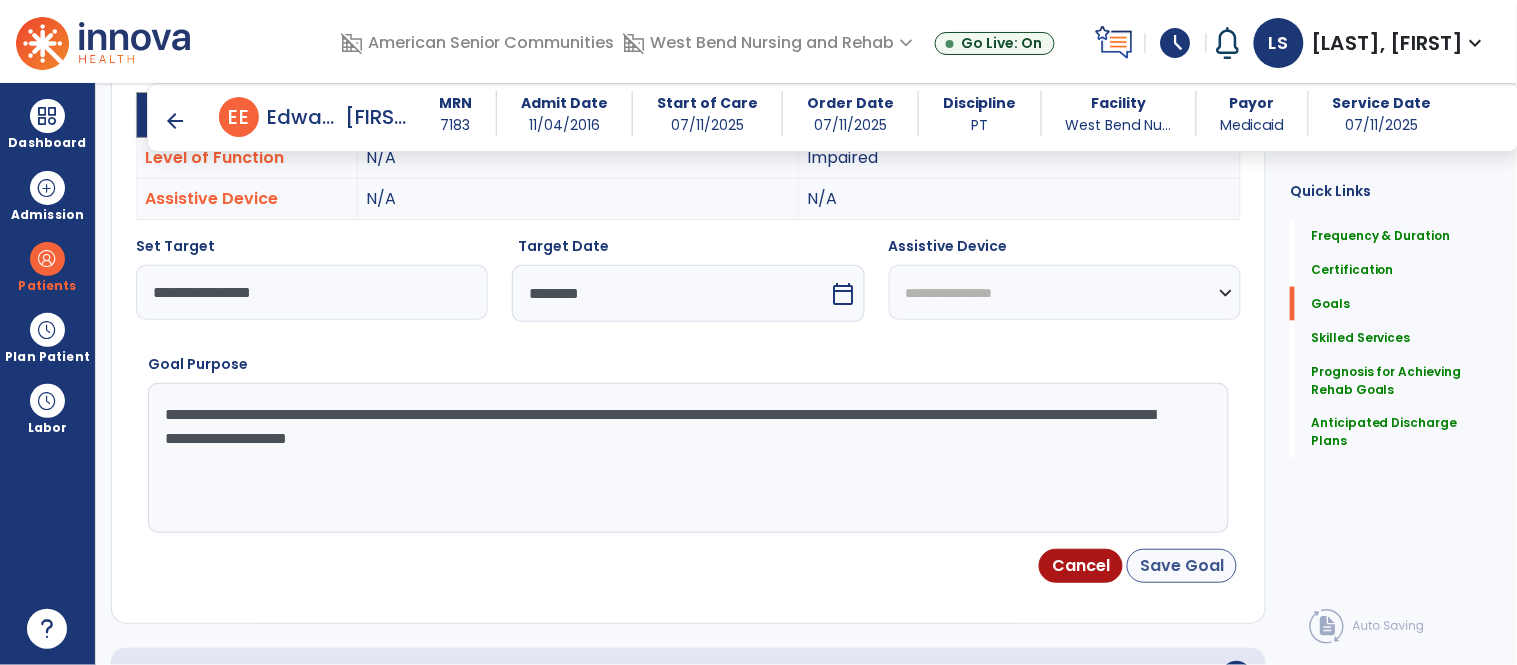 type on "**********" 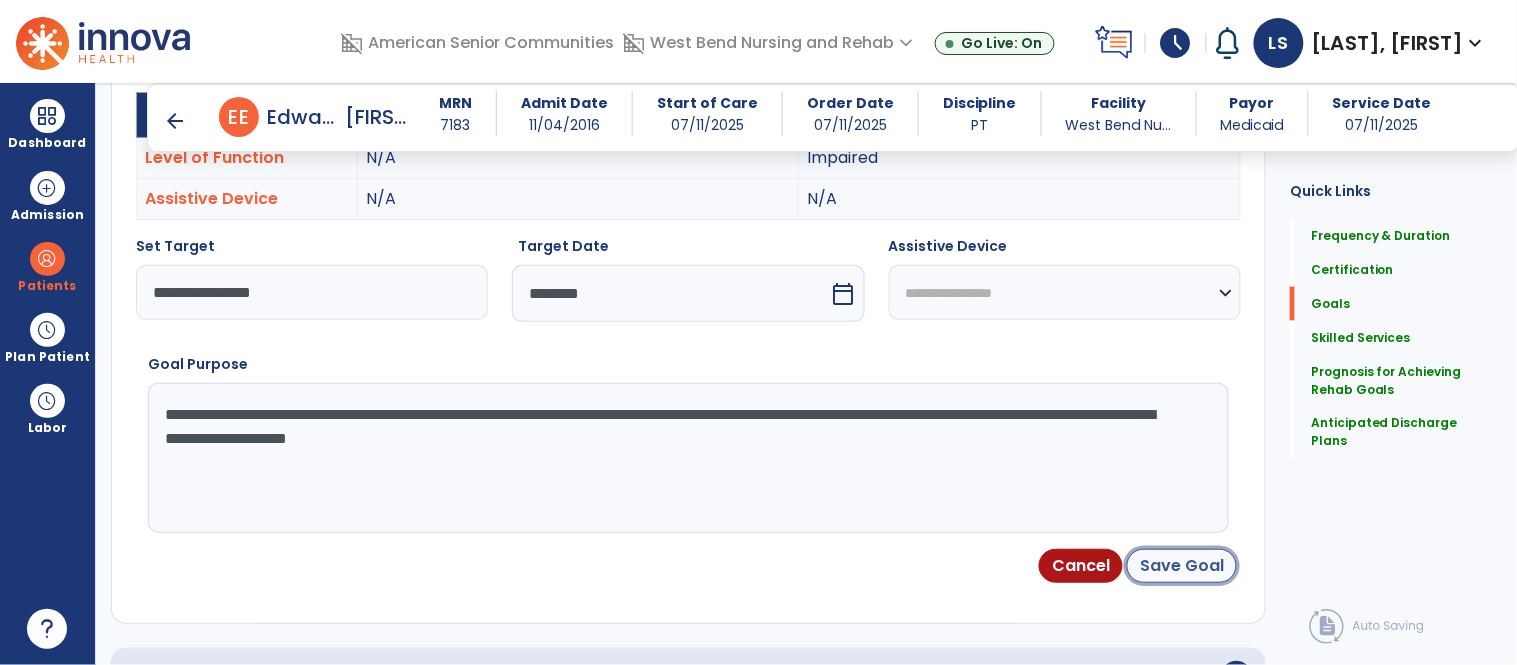 click on "Save Goal" at bounding box center (1182, 566) 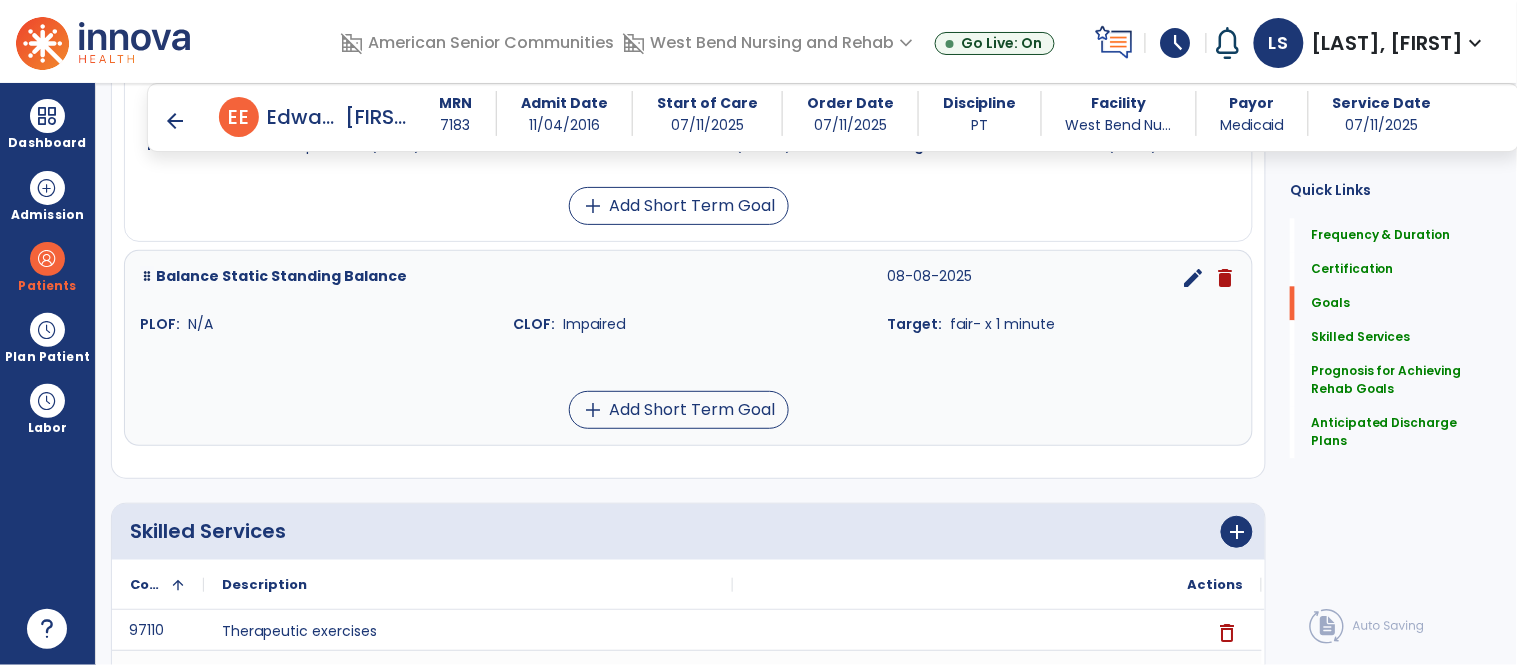scroll, scrollTop: 994, scrollLeft: 0, axis: vertical 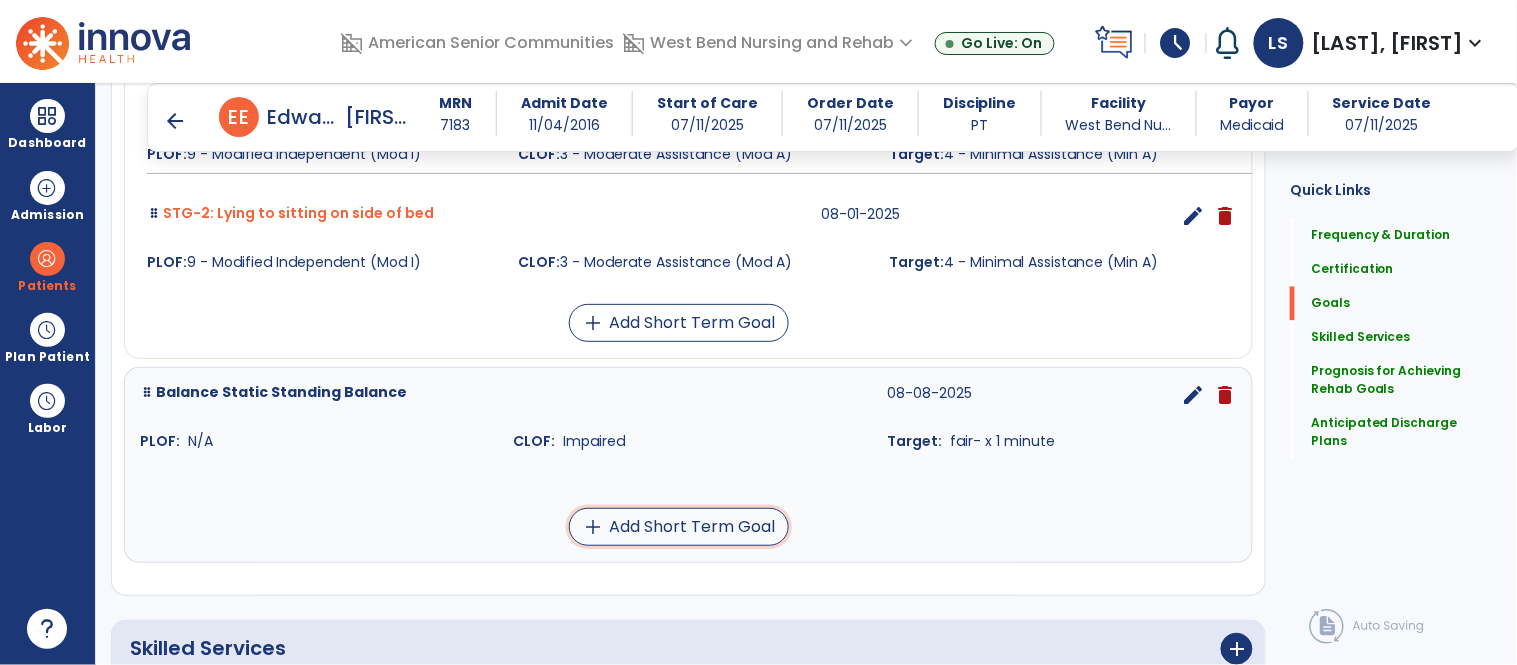 click on "add  Add Short Term Goal" at bounding box center [679, 527] 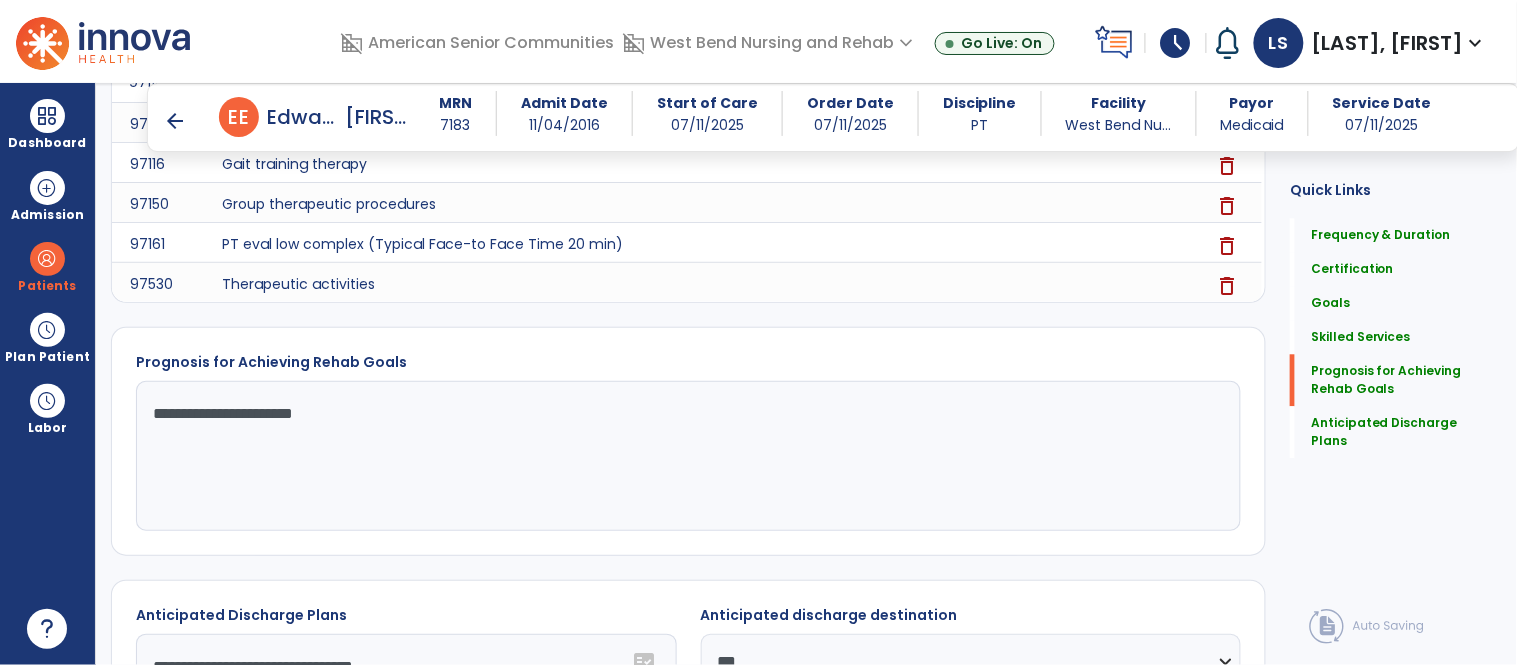 scroll, scrollTop: 551, scrollLeft: 0, axis: vertical 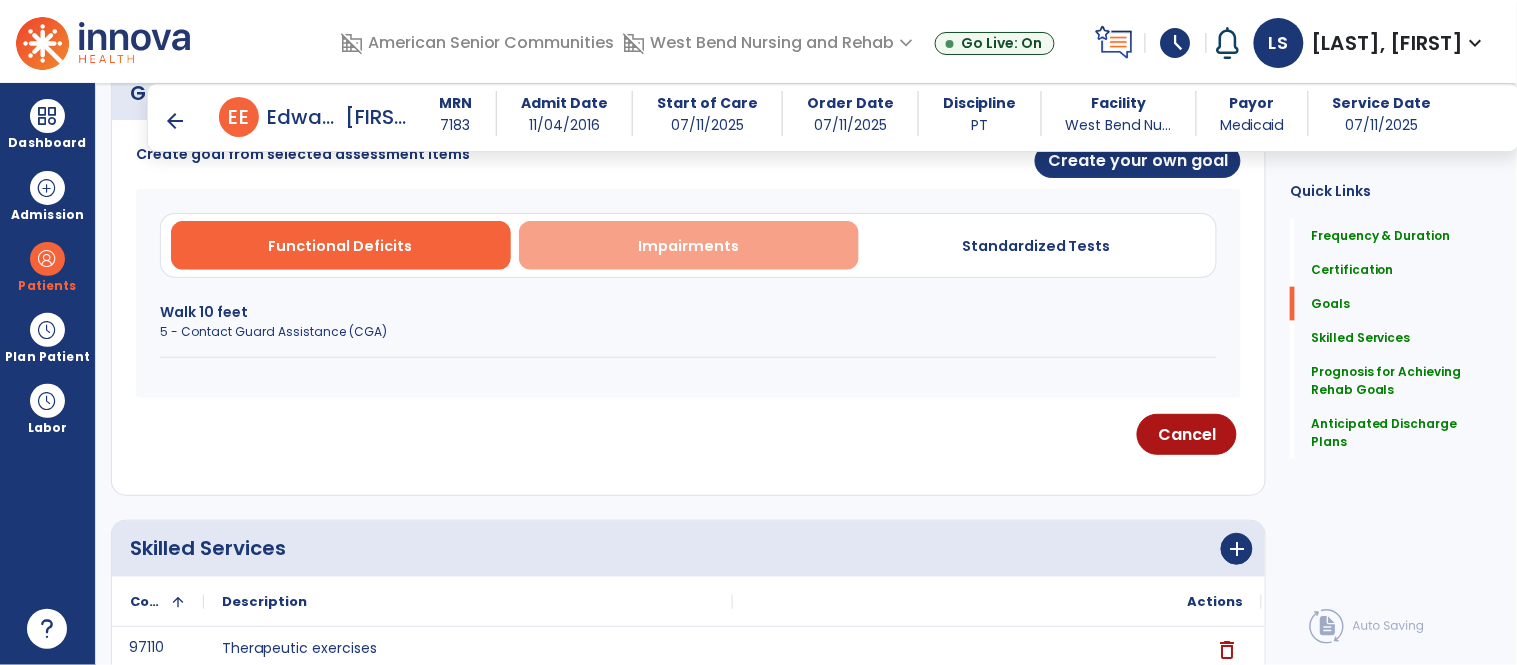 click on "Impairments" at bounding box center (688, 246) 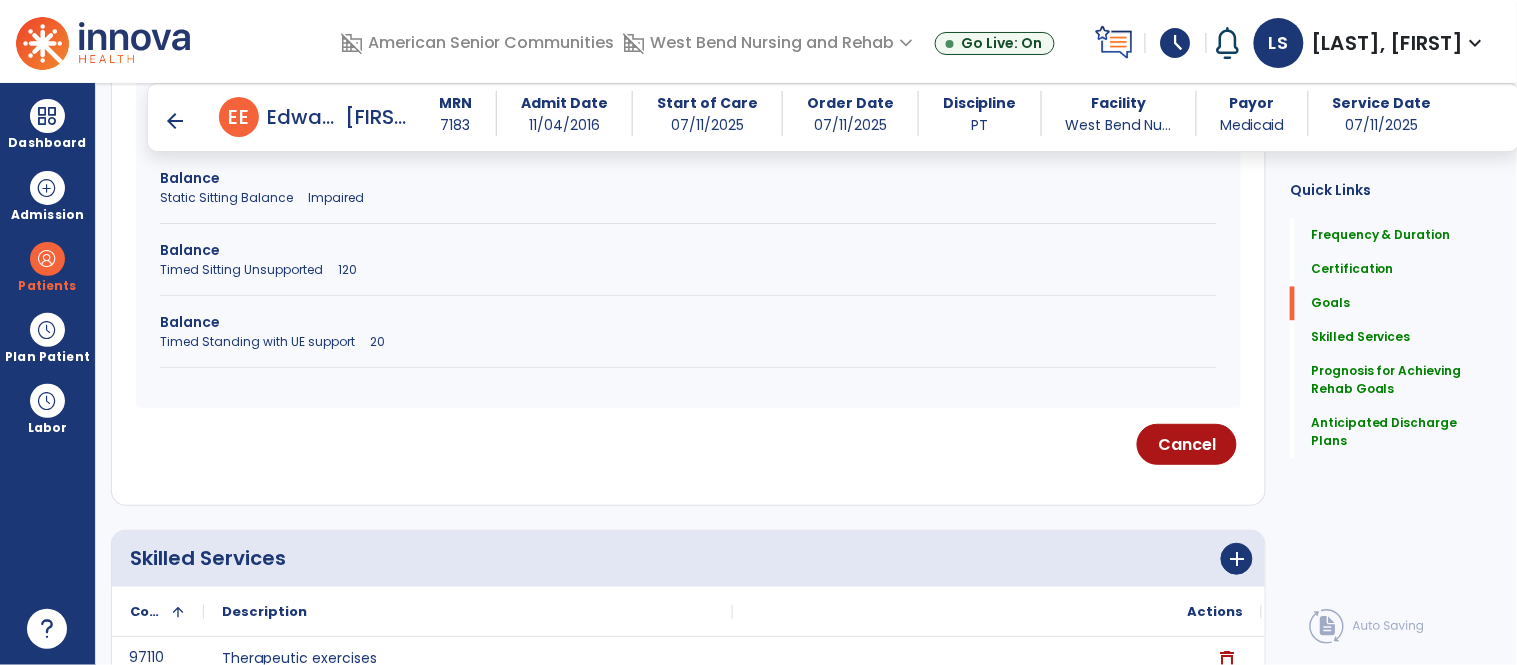 scroll, scrollTop: 897, scrollLeft: 0, axis: vertical 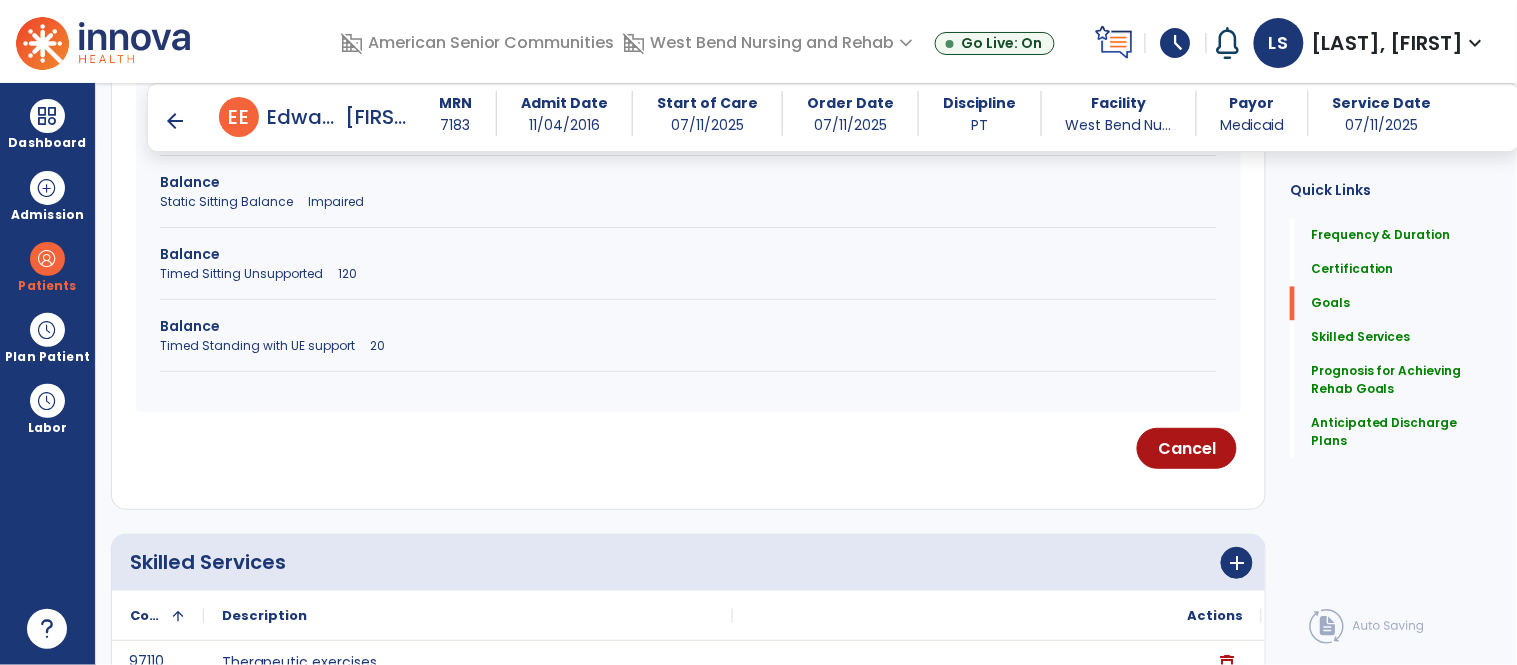 click on "Timed Sitting Unsupported      120" at bounding box center (688, 274) 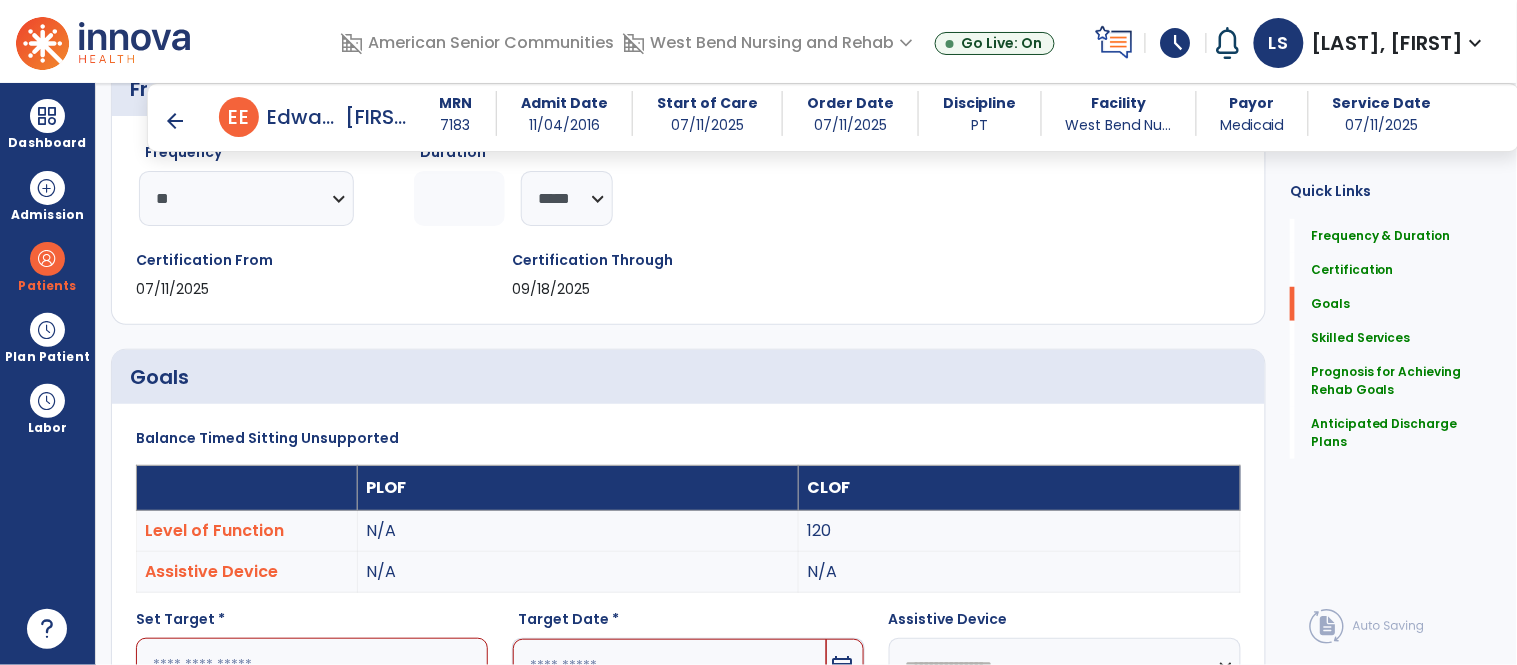 scroll, scrollTop: 446, scrollLeft: 0, axis: vertical 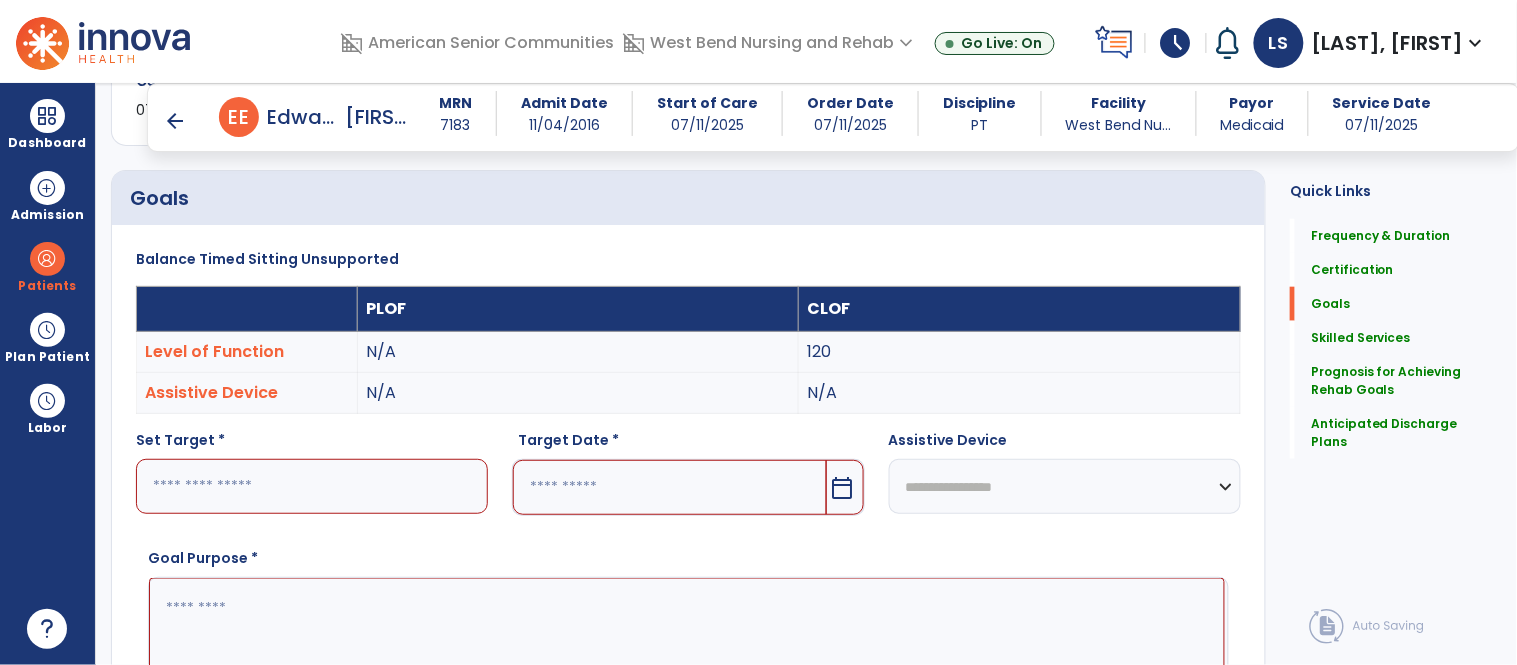 click on "Set Target *" at bounding box center (312, 481) 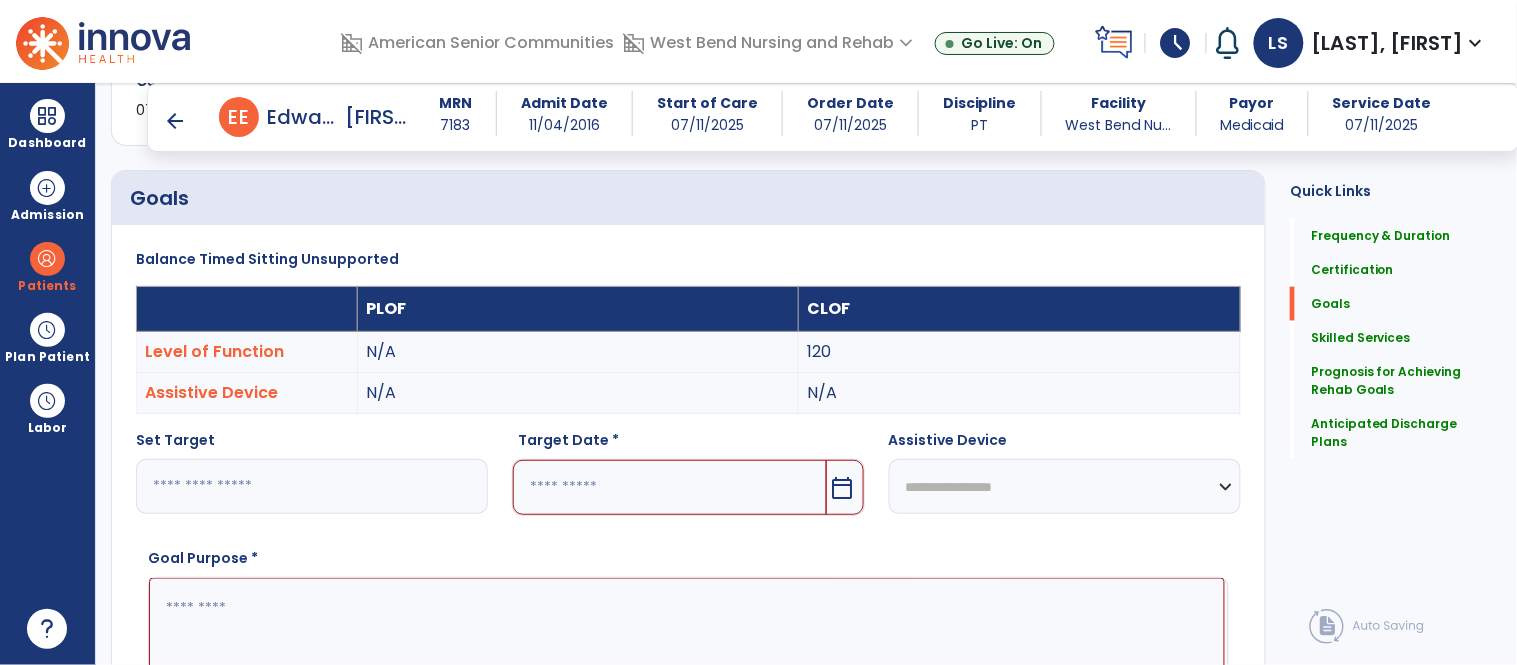 type on "*" 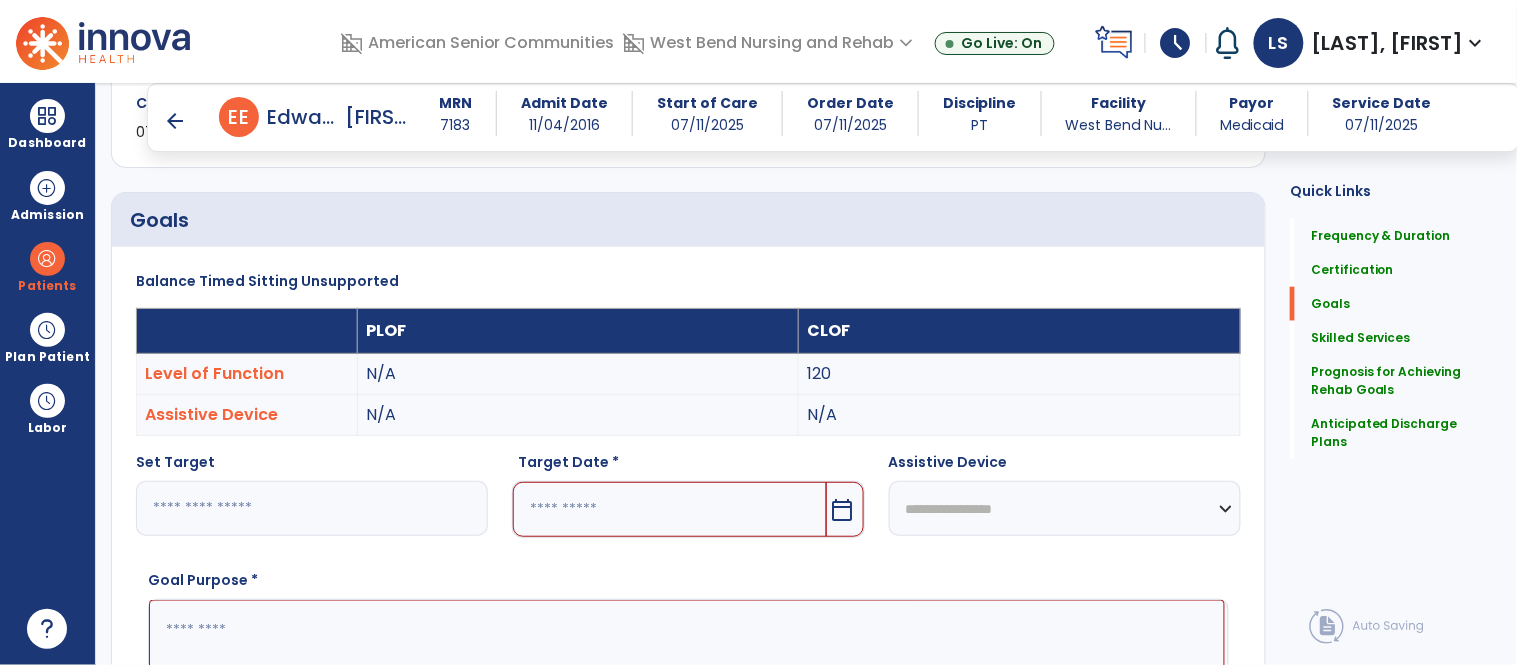 type on "***" 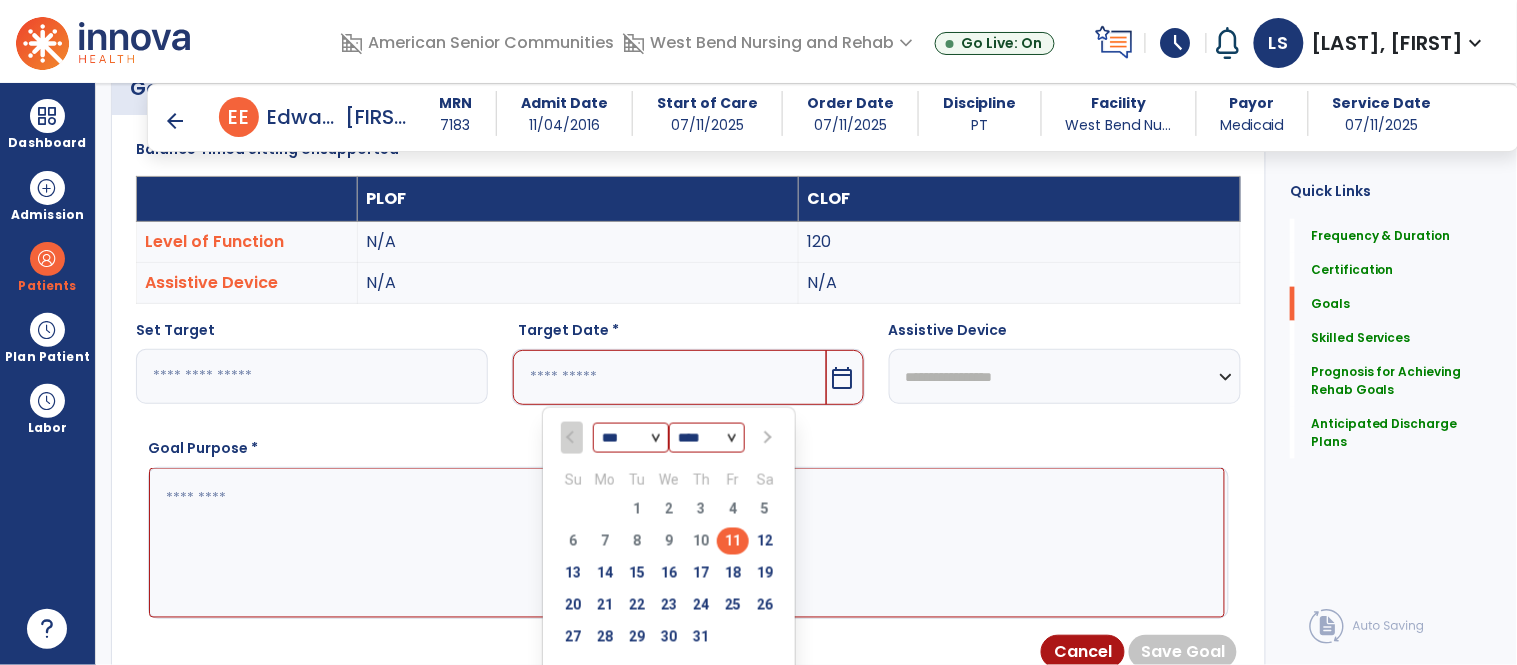 scroll, scrollTop: 586, scrollLeft: 0, axis: vertical 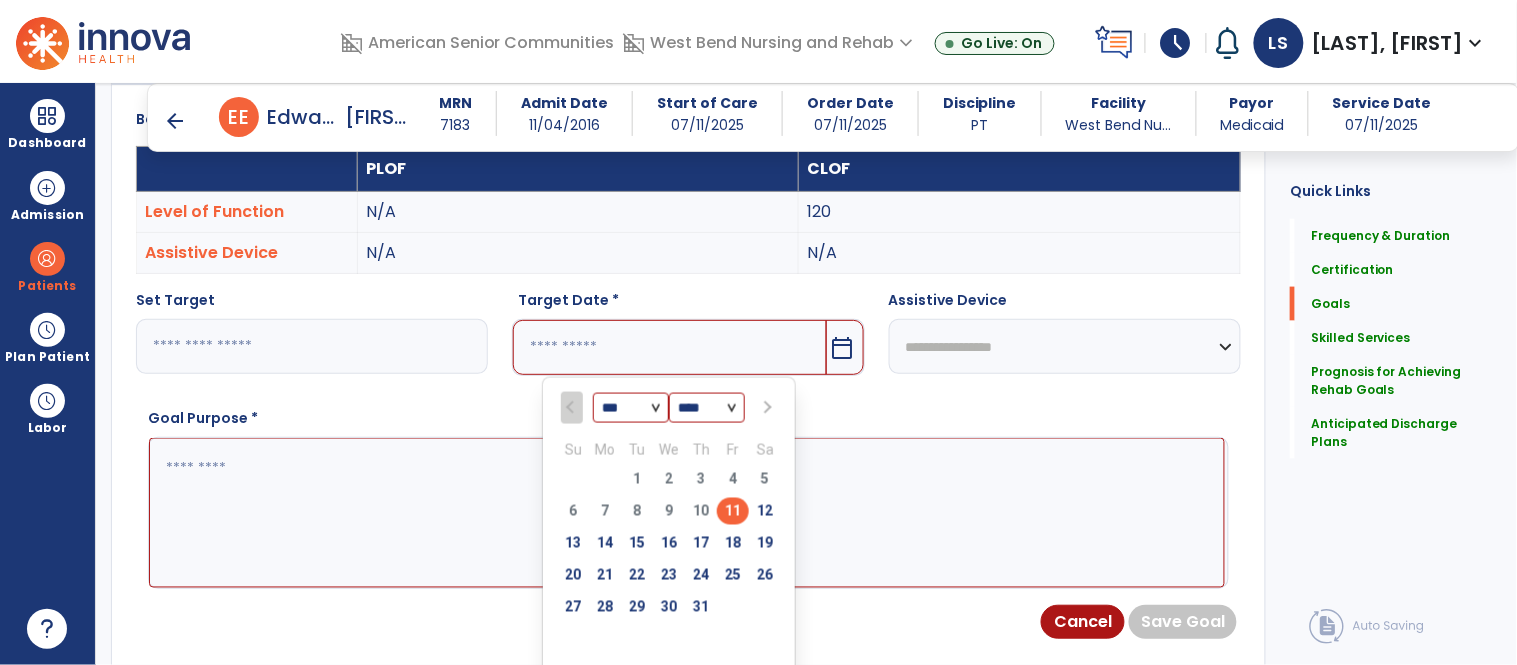 click at bounding box center [766, 408] 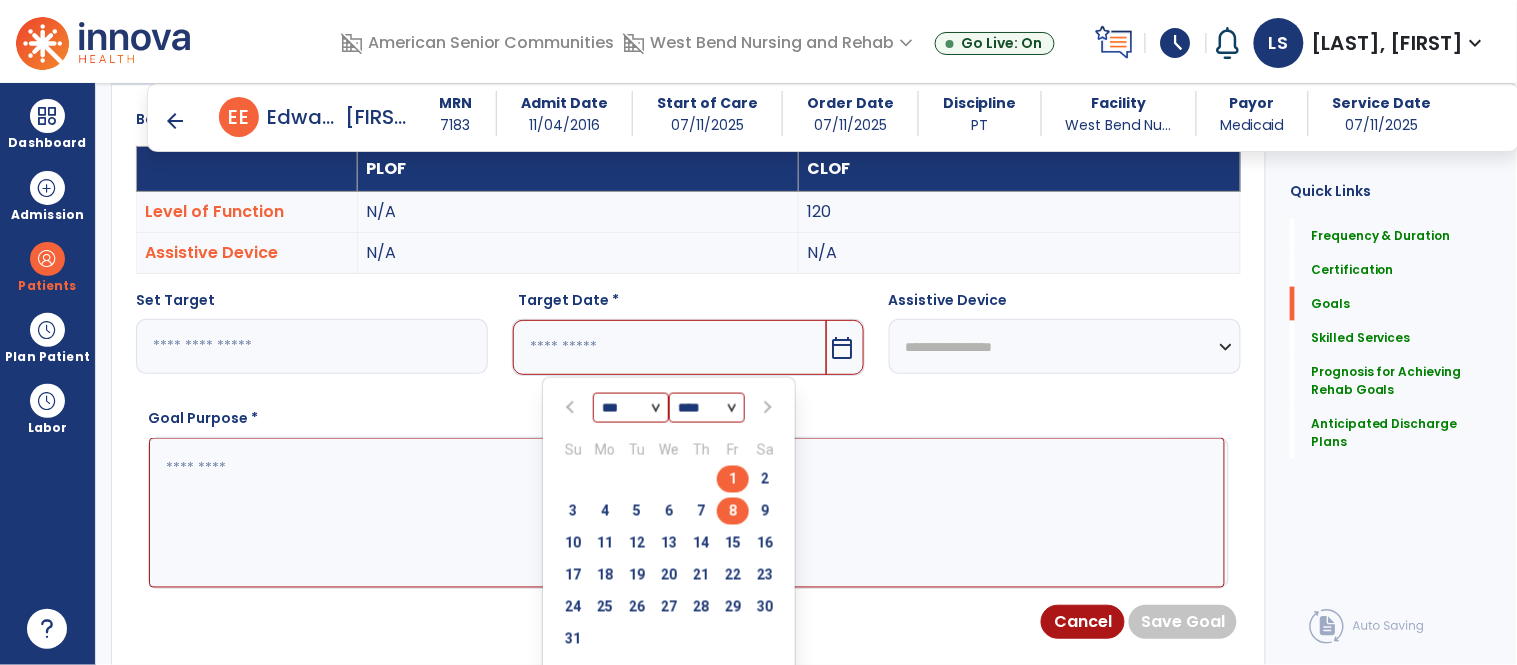 click on "8" at bounding box center [733, 511] 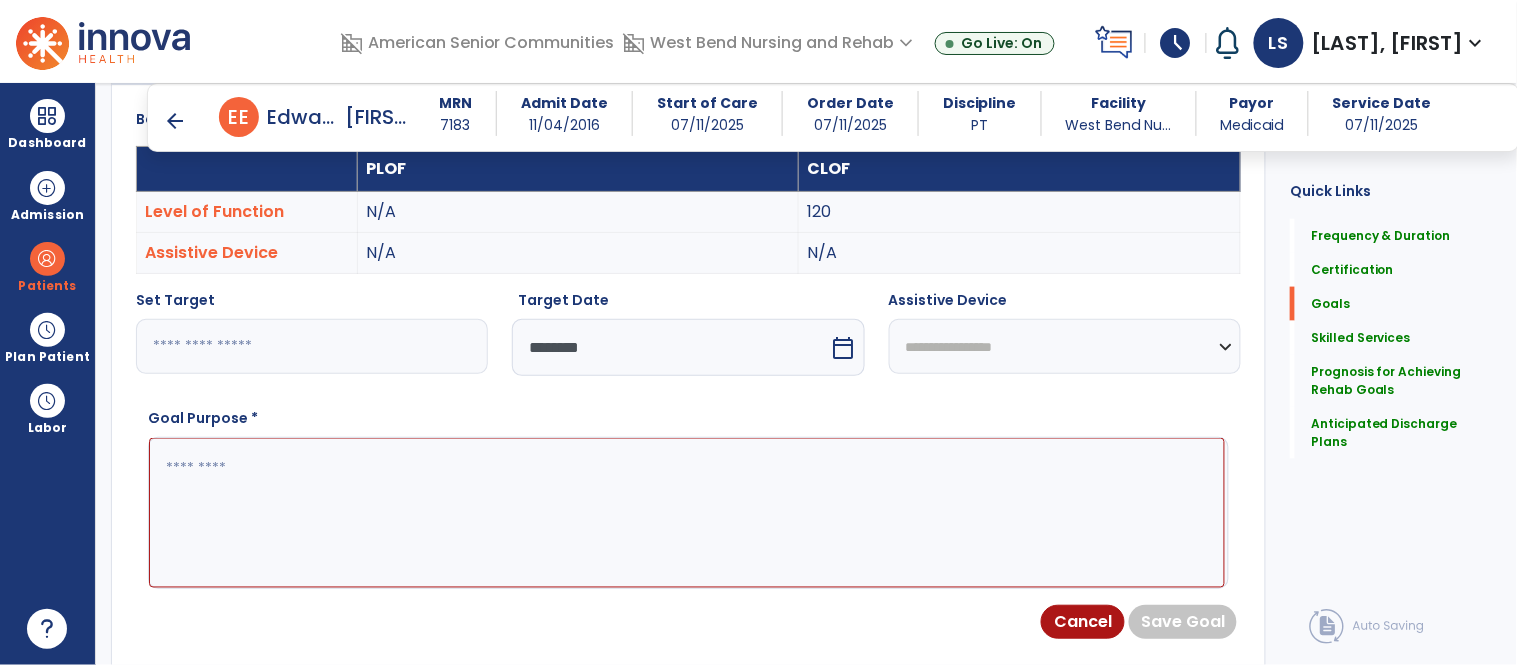 click at bounding box center [687, 513] 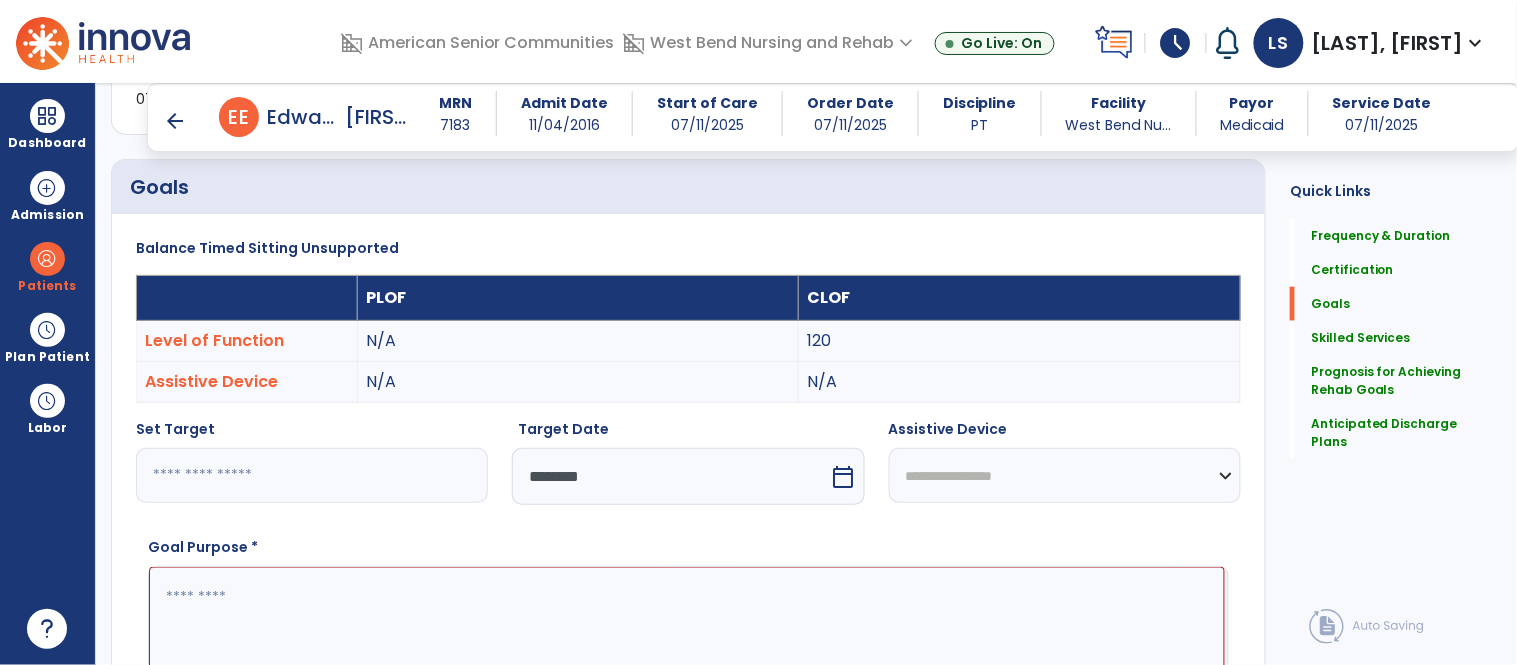 scroll, scrollTop: 443, scrollLeft: 0, axis: vertical 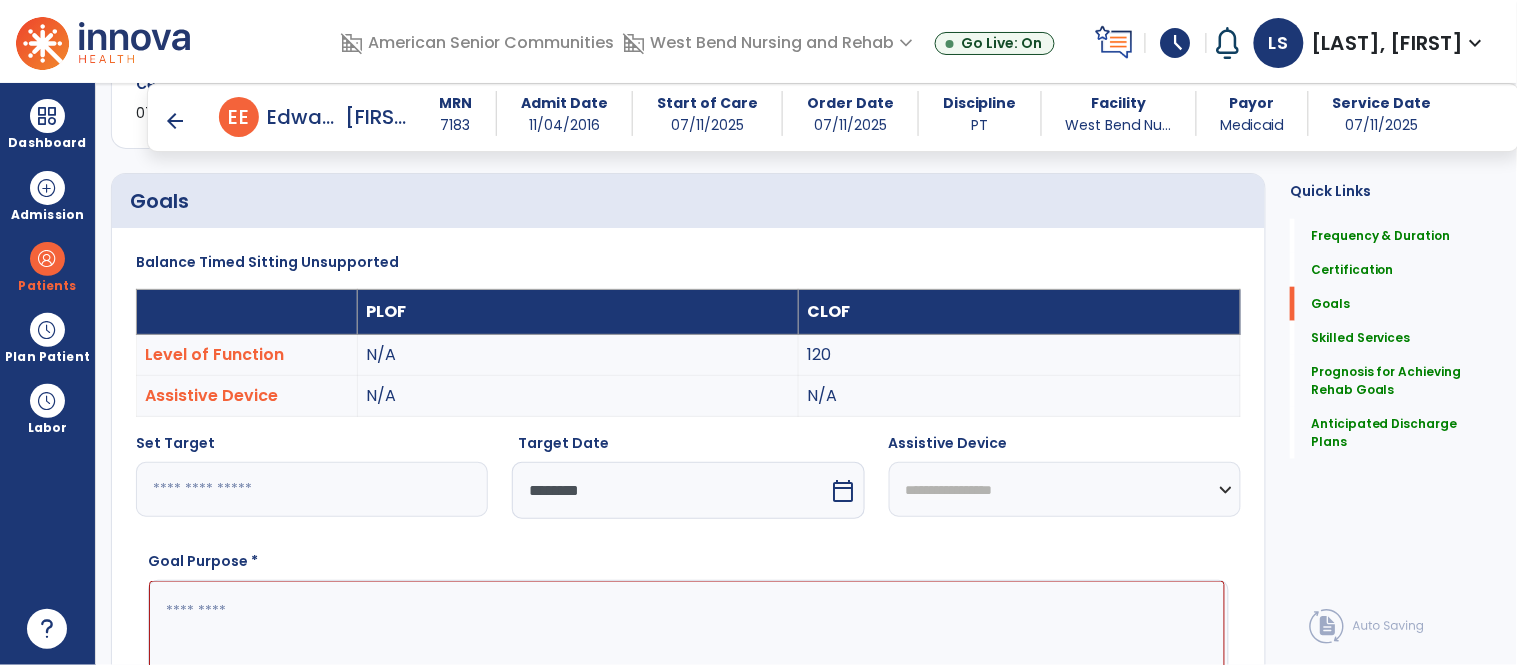 click at bounding box center (687, 656) 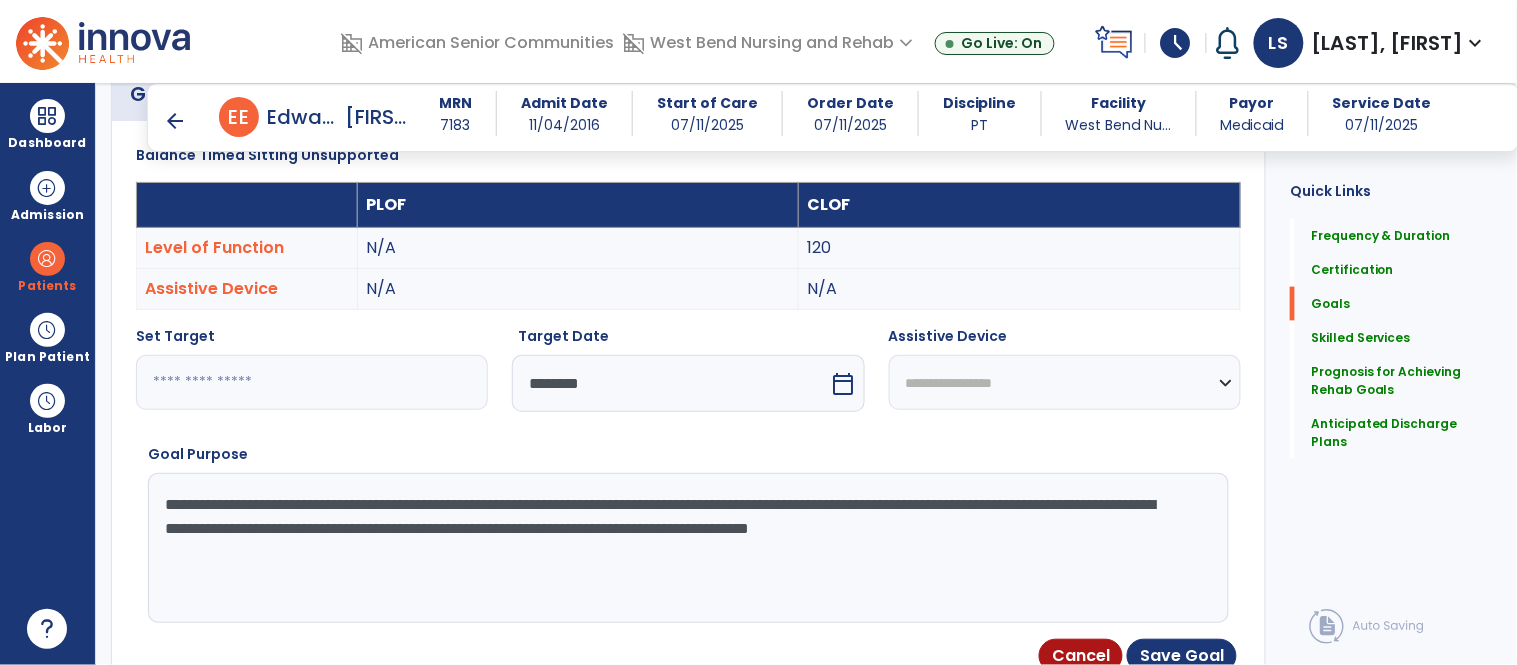 scroll, scrollTop: 580, scrollLeft: 0, axis: vertical 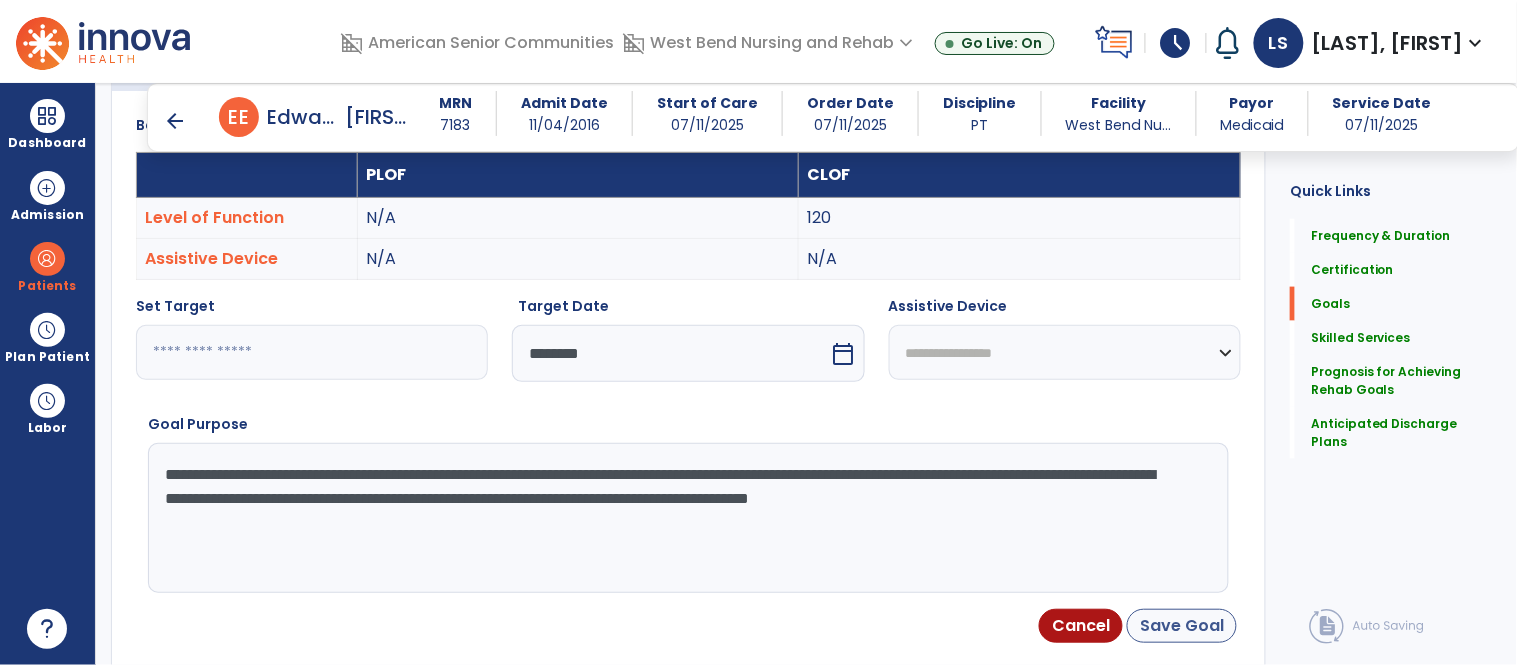 type on "**********" 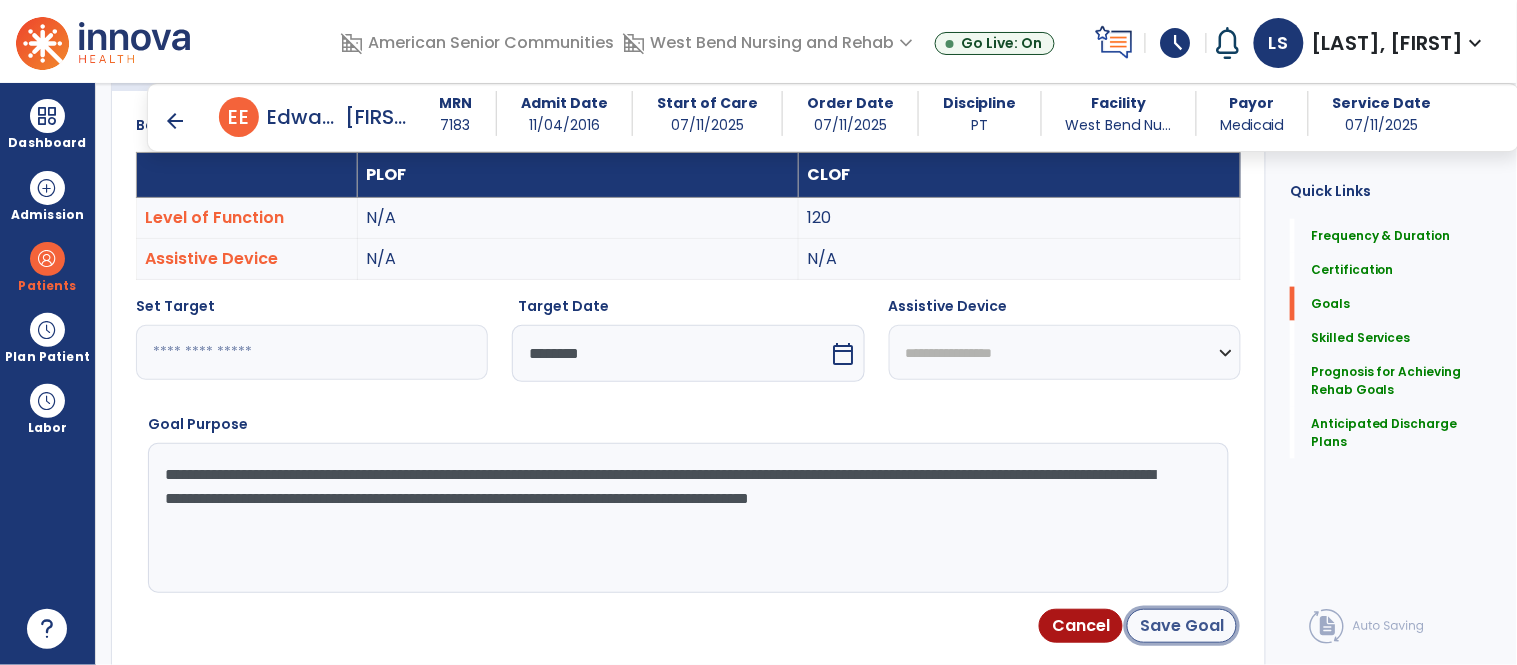 click on "Save Goal" at bounding box center [1182, 626] 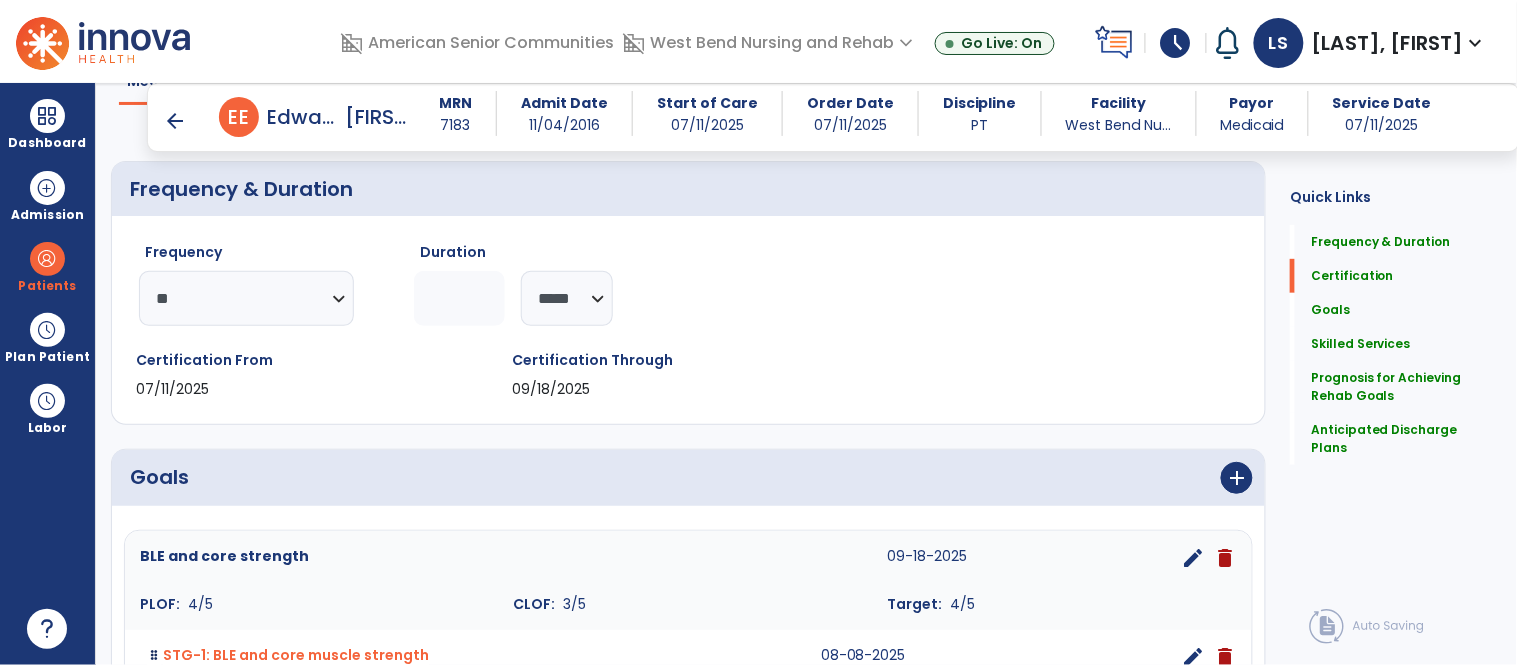 scroll, scrollTop: 247, scrollLeft: 0, axis: vertical 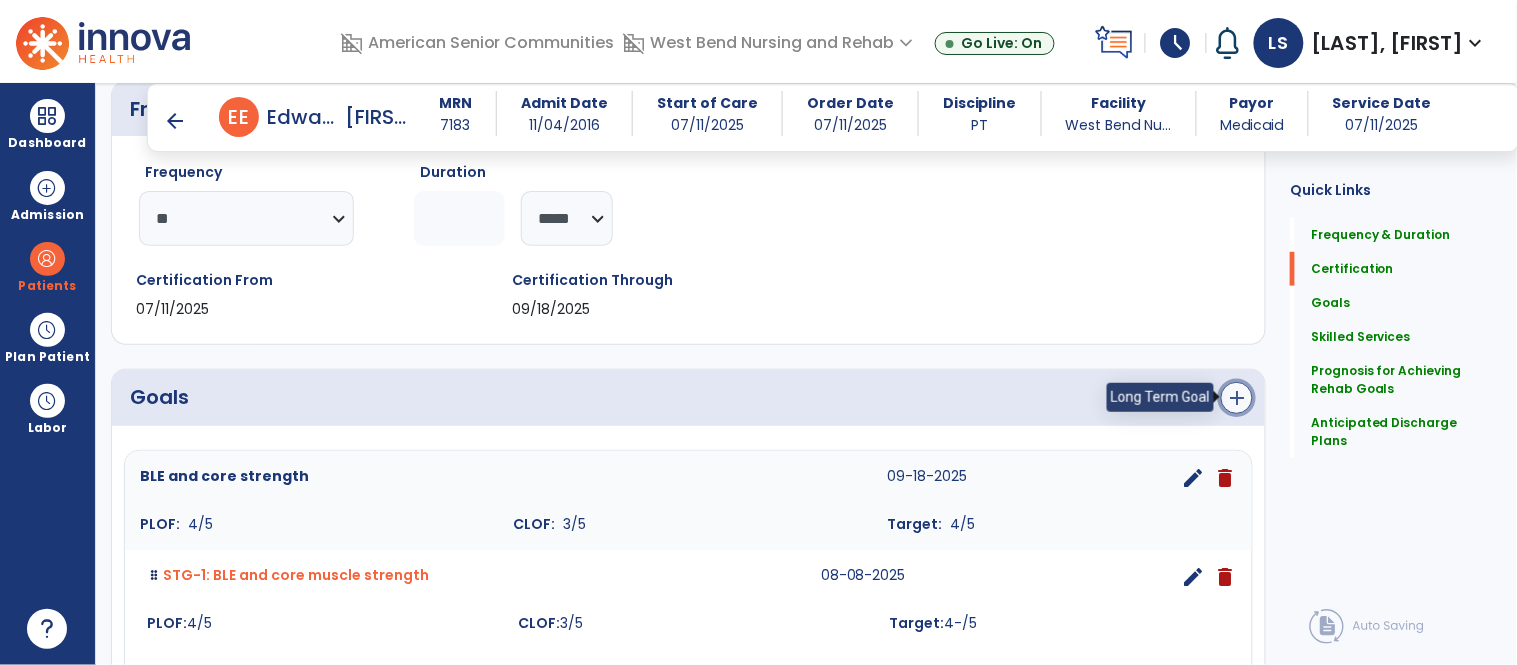 click on "add" at bounding box center [1237, 398] 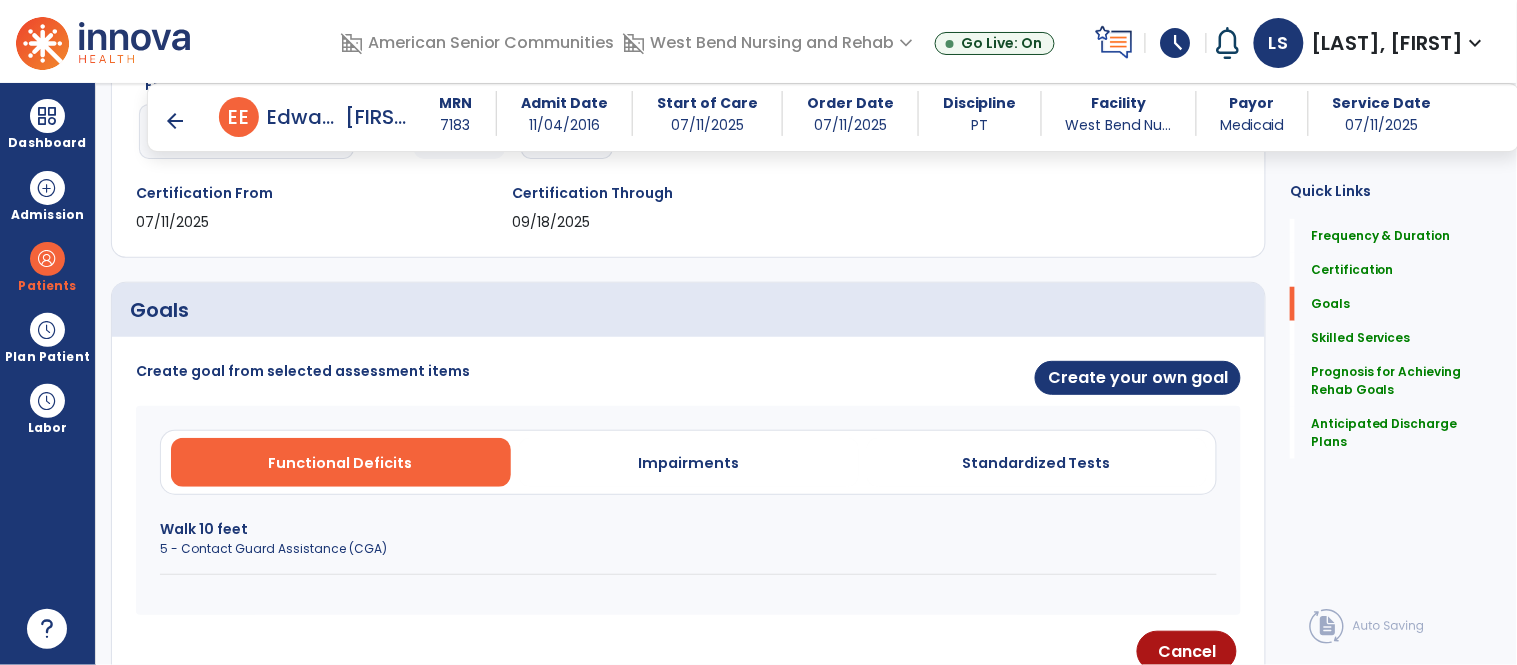 scroll, scrollTop: 365, scrollLeft: 0, axis: vertical 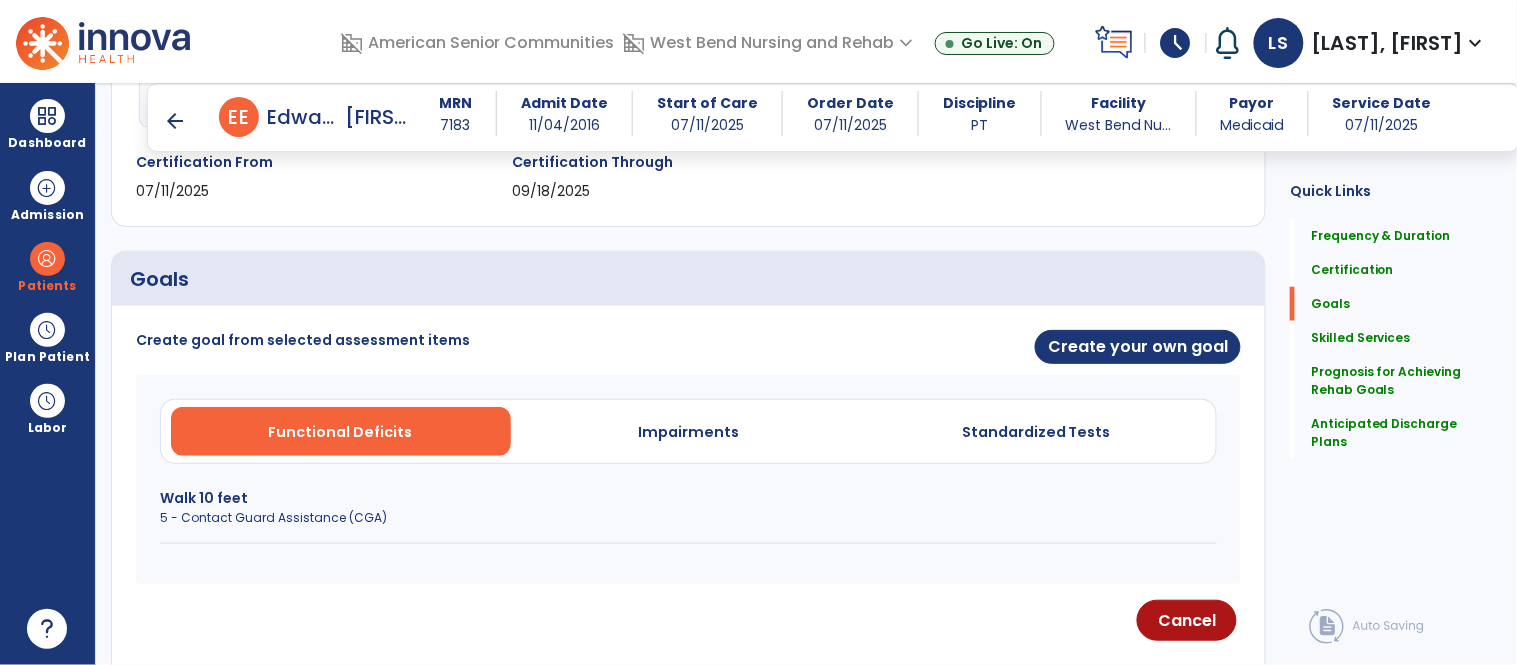 click on "Walk 10 feet" at bounding box center (688, 498) 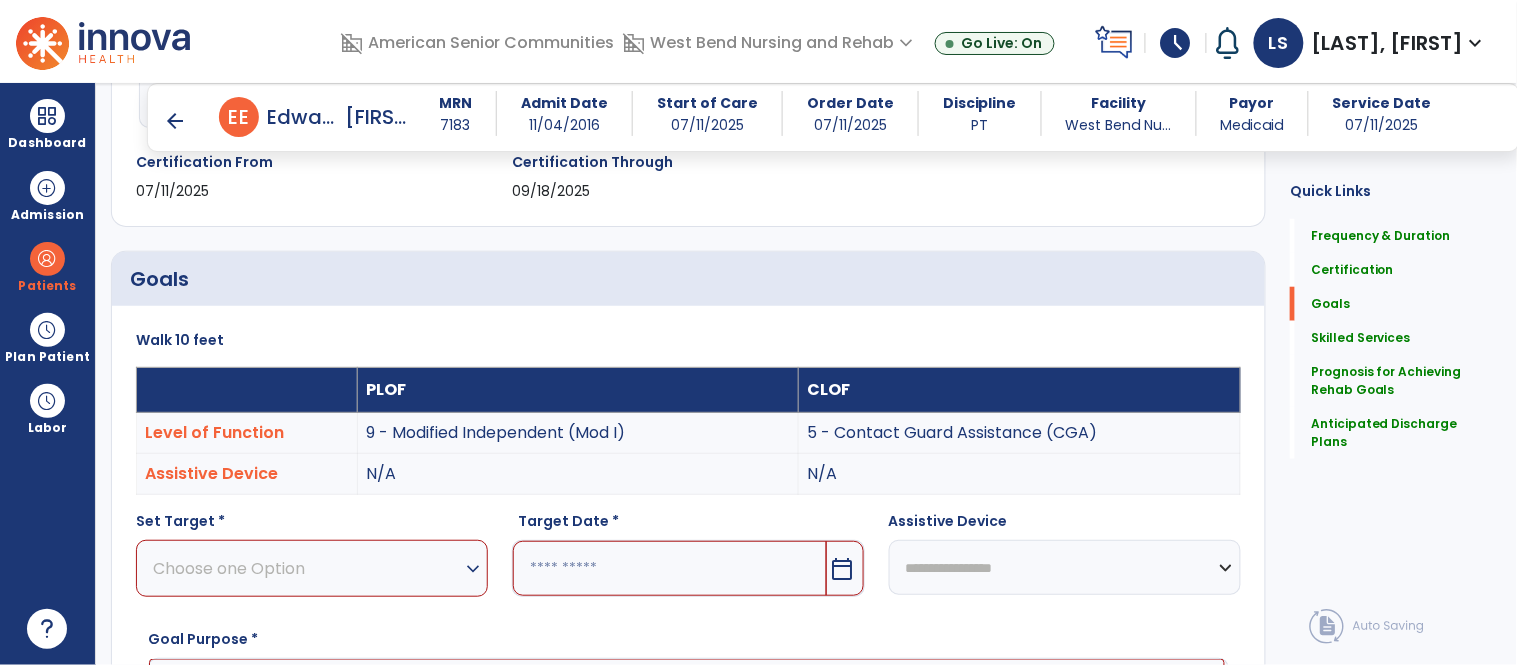 click on "expand_more" at bounding box center [473, 569] 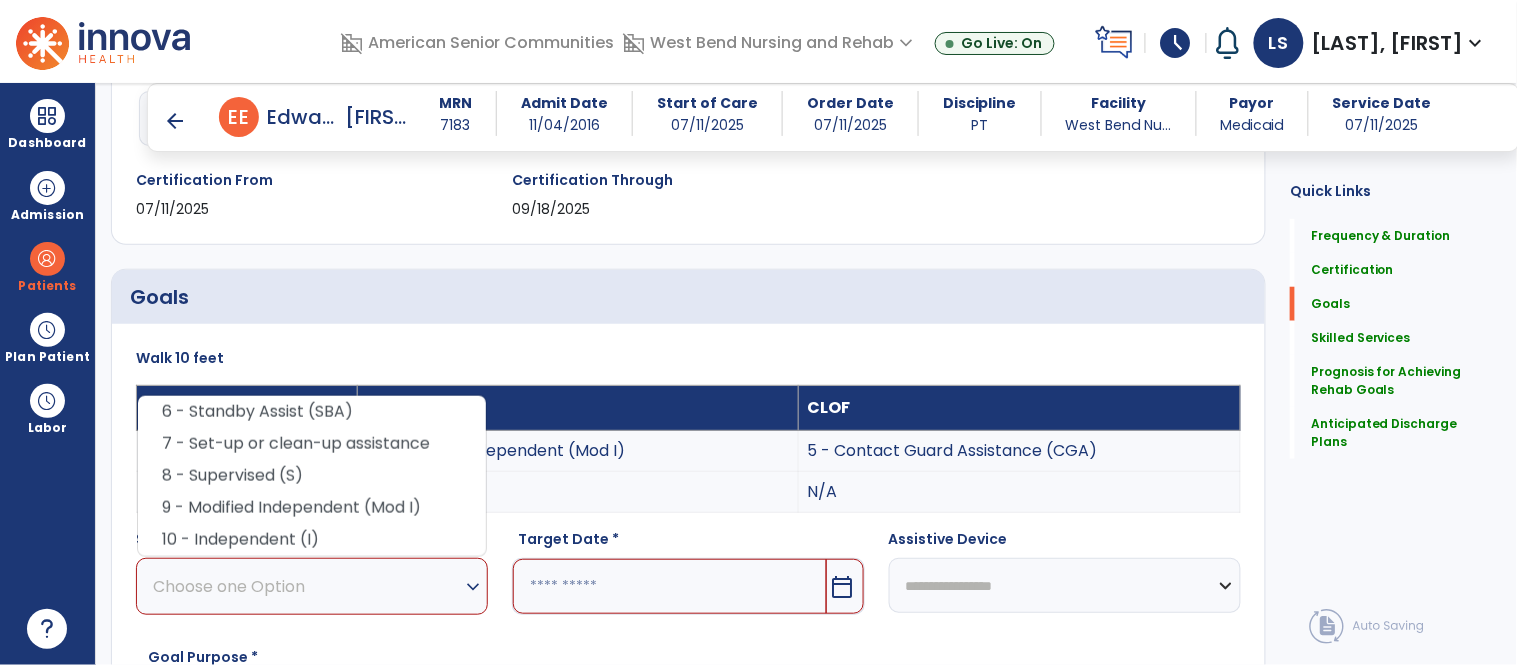 scroll, scrollTop: 350, scrollLeft: 0, axis: vertical 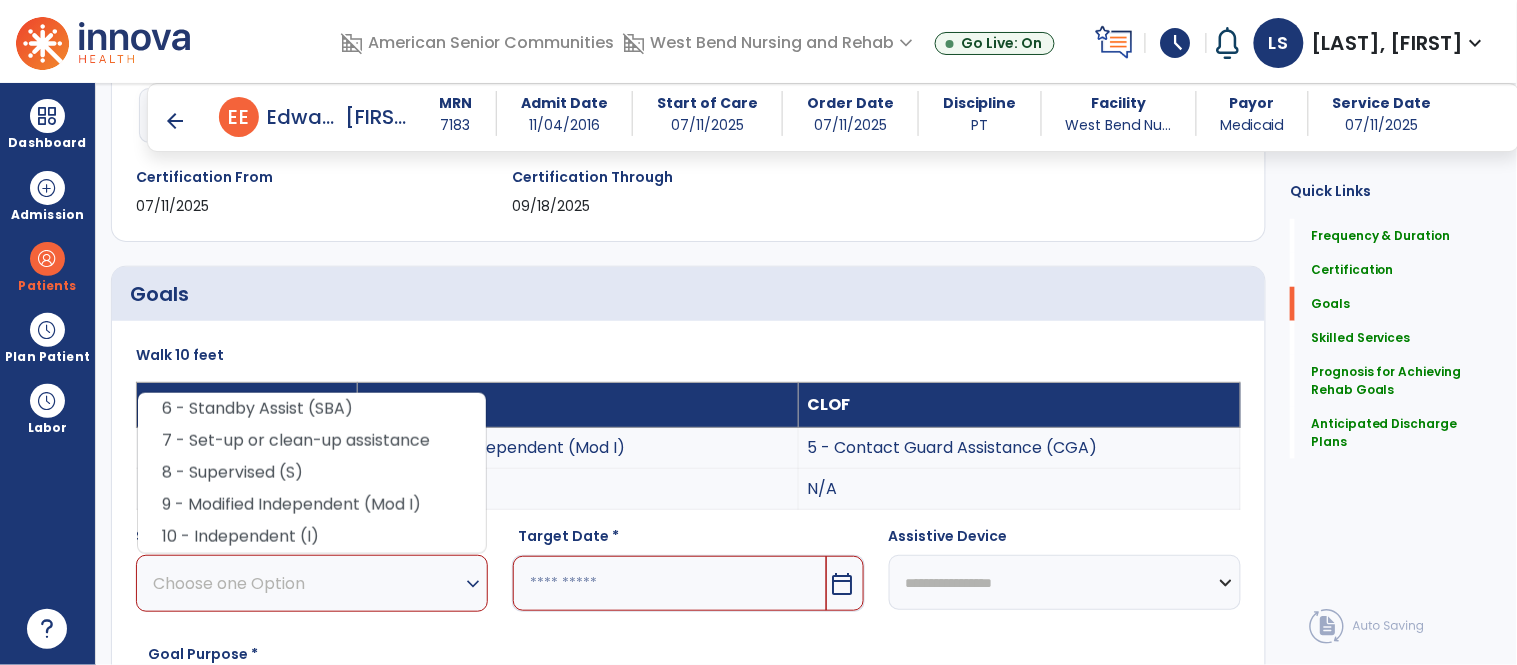 click on "5 - Contact Guard Assistance (CGA)" at bounding box center [1020, 448] 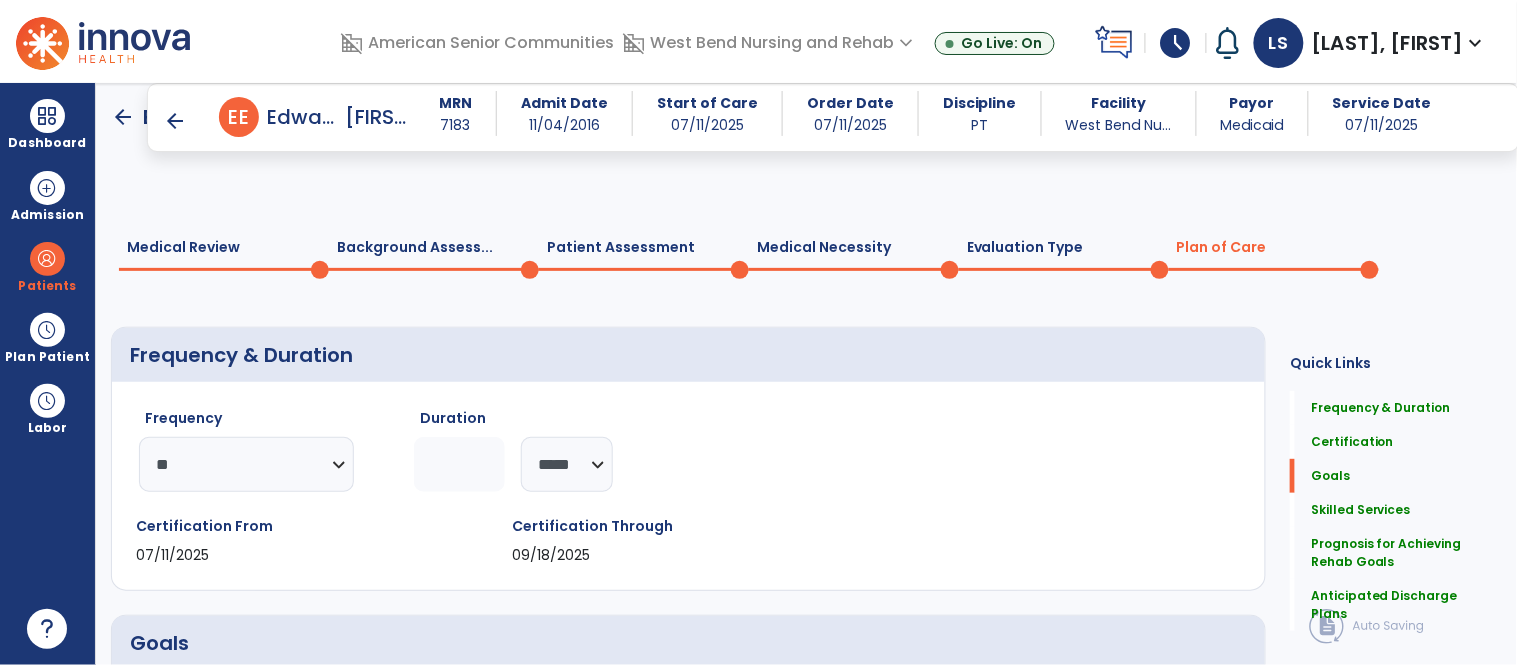 scroll, scrollTop: 0, scrollLeft: 0, axis: both 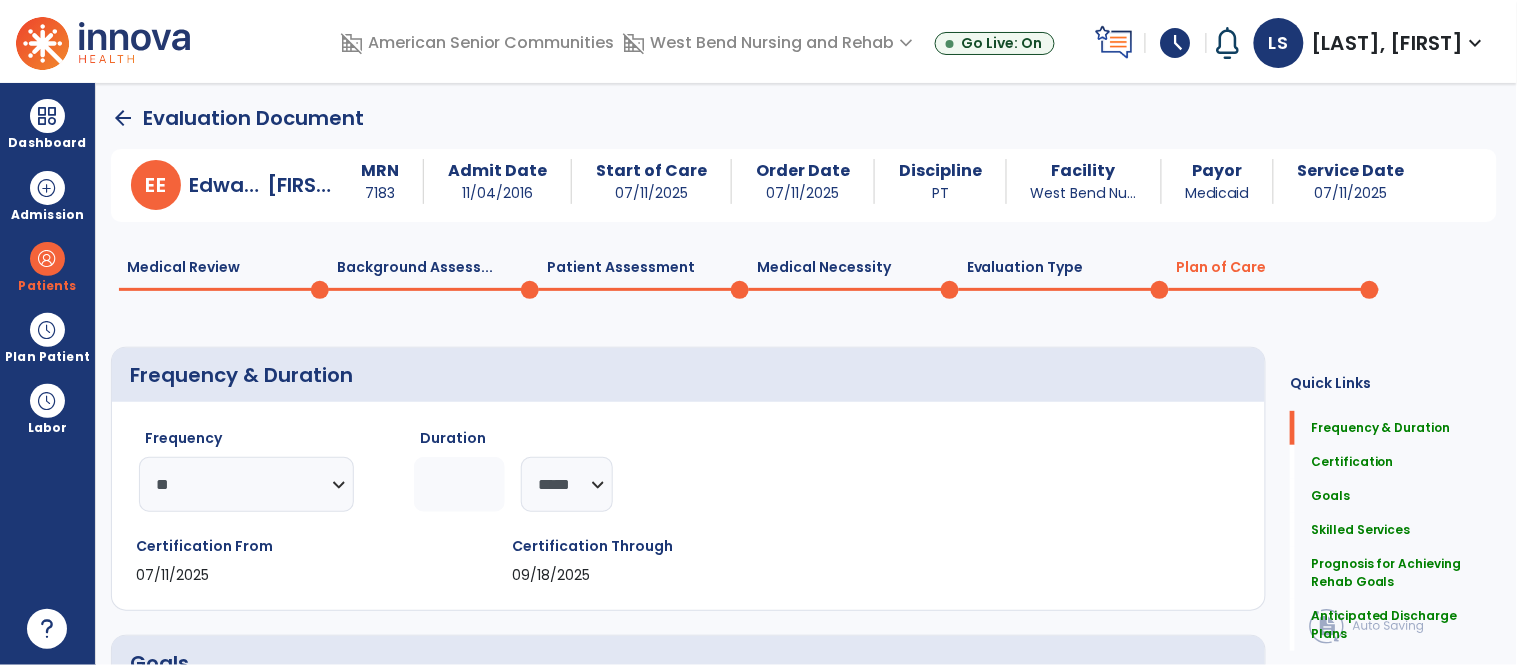 click on "Patient Assessment  0" 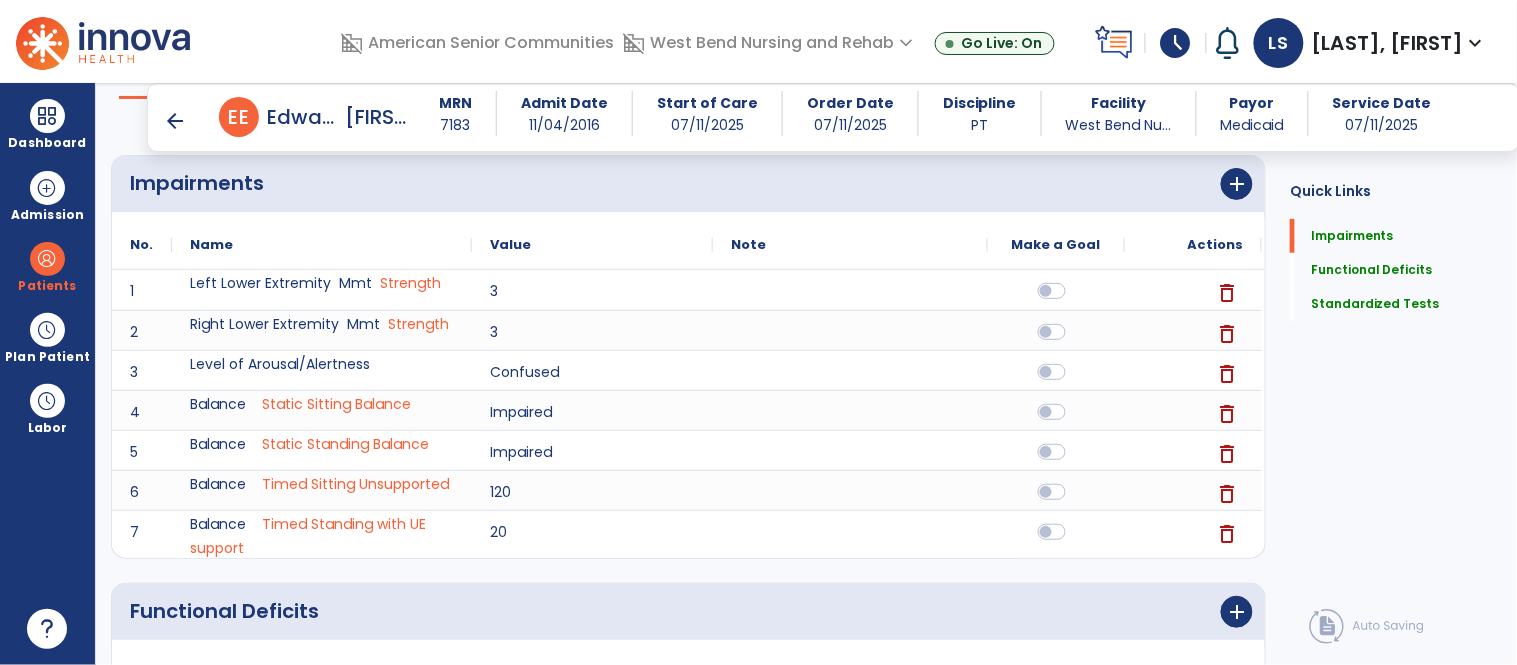 scroll, scrollTop: 577, scrollLeft: 0, axis: vertical 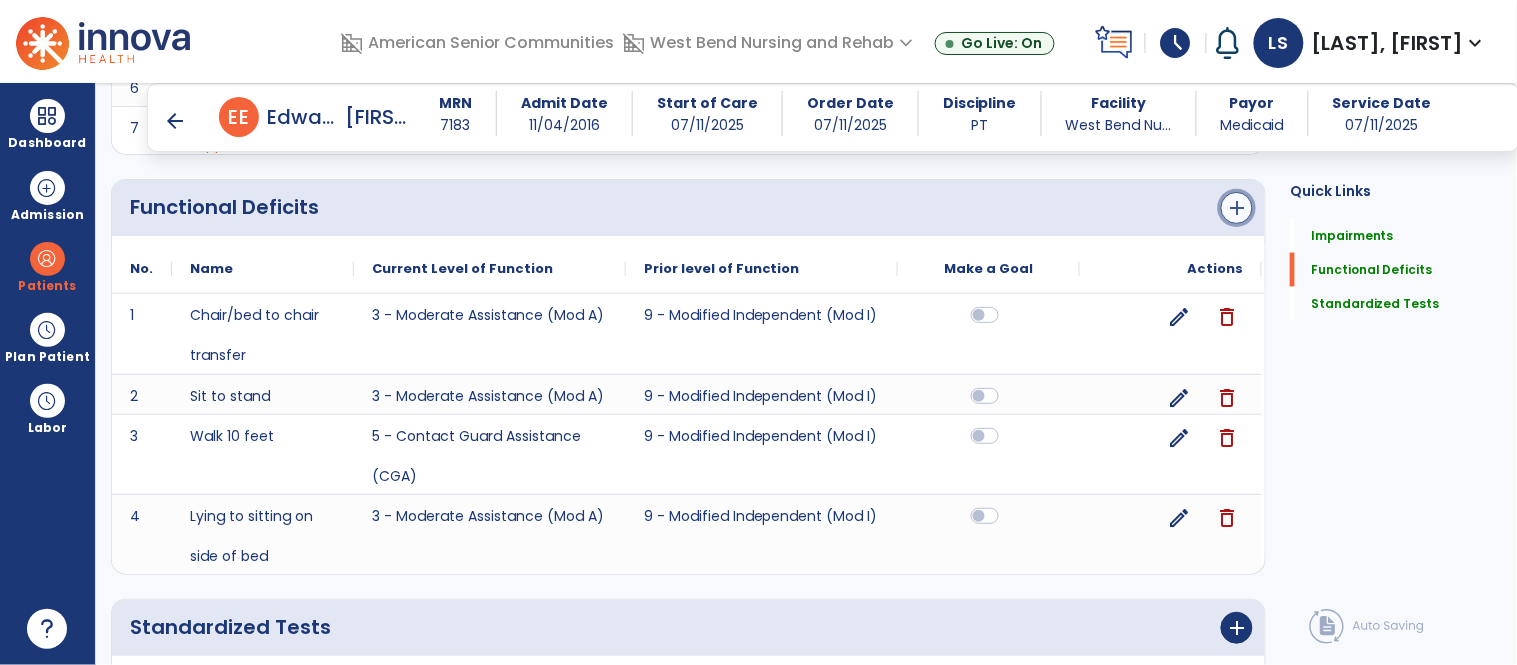 click on "add" 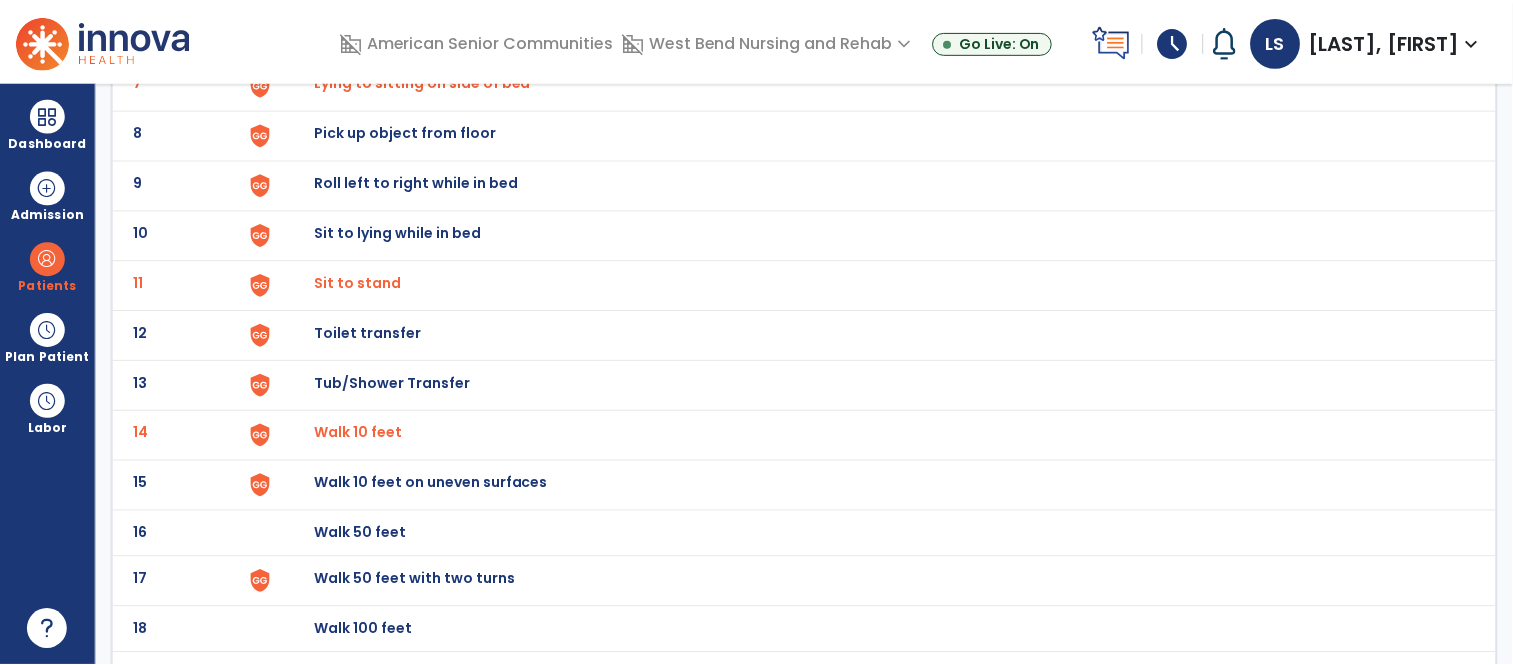 scroll, scrollTop: 490, scrollLeft: 0, axis: vertical 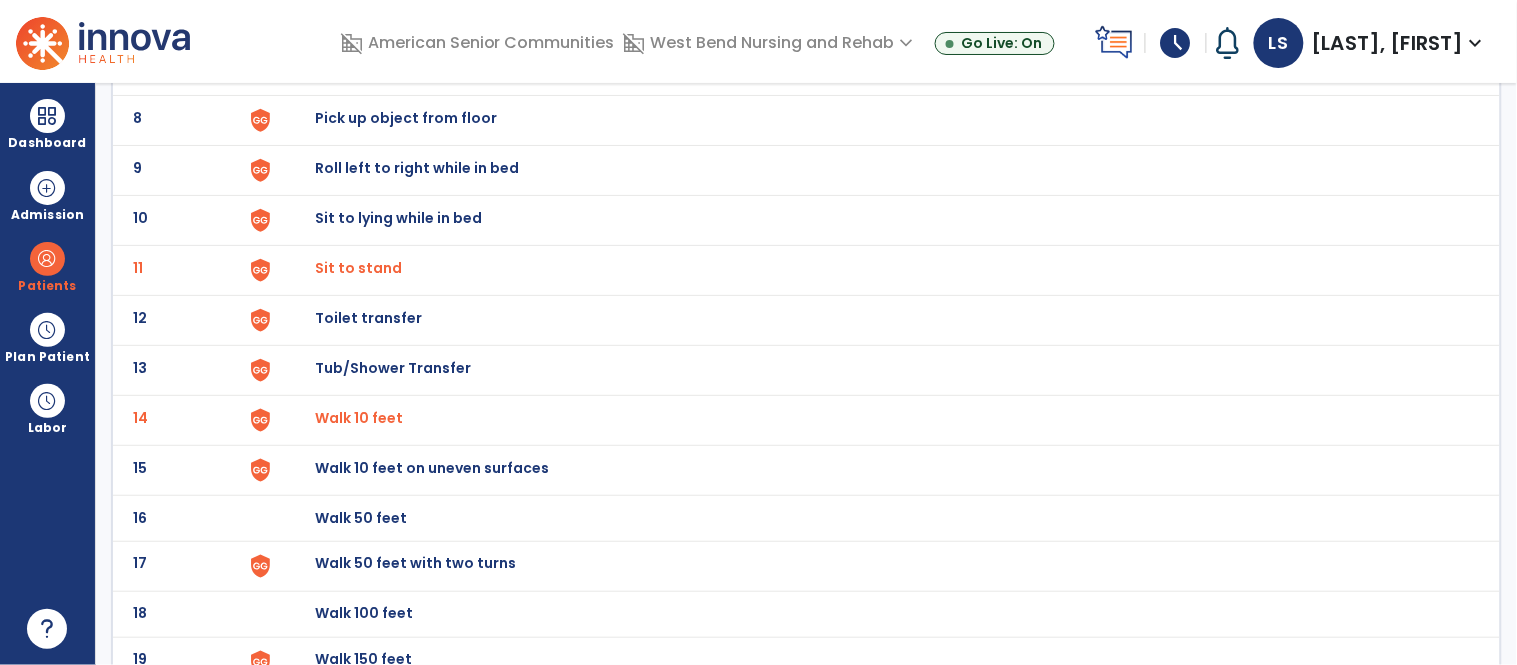 click on "Walk 10 feet" at bounding box center [877, -226] 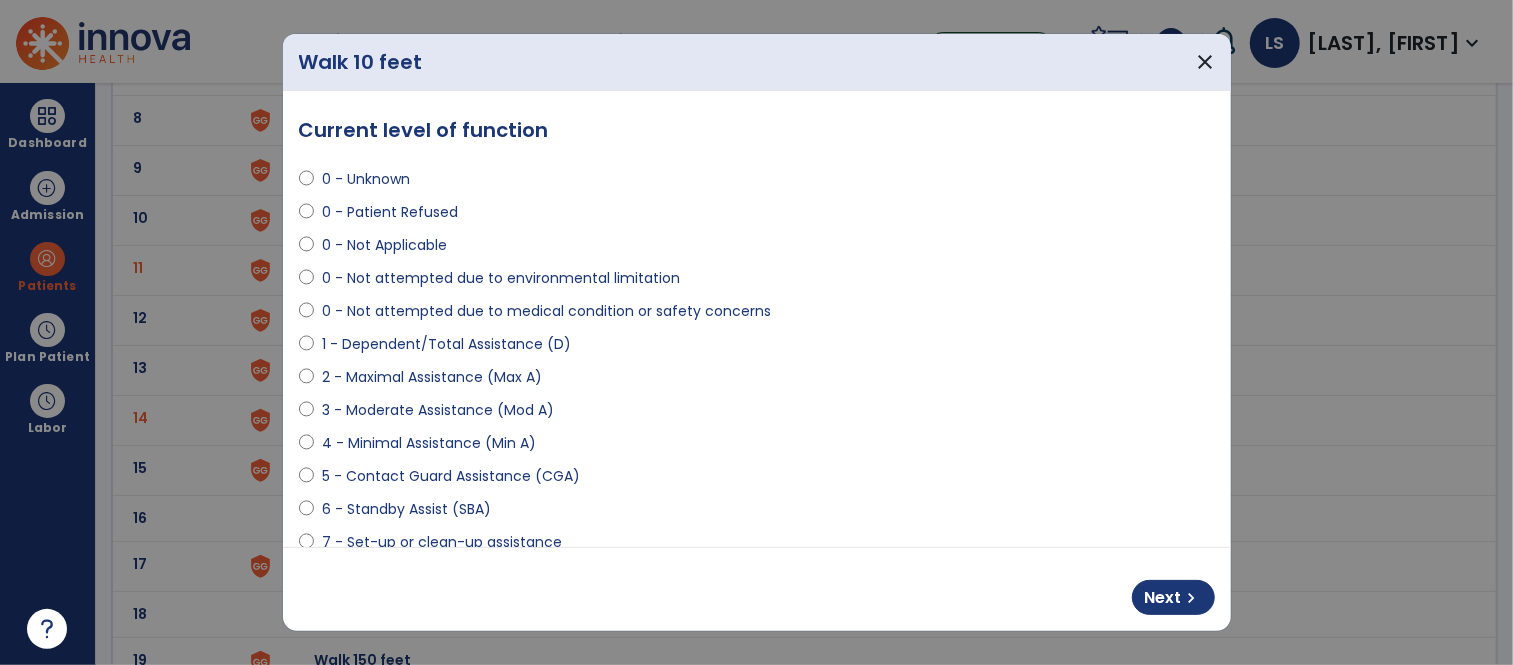 select on "**********" 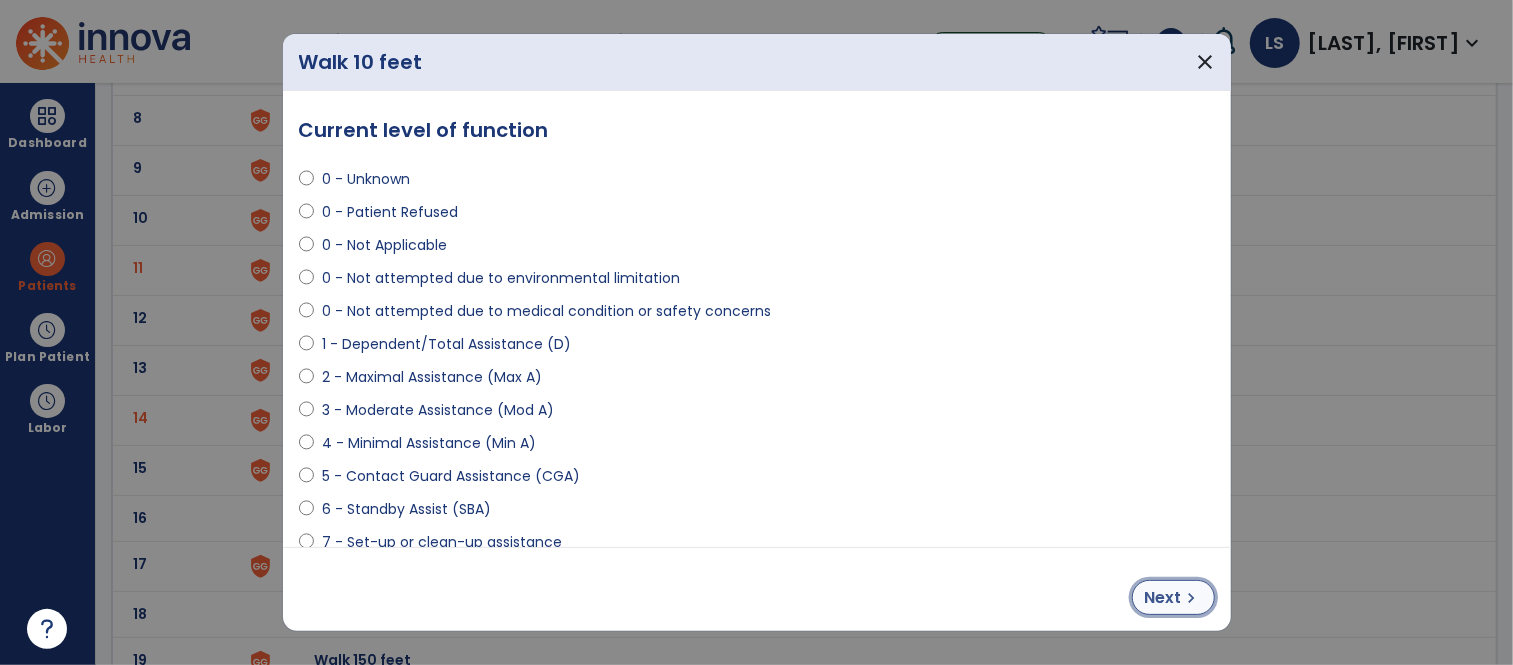 click on "Next" at bounding box center [1163, 598] 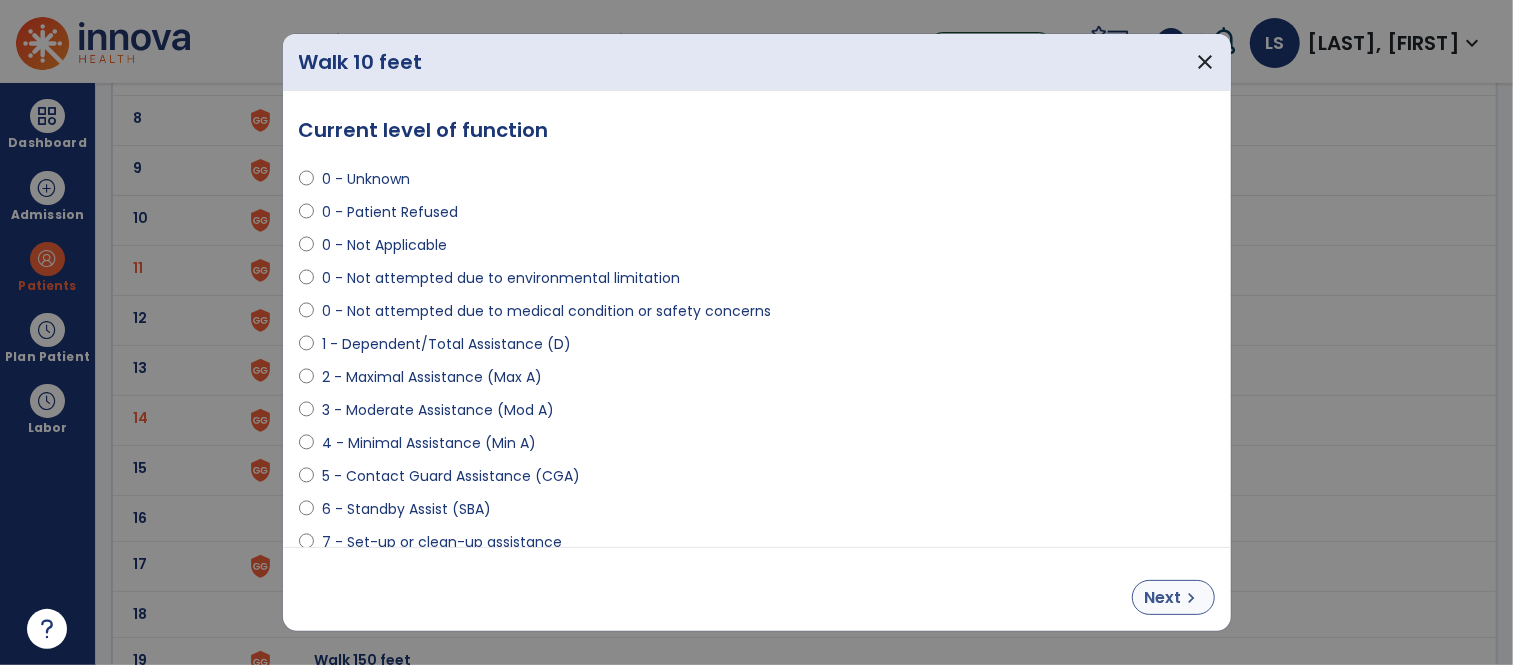 select on "**********" 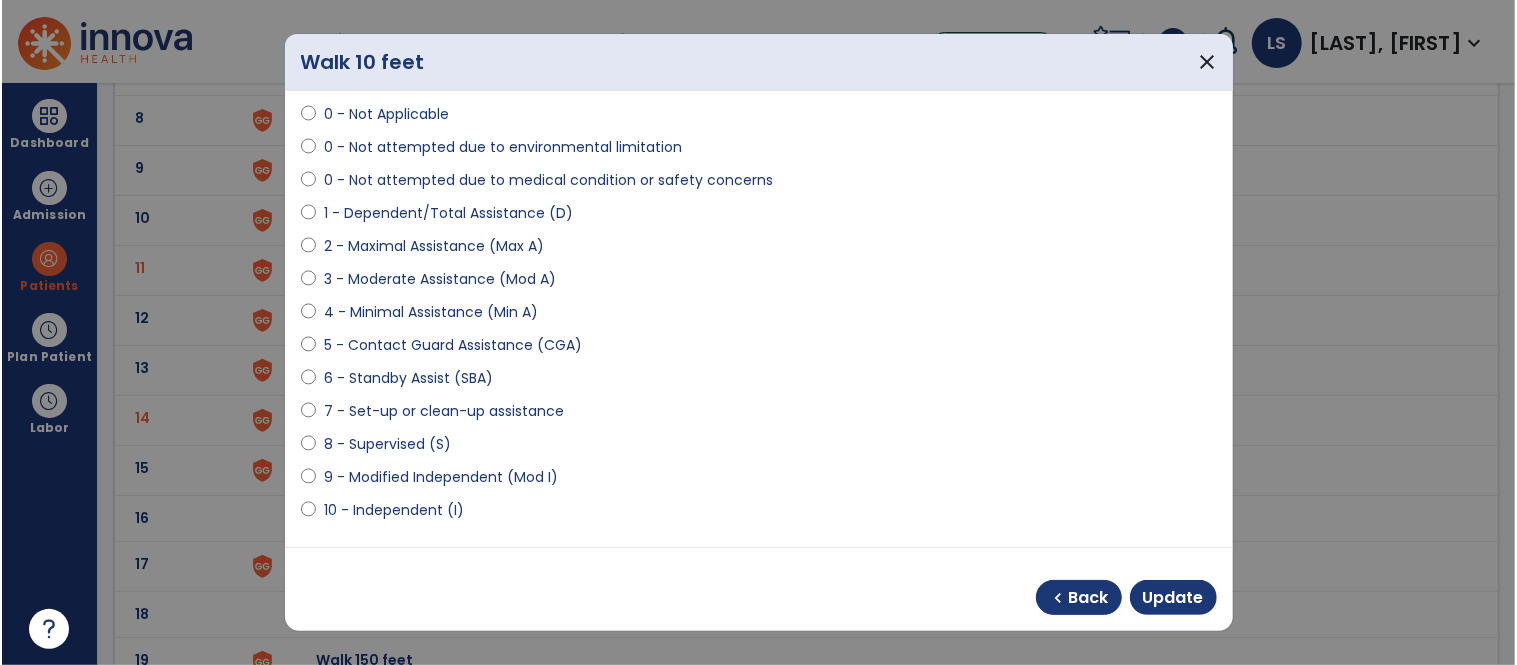 scroll, scrollTop: 161, scrollLeft: 0, axis: vertical 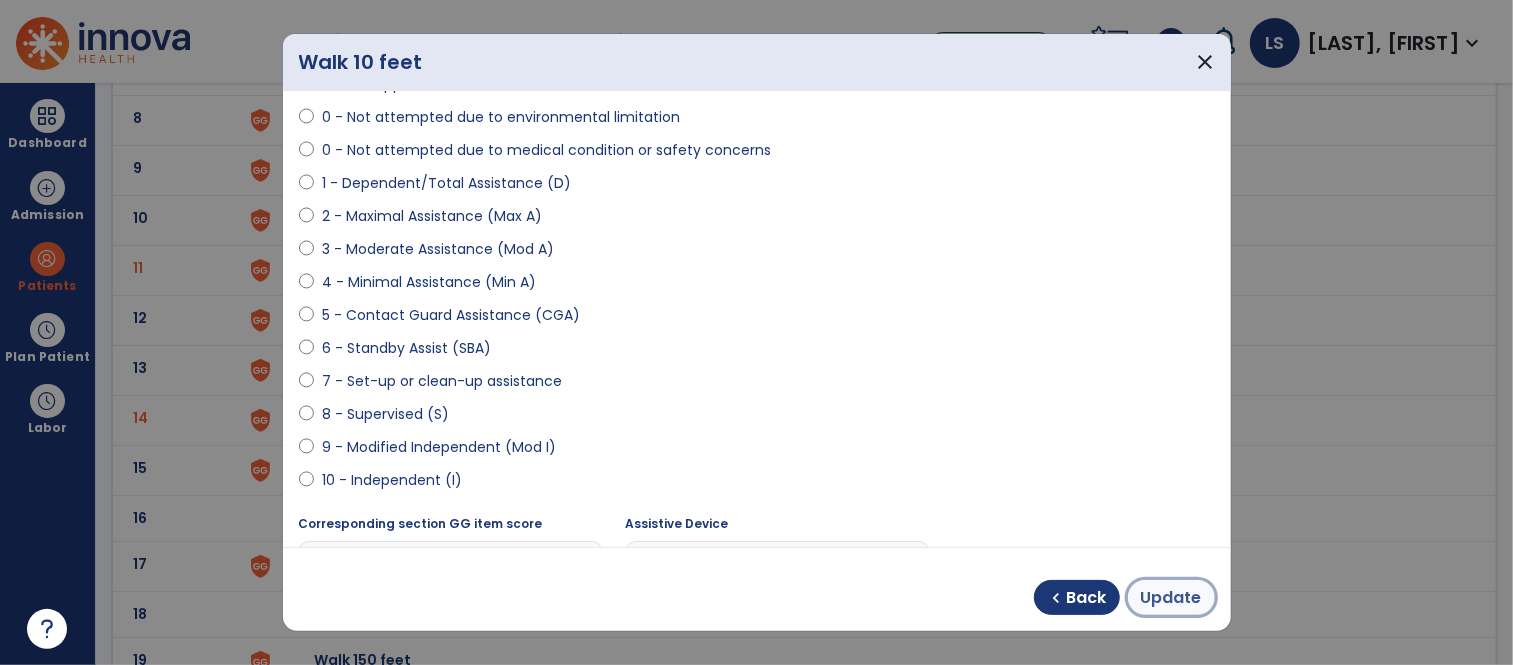 click on "Update" at bounding box center [1171, 598] 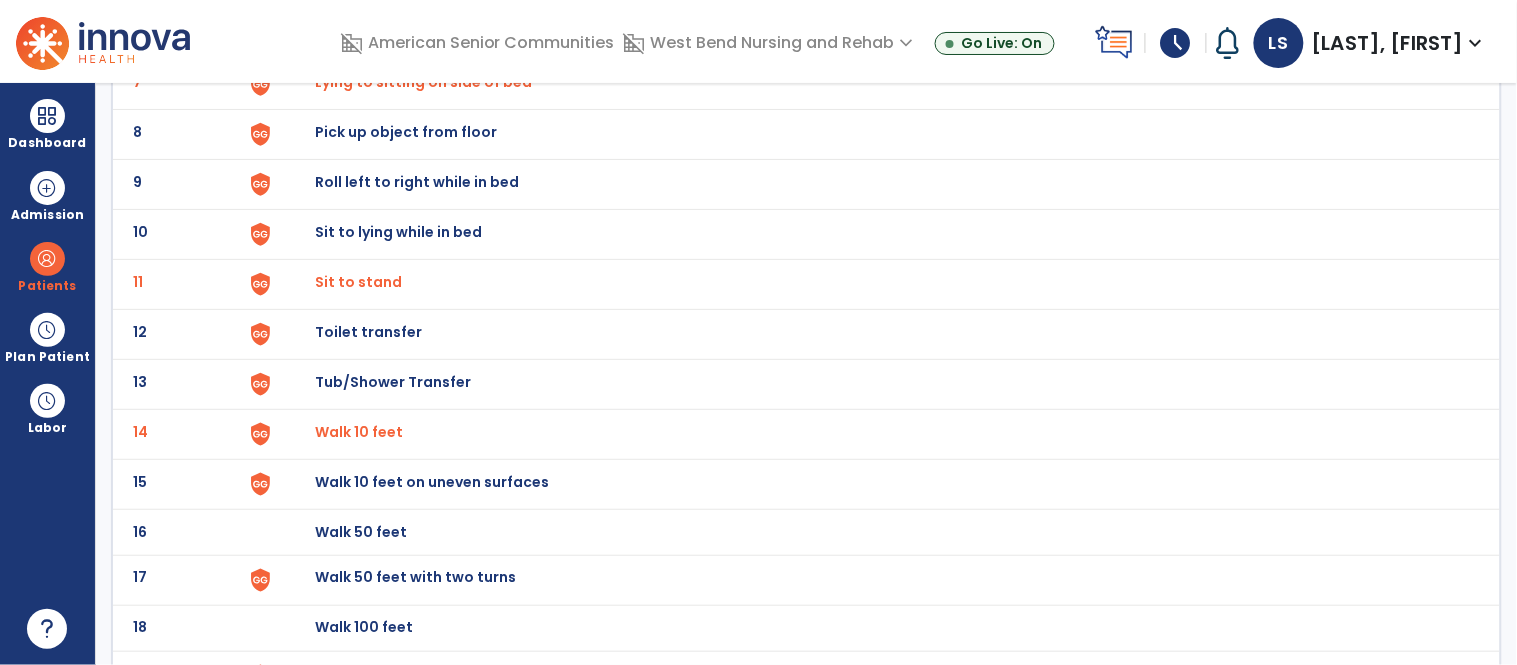 scroll, scrollTop: 0, scrollLeft: 0, axis: both 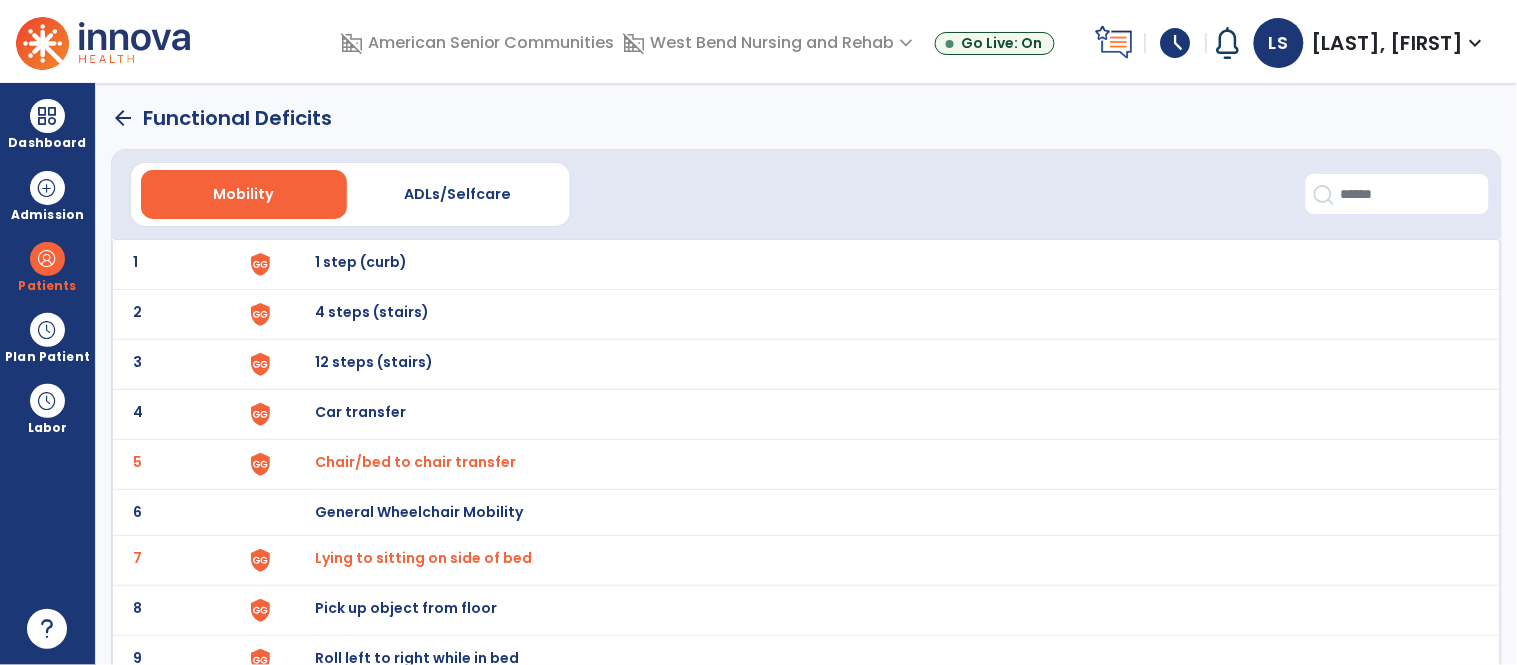 click on "arrow_back" 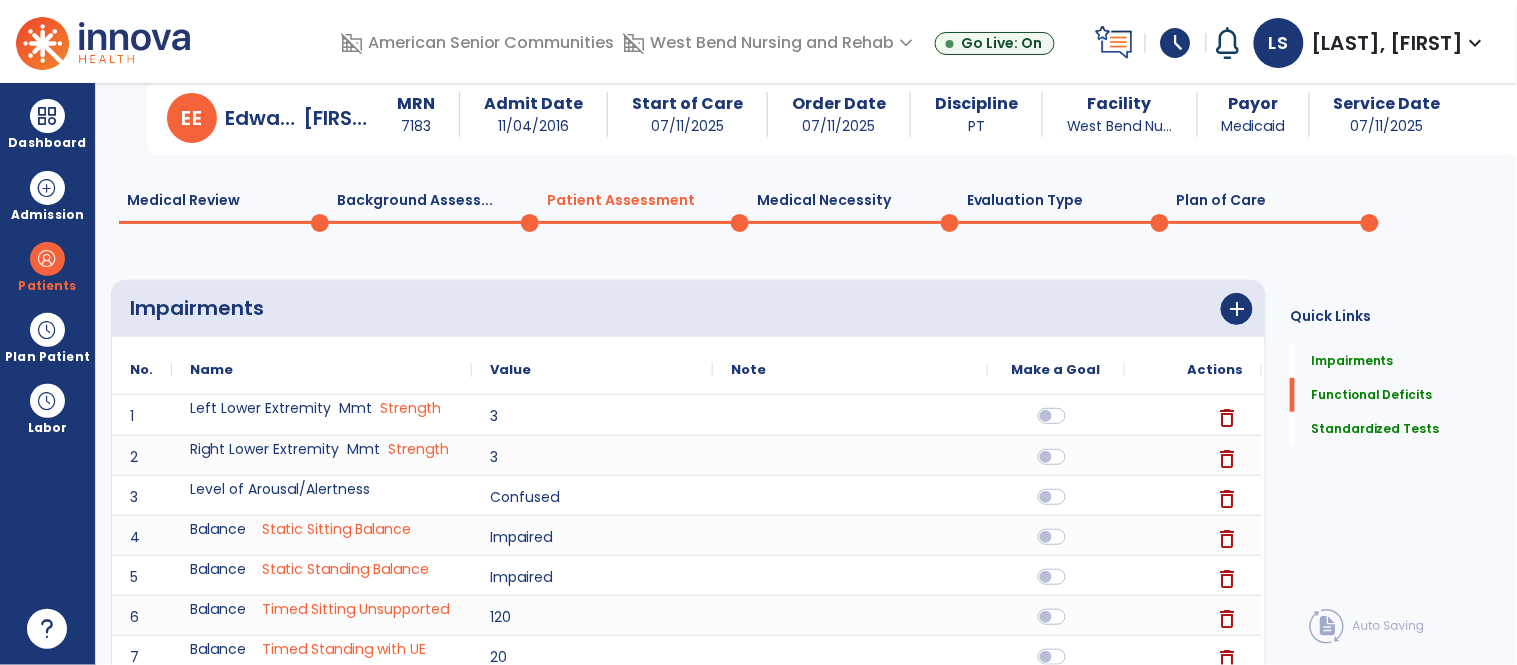 scroll, scrollTop: 0, scrollLeft: 0, axis: both 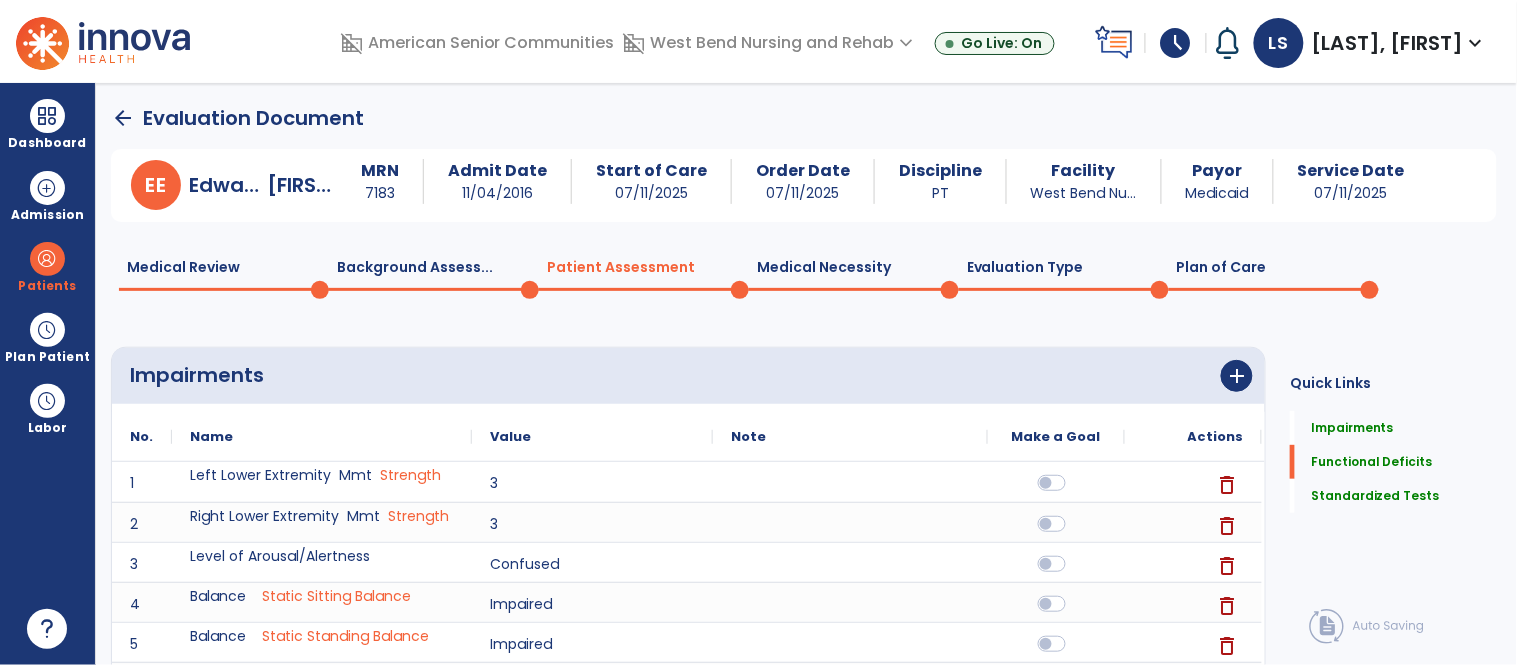 click on "Medical Review  0  Background Assess...  0  Patient Assessment  0  Medical Necessity  0  Evaluation Type  0  Plan of Care  0" 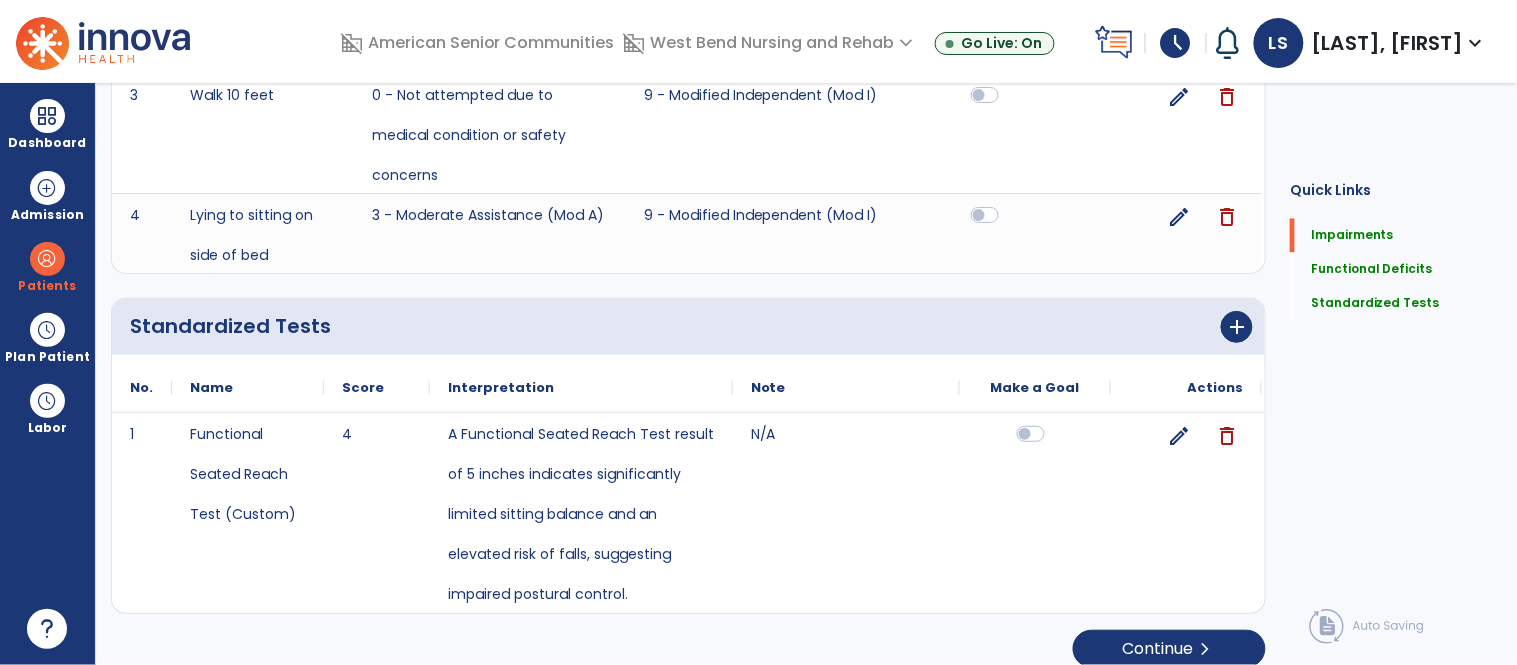 scroll, scrollTop: 0, scrollLeft: 0, axis: both 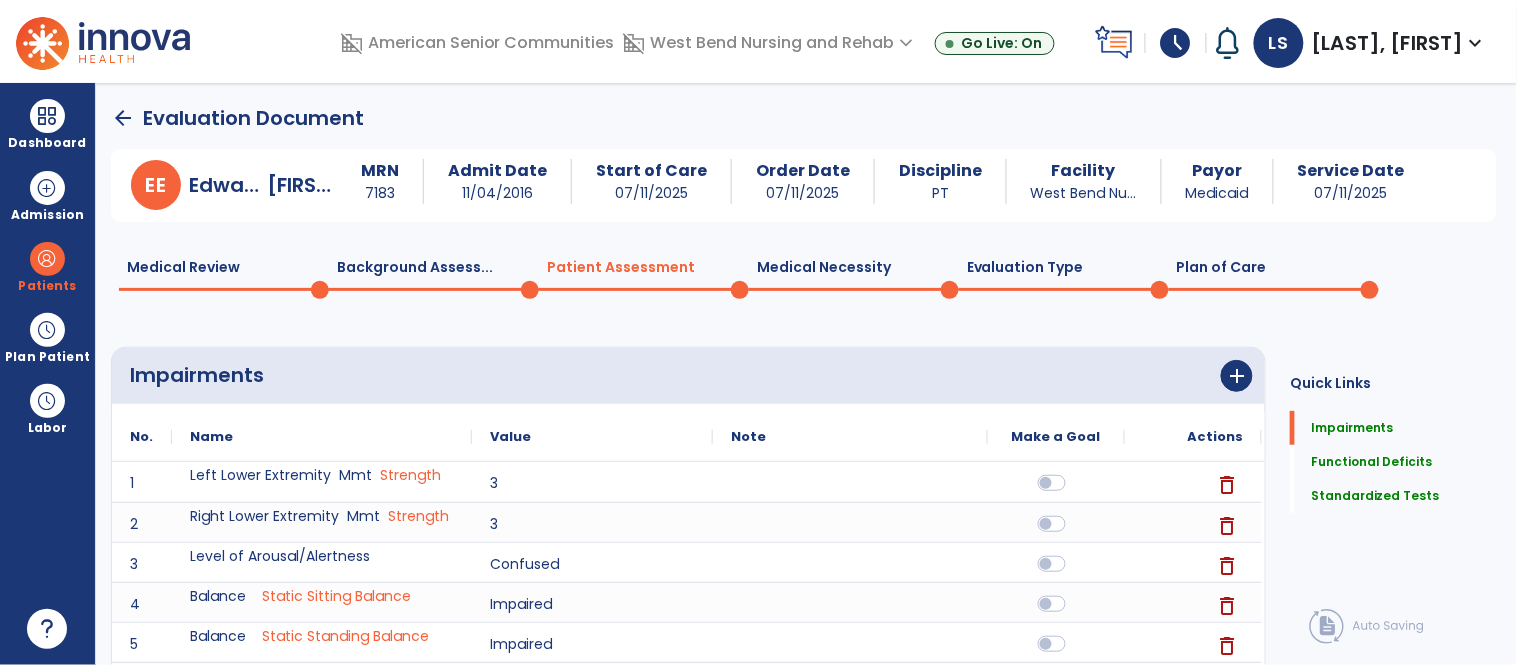 click on "Plan of Care  0" 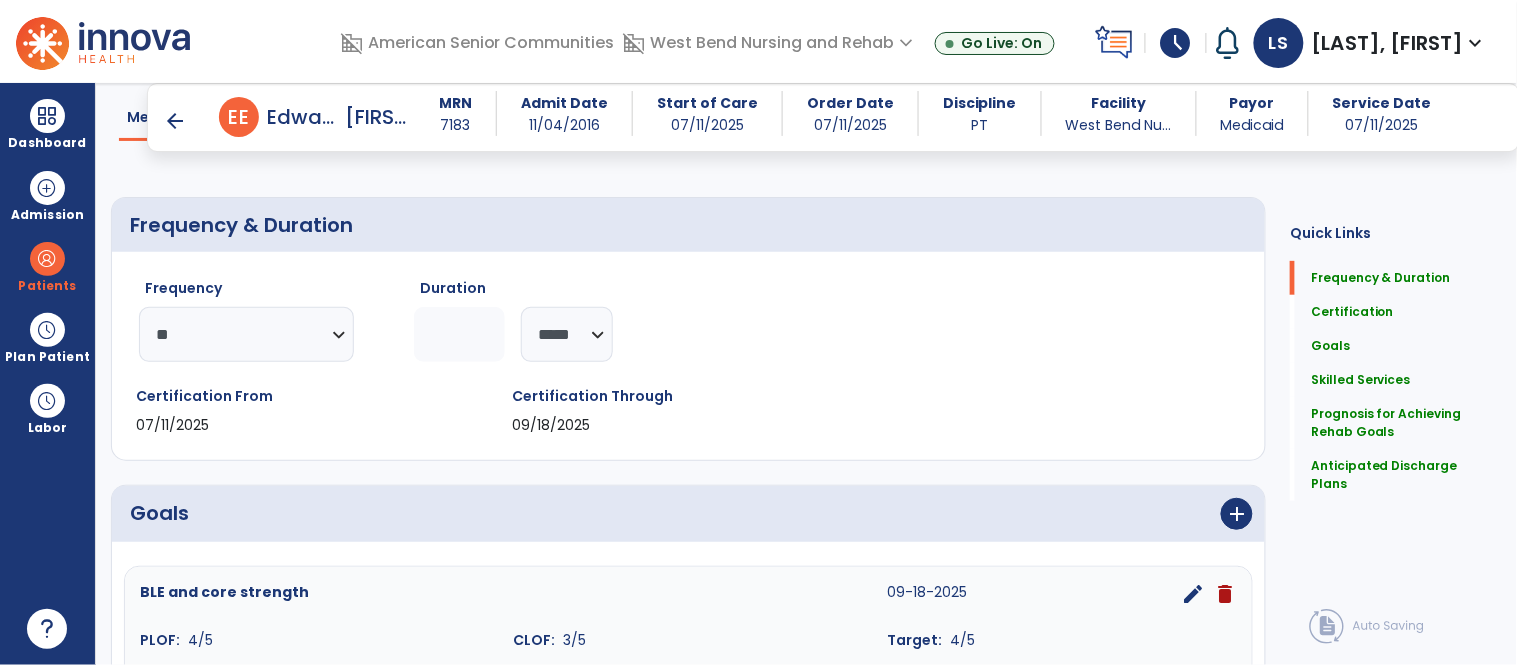 scroll, scrollTop: 133, scrollLeft: 0, axis: vertical 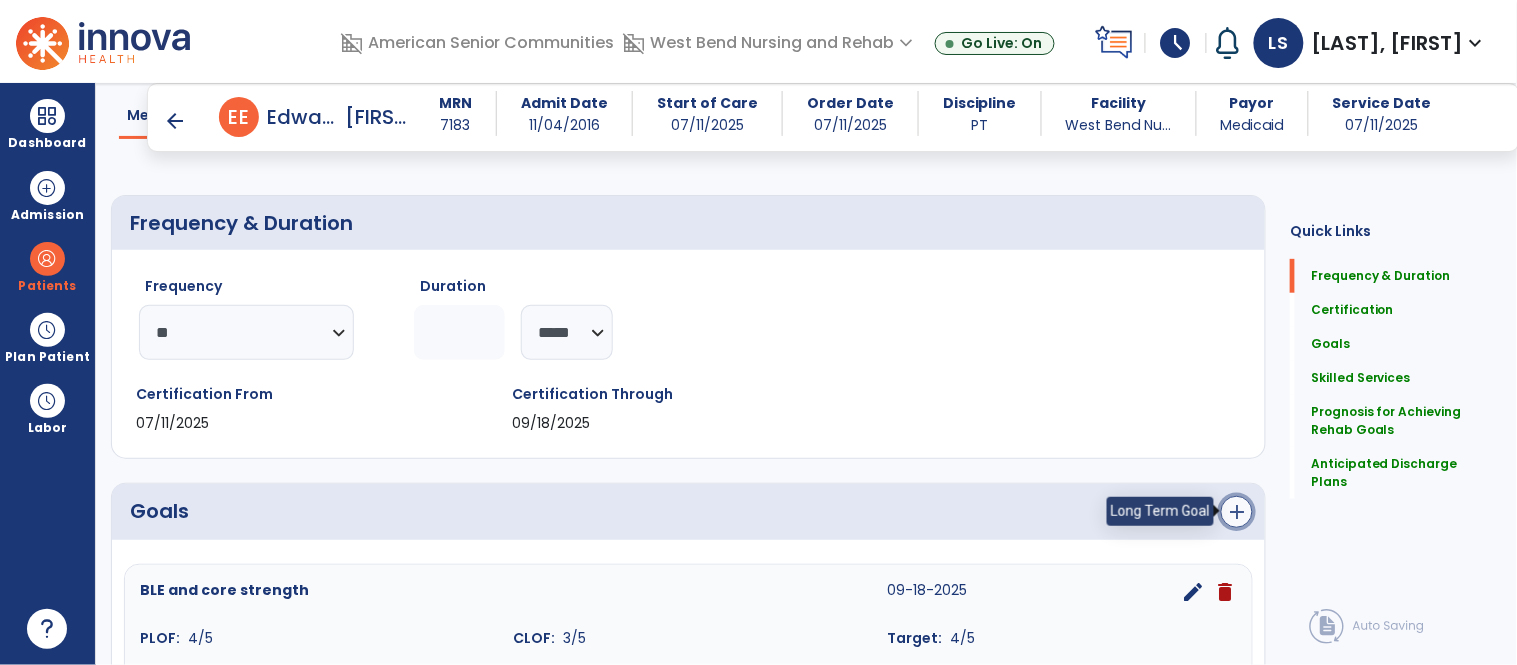 click on "add" at bounding box center (1237, 512) 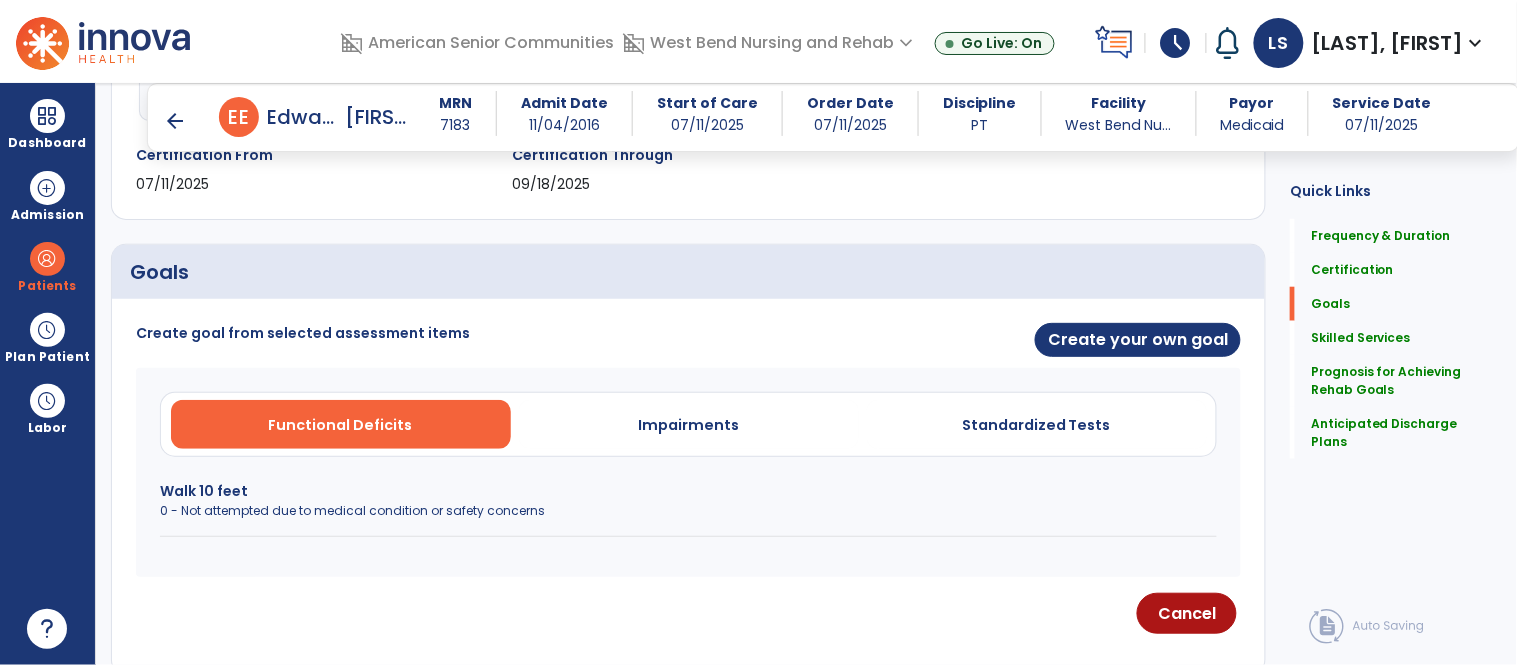 scroll, scrollTop: 375, scrollLeft: 0, axis: vertical 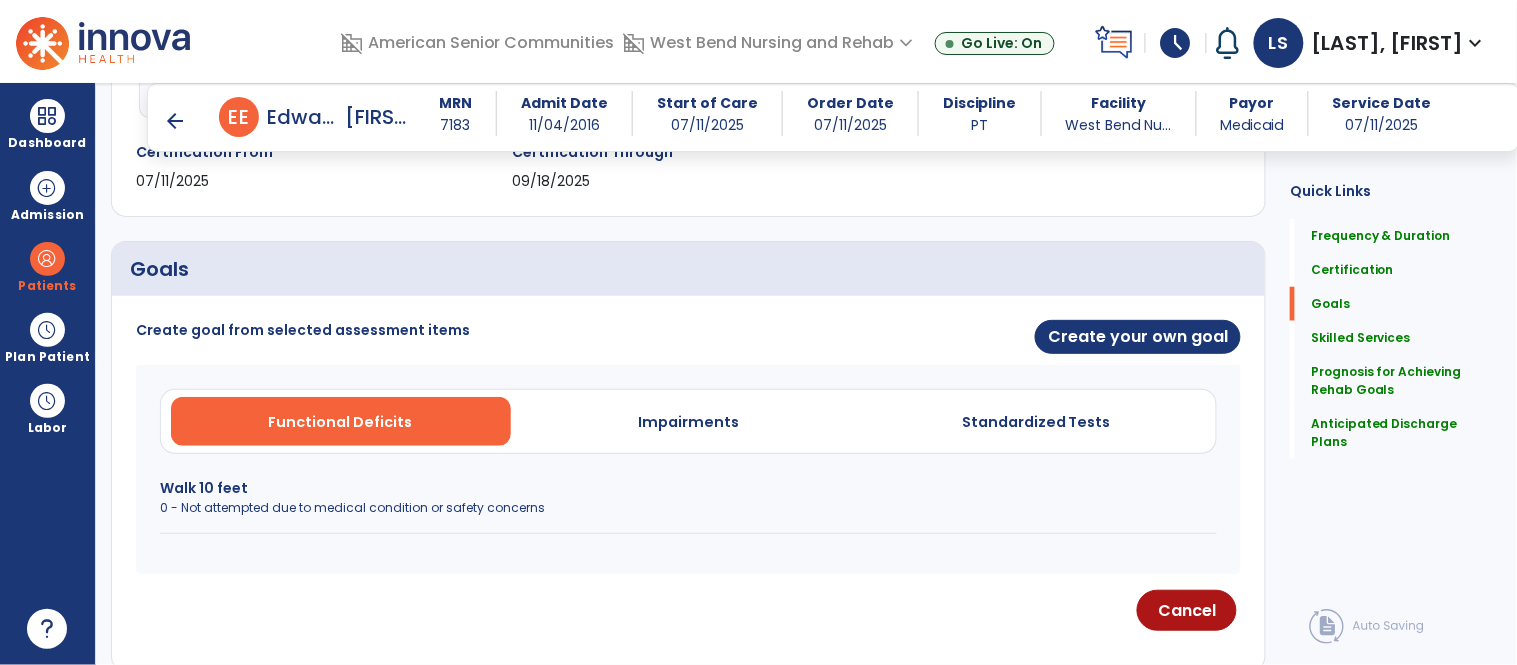 click on "Walk 10 feet" at bounding box center [688, 488] 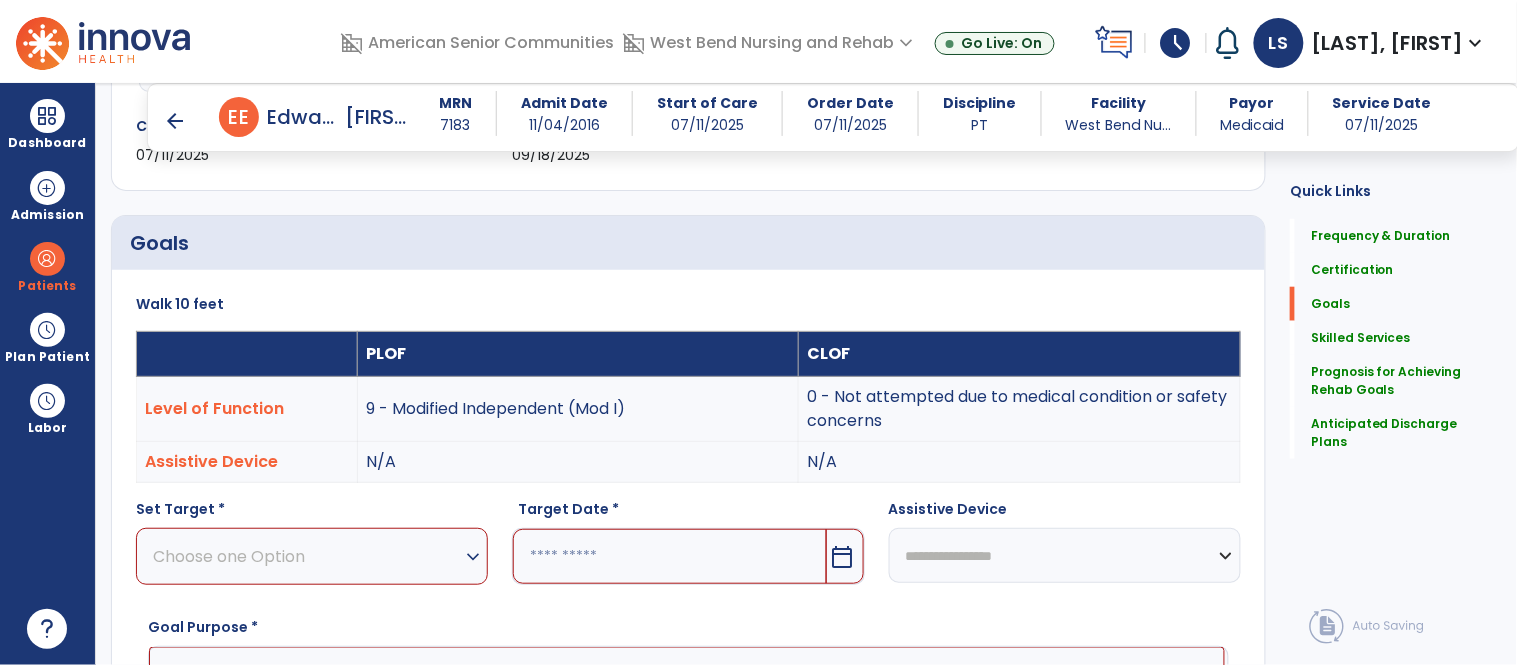 scroll, scrollTop: 411, scrollLeft: 0, axis: vertical 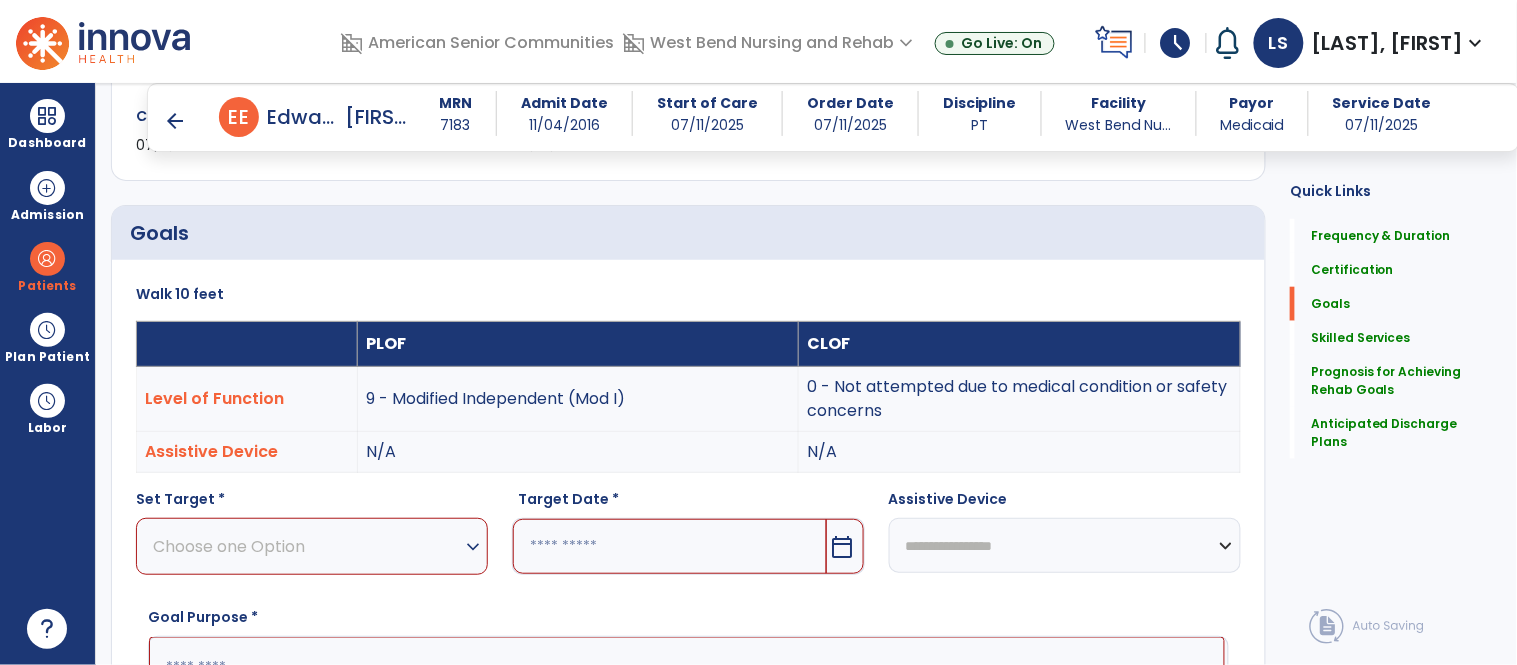 click on "Choose one Option" at bounding box center (307, 546) 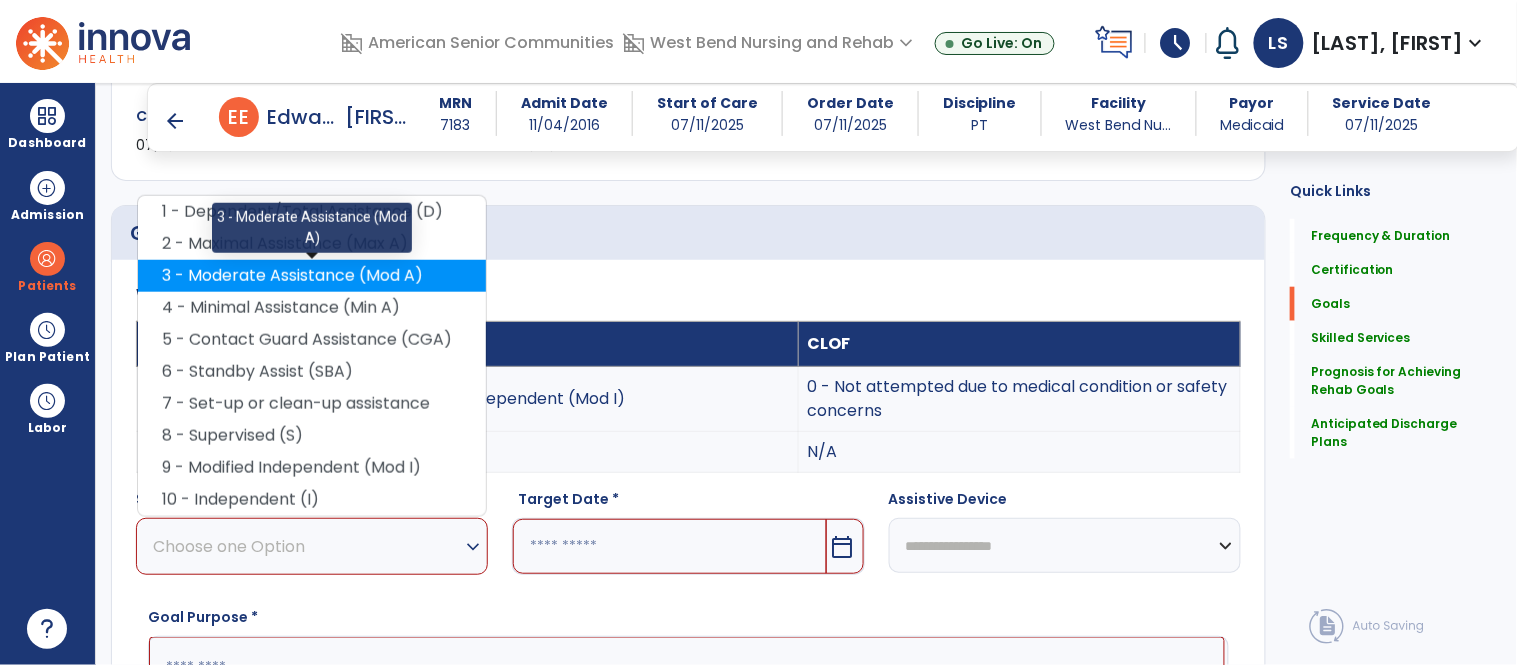 click on "3 - Moderate Assistance (Mod A)" at bounding box center [312, 276] 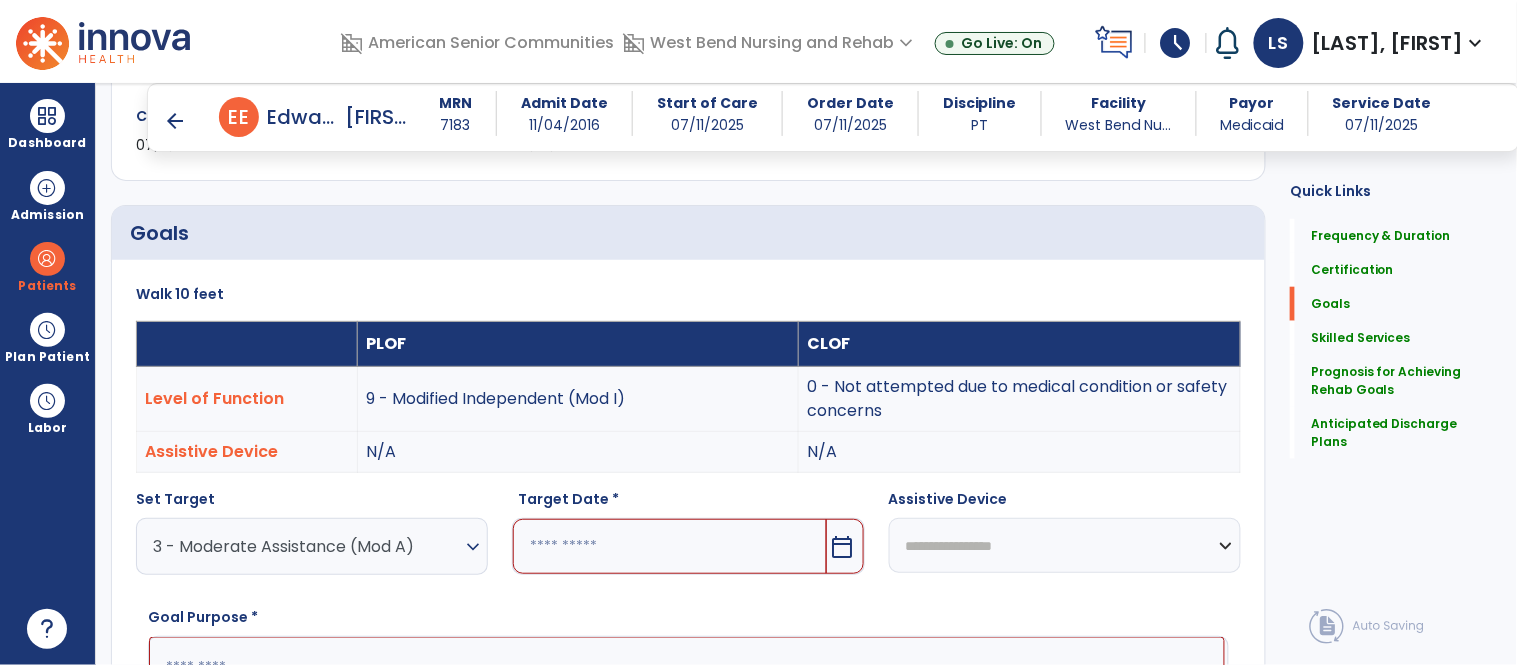 click on "calendar_today" at bounding box center [843, 547] 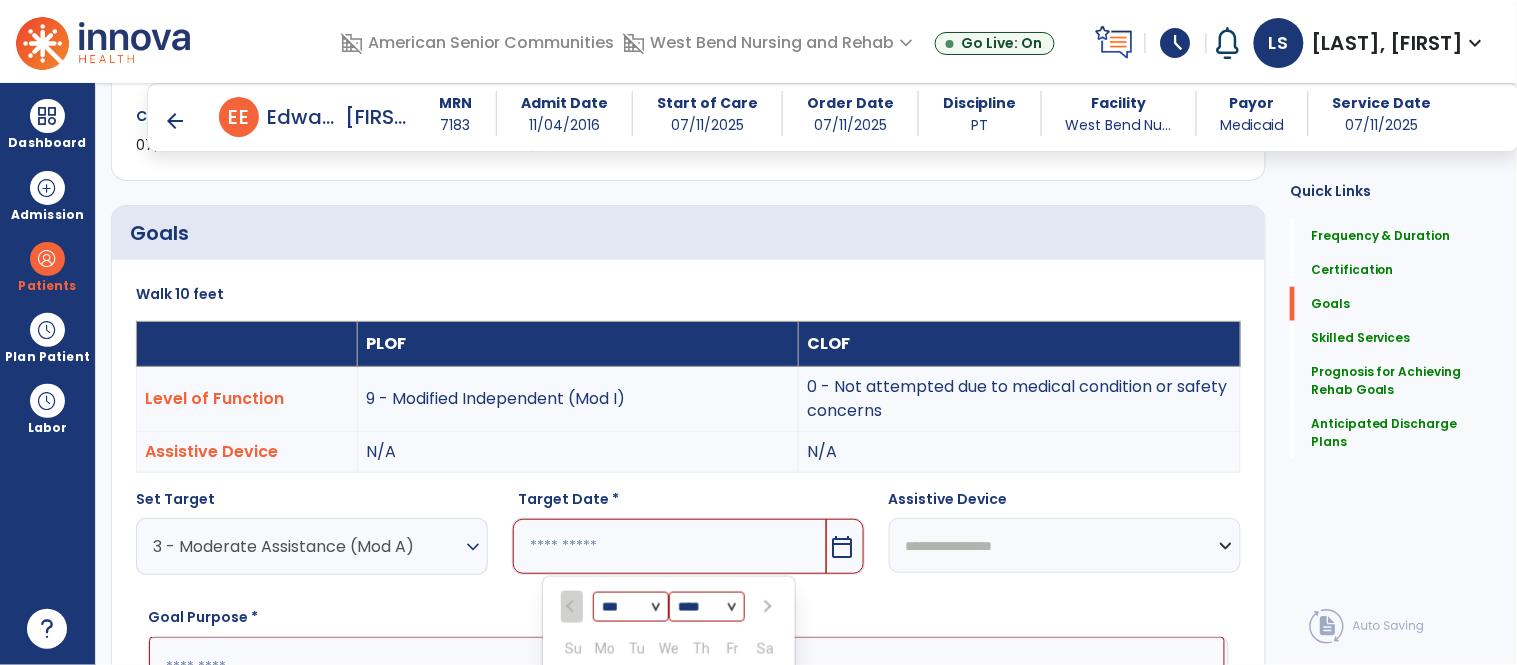 scroll, scrollTop: 751, scrollLeft: 0, axis: vertical 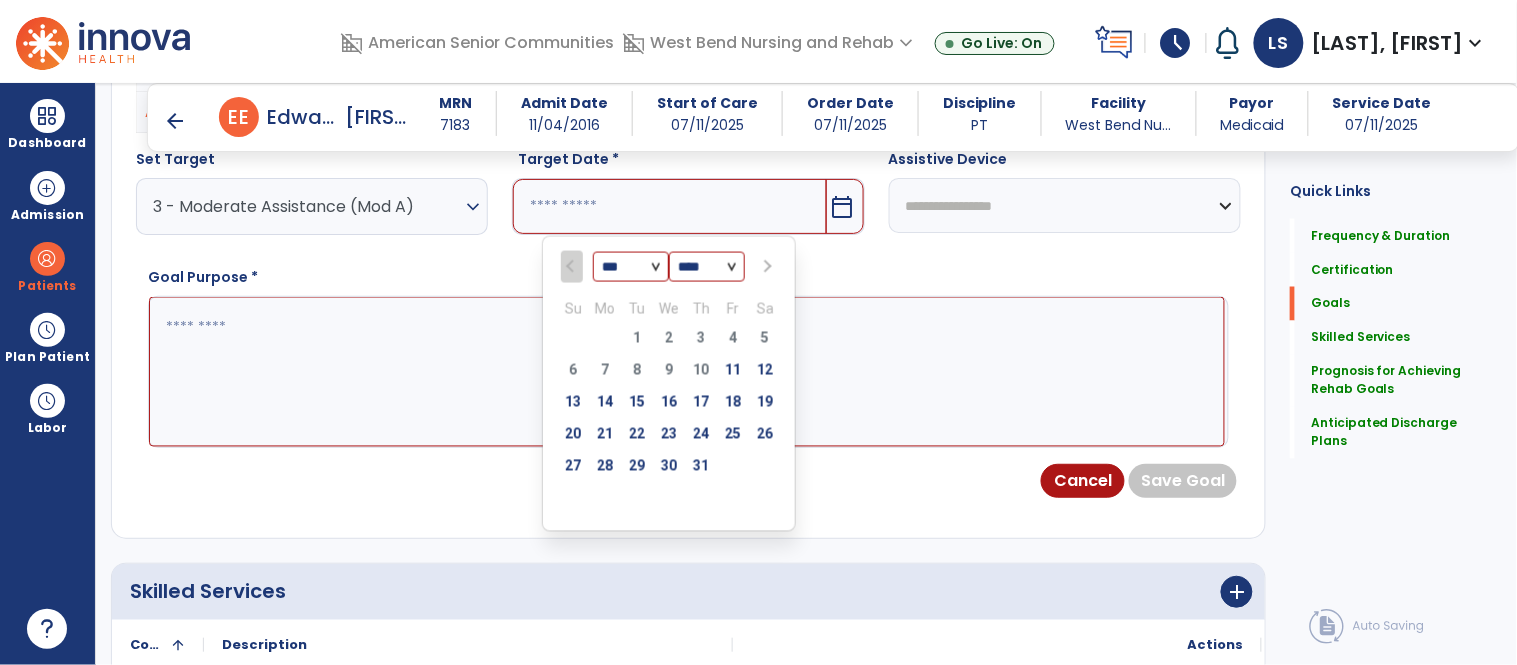 click at bounding box center (766, 267) 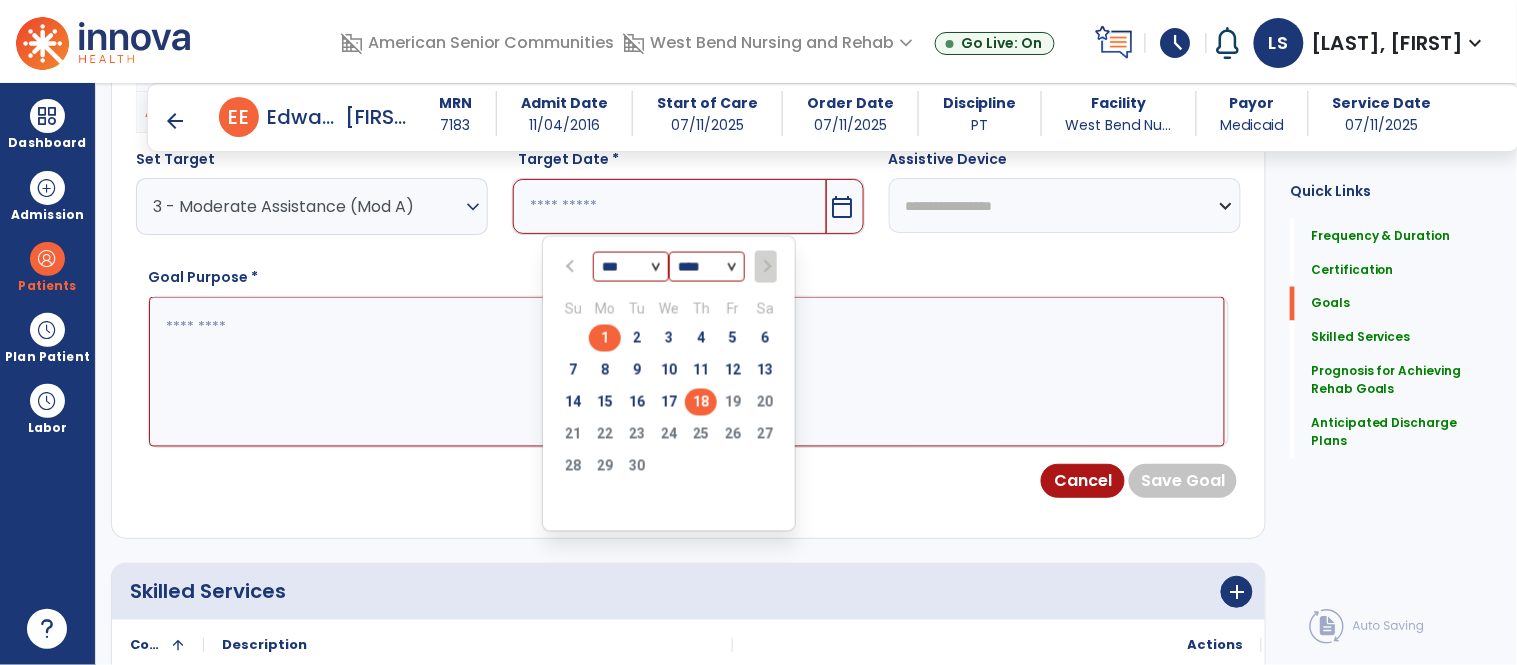 click on "18" at bounding box center [701, 402] 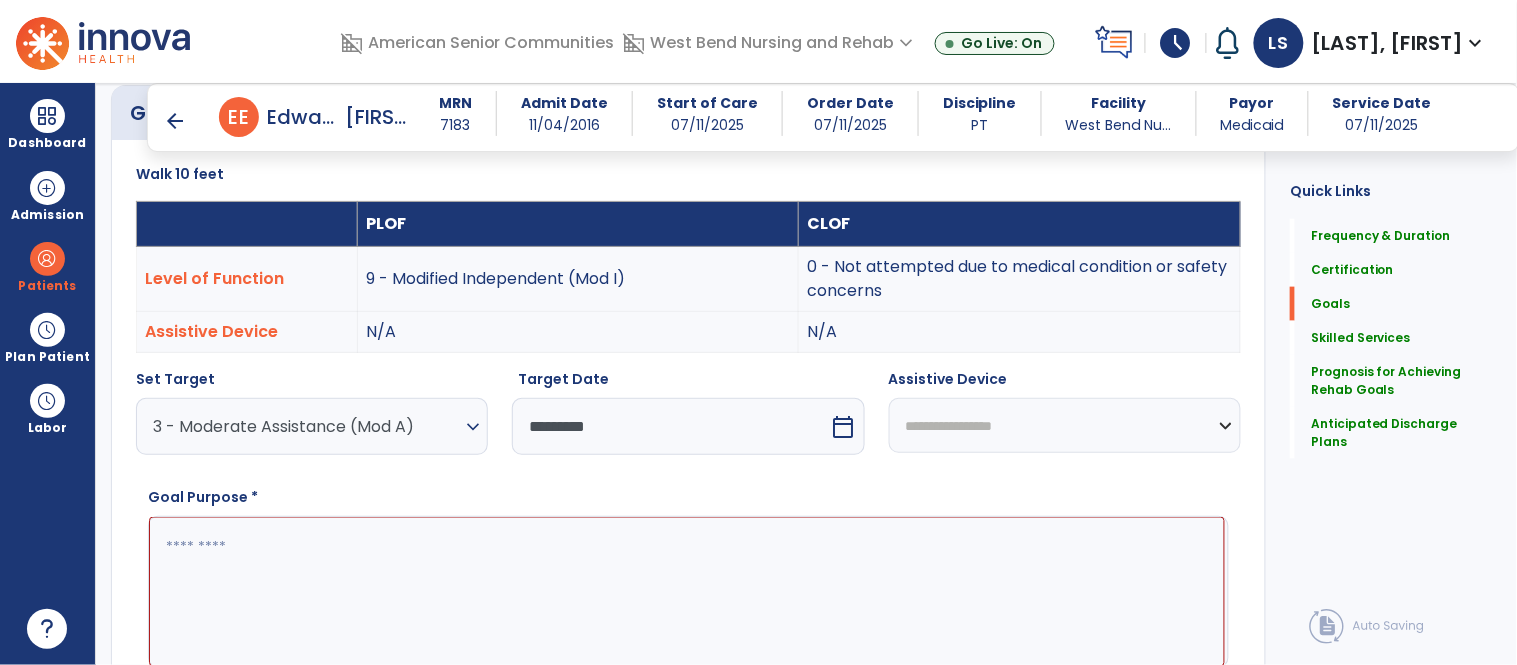 scroll, scrollTop: 608, scrollLeft: 0, axis: vertical 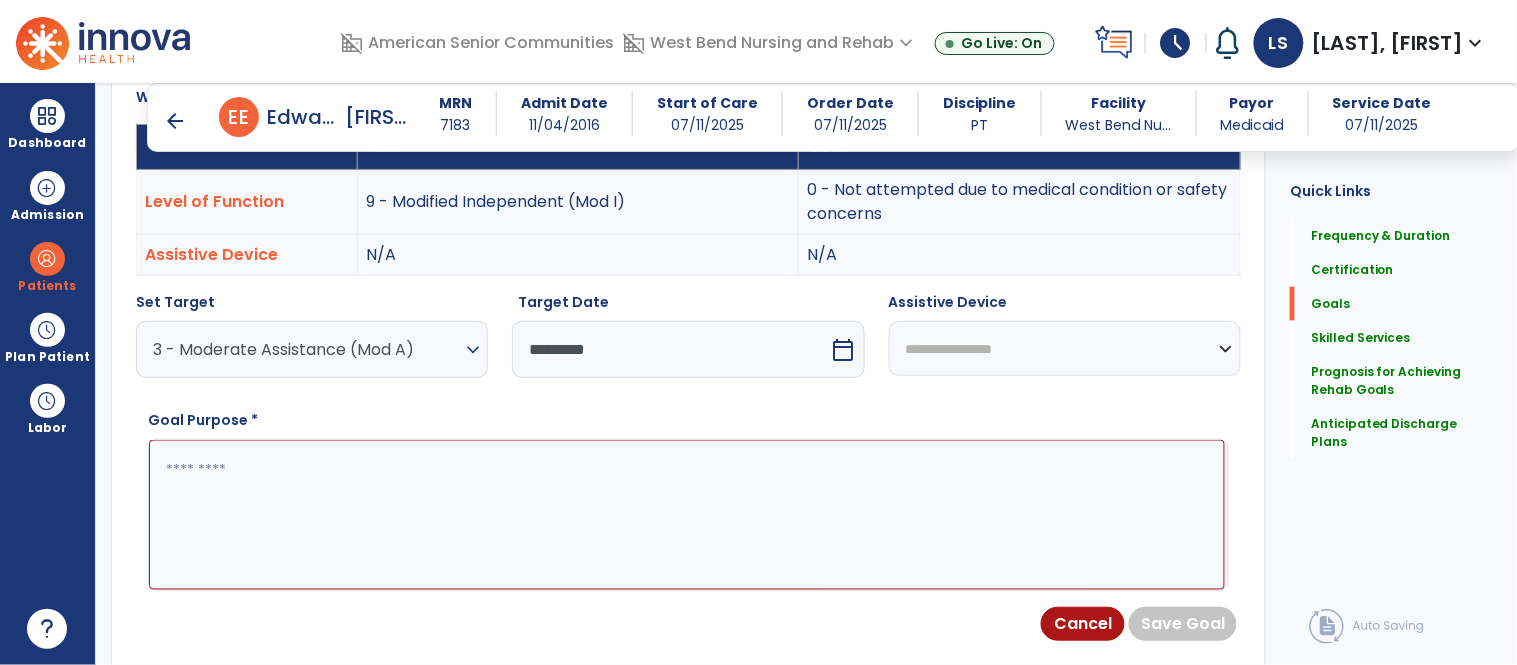 click at bounding box center [687, 515] 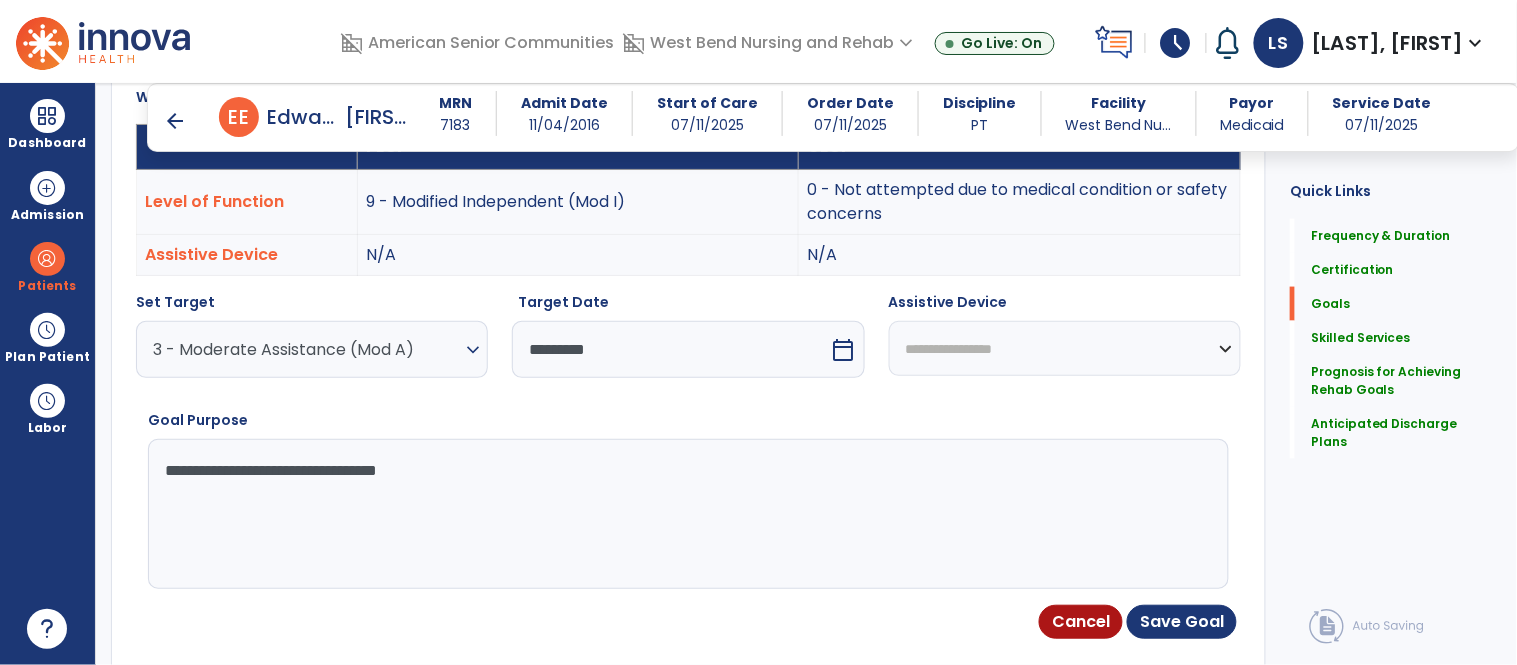 click on "**********" at bounding box center (687, 514) 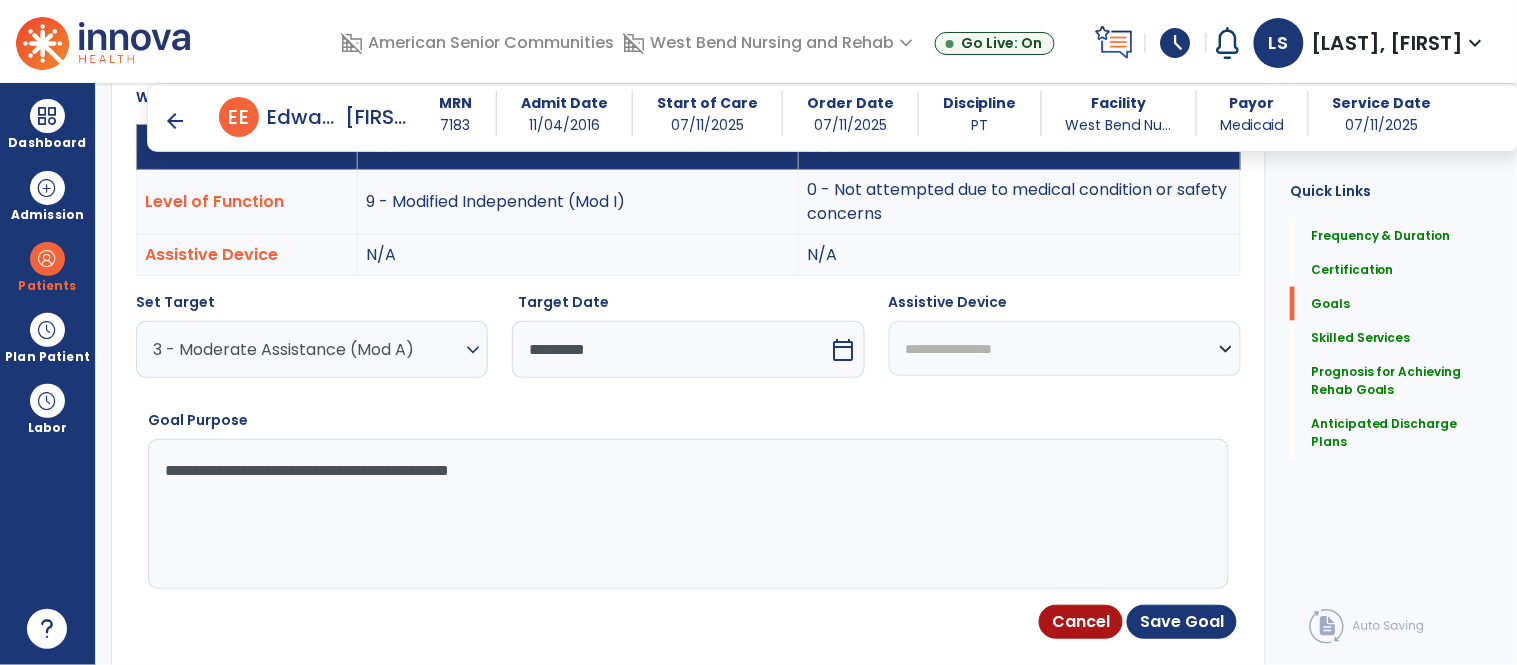click on "**********" at bounding box center (687, 514) 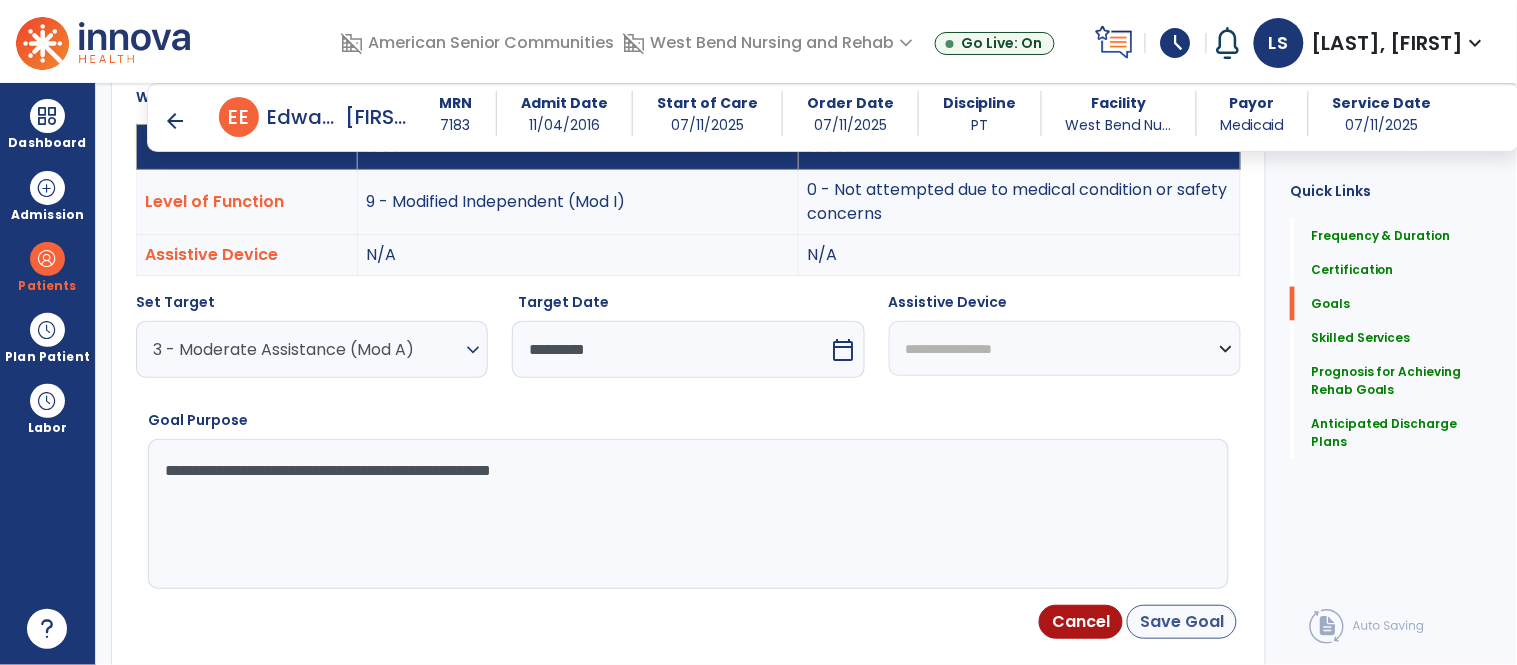 type on "**********" 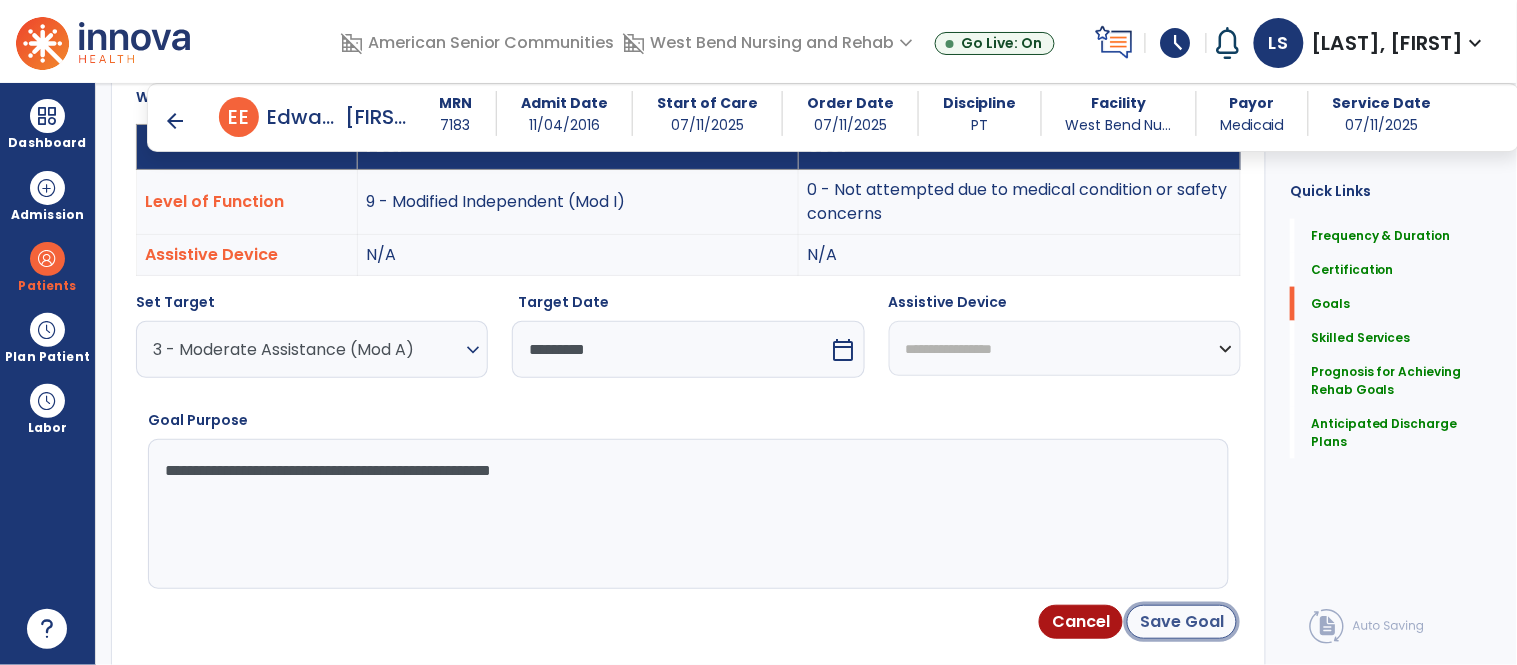 click on "Save Goal" at bounding box center [1182, 622] 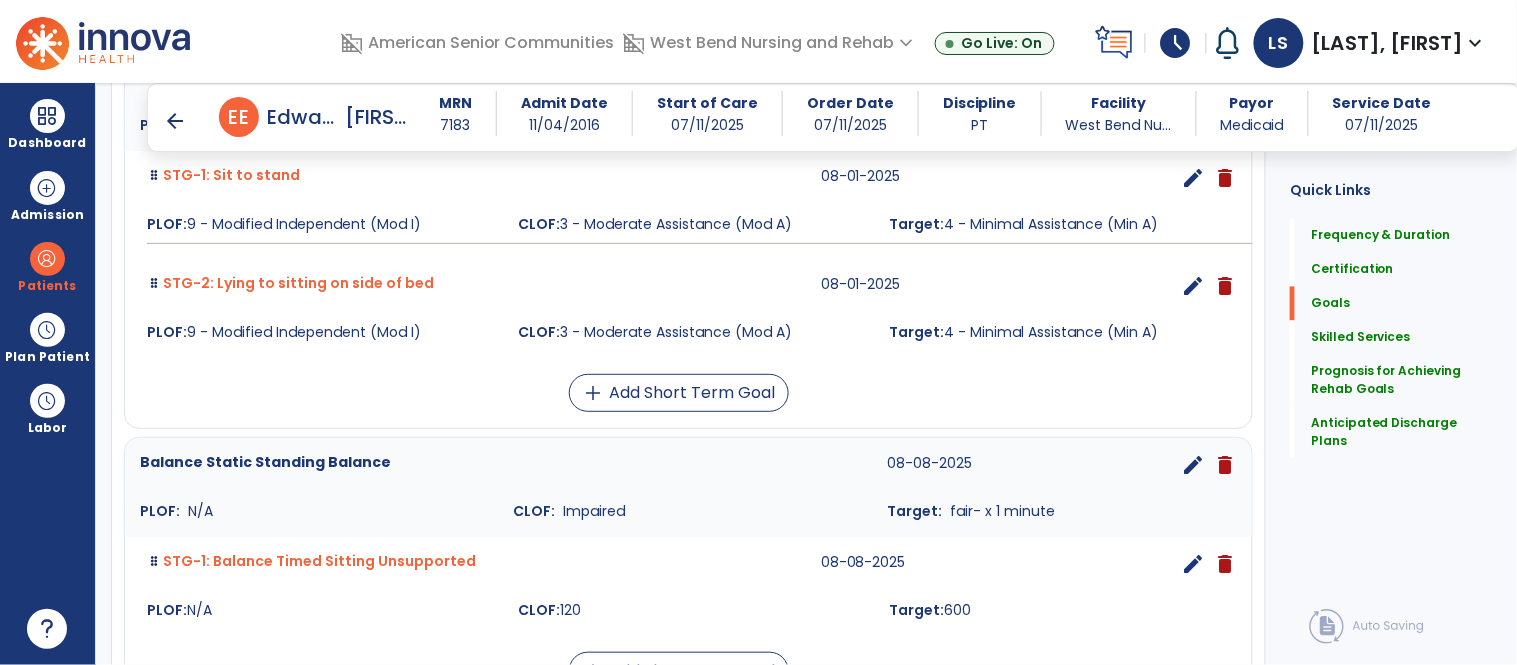 scroll, scrollTop: 1287, scrollLeft: 0, axis: vertical 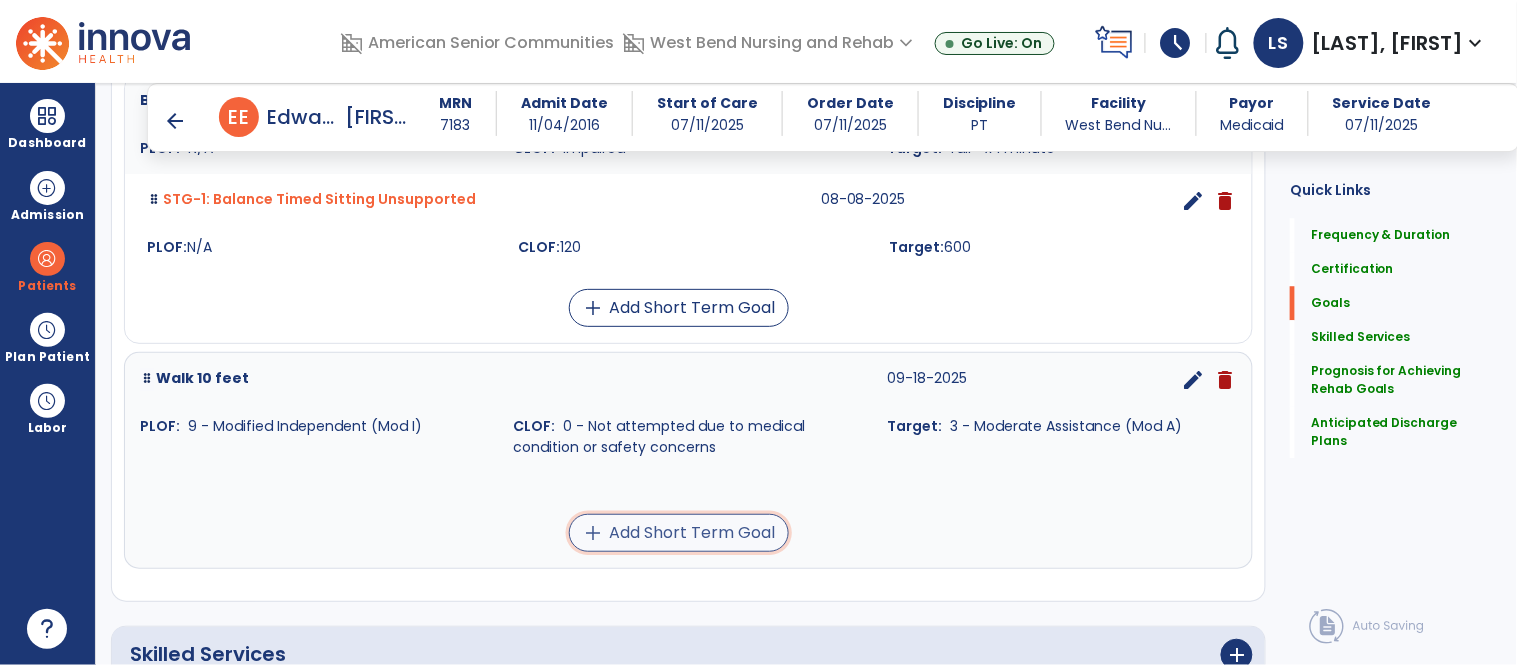 click on "add  Add Short Term Goal" at bounding box center [679, 533] 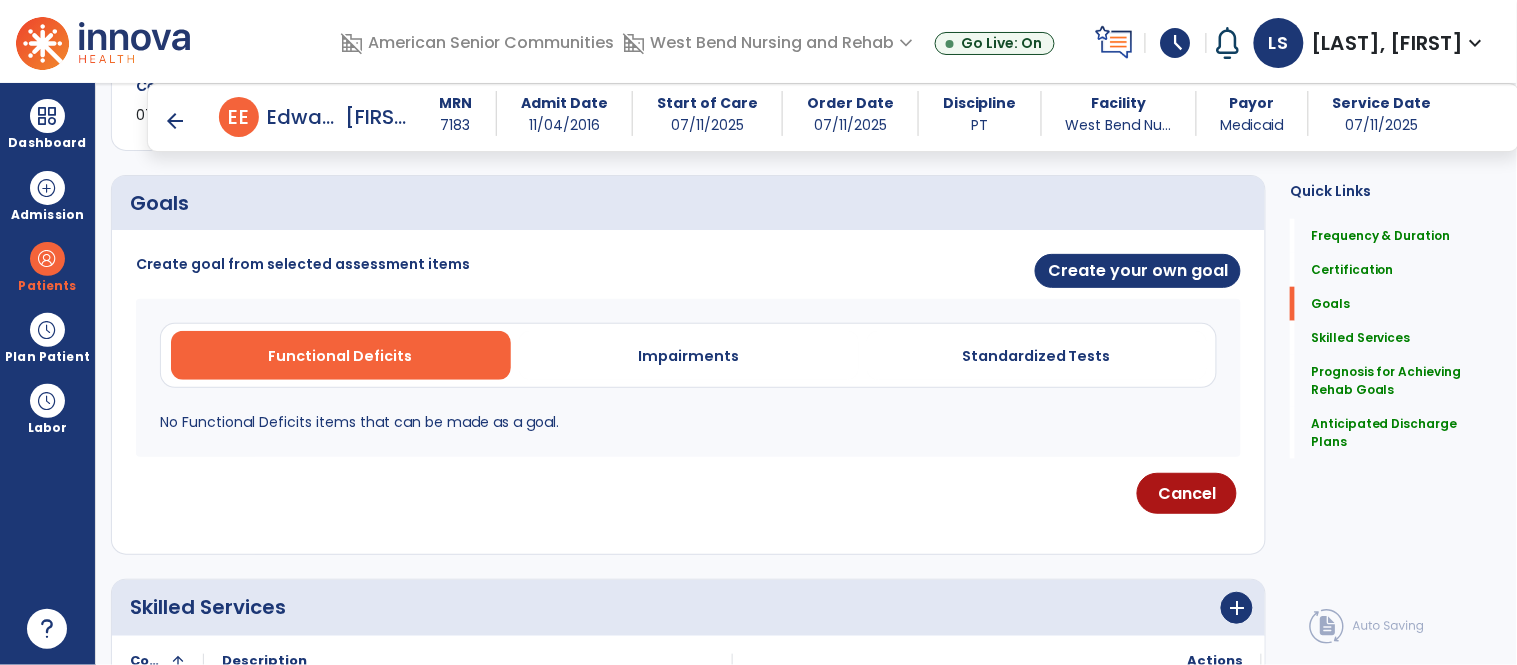 scroll, scrollTop: 430, scrollLeft: 0, axis: vertical 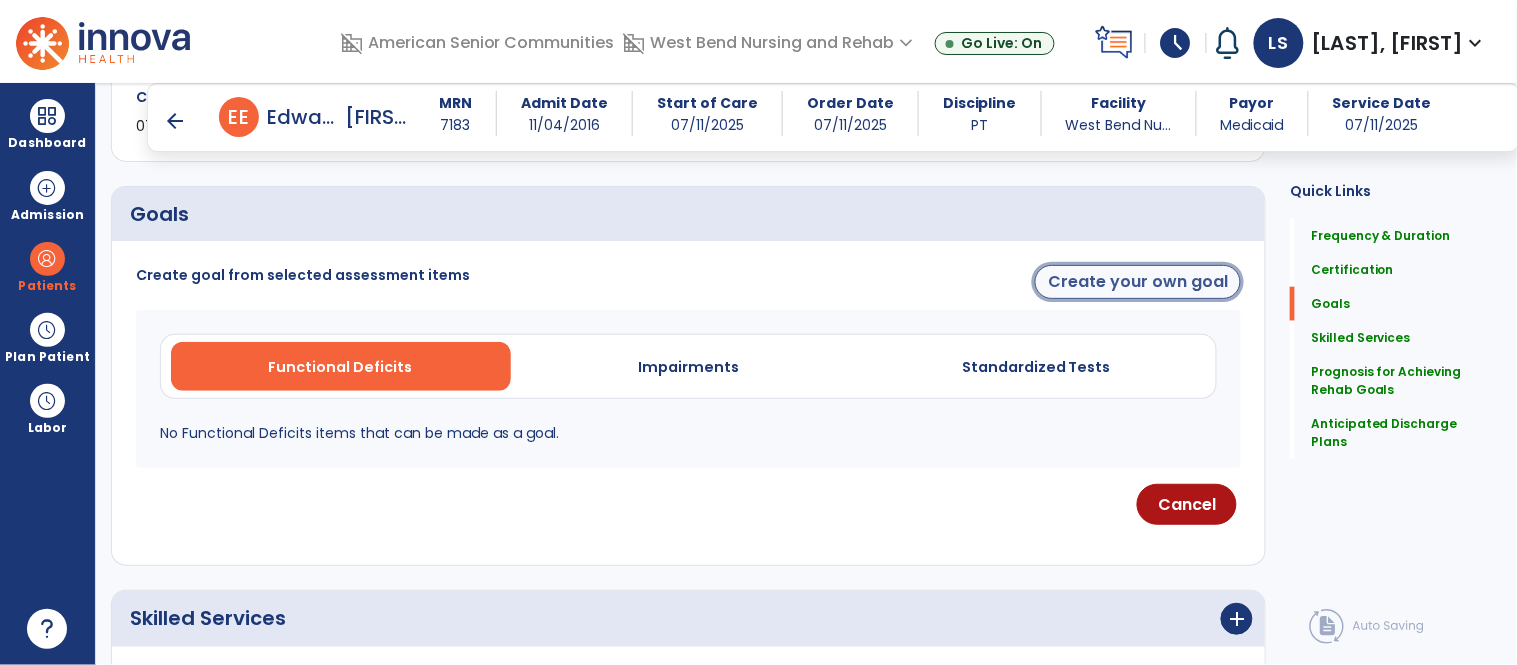 click on "Create your own goal" at bounding box center [1138, 282] 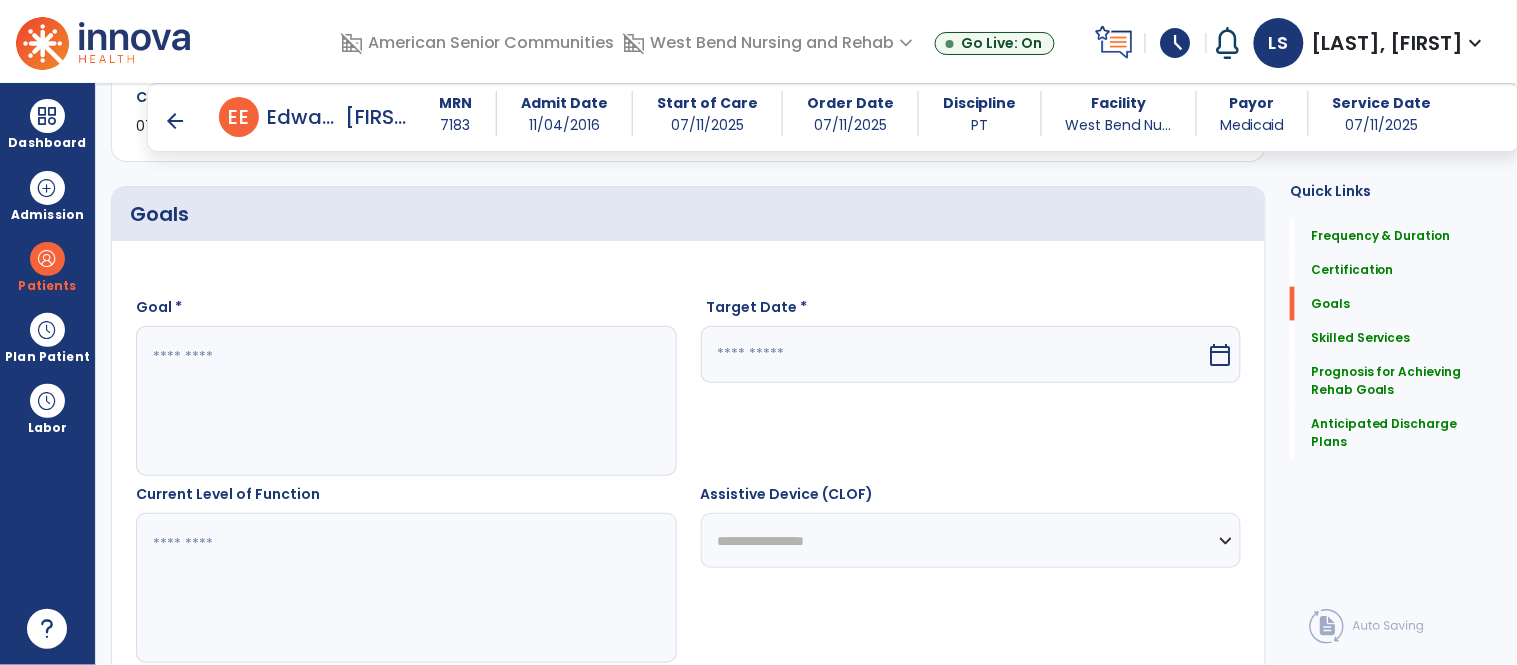 click at bounding box center (405, 401) 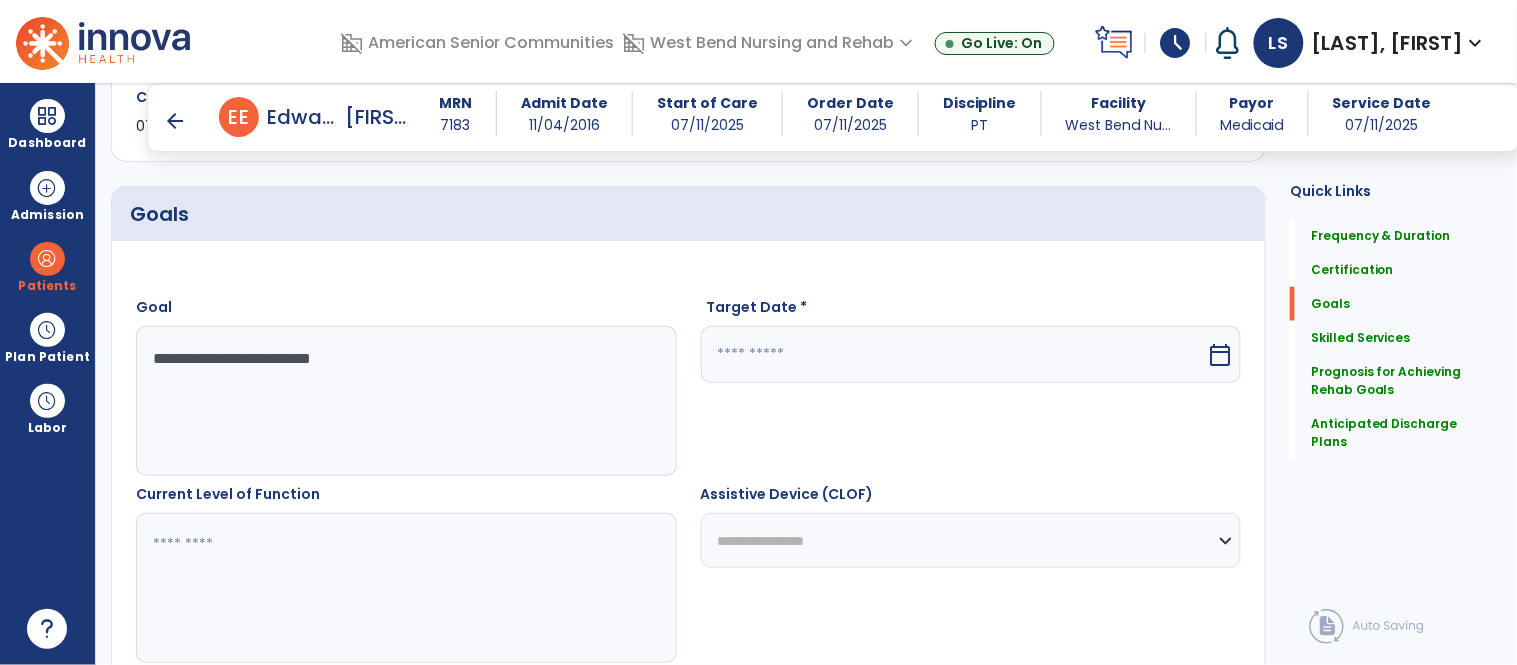 type on "**********" 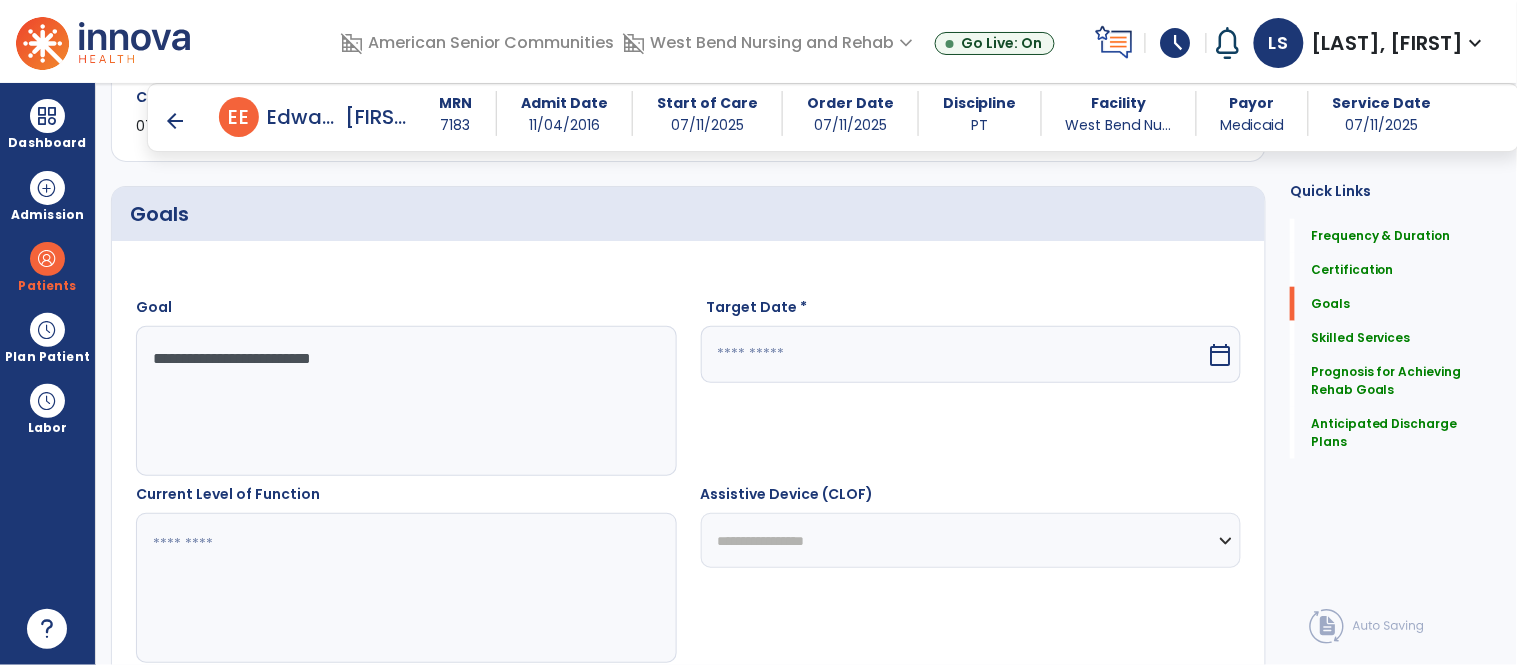 click at bounding box center (405, 588) 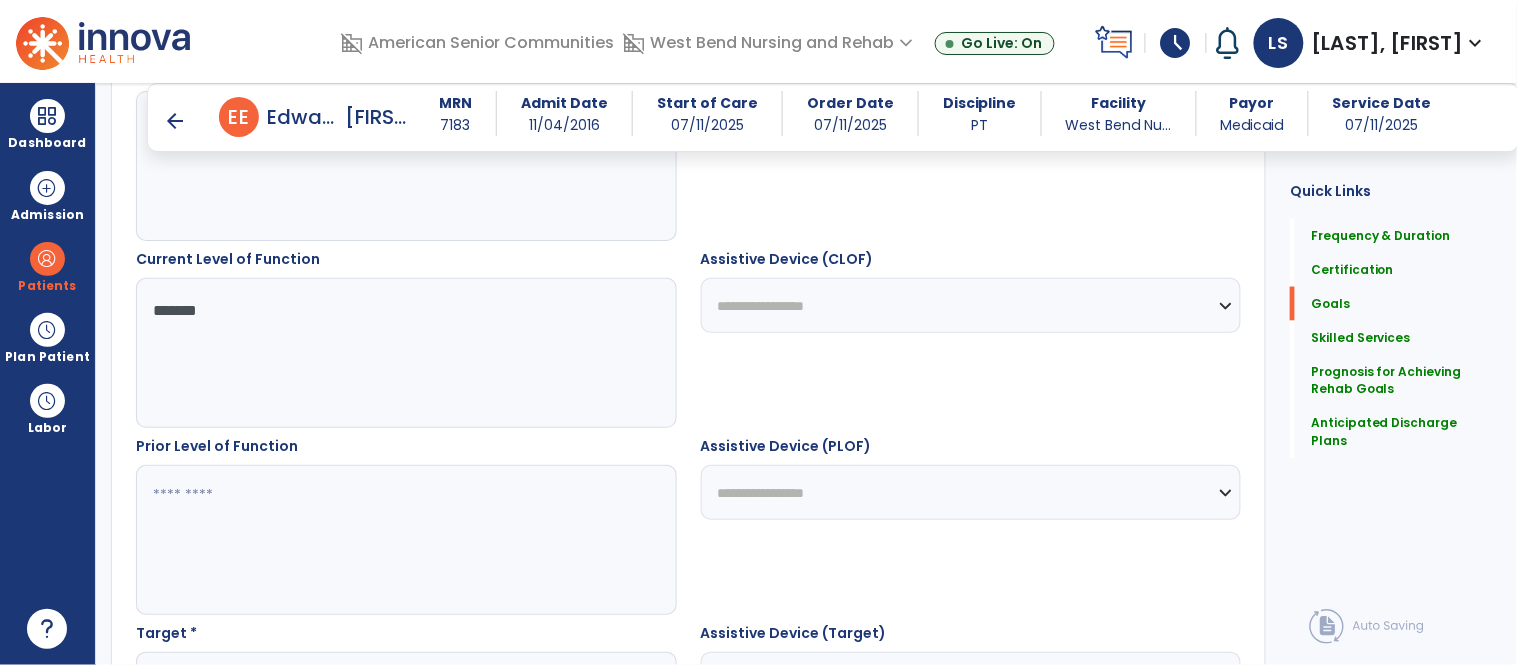 scroll, scrollTop: 671, scrollLeft: 0, axis: vertical 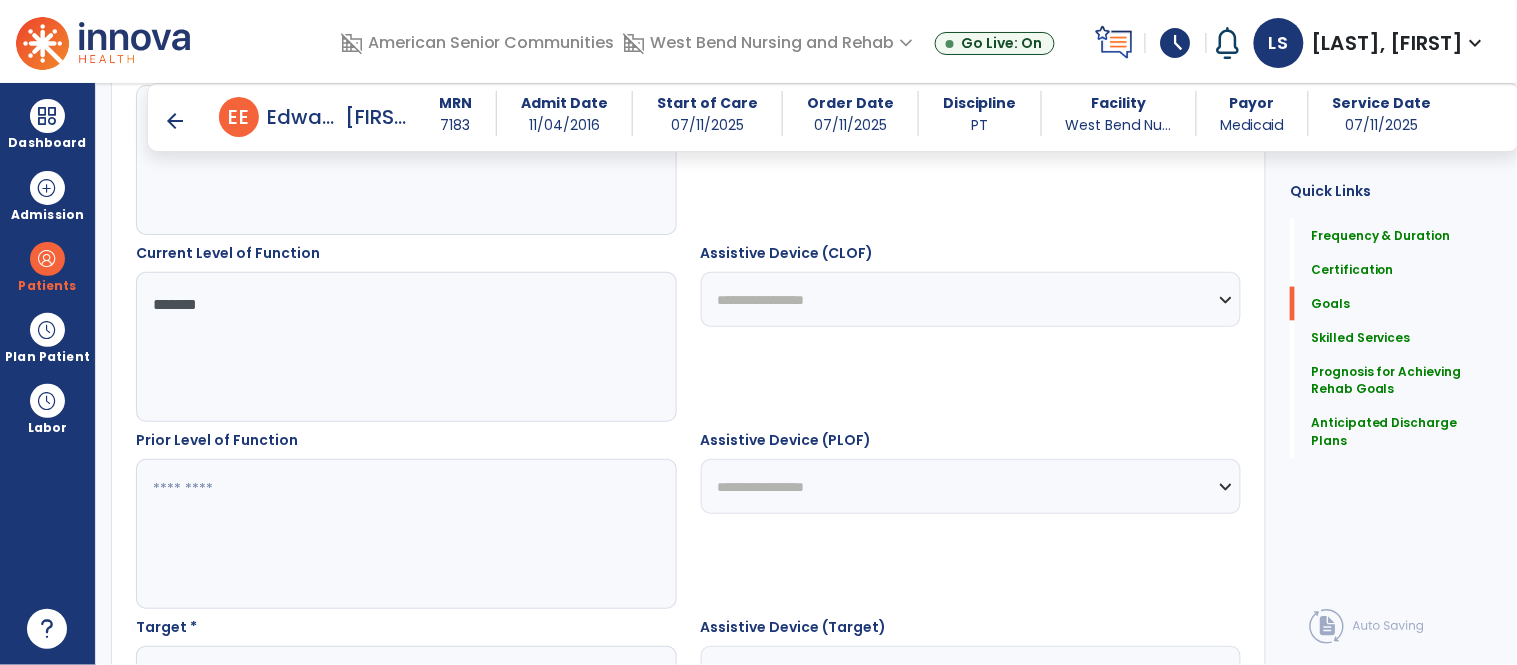 type on "******" 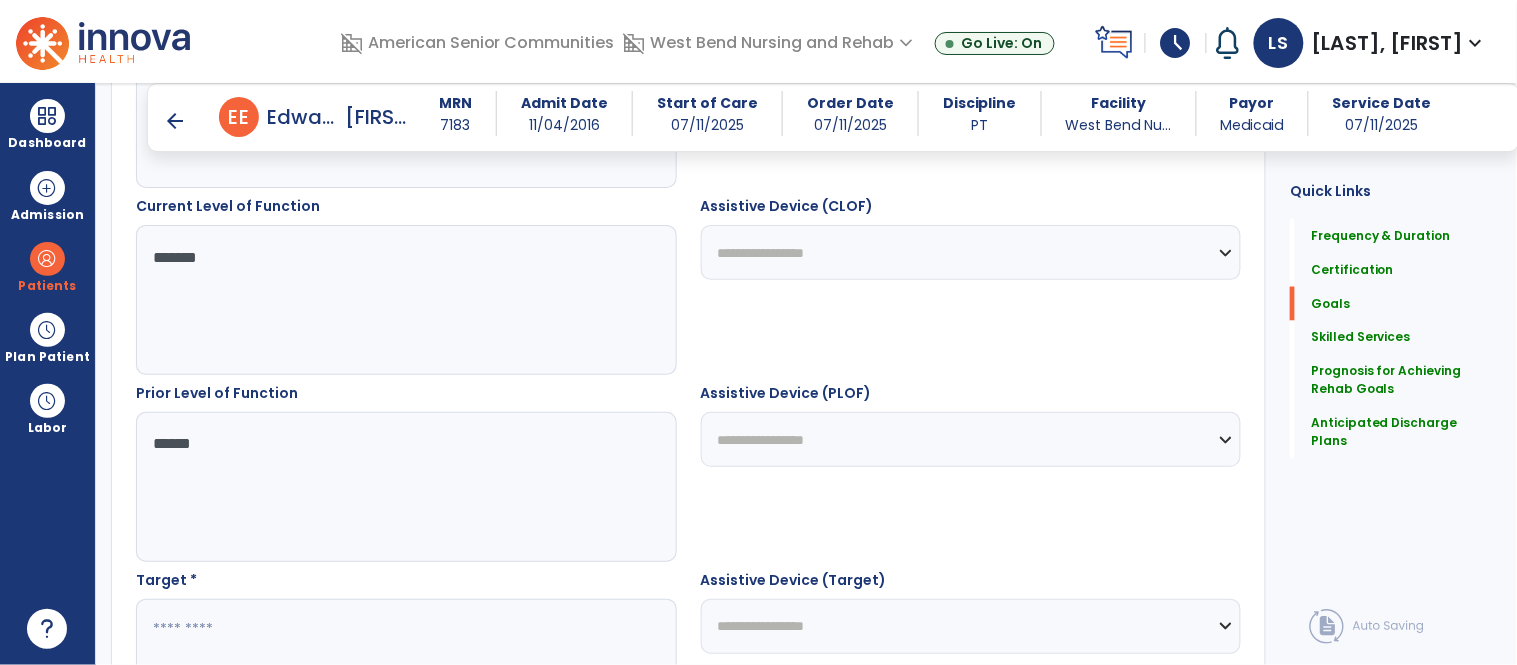 scroll, scrollTop: 821, scrollLeft: 0, axis: vertical 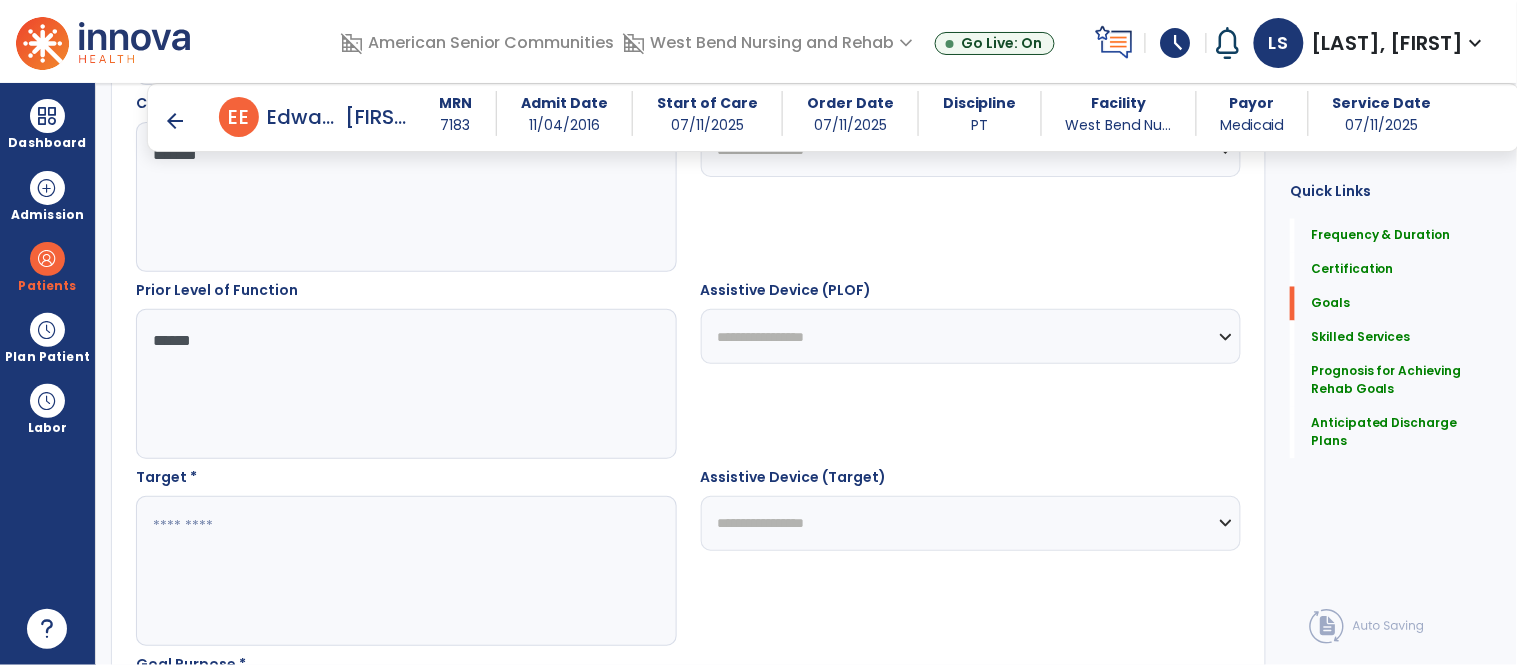 type on "*****" 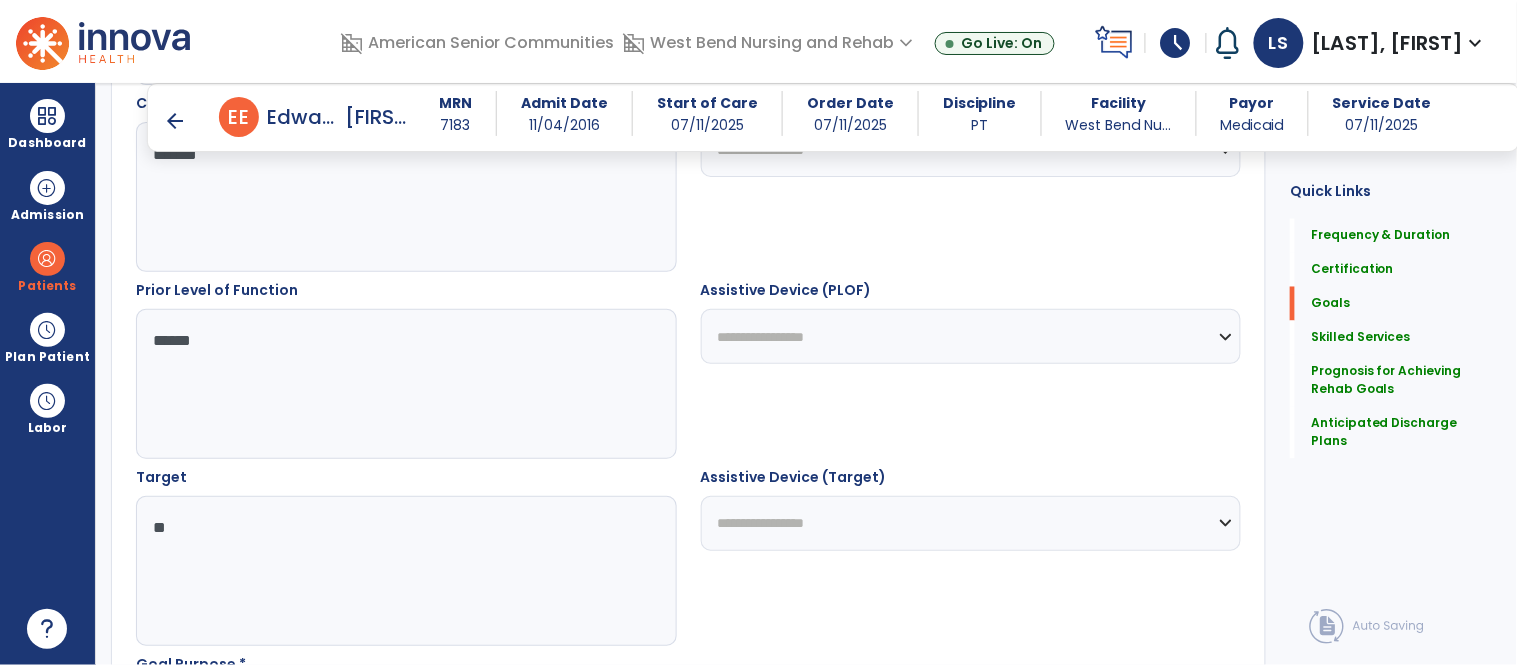 type on "*" 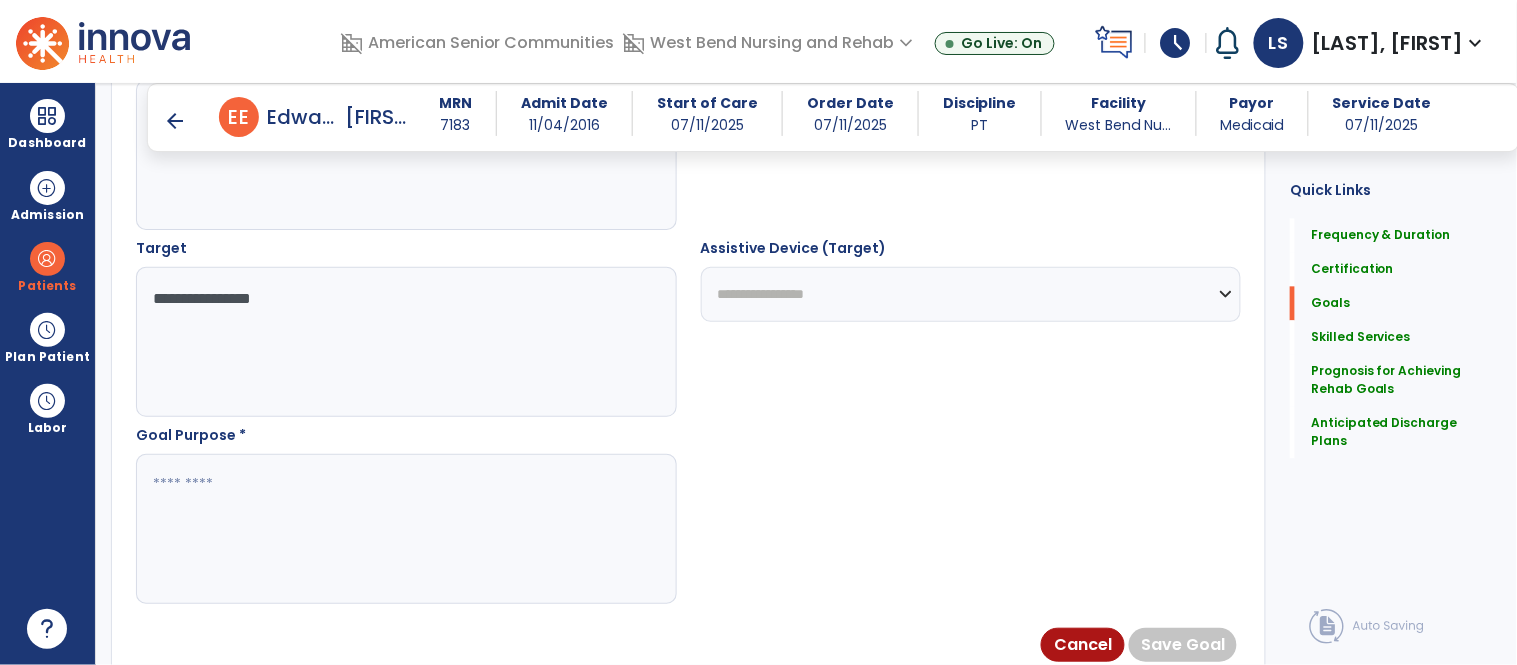 scroll, scrollTop: 1140, scrollLeft: 0, axis: vertical 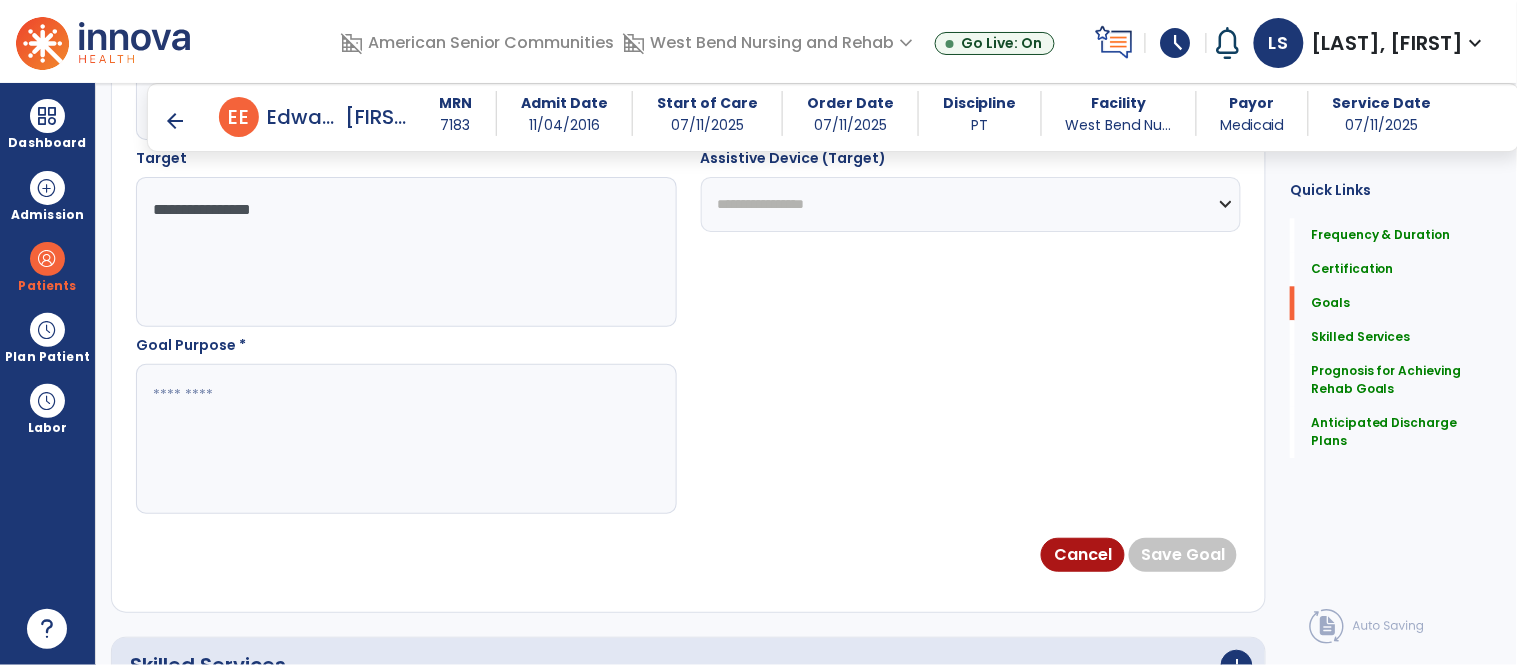 type on "**********" 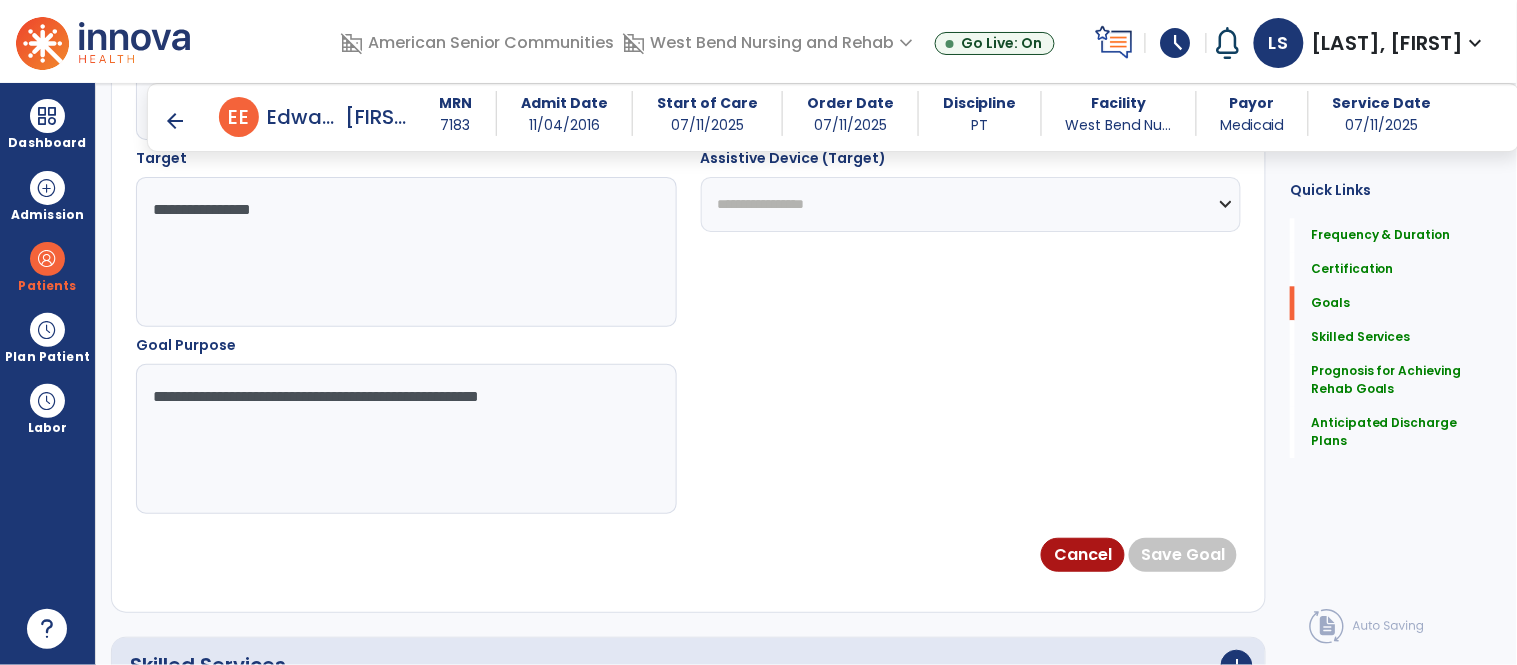 type on "**********" 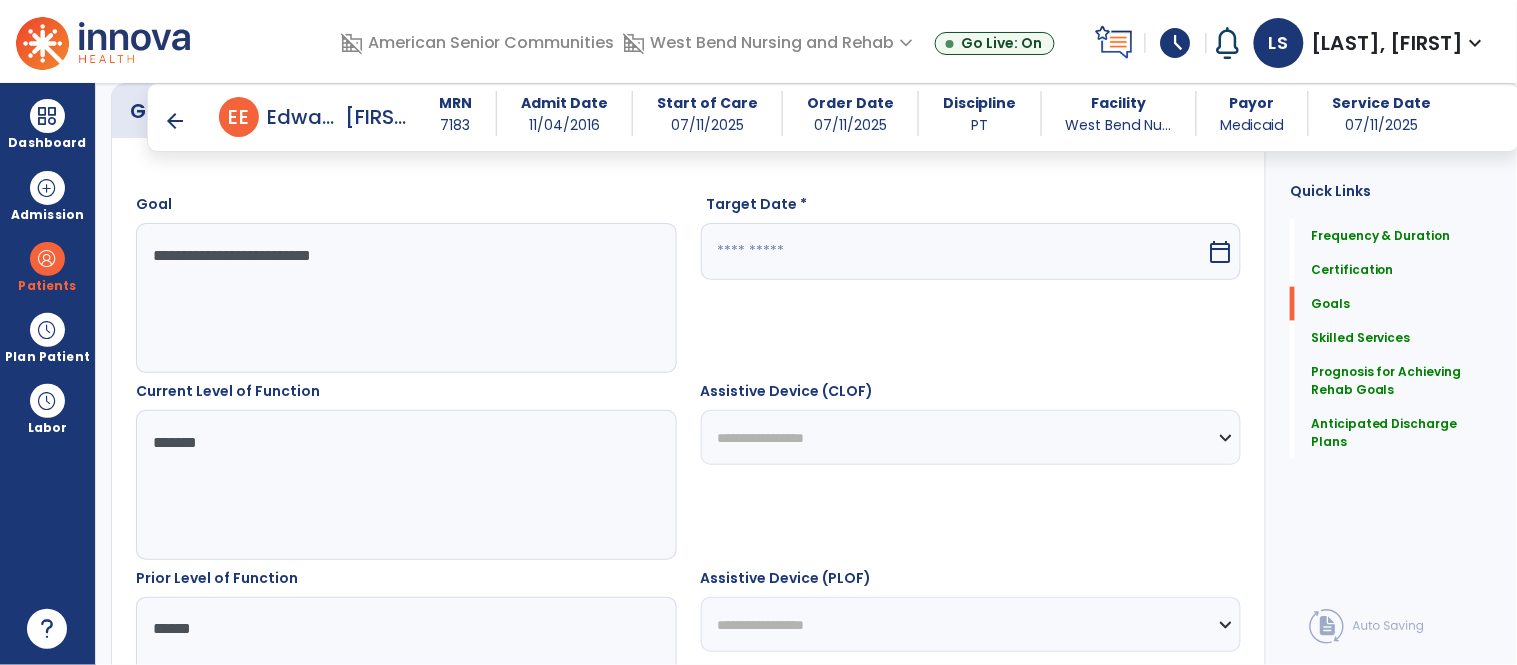 scroll, scrollTop: 516, scrollLeft: 0, axis: vertical 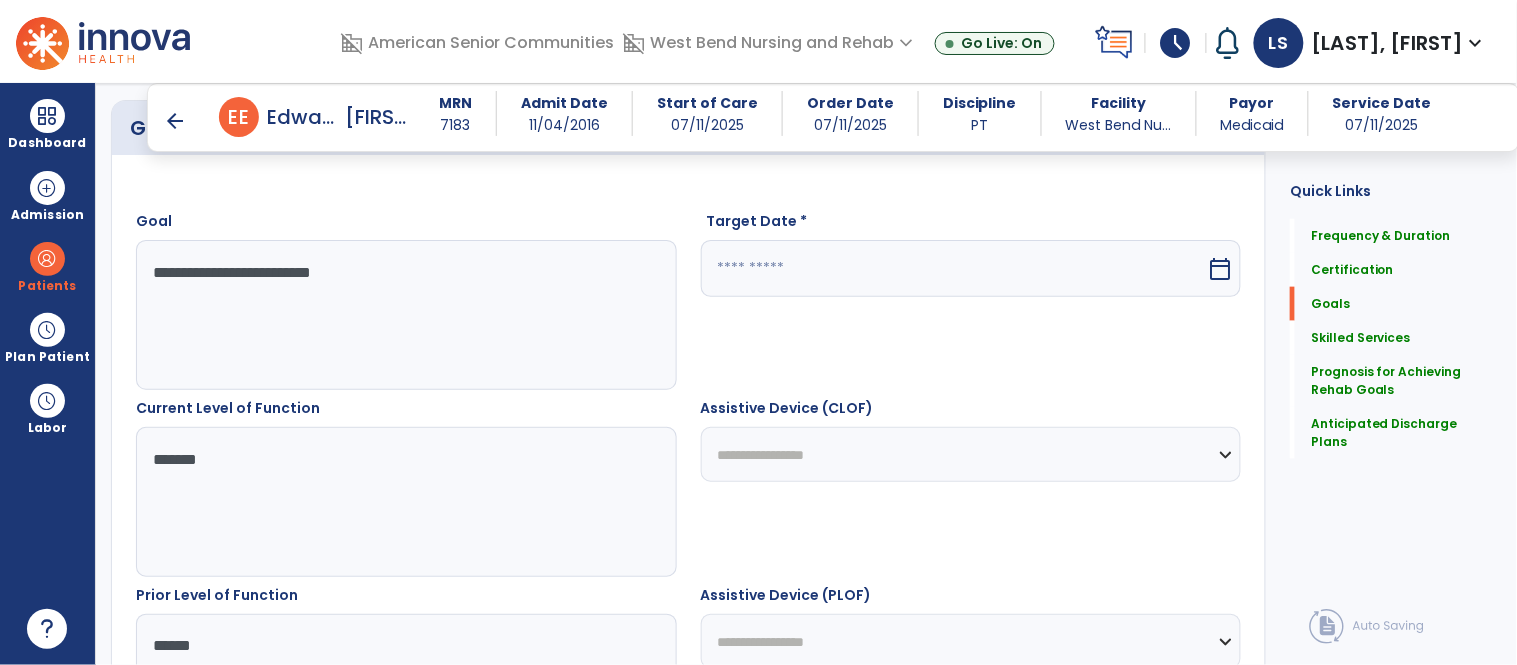 drag, startPoint x: 1218, startPoint y: 269, endPoint x: 1210, endPoint y: 279, distance: 12.806249 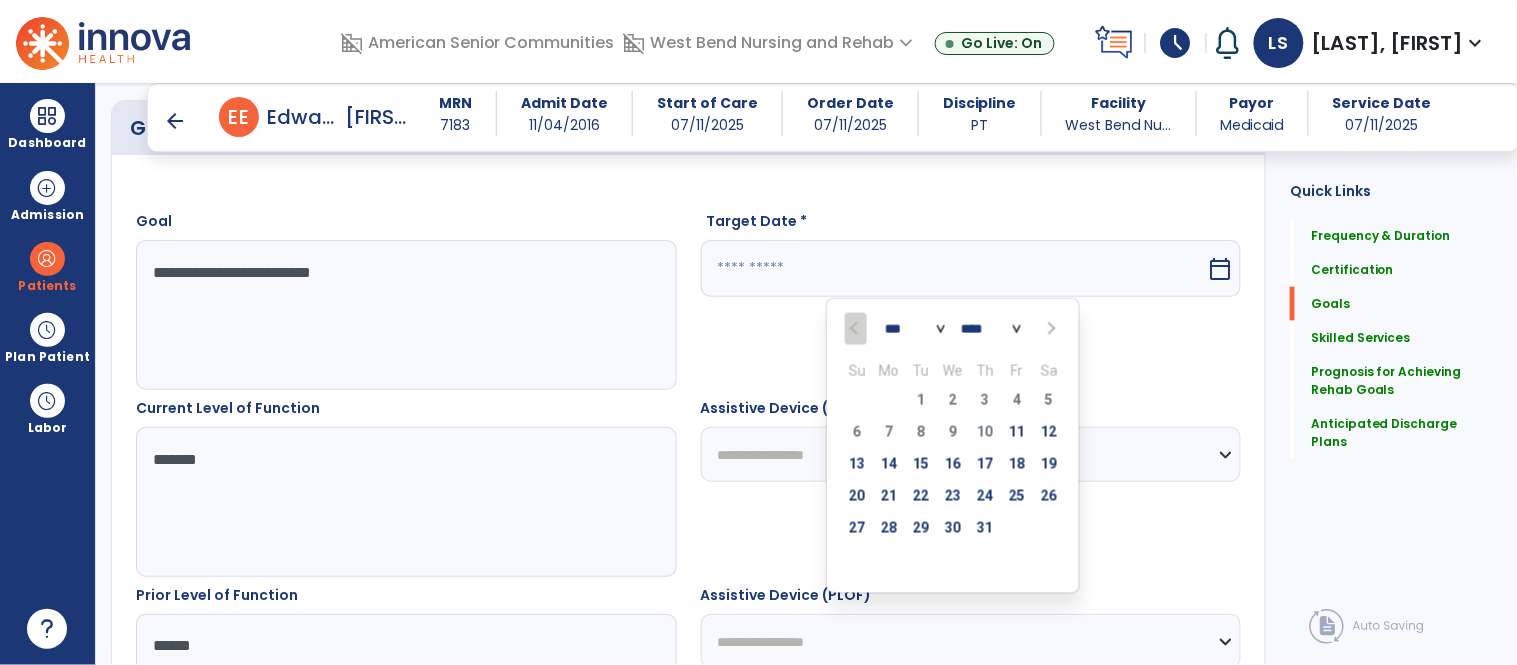 click at bounding box center [1050, 329] 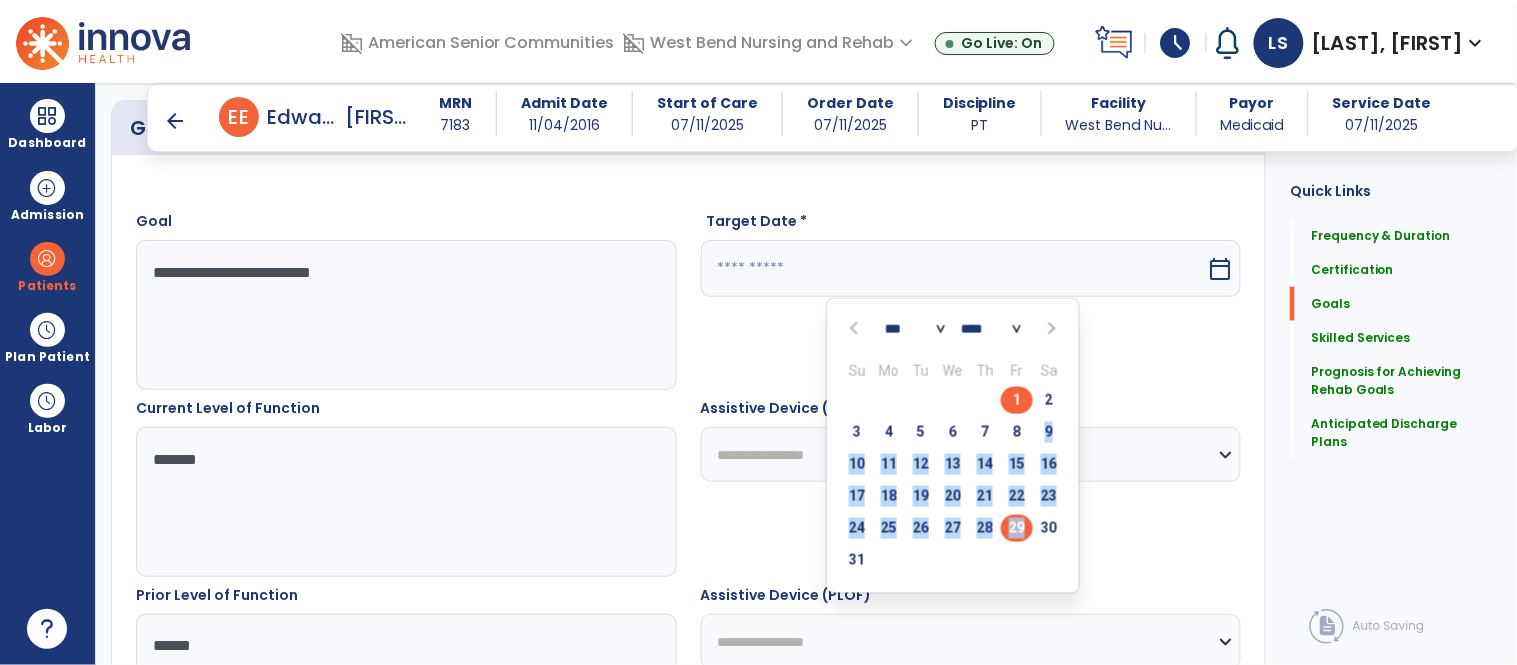 drag, startPoint x: 1014, startPoint y: 437, endPoint x: 1014, endPoint y: 530, distance: 93 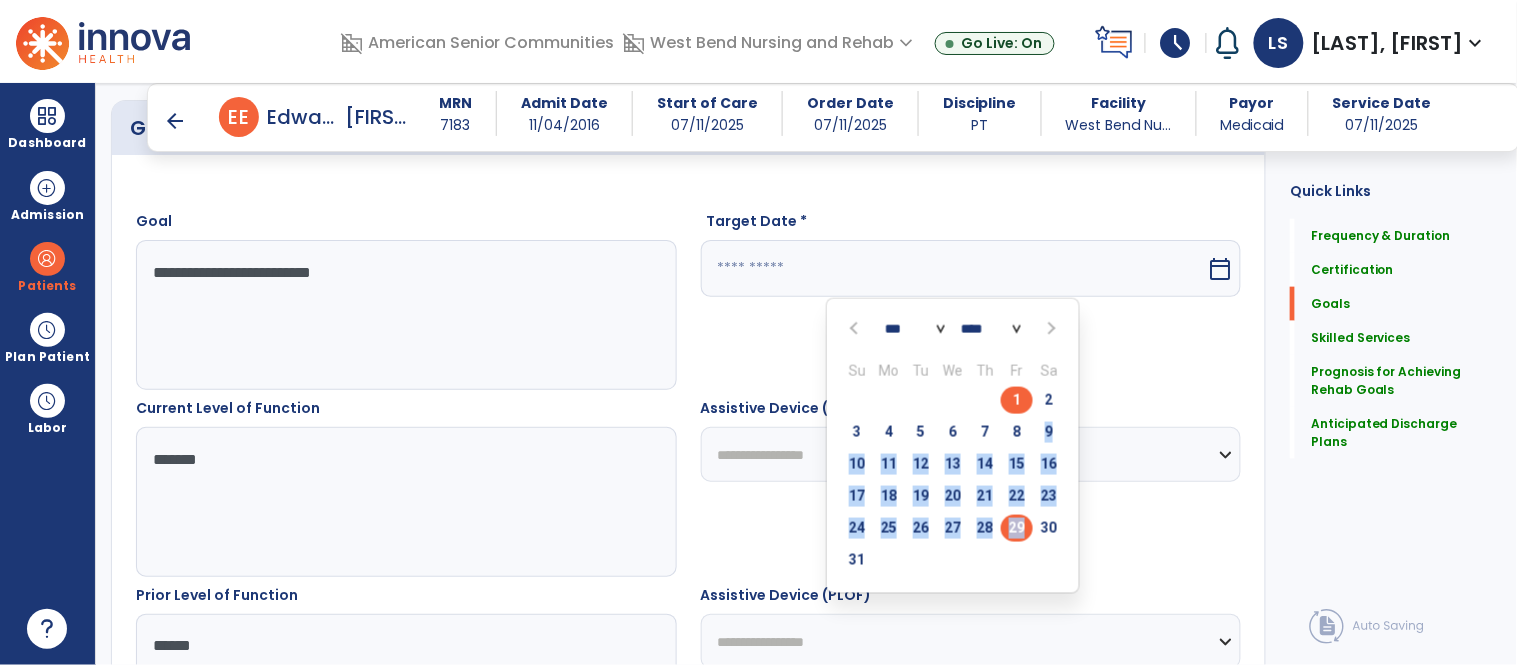 click on "Su Mo Tu We Th Fr Sa  27   28   29   30   31   1   2   3   4   5   6   7   8   9   10   11   12   13   14   15   16   17   18   19   20   21   22   23   24   25   26   27   28   29   30   31   1   2   3   4   5   6" at bounding box center (953, 464) 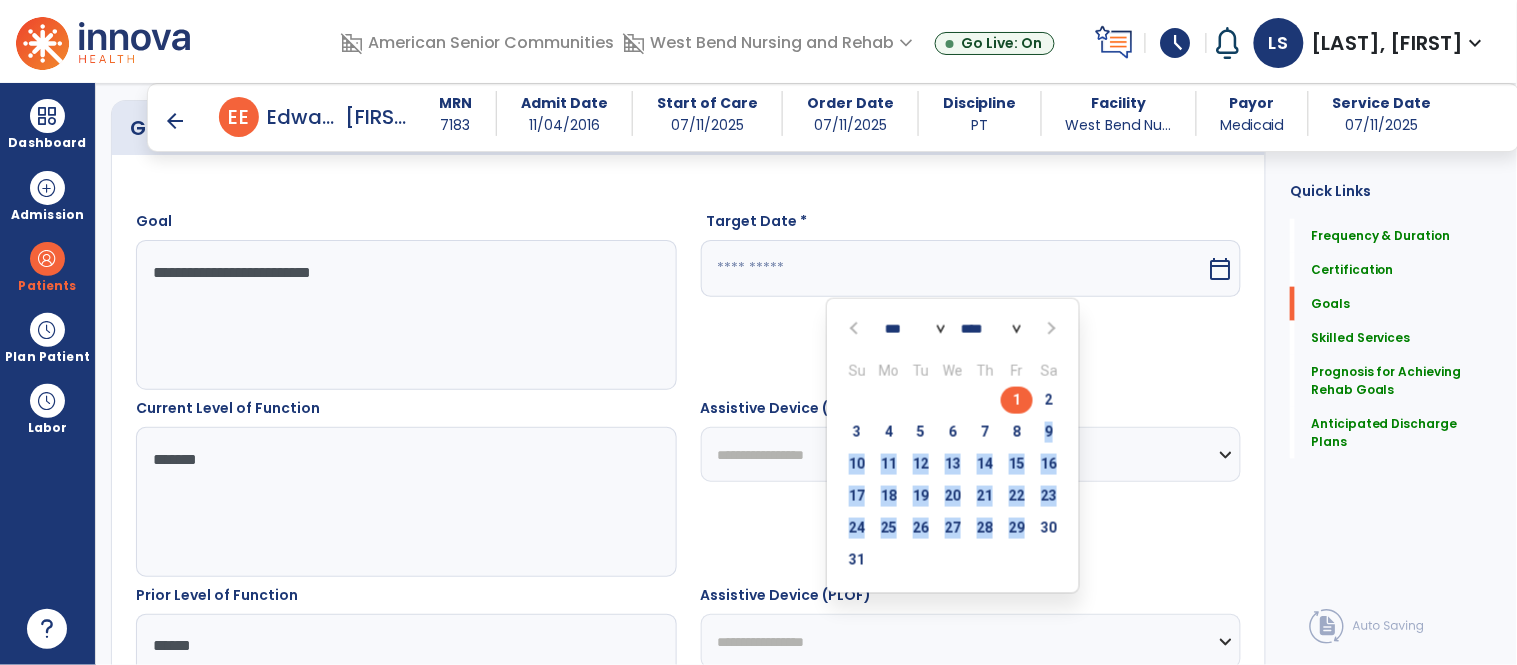 type on "*********" 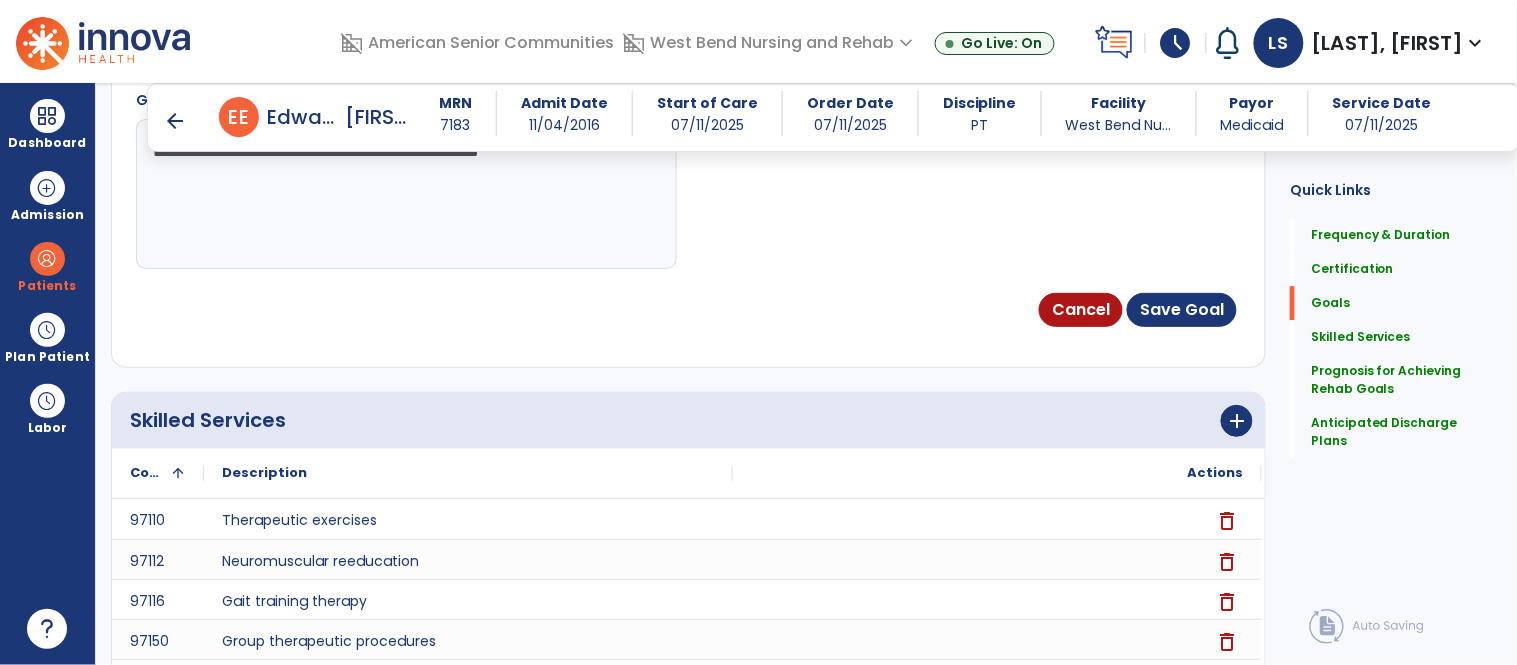 scroll, scrollTop: 1352, scrollLeft: 0, axis: vertical 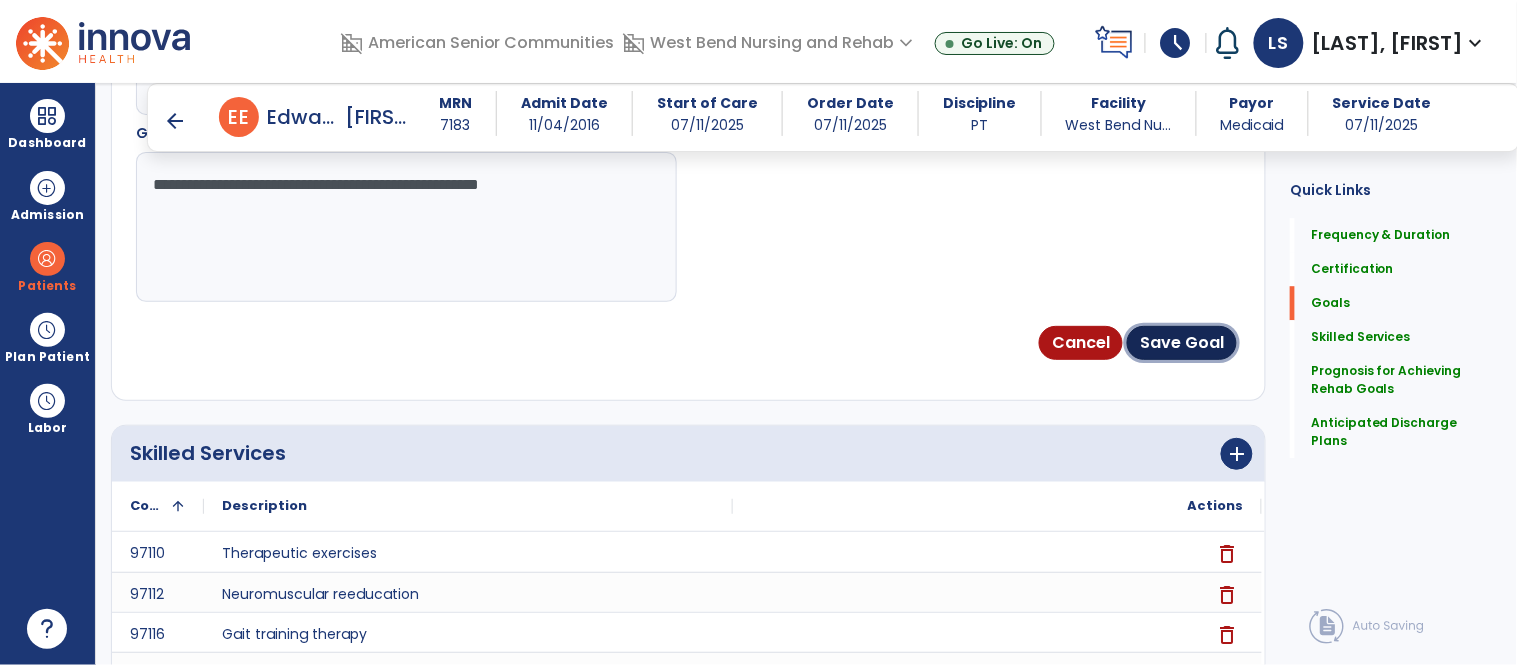 click on "Save Goal" at bounding box center (1182, 343) 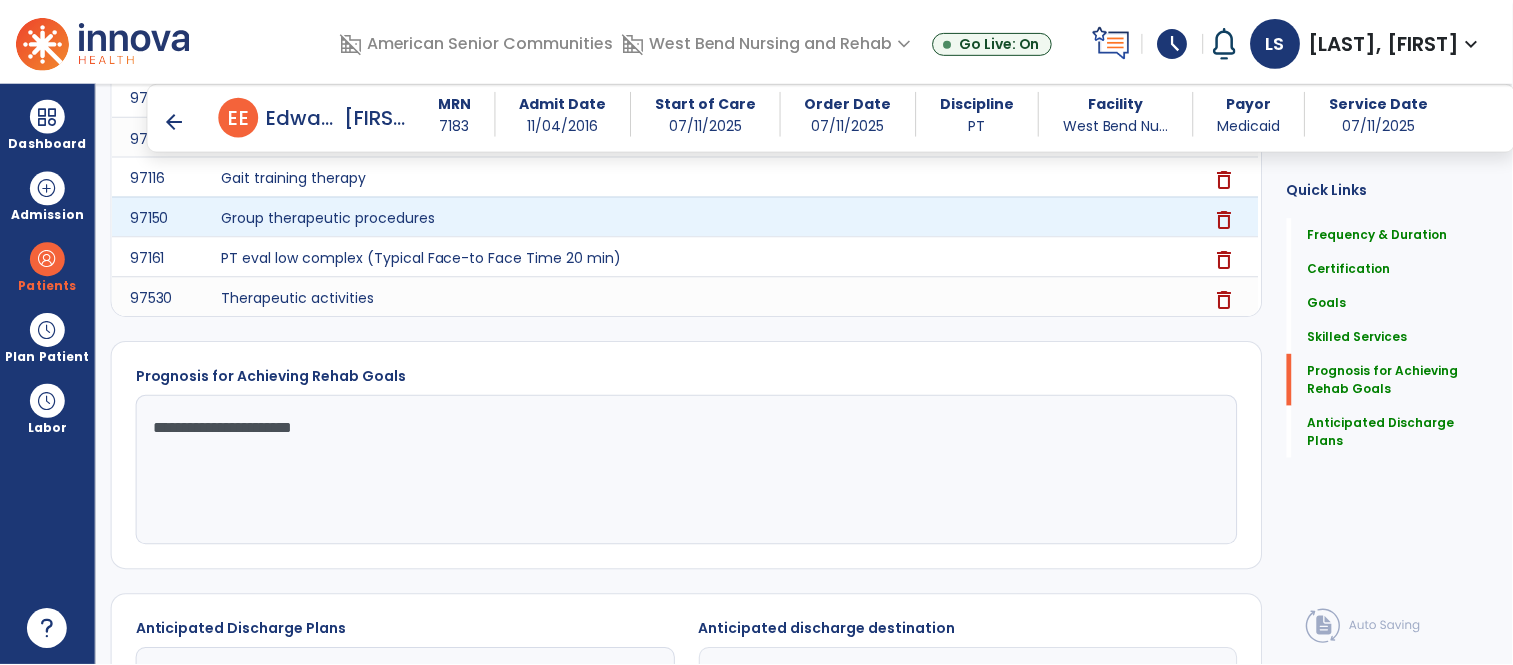 scroll, scrollTop: 2276, scrollLeft: 0, axis: vertical 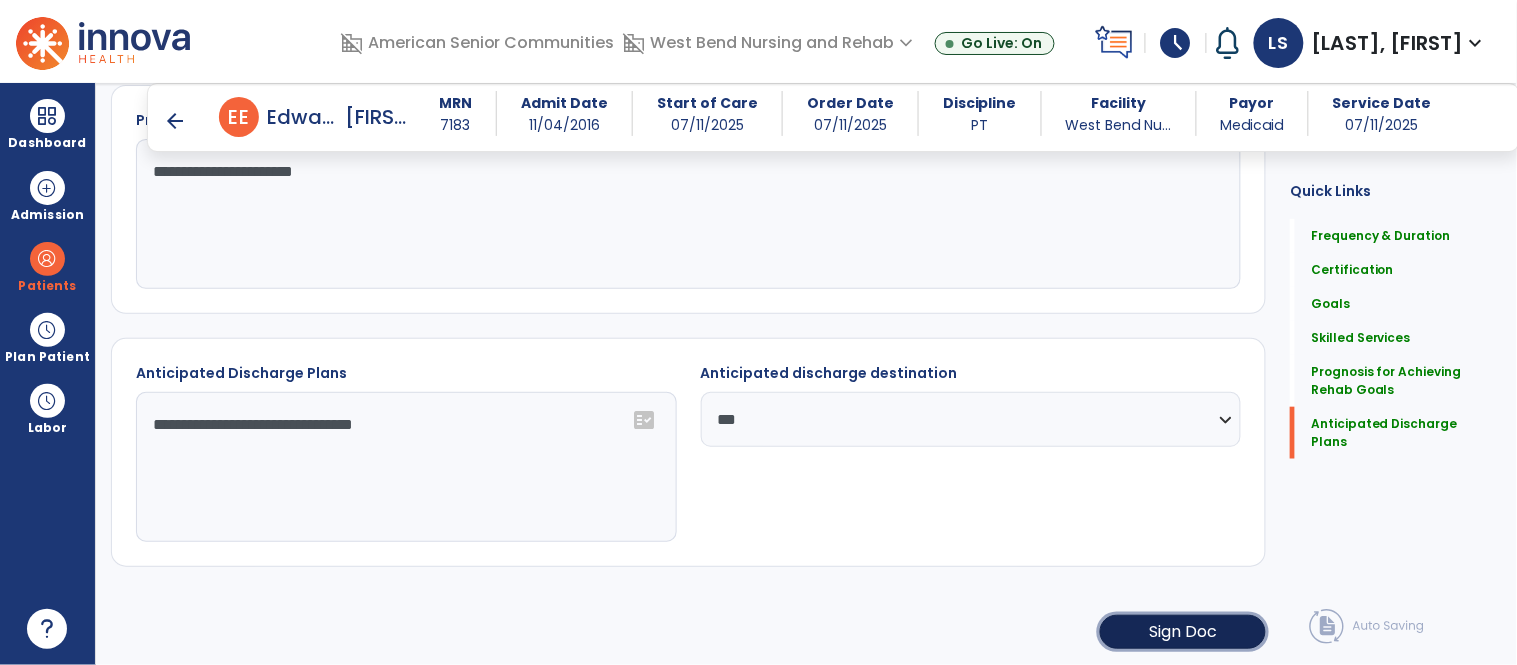 click on "Sign Doc" 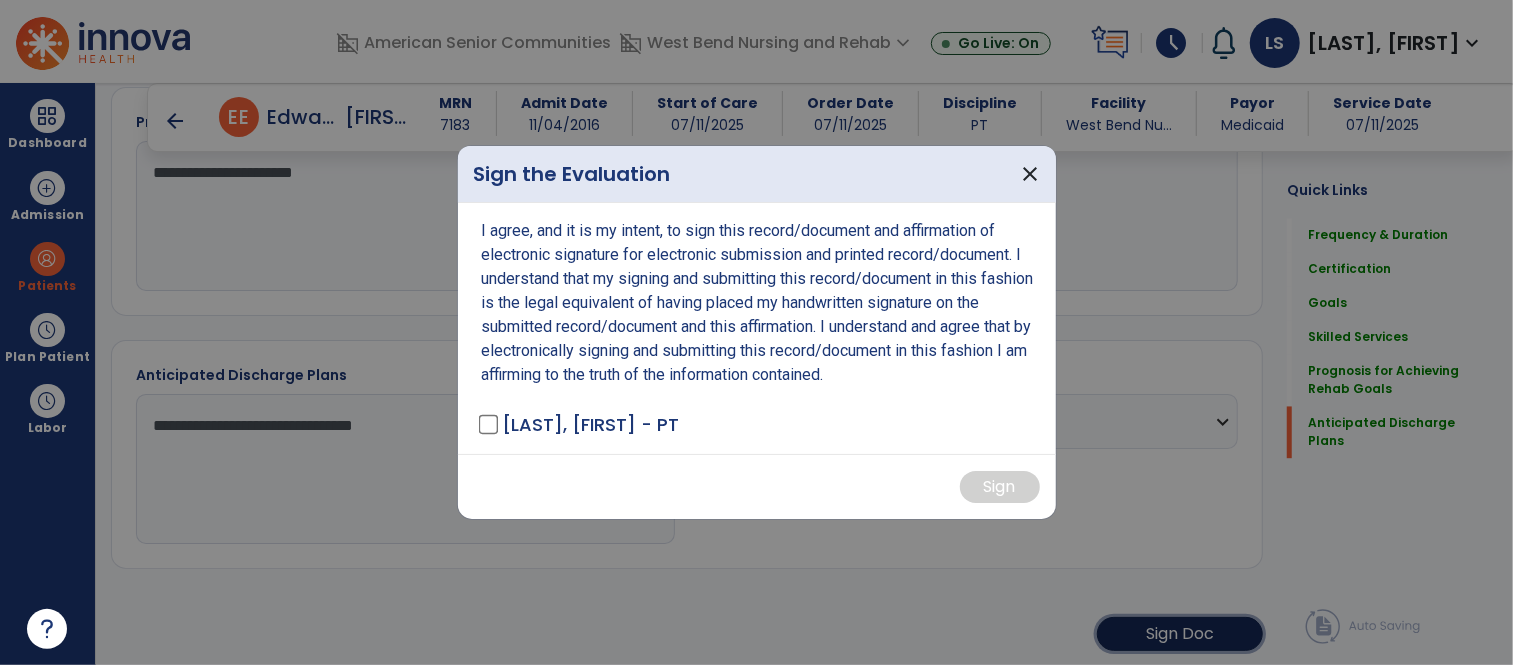 scroll, scrollTop: 2276, scrollLeft: 0, axis: vertical 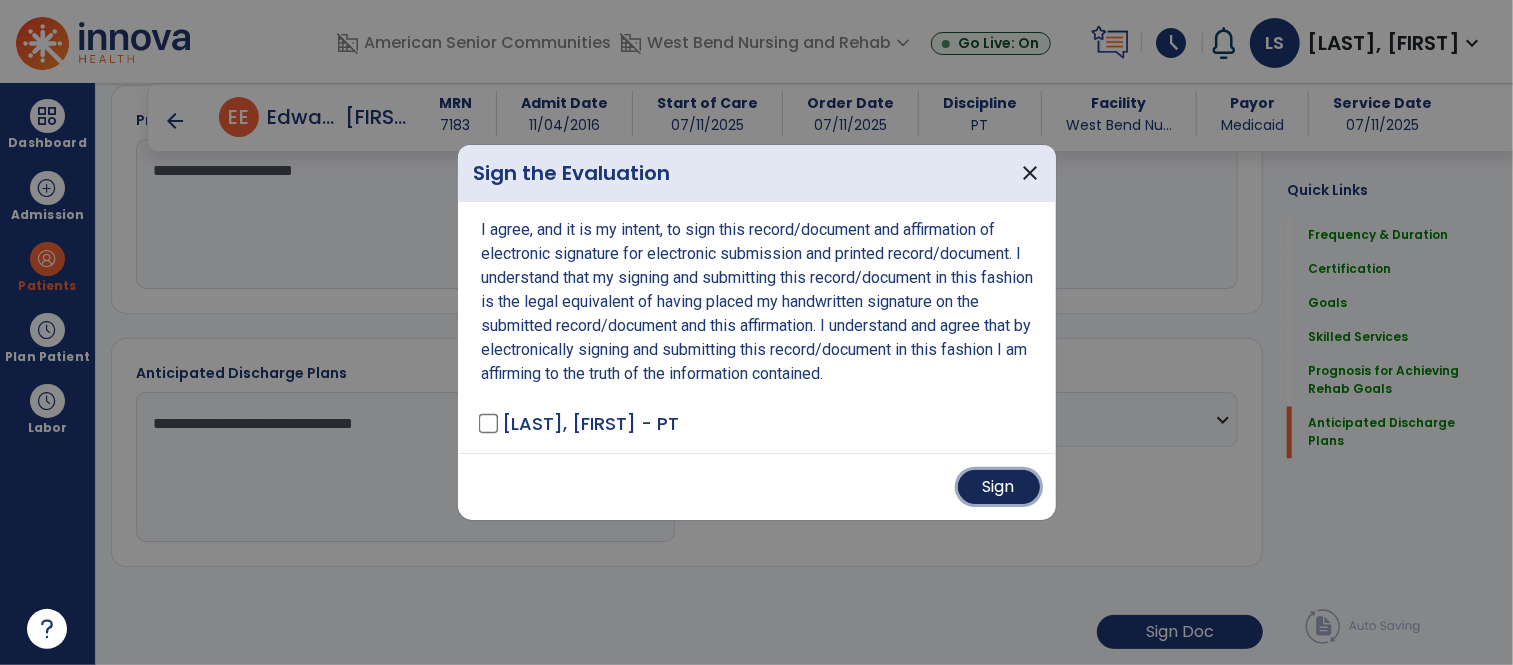 click on "Sign" at bounding box center [999, 487] 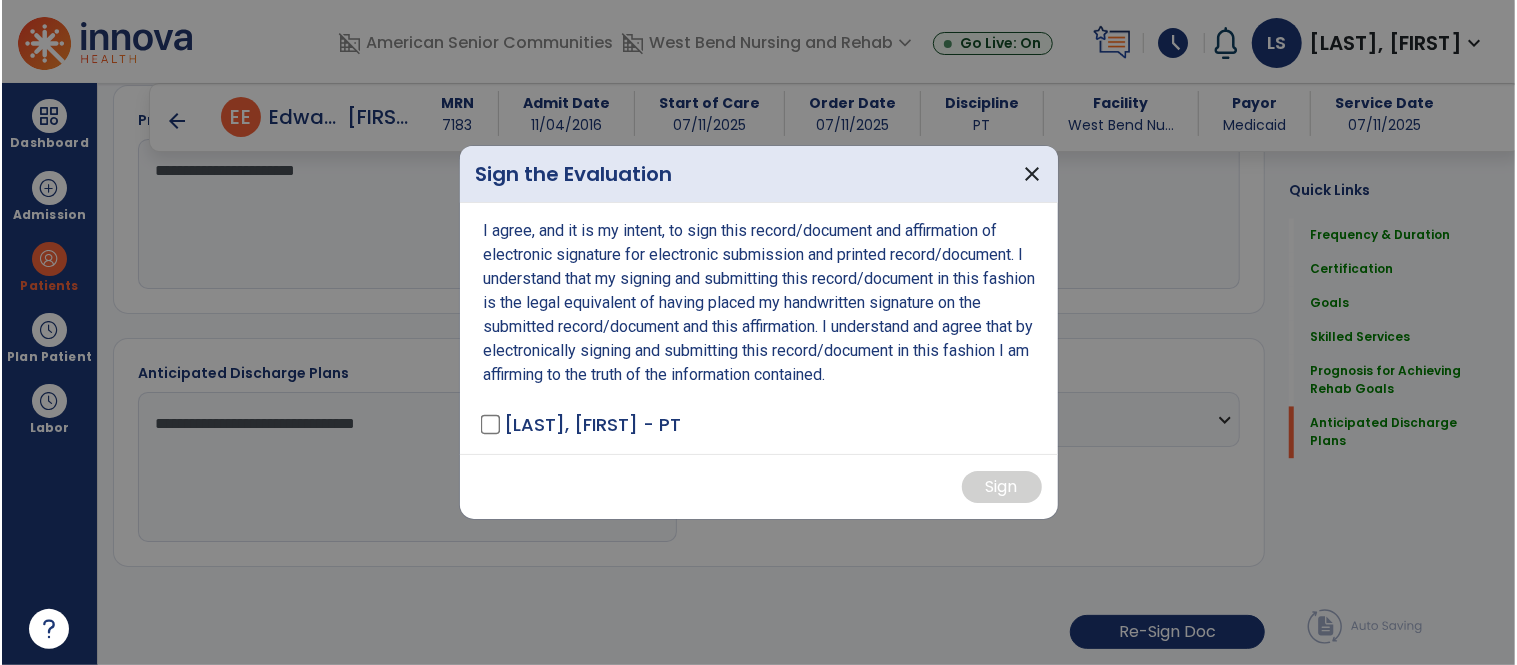 scroll, scrollTop: 2276, scrollLeft: 0, axis: vertical 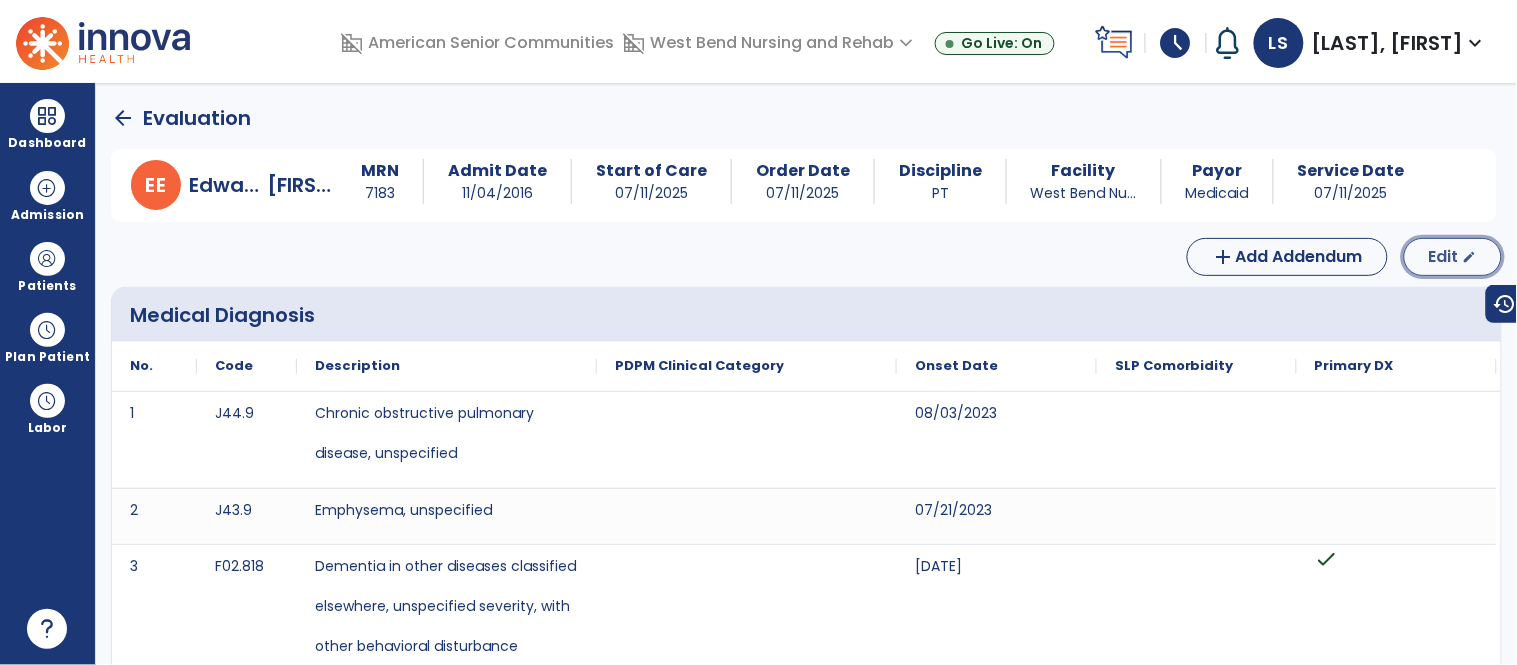 click on "Edit  edit" 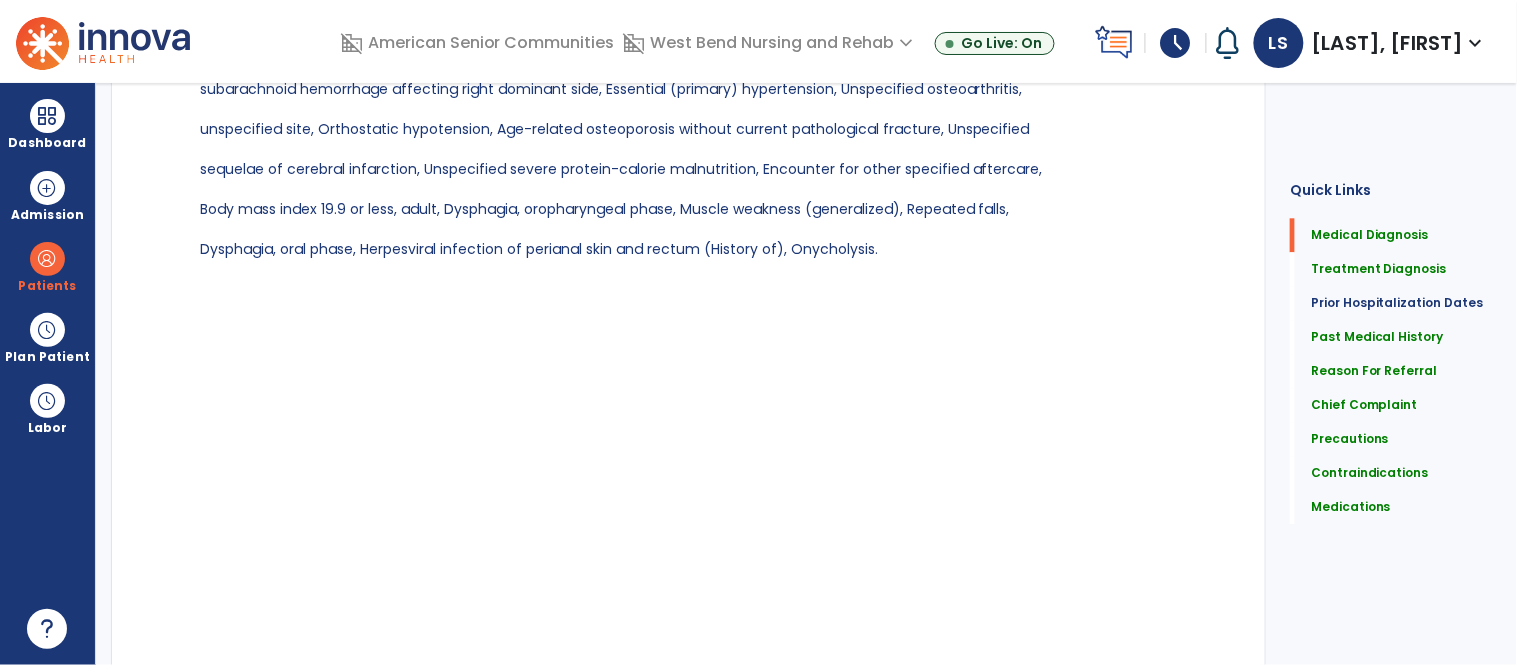 scroll, scrollTop: 0, scrollLeft: 0, axis: both 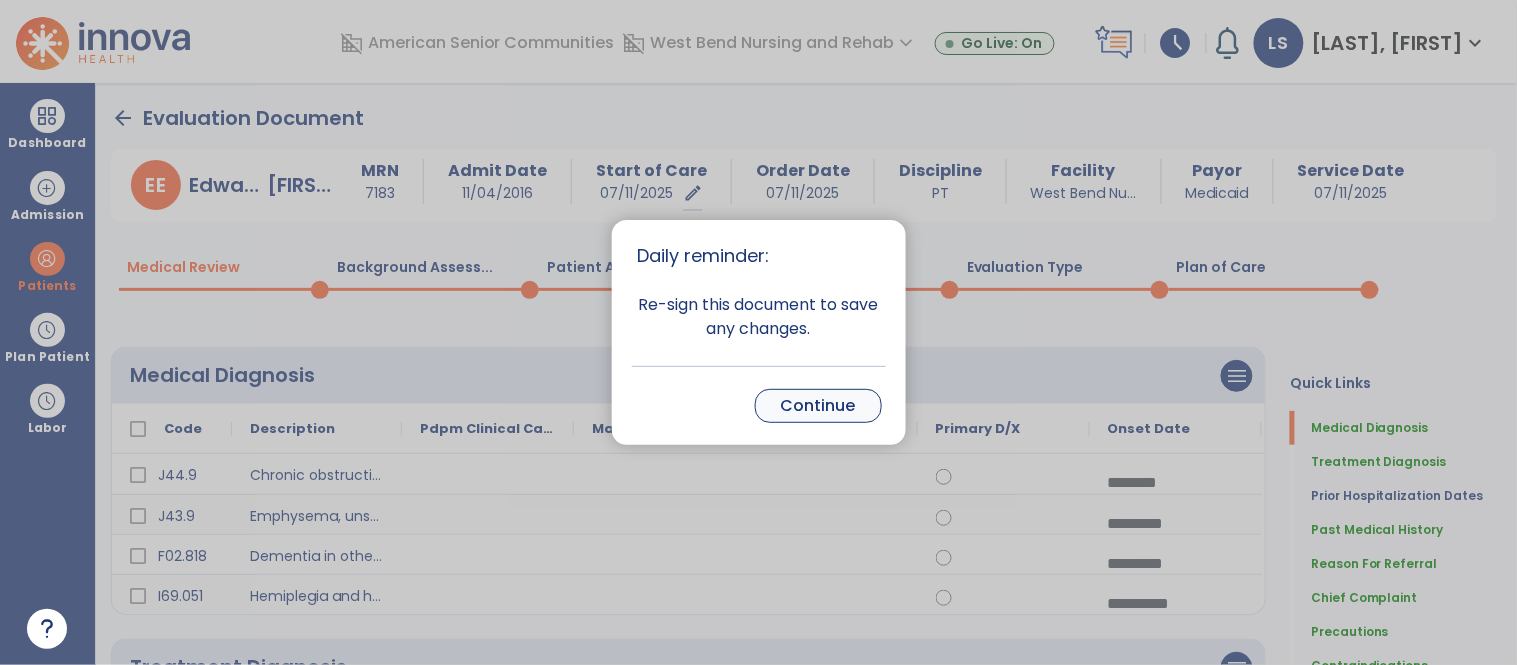 click on "Continue" at bounding box center [818, 406] 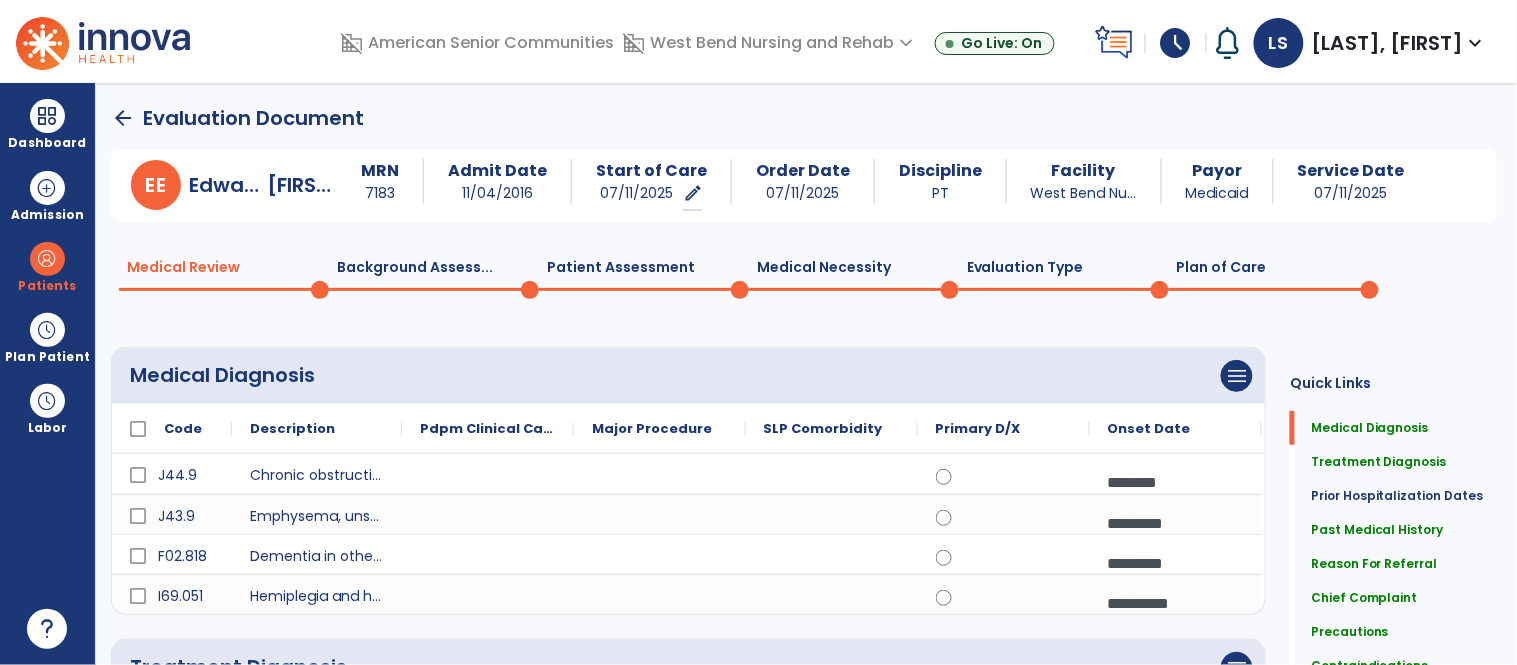 click on "Plan of Care  0" 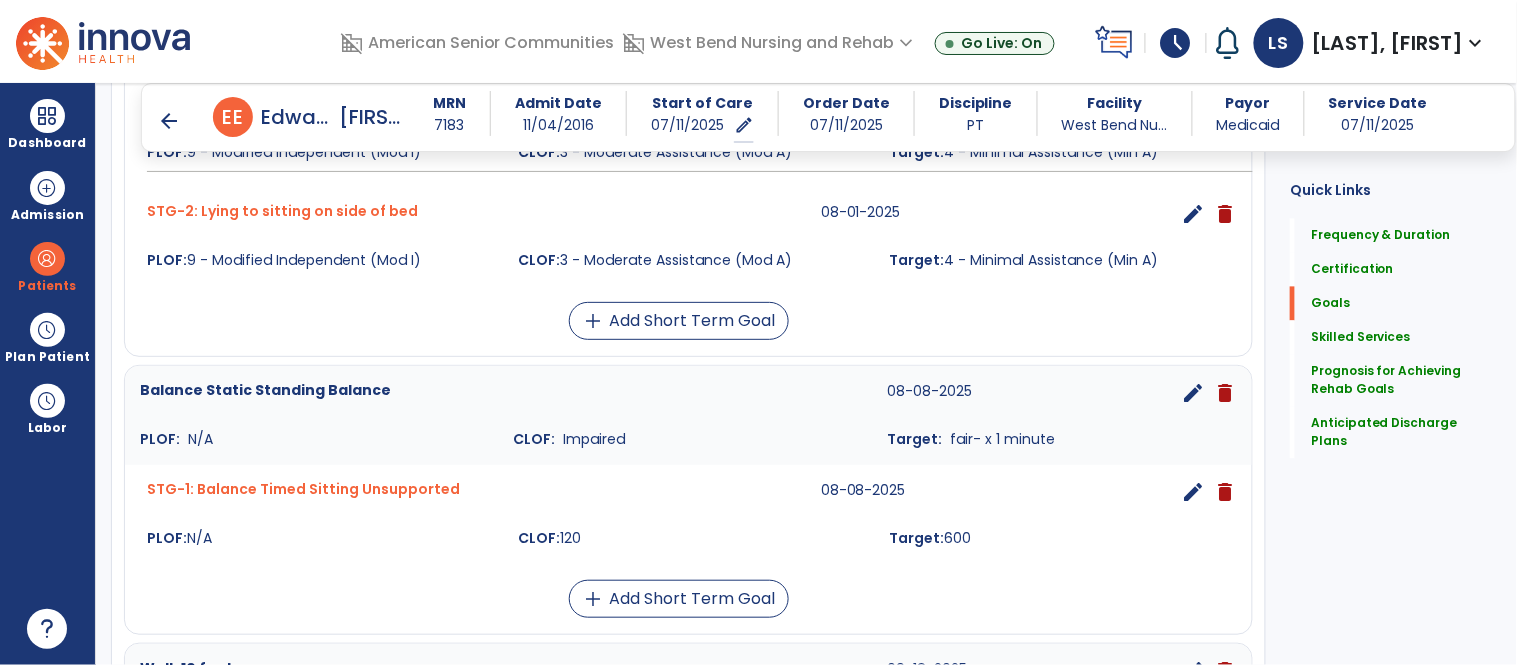 scroll, scrollTop: 982, scrollLeft: 0, axis: vertical 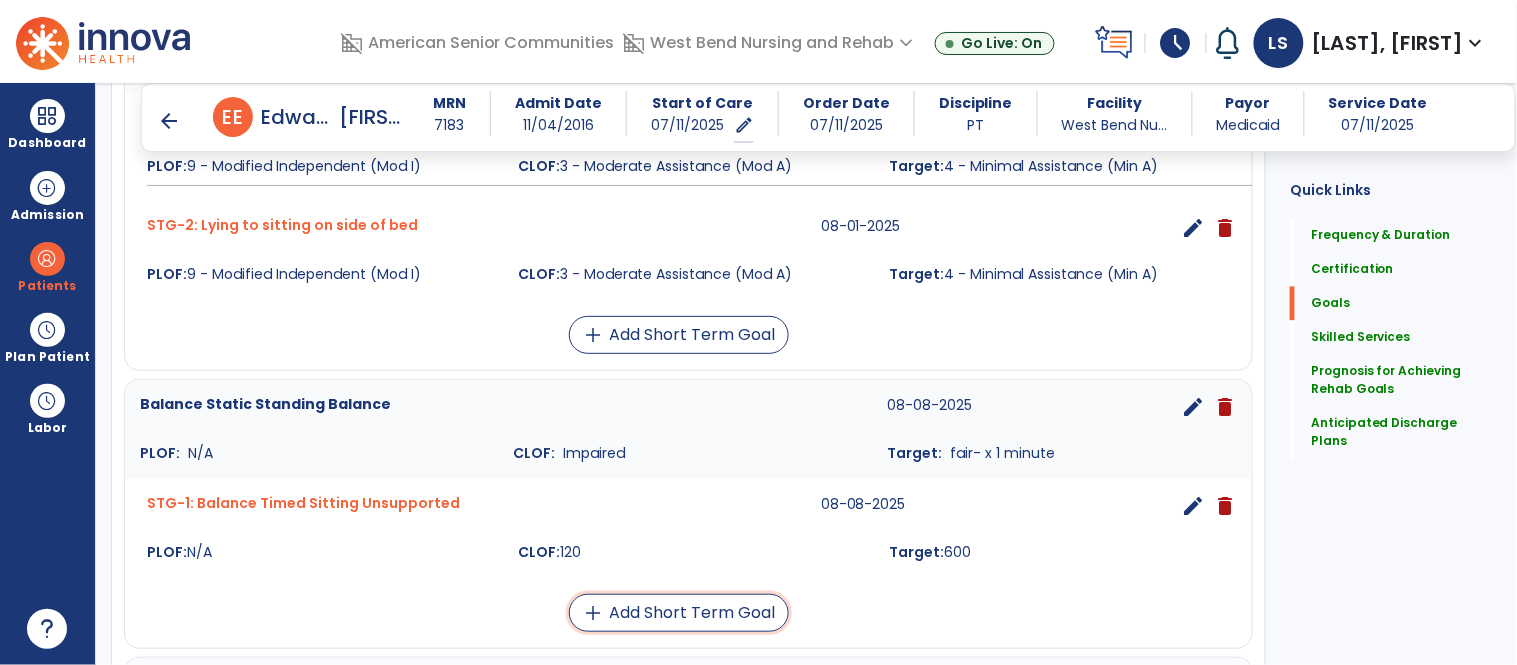 click on "add  Add Short Term Goal" at bounding box center [679, 613] 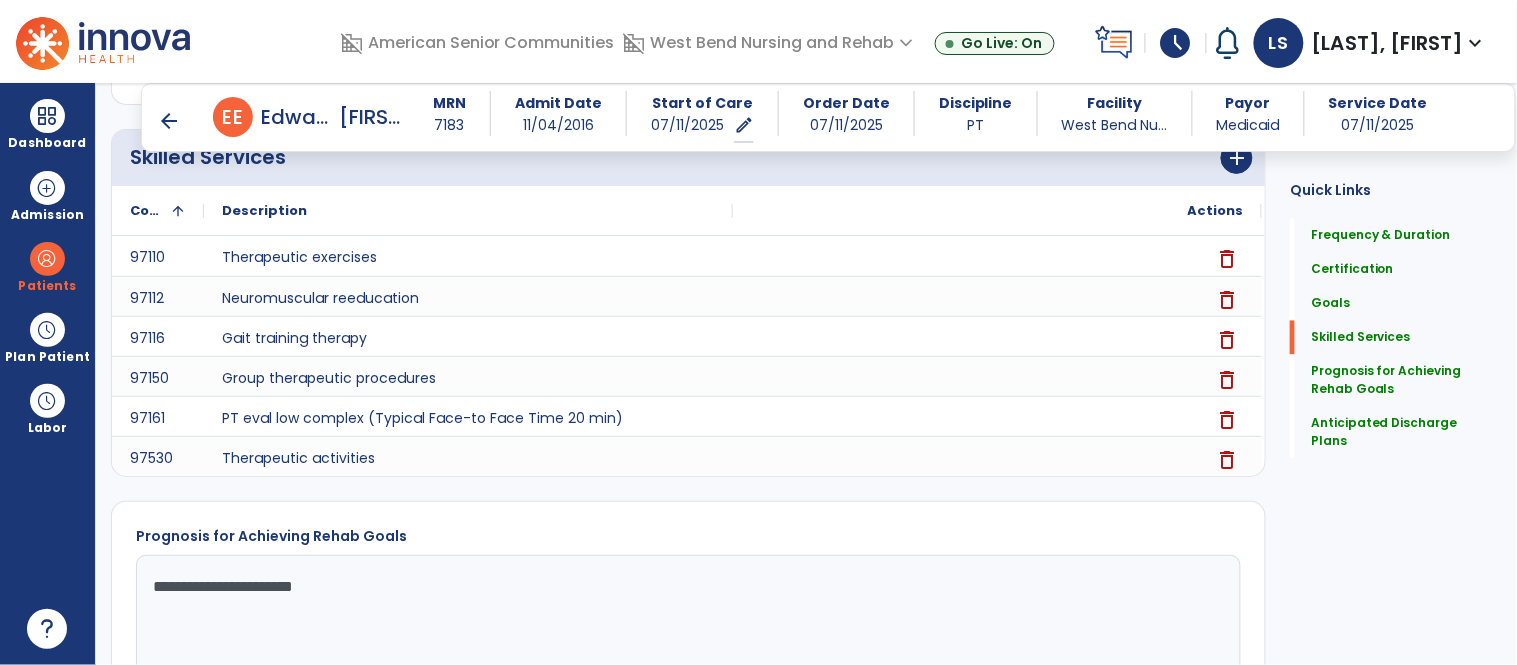 scroll, scrollTop: 192, scrollLeft: 0, axis: vertical 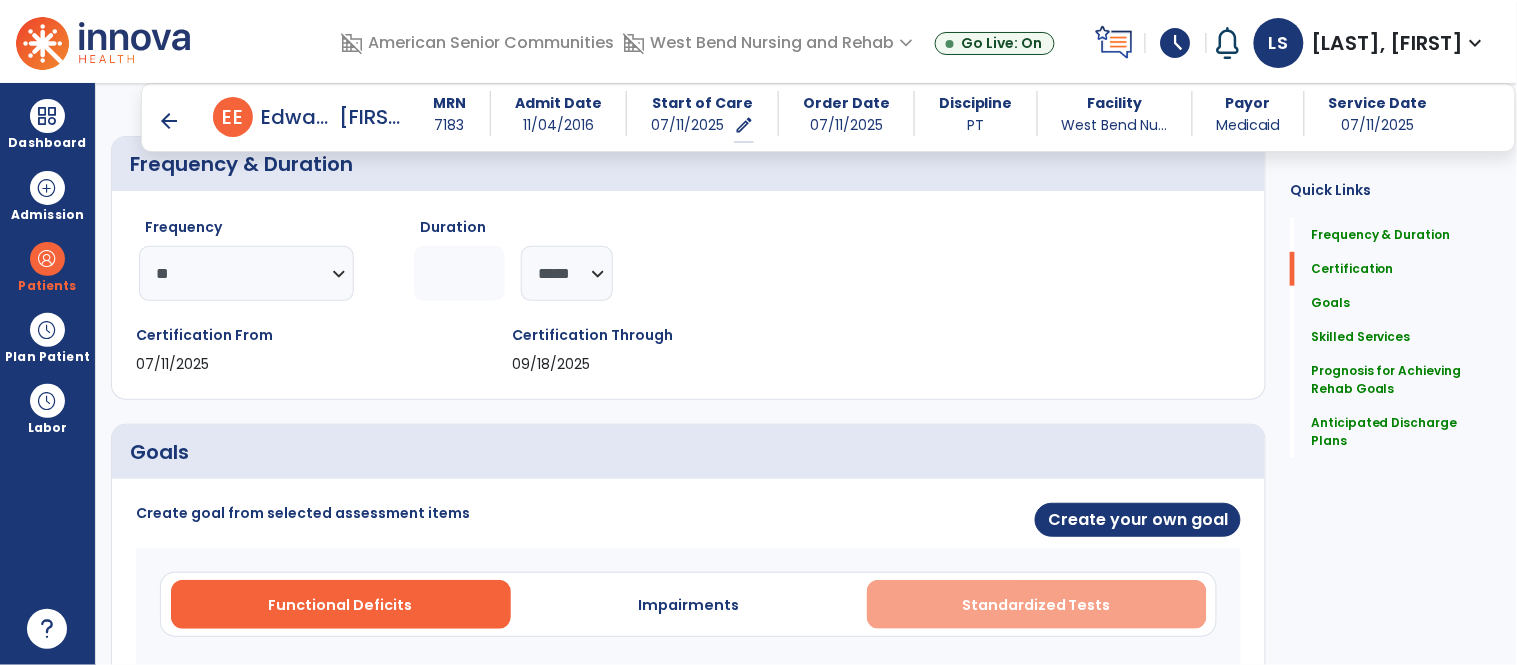 click on "Standardized Tests" at bounding box center (1036, 605) 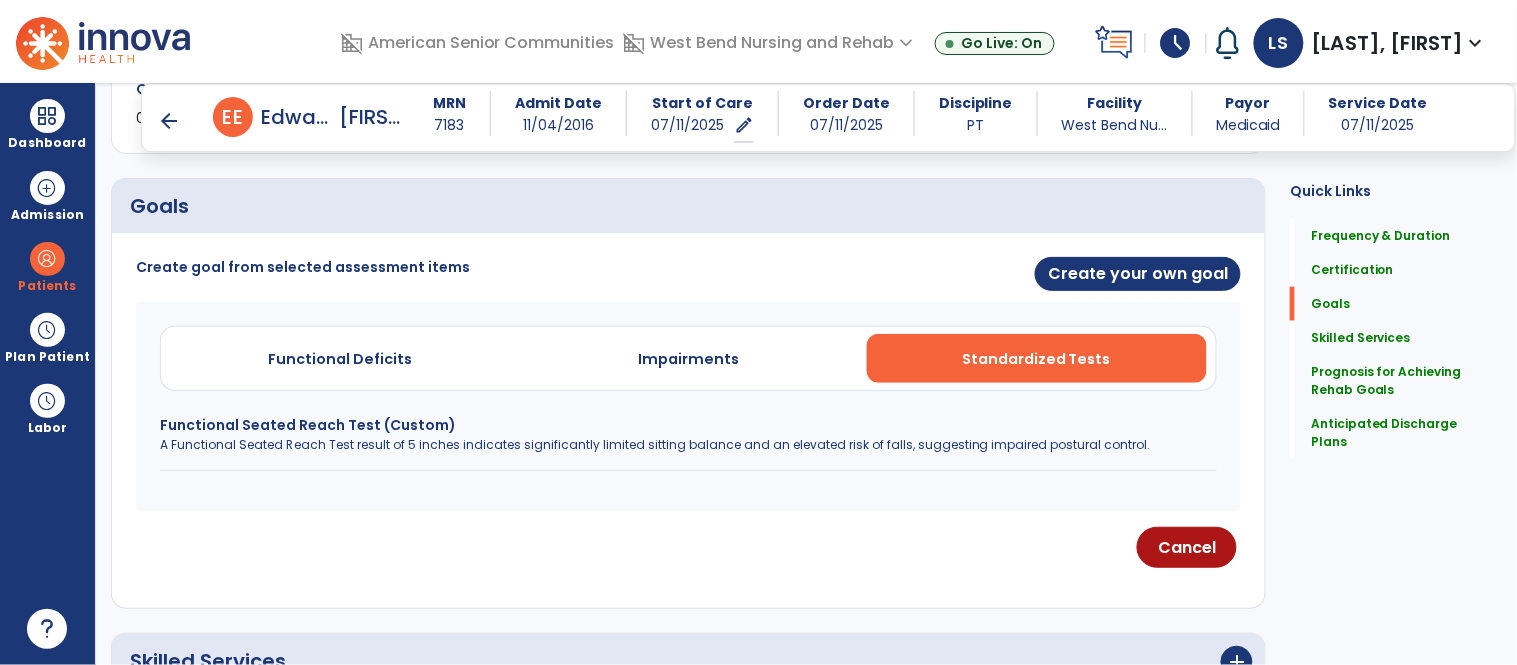 scroll, scrollTop: 475, scrollLeft: 0, axis: vertical 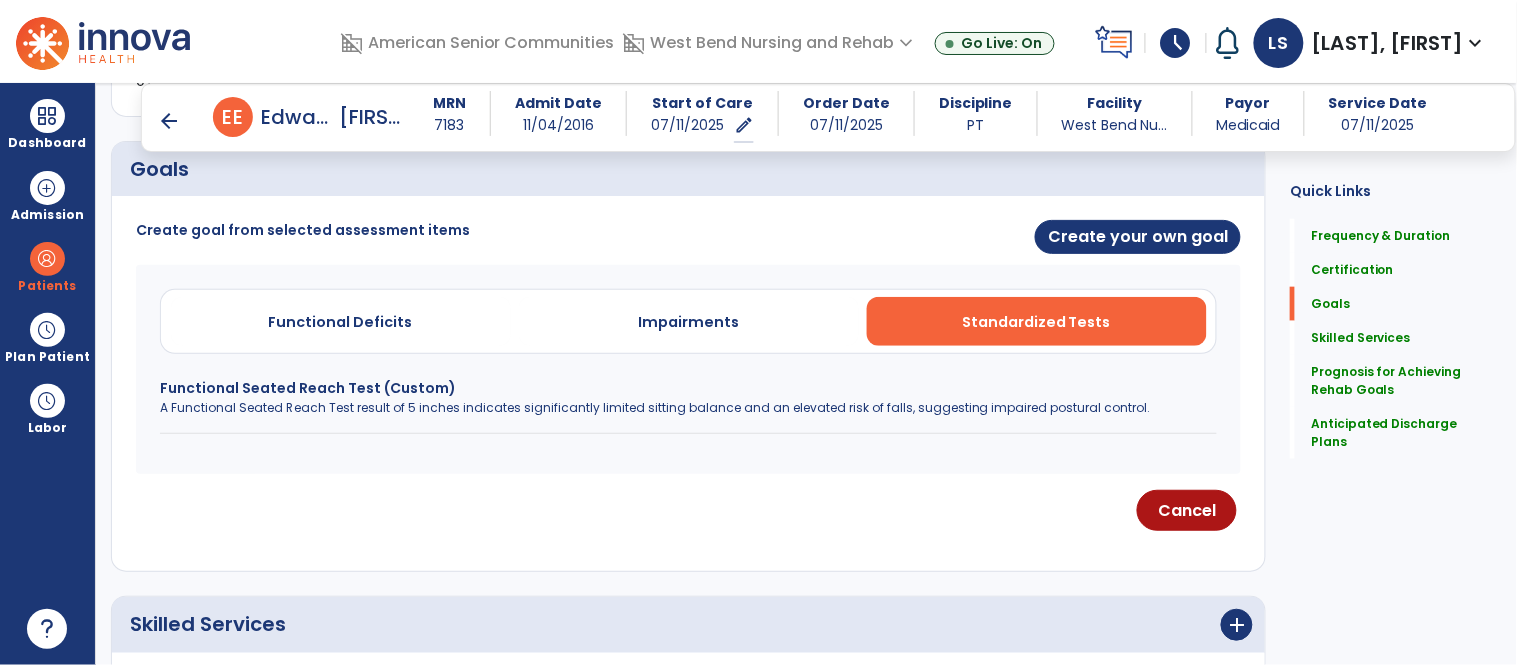 click on "Functional Seated Reach Test (Custom)  A Functional Seated Reach Test result of 5 inches indicates significantly limited sitting balance and an elevated risk of falls, suggesting impaired postural control." at bounding box center [688, 406] 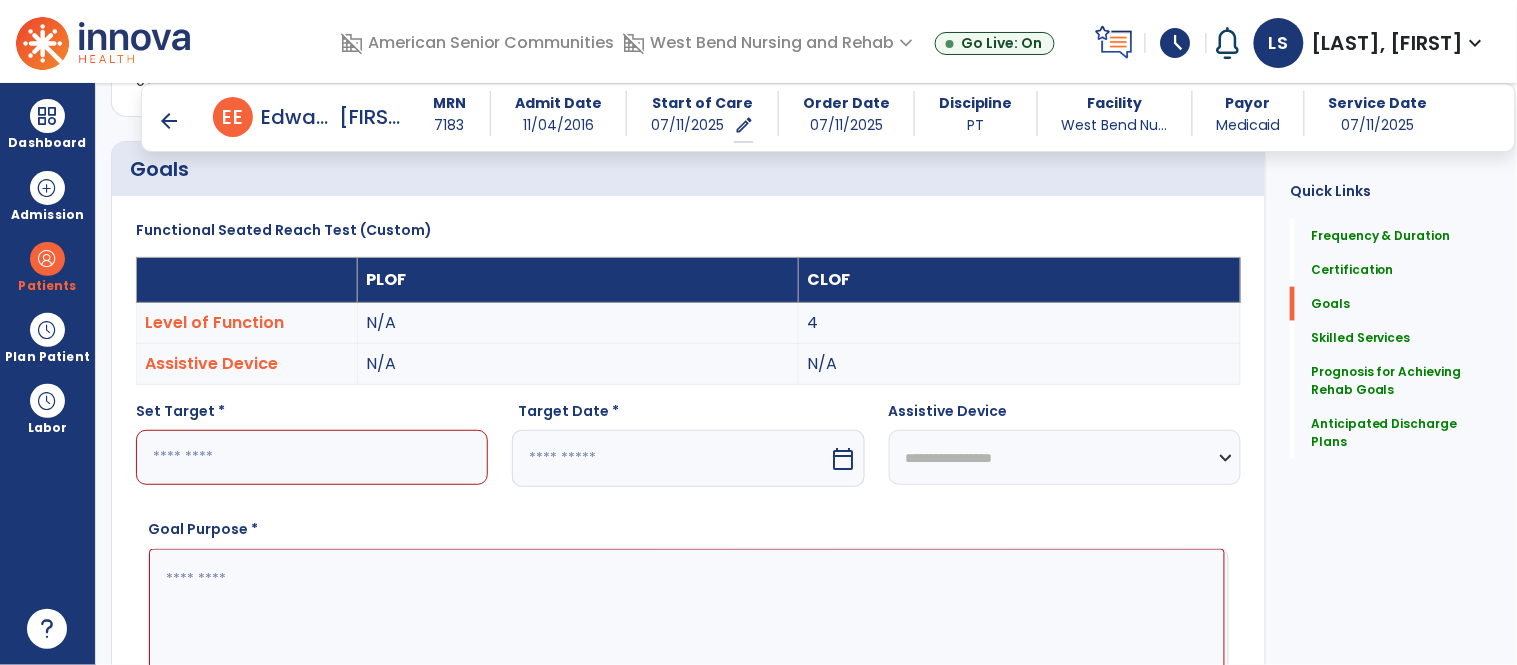 click at bounding box center [312, 457] 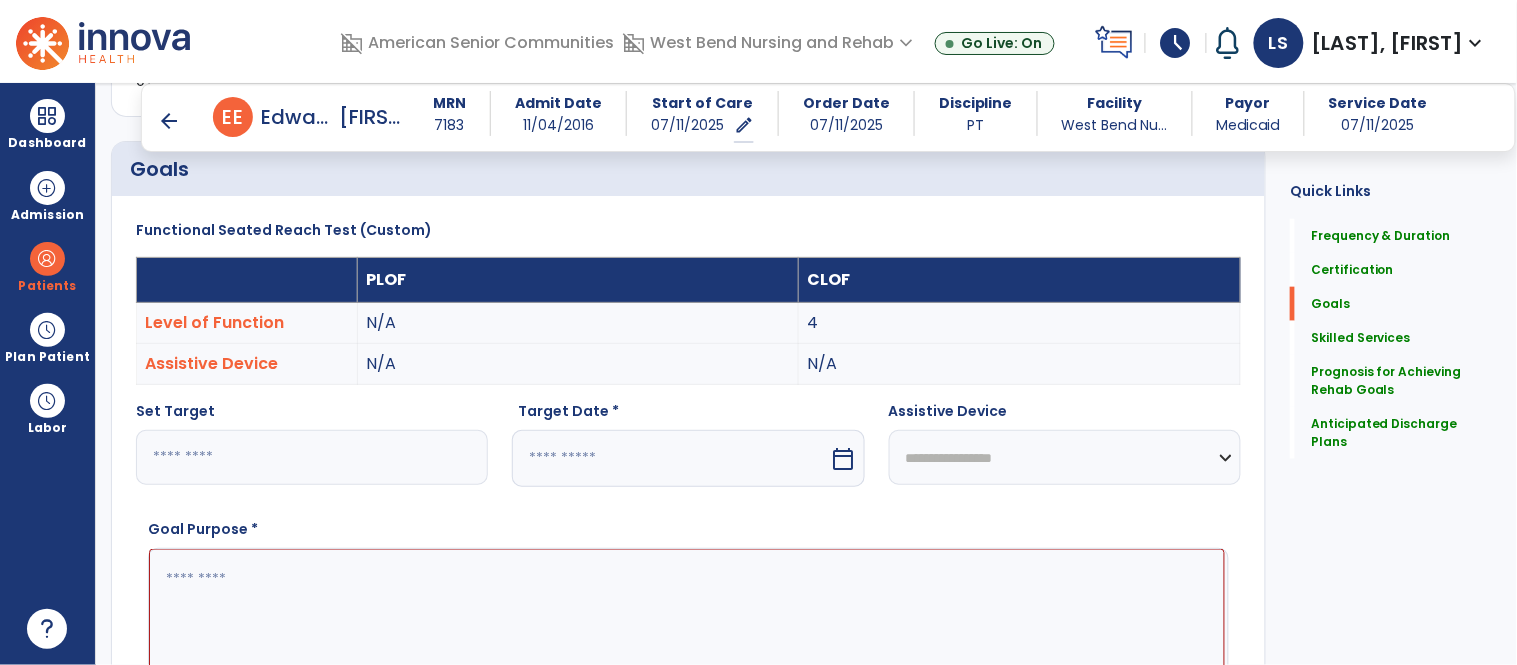 type on "**" 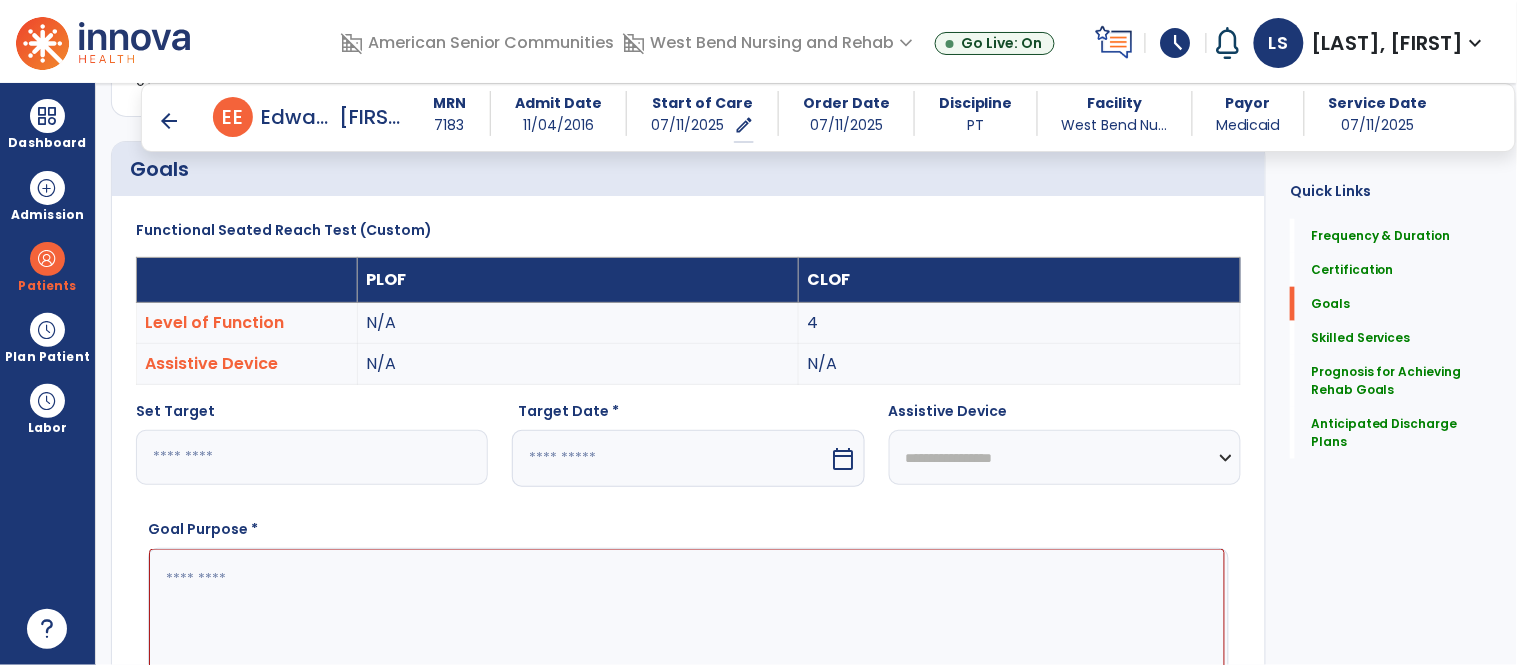 click on "calendar_today" at bounding box center (844, 459) 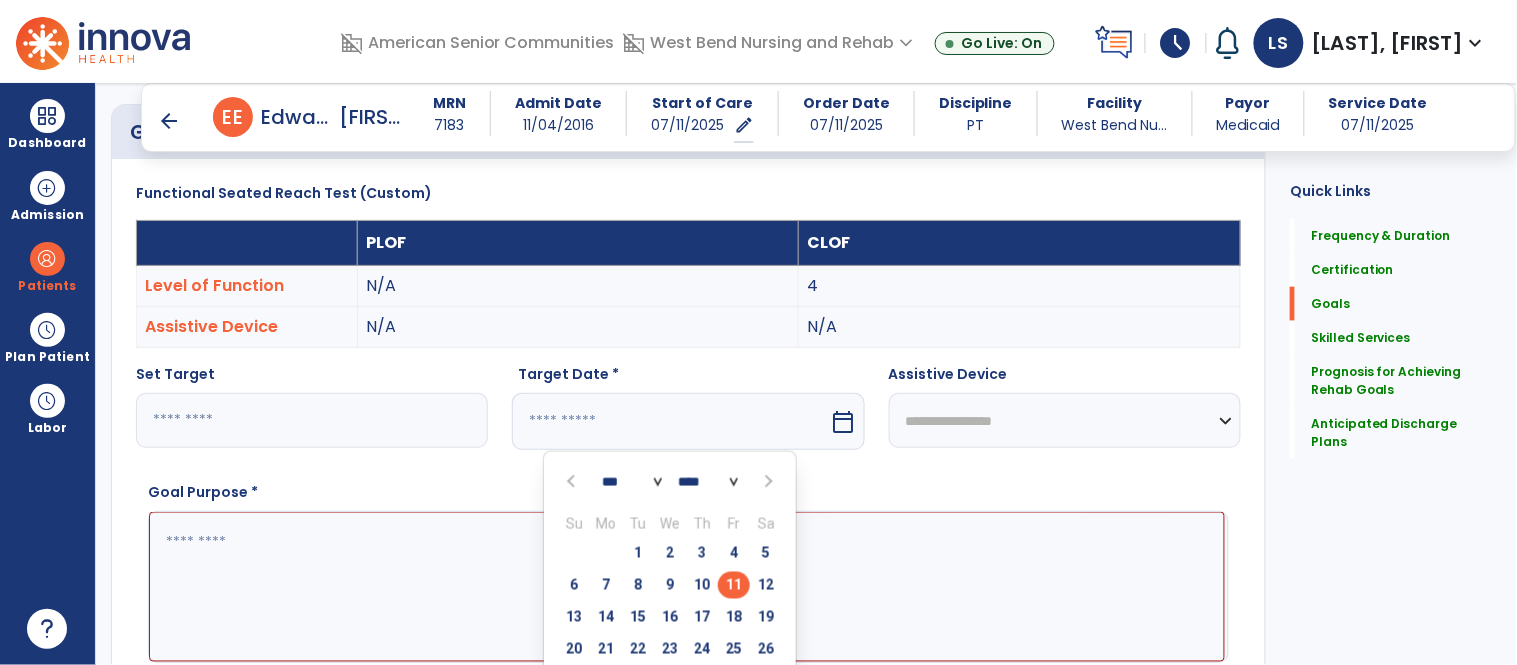 scroll, scrollTop: 557, scrollLeft: 0, axis: vertical 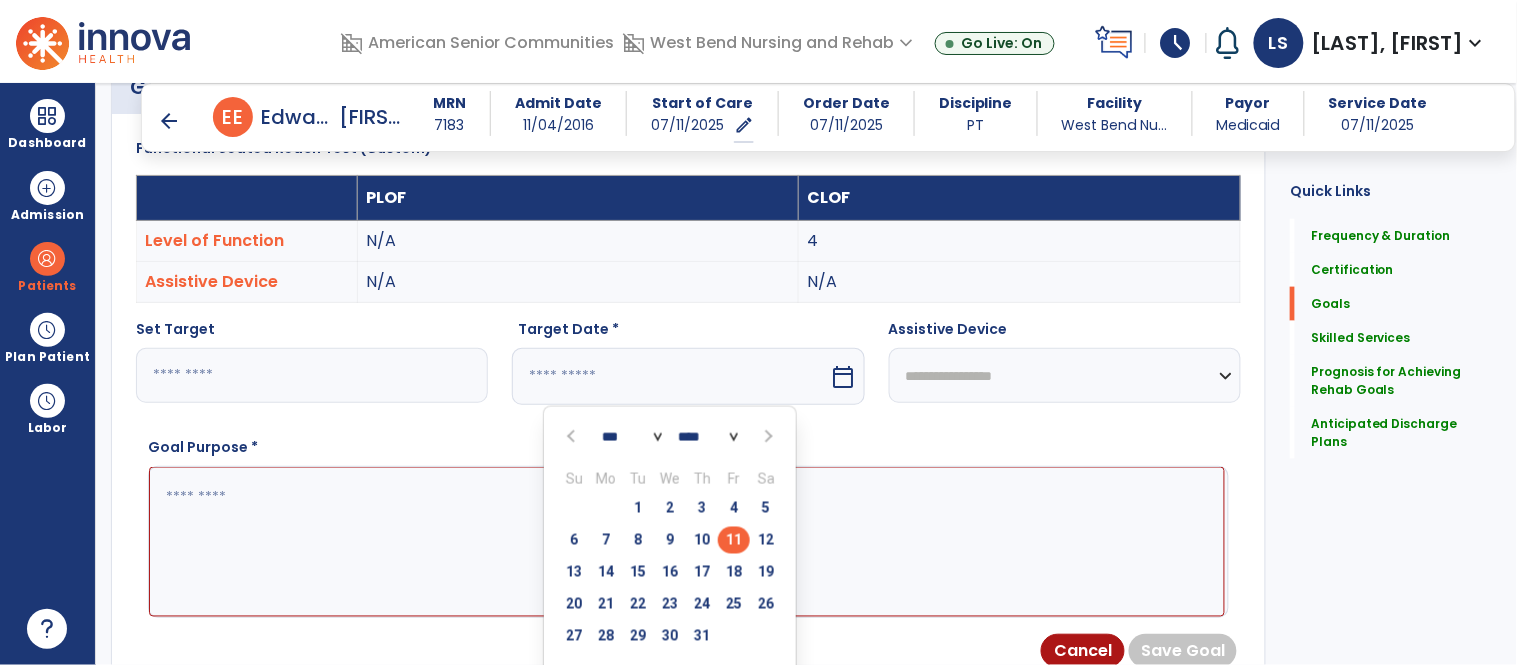 click at bounding box center [768, 437] 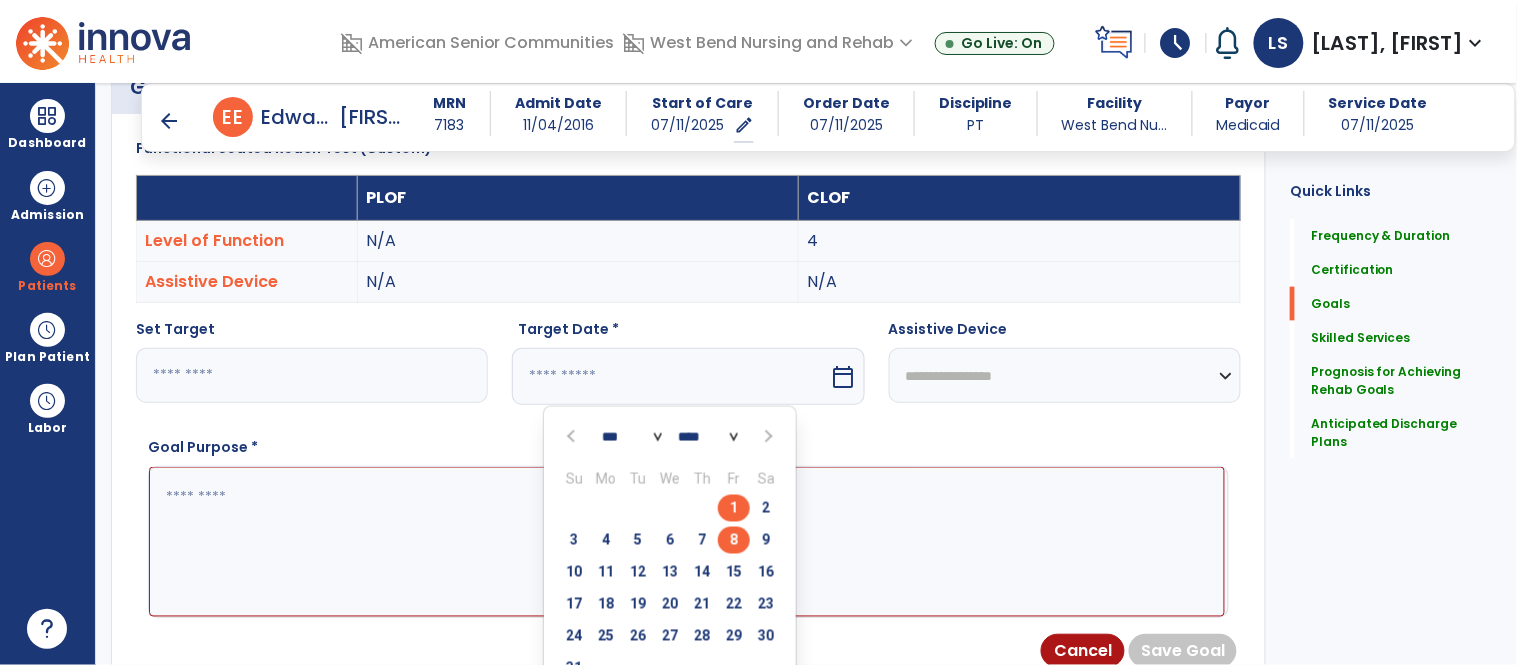 click on "8" at bounding box center (734, 540) 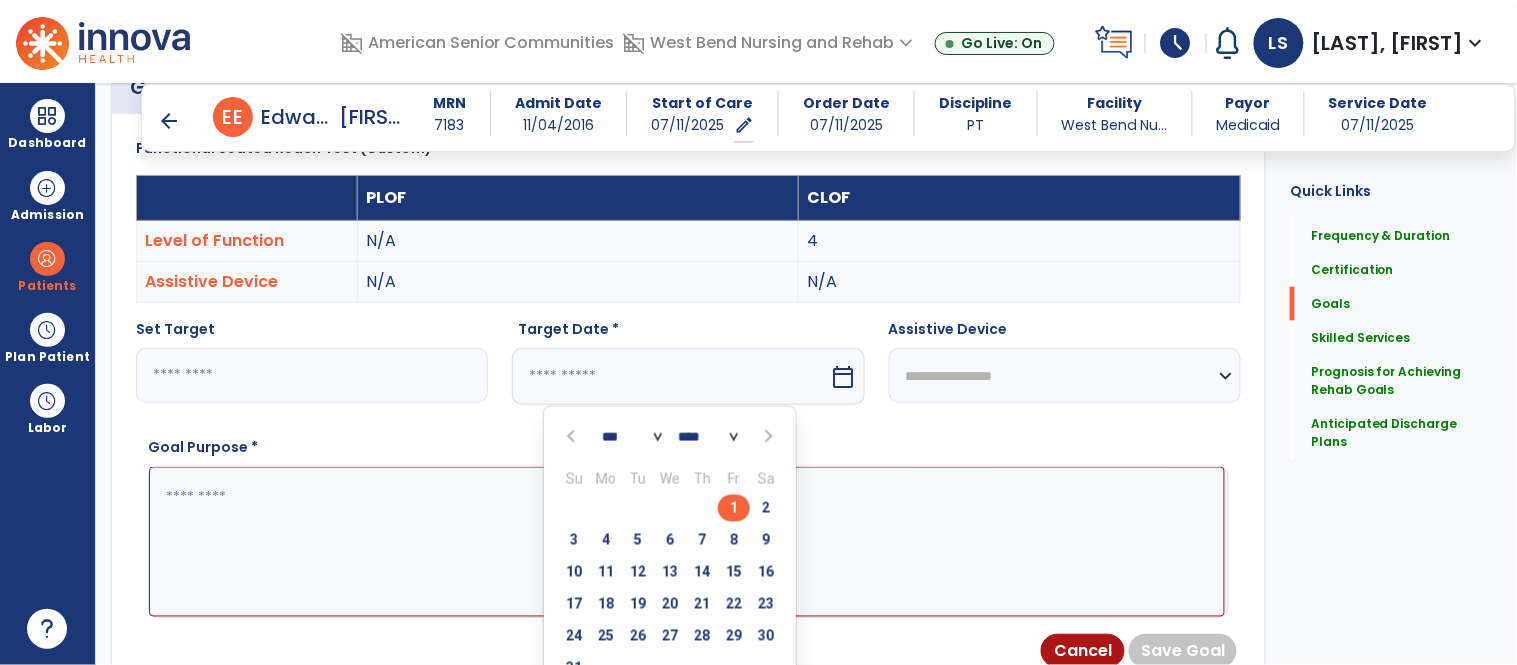 type on "********" 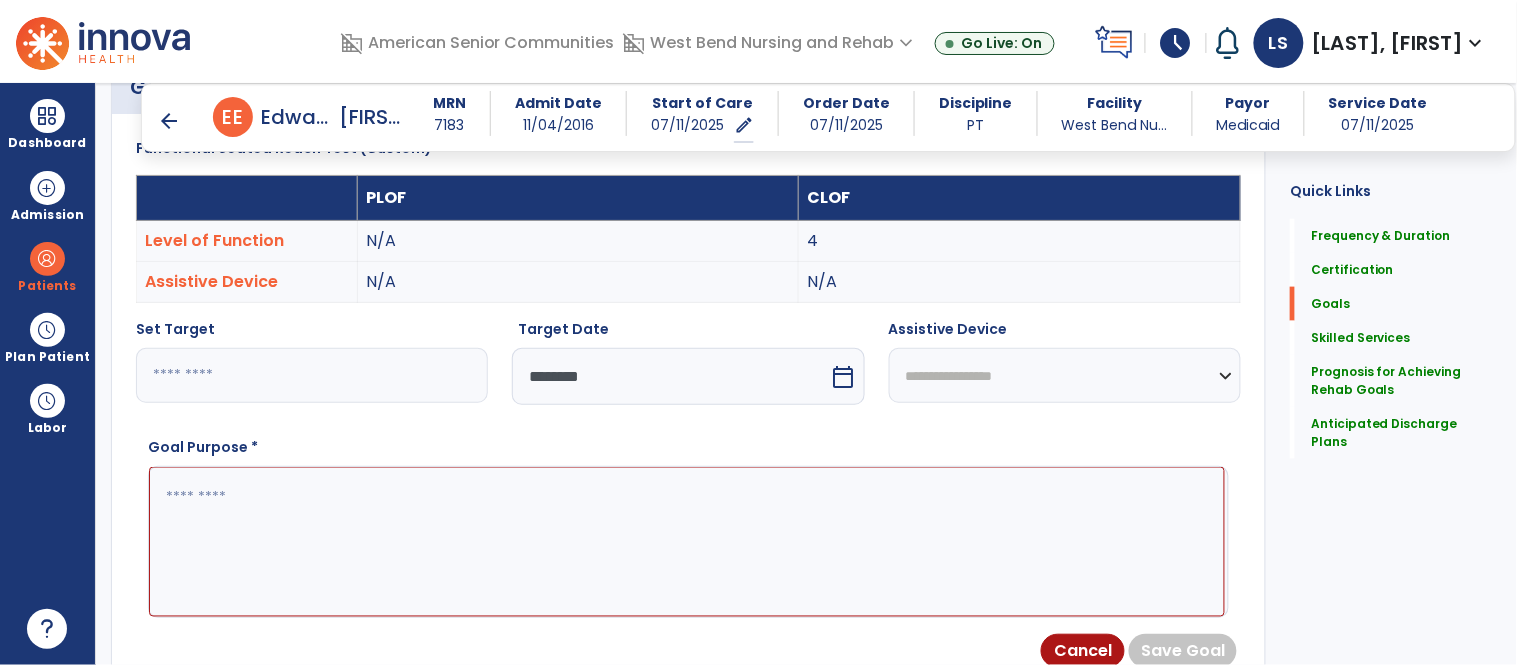 click on "Goal Purpose *" at bounding box center (688, 527) 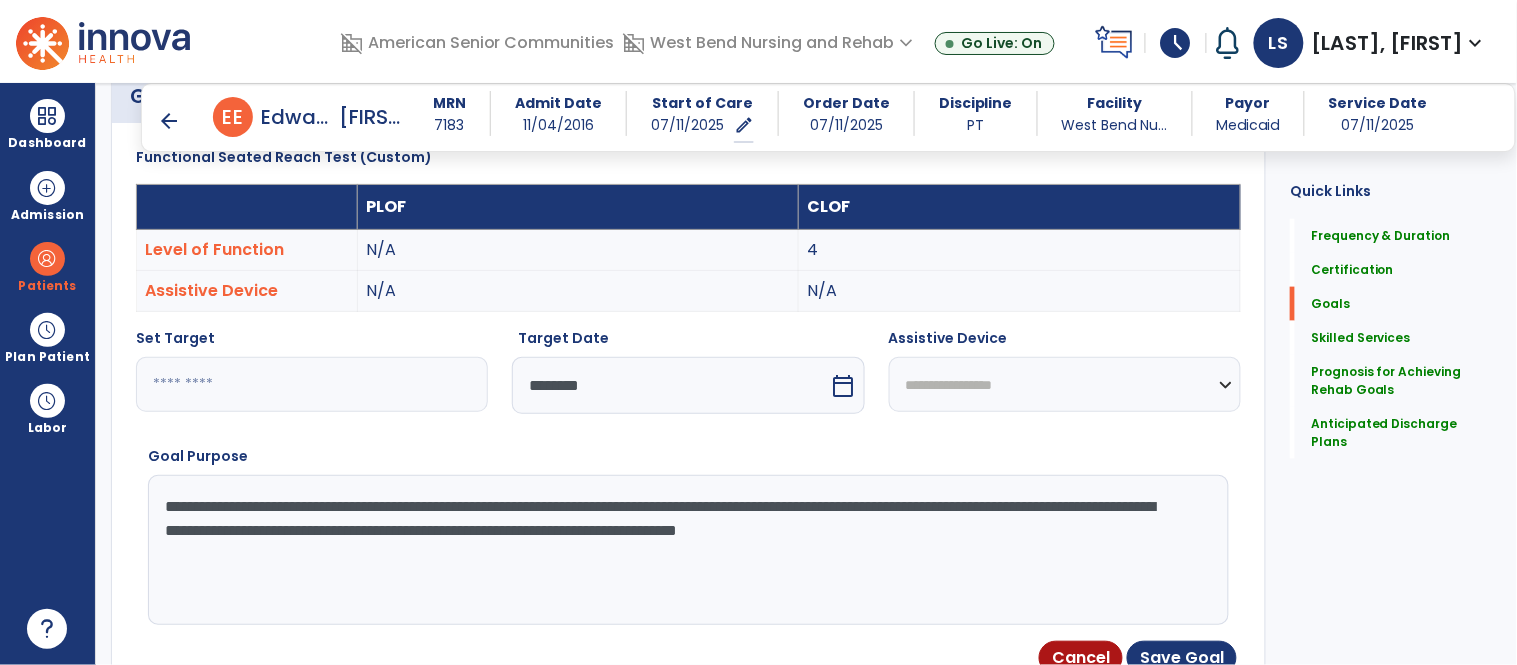 scroll, scrollTop: 546, scrollLeft: 0, axis: vertical 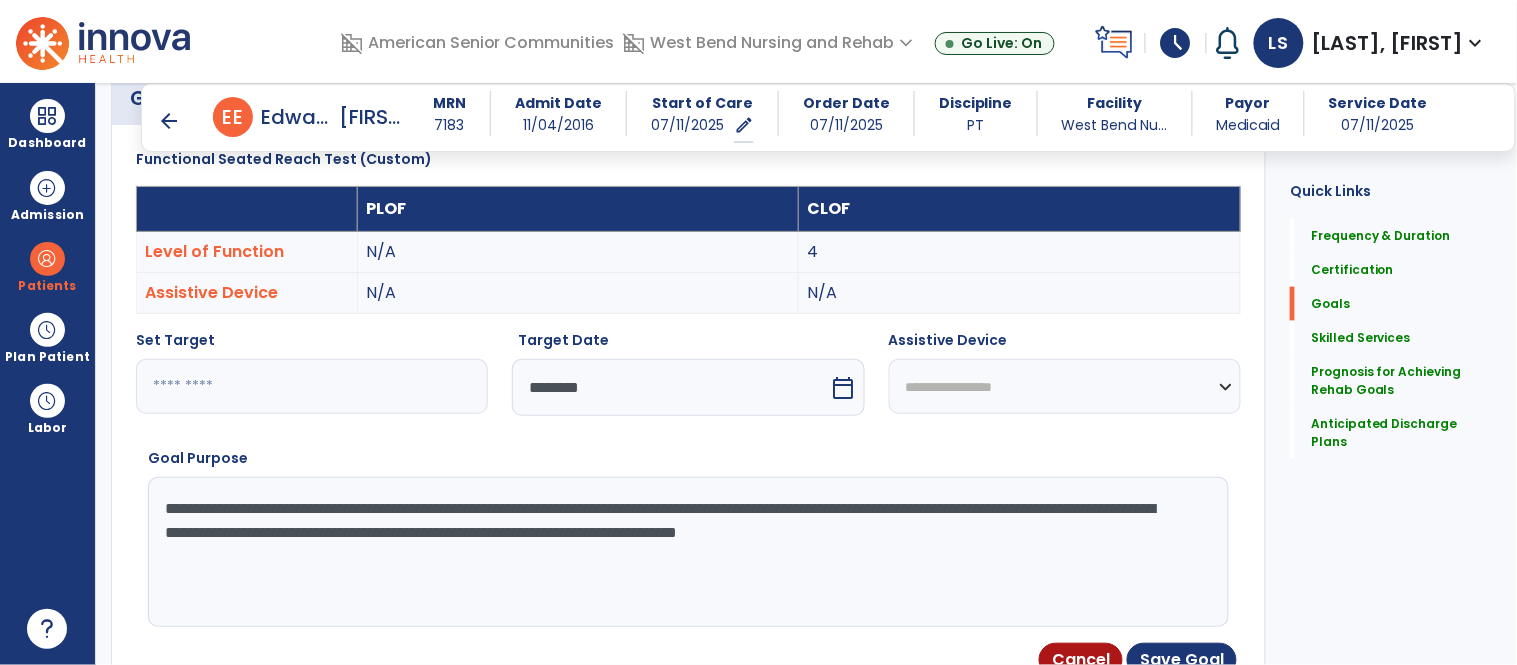 click on "**********" at bounding box center (687, 552) 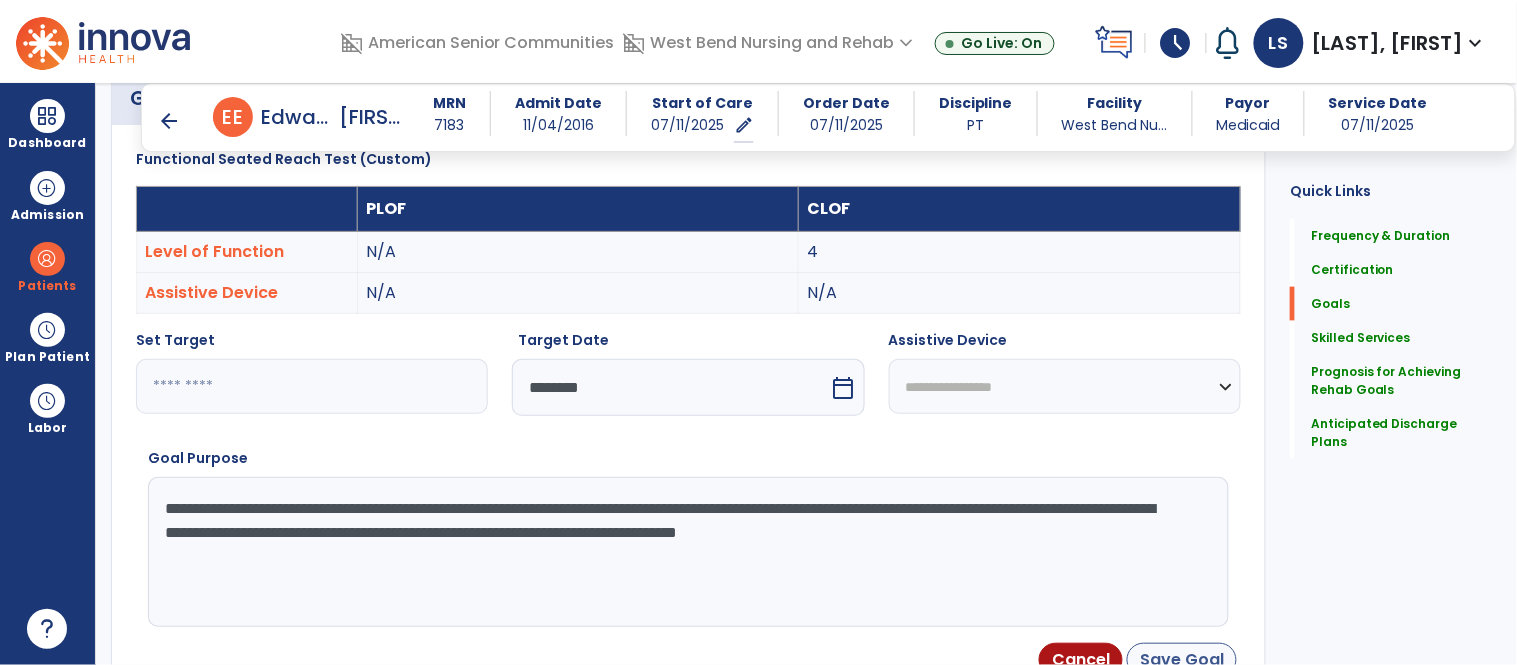 type on "**********" 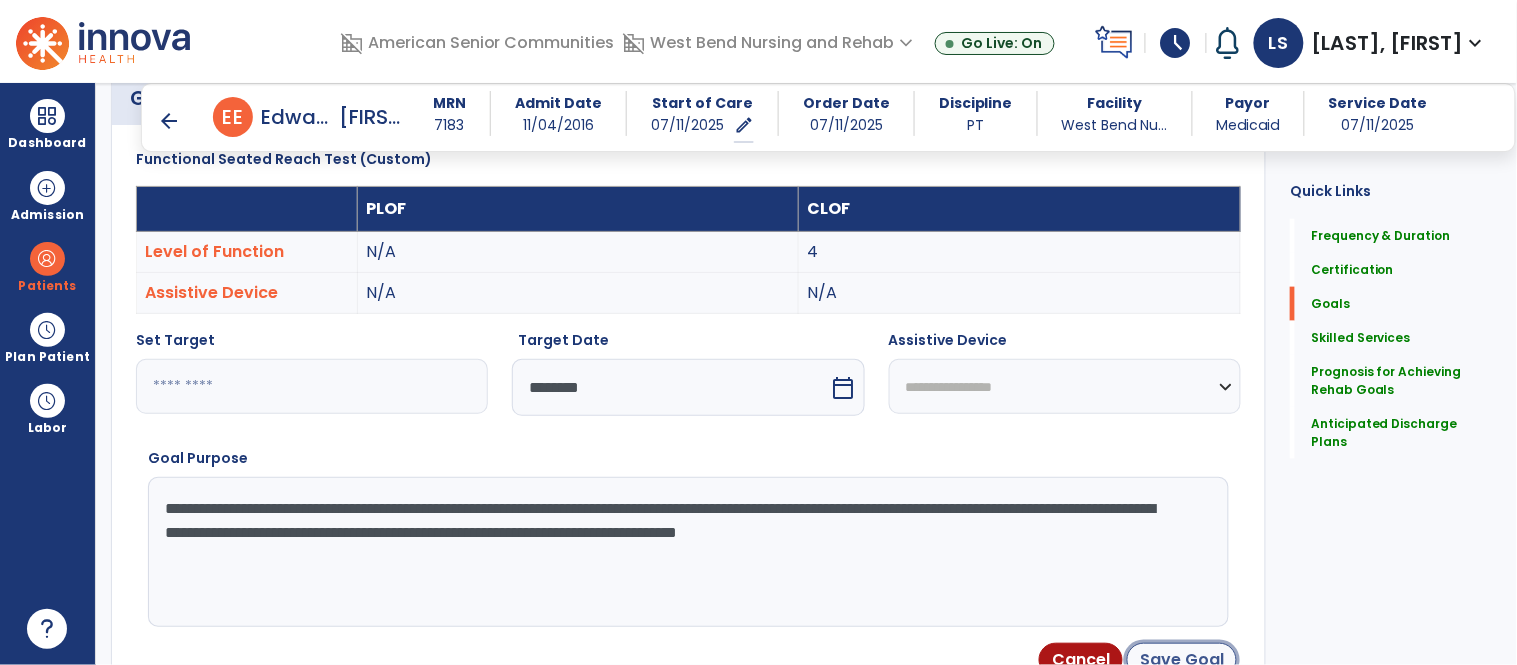 click on "Save Goal" at bounding box center (1182, 660) 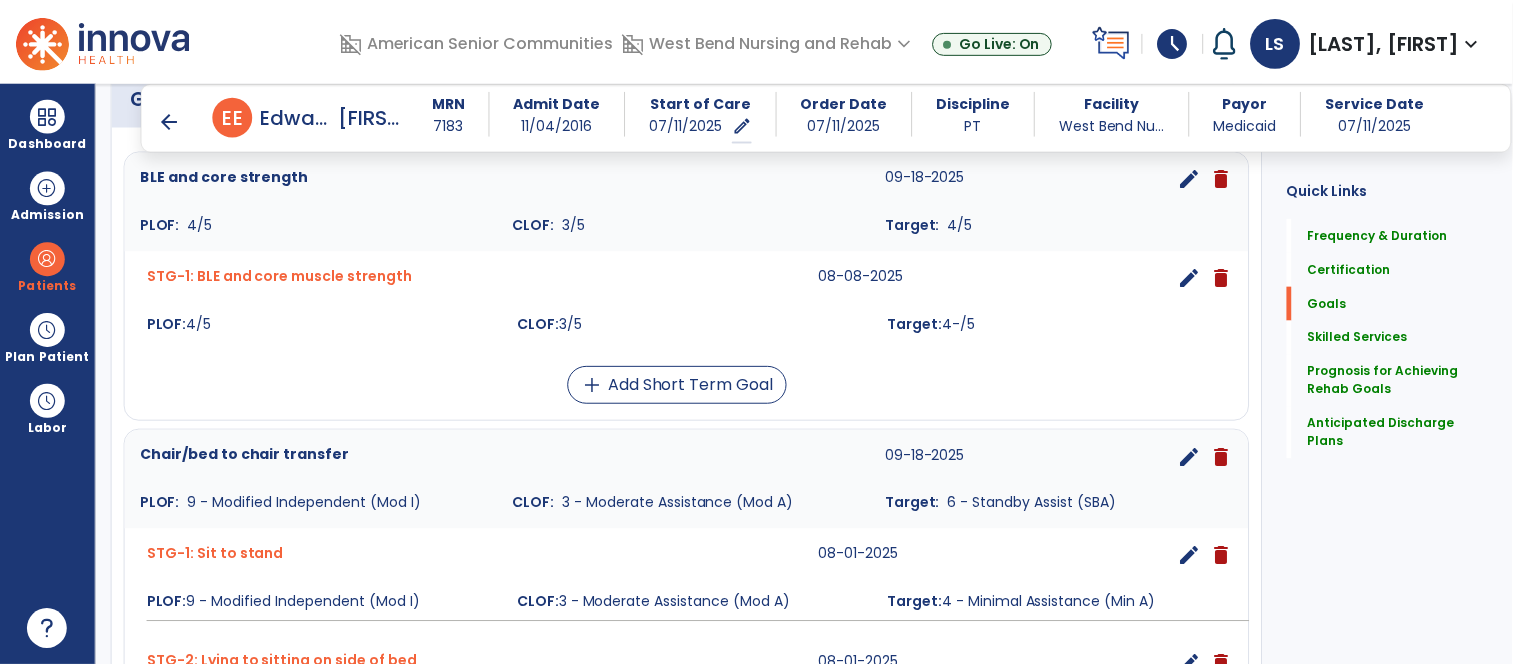 scroll, scrollTop: 2384, scrollLeft: 0, axis: vertical 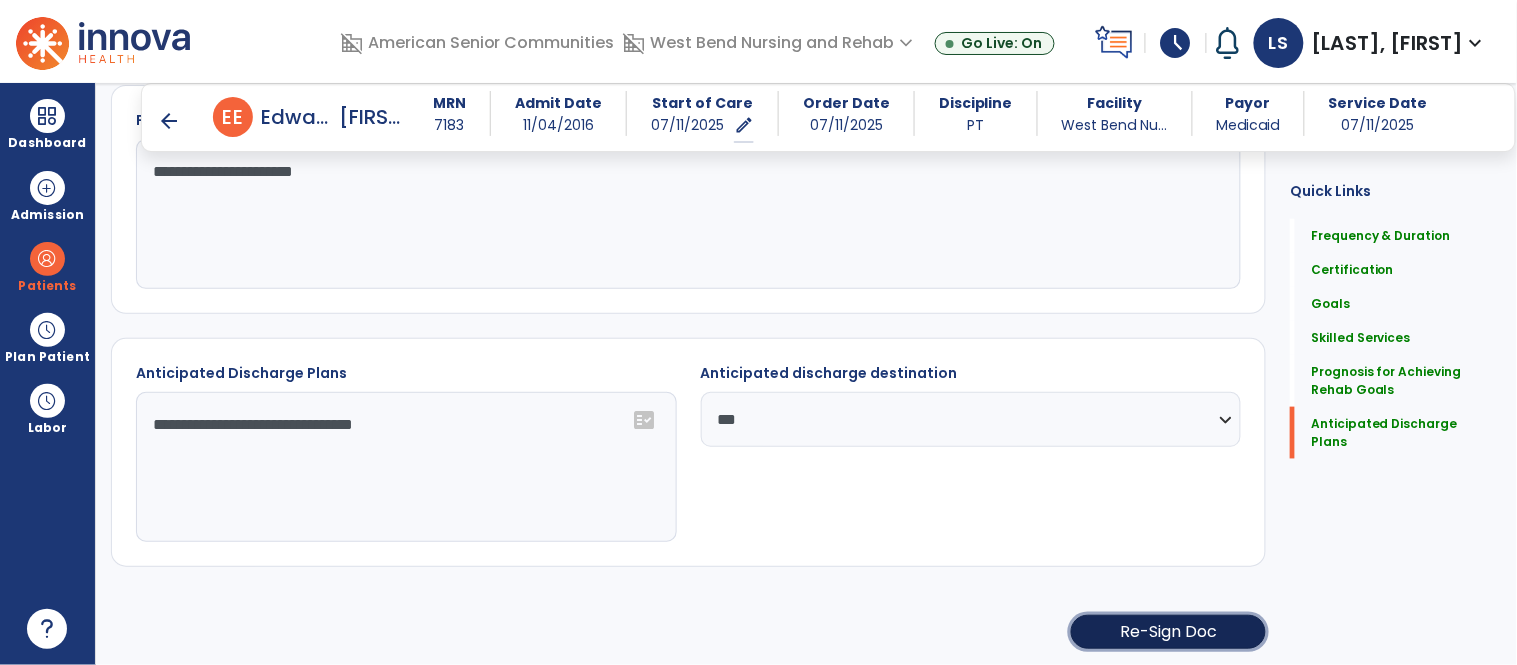 click on "Re-Sign Doc" 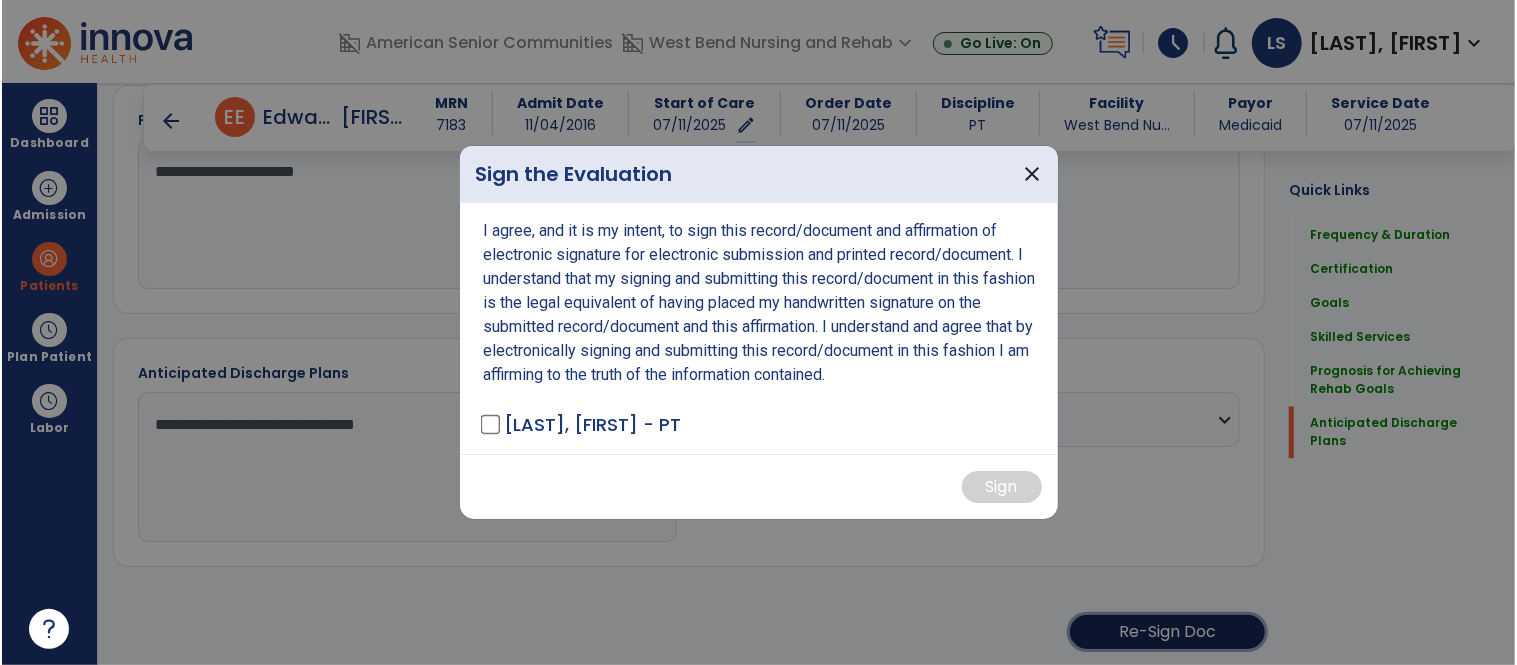 scroll, scrollTop: 2384, scrollLeft: 0, axis: vertical 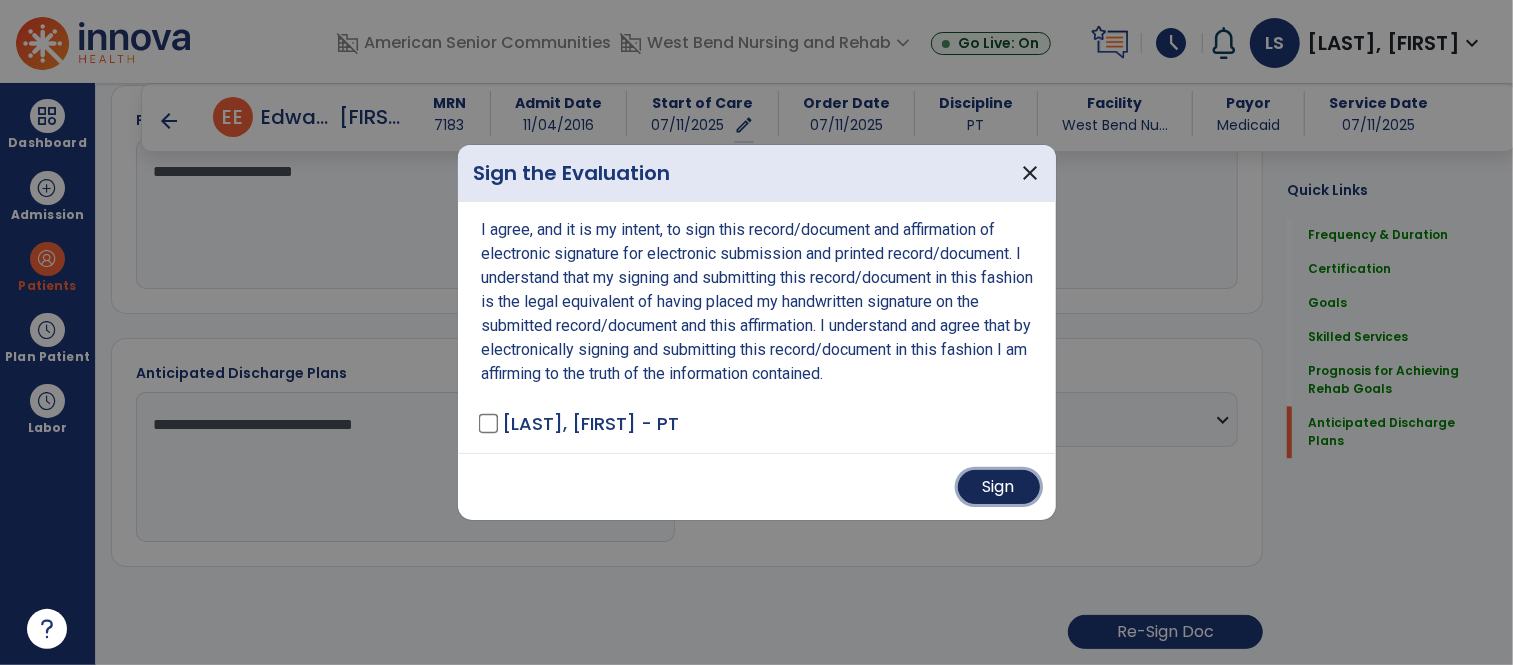 click on "Sign" at bounding box center (999, 487) 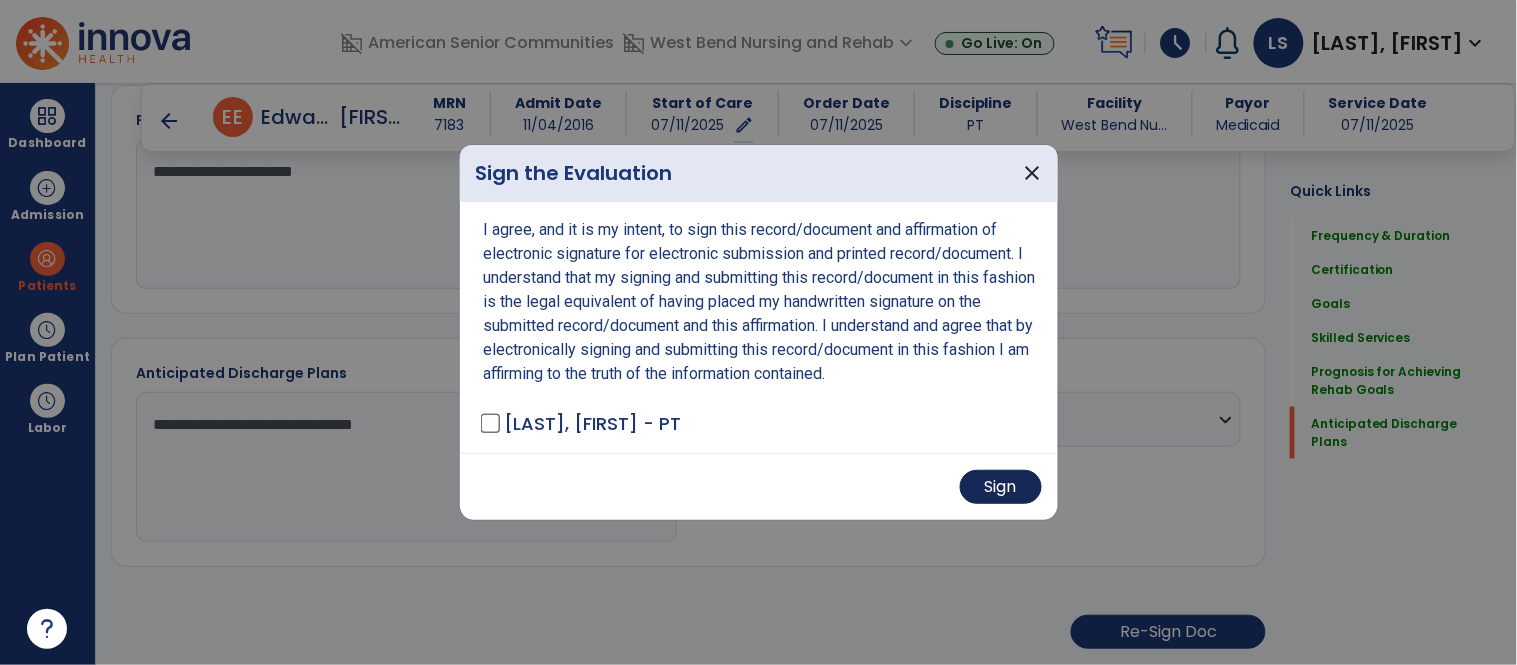 scroll, scrollTop: 2383, scrollLeft: 0, axis: vertical 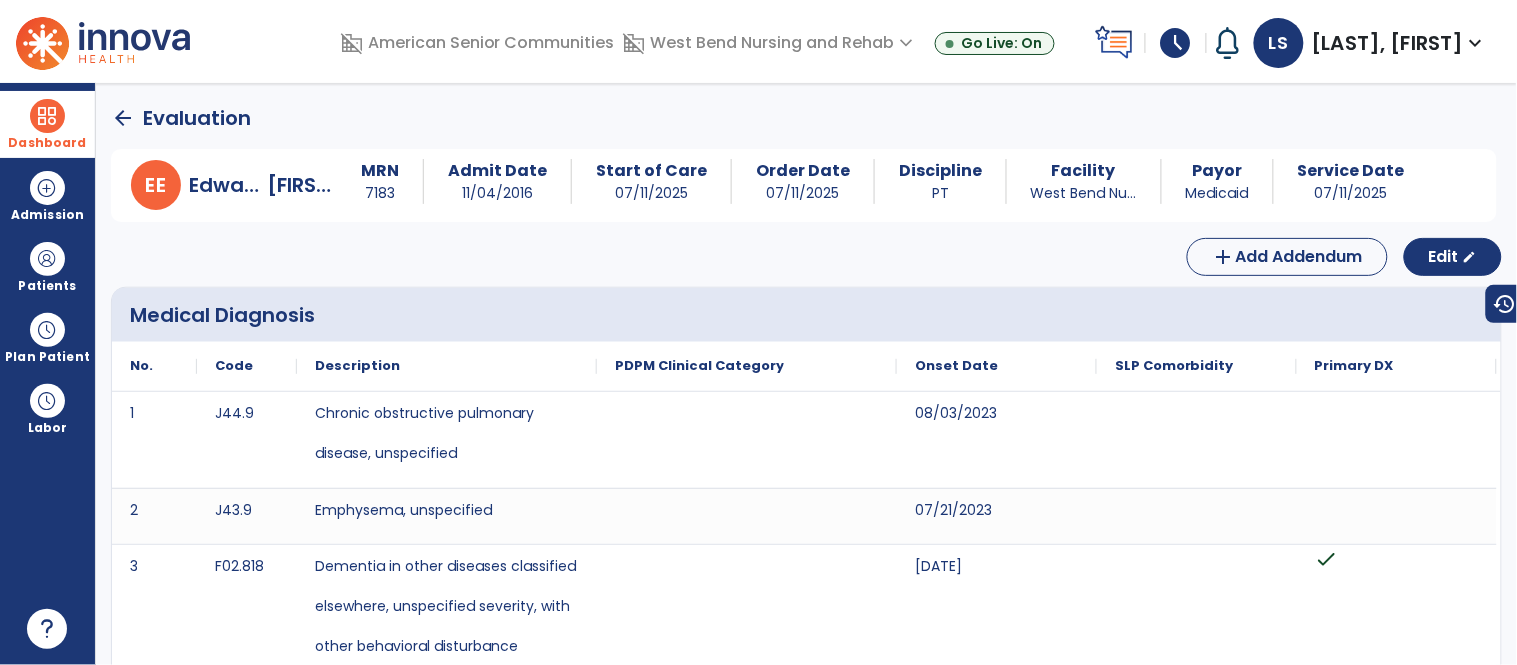 click on "Dashboard" at bounding box center (47, 124) 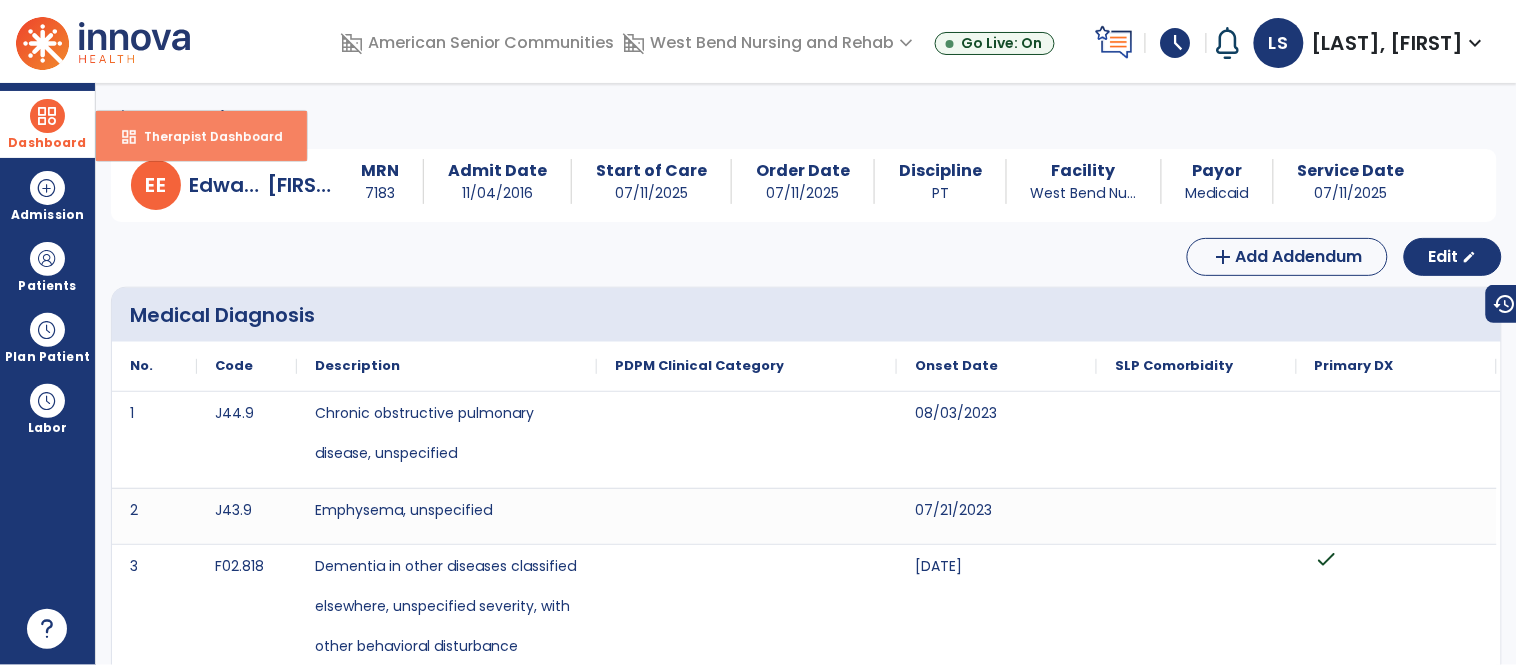 click on "dashboard  Therapist Dashboard" at bounding box center [201, 136] 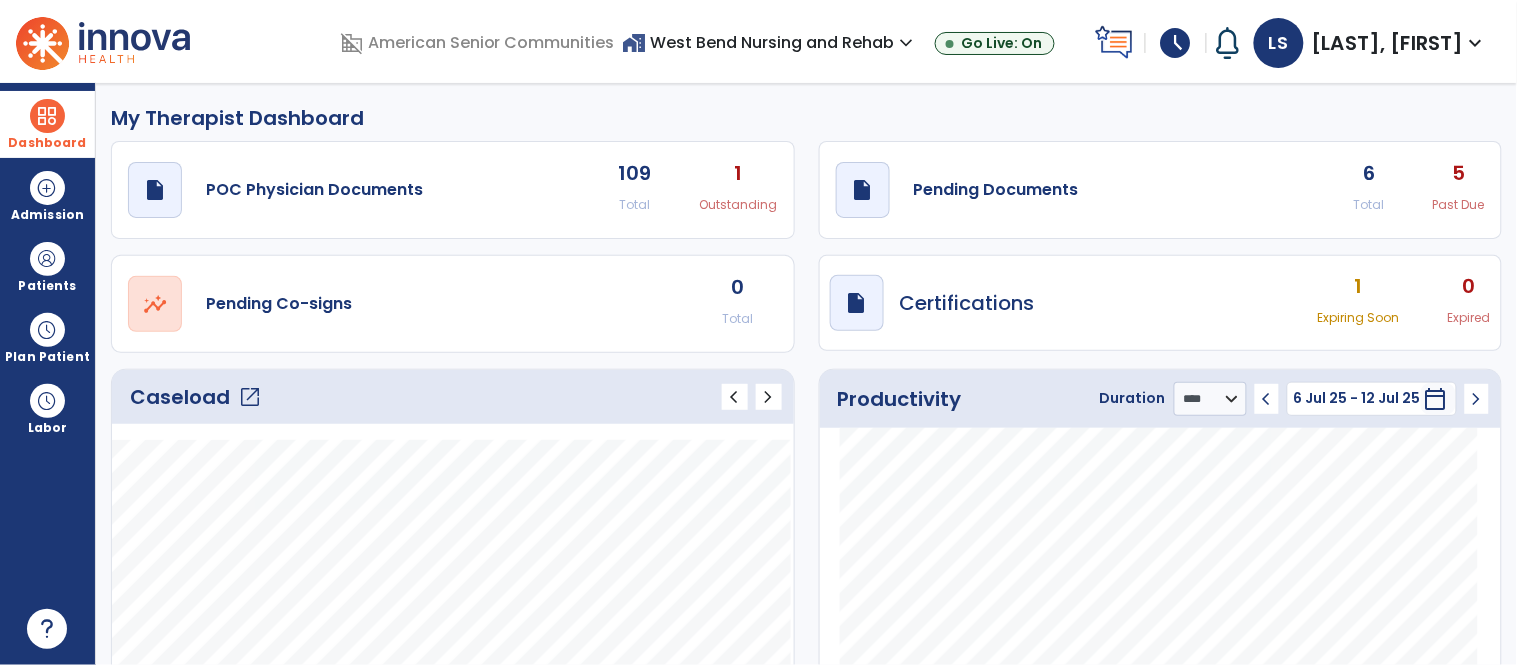 click on "open_in_new" 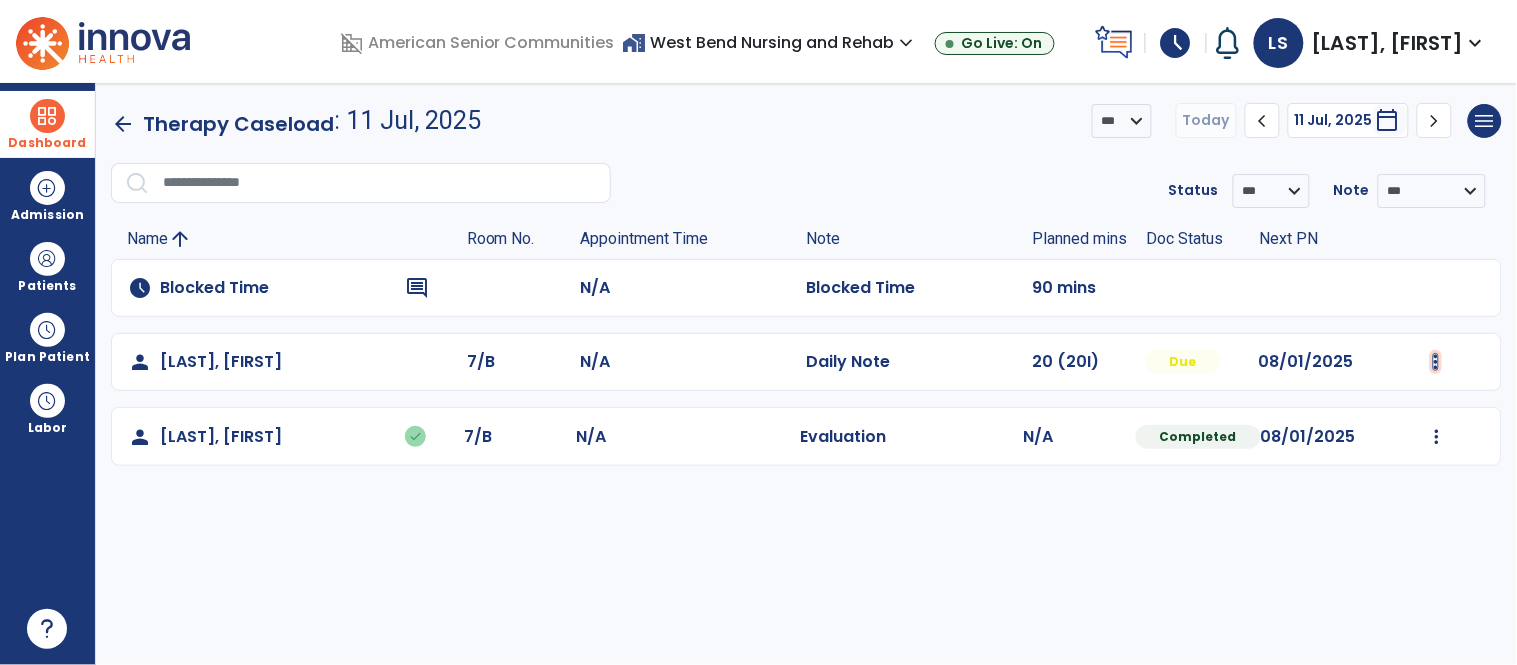 click at bounding box center (1436, 362) 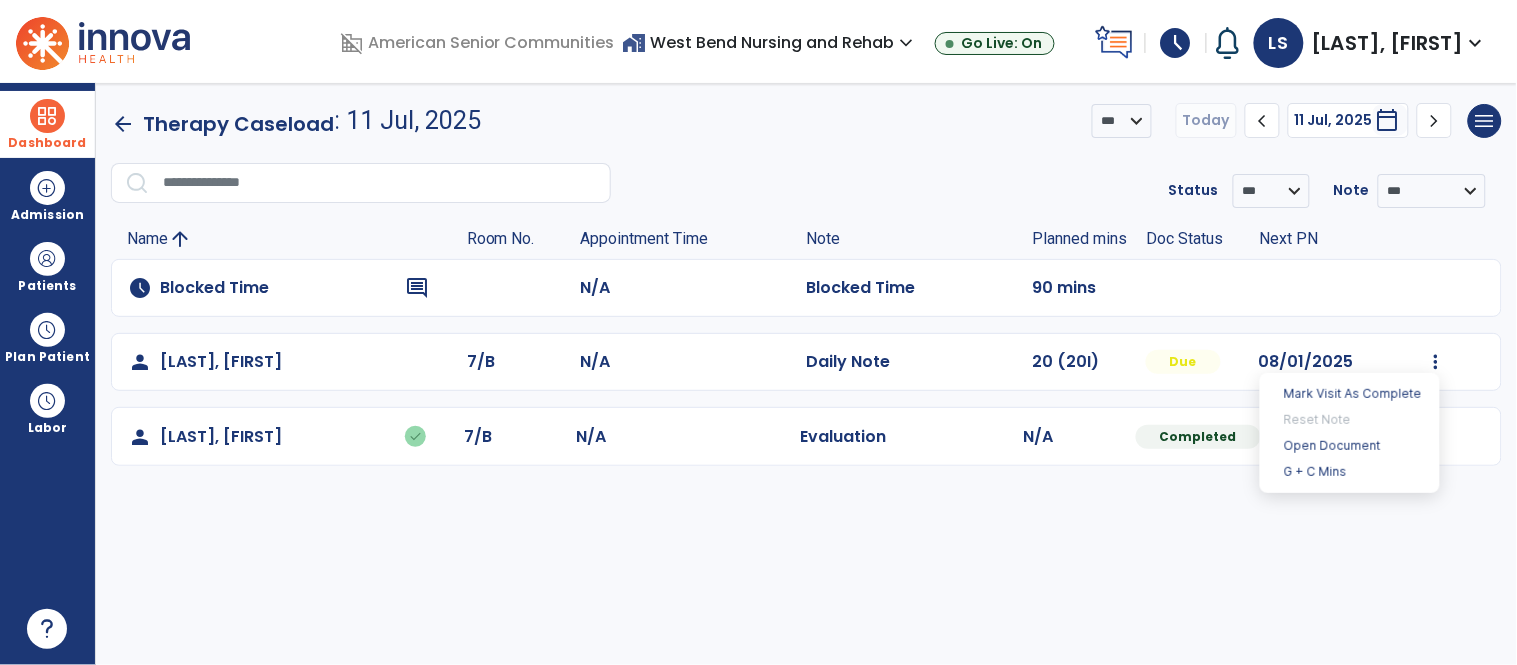click on "person   [LAST], [FIRST]  7/B N/A  Daily Note   20 (20I)  Due [DATE]" 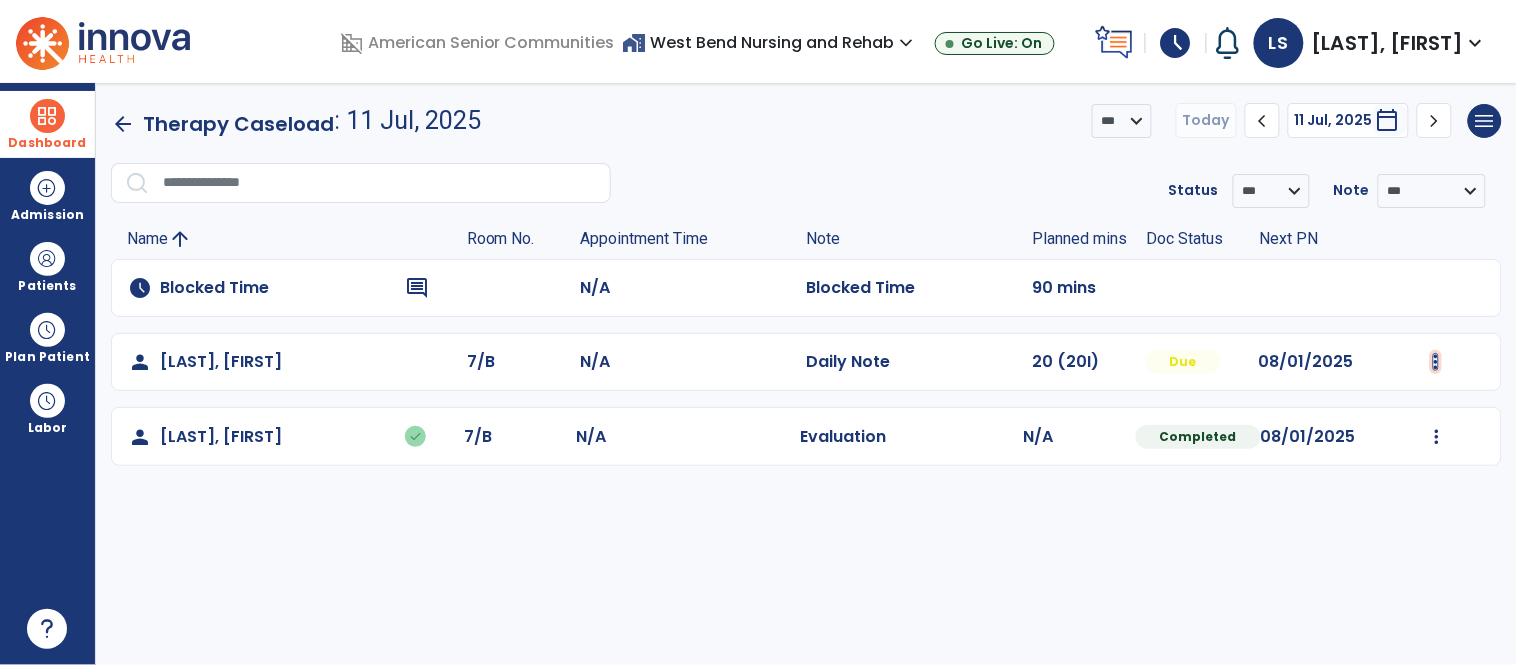 click at bounding box center [1436, 362] 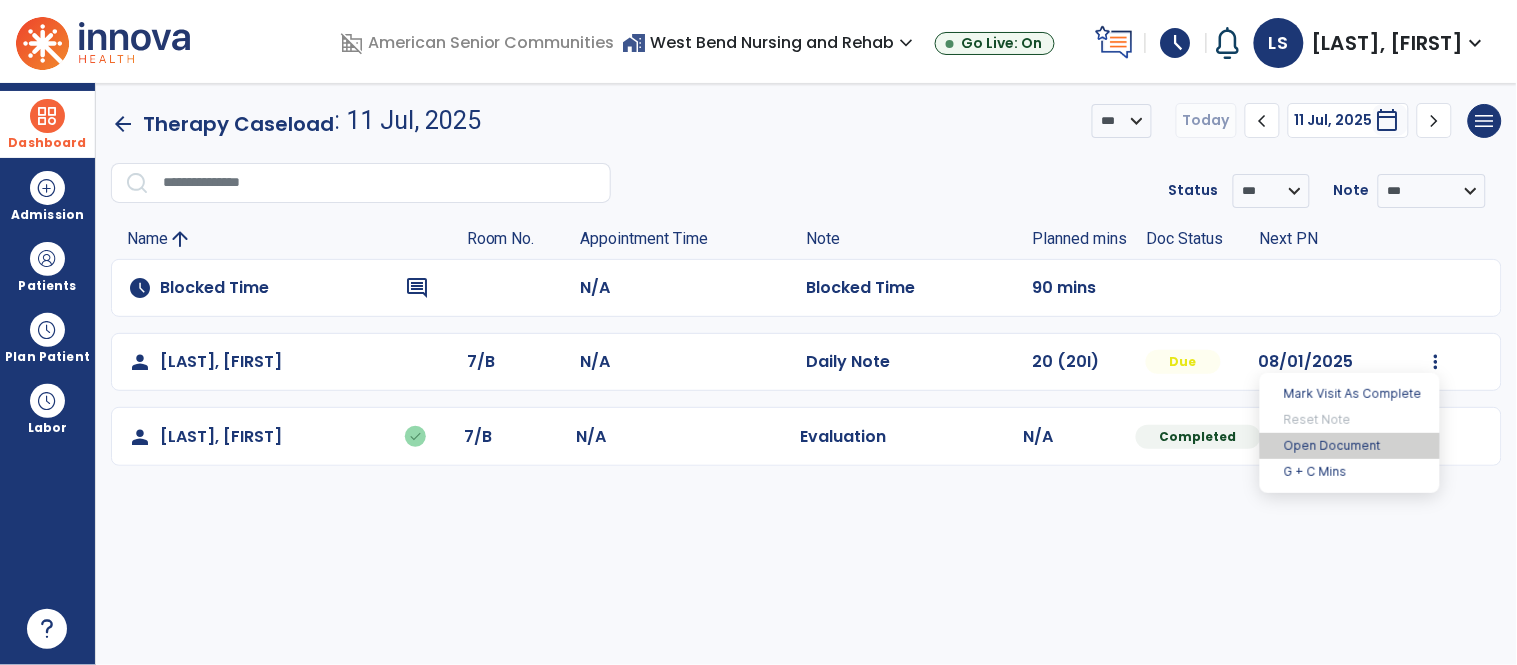 click on "Open Document" at bounding box center [1350, 446] 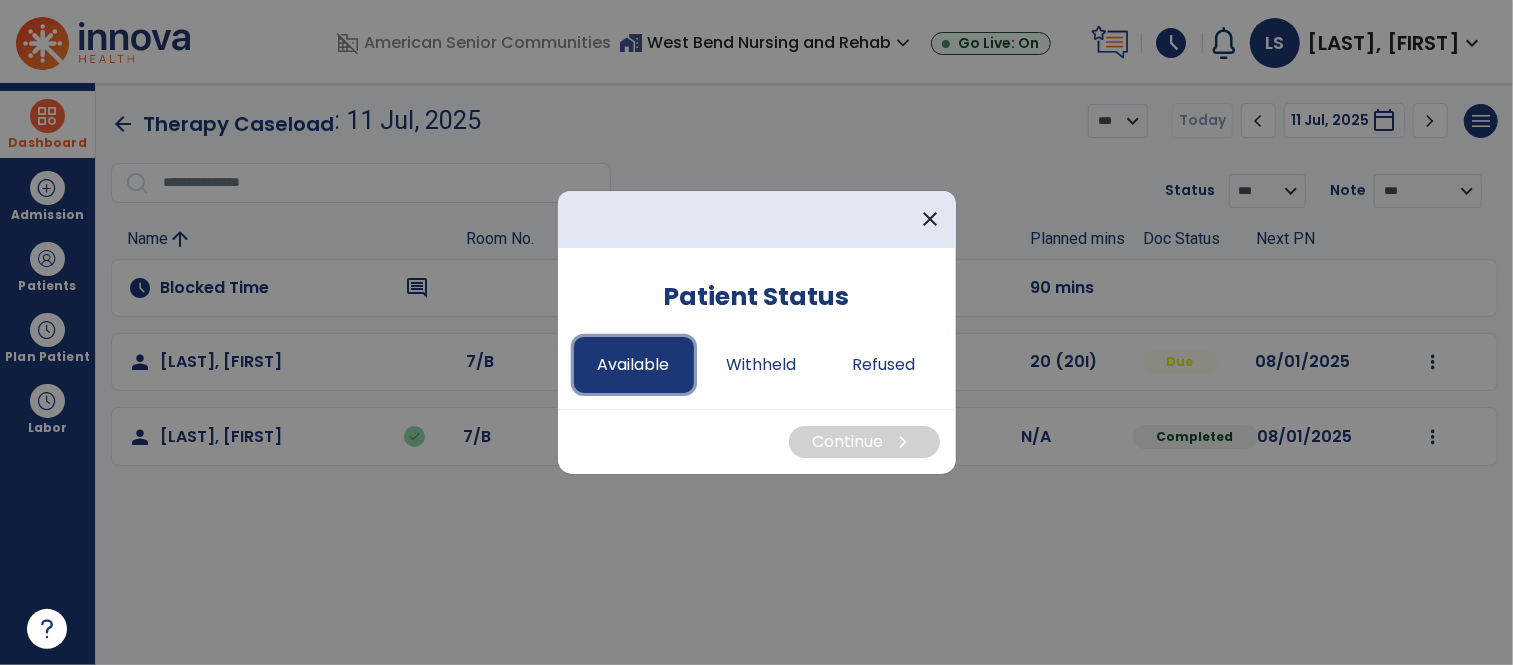 click on "Available" at bounding box center (634, 365) 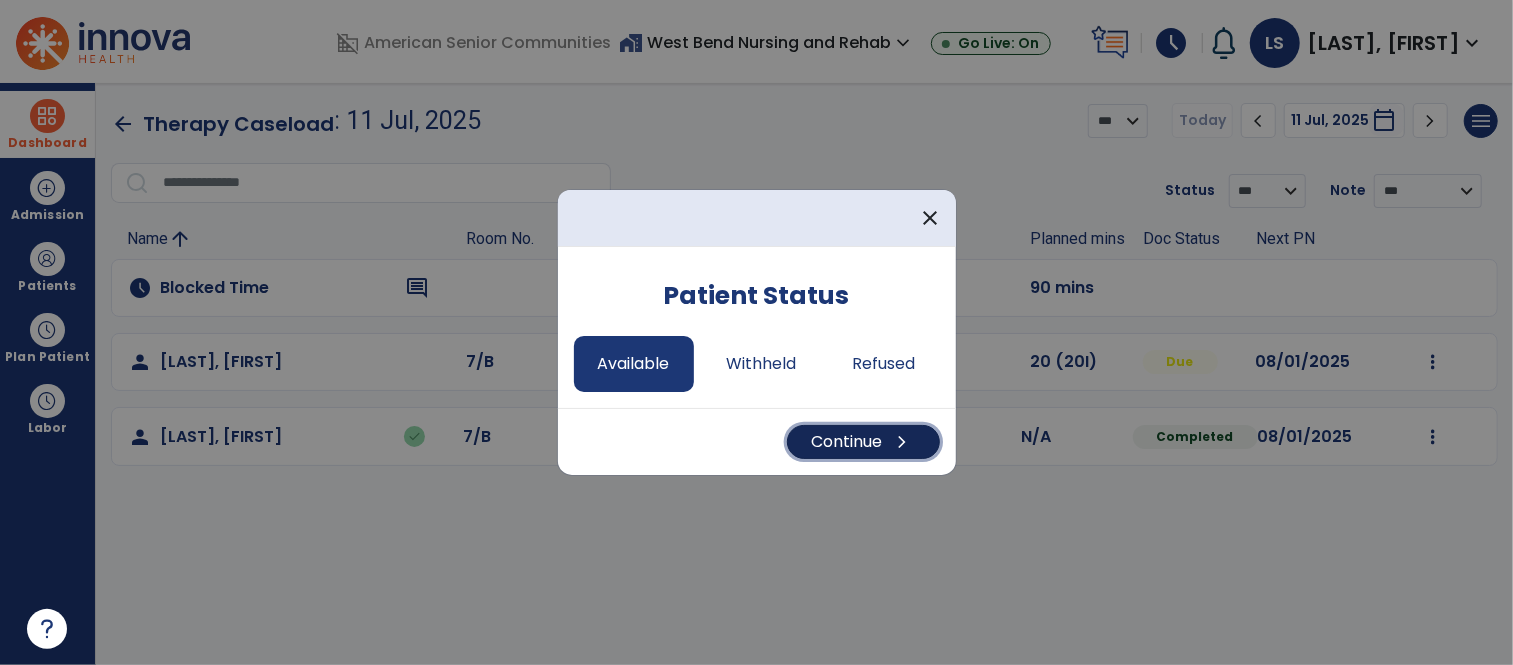 click on "Continue   chevron_right" at bounding box center (863, 442) 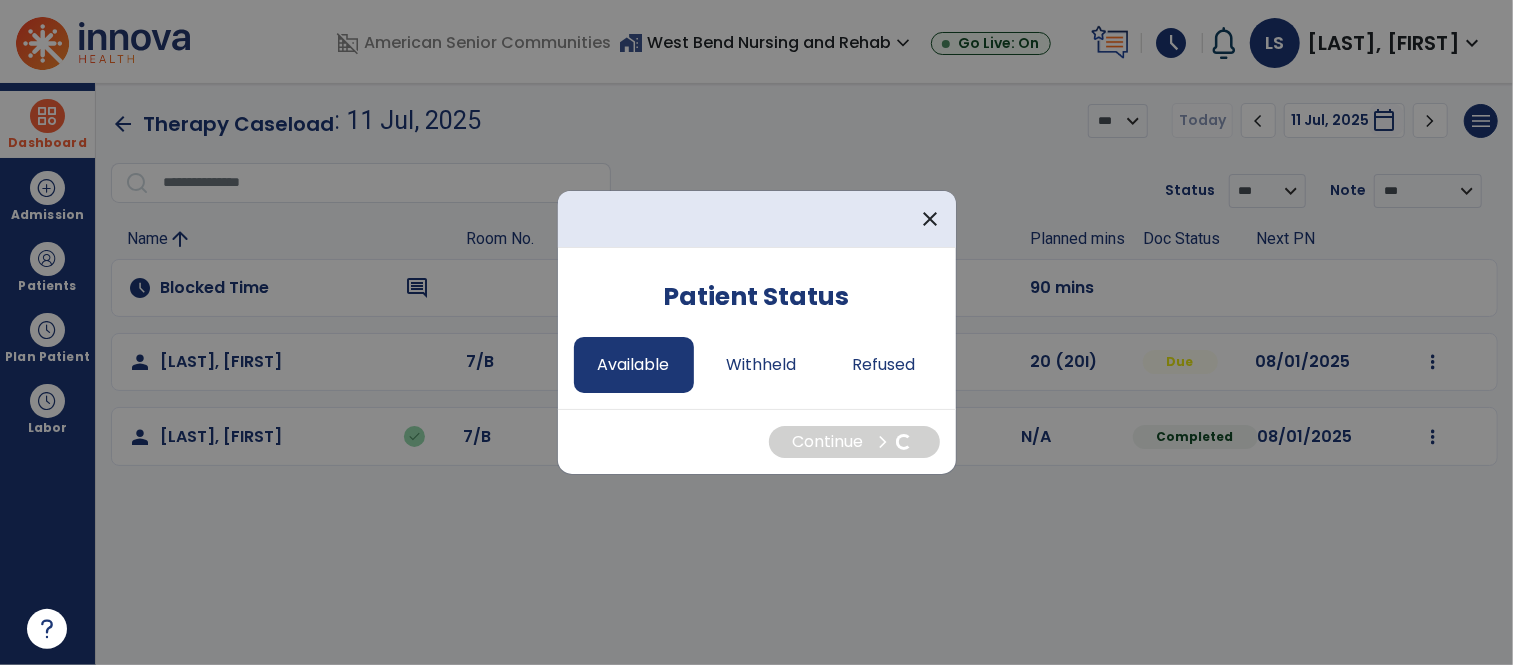 select on "*" 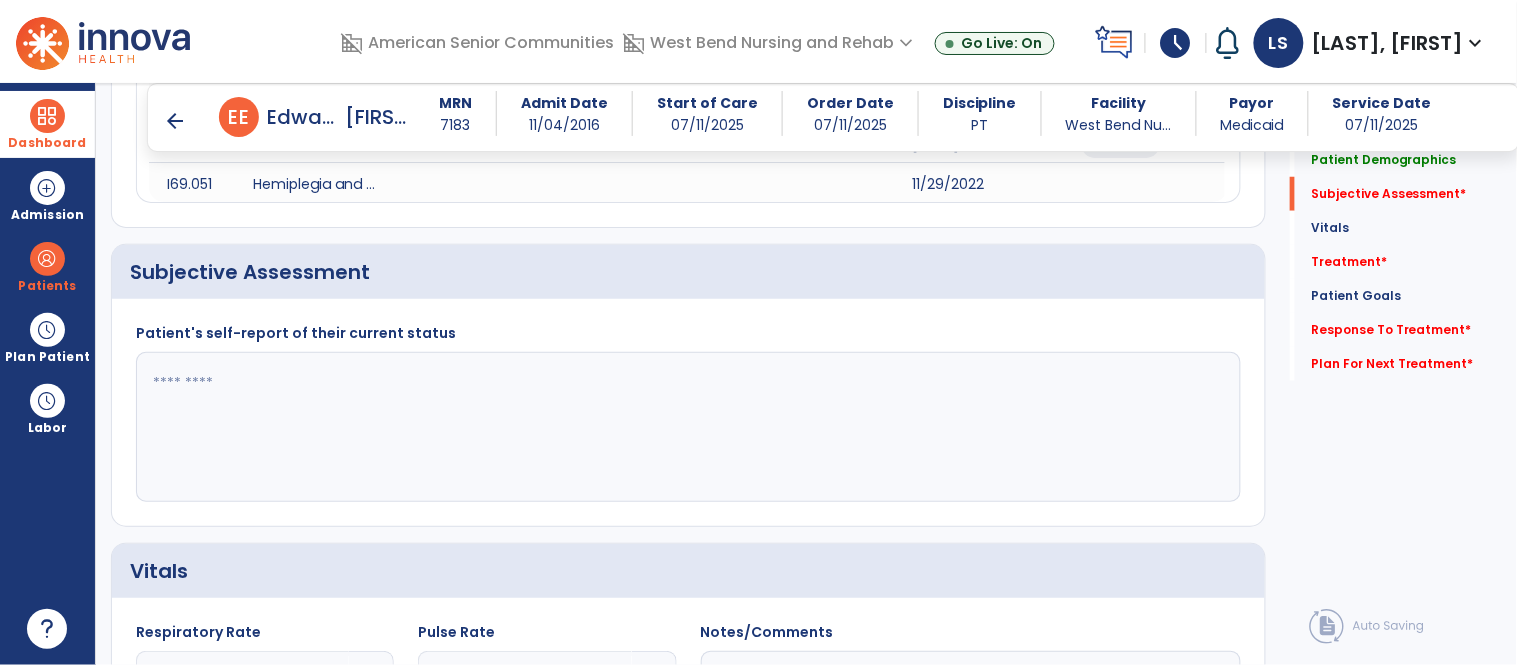 scroll, scrollTop: 403, scrollLeft: 0, axis: vertical 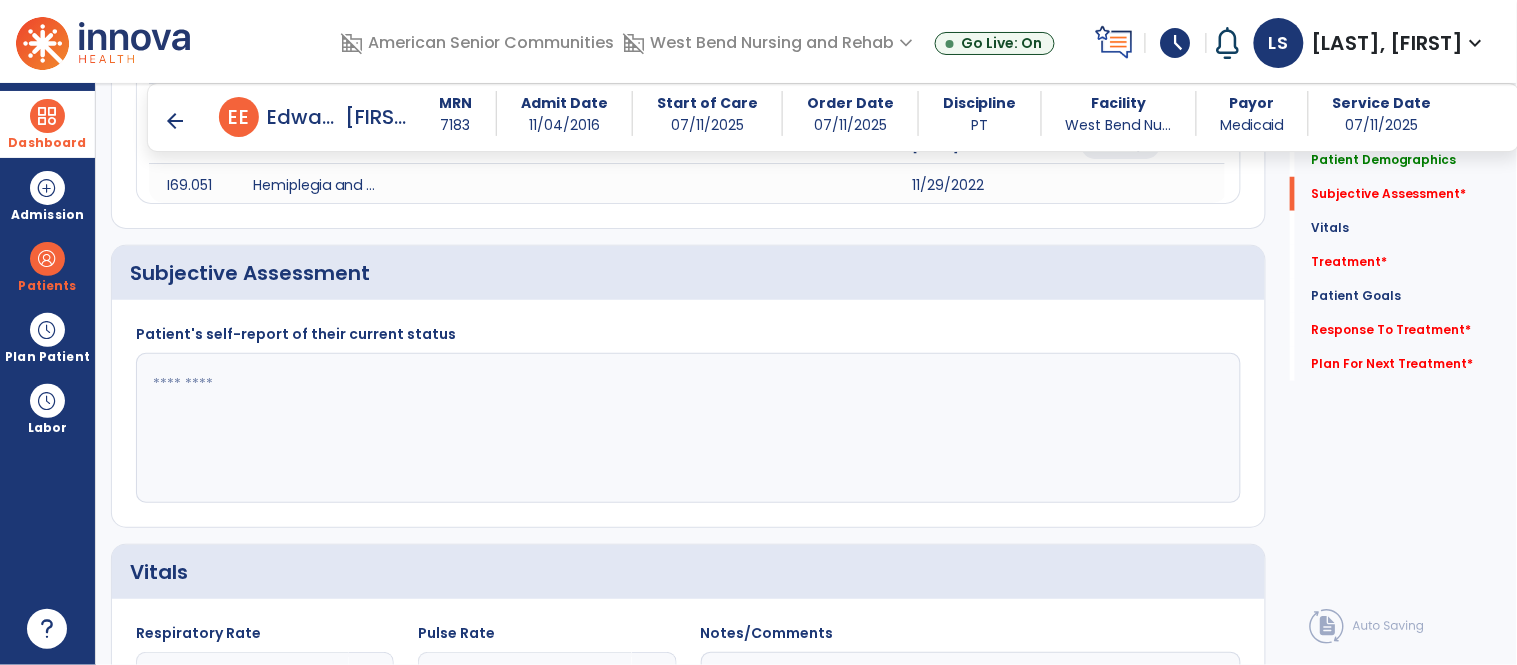 click 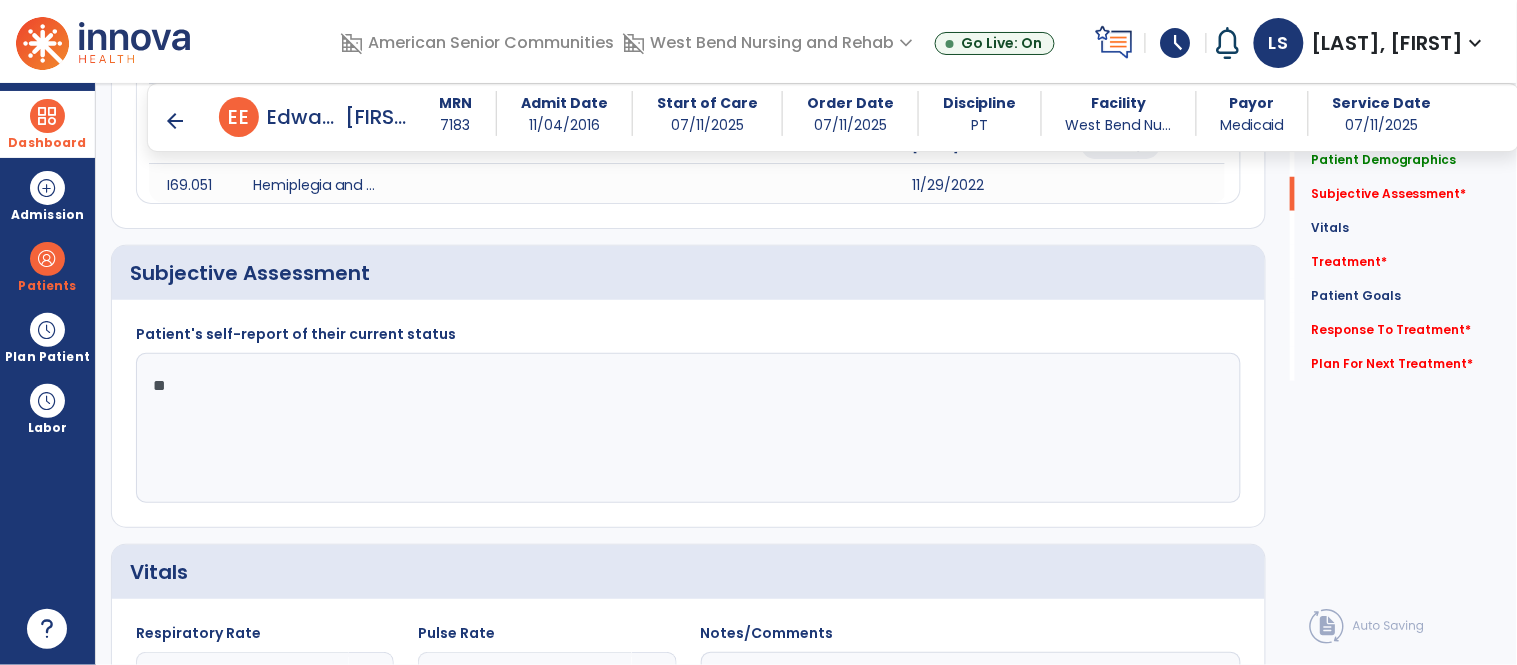 type on "*" 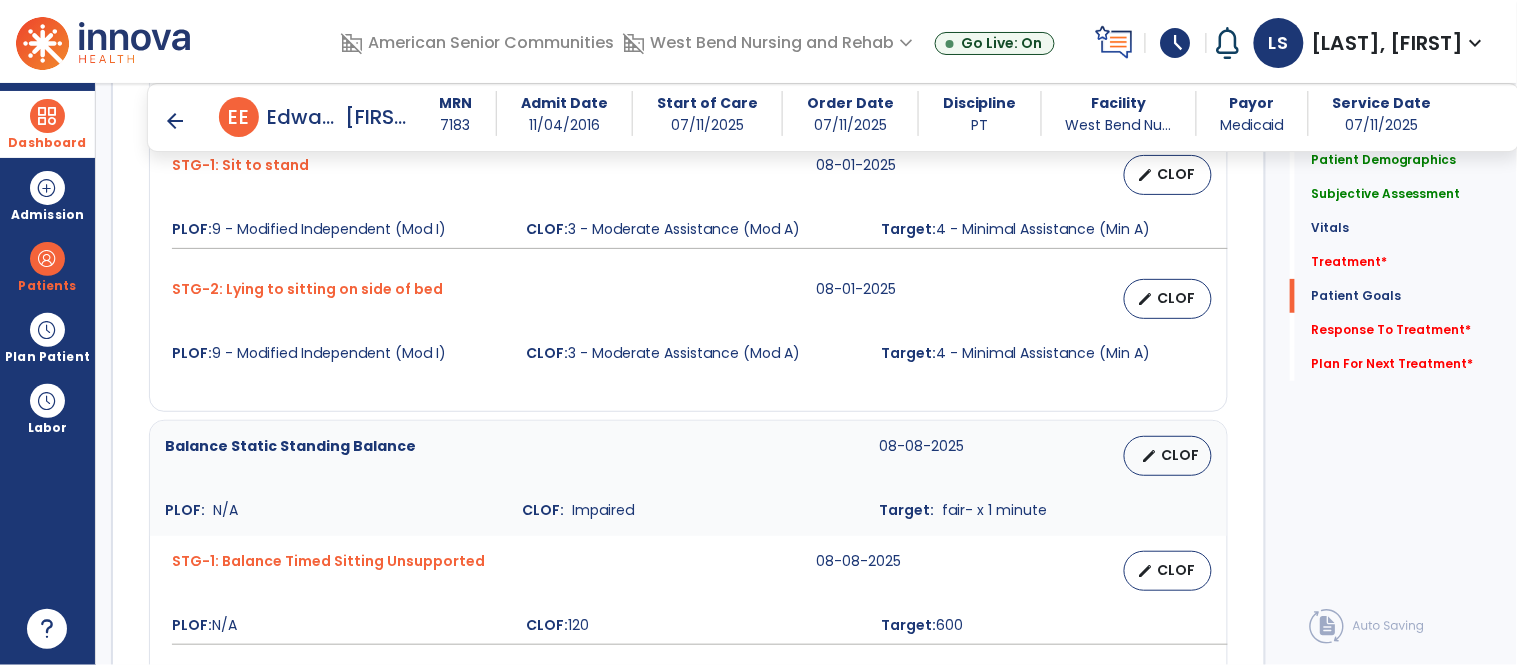 scroll, scrollTop: 3095, scrollLeft: 0, axis: vertical 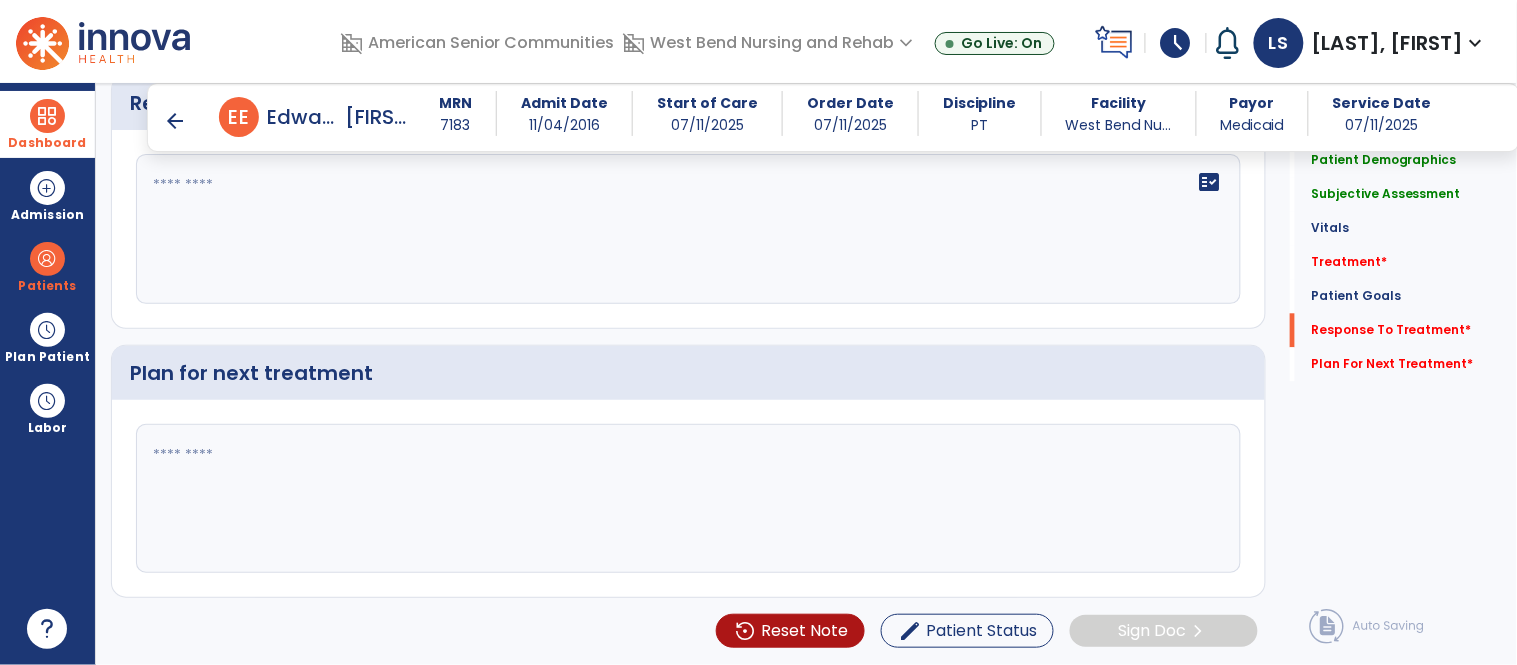 type on "**********" 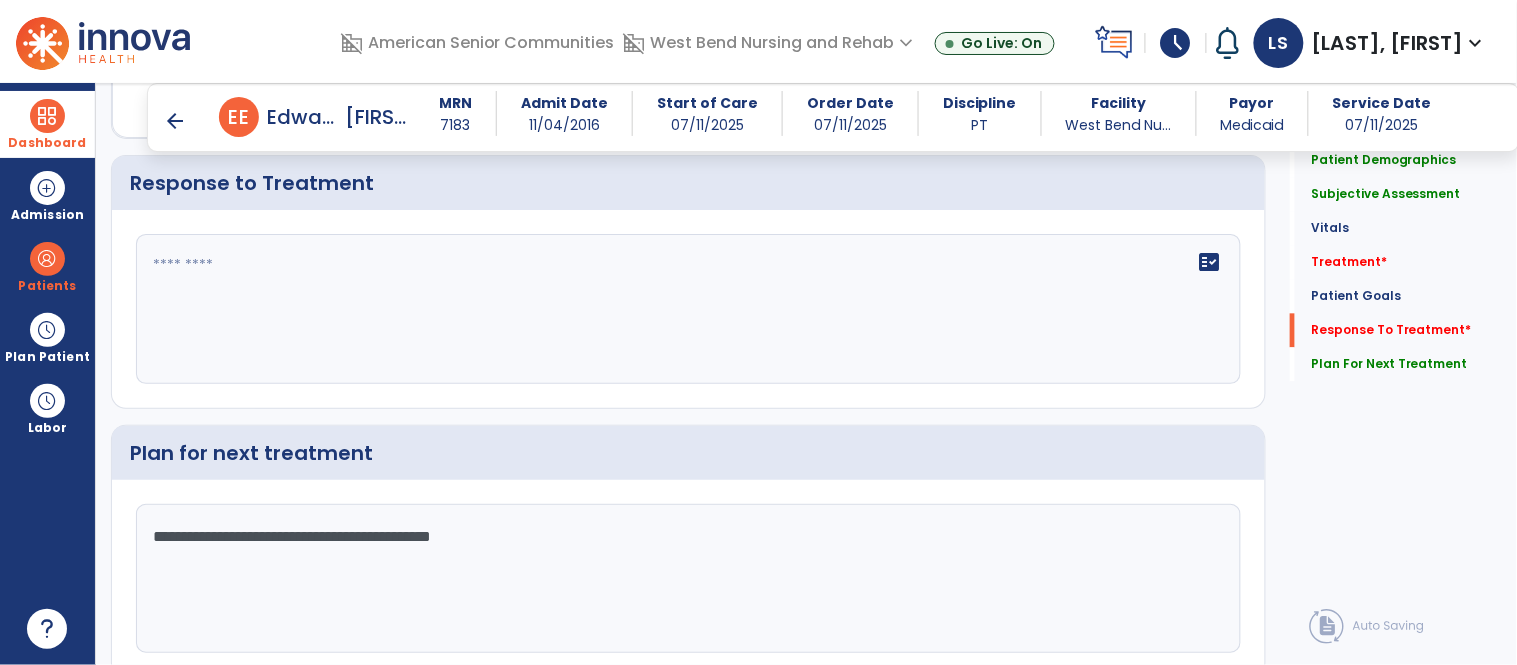 scroll, scrollTop: 3006, scrollLeft: 0, axis: vertical 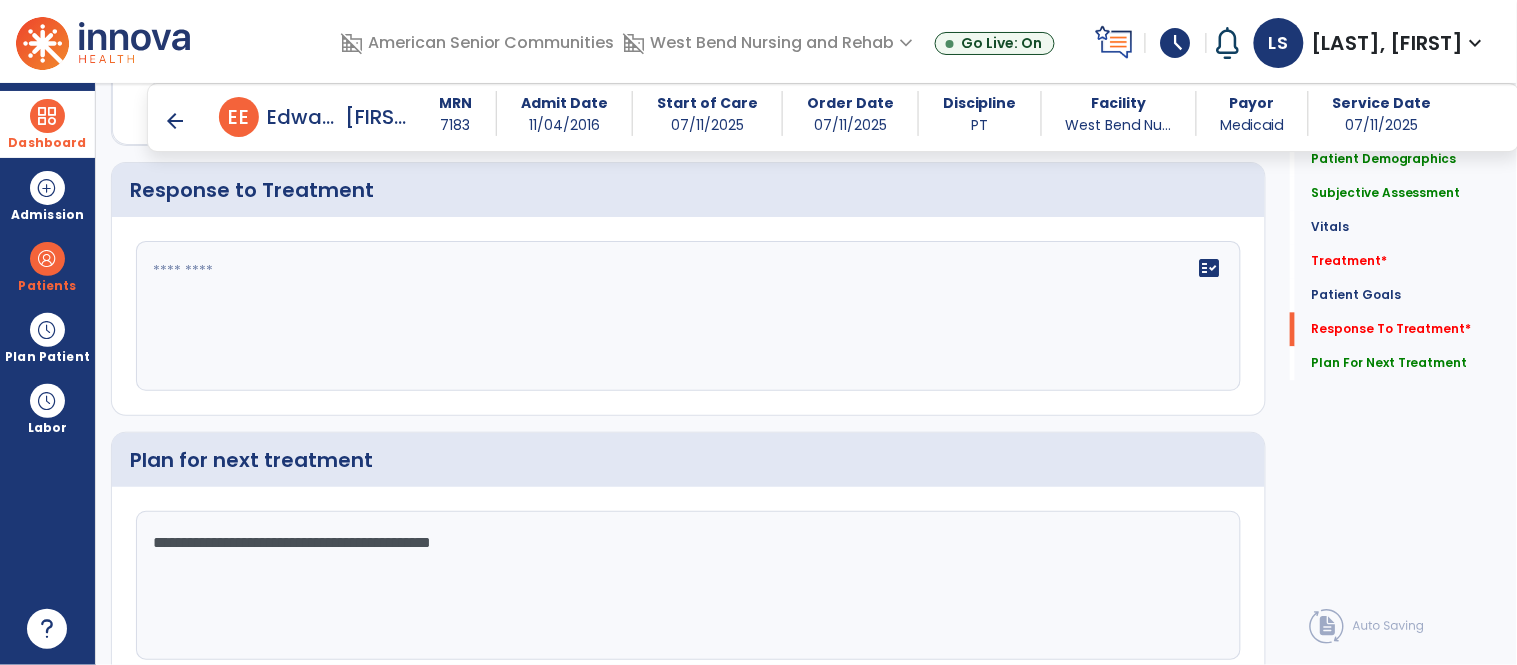 type on "**********" 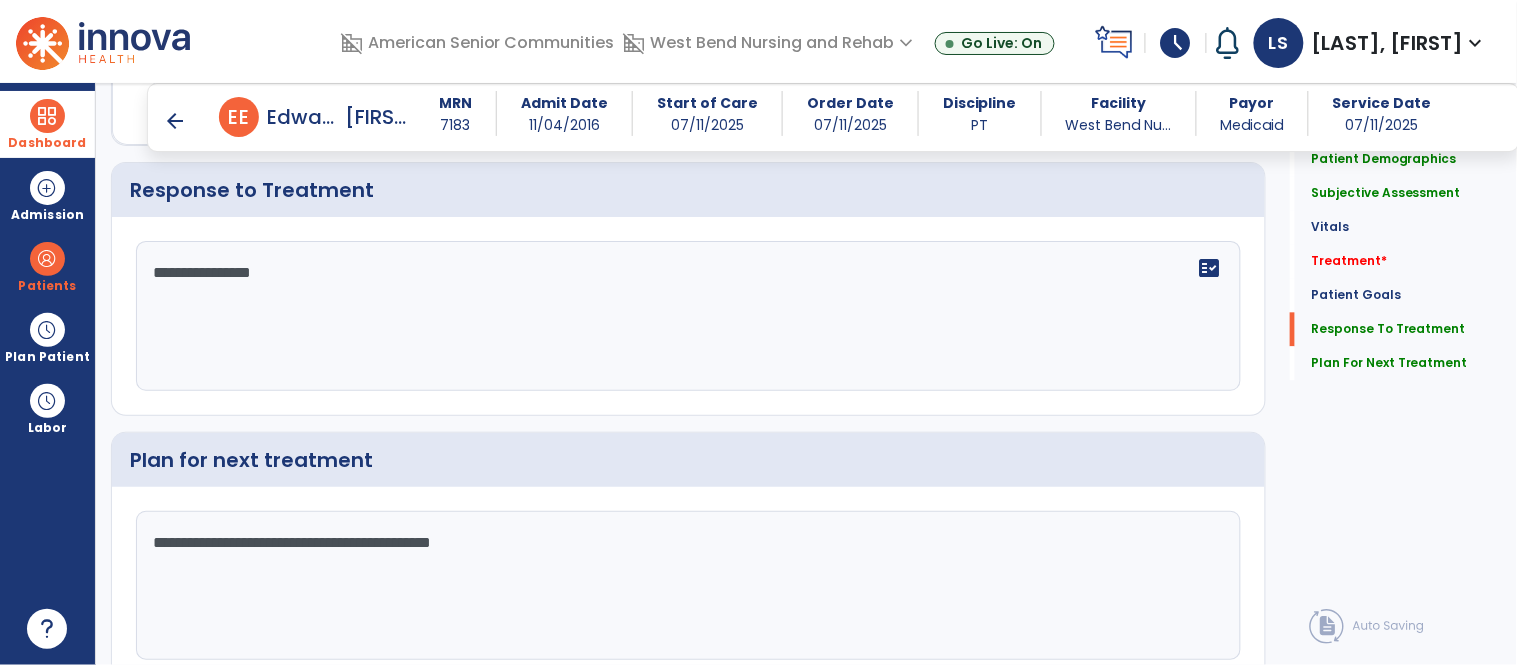 click on "**********" 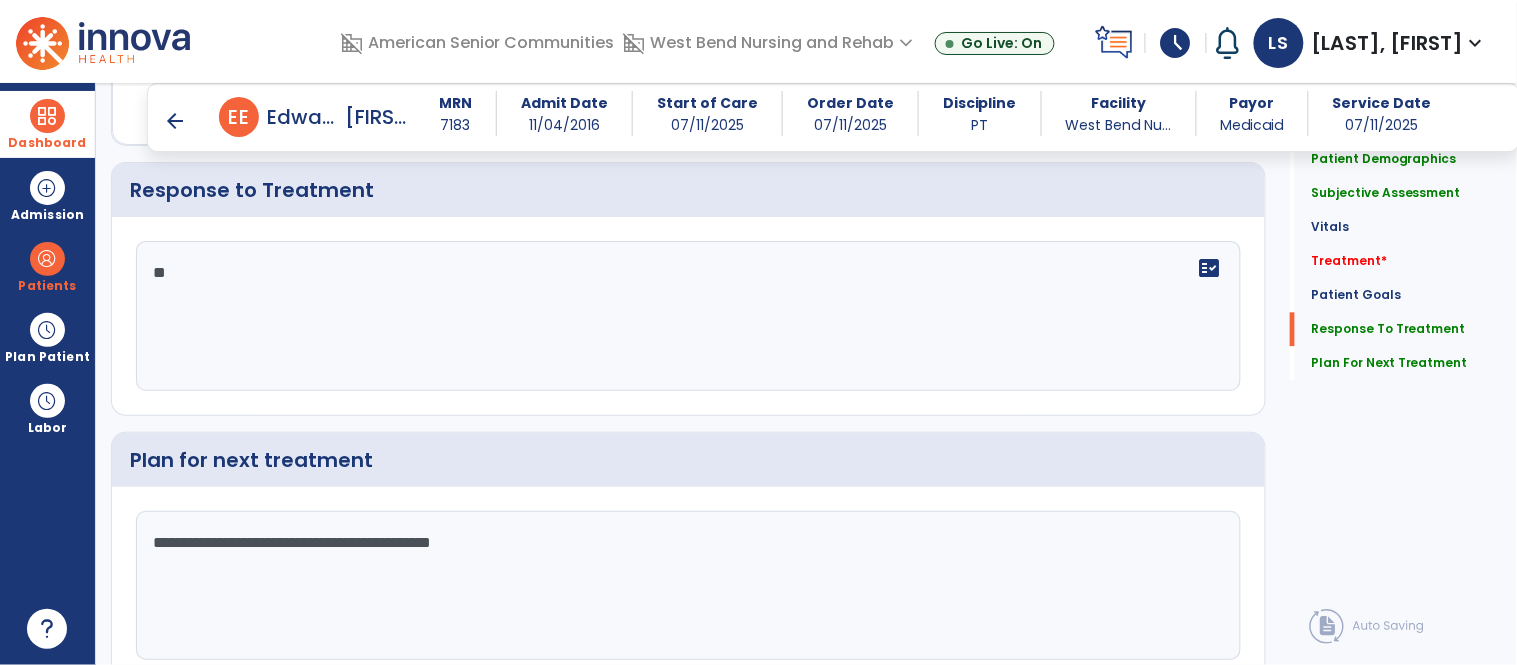 type on "*" 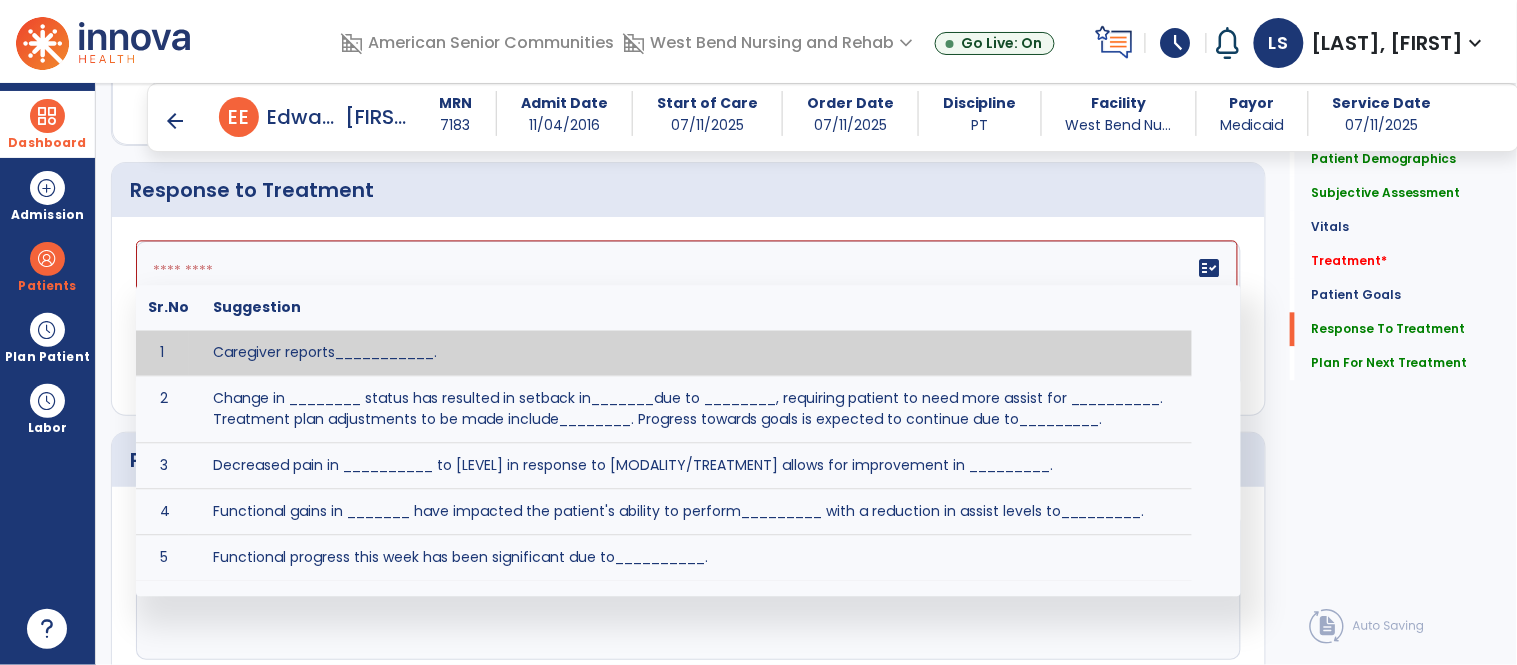 paste on "**********" 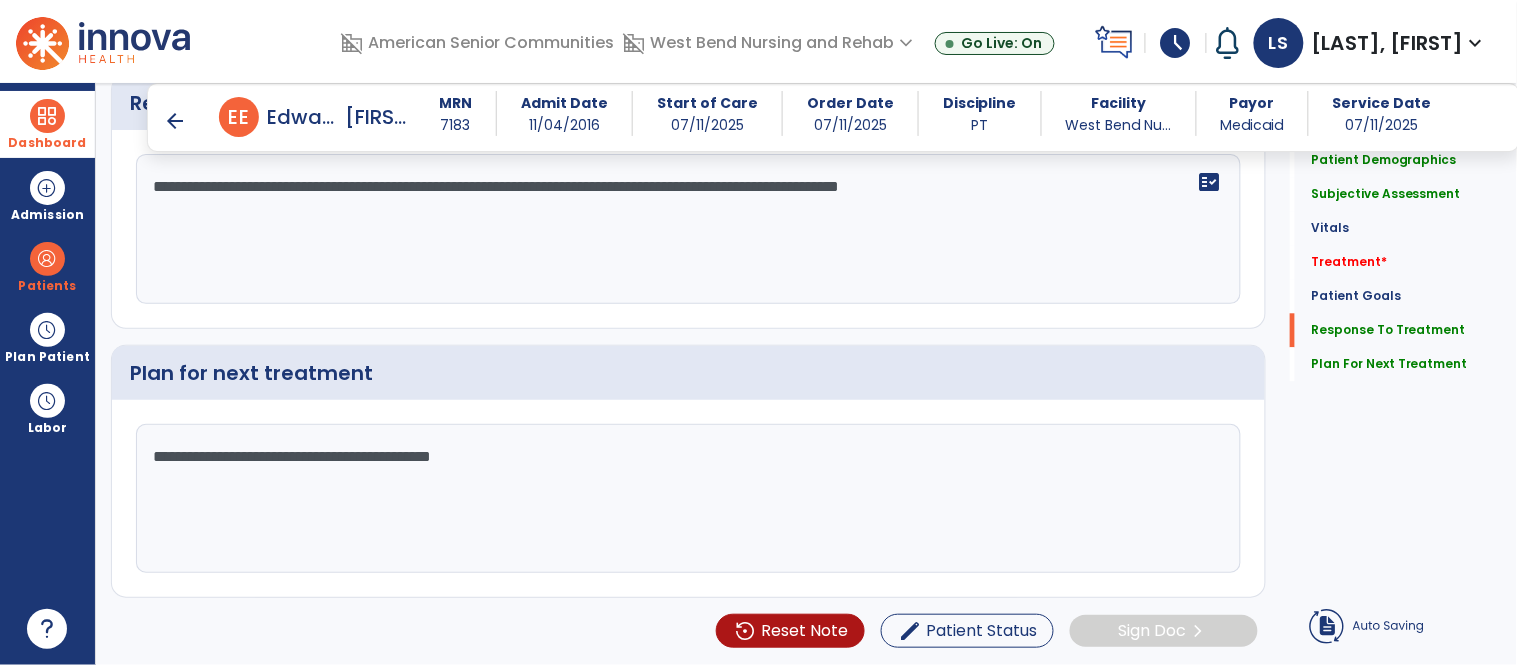 scroll, scrollTop: 1843, scrollLeft: 0, axis: vertical 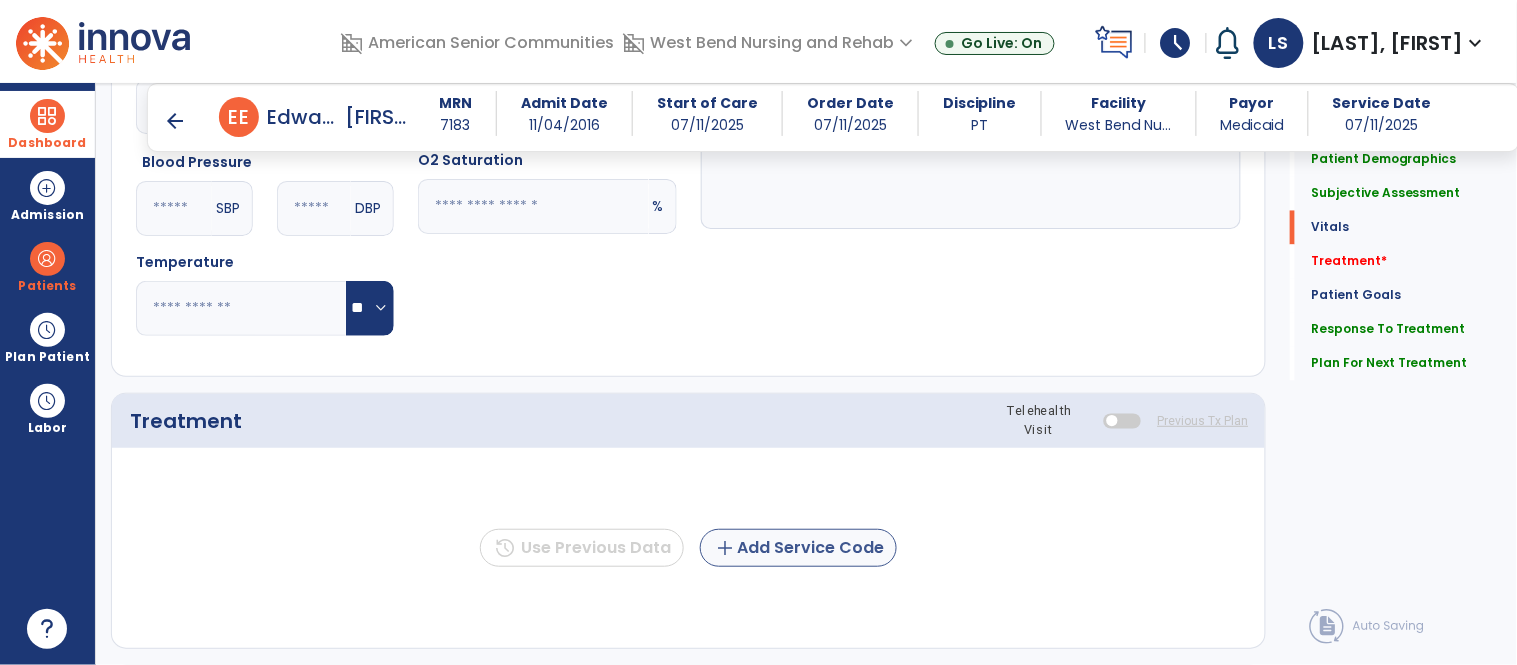 type on "**********" 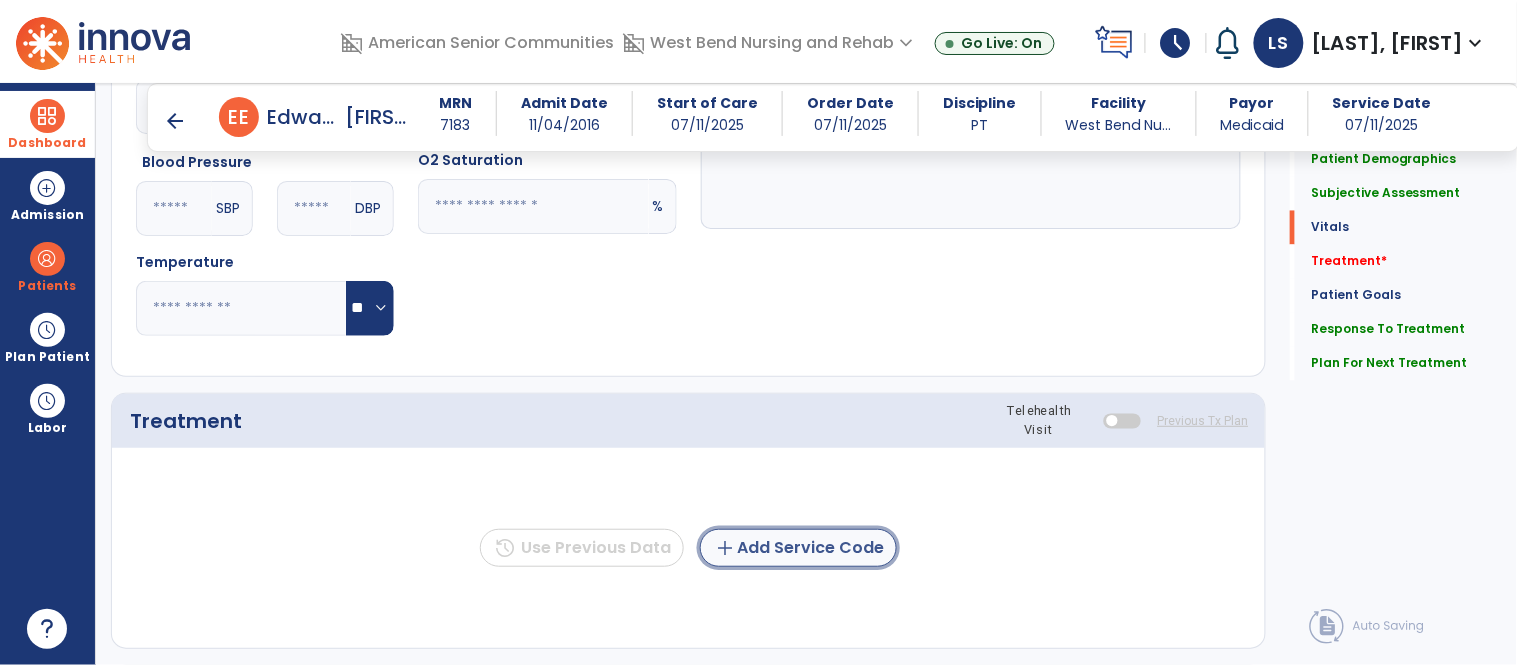 click on "add  Add Service Code" 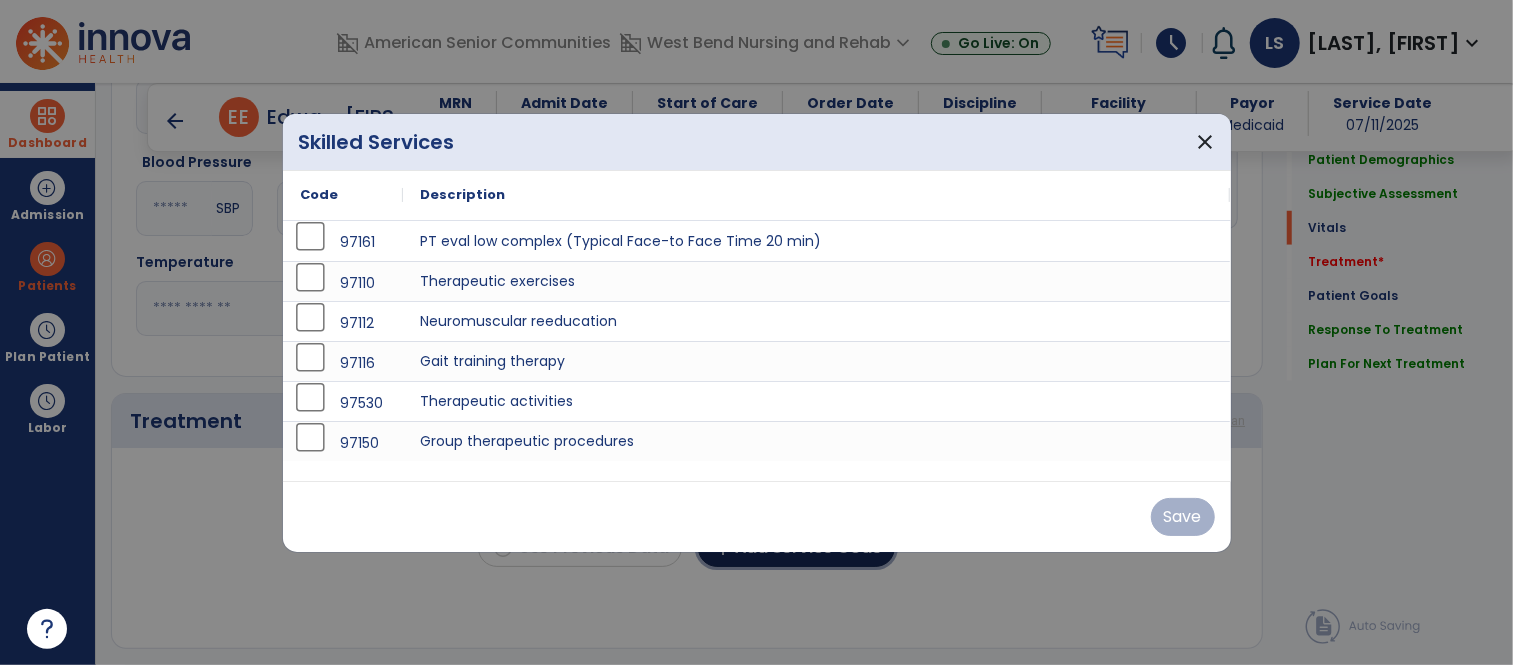 scroll, scrollTop: 976, scrollLeft: 0, axis: vertical 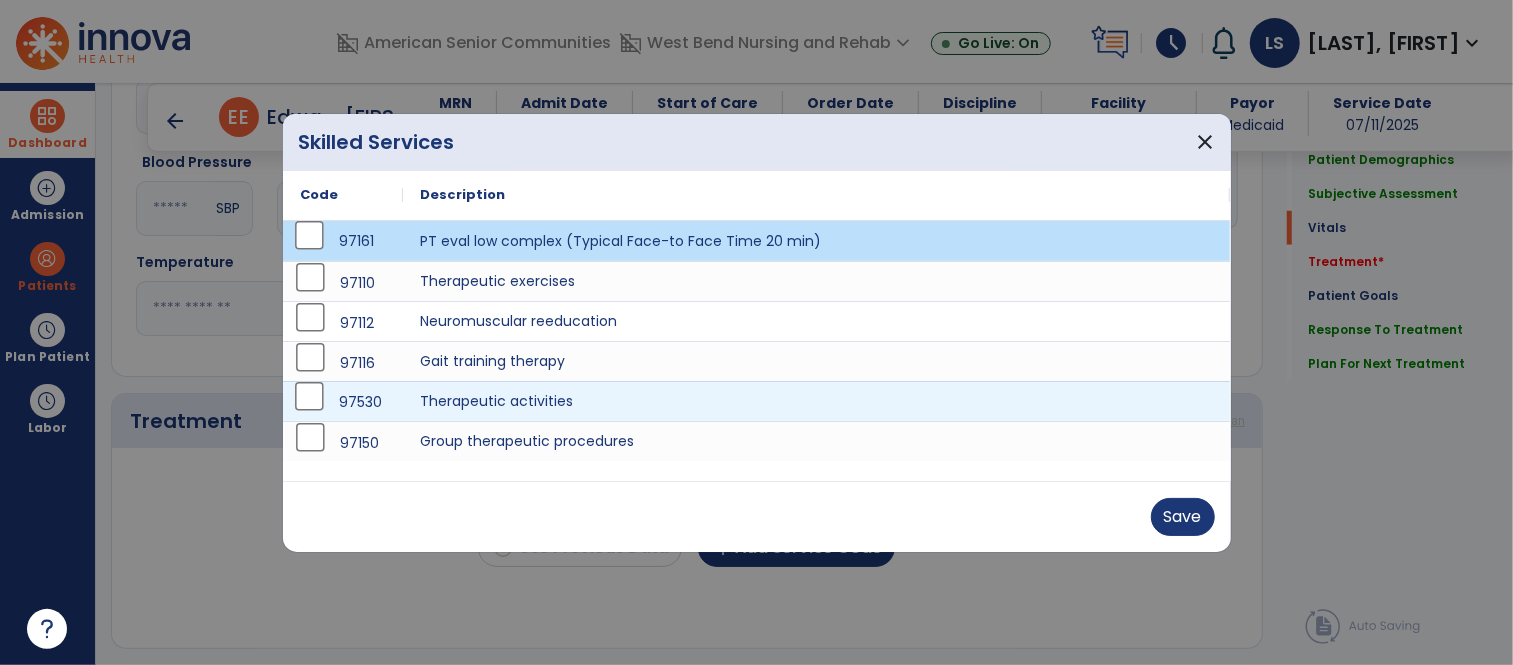 click on "97530" at bounding box center [343, 402] 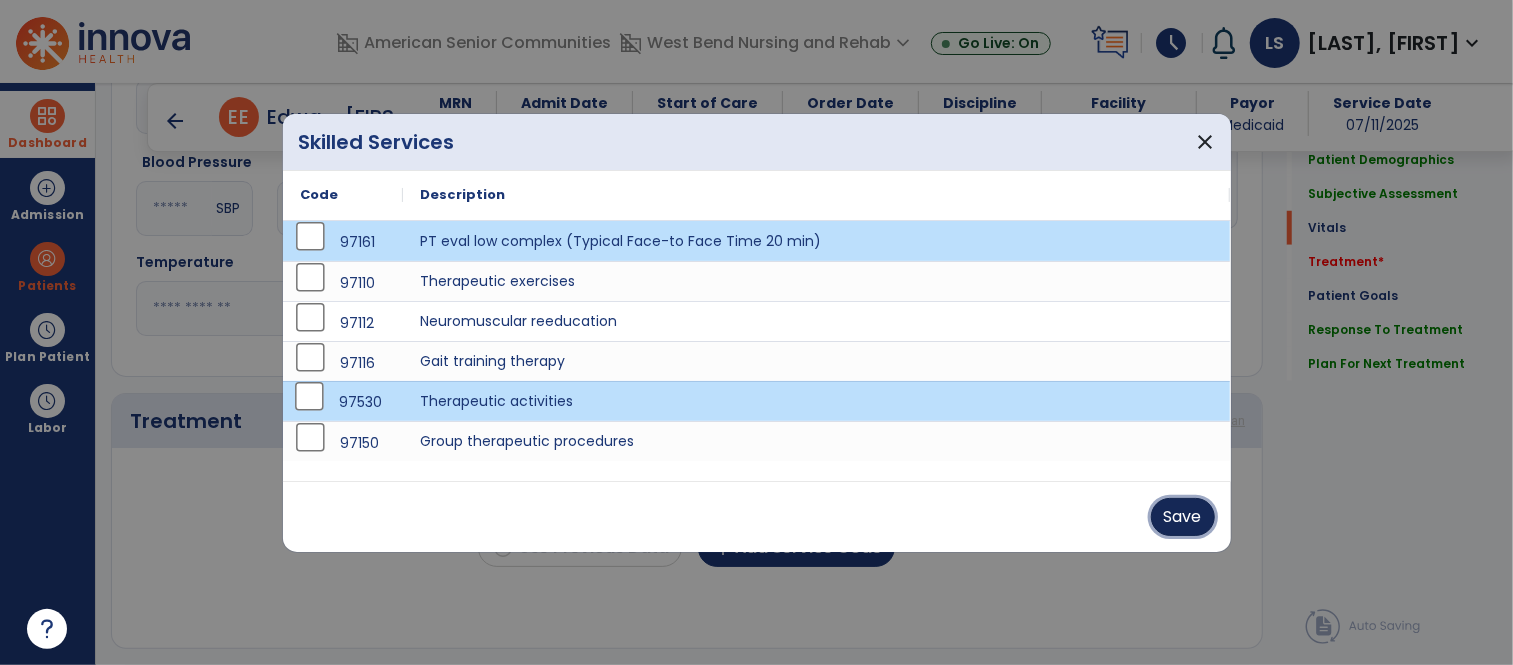 click on "Save" at bounding box center (1183, 517) 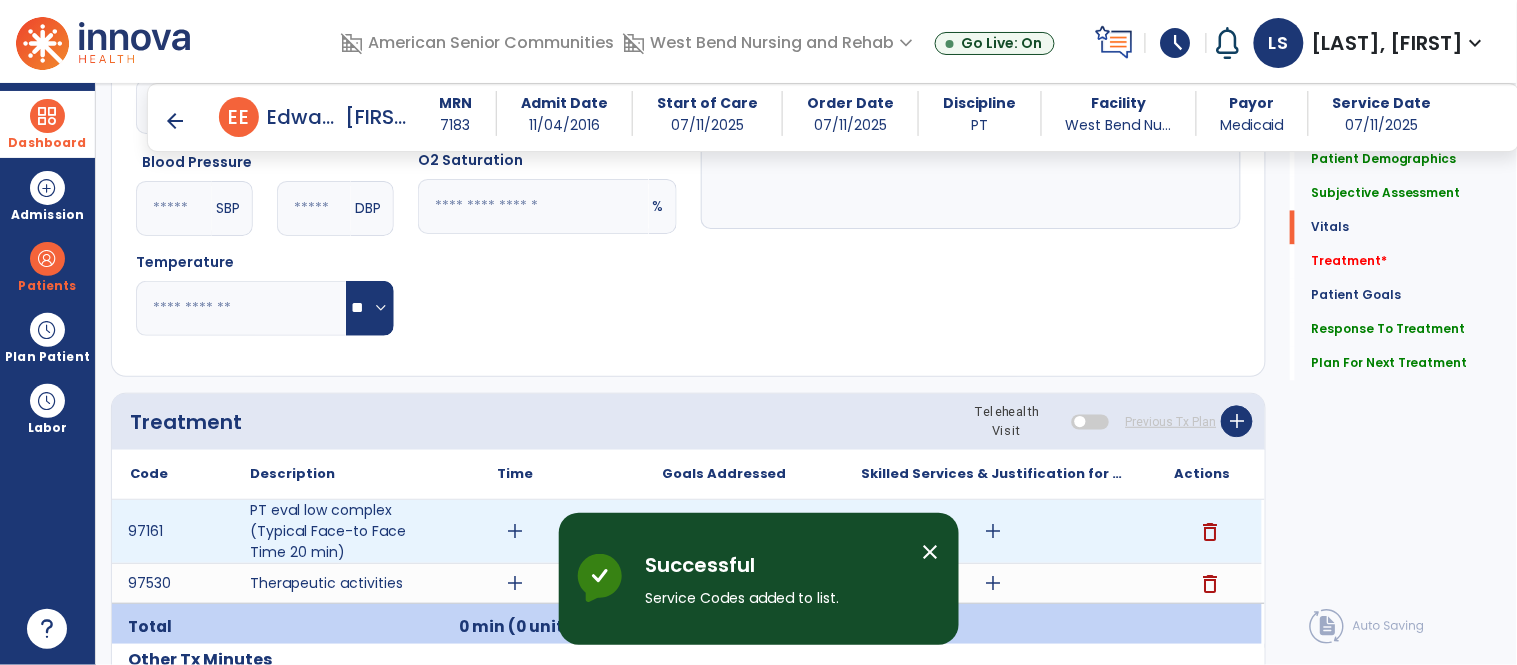 click on "add" at bounding box center [515, 531] 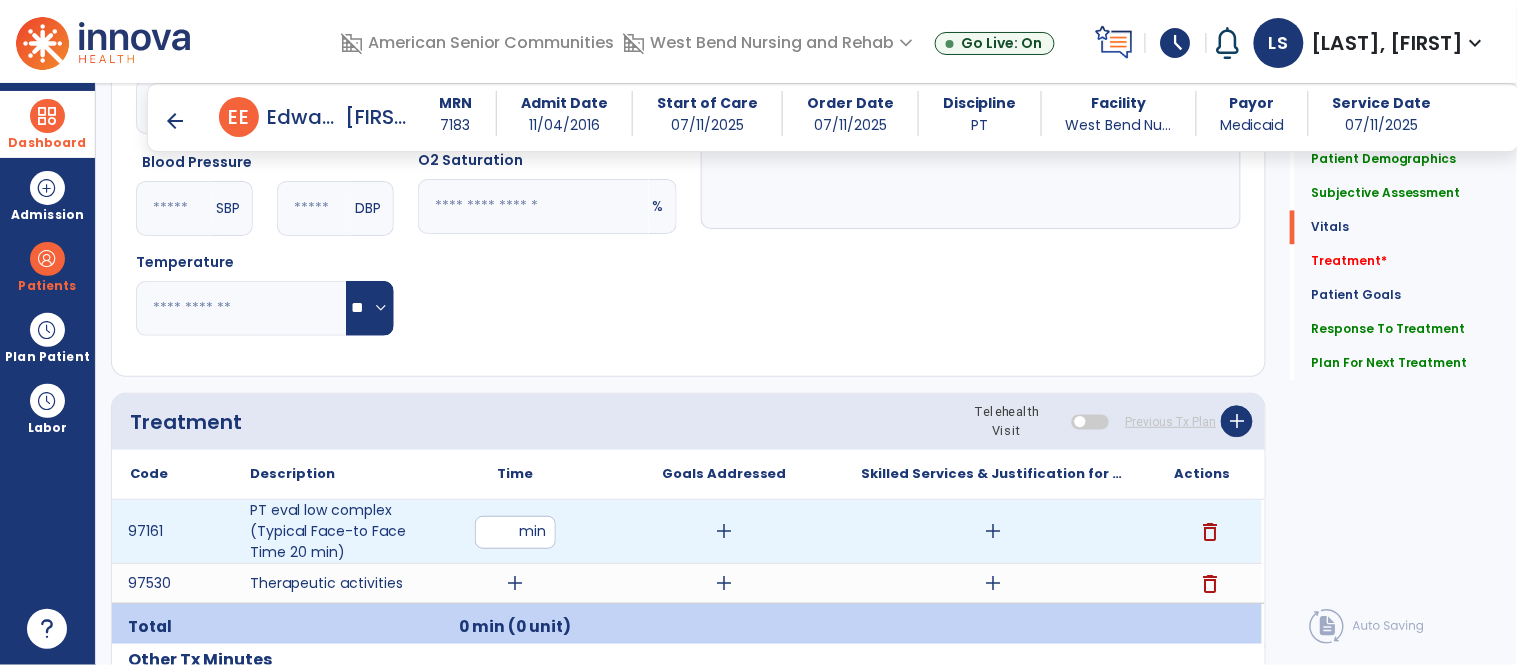 type on "**" 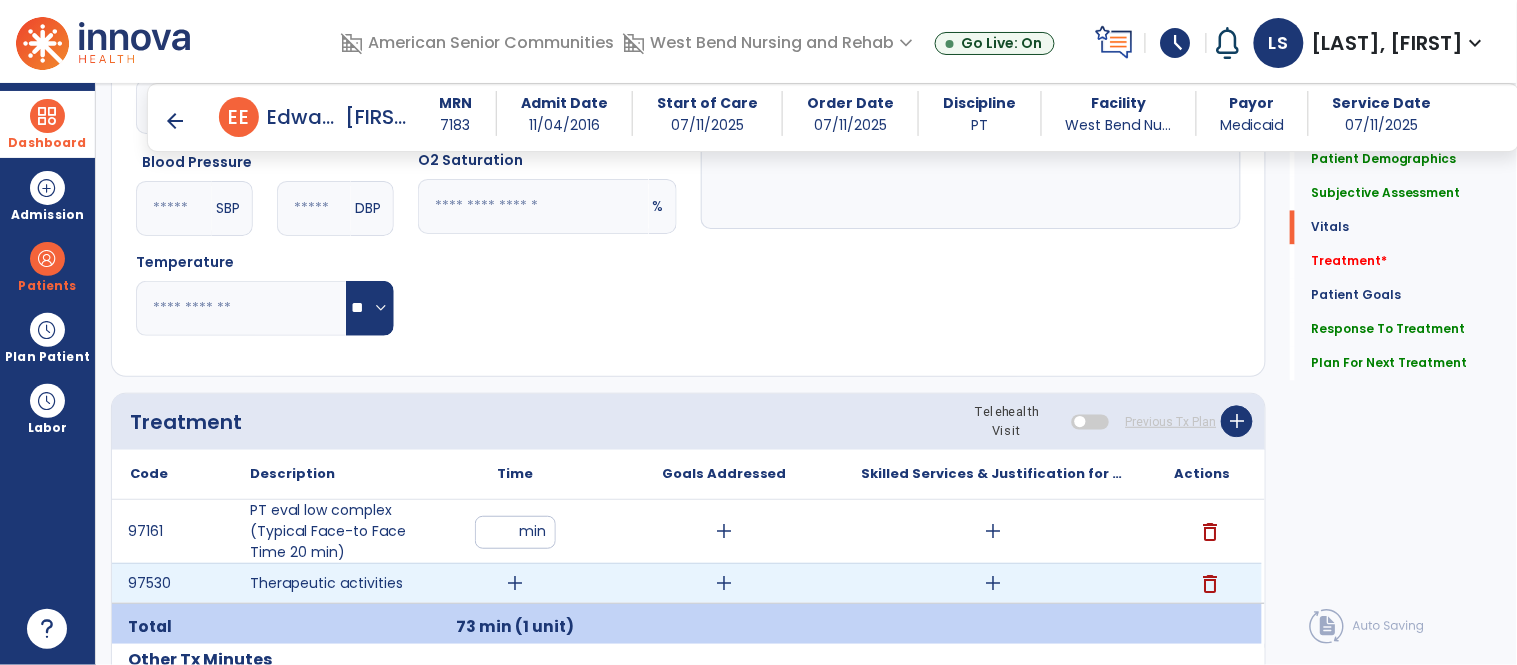 click on "add" at bounding box center [515, 583] 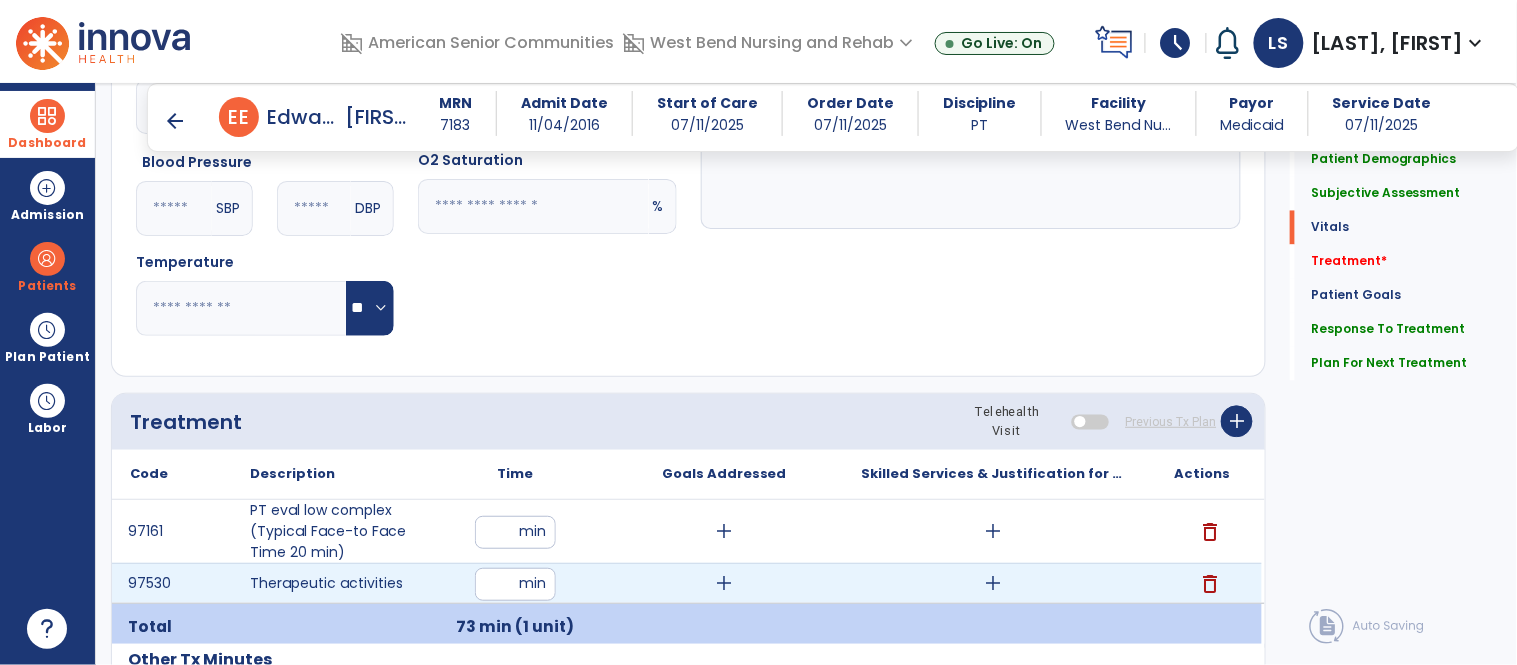 type on "**" 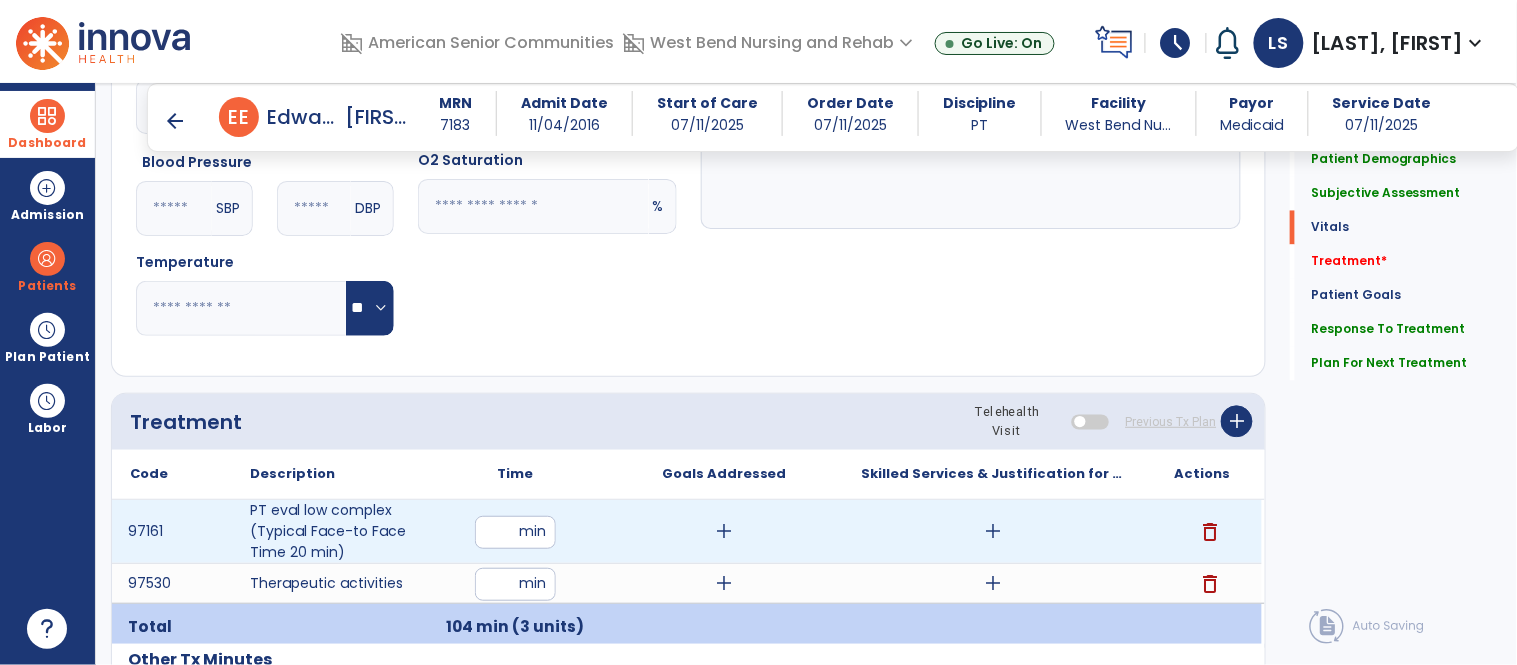 click on "add" at bounding box center (993, 531) 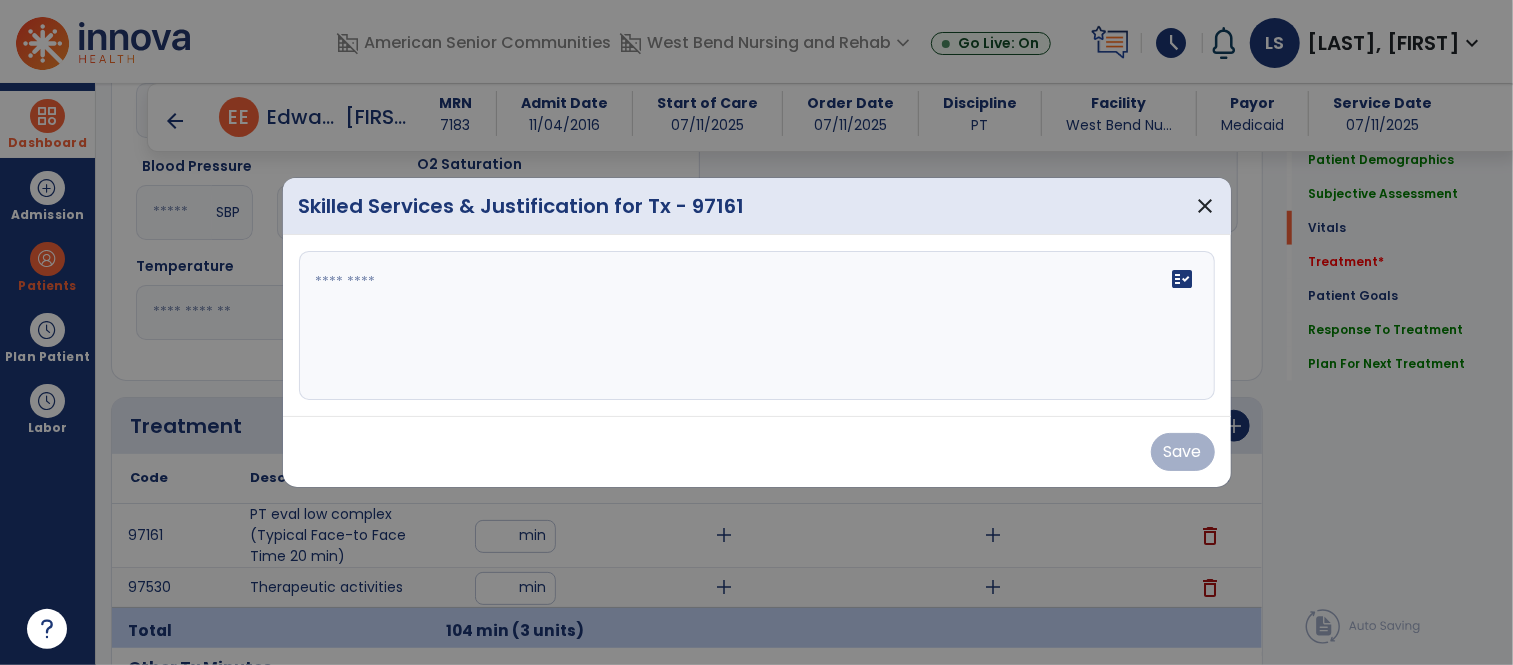 scroll, scrollTop: 976, scrollLeft: 0, axis: vertical 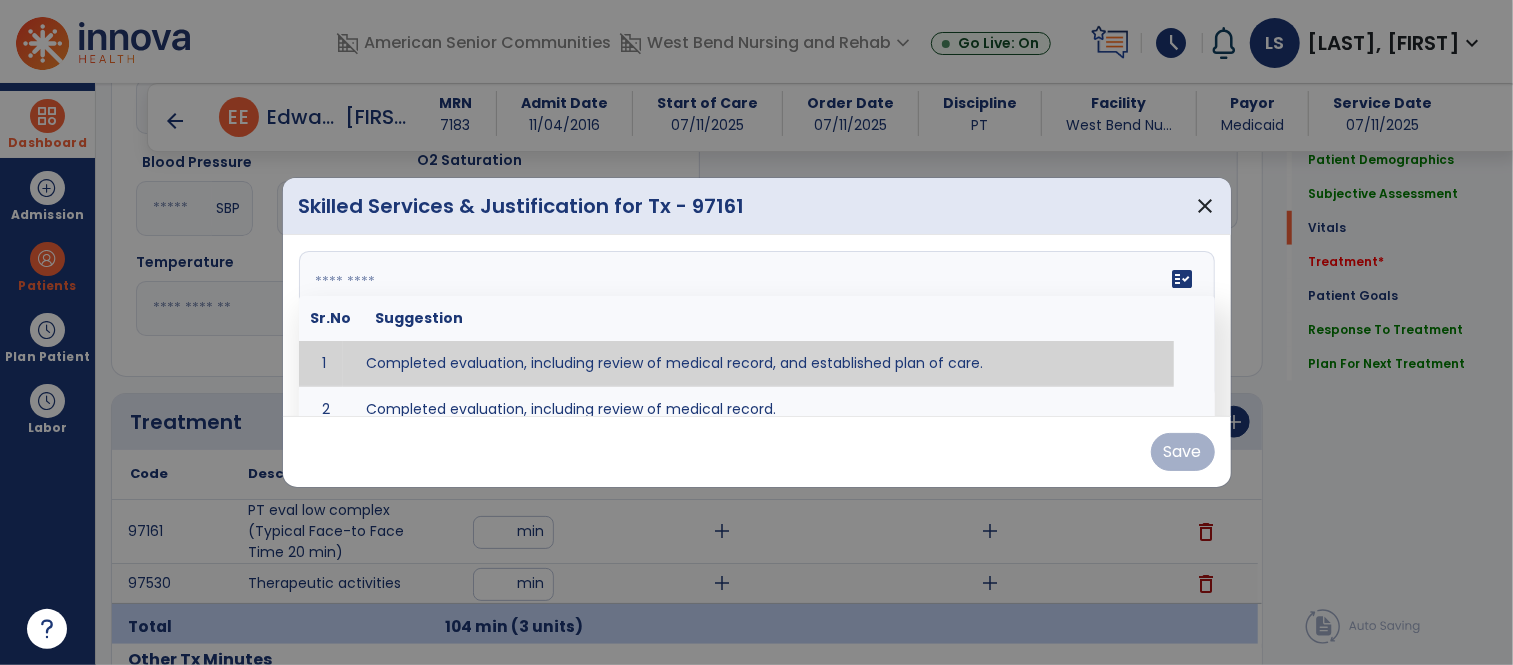 click on "fact_check  Sr.No Suggestion 1 Completed evaluation, including review of medical record, and established plan of care. 2 Completed evaluation, including review of medical record." at bounding box center [757, 326] 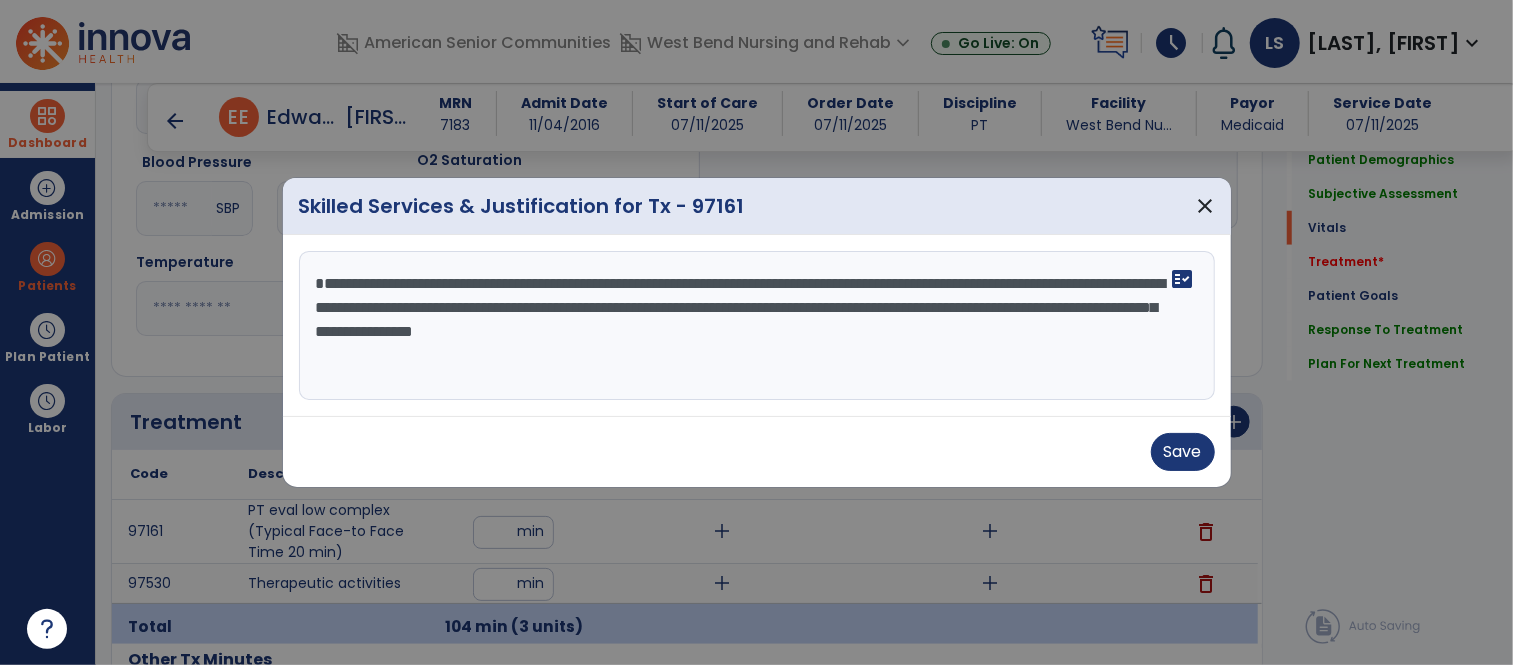 click on "**********" at bounding box center (757, 326) 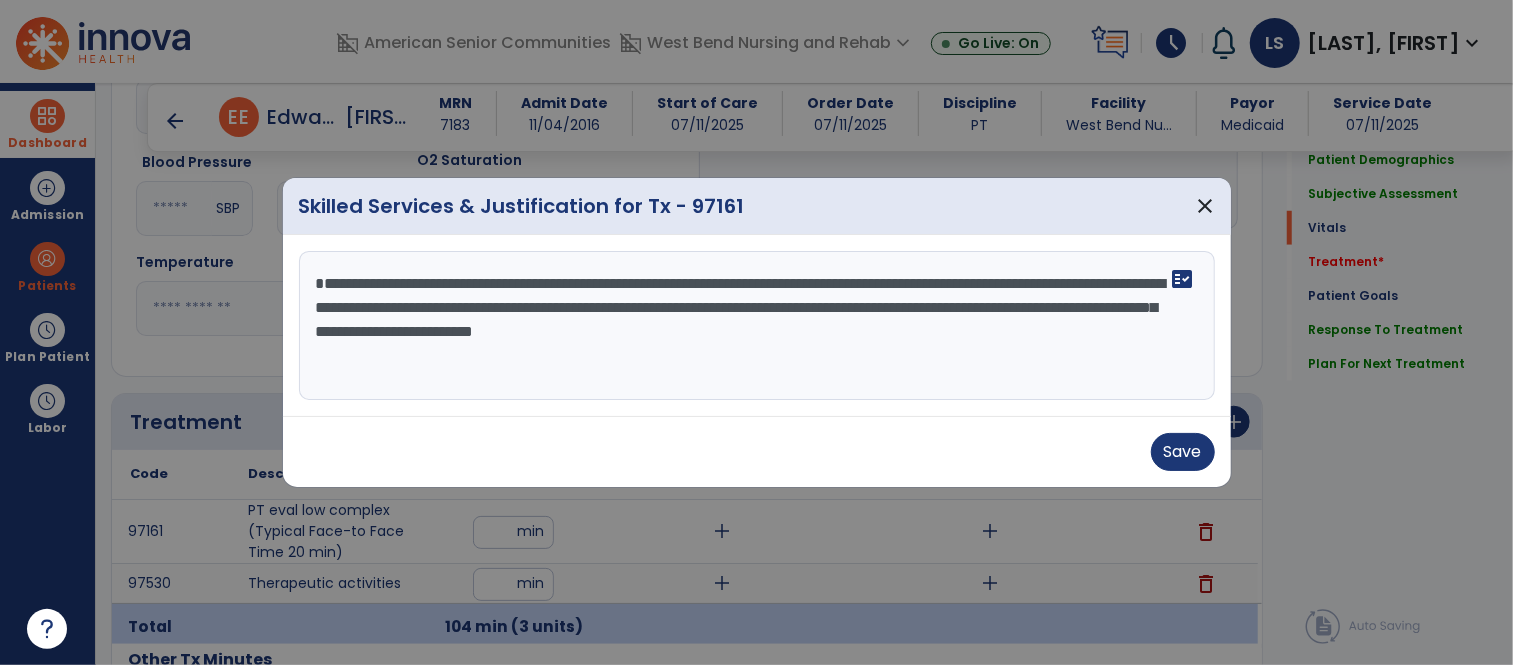 drag, startPoint x: 541, startPoint y: 333, endPoint x: 669, endPoint y: 339, distance: 128.14055 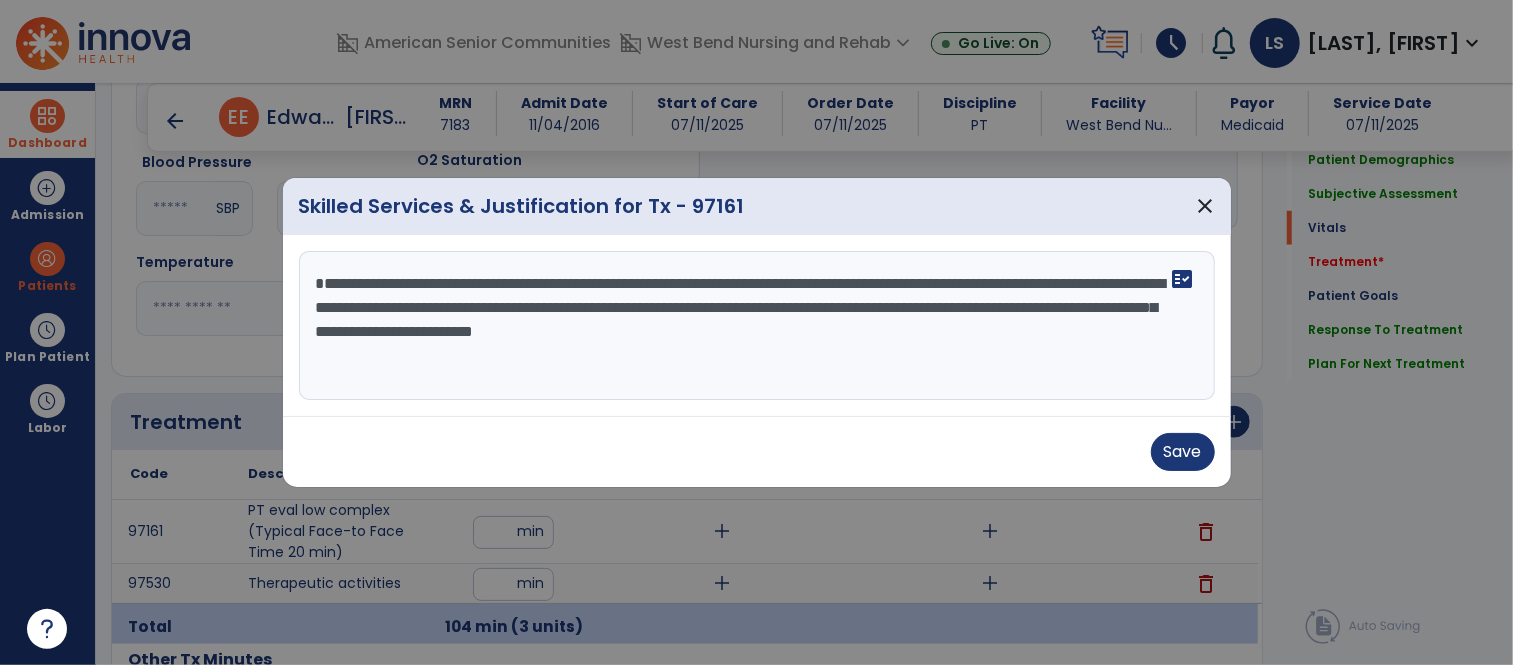 click on "**********" at bounding box center [757, 326] 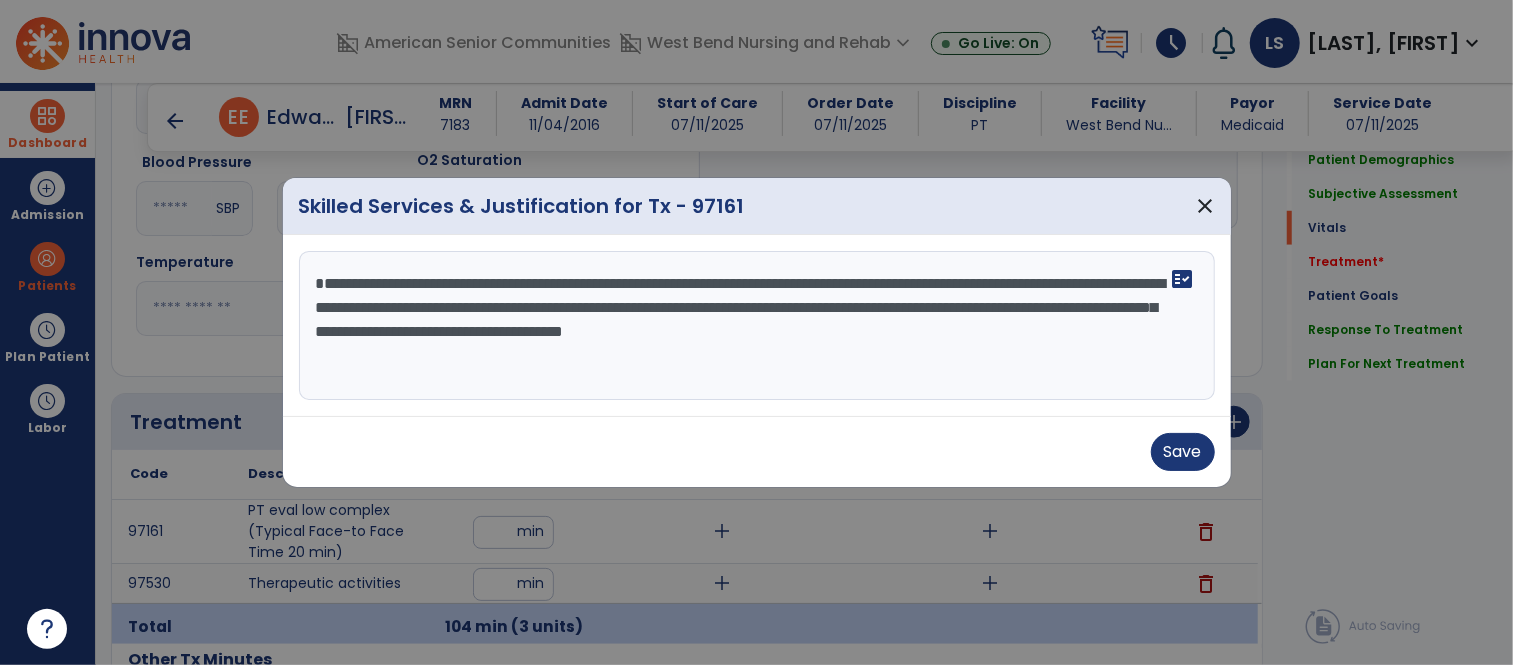 drag, startPoint x: 628, startPoint y: 356, endPoint x: 690, endPoint y: 384, distance: 68.0294 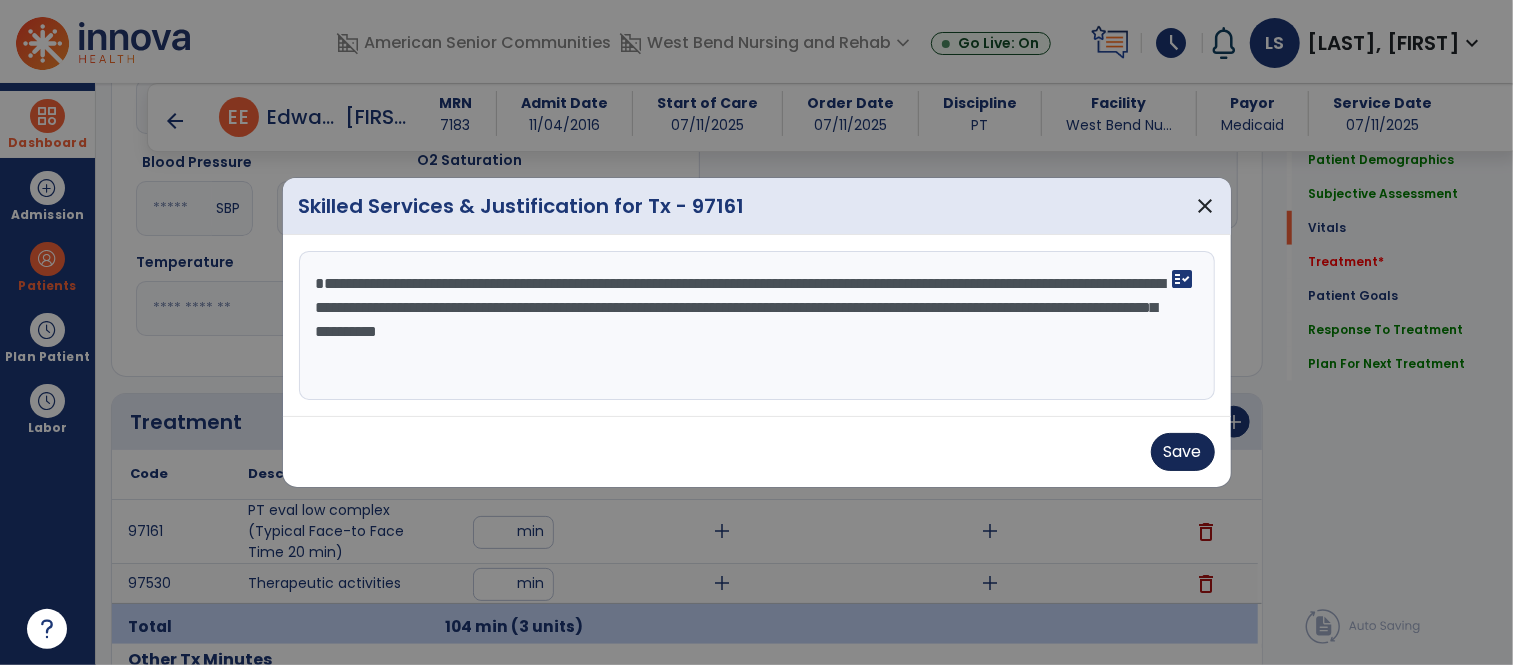 type on "**********" 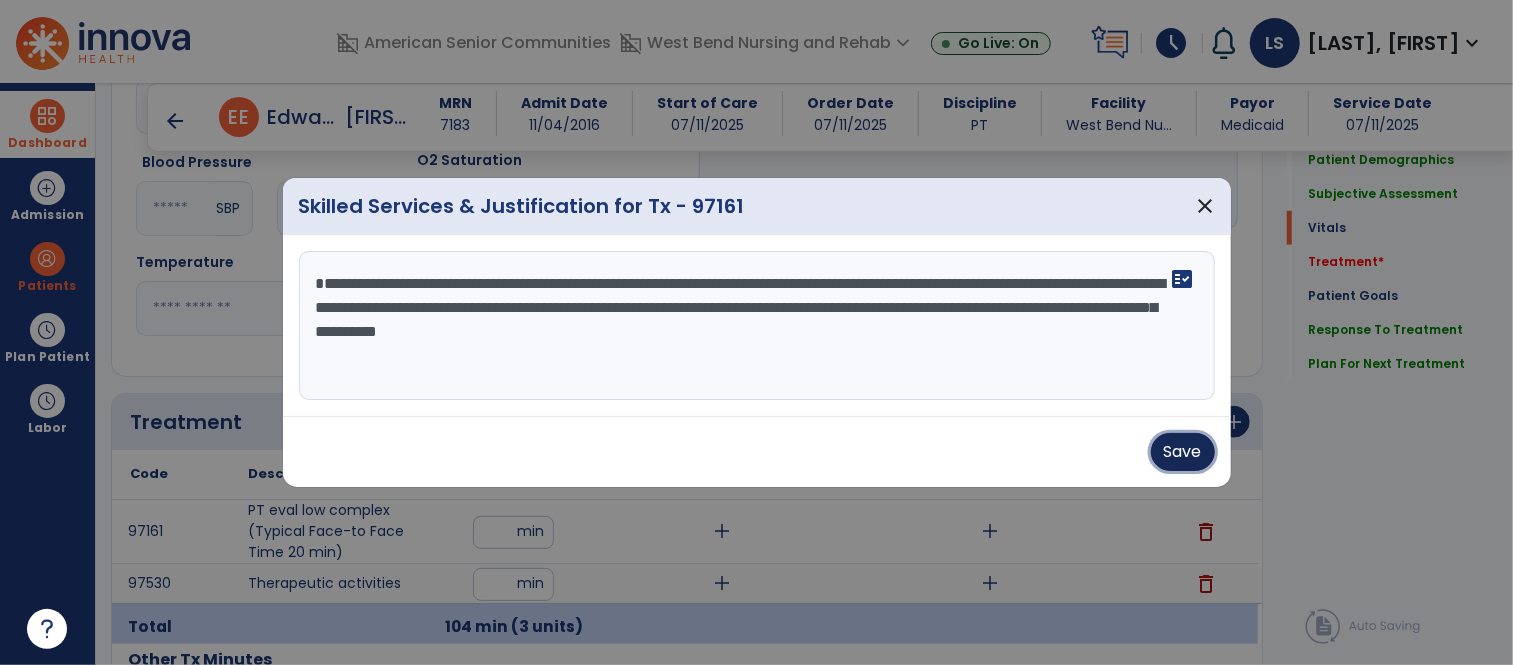click on "Save" at bounding box center [1183, 452] 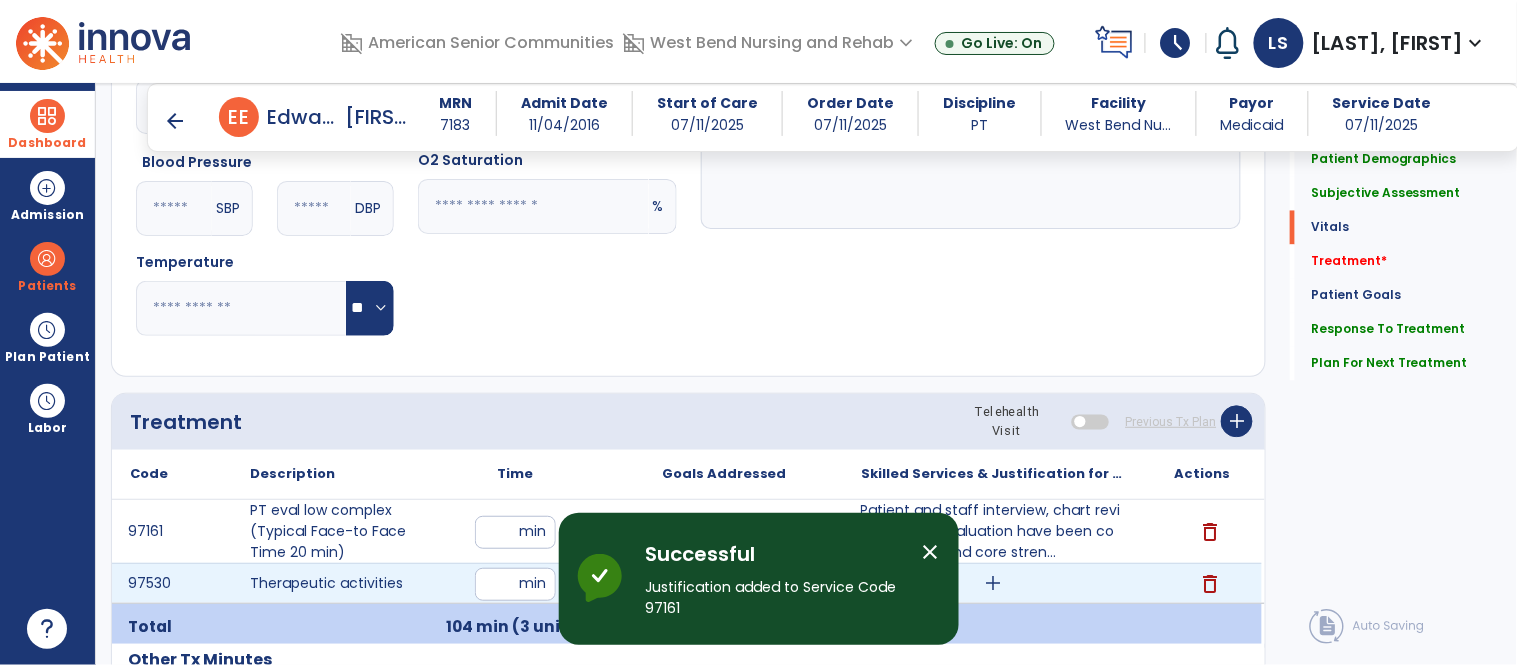 click on "add" at bounding box center (993, 583) 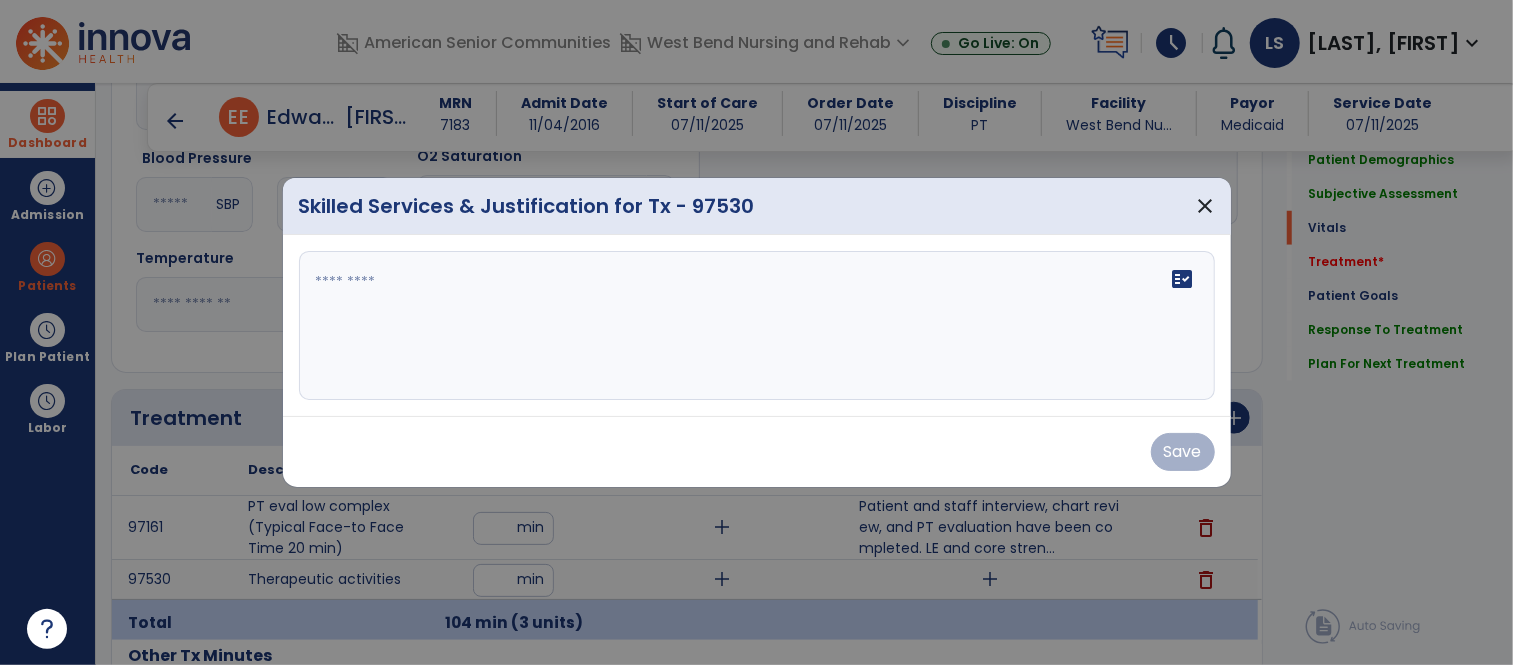scroll, scrollTop: 976, scrollLeft: 0, axis: vertical 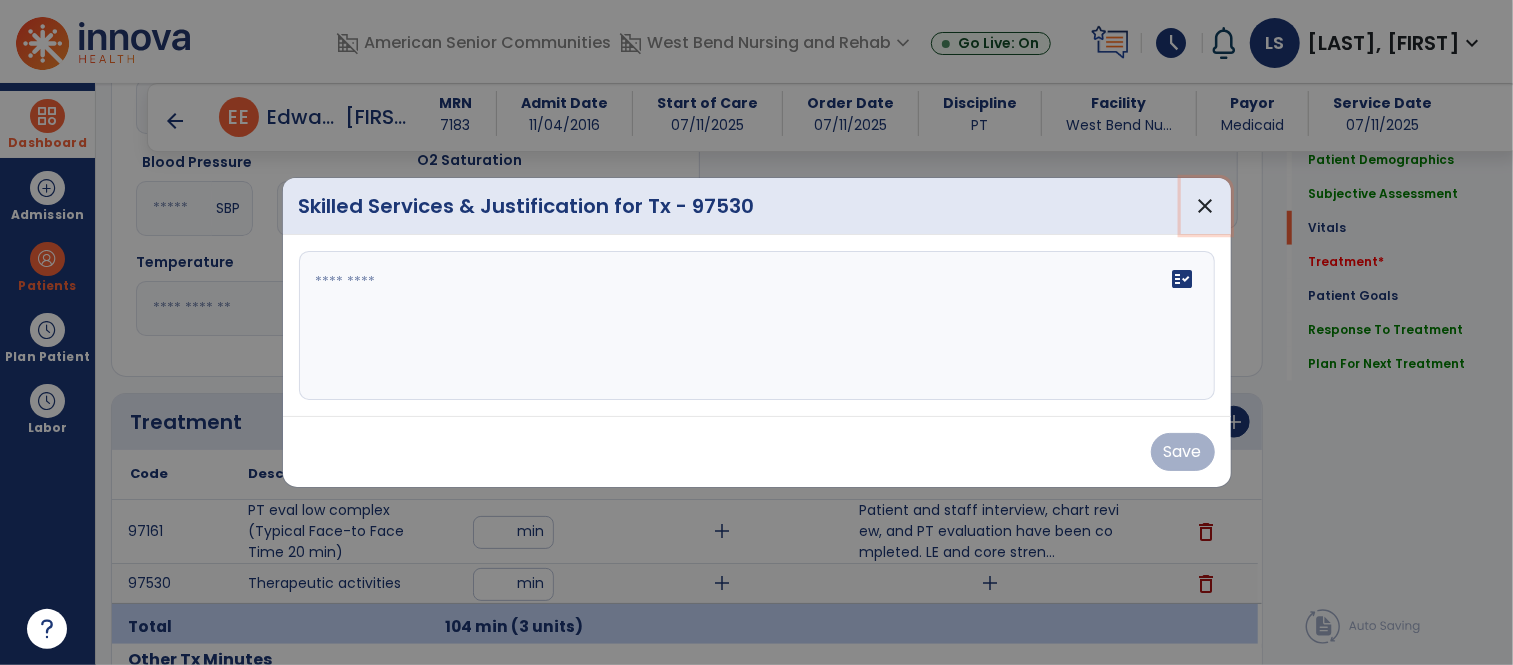 drag, startPoint x: 1198, startPoint y: 202, endPoint x: 1145, endPoint y: 267, distance: 83.86894 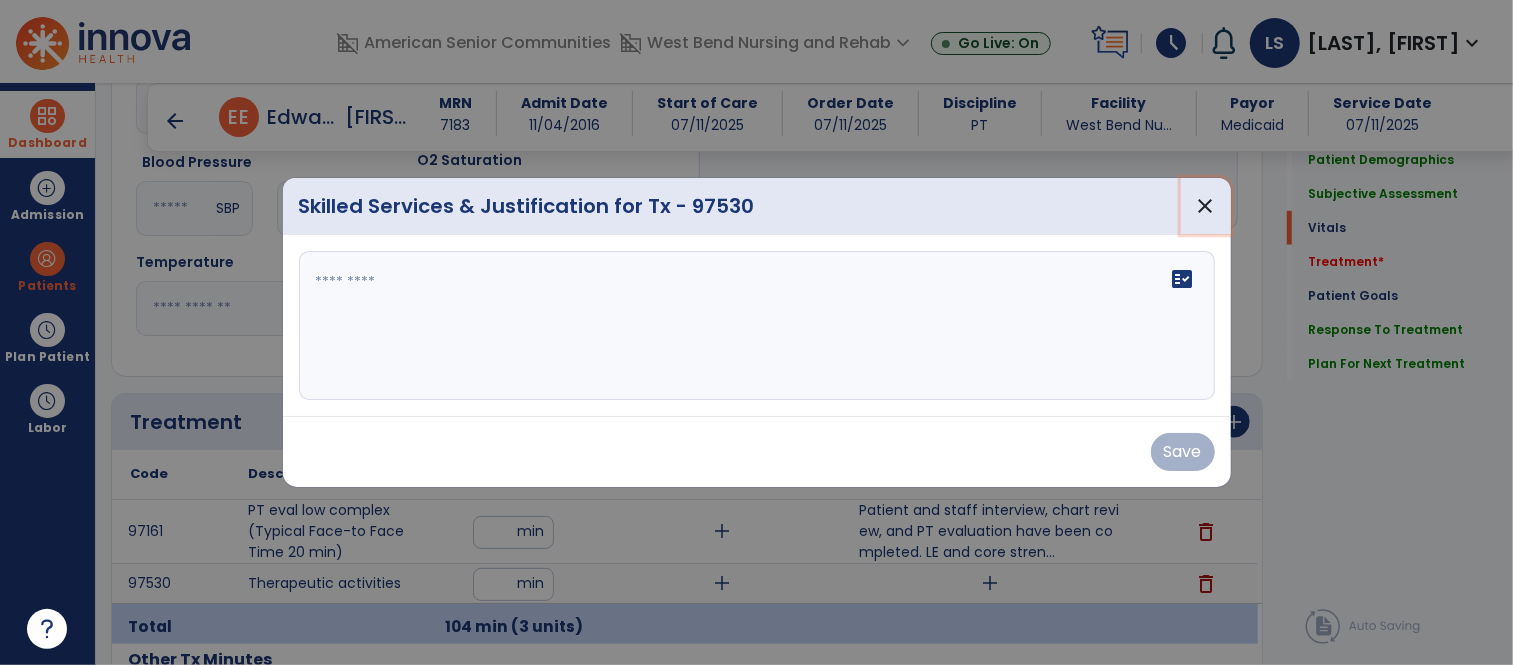 click on "close" at bounding box center (1206, 206) 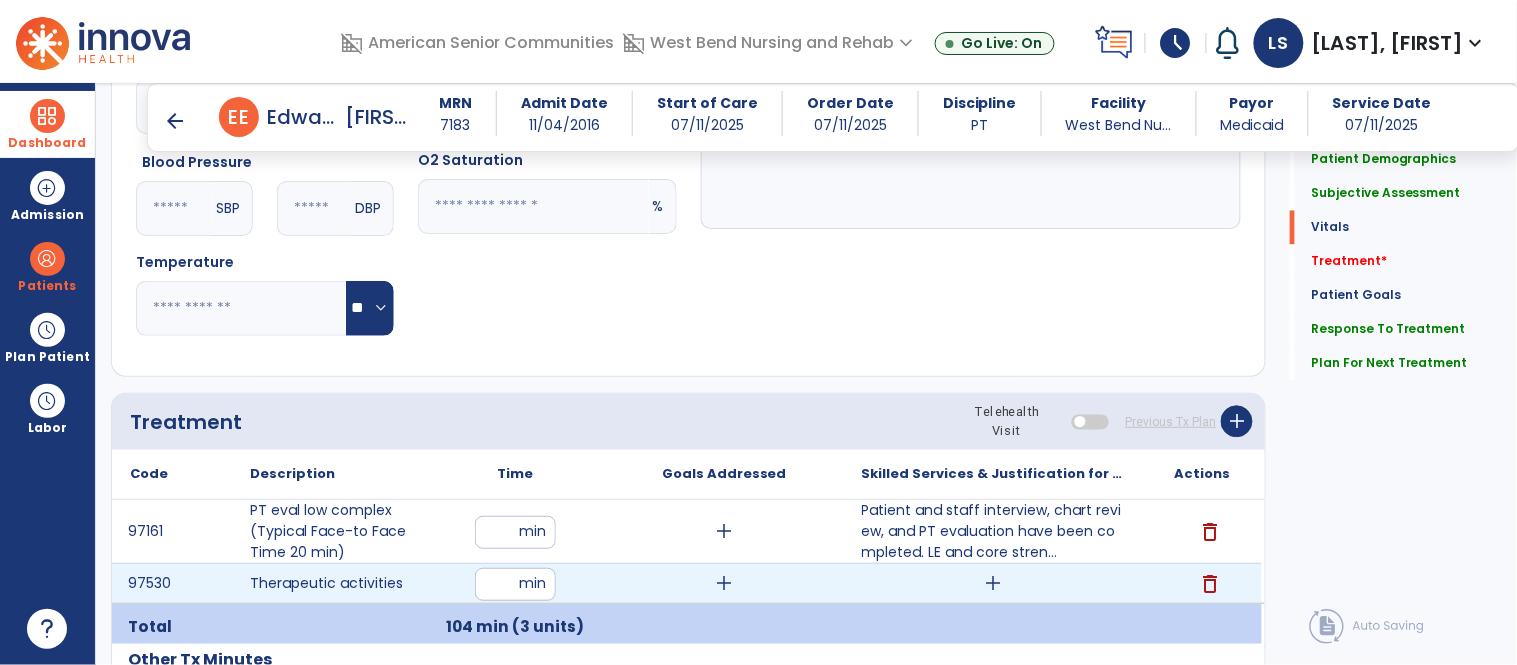 click on "add" at bounding box center [724, 583] 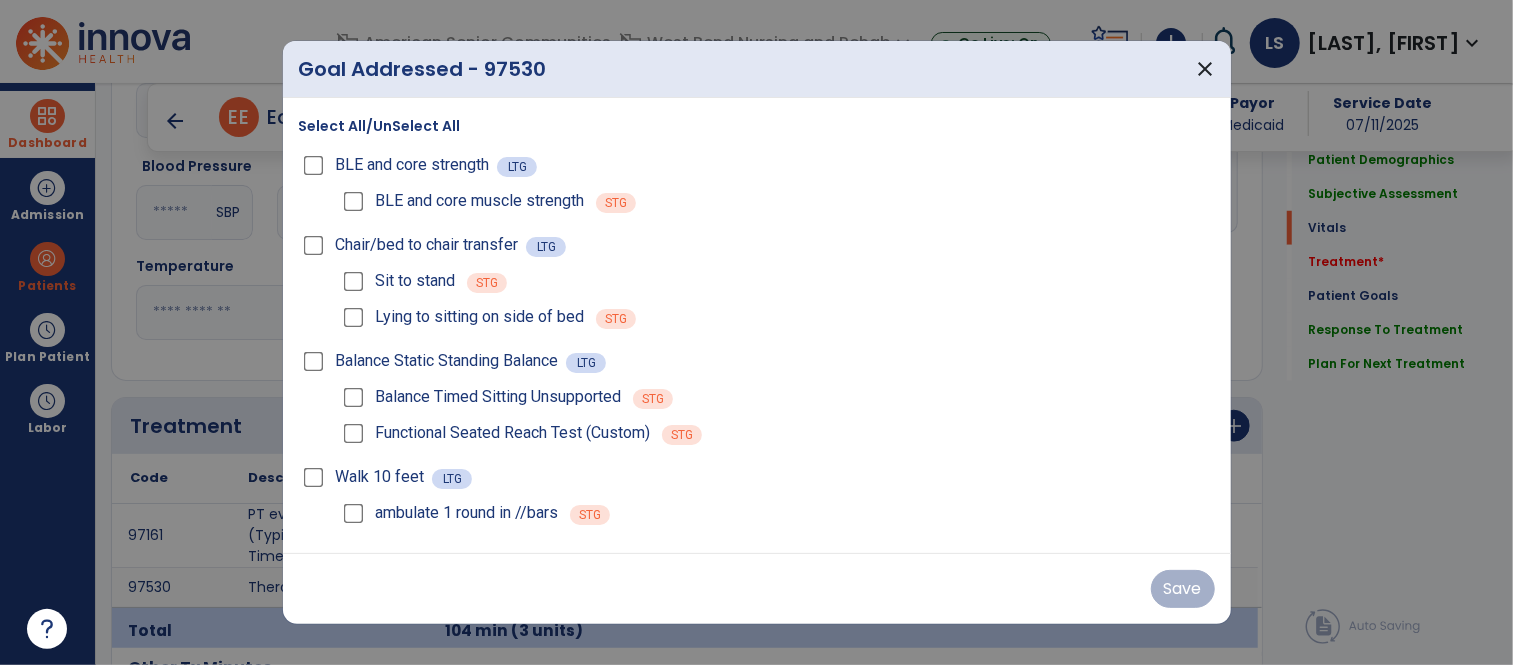 scroll, scrollTop: 976, scrollLeft: 0, axis: vertical 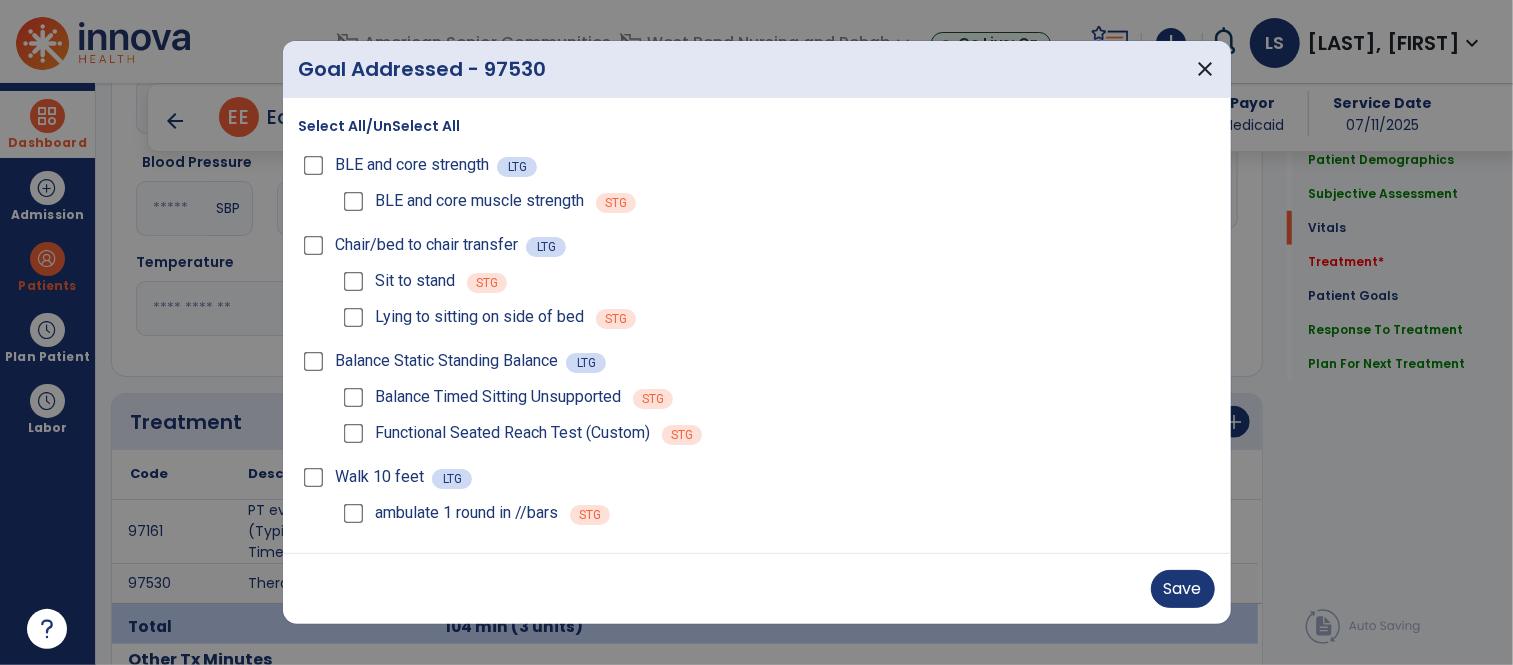 click on "Sit to stand" at bounding box center (397, 281) 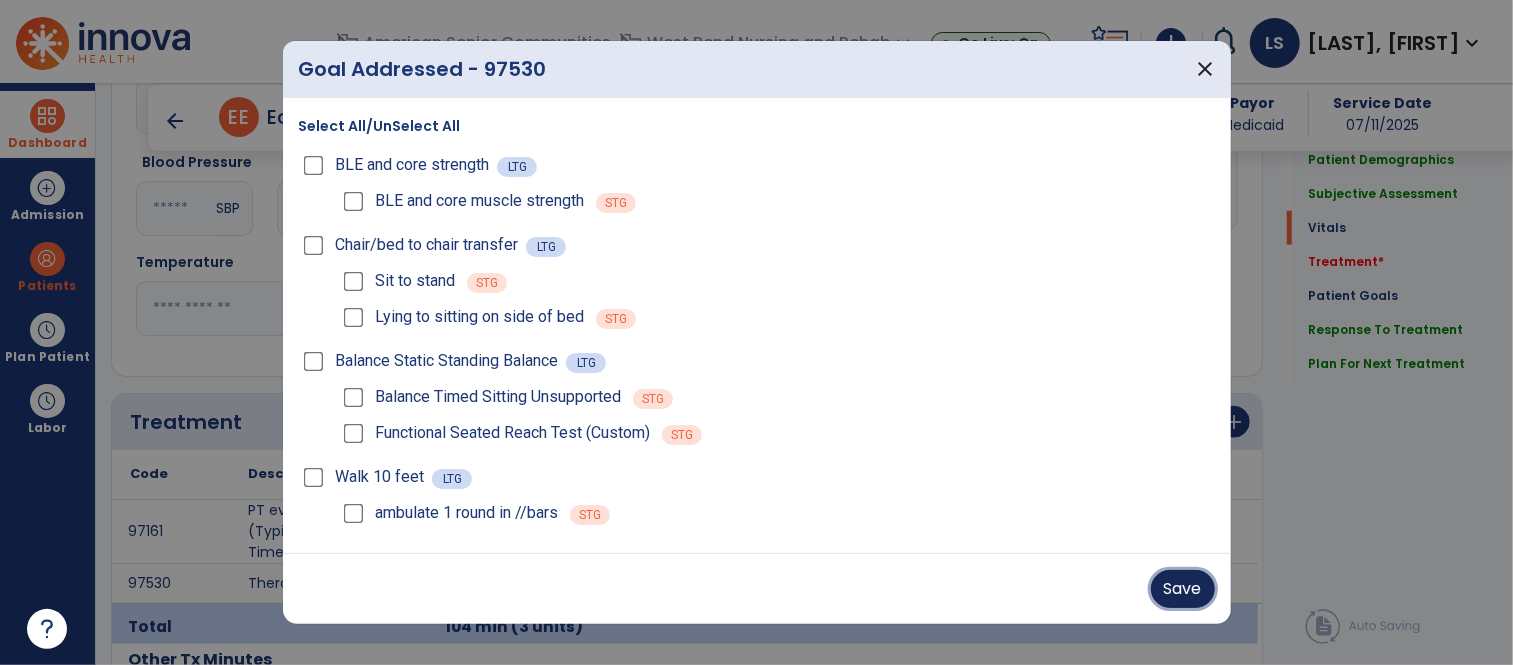 drag, startPoint x: 1195, startPoint y: 595, endPoint x: 978, endPoint y: 570, distance: 218.43535 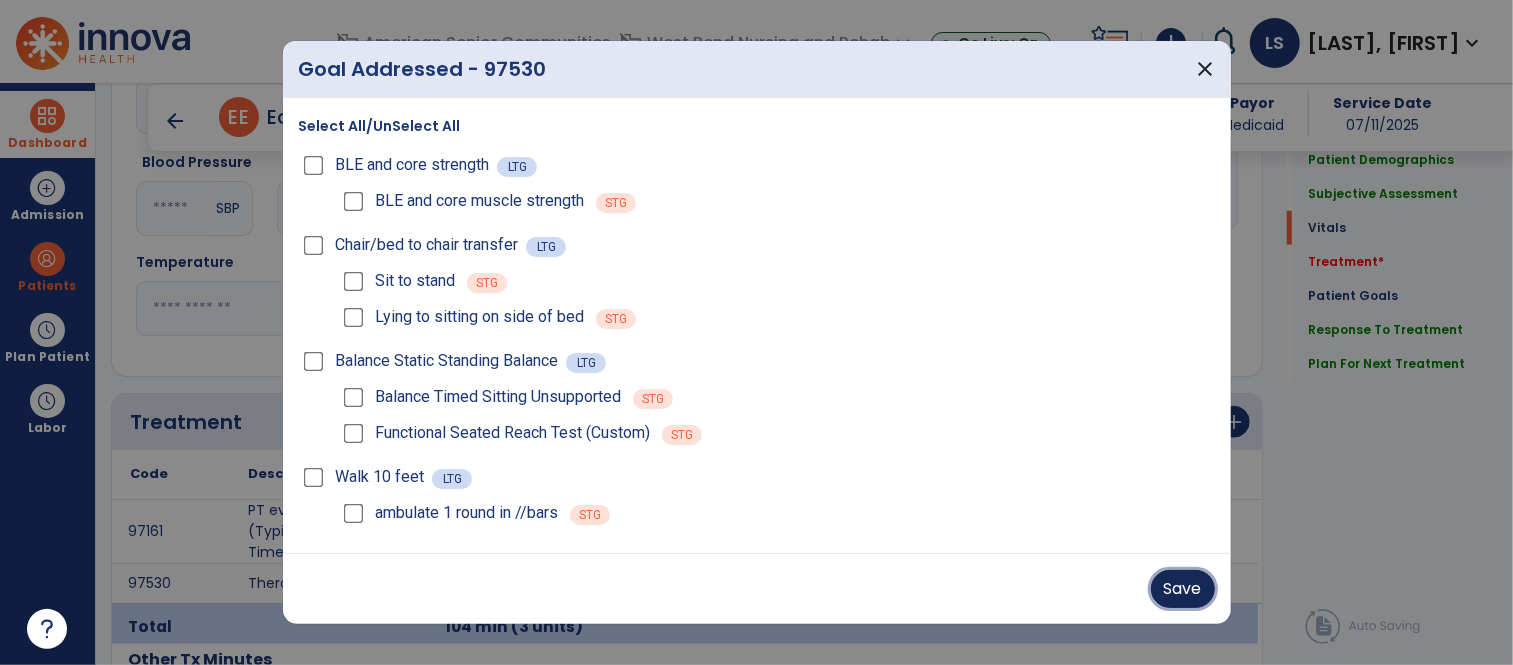 click on "Save" at bounding box center [1183, 589] 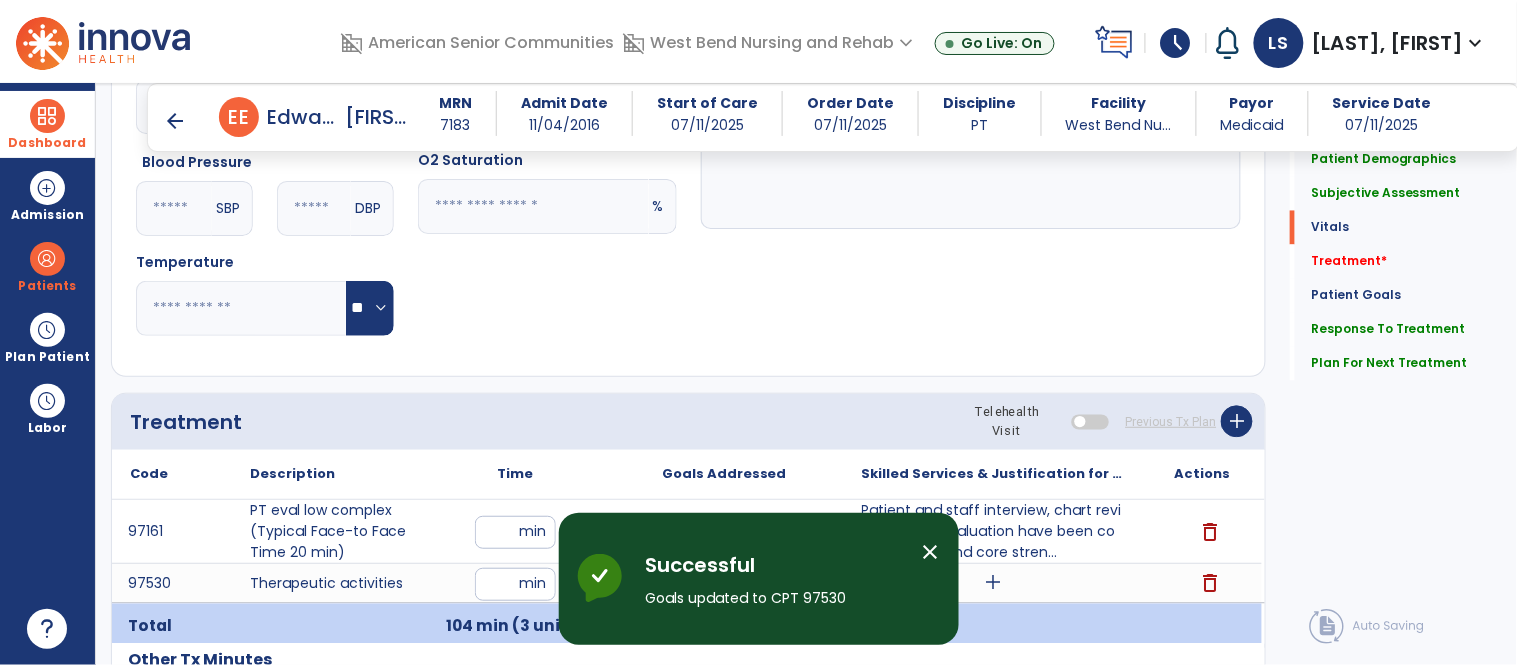 click on "close" at bounding box center [931, 552] 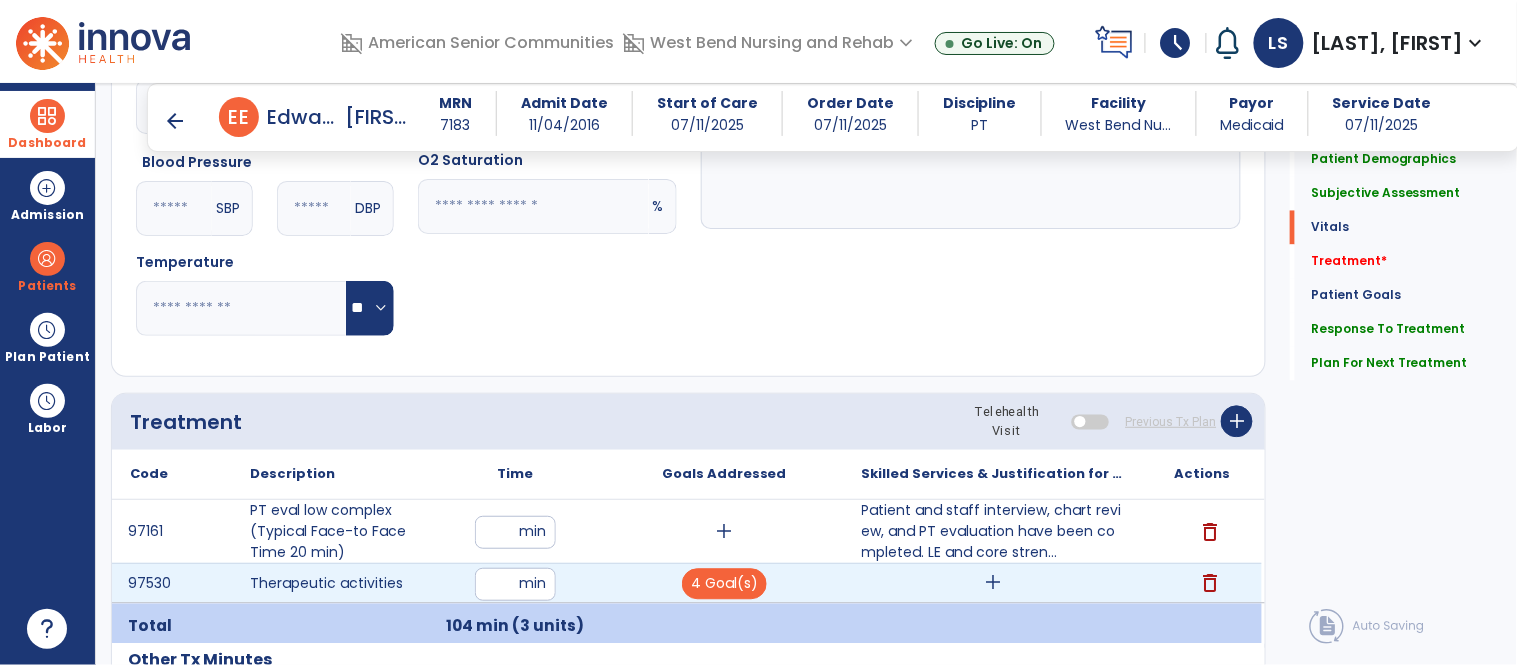 click on "add" at bounding box center (993, 583) 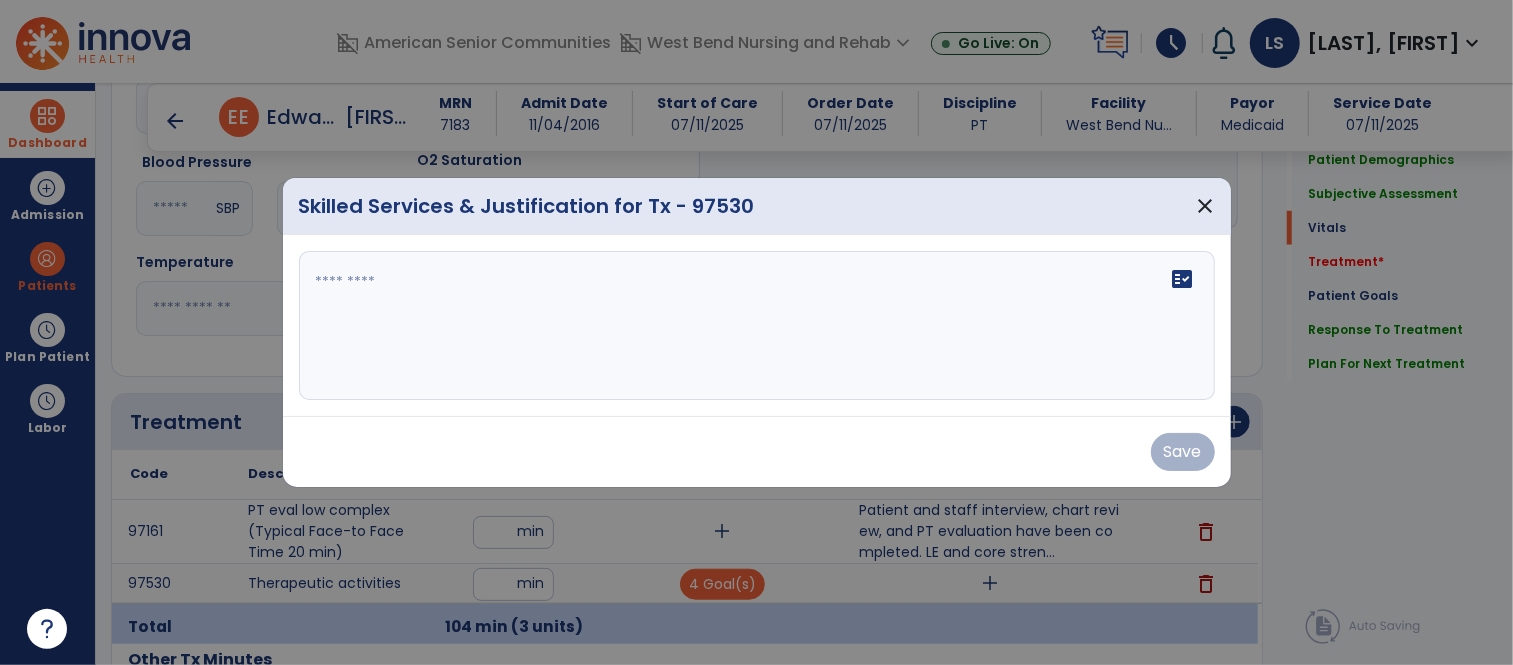scroll, scrollTop: 976, scrollLeft: 0, axis: vertical 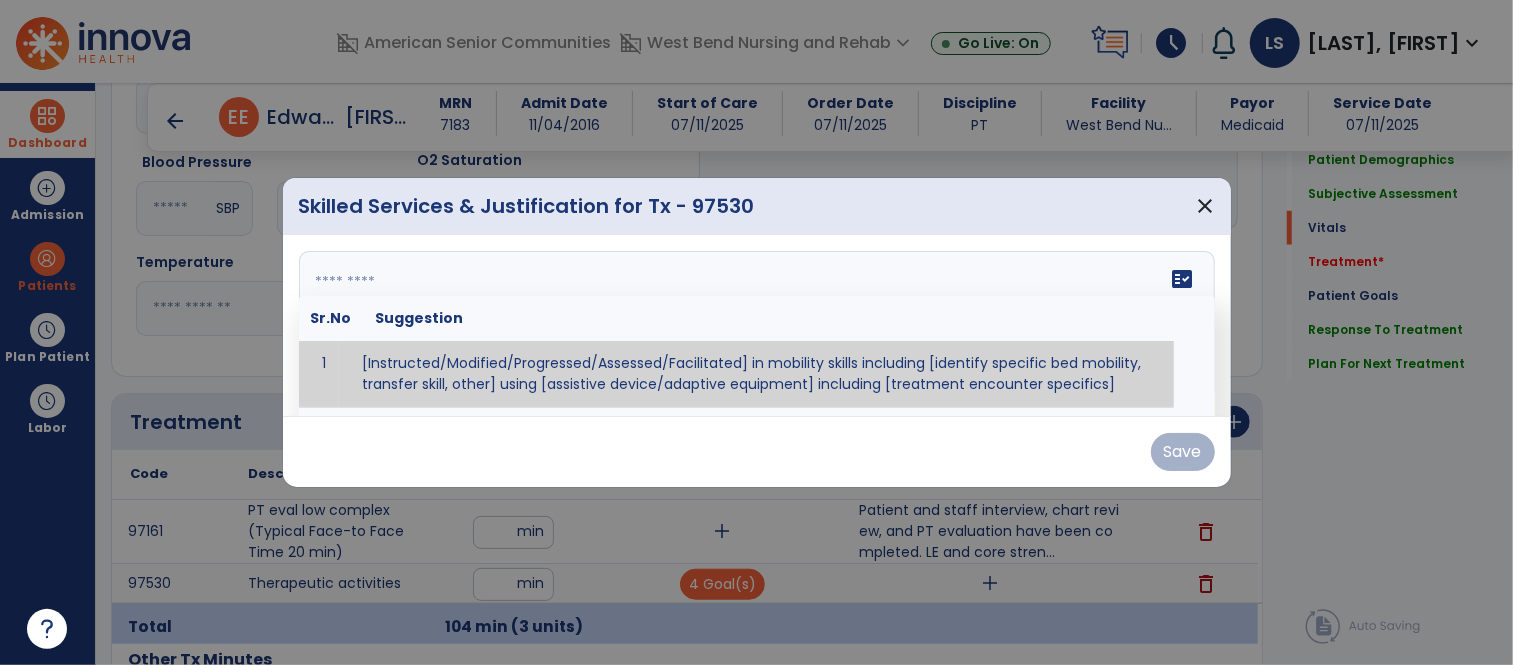 click on "fact_check  Sr.No Suggestion 1 [Instructed/Modified/Progressed/Assessed/Facilitated] in mobility skills including [identify specific bed mobility, transfer skill, other] using [assistive device/adaptive equipment] including [treatment encounter specifics]" at bounding box center [757, 326] 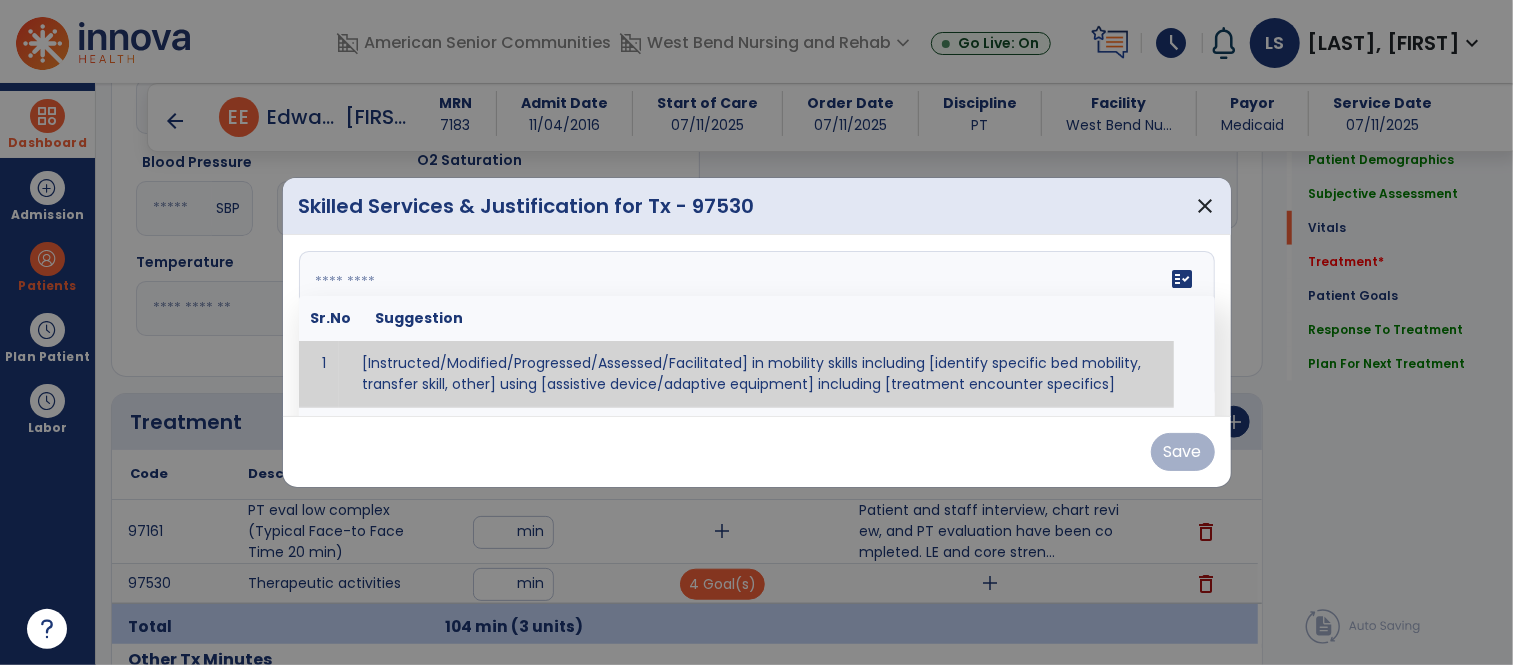 click at bounding box center [754, 326] 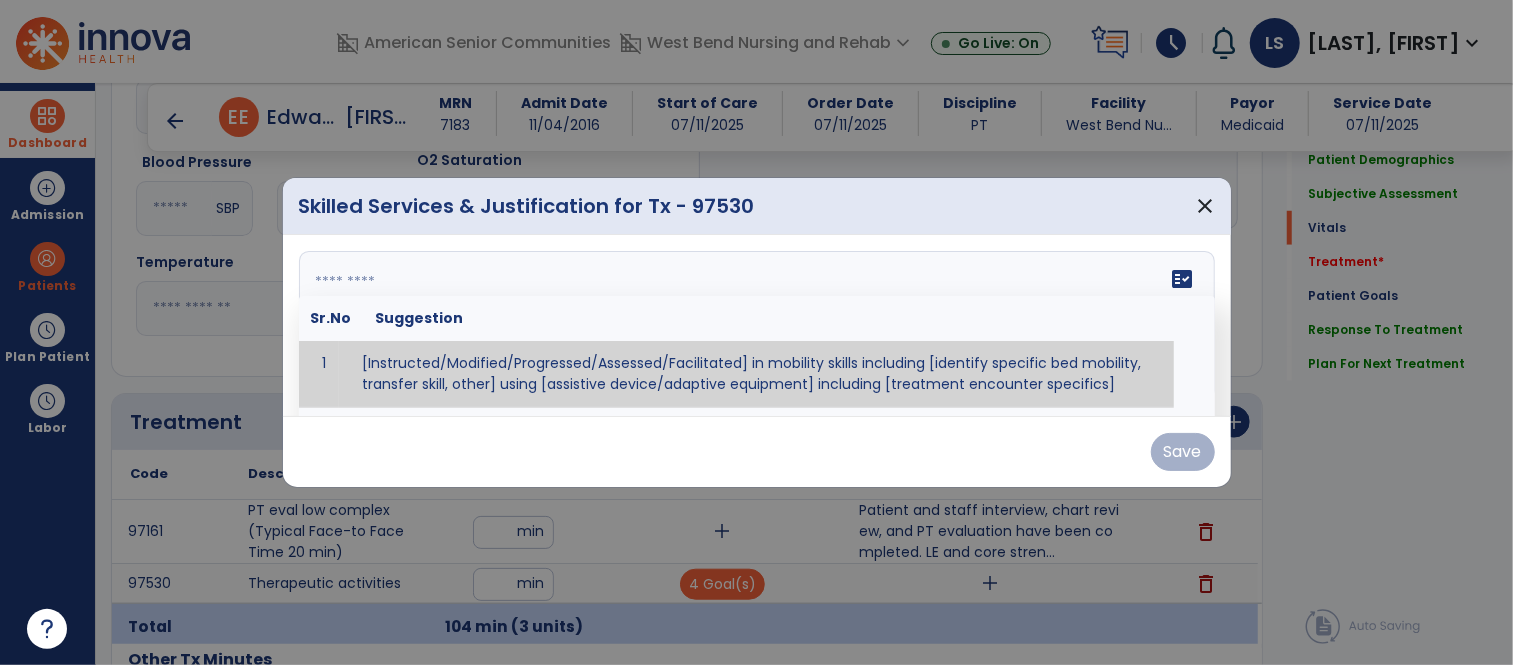 paste on "**********" 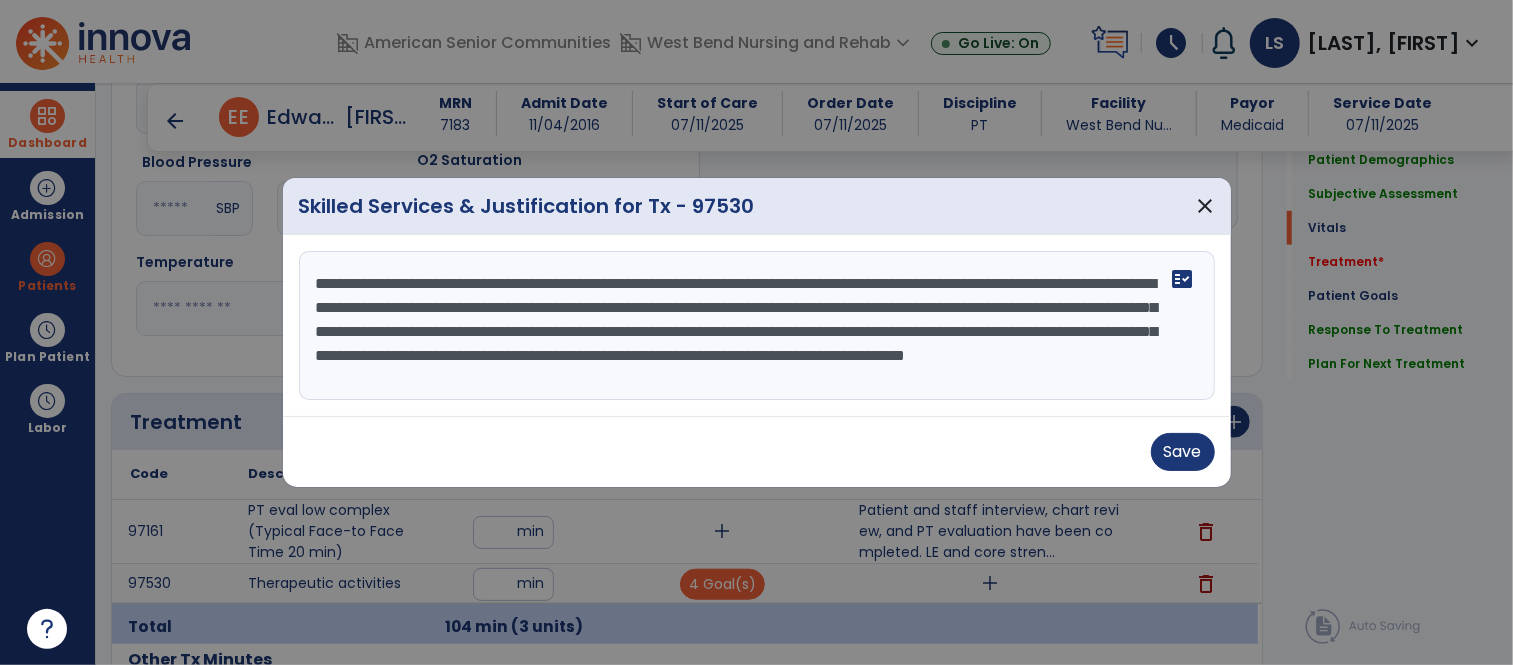 scroll, scrollTop: 14, scrollLeft: 0, axis: vertical 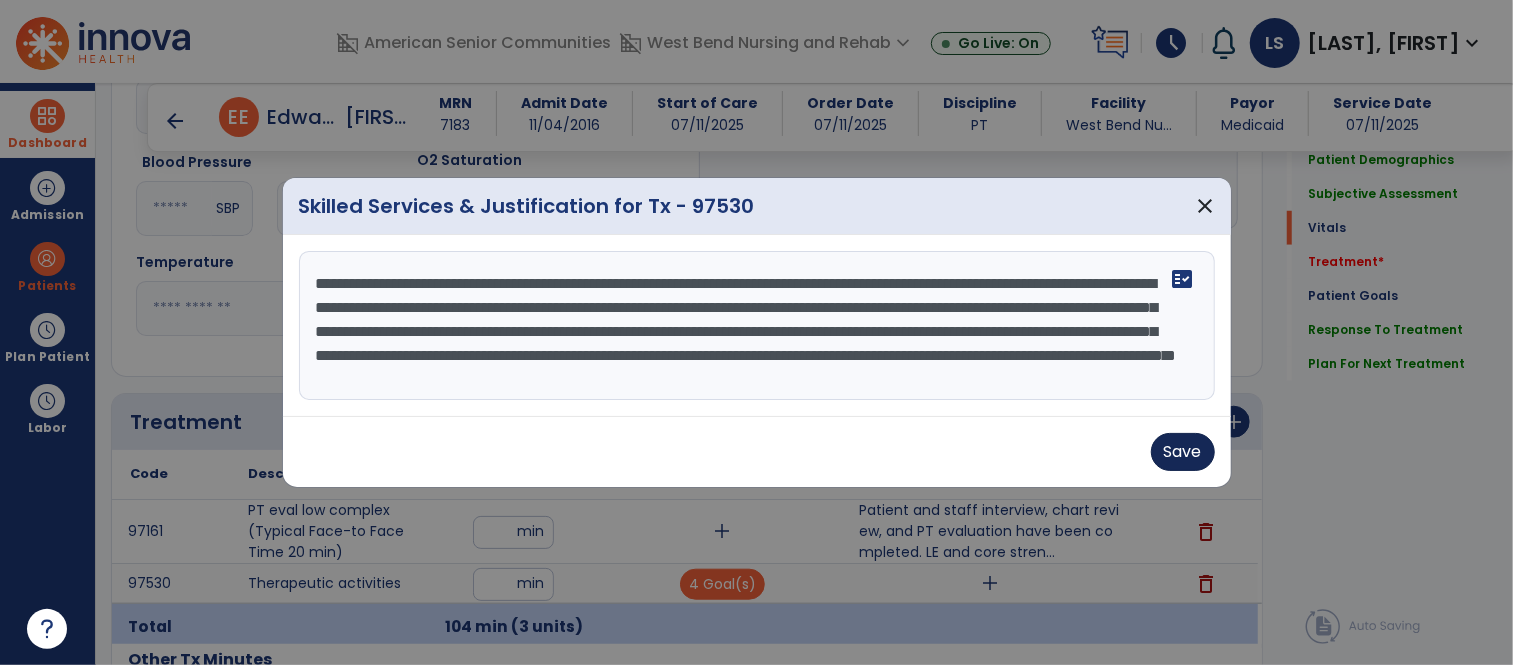 type on "**********" 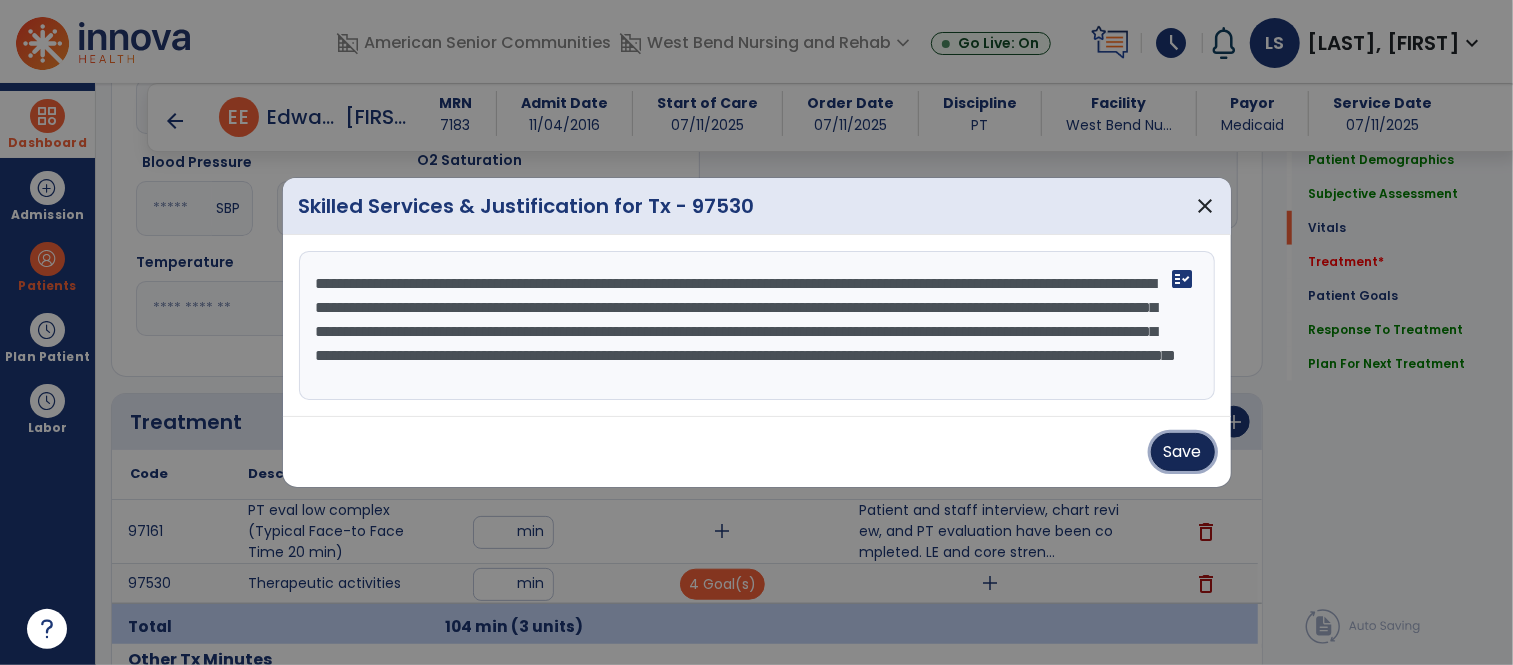 click on "Save" at bounding box center (1183, 452) 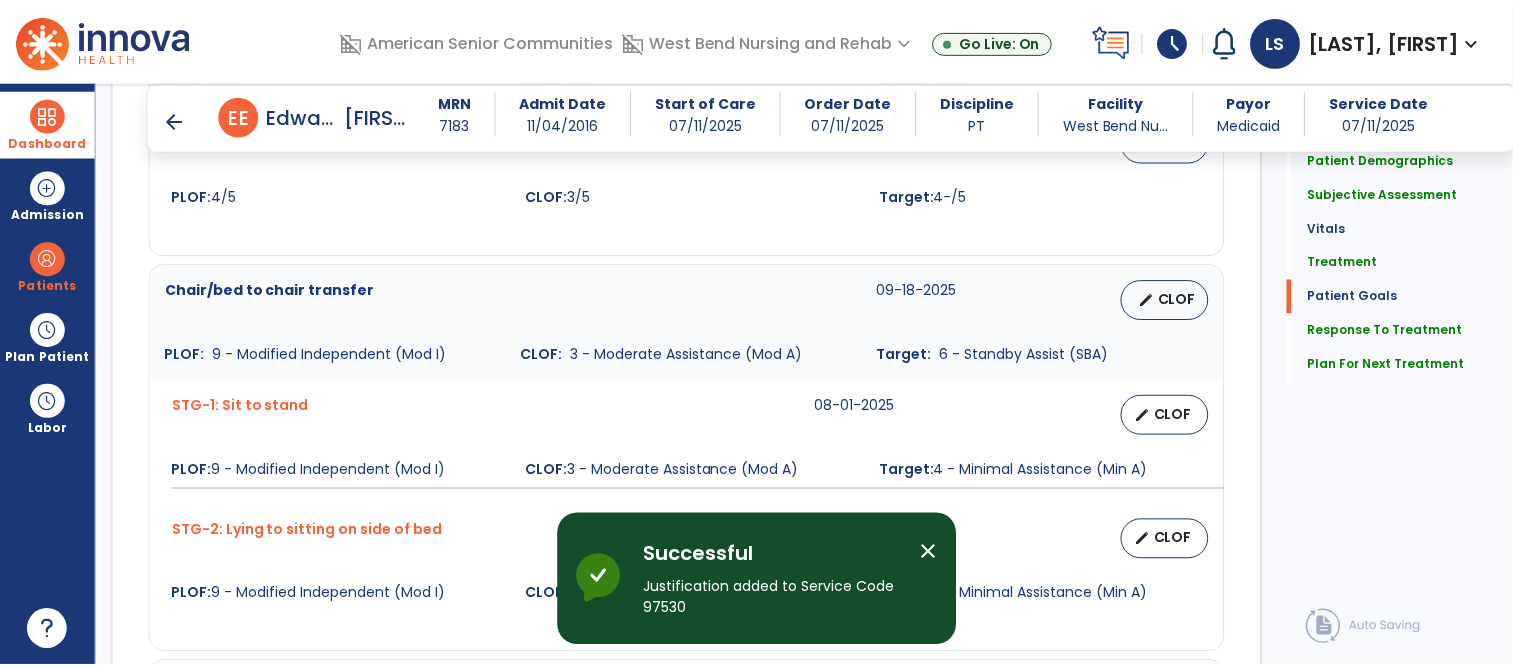 scroll, scrollTop: 3237, scrollLeft: 0, axis: vertical 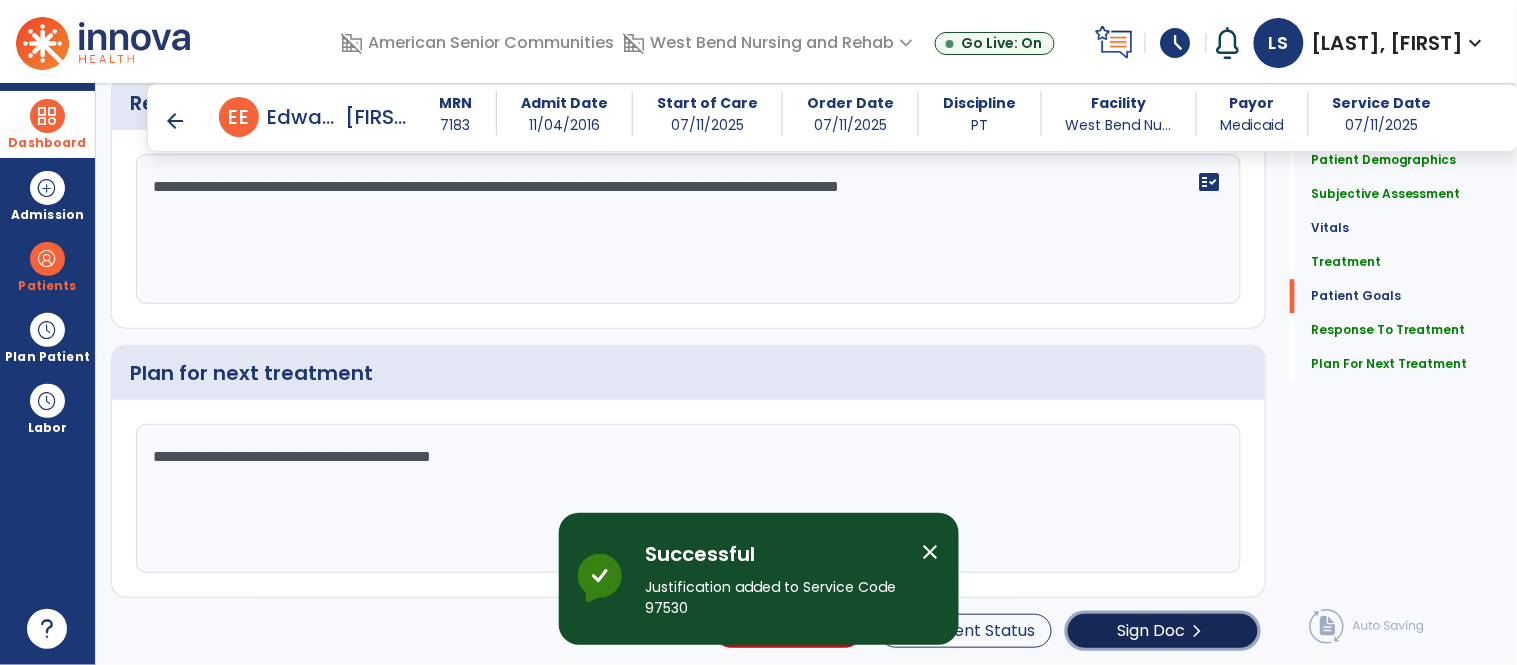 click on "Sign Doc  chevron_right" 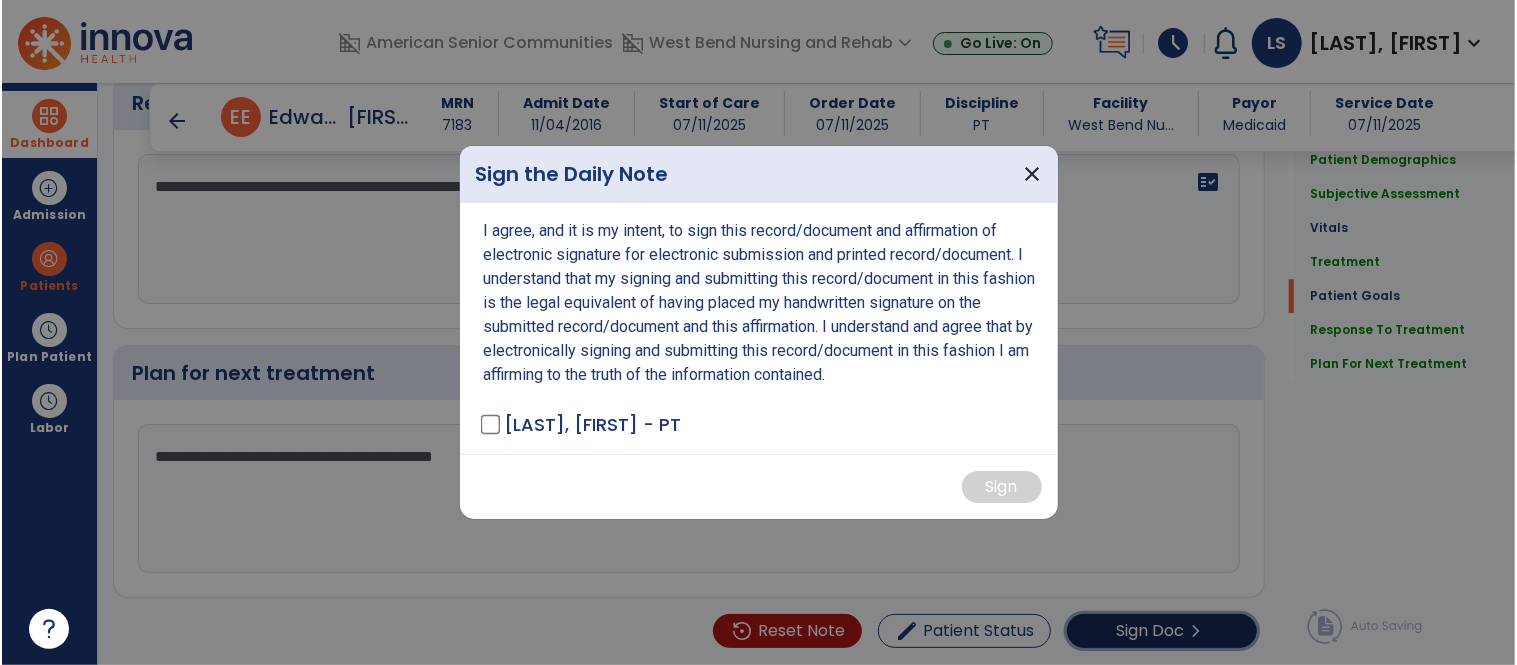 scroll, scrollTop: 3237, scrollLeft: 0, axis: vertical 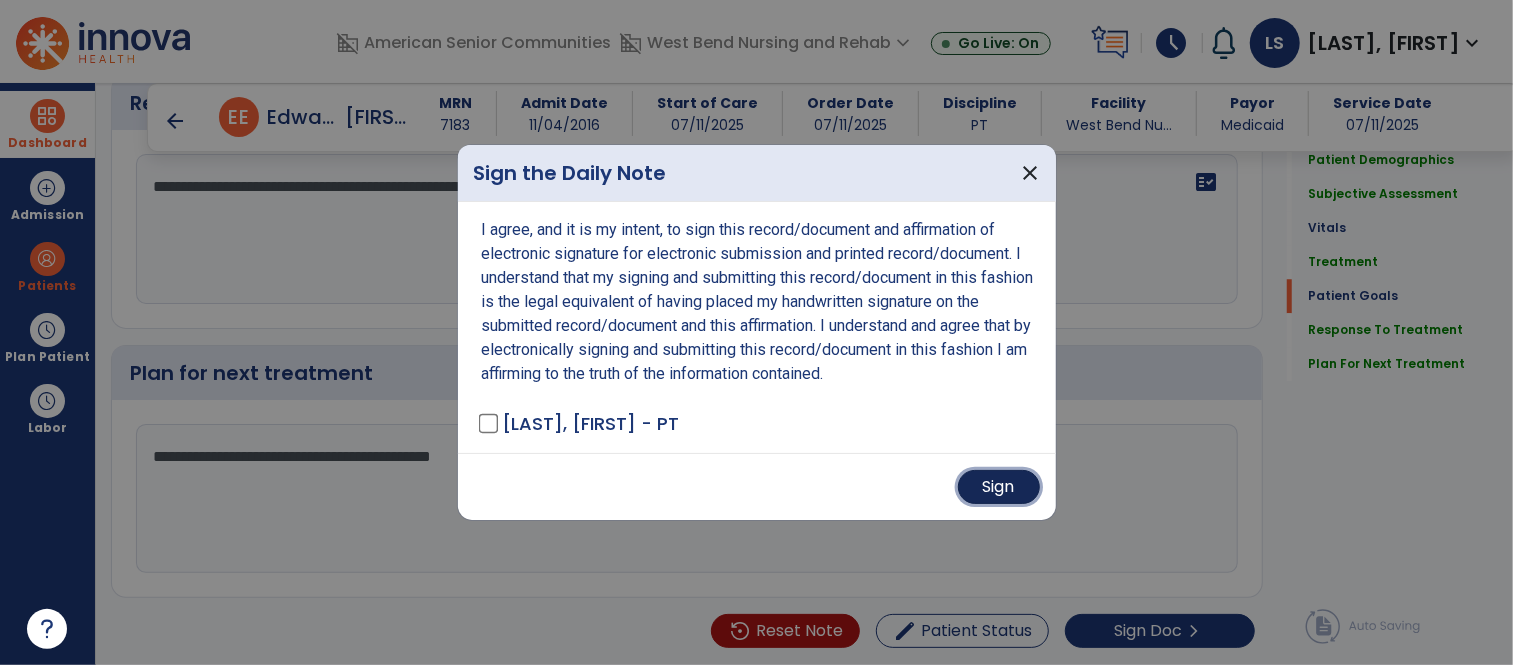 click on "Sign" at bounding box center (999, 487) 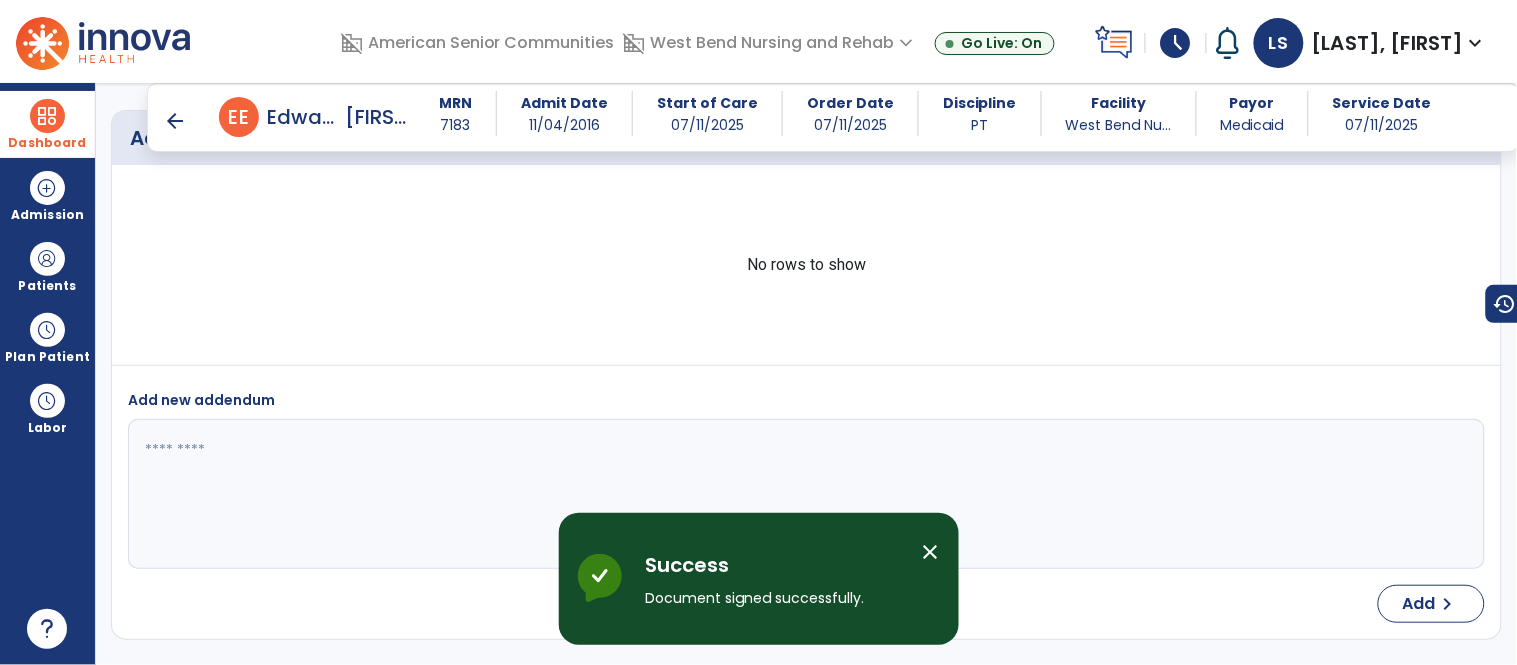 scroll, scrollTop: 5285, scrollLeft: 0, axis: vertical 